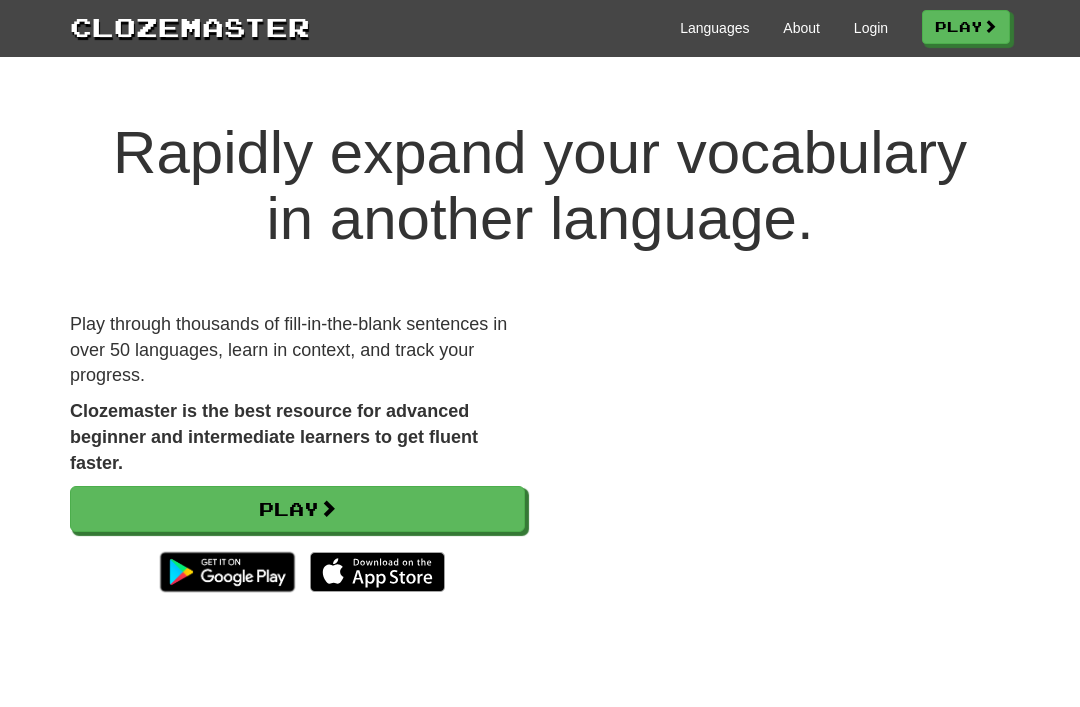 scroll, scrollTop: 0, scrollLeft: 0, axis: both 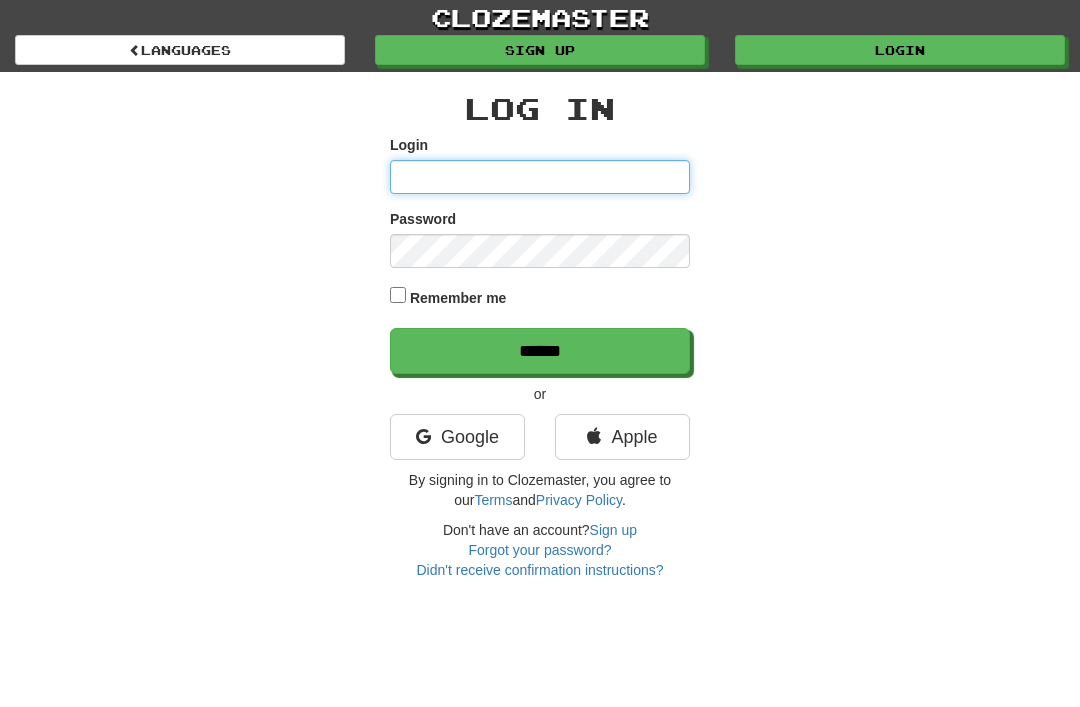 type on "********" 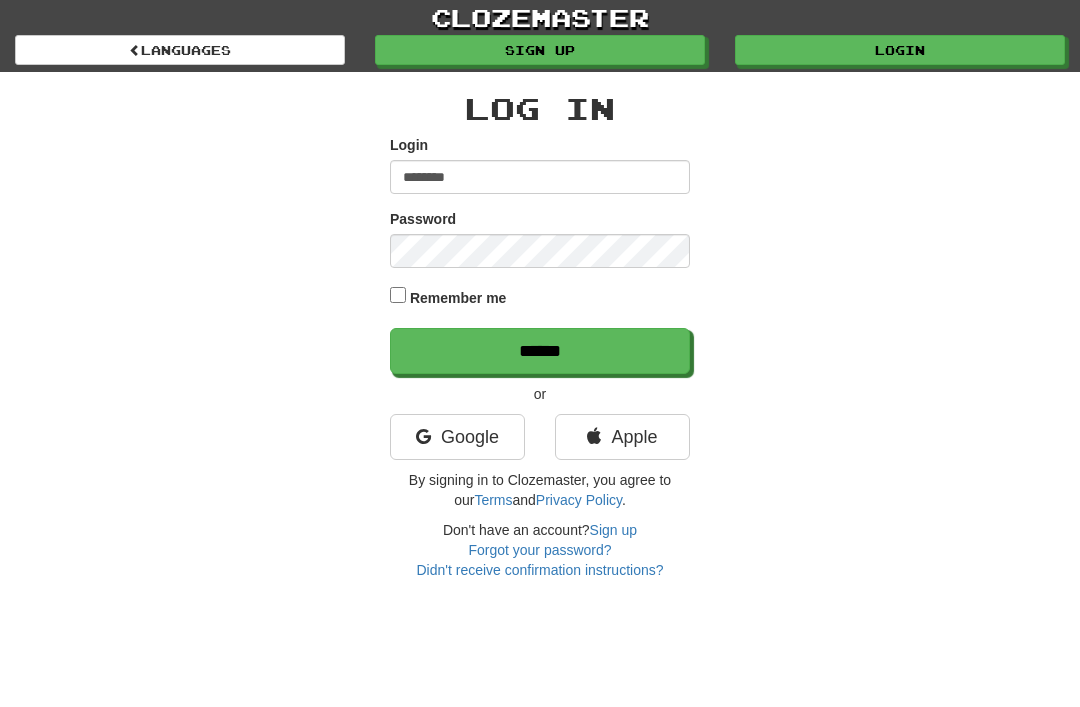 click on "******" at bounding box center [540, 351] 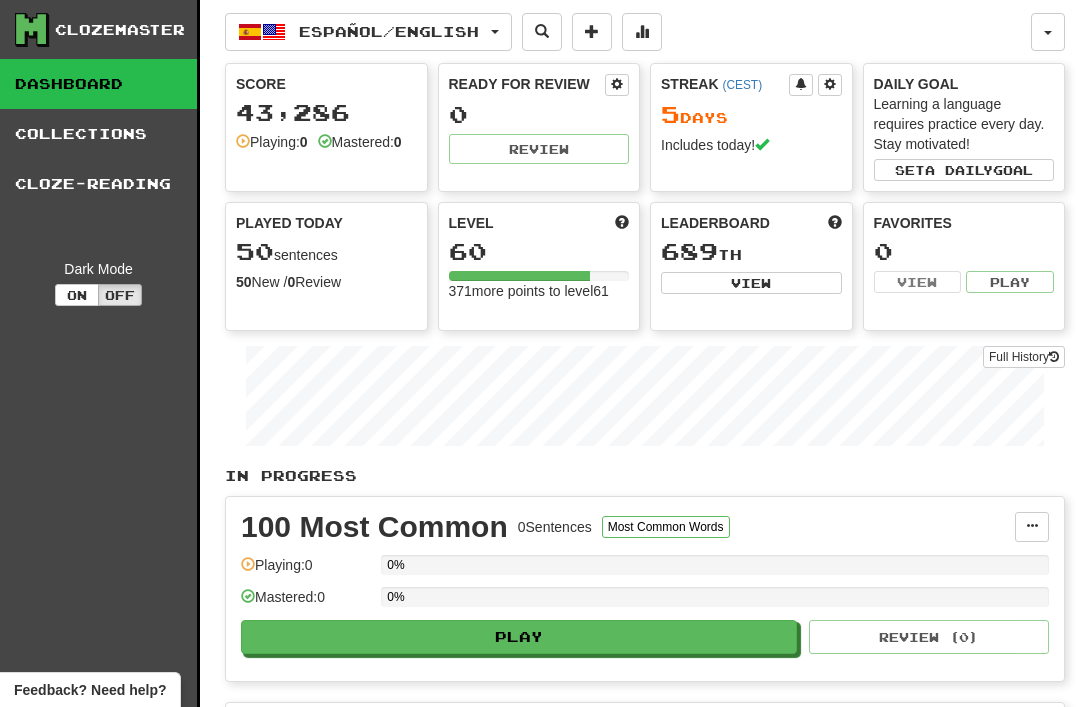 scroll, scrollTop: 0, scrollLeft: 0, axis: both 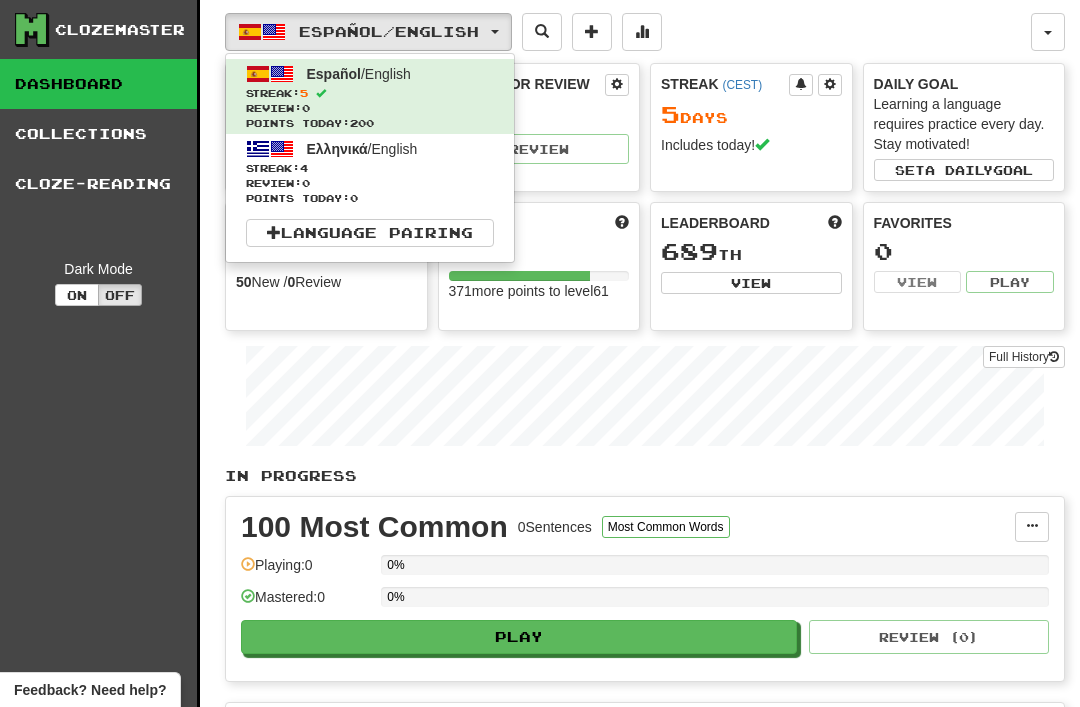 click on "Review:  0" at bounding box center [370, 183] 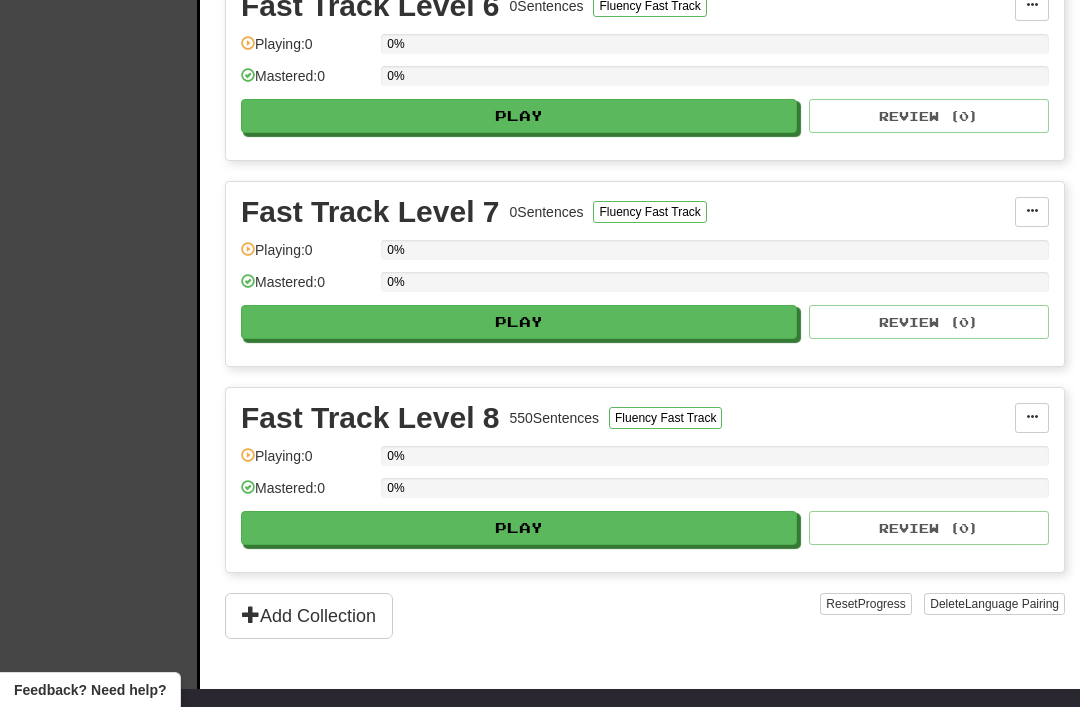 scroll, scrollTop: 1550, scrollLeft: 0, axis: vertical 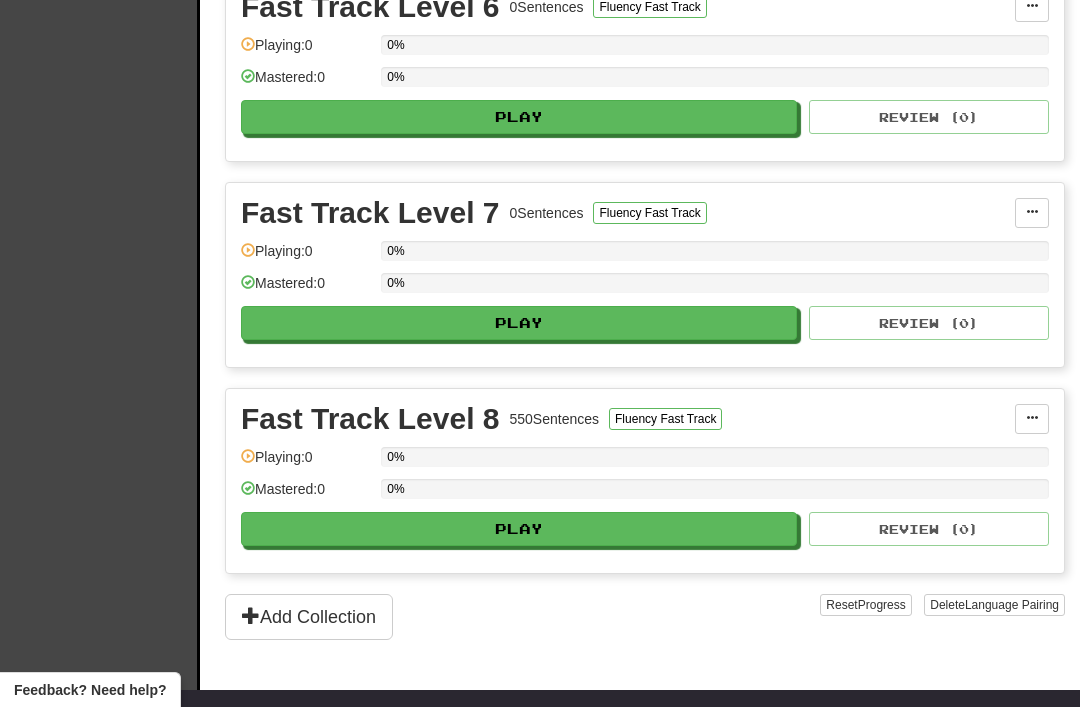 click on "Play" at bounding box center [519, 529] 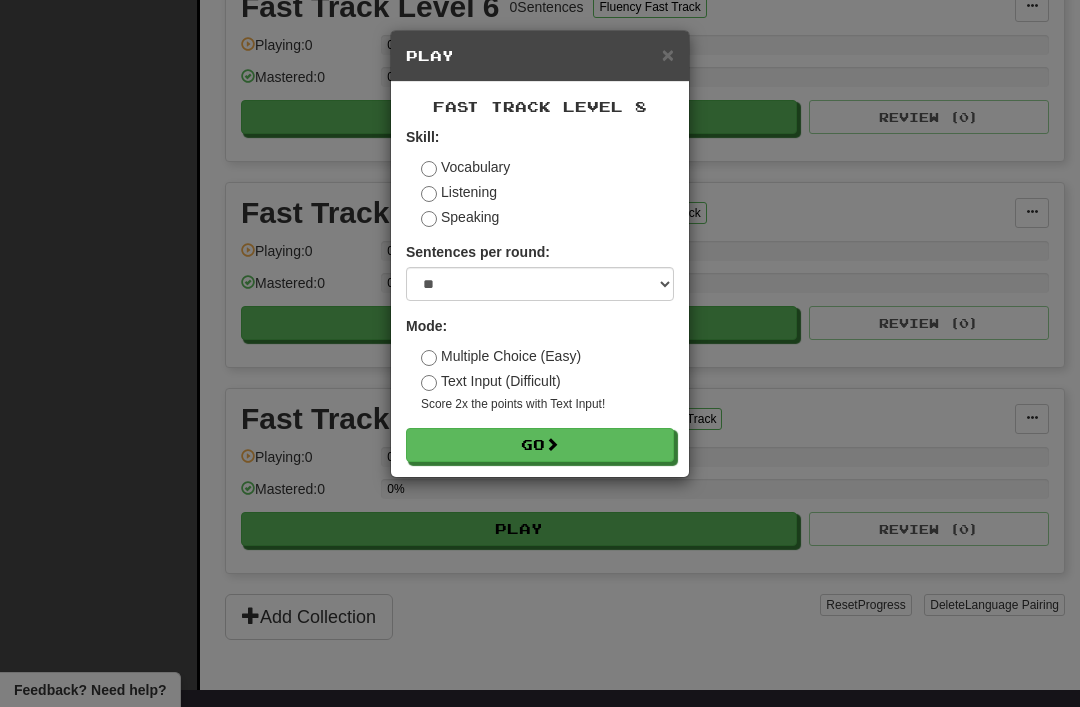 click on "Go" at bounding box center (540, 445) 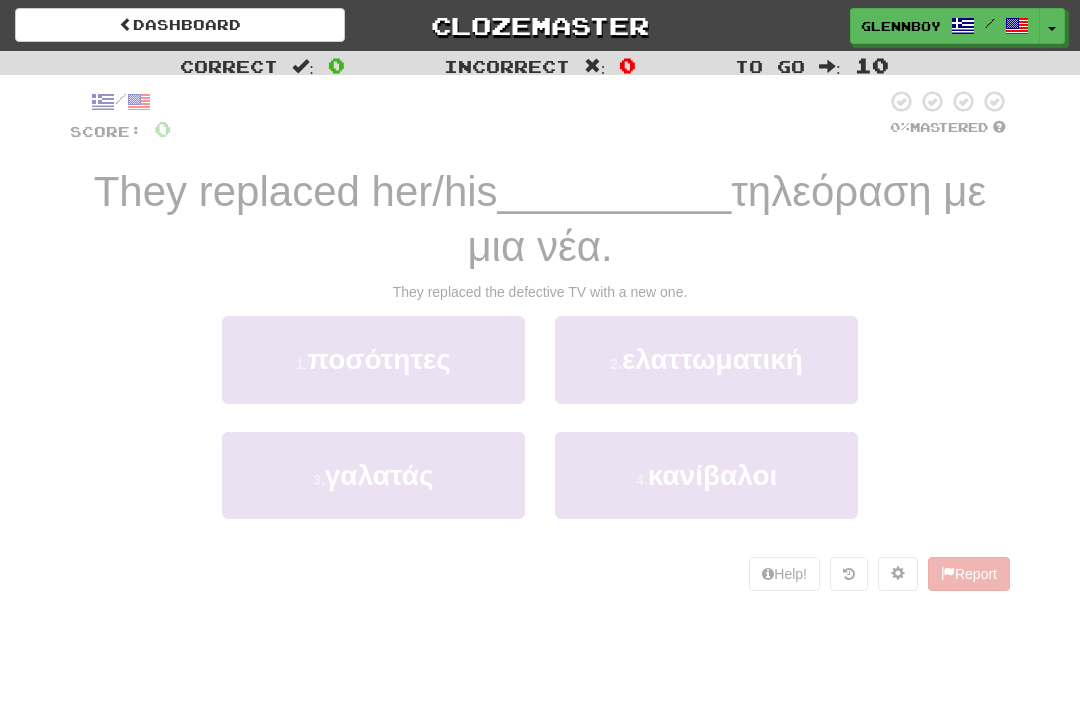 scroll, scrollTop: 0, scrollLeft: 0, axis: both 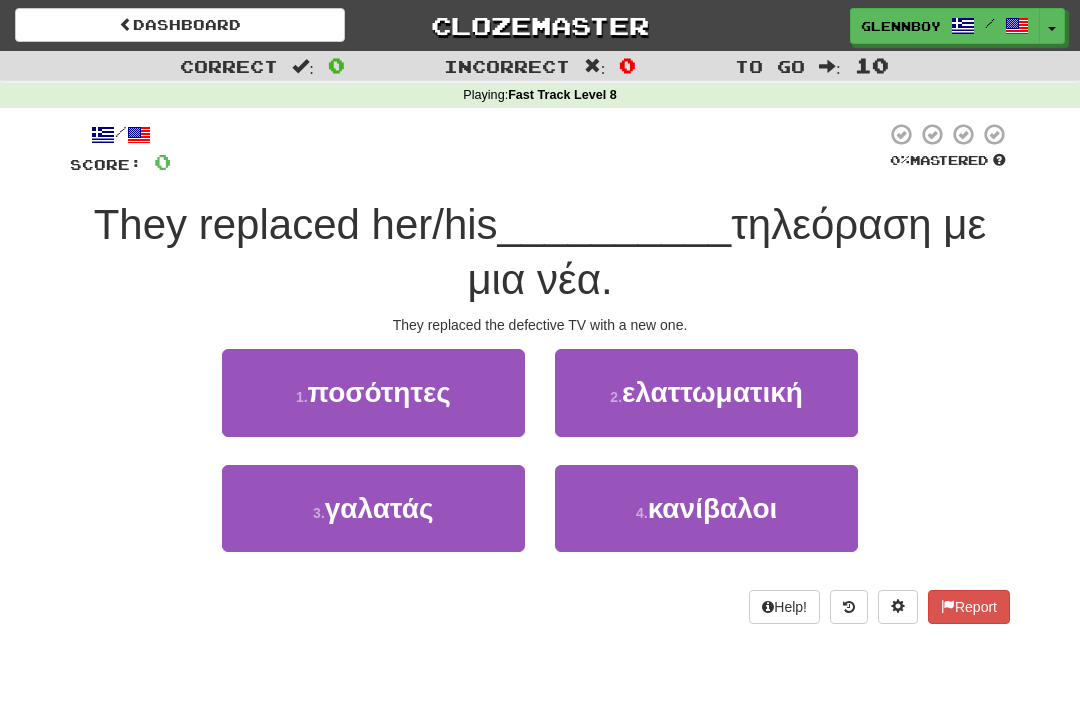 click on "ελαττωματική" at bounding box center [712, 392] 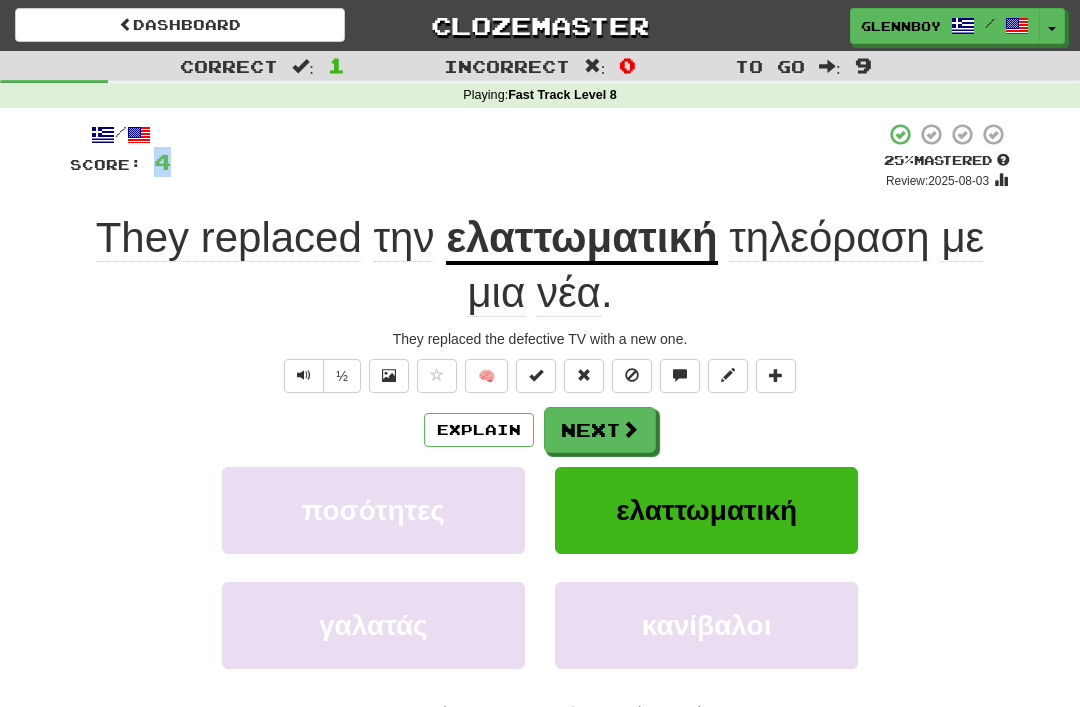 click at bounding box center (304, 376) 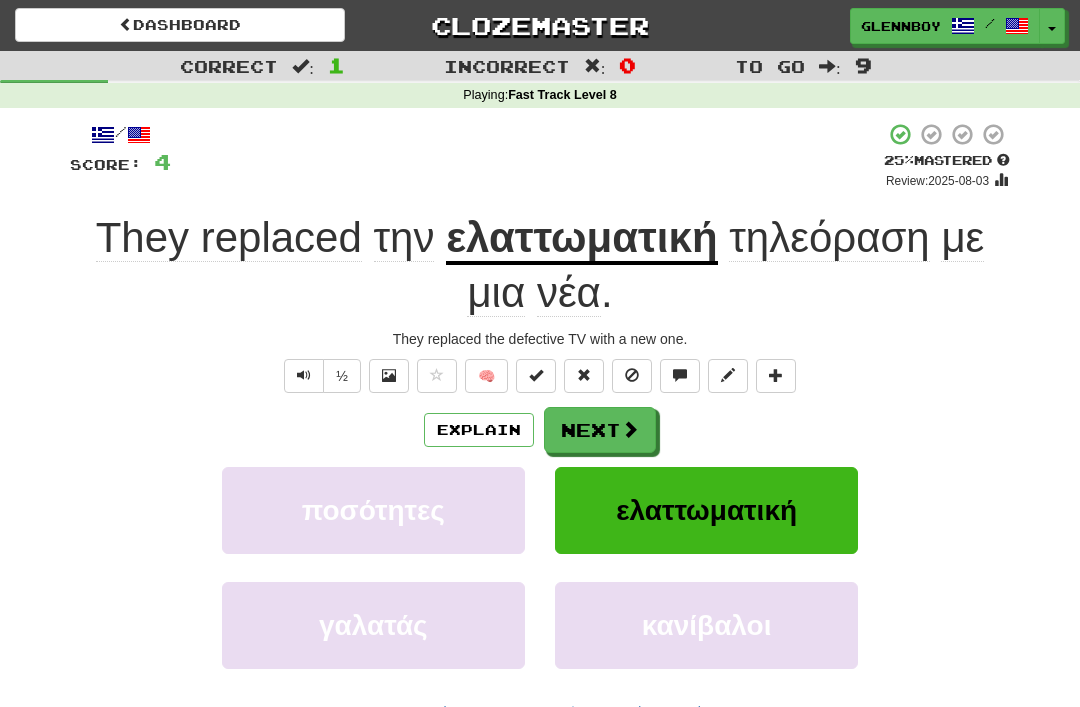 click on "½" at bounding box center (342, 376) 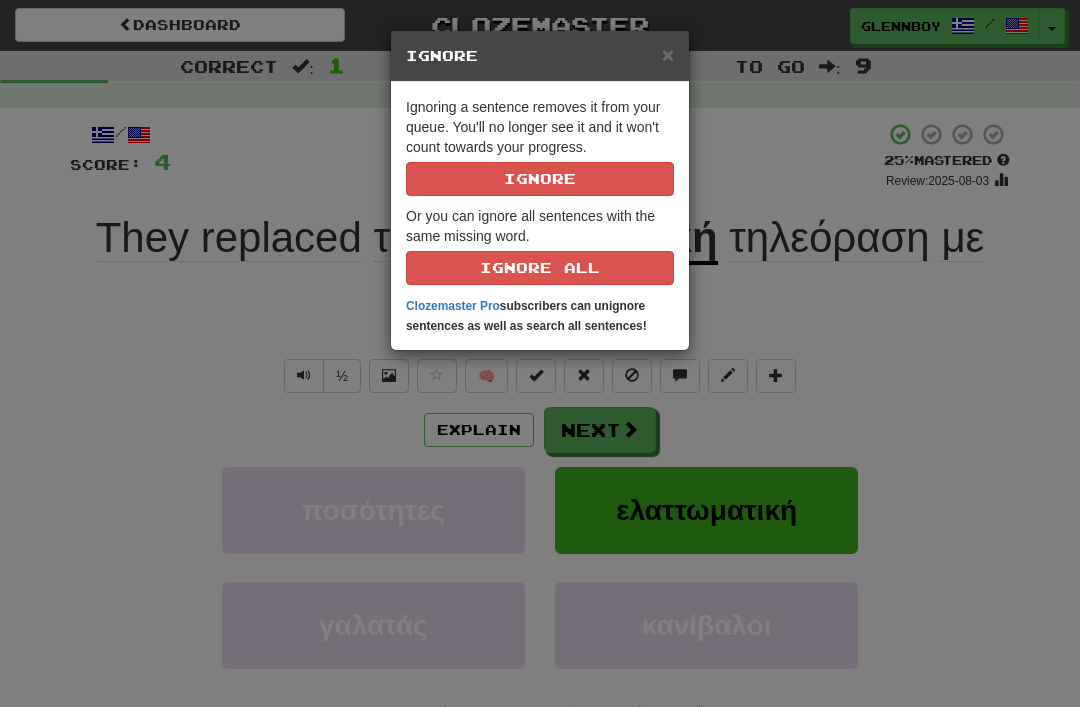 click on "Ignore" at bounding box center (540, 179) 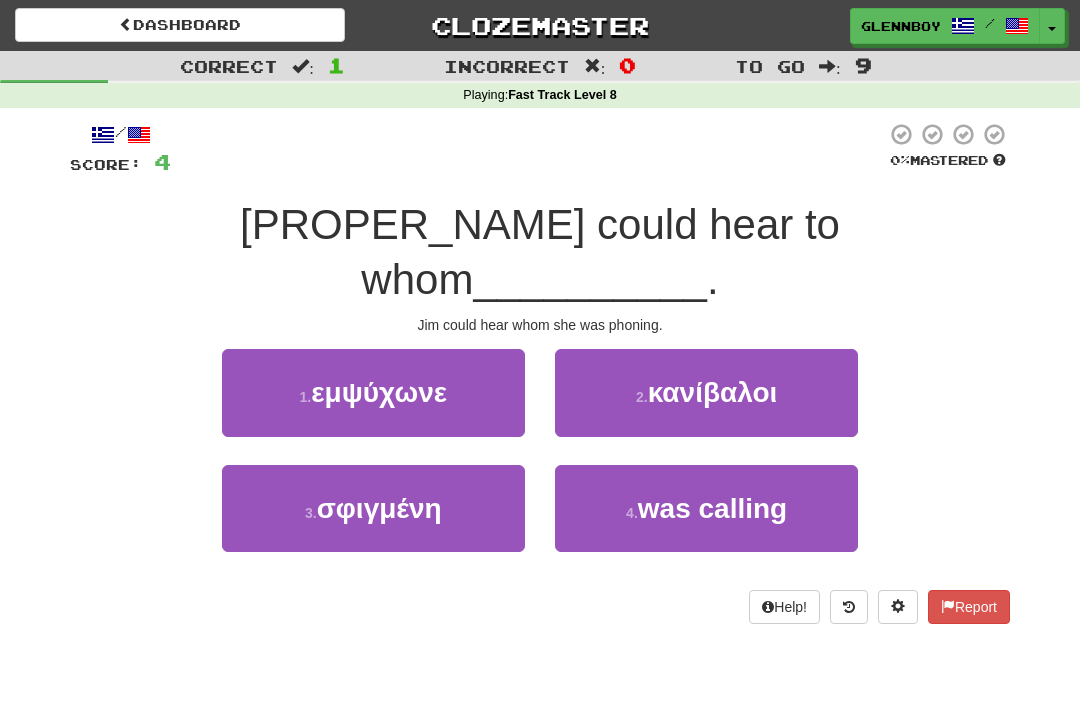 click on "τηλεφωνούσε" at bounding box center [712, 508] 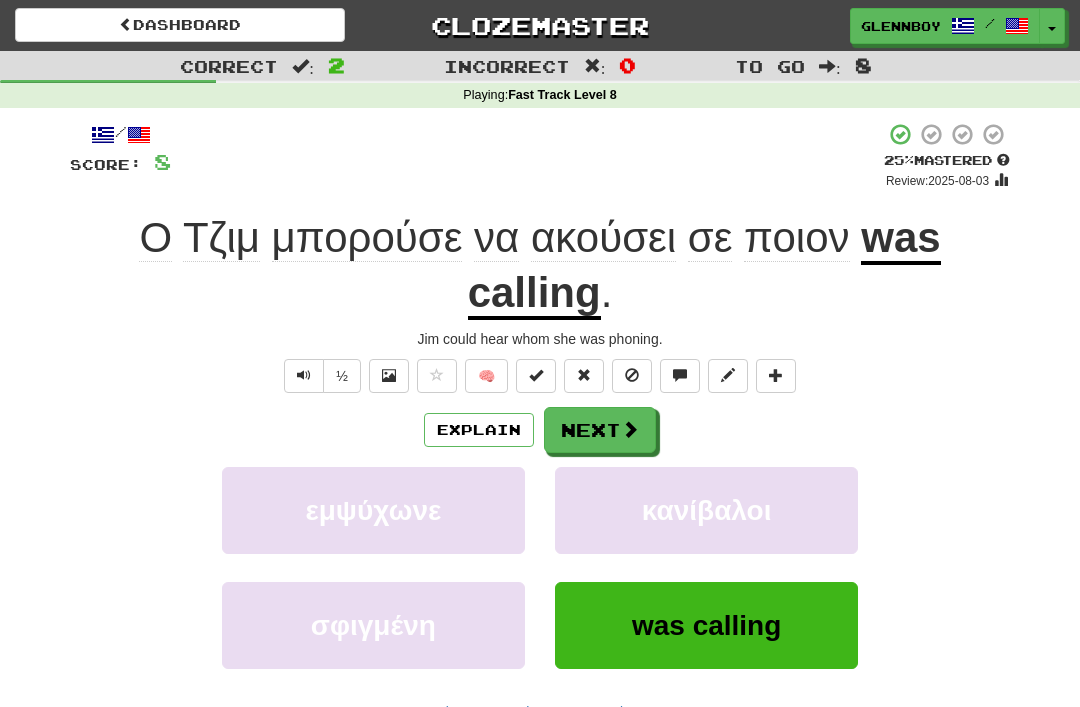 click on "Next" at bounding box center [600, 430] 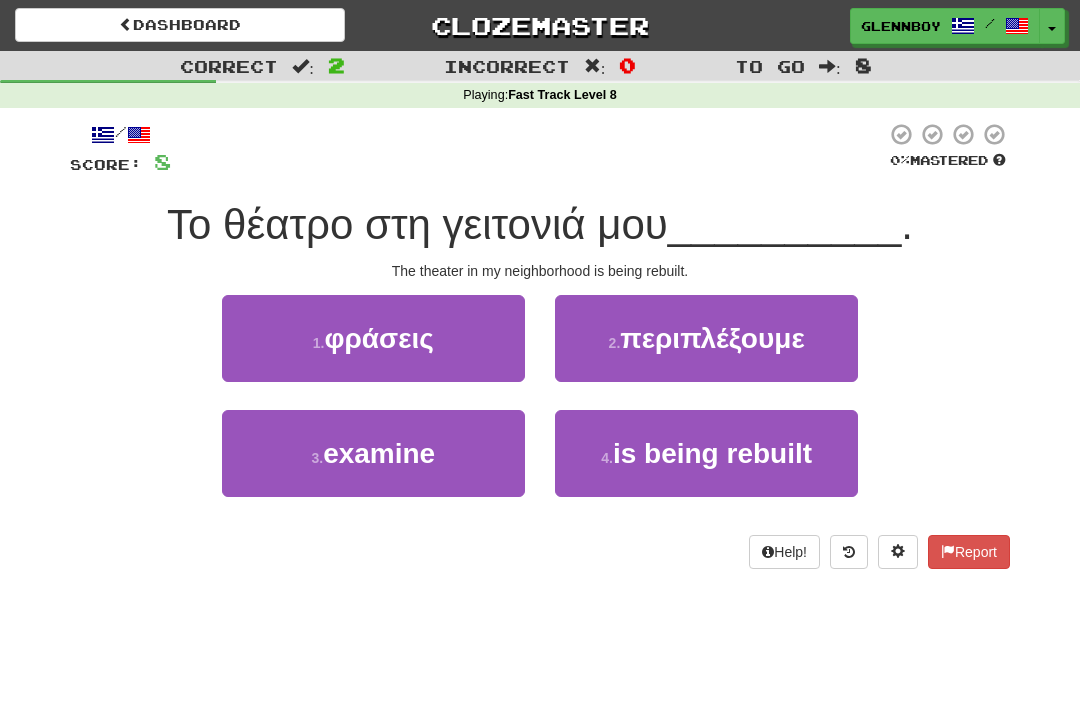click on "2 .  περιπλέξουμε" at bounding box center [706, 352] 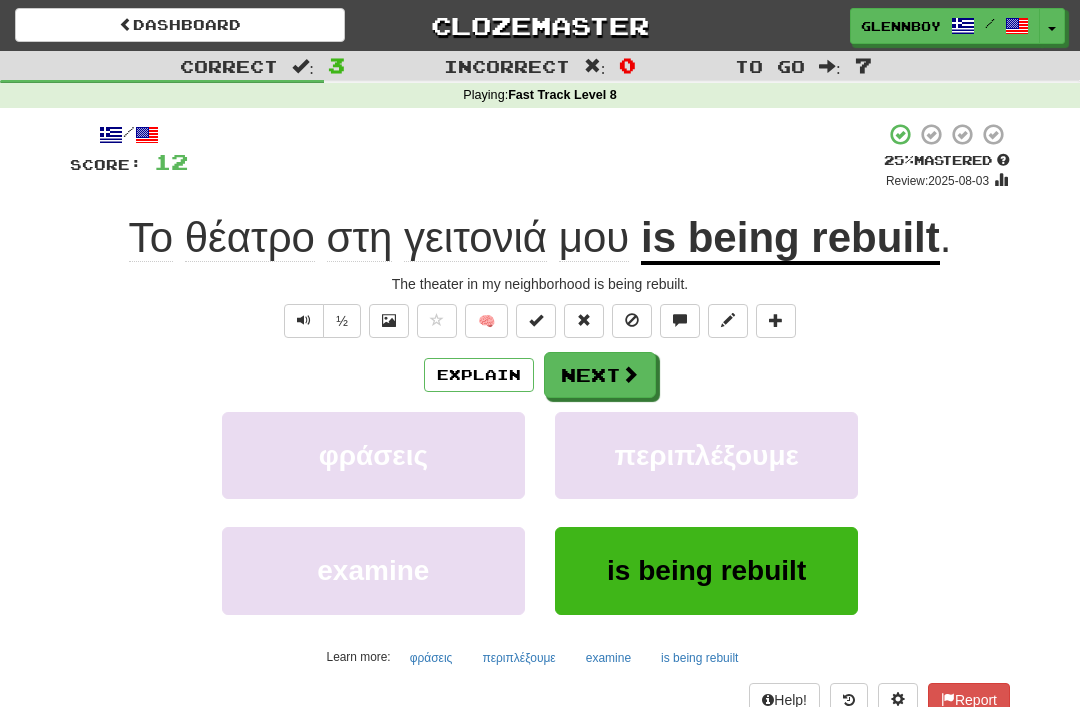 click at bounding box center [632, 321] 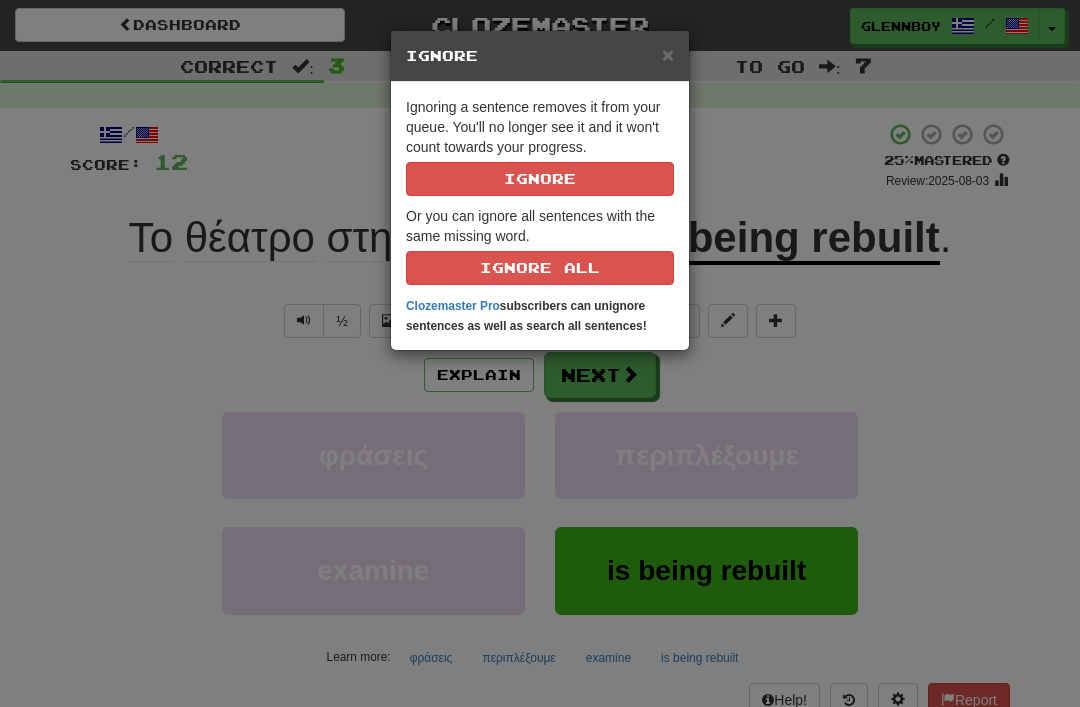click on "Ignoring a sentence removes it from your queue. You'll no longer see it and it won't count towards your progress. Ignore" at bounding box center (540, 146) 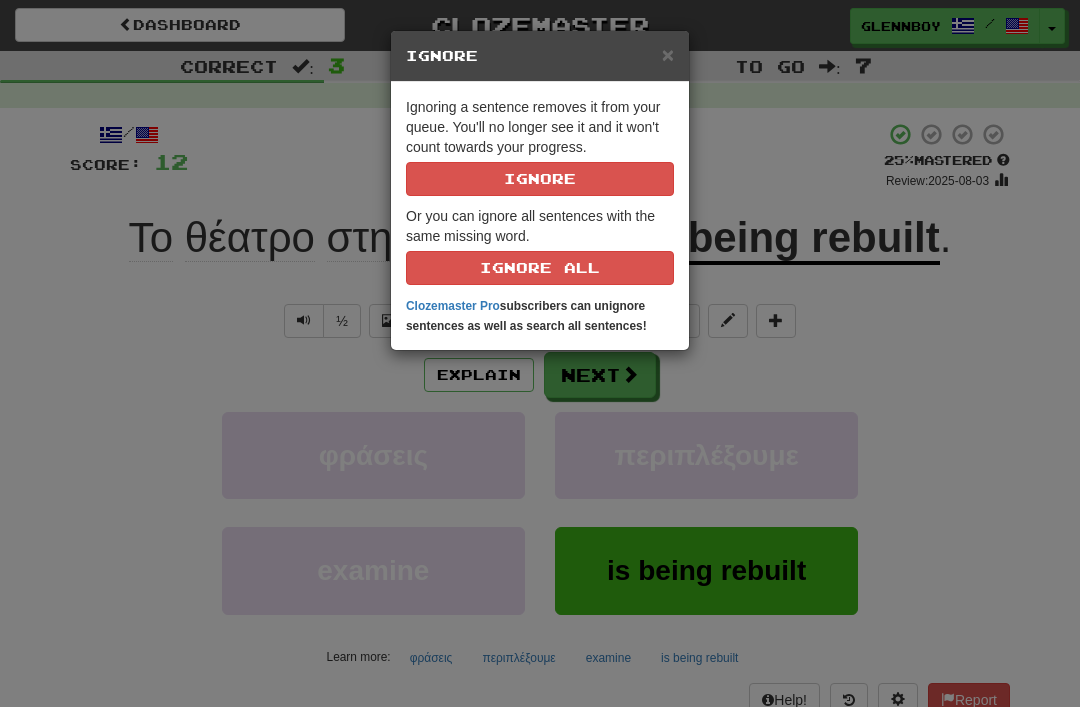 click on "Ignore" at bounding box center (540, 179) 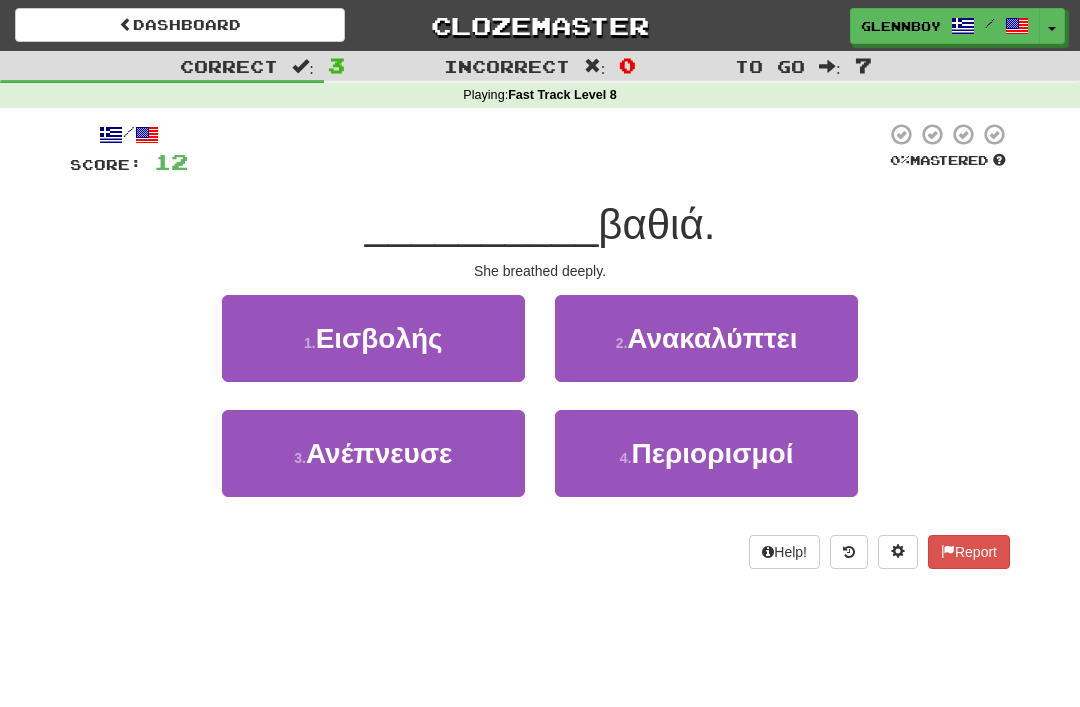 click on "Ανέπνευσε" at bounding box center (379, 453) 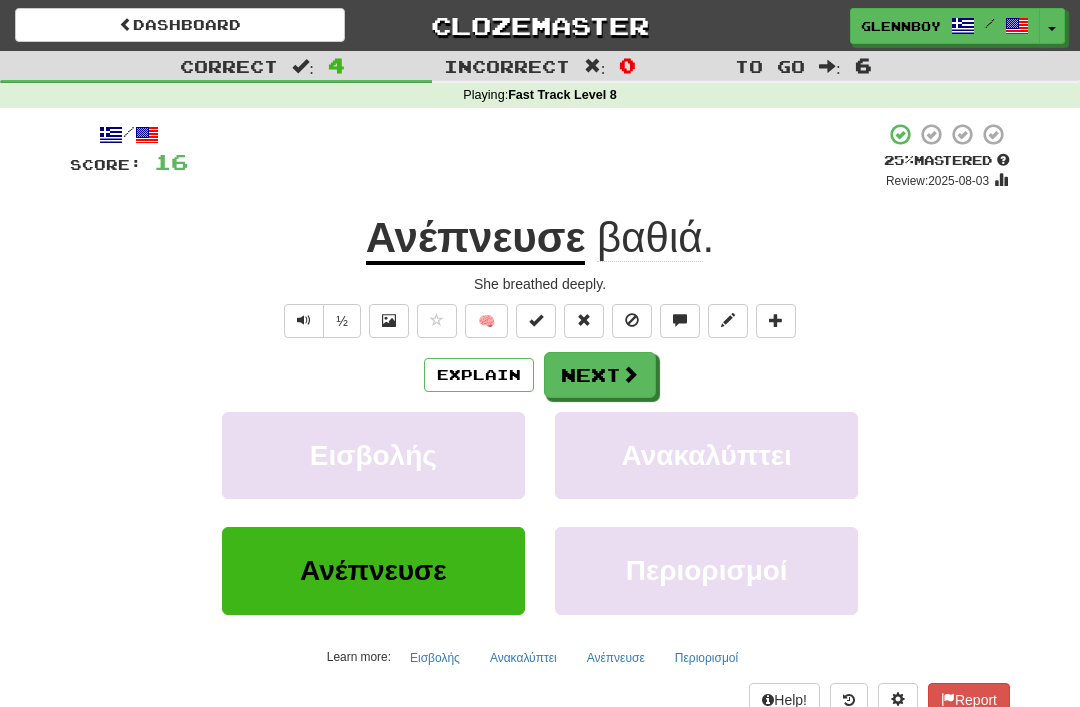 click at bounding box center [632, 321] 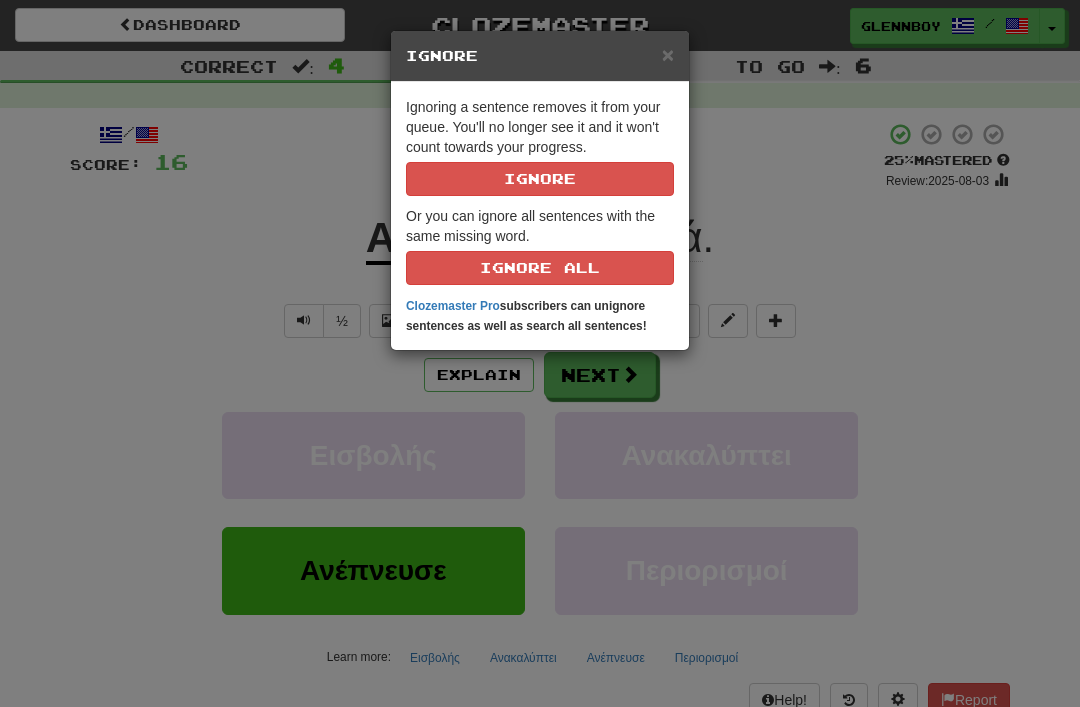 click on "Ignore" at bounding box center (540, 179) 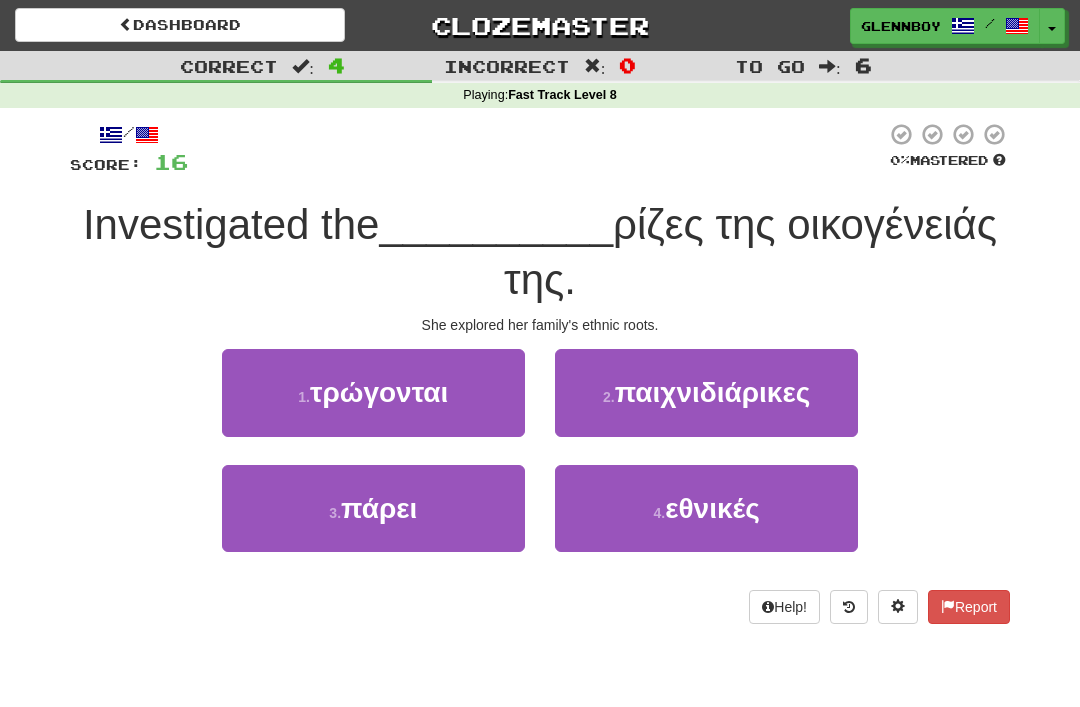 click on "εθνικές" at bounding box center (712, 508) 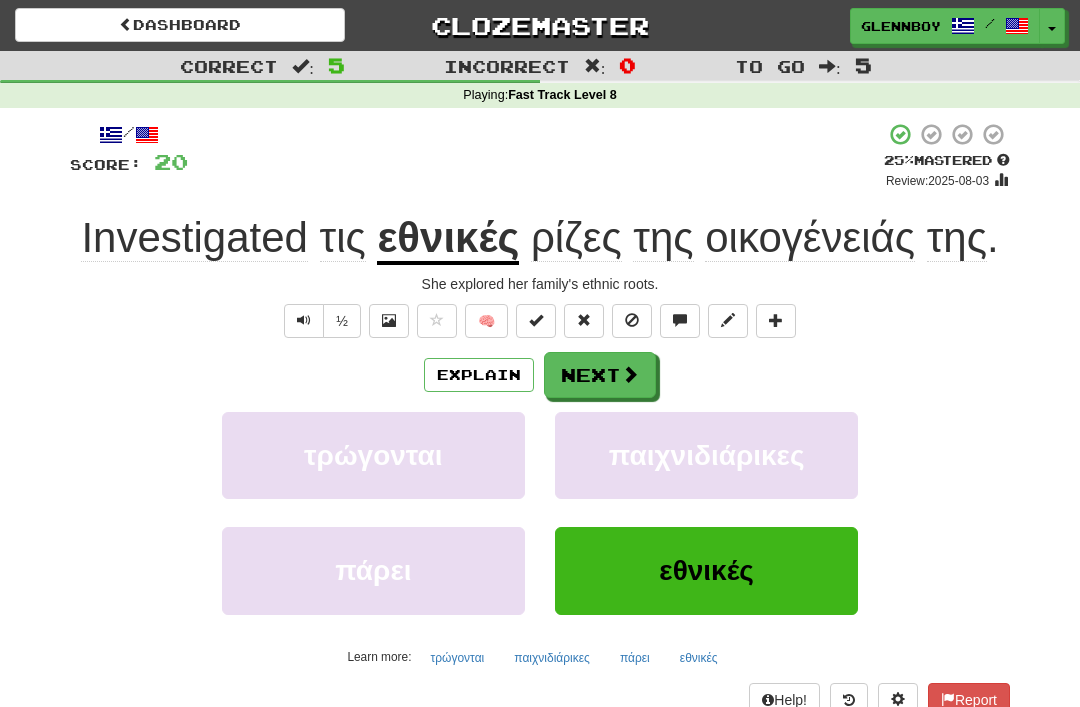 click on "Explain" at bounding box center (479, 375) 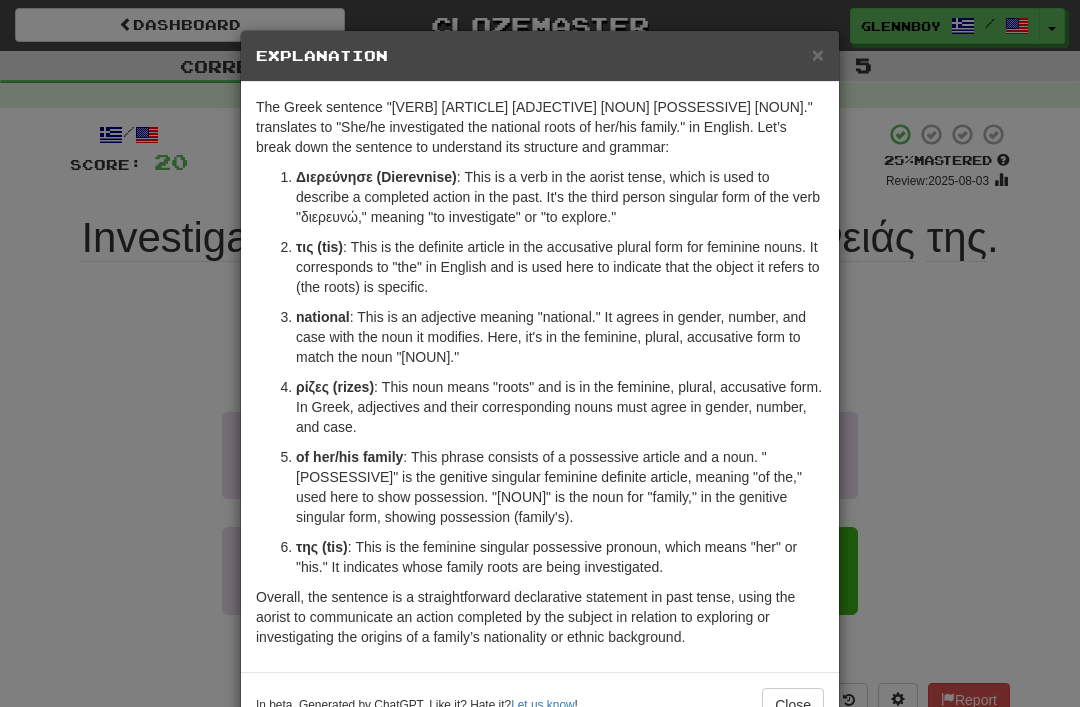 click on "× Explanation The Greek sentence "Διερεύνησε τις εθνικές ρίζες της οικογένειάς της." translates to "She/he investigated the national roots of her/his family." in English. Let’s break down the sentence to understand its structure and grammar:
Διερεύνησε (Dierevnise) : This is a verb in the aorist tense, which is used to describe a completed action in the past. It's the third person singular form of the verb "διερευνώ," meaning "to investigate" or "to explore."
τις (tis) : This is the definite article in the accusative plural form for feminine nouns. It corresponds to "the" in English and is used here to indicate that the object it refers to (the roots) is specific.
εθνικές (ethnikes) : This is an adjective meaning "national." It agrees in gender, number, and case with the noun it modifies. Here, it's in the feminine, plural, accusative form to match the noun "ρίζες."
ρίζες (rizes)
της (tis)" at bounding box center (540, 384) 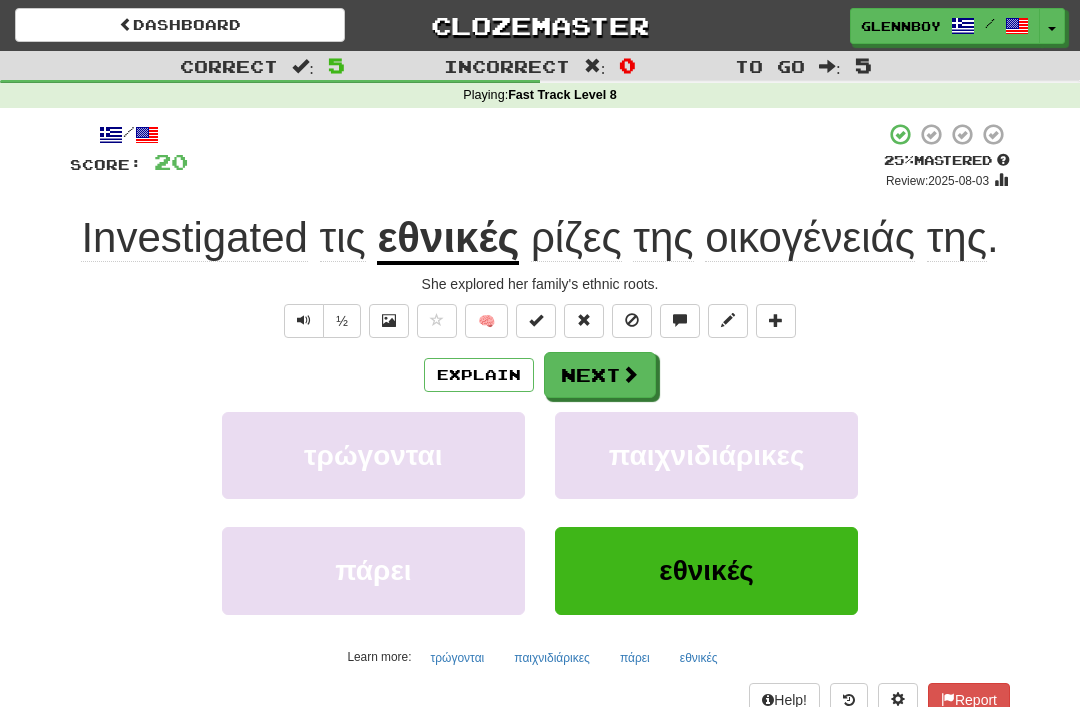 click at bounding box center (632, 321) 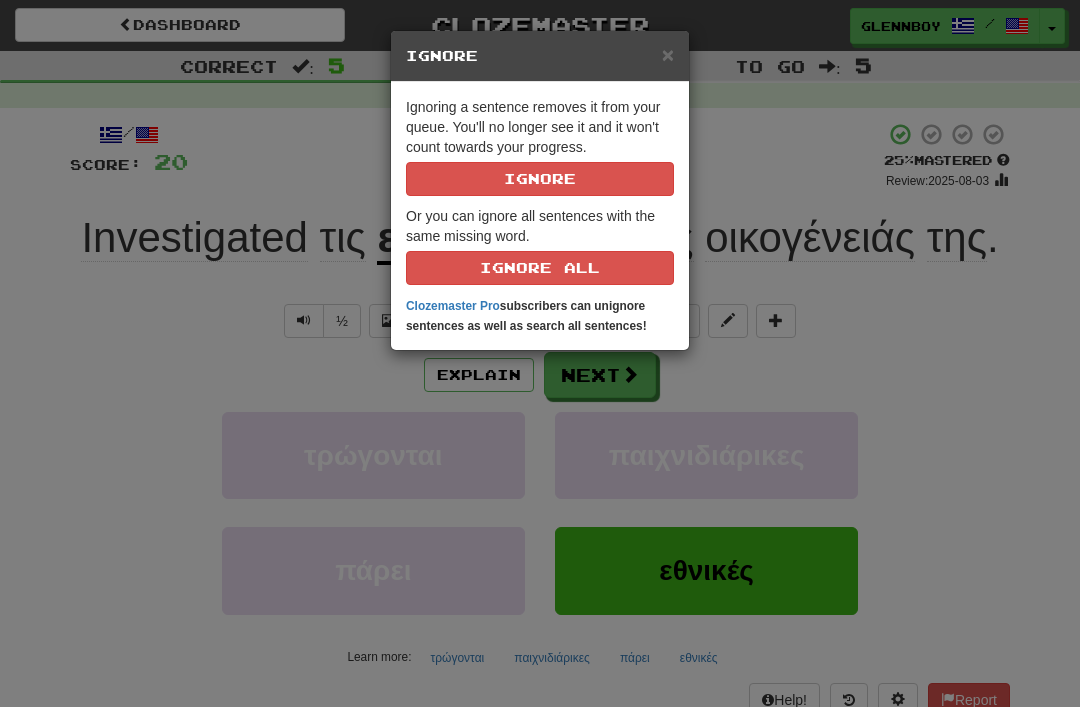 click on "Ignore" at bounding box center (540, 179) 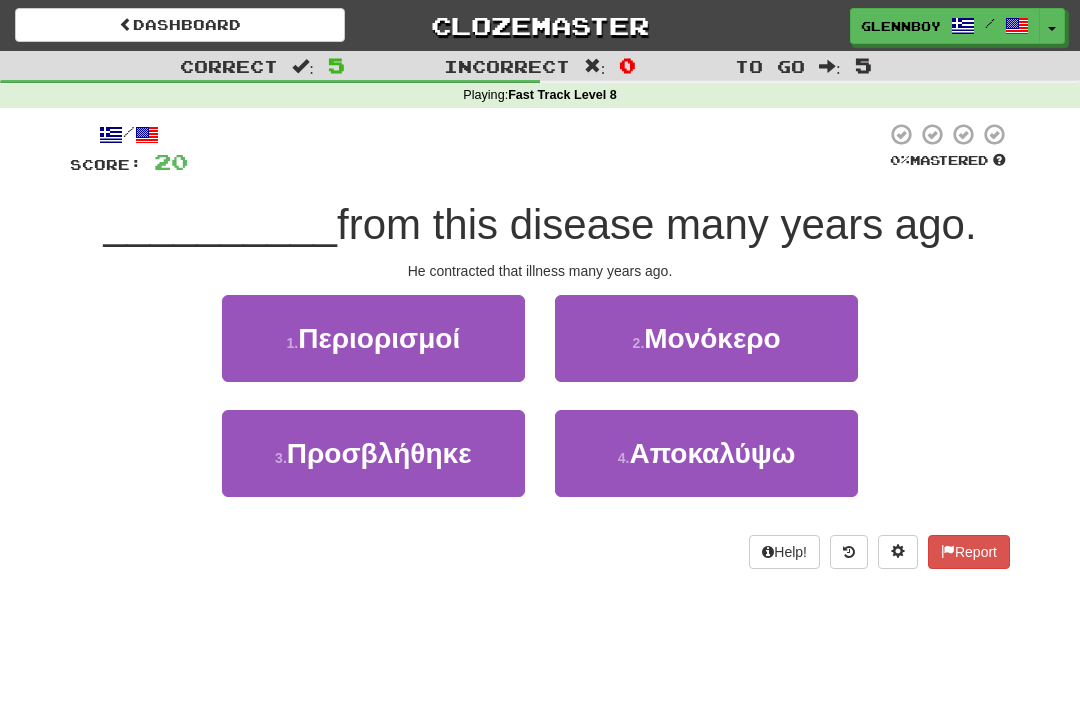 click on "4 .  Αποκαλύψω" at bounding box center (706, 453) 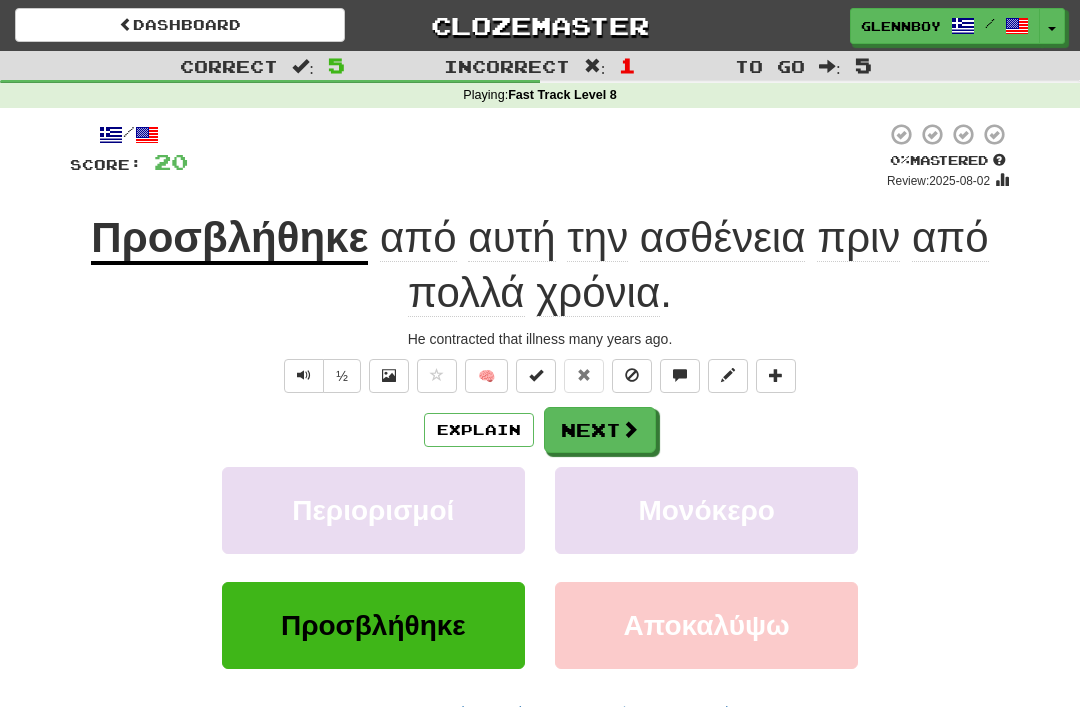 click on "Explain" at bounding box center [479, 430] 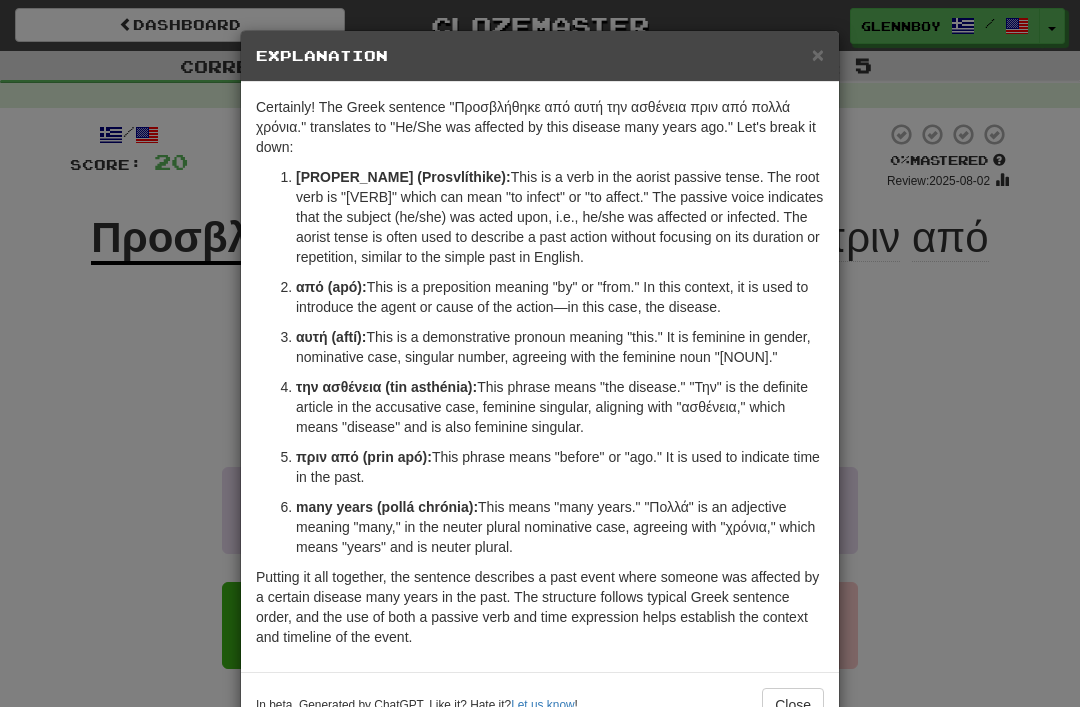 scroll, scrollTop: 0, scrollLeft: 0, axis: both 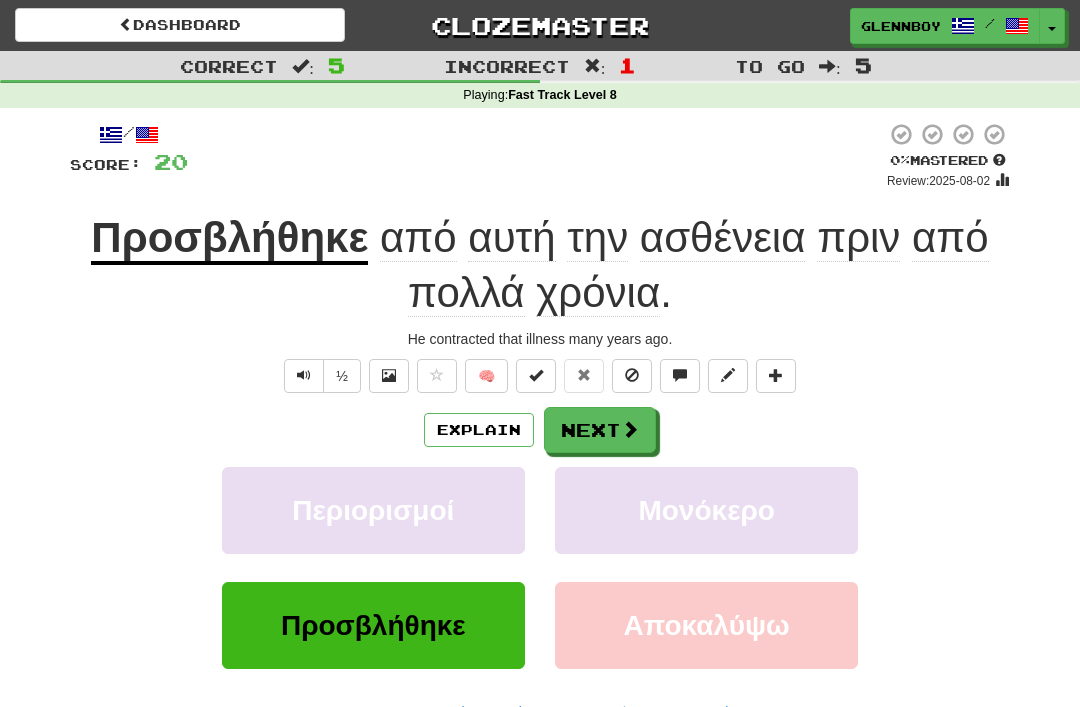 click at bounding box center [632, 376] 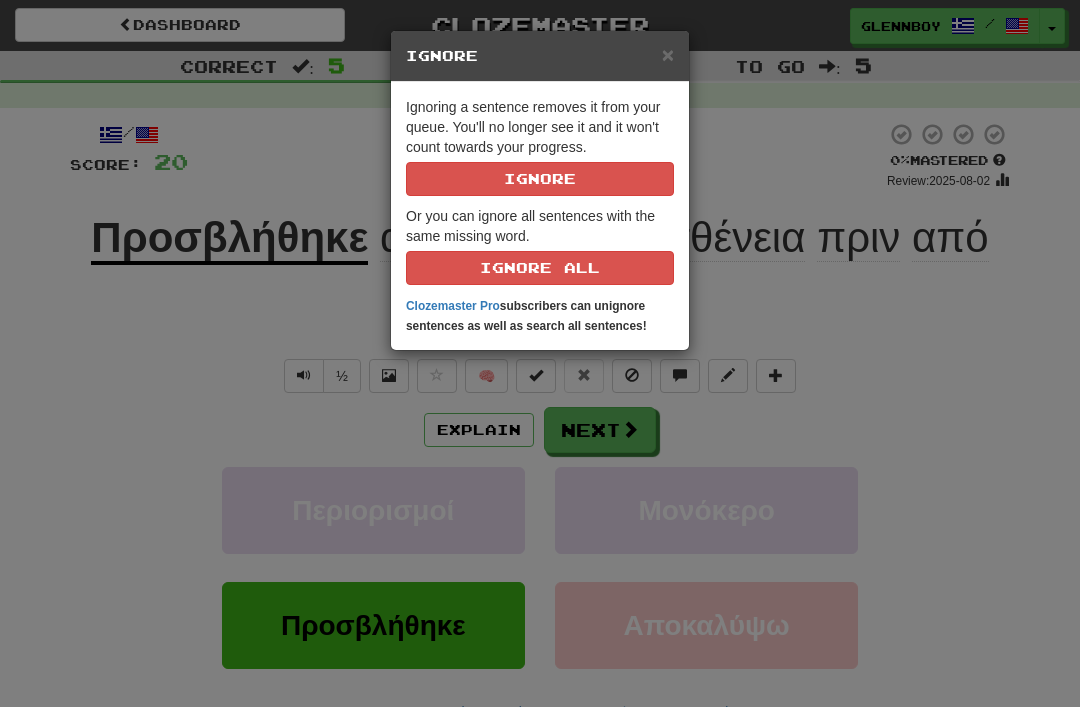 click on "Ignore" at bounding box center [540, 179] 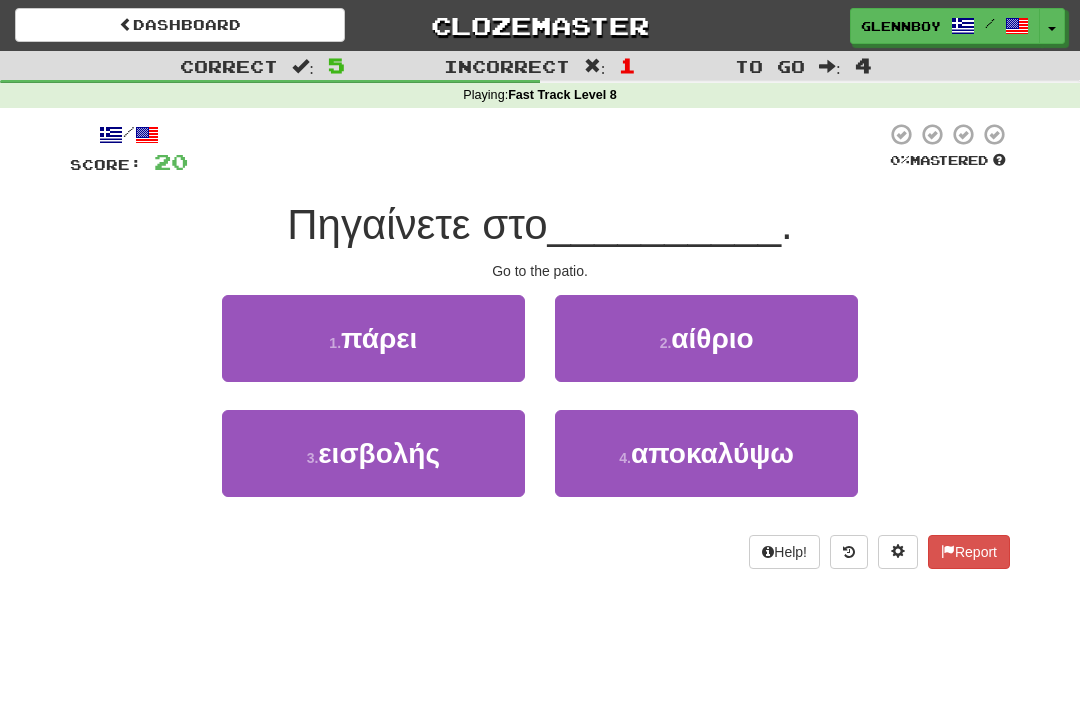 click on "αίθριο" at bounding box center [712, 338] 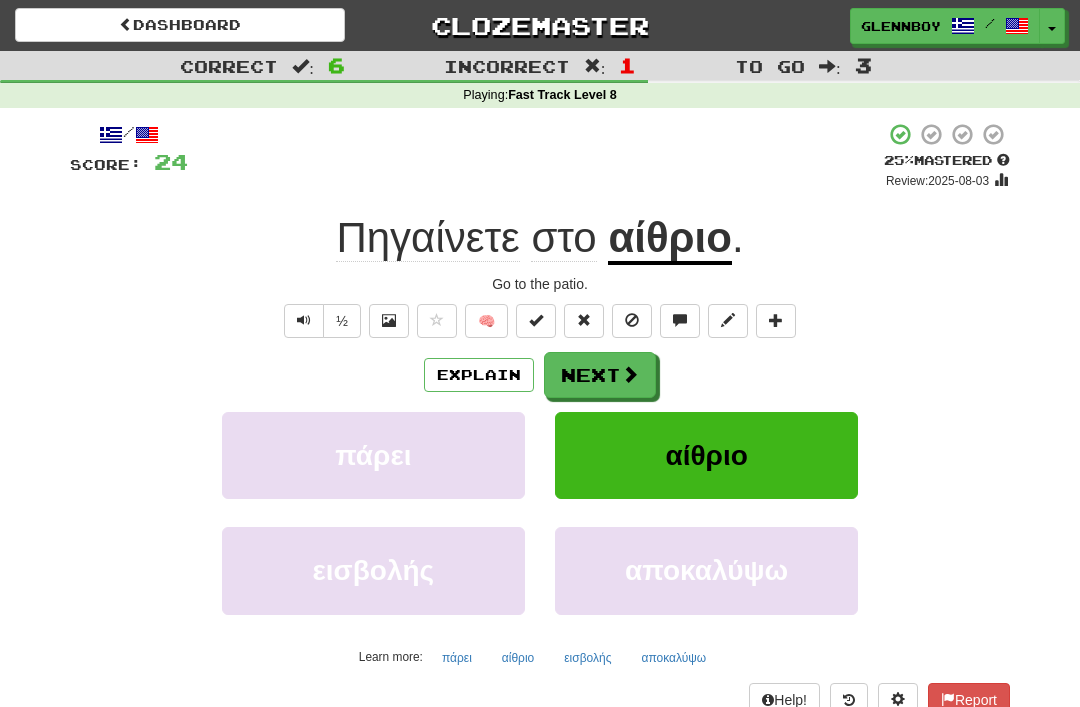 click at bounding box center [632, 321] 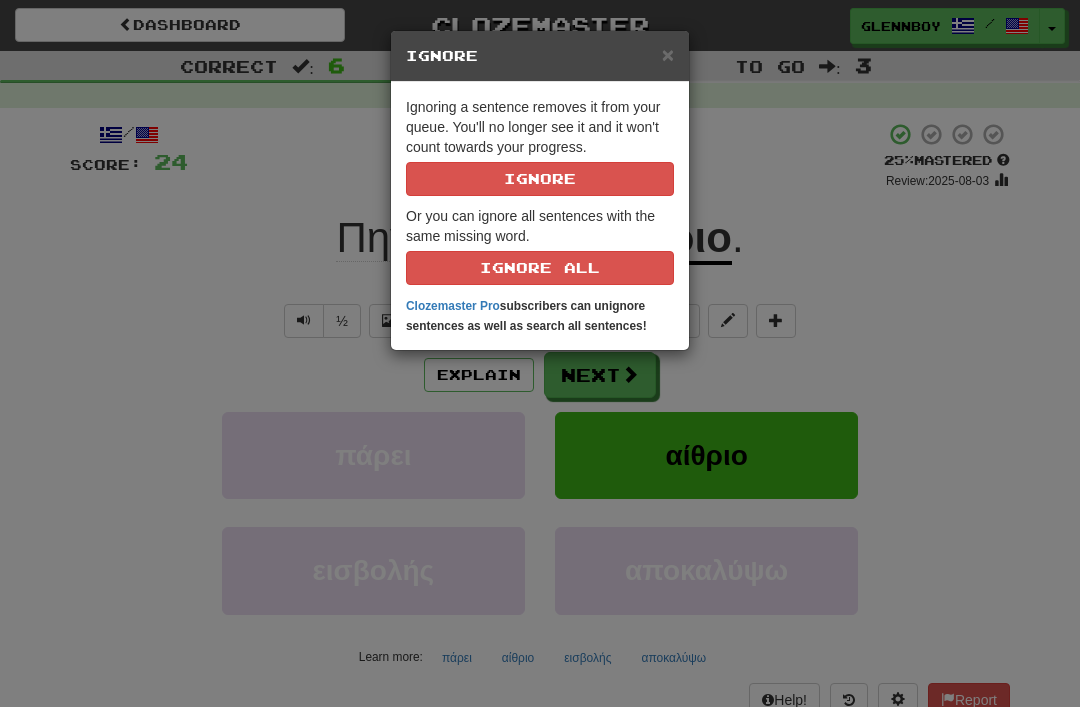 click on "Ignore" at bounding box center (540, 179) 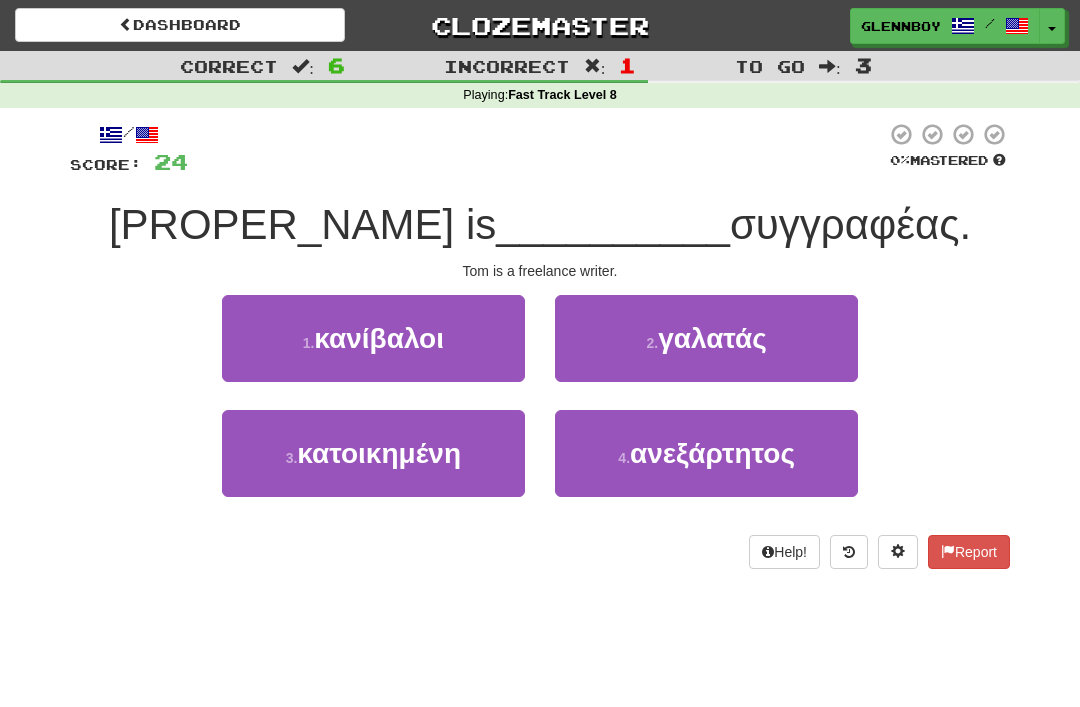 click on "3 .  κατοικημένη" at bounding box center (373, 453) 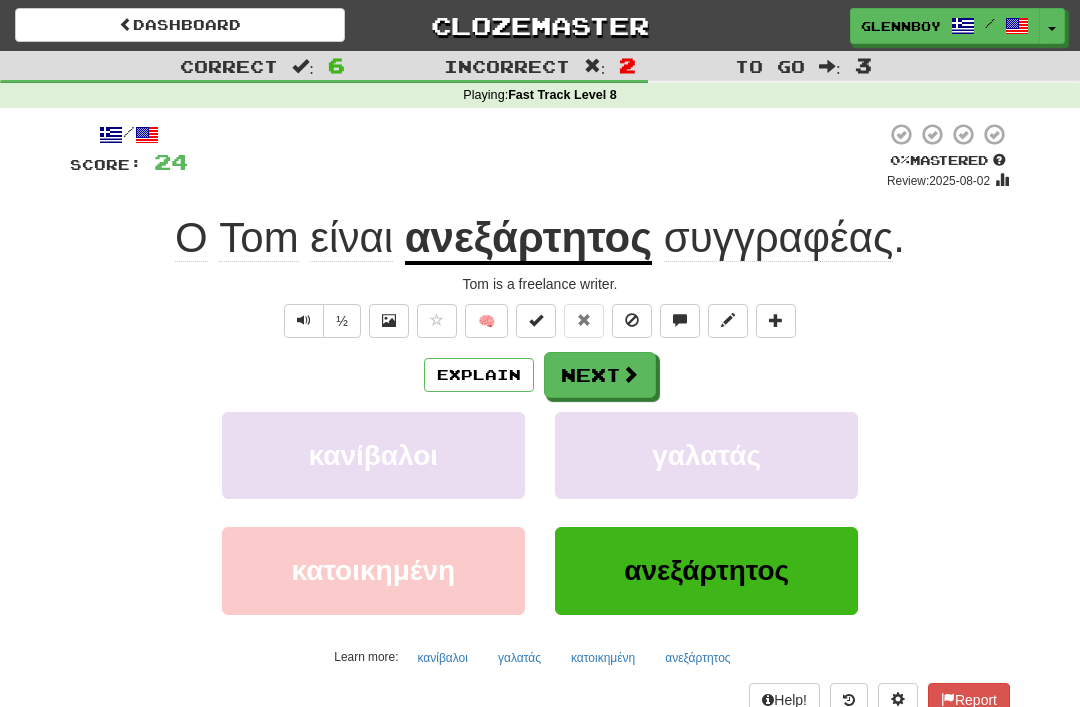 click at bounding box center [632, 321] 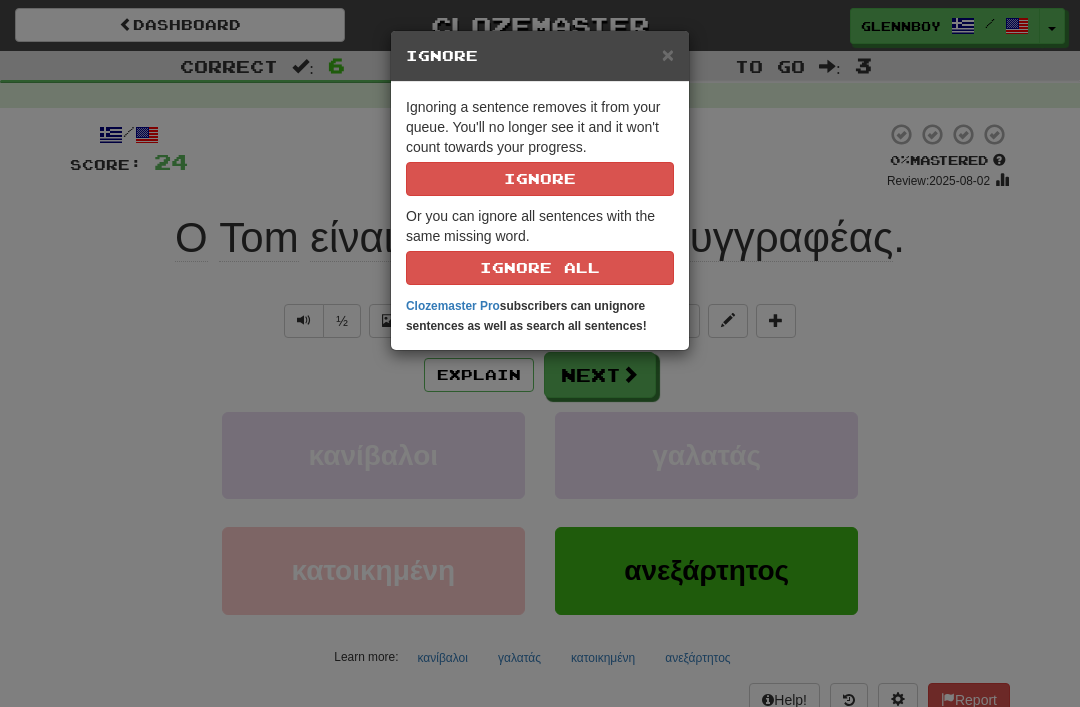 click on "Ignore" at bounding box center [540, 179] 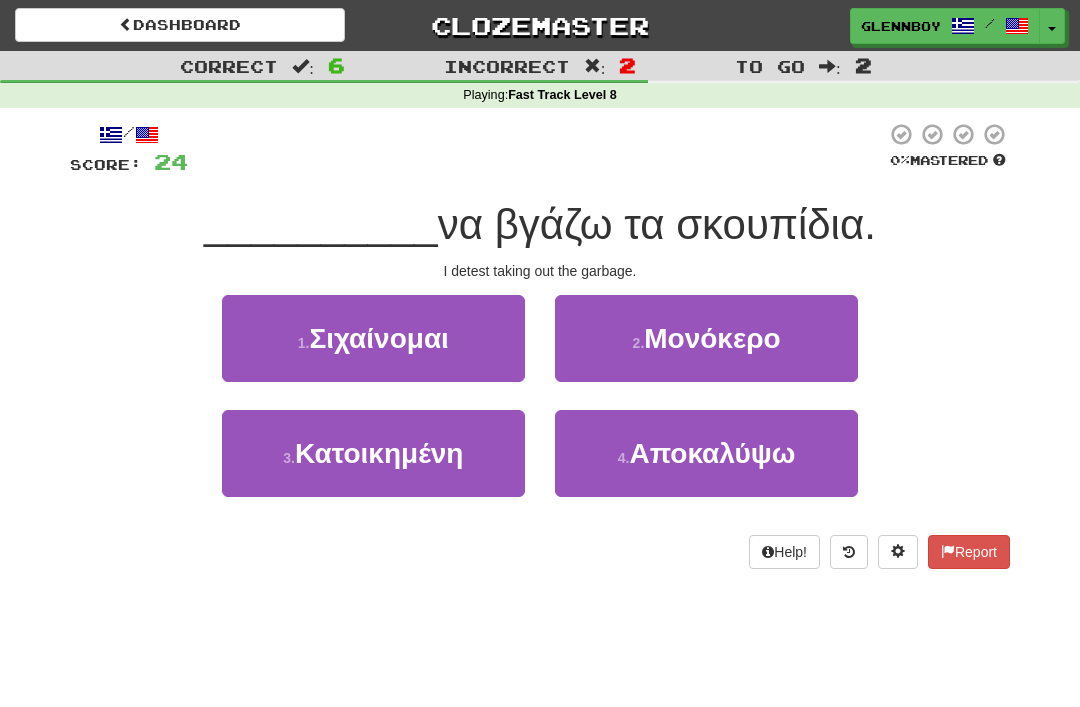 click on "1 .  Σιχαίνομαι" at bounding box center [373, 338] 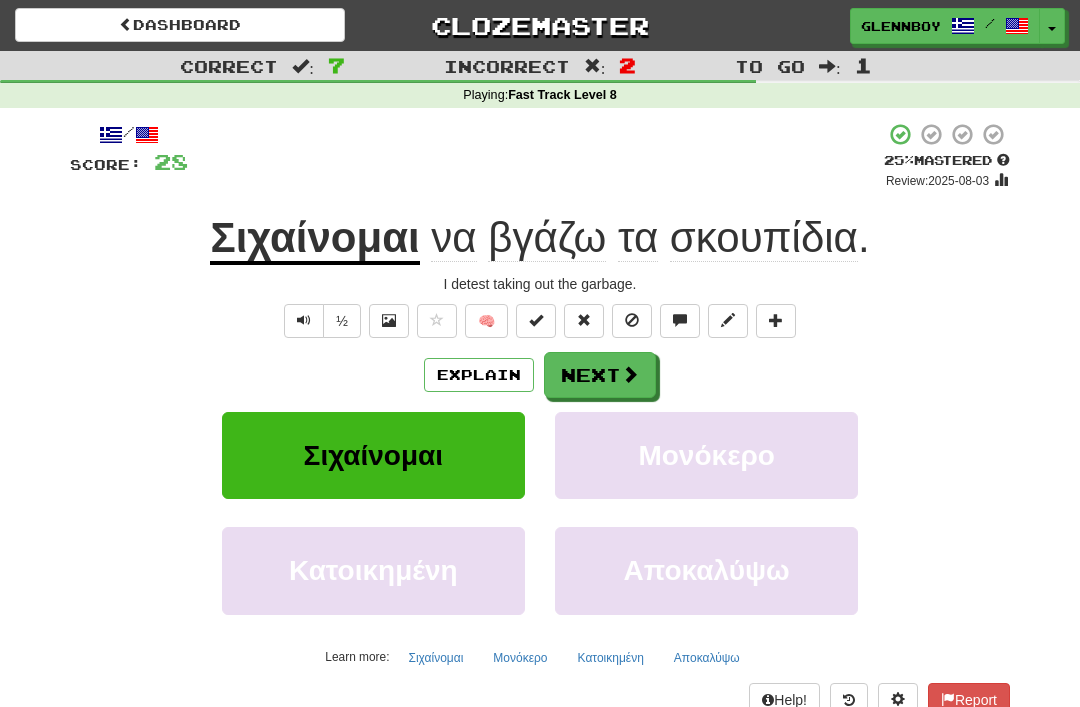 click at bounding box center (632, 321) 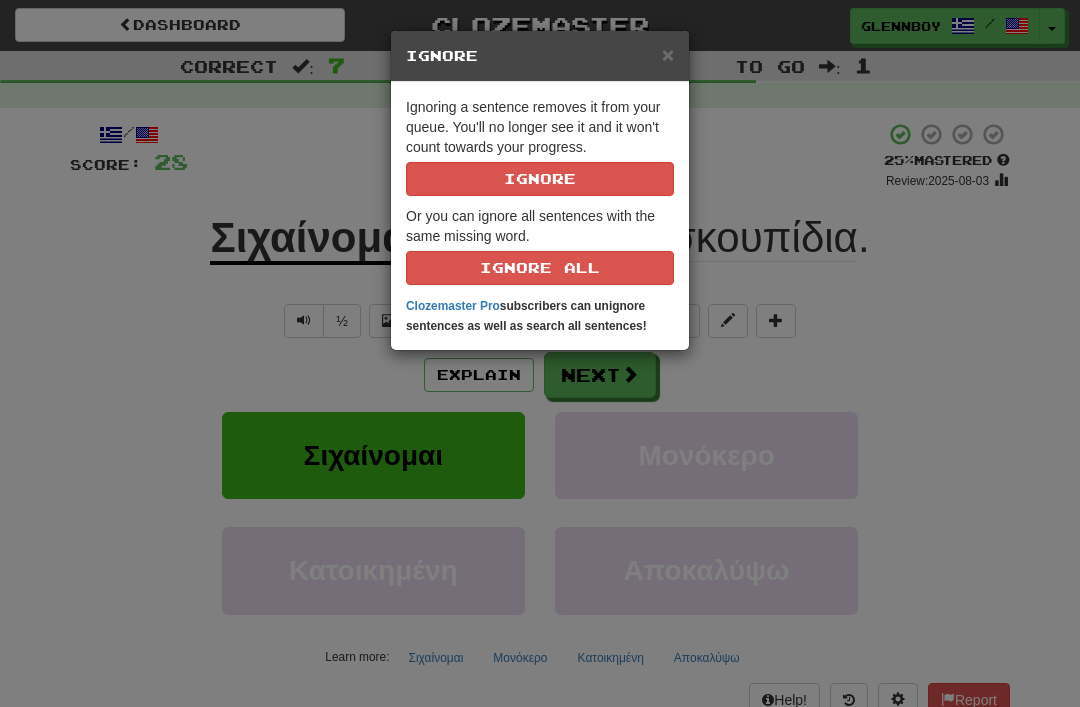 click on "Ignore" at bounding box center [540, 179] 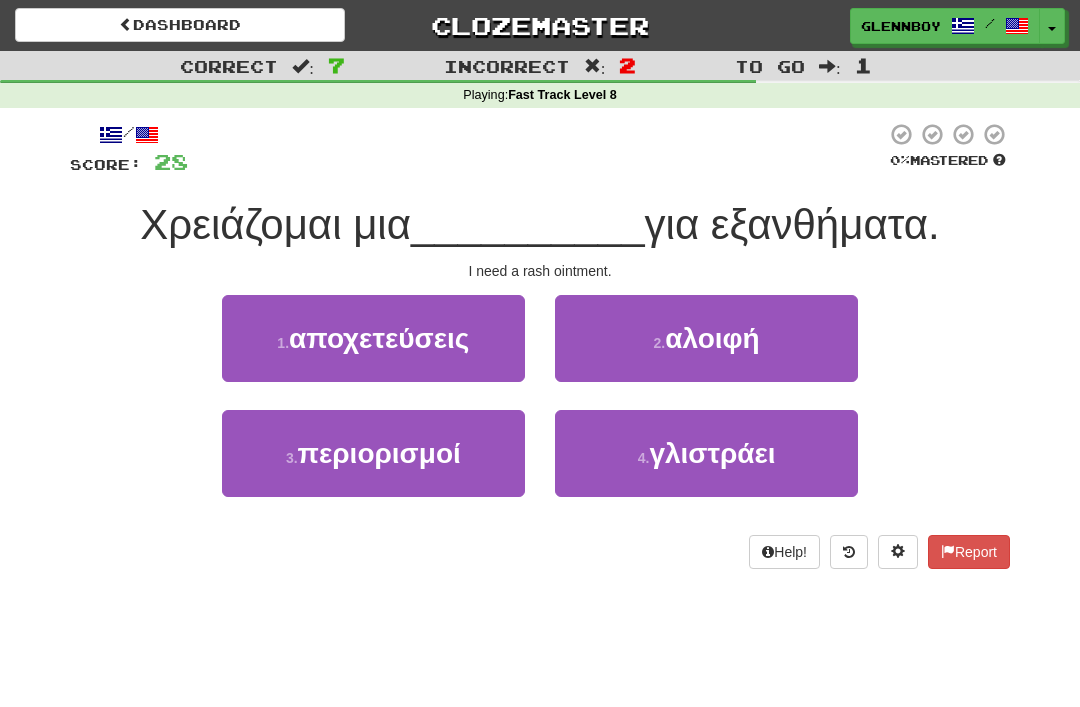 click on "2 .  αλοιφή" at bounding box center (706, 338) 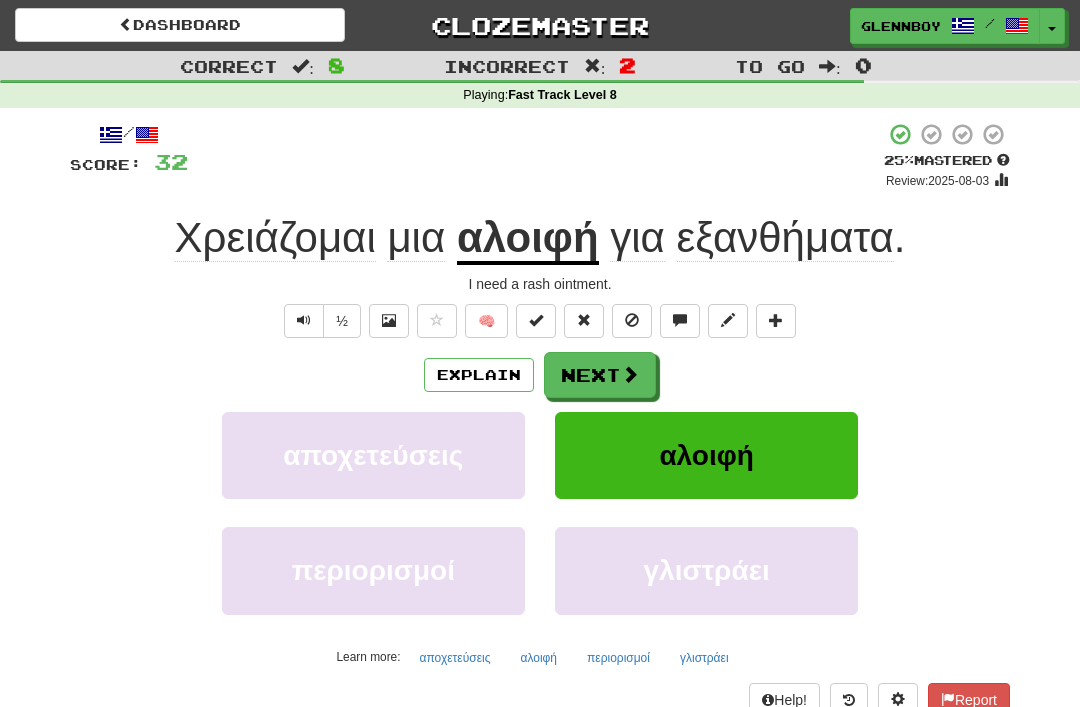 click at bounding box center (632, 321) 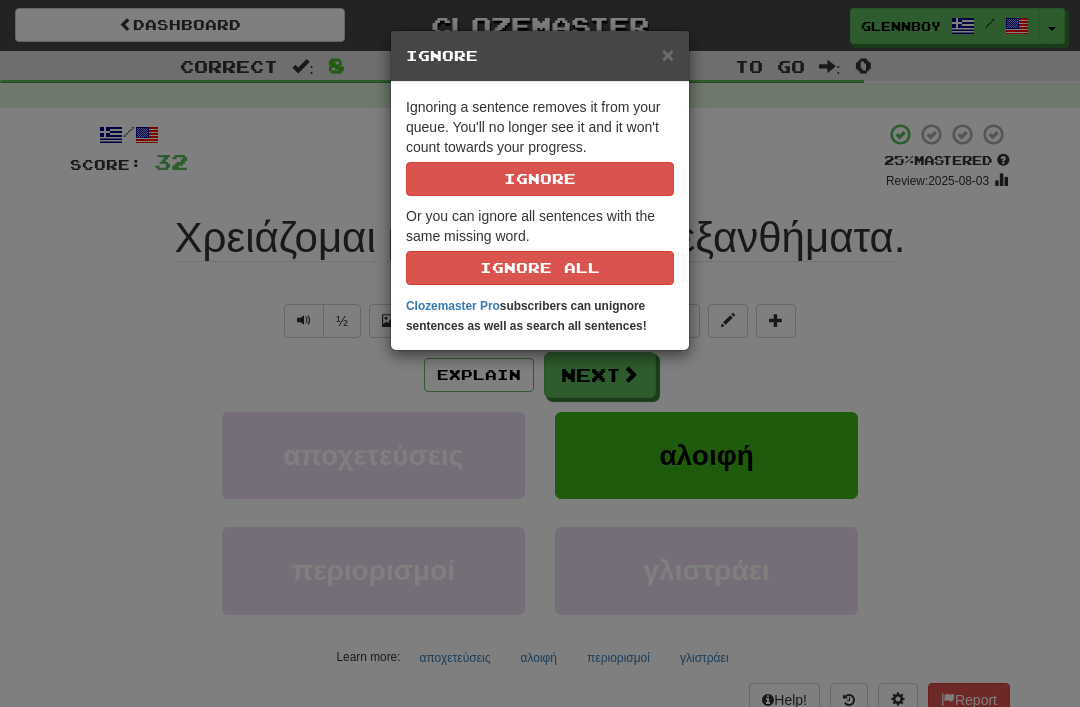 click on "Ignore" at bounding box center (540, 179) 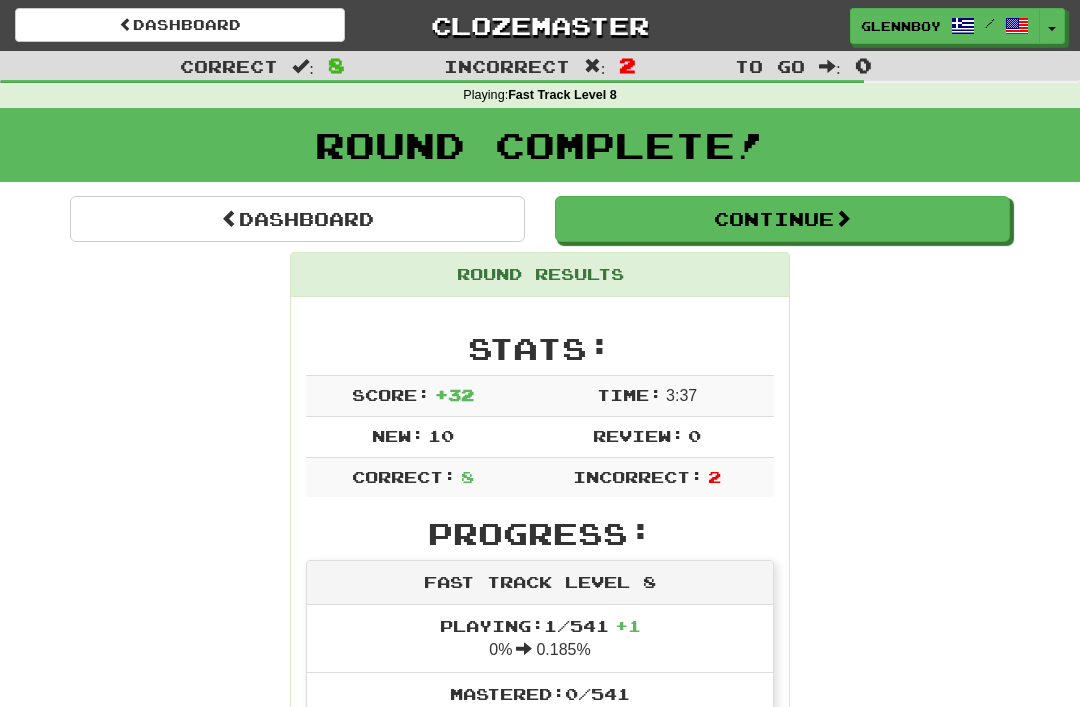 click on "Continue" at bounding box center (782, 219) 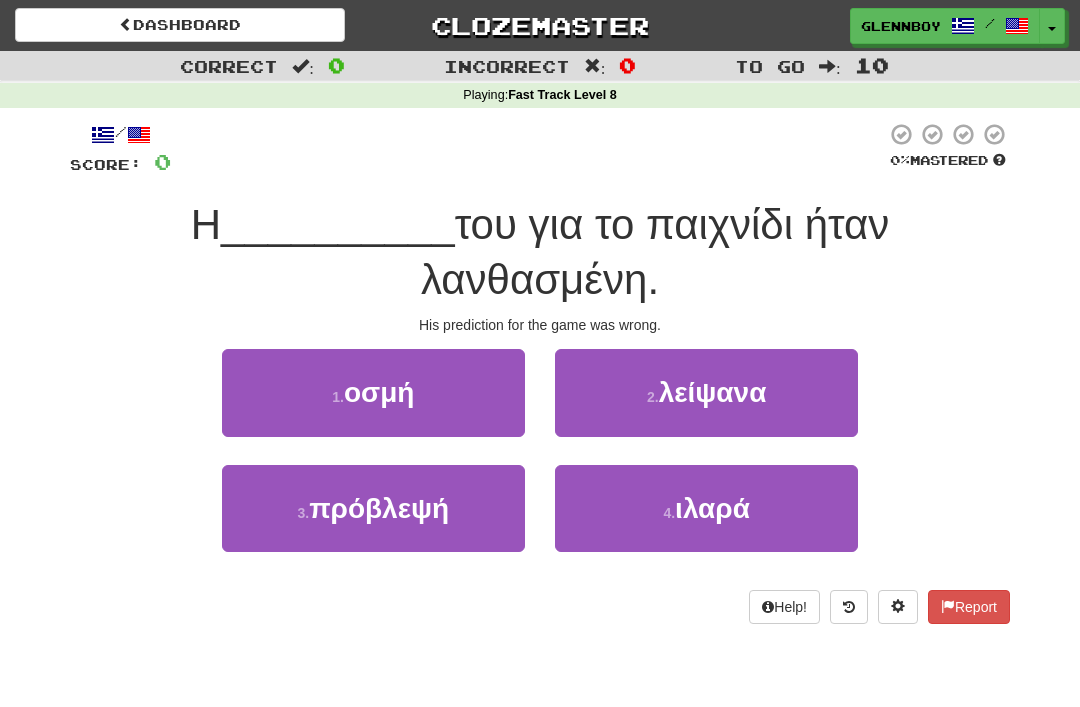 click on "3 .  πρόβλεψή" at bounding box center (373, 508) 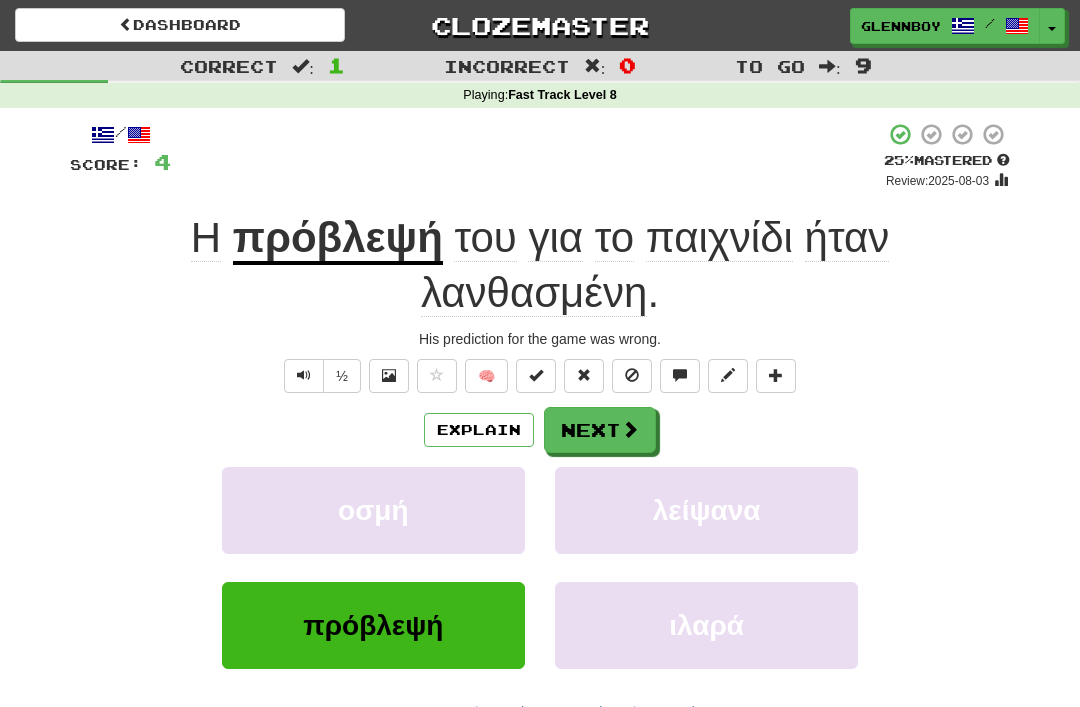 click at bounding box center [632, 375] 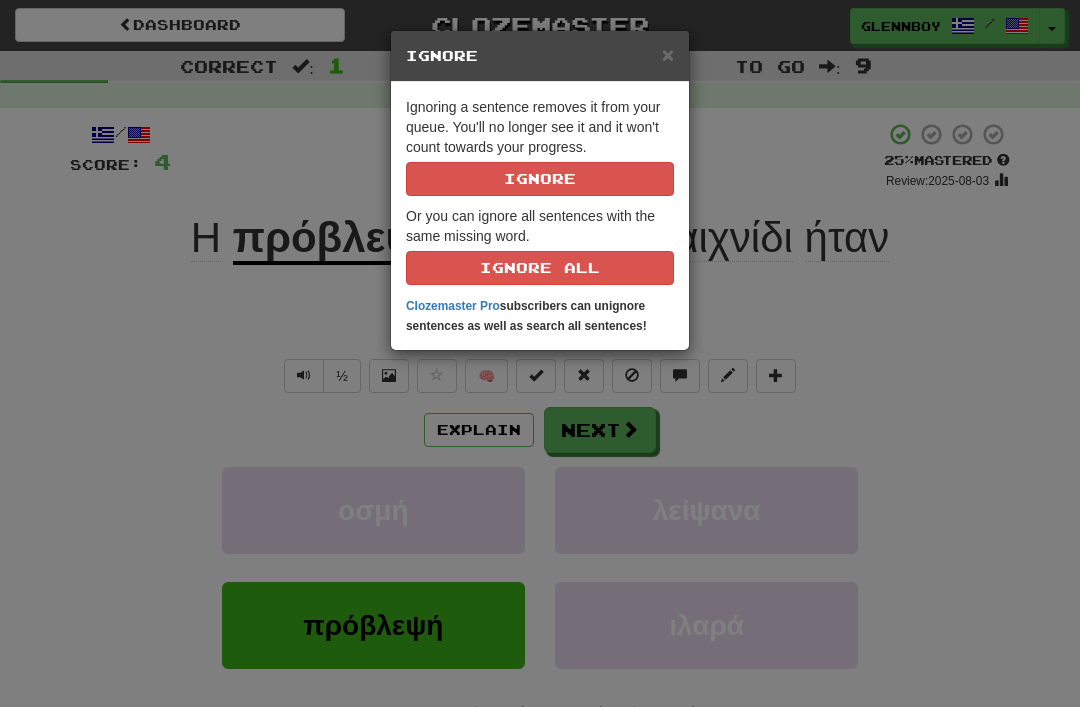 click on "Ignore" at bounding box center [540, 179] 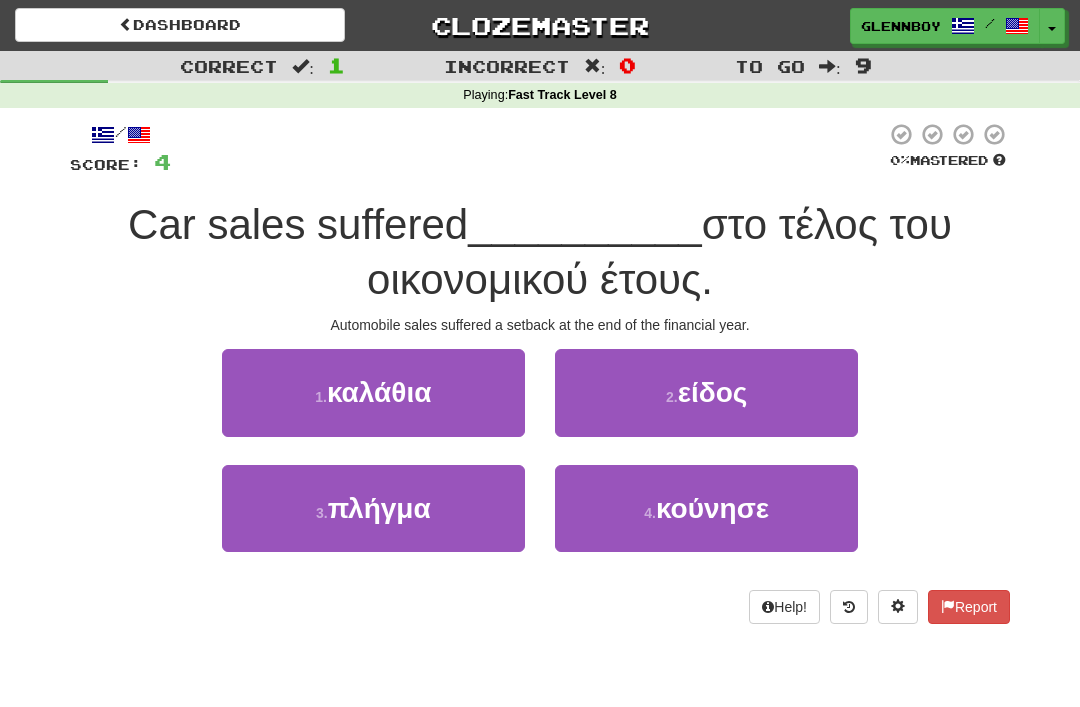 click on "3 .  πλήγμα" at bounding box center (373, 508) 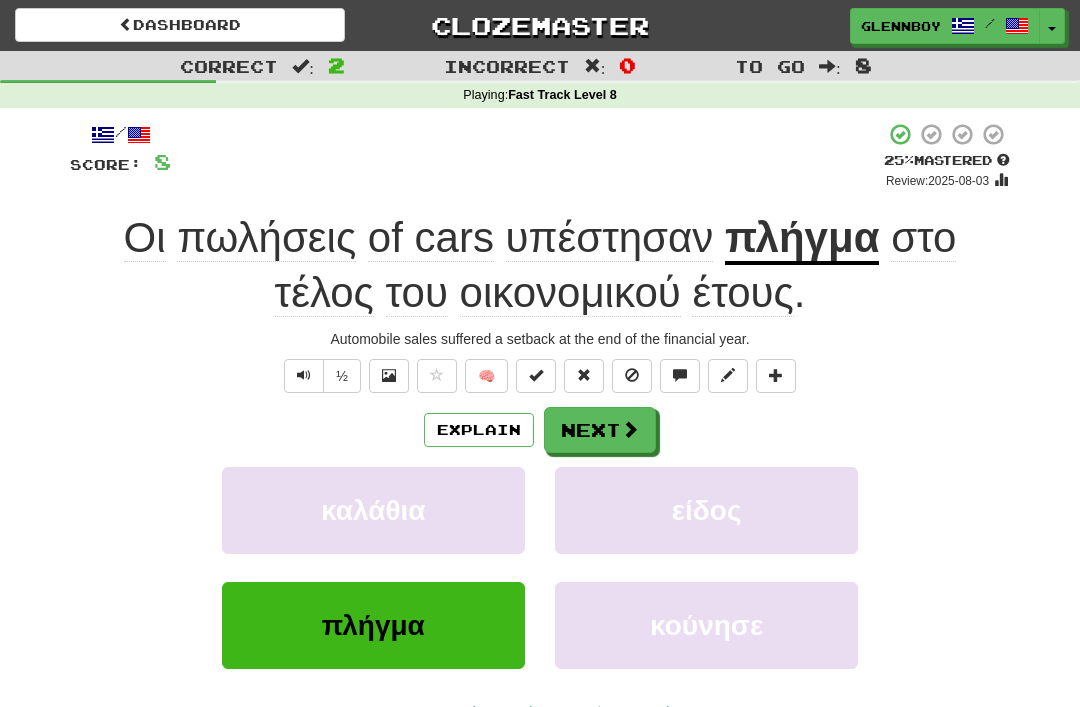 click at bounding box center (632, 376) 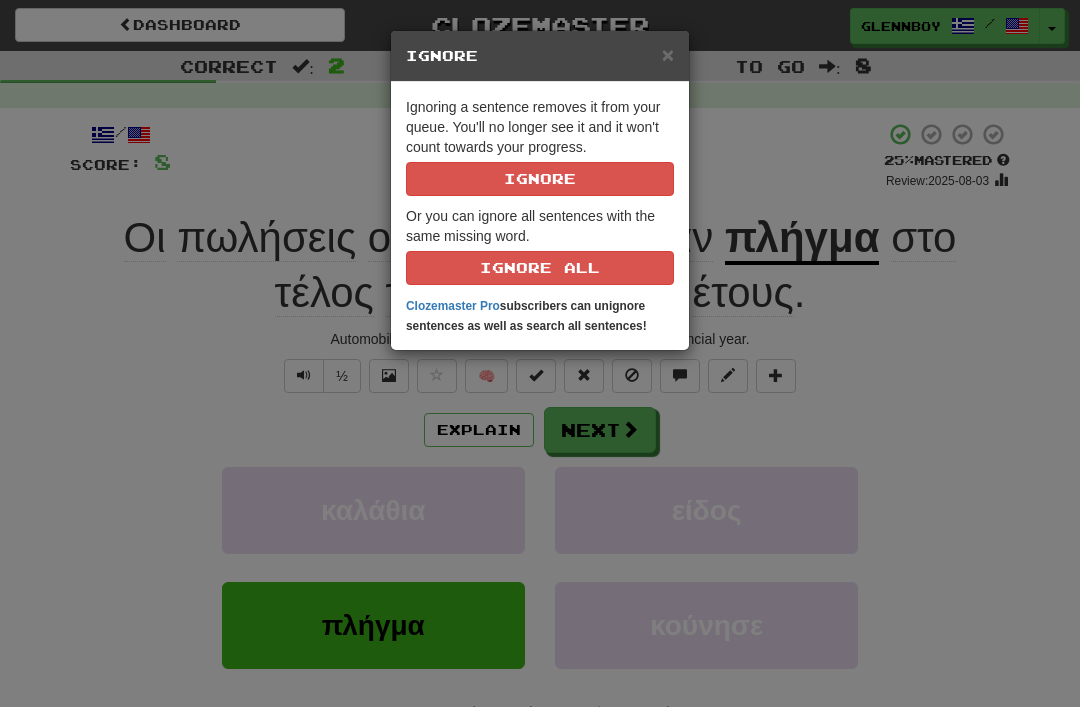 click on "Ignore" at bounding box center (540, 179) 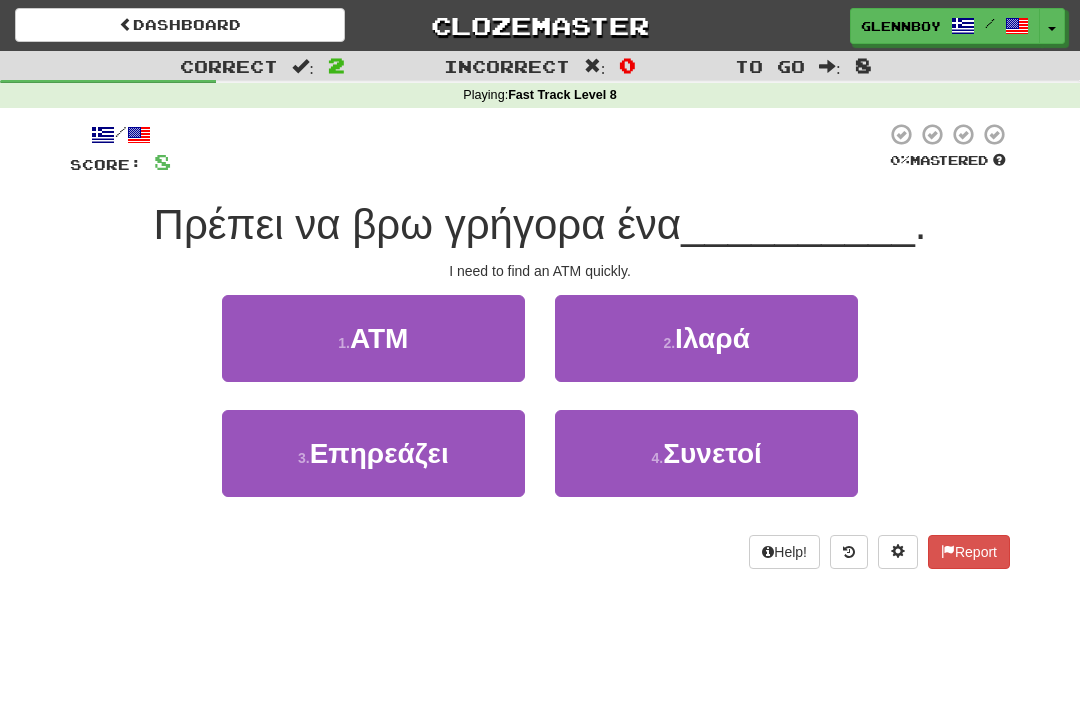 click on "ΑΤΜ" at bounding box center (379, 338) 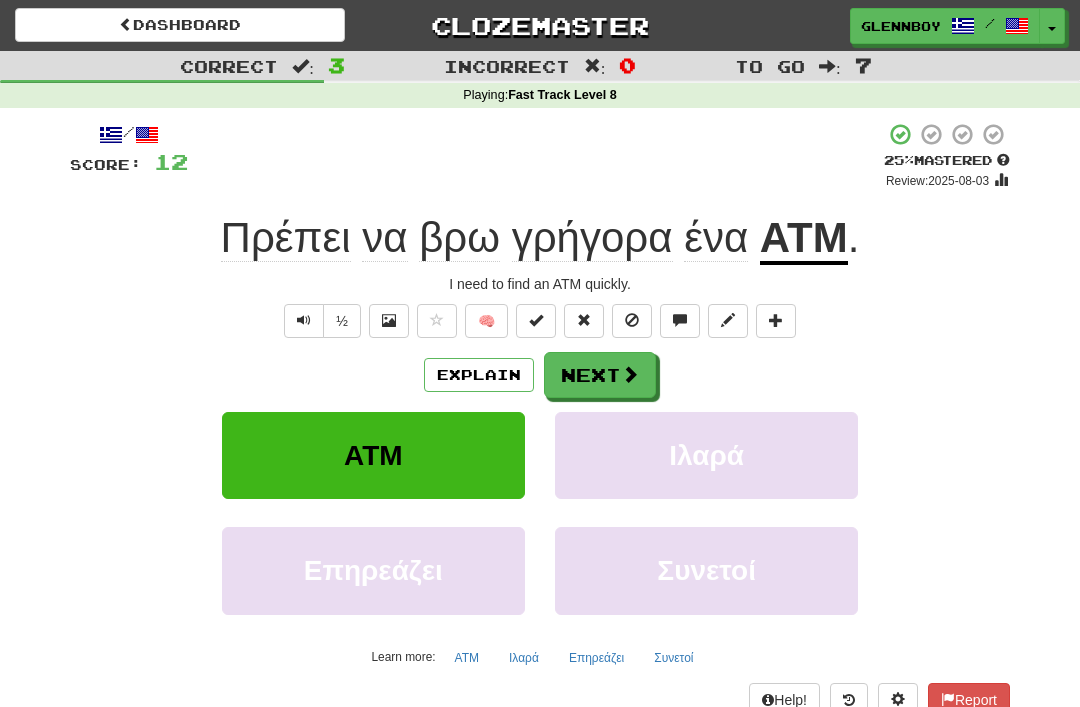 click at bounding box center (632, 320) 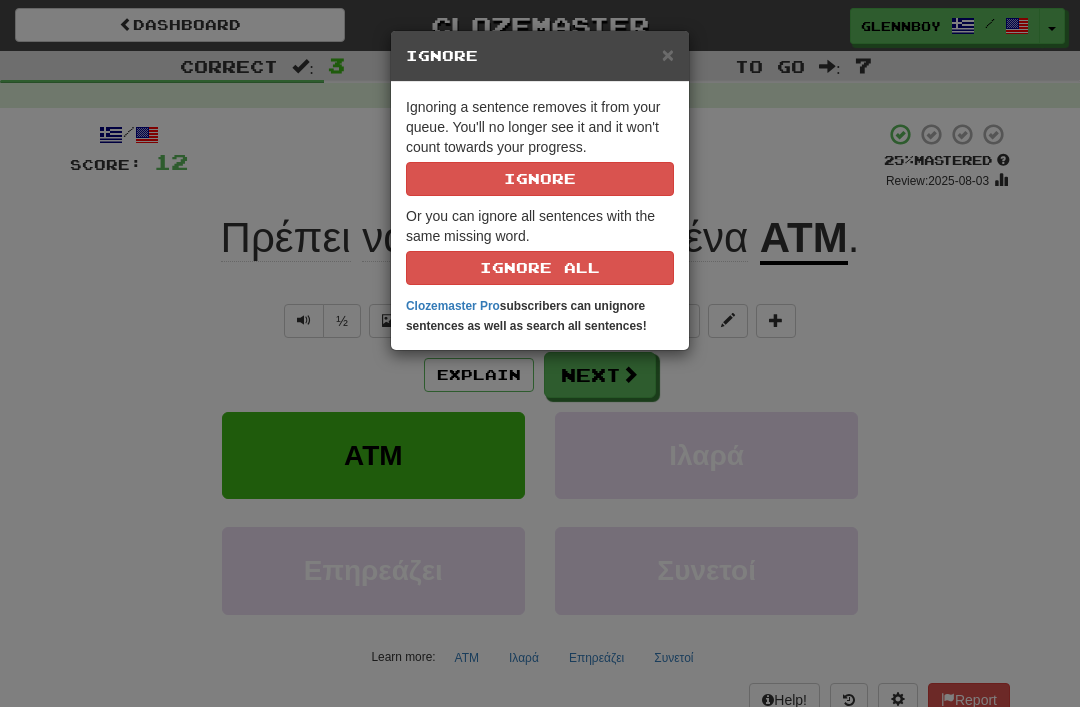 click on "Ignore" at bounding box center [540, 179] 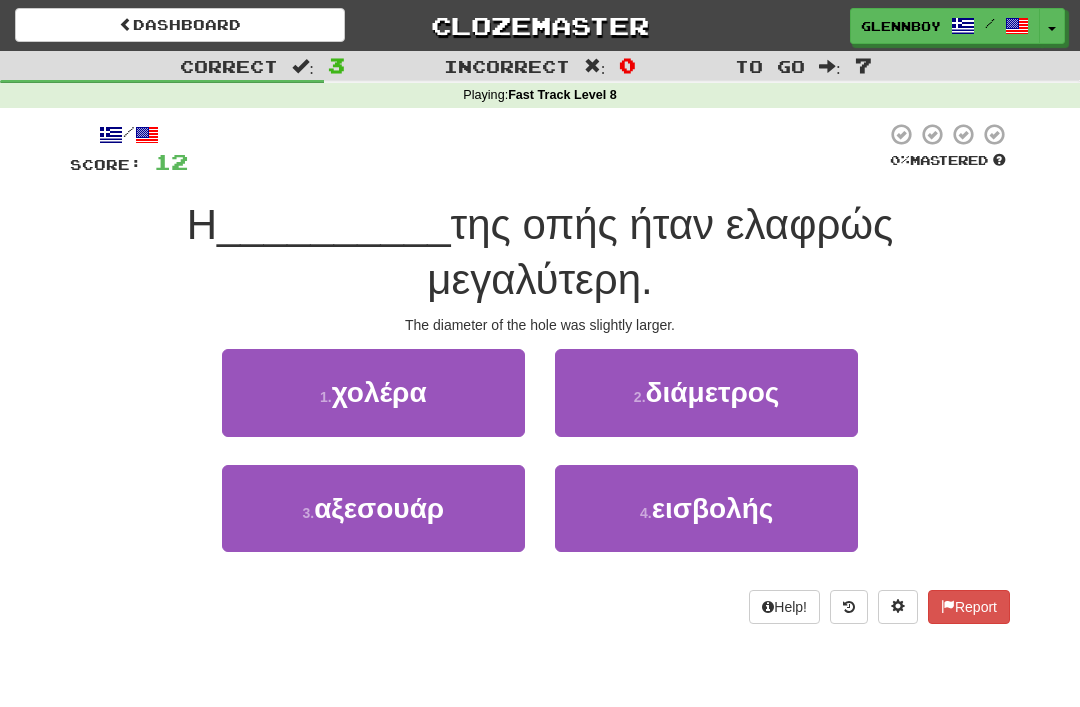 click on "διάμετρος" at bounding box center (713, 392) 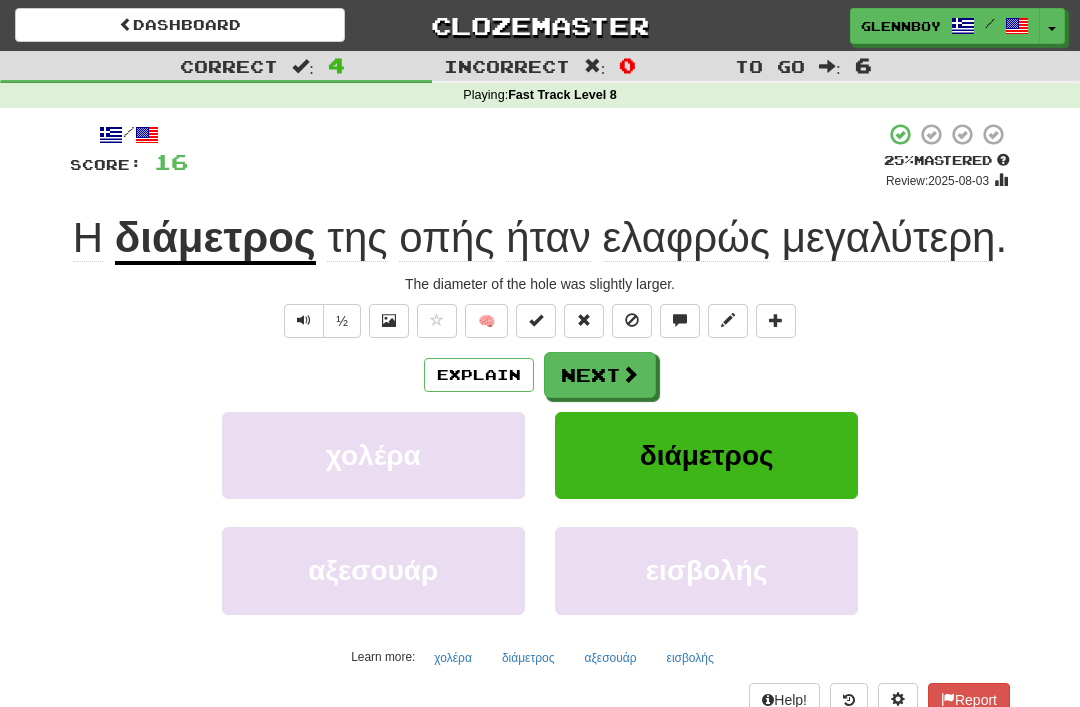 click at bounding box center [632, 321] 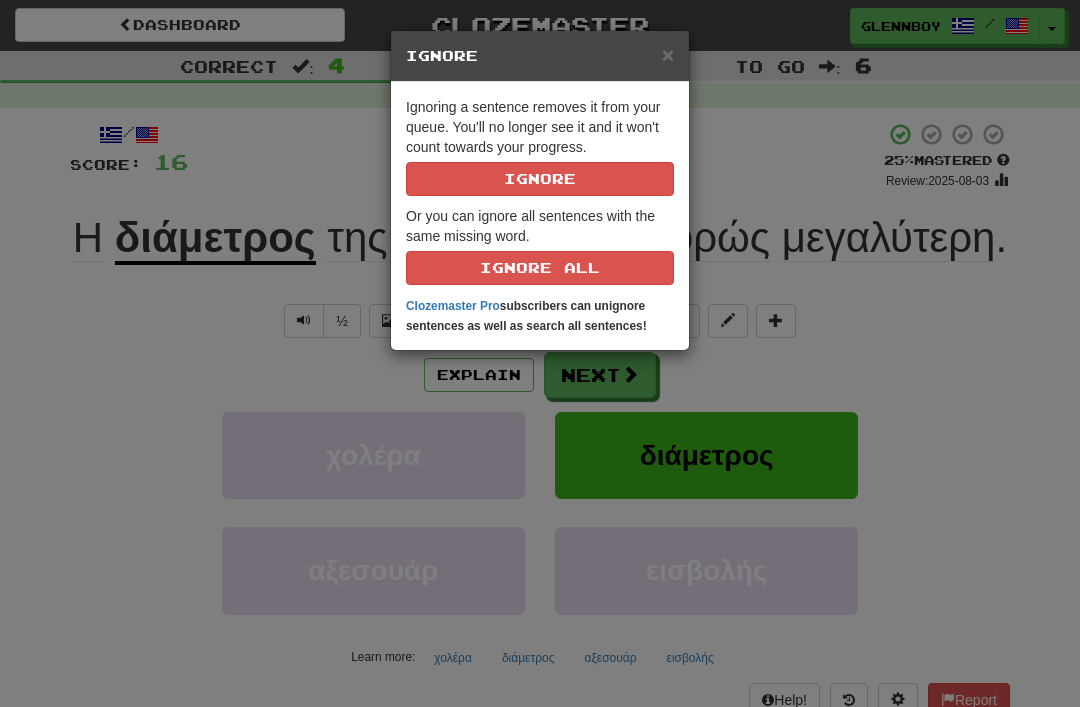 click on "× Ignore Ignoring a sentence removes it from your queue. You'll no longer see it and it won't count towards your progress. Ignore Or you can ignore all sentences with the same missing word. Ignore All Clozemaster Pro  subscribers can unignore sentences as well as search all sentences!" at bounding box center (540, 353) 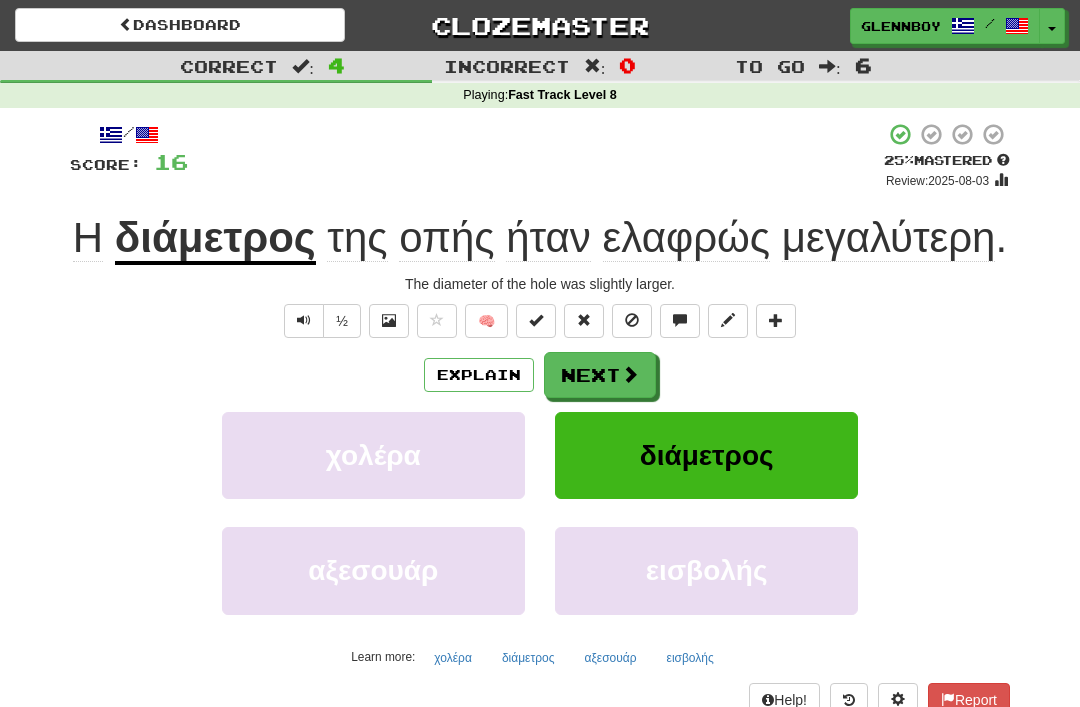 click at bounding box center [632, 321] 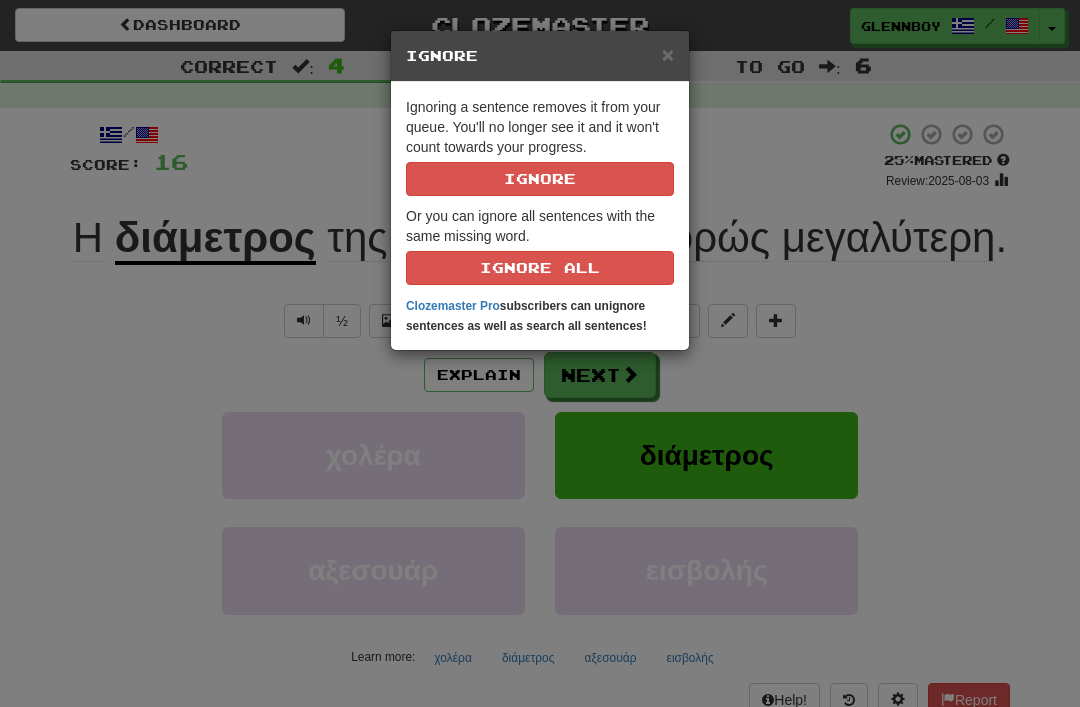 click on "Ignore" at bounding box center (540, 179) 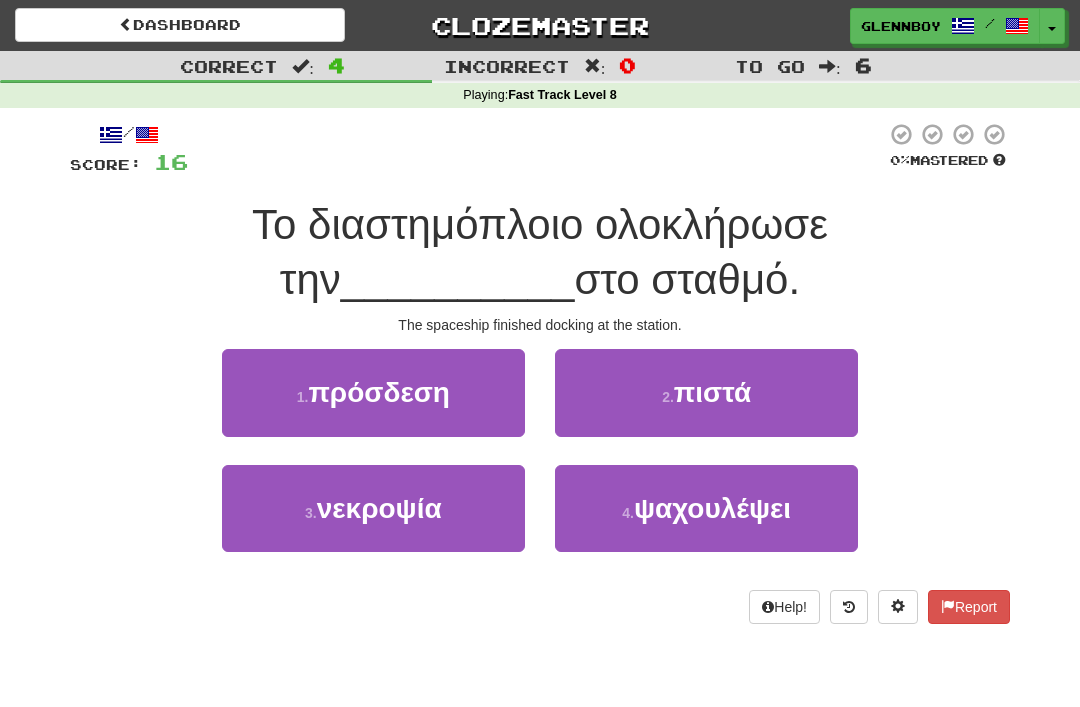 click on "πρόσδεση" at bounding box center (379, 392) 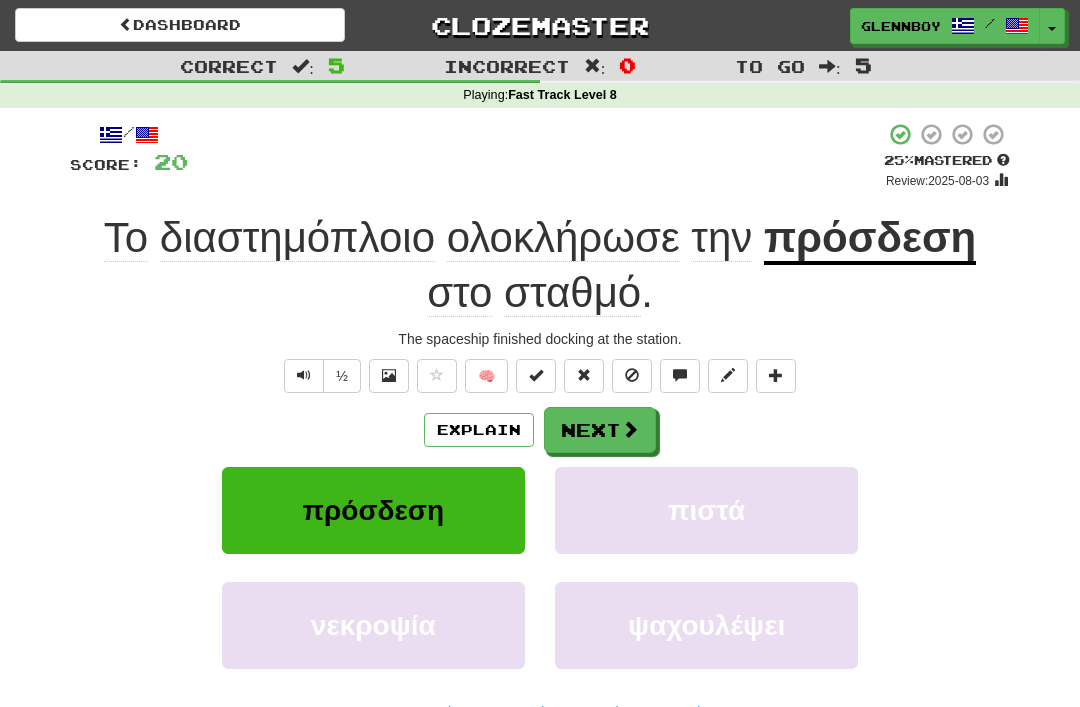 click at bounding box center (632, 376) 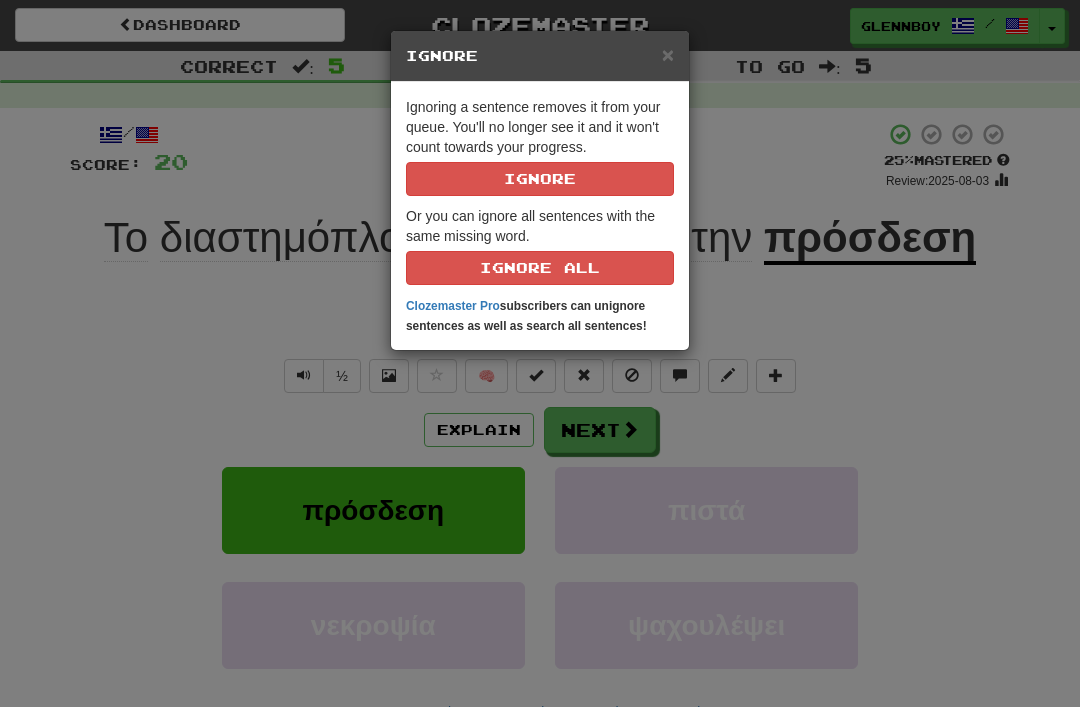 click on "Ignore" at bounding box center [540, 179] 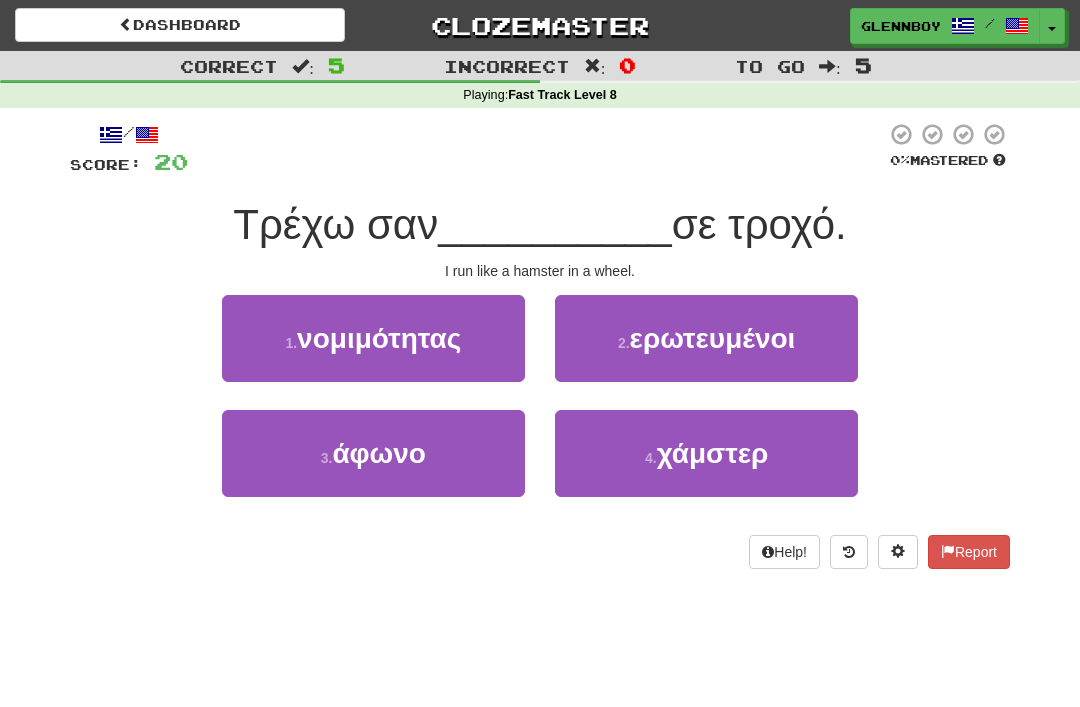 click on "χάμστερ" at bounding box center (713, 453) 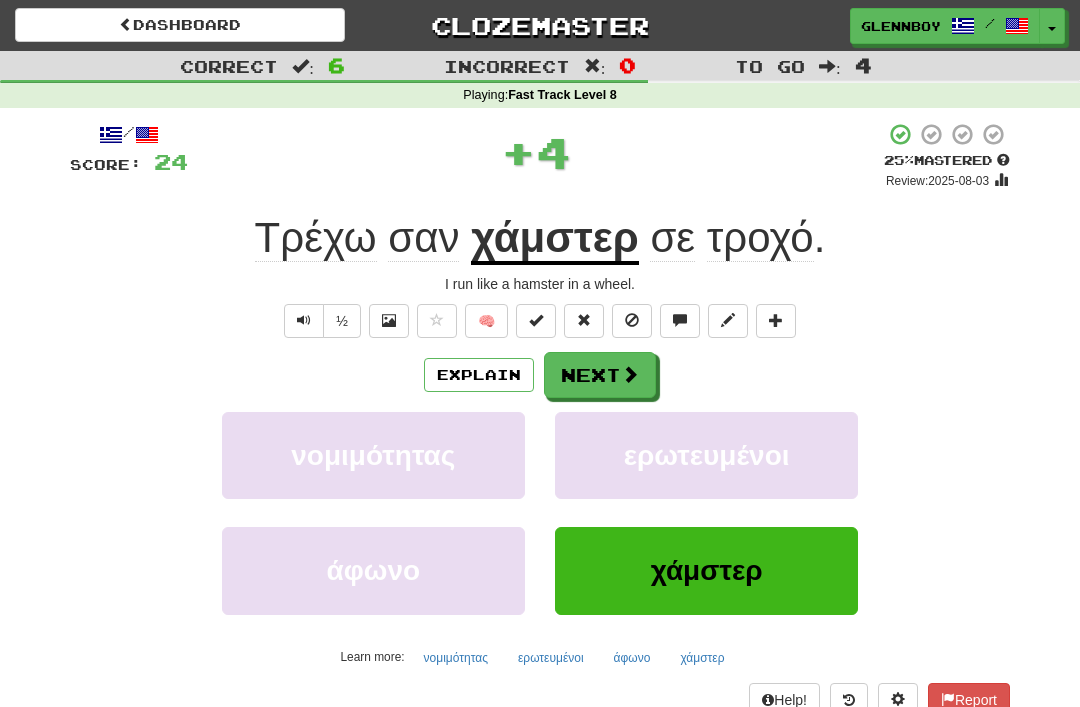 click at bounding box center (632, 321) 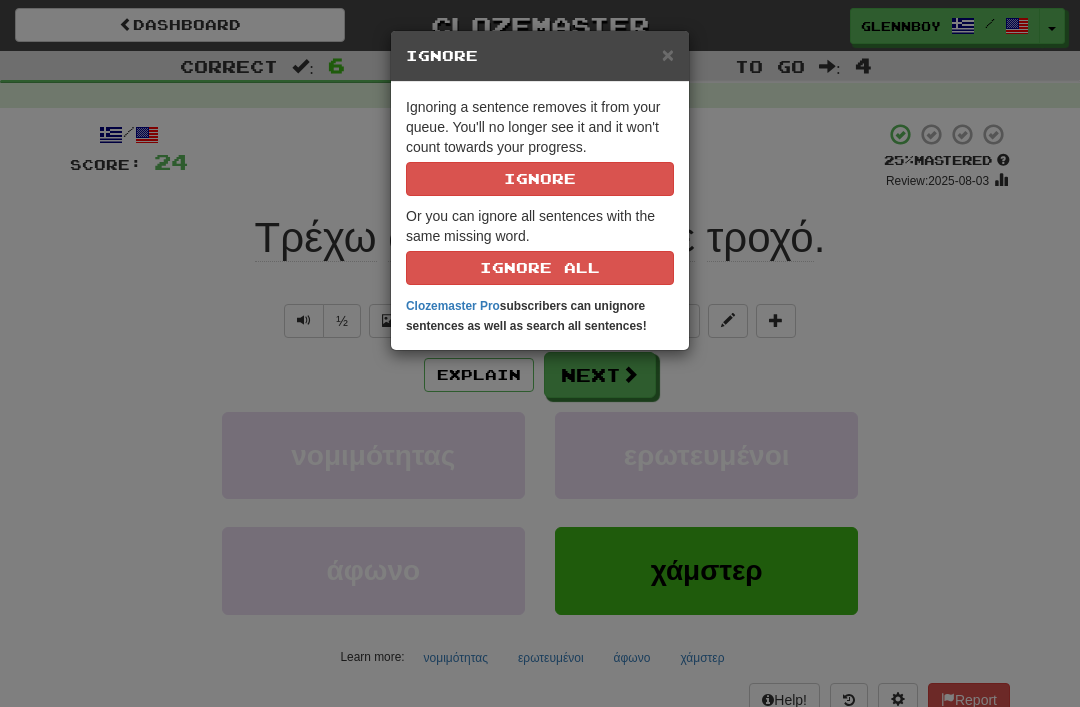 click on "Ignore" at bounding box center (540, 179) 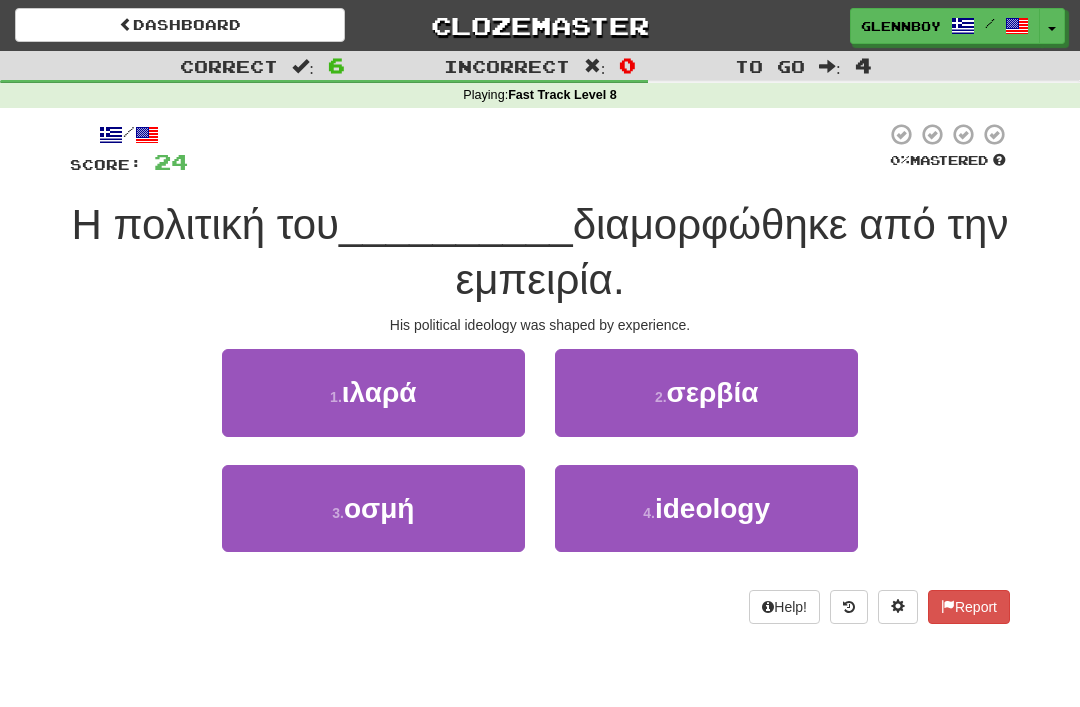 click on "ιδεολογία" at bounding box center [712, 508] 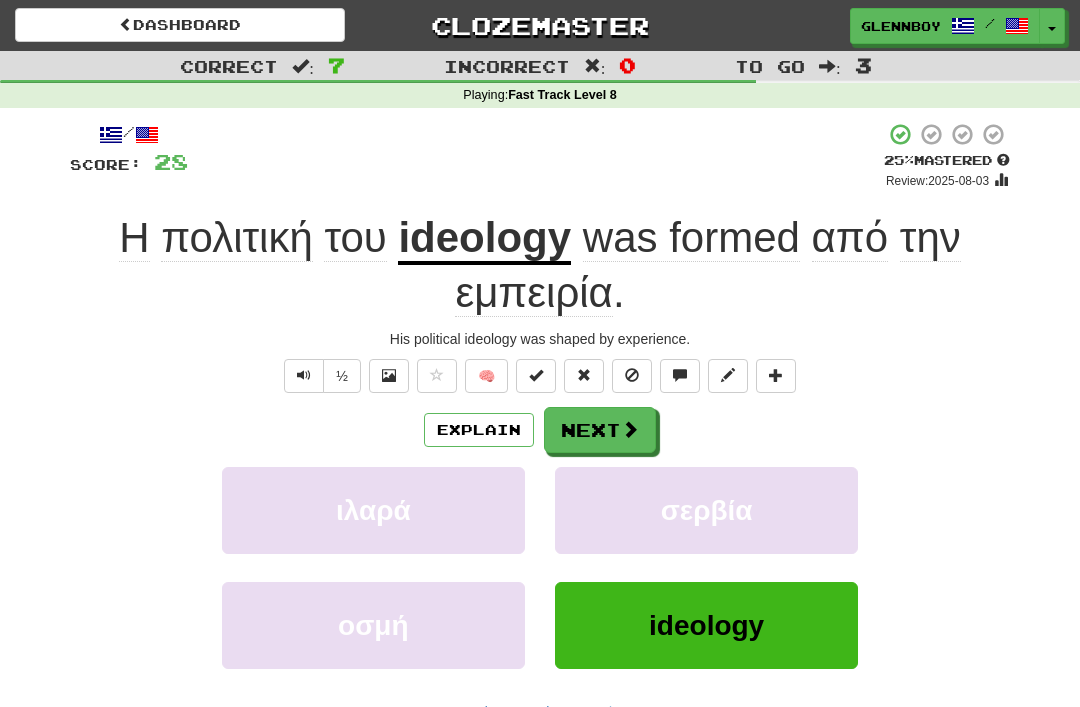 click at bounding box center (632, 376) 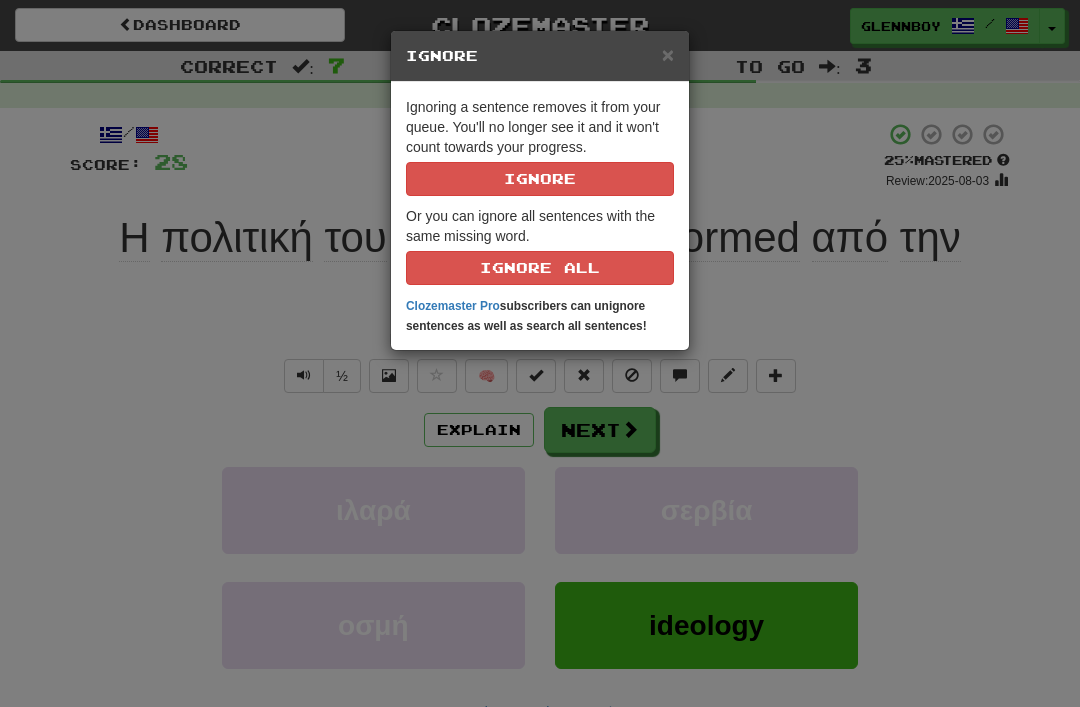 click on "Ignore" at bounding box center (540, 179) 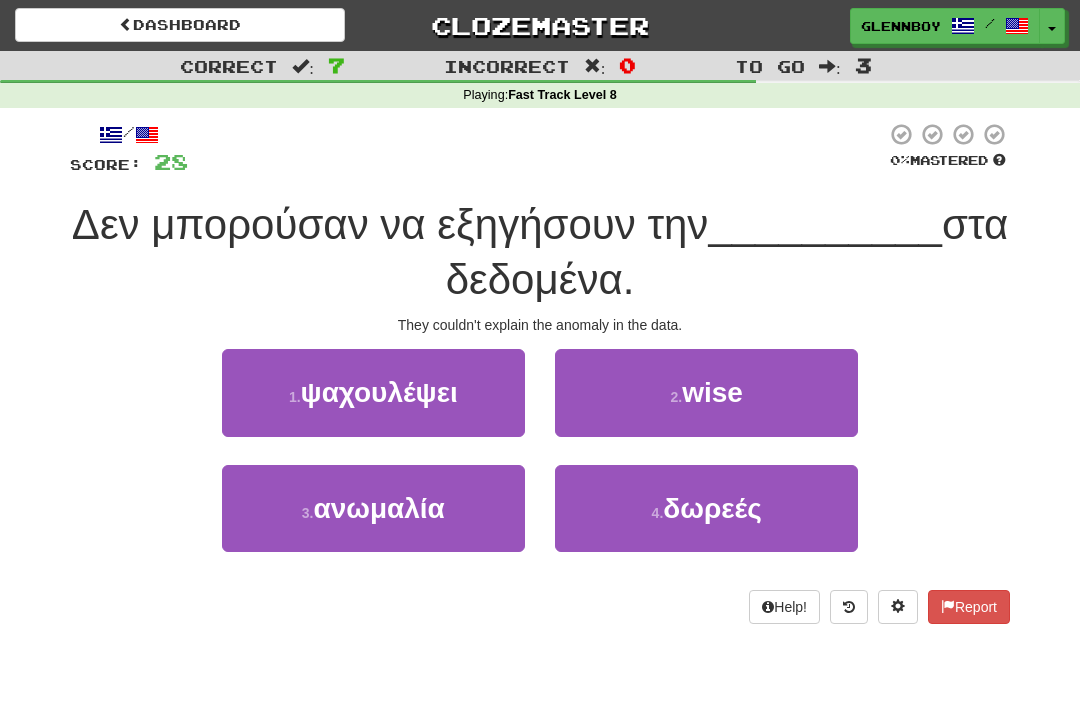click on "3 .  ανωμαλία" at bounding box center [373, 508] 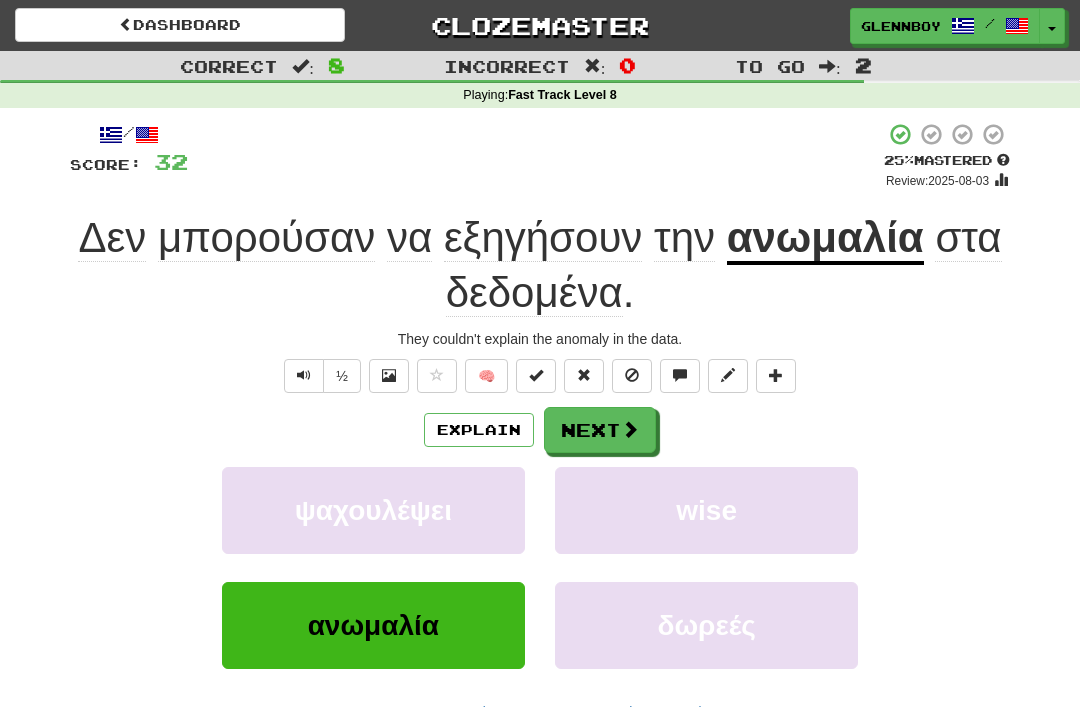 click at bounding box center [632, 376] 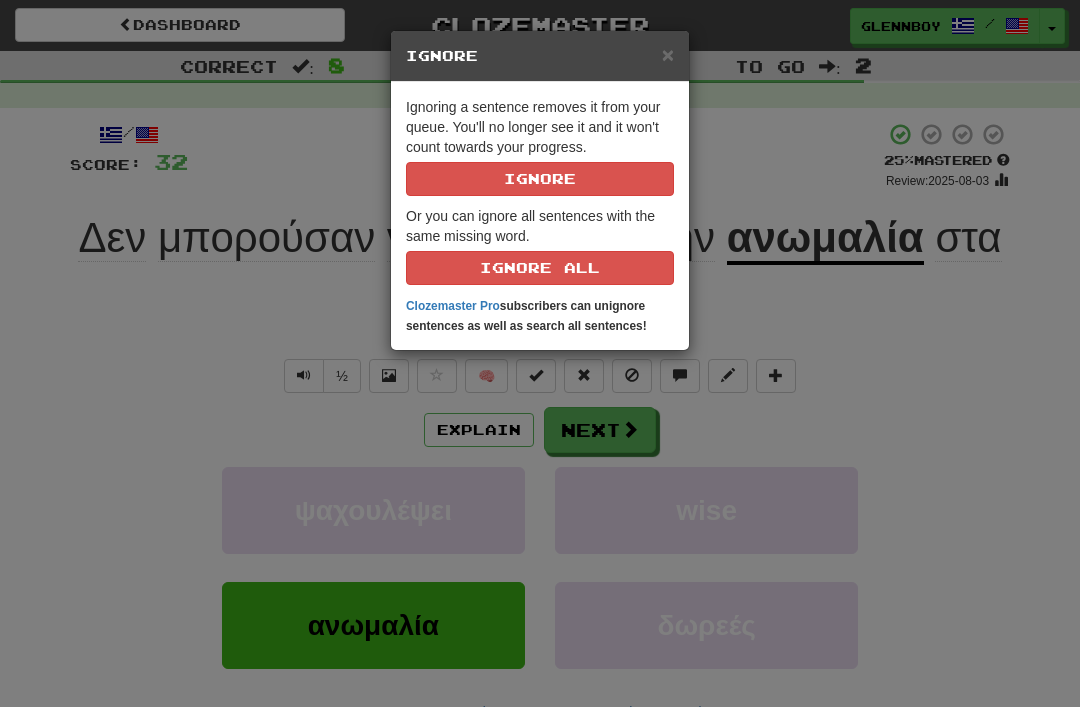 click on "Ignore" at bounding box center [540, 179] 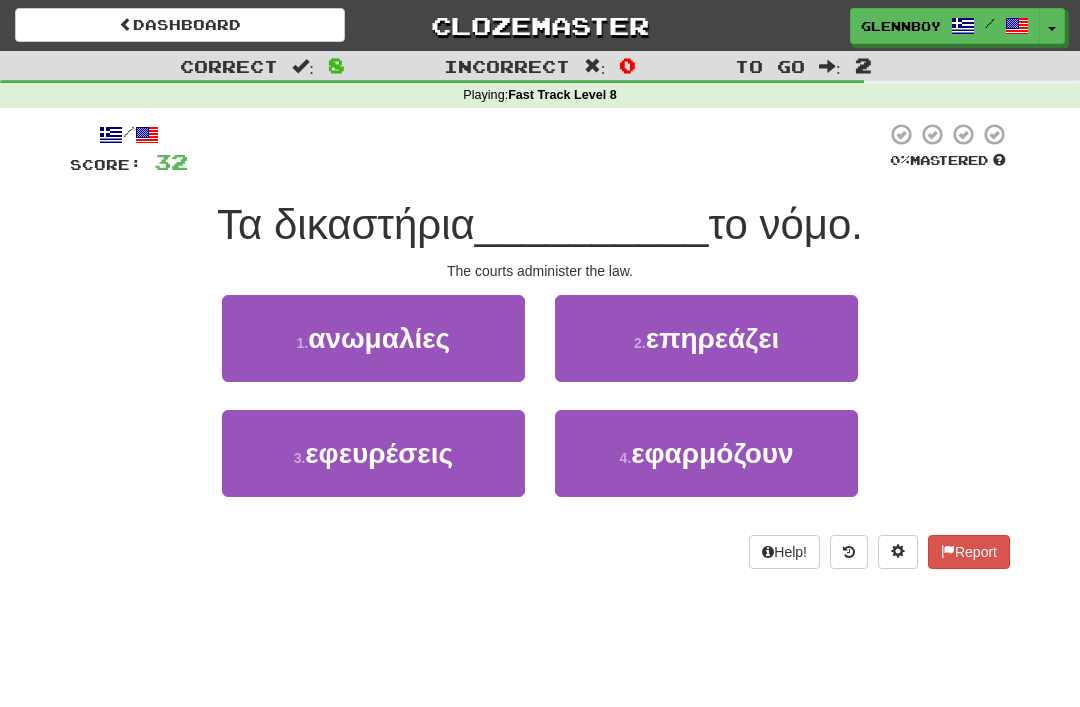 click on "εφαρμόζουν" at bounding box center [712, 453] 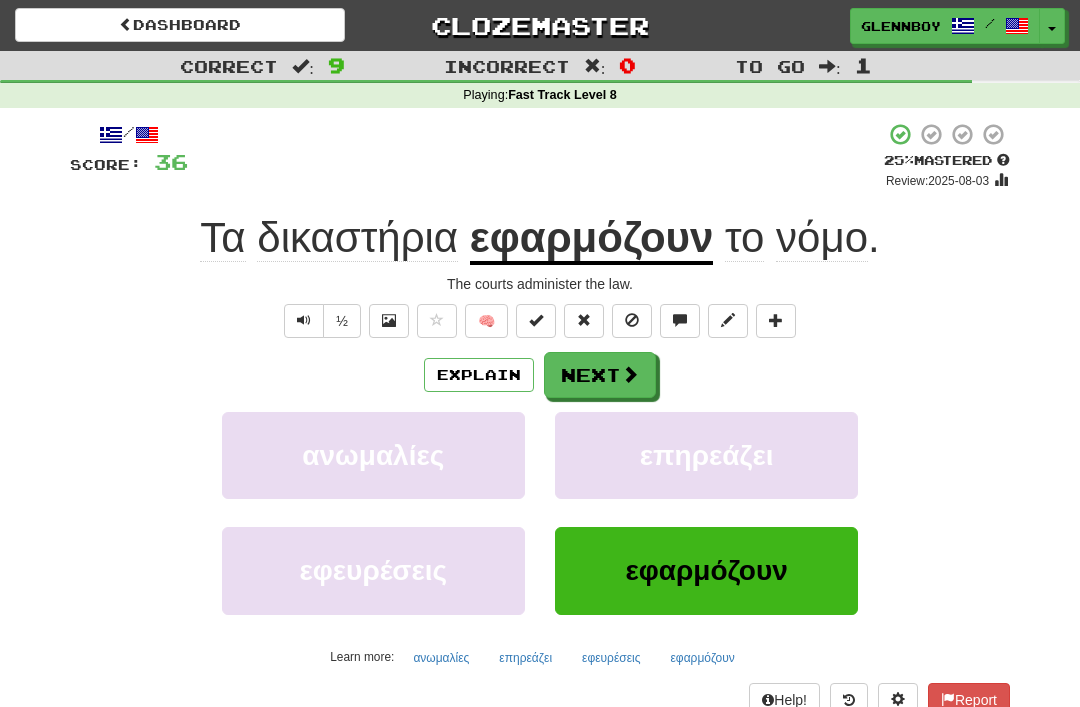click at bounding box center (632, 321) 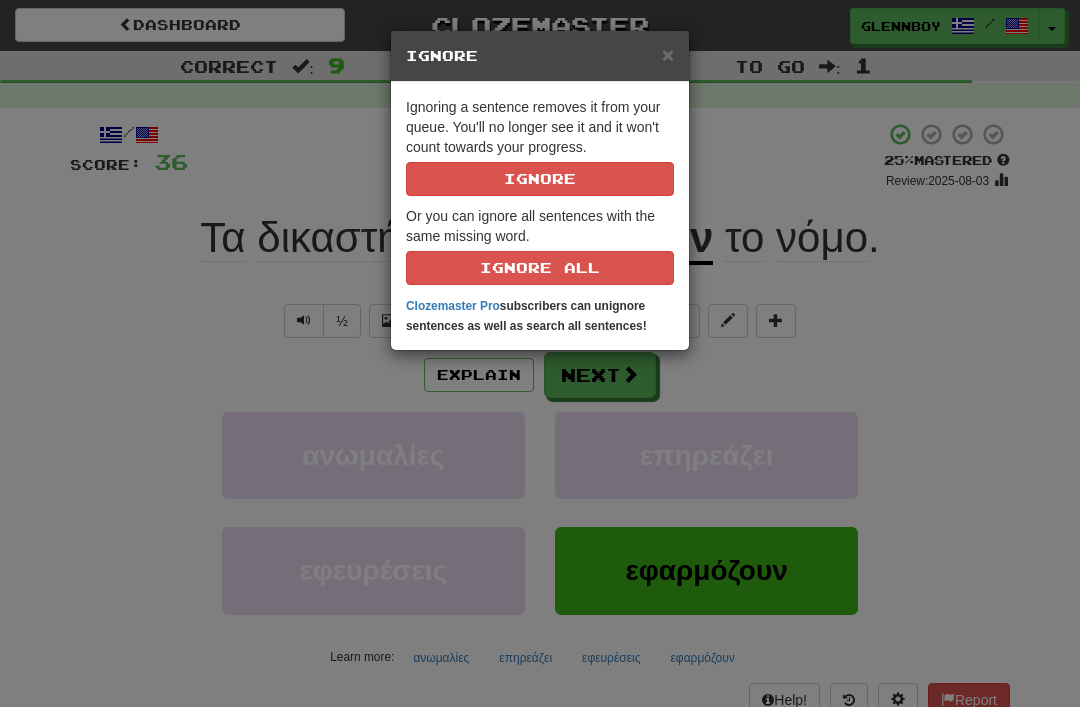 click on "Ignore" at bounding box center [540, 179] 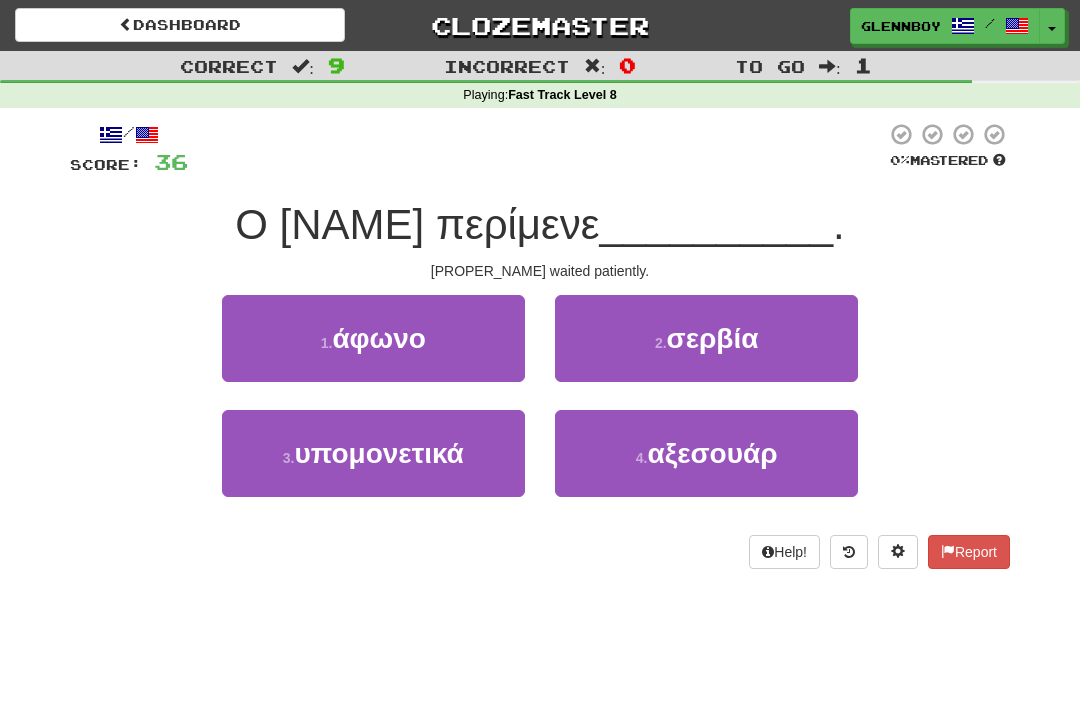 click on "3 .  υπομονετικά" at bounding box center (373, 453) 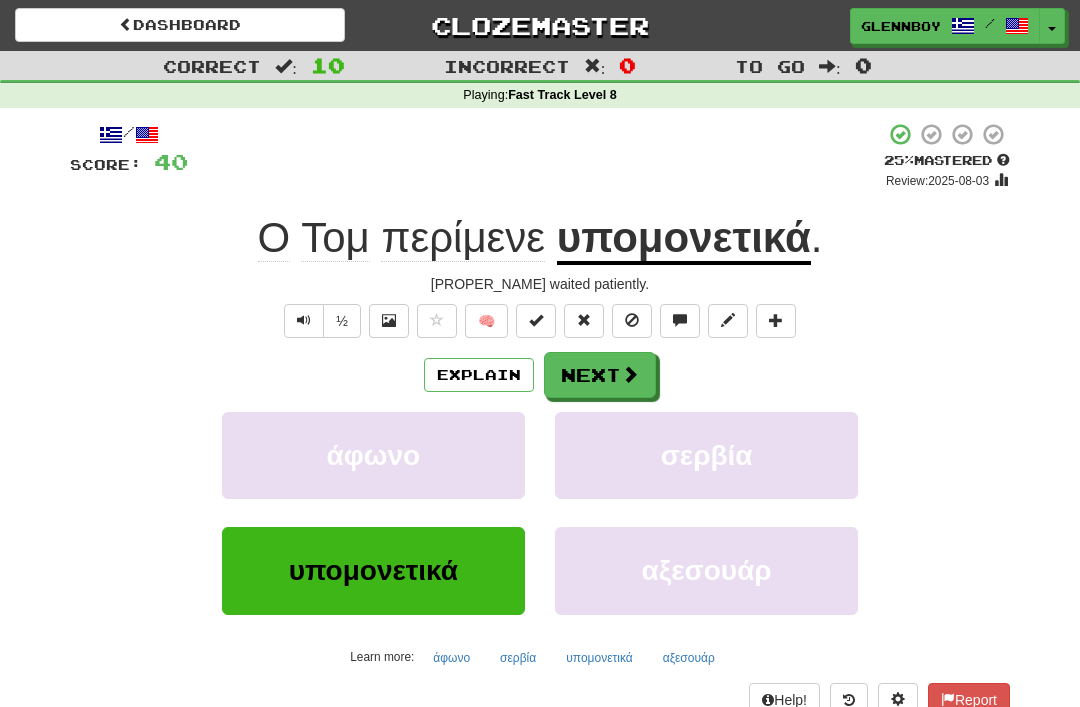click at bounding box center [632, 321] 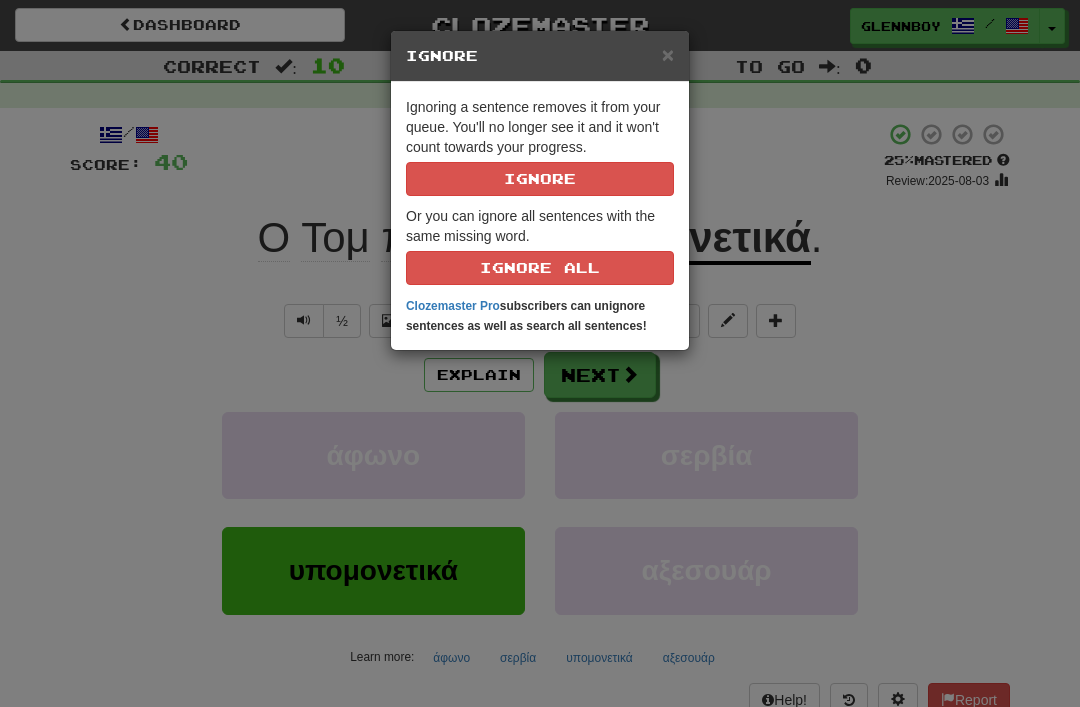 click on "Ignore" at bounding box center (540, 179) 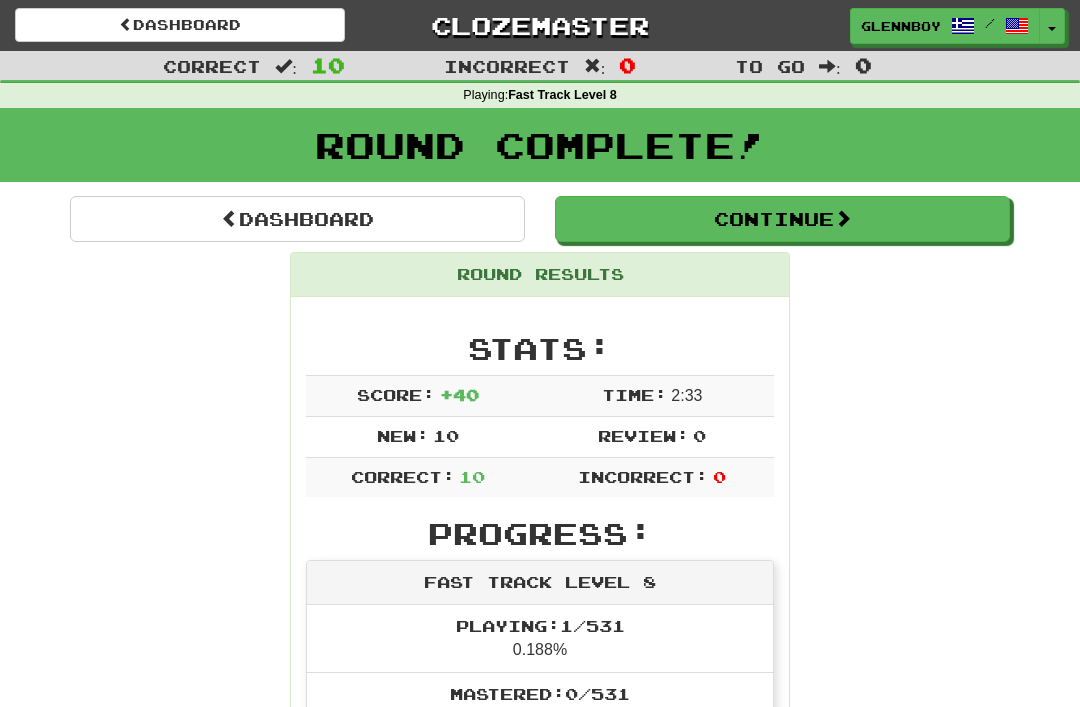 click on "Continue" at bounding box center [782, 219] 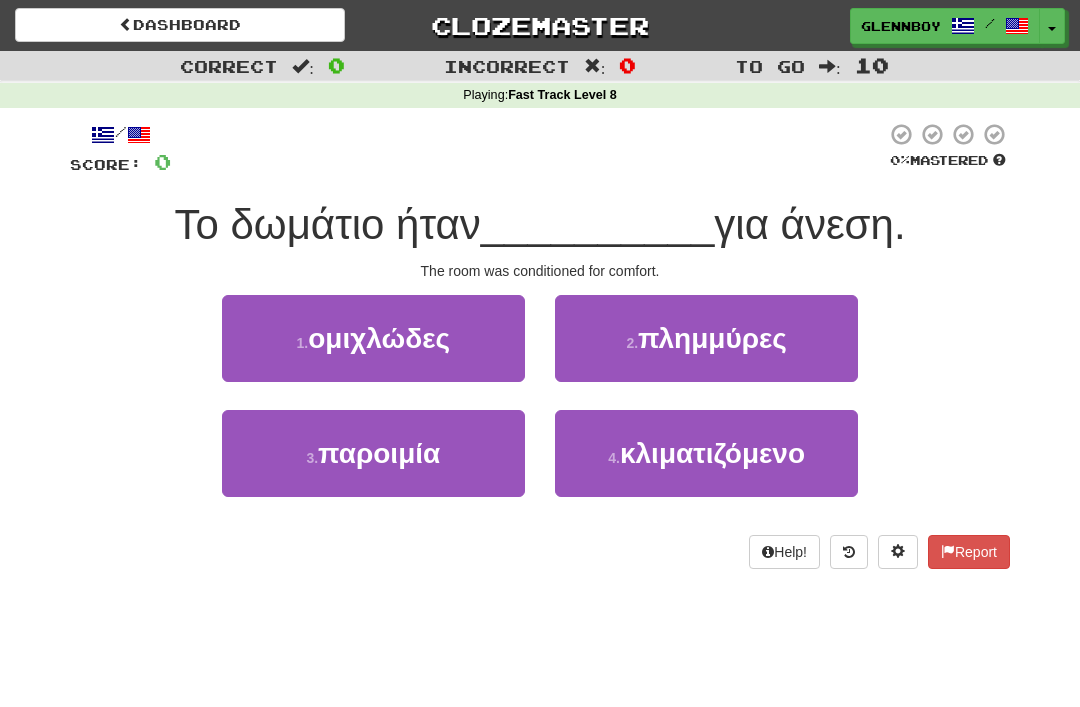 click on "κλιματιζόμενο" at bounding box center [712, 453] 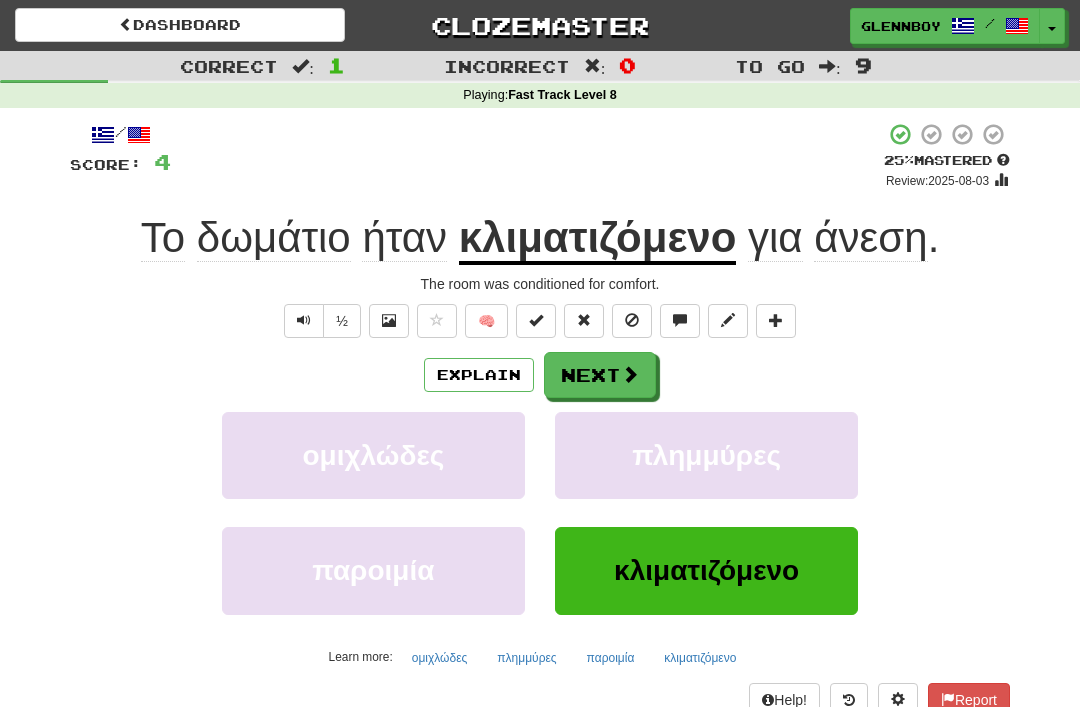 click at bounding box center (632, 321) 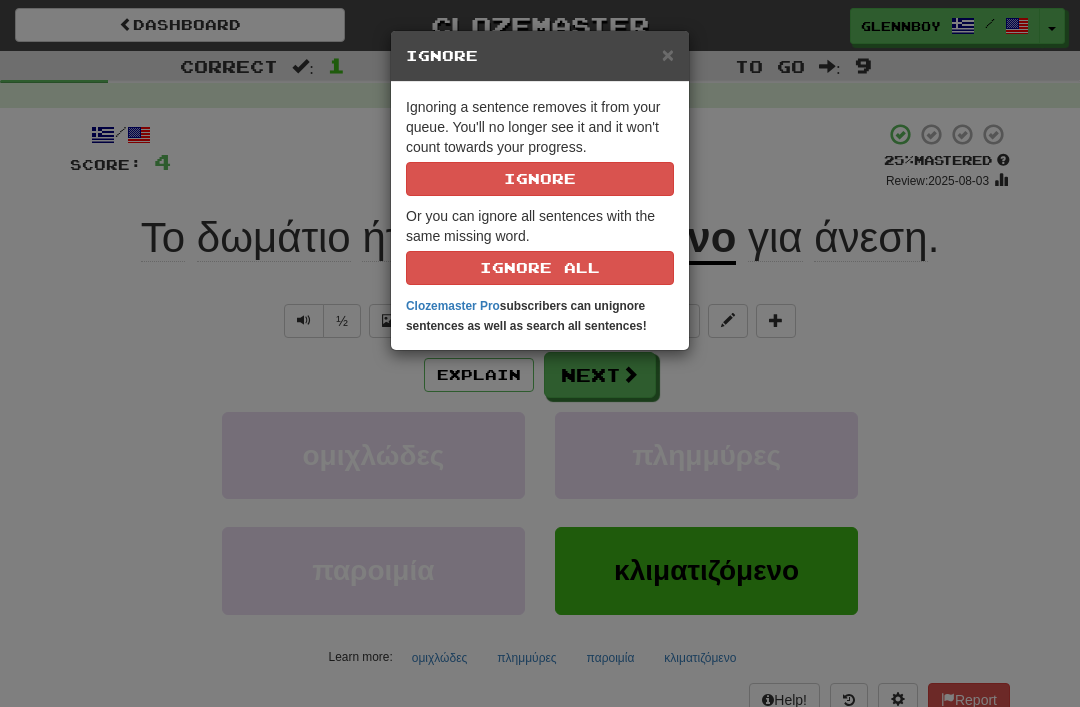 click on "Ignore" at bounding box center (540, 179) 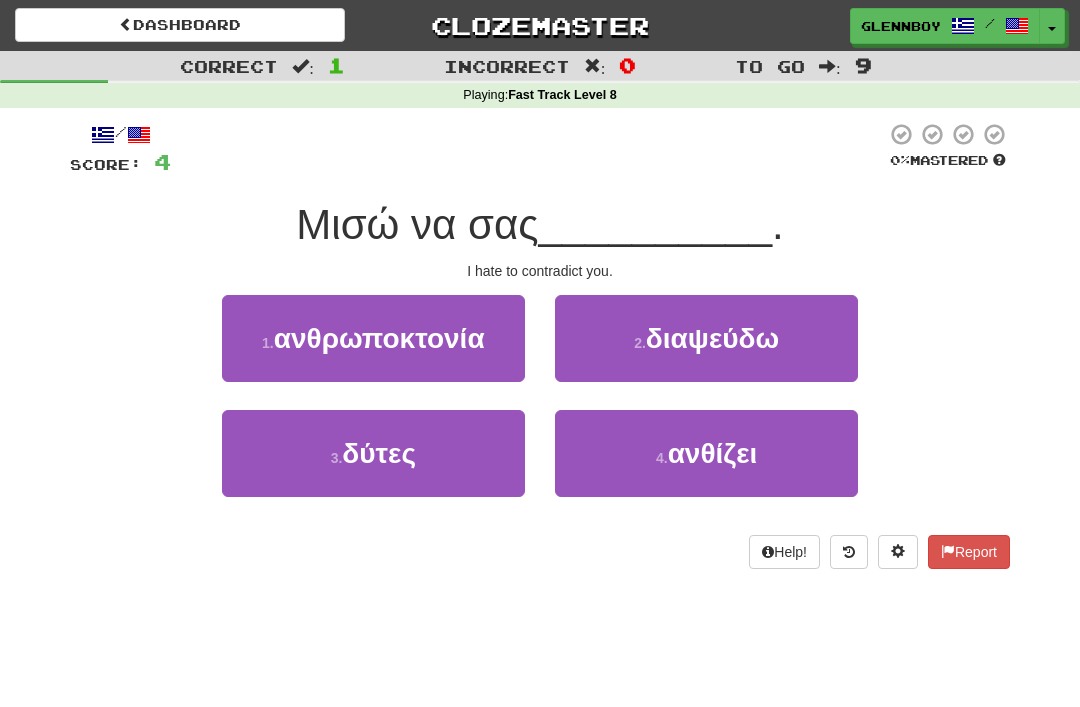 click on "διαψεύδω" at bounding box center (712, 338) 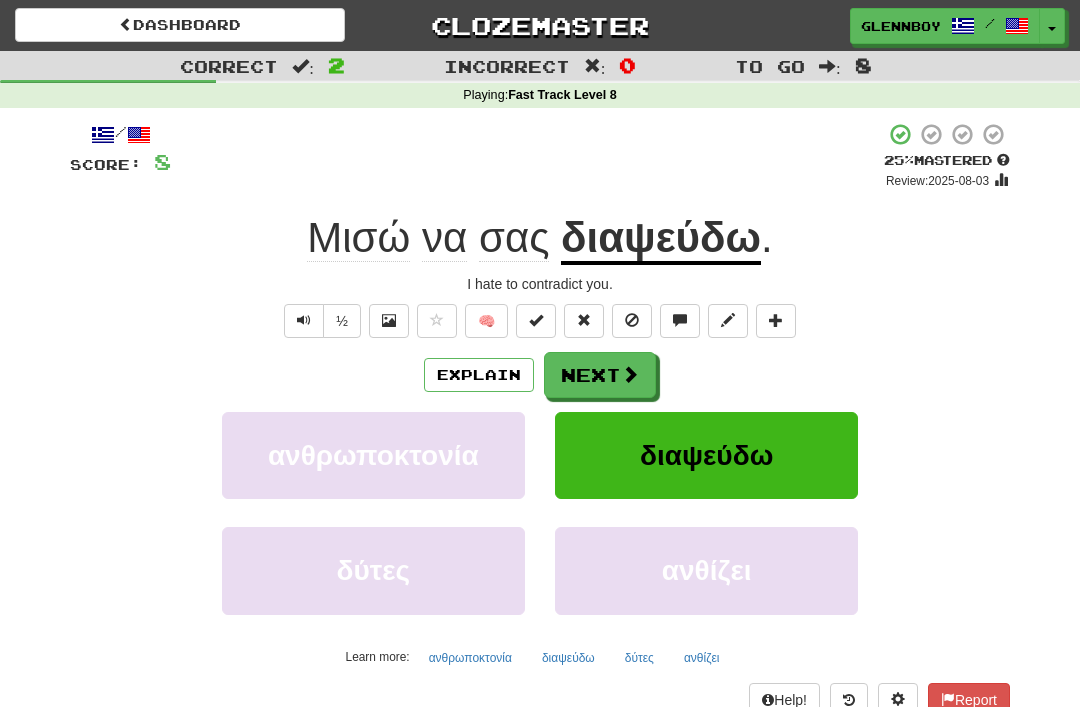 click at bounding box center (632, 321) 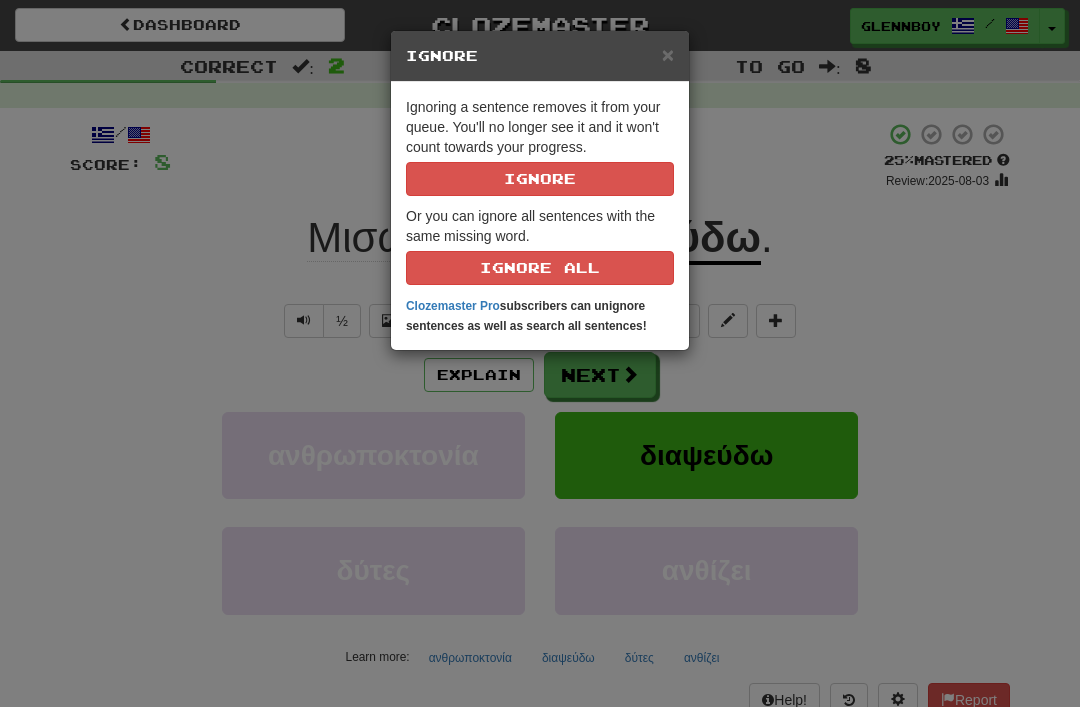 click on "Ignore" at bounding box center (540, 179) 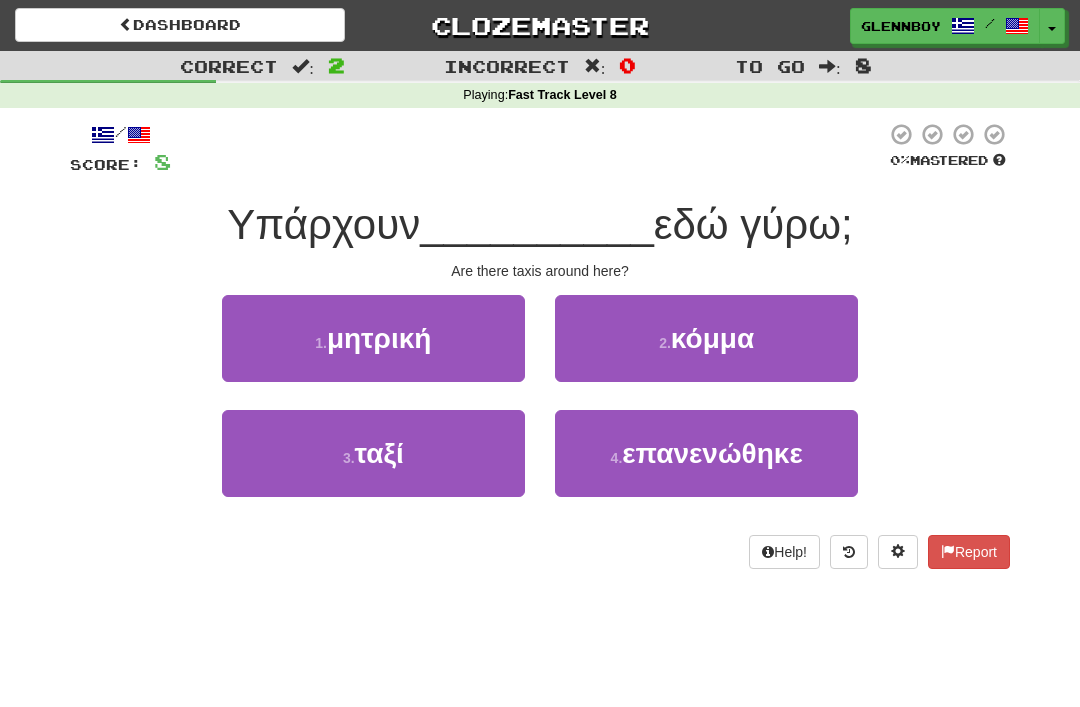 click on "3 .  ταξί" at bounding box center (373, 453) 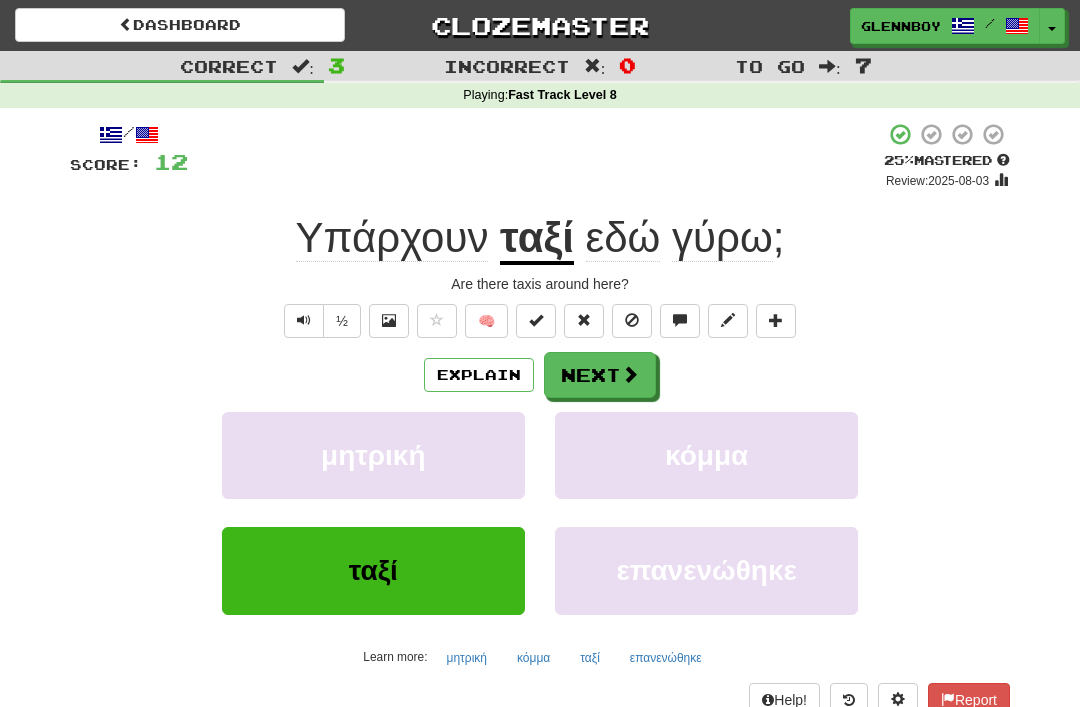 click at bounding box center [632, 321] 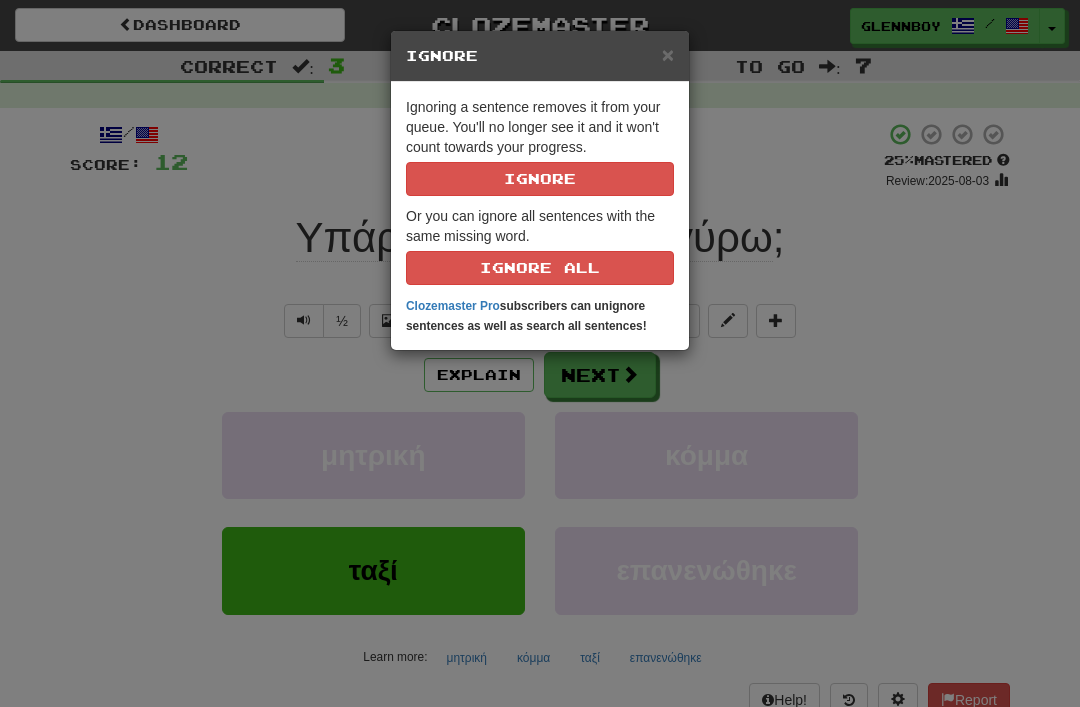 click on "Ignore" at bounding box center [540, 179] 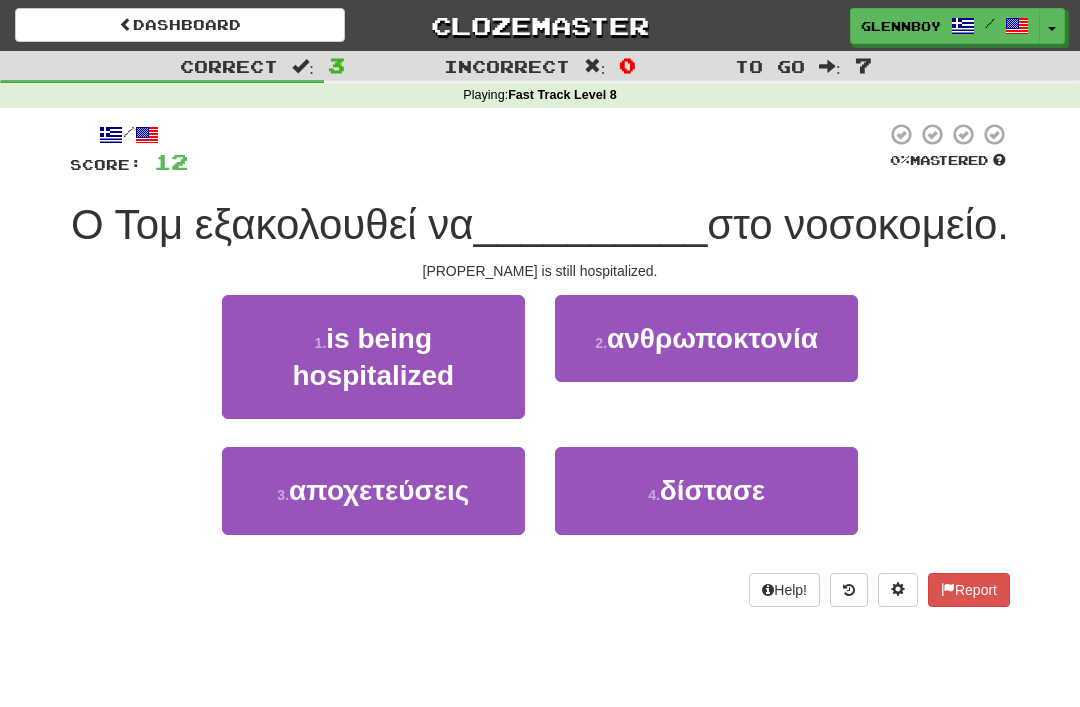 click on "1 .  νοσηλεύεται" at bounding box center [373, 357] 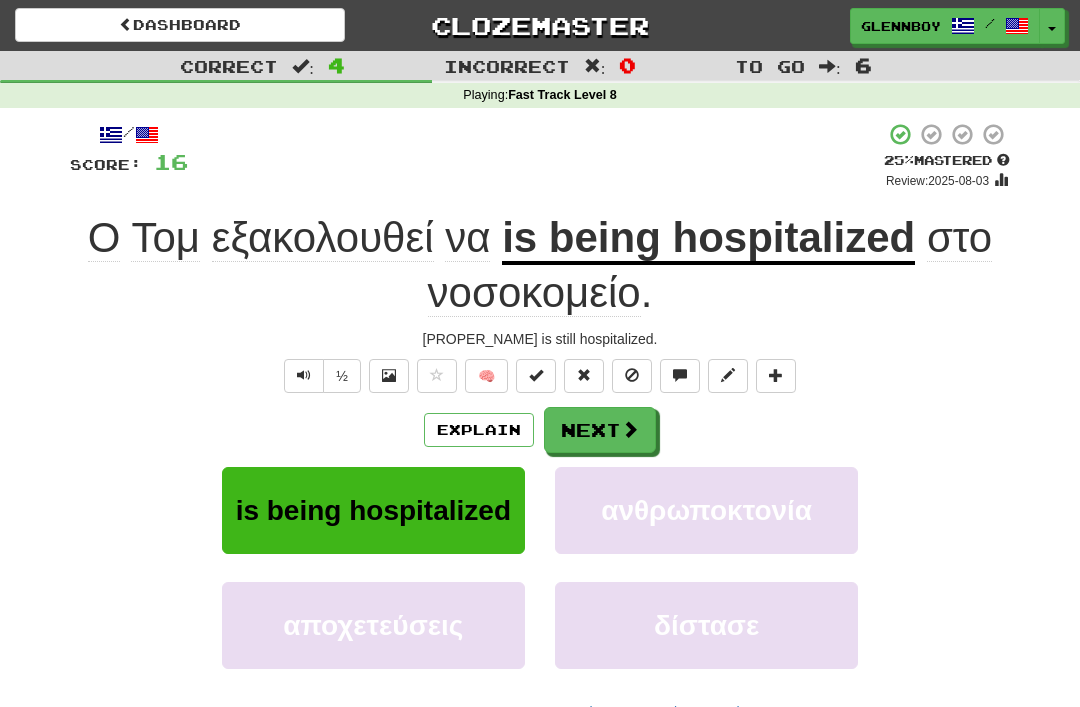 click on "Explain" at bounding box center (479, 430) 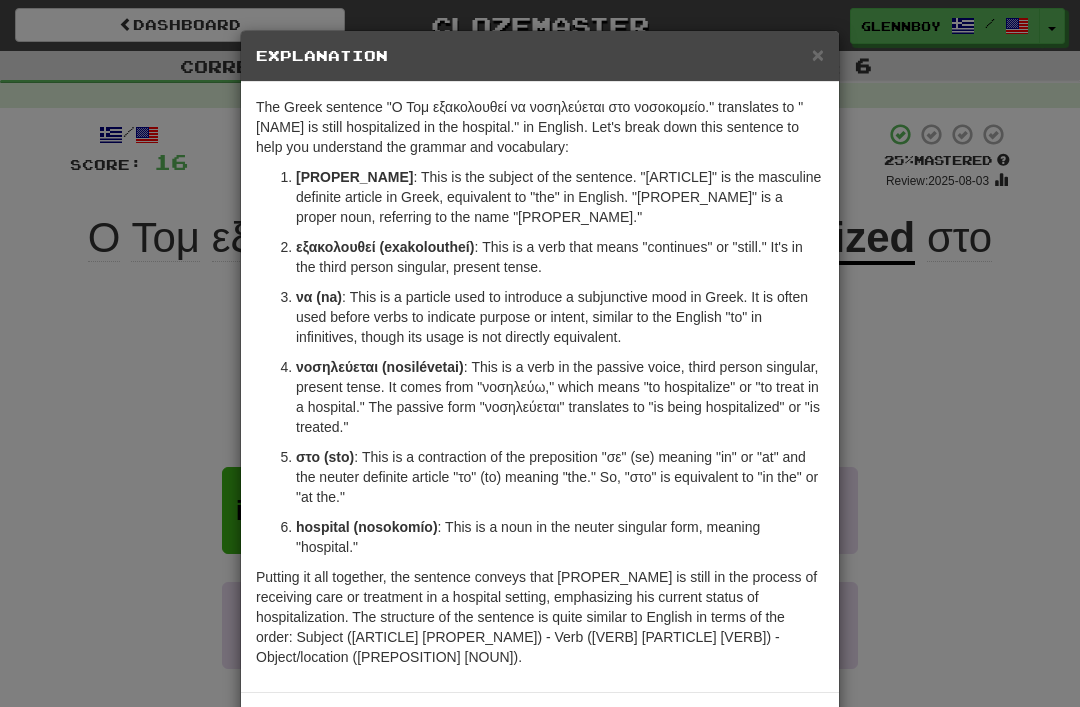 click on "× Explanation" at bounding box center (540, 56) 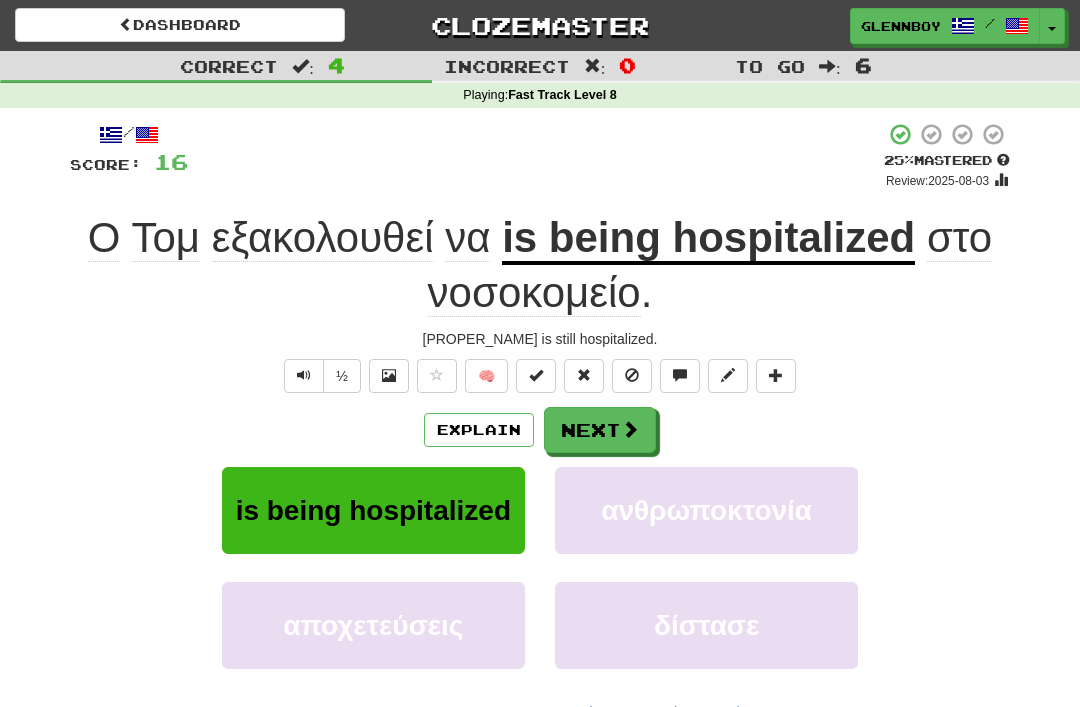 click on "Explain" at bounding box center [479, 430] 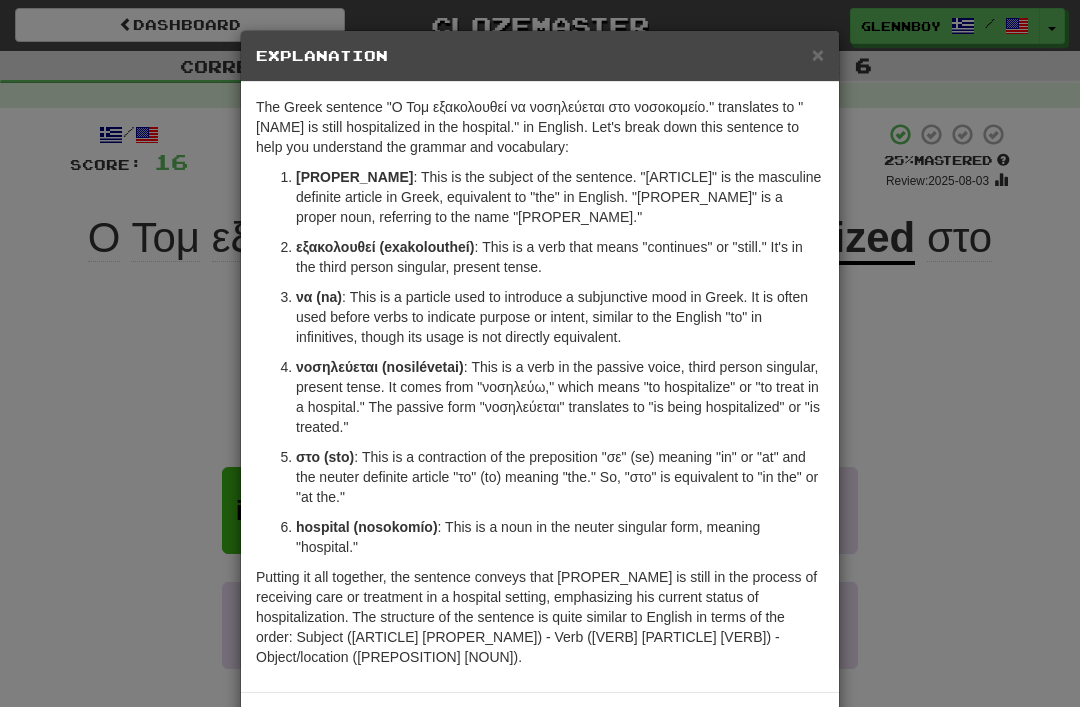 click on "×" at bounding box center [818, 54] 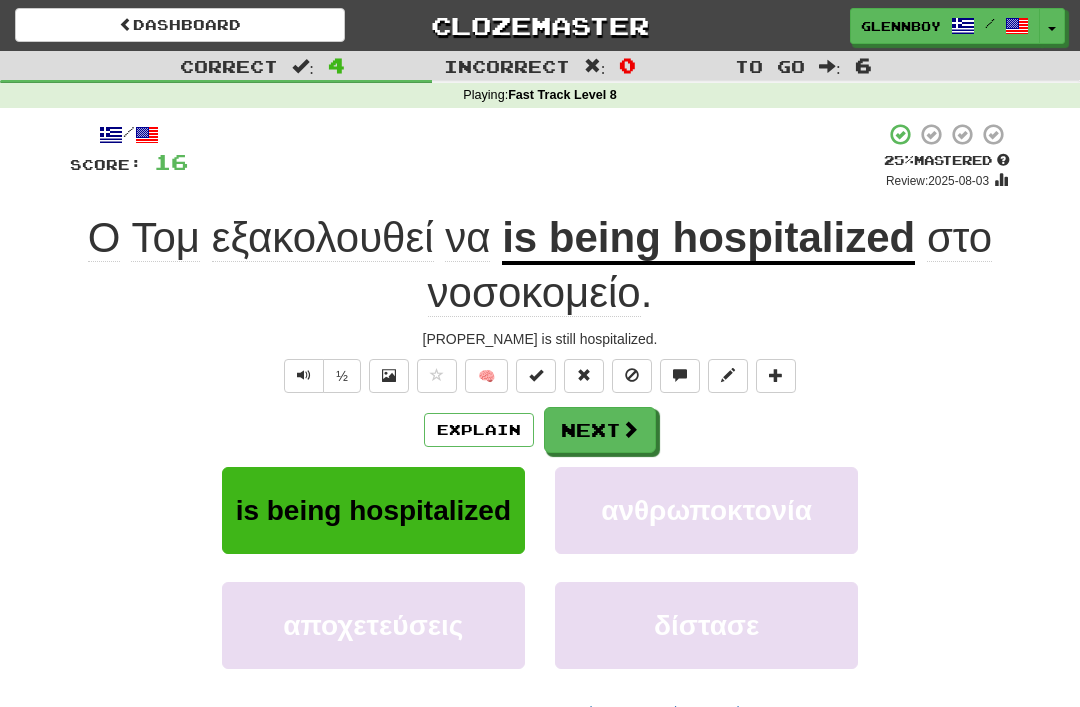 click at bounding box center [632, 376] 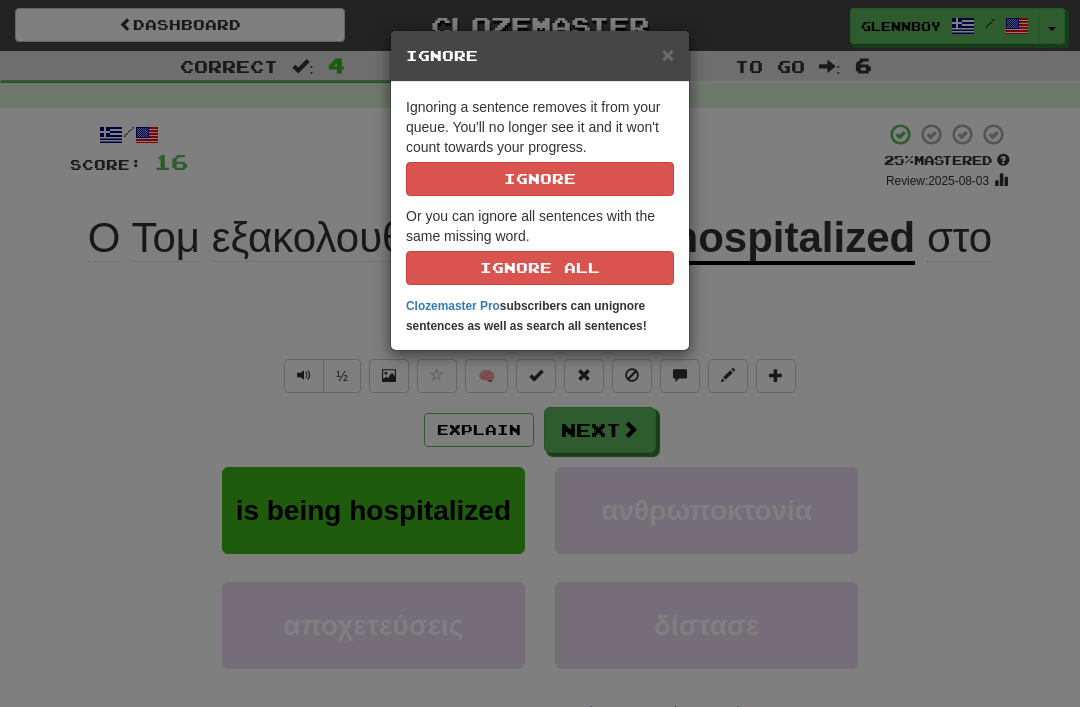 click on "Ignore" at bounding box center [540, 179] 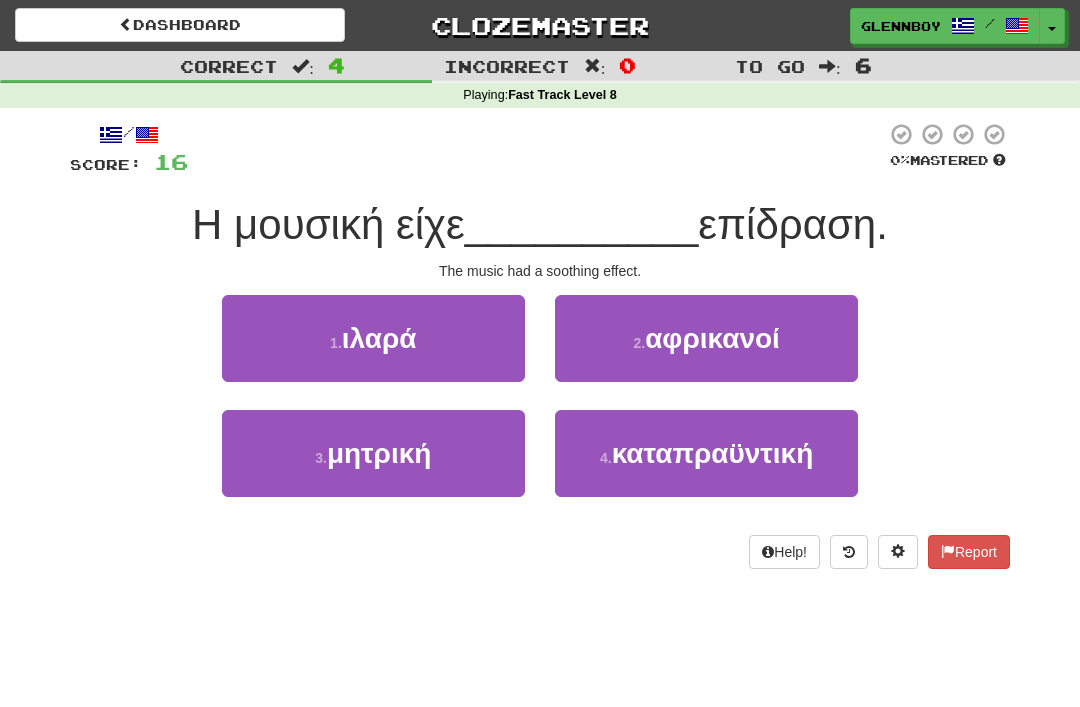 click on "1 .  ιλαρά" at bounding box center [373, 338] 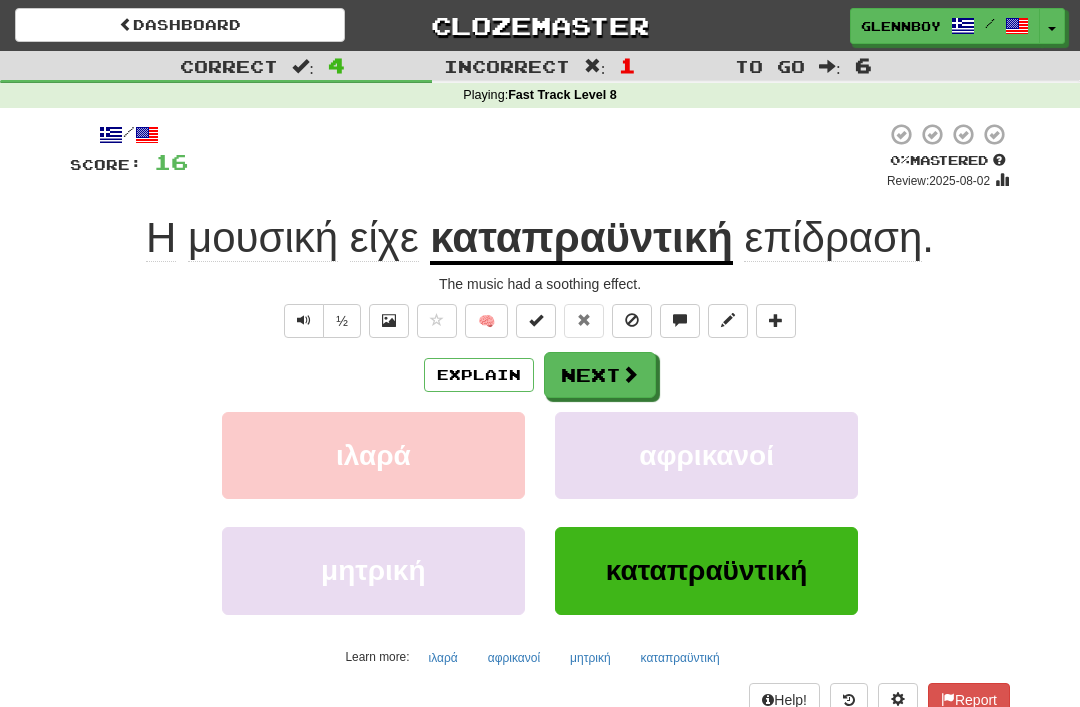 click on "½" at bounding box center [342, 321] 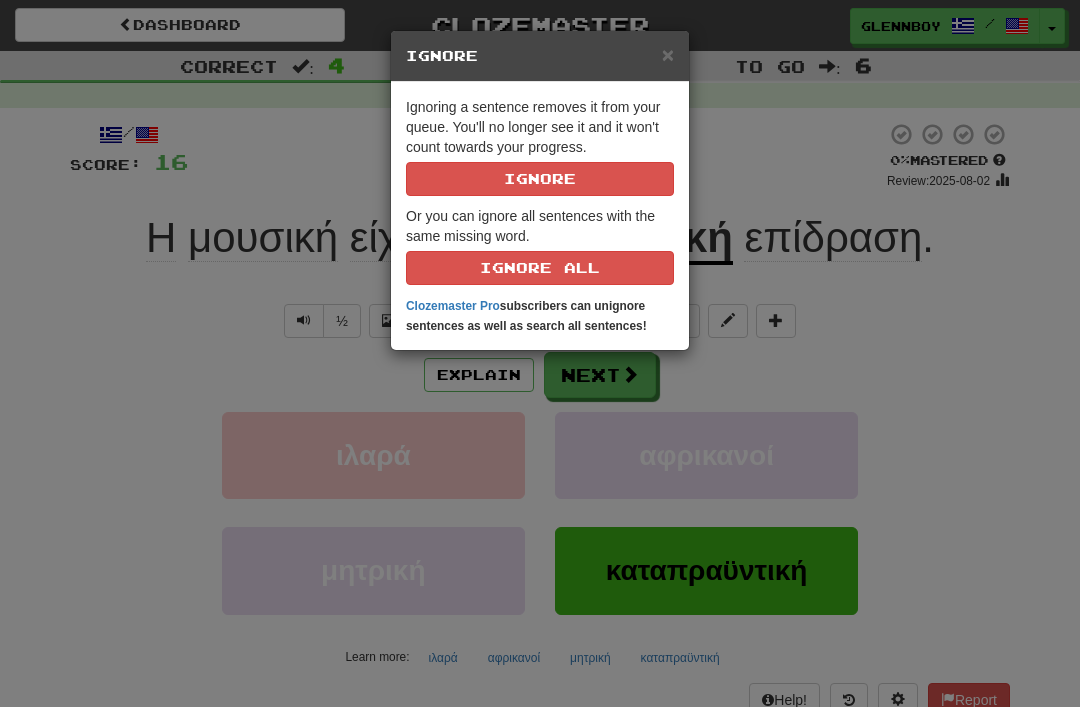 click on "Ignore" at bounding box center (540, 179) 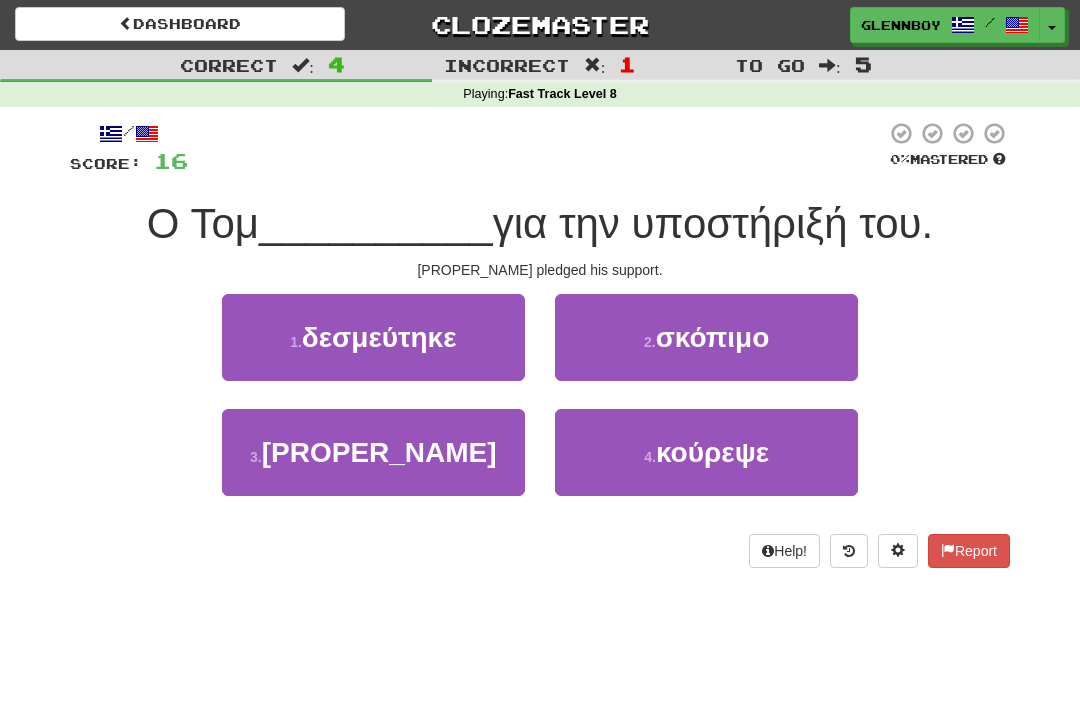 scroll, scrollTop: 1, scrollLeft: 0, axis: vertical 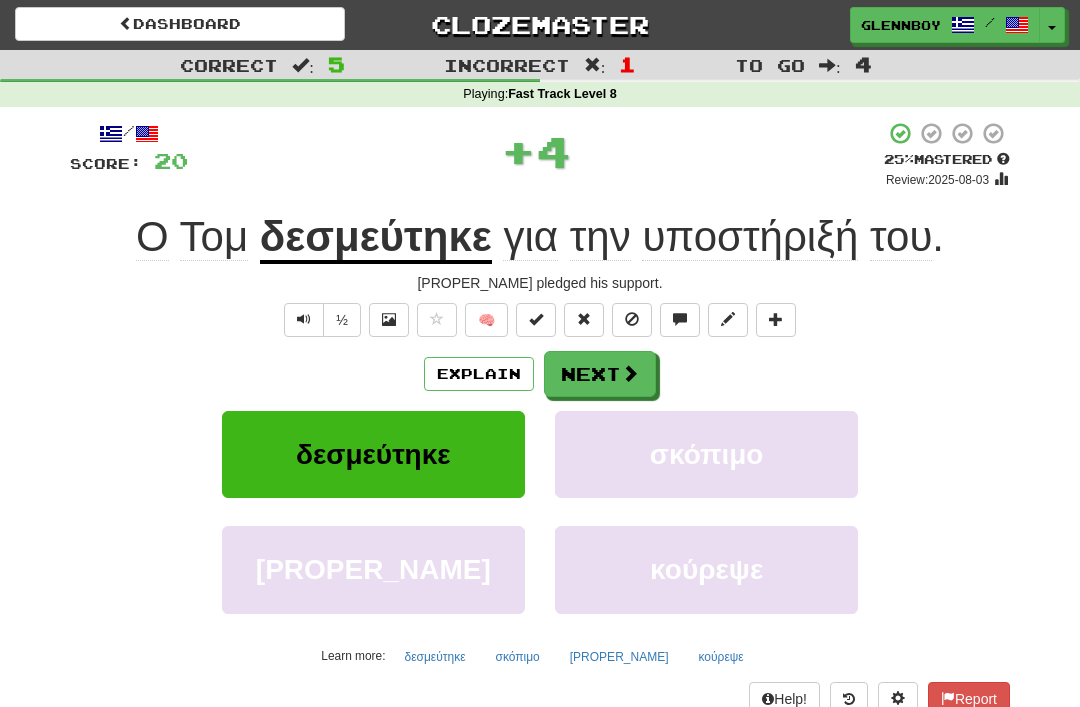 click on "Explain" at bounding box center (479, 374) 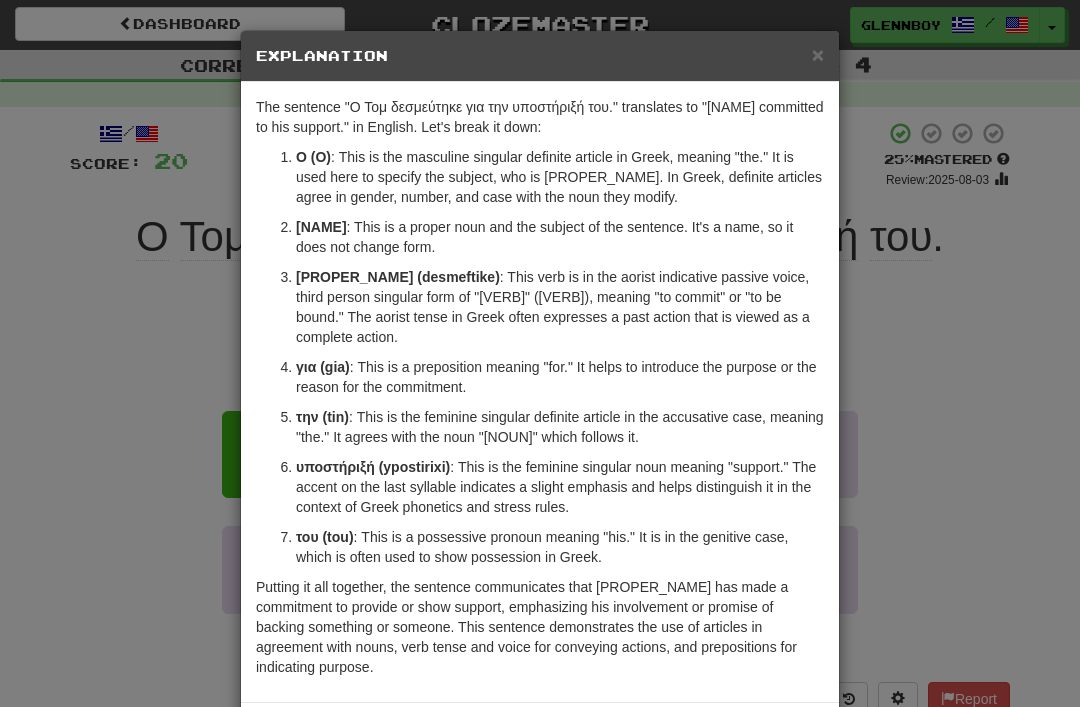 click on "×" at bounding box center [818, 54] 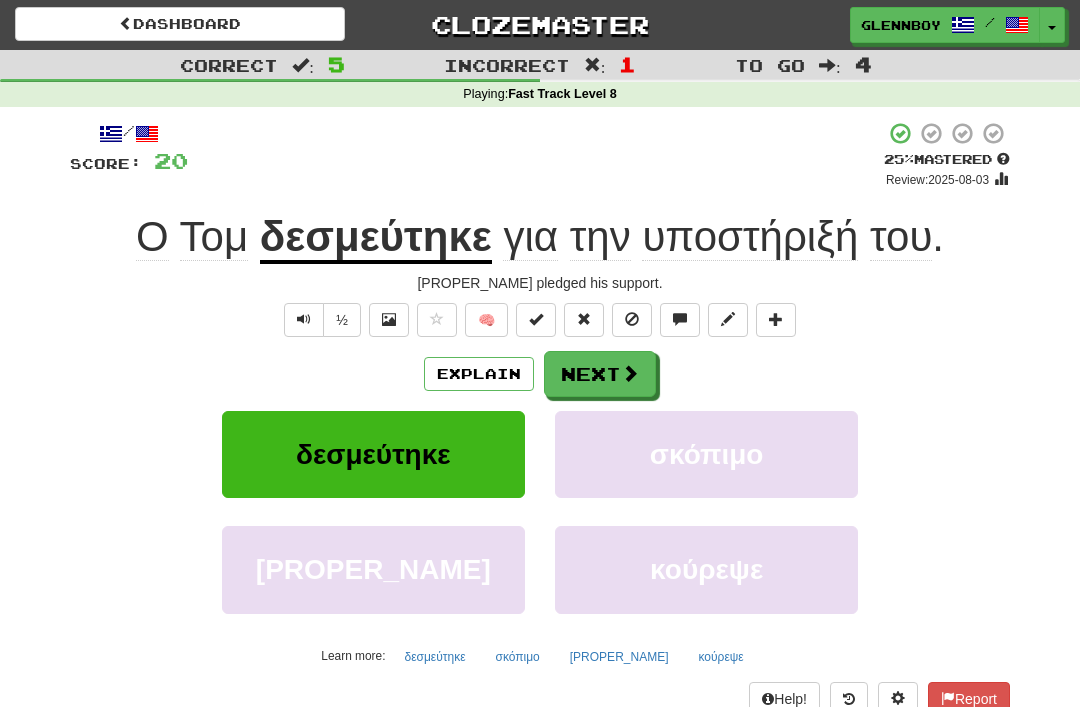 scroll, scrollTop: 0, scrollLeft: 0, axis: both 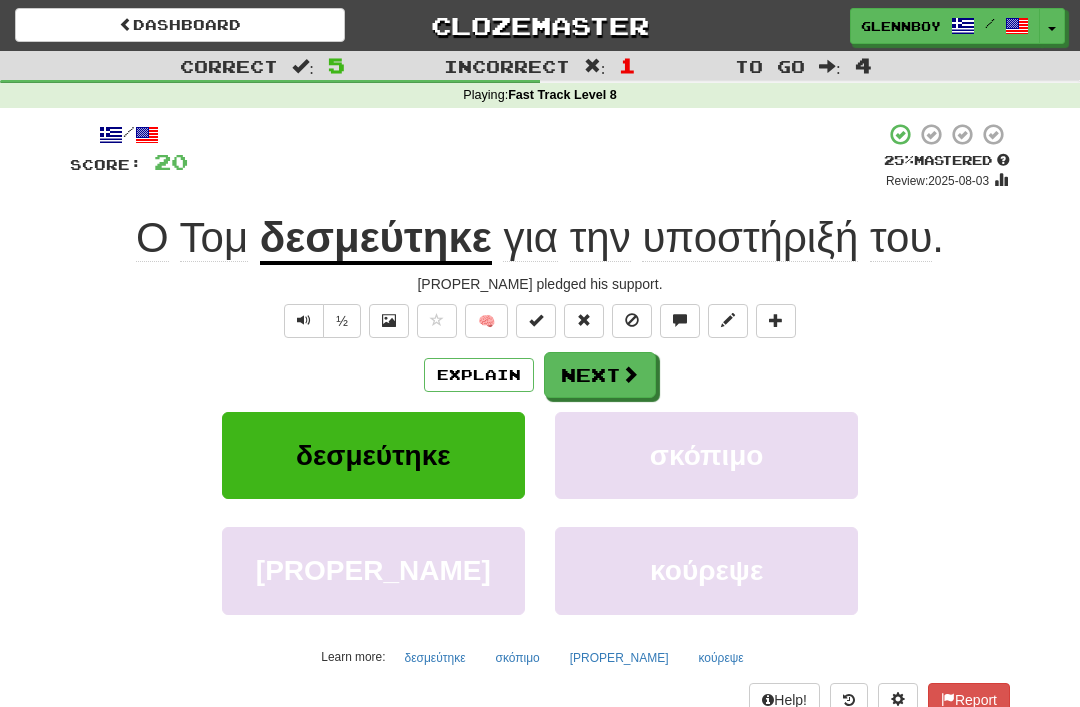 click at bounding box center (632, 321) 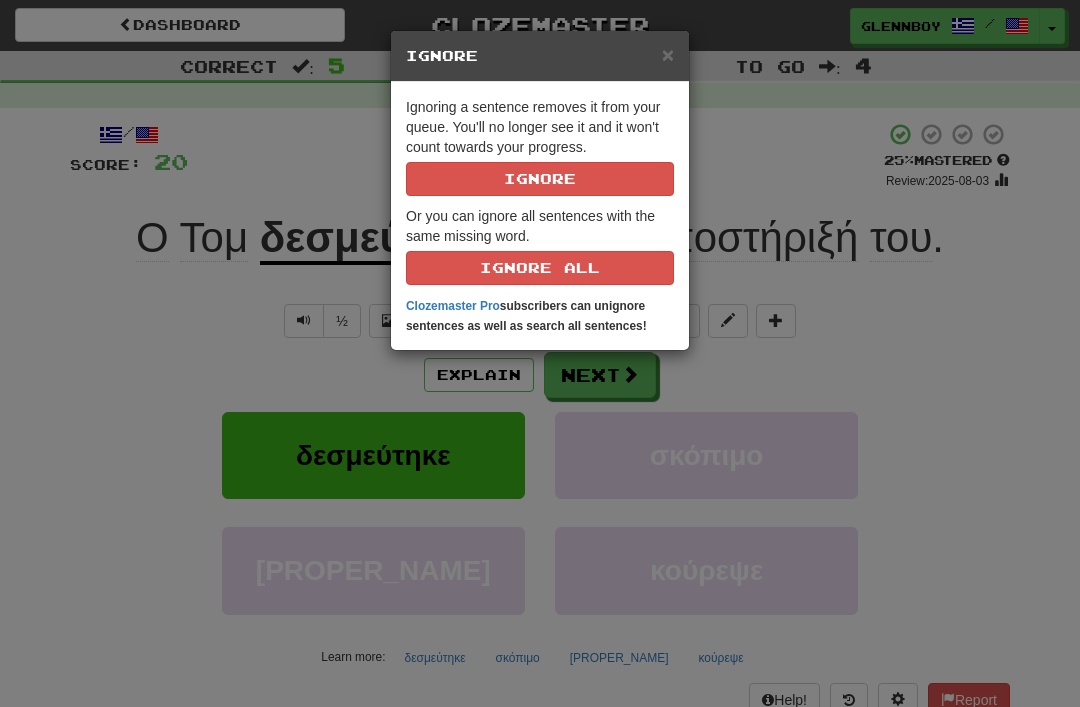 click on "Ignore" at bounding box center (540, 179) 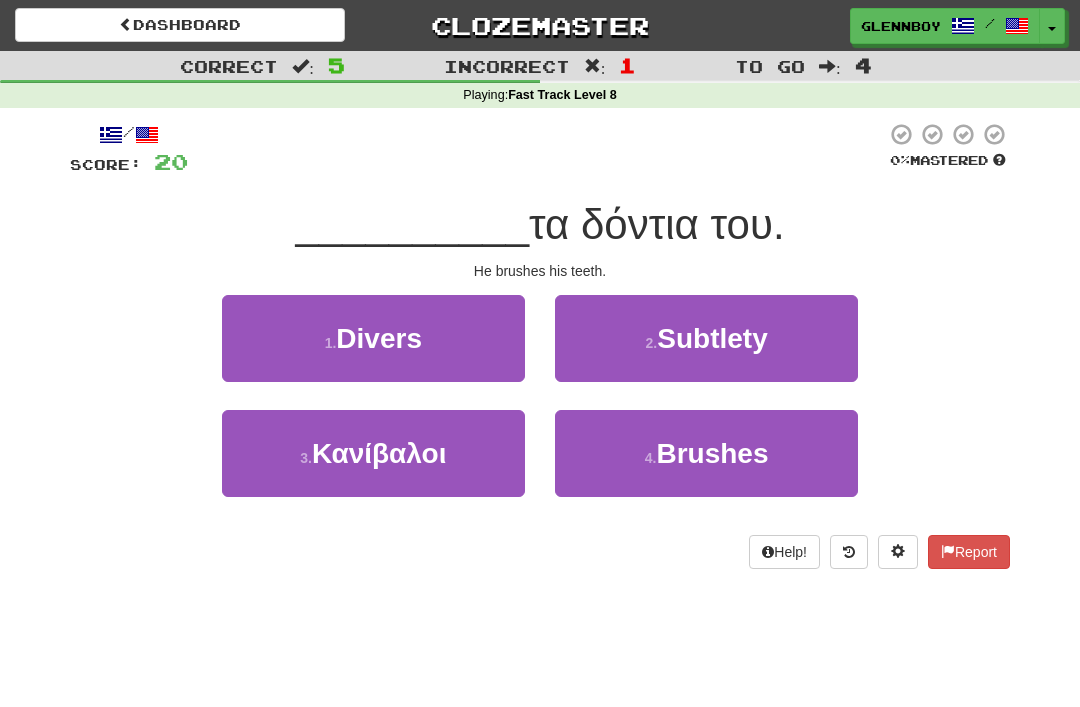 click on "Βουρτσίζει" at bounding box center [712, 453] 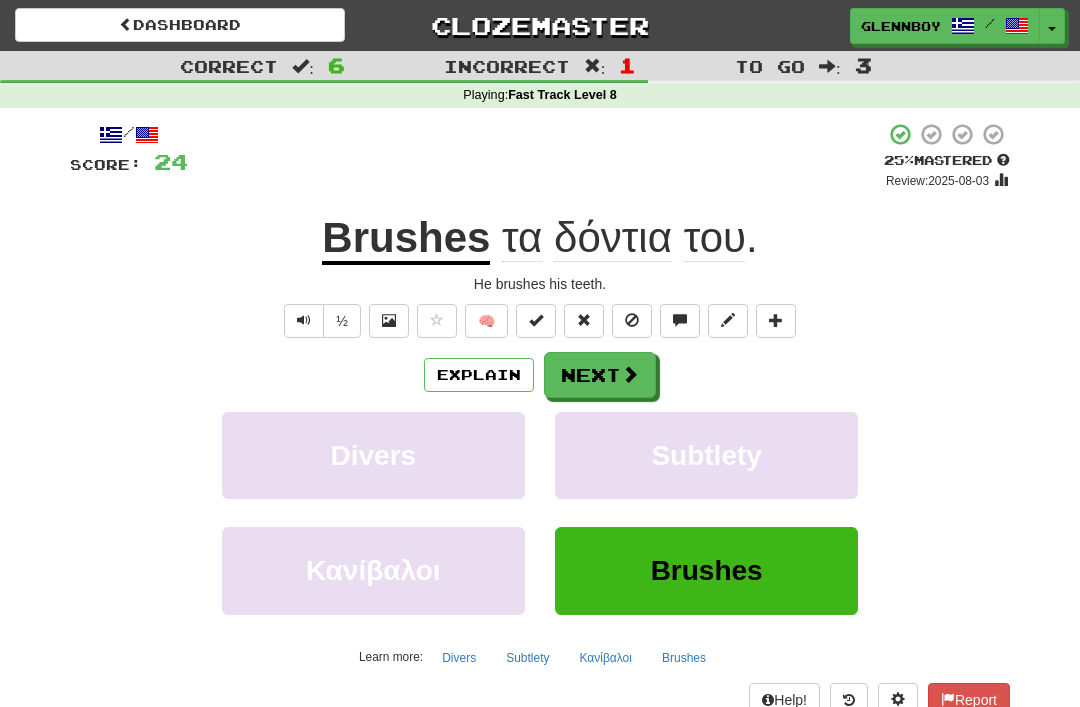 click at bounding box center (632, 321) 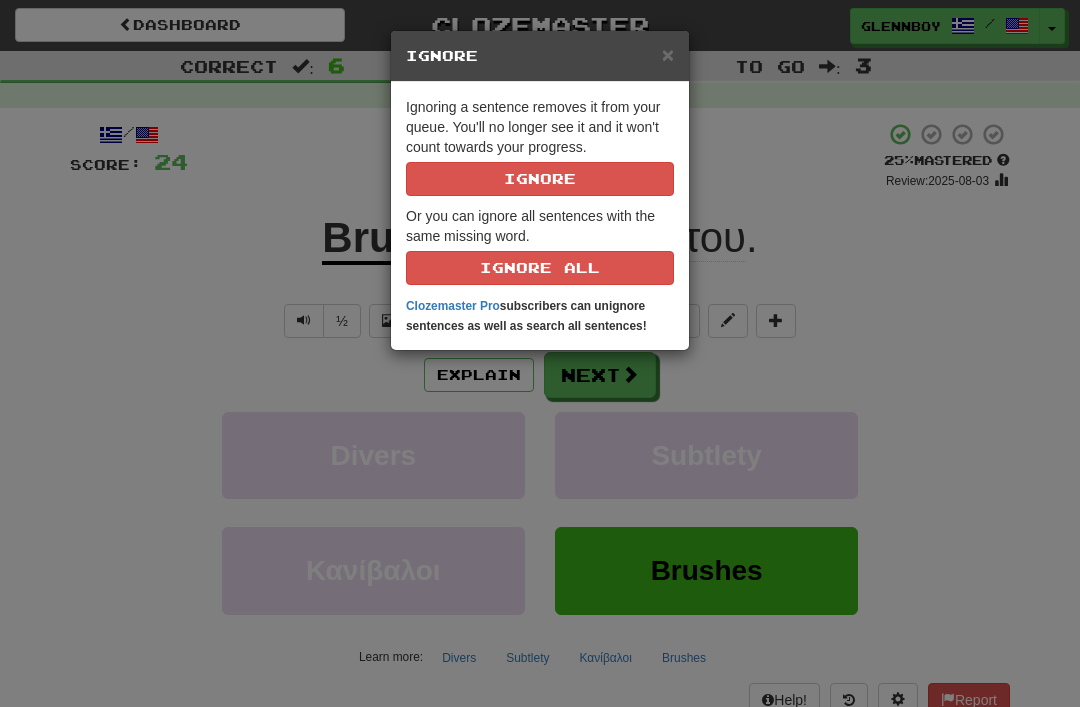 click on "Ignore" at bounding box center [540, 179] 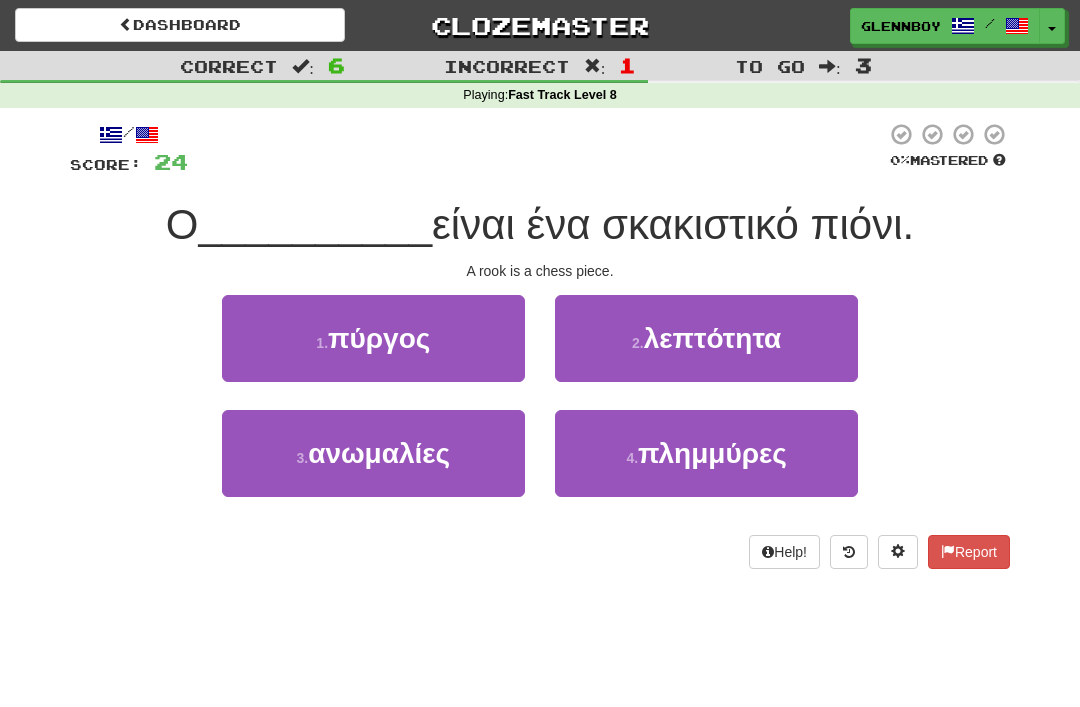 click on "πύργος" at bounding box center (379, 338) 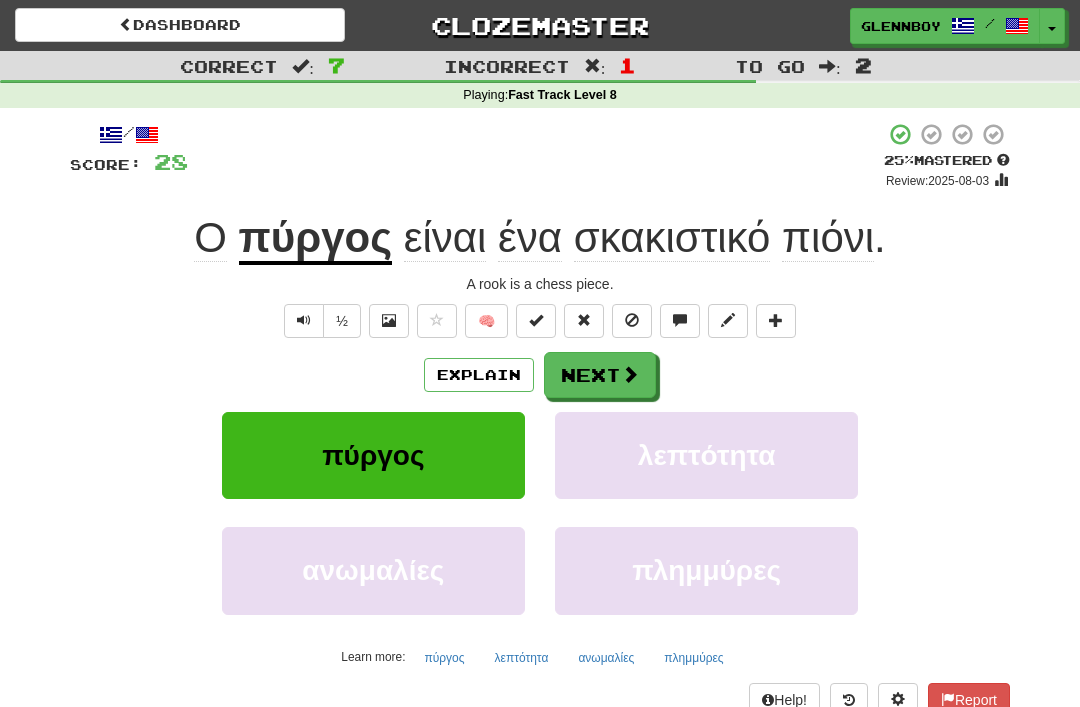 click at bounding box center (632, 320) 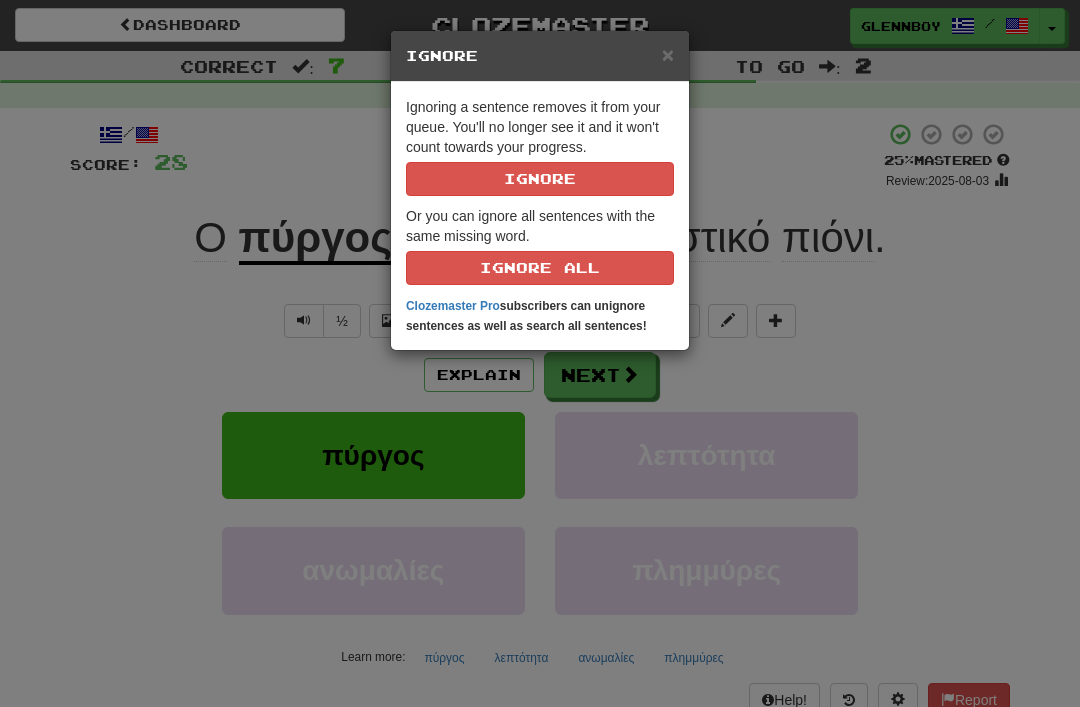 click on "Ignoring a sentence removes it from your queue. You'll no longer see it and it won't count towards your progress. Ignore" at bounding box center (540, 146) 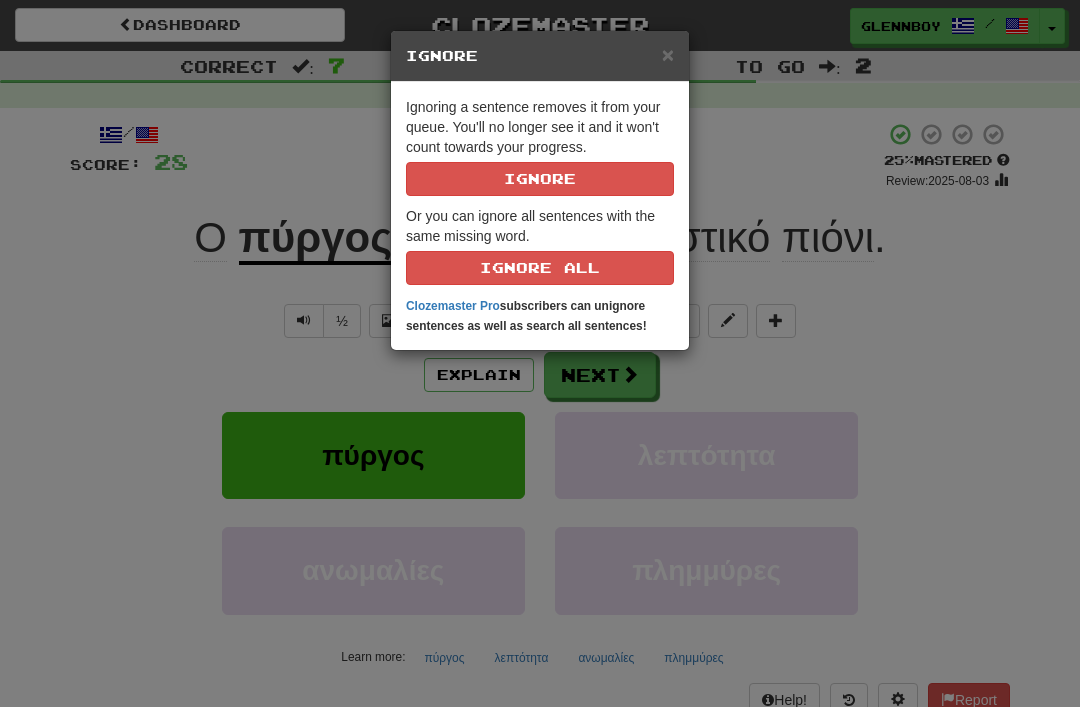 click on "Ignore" at bounding box center [540, 179] 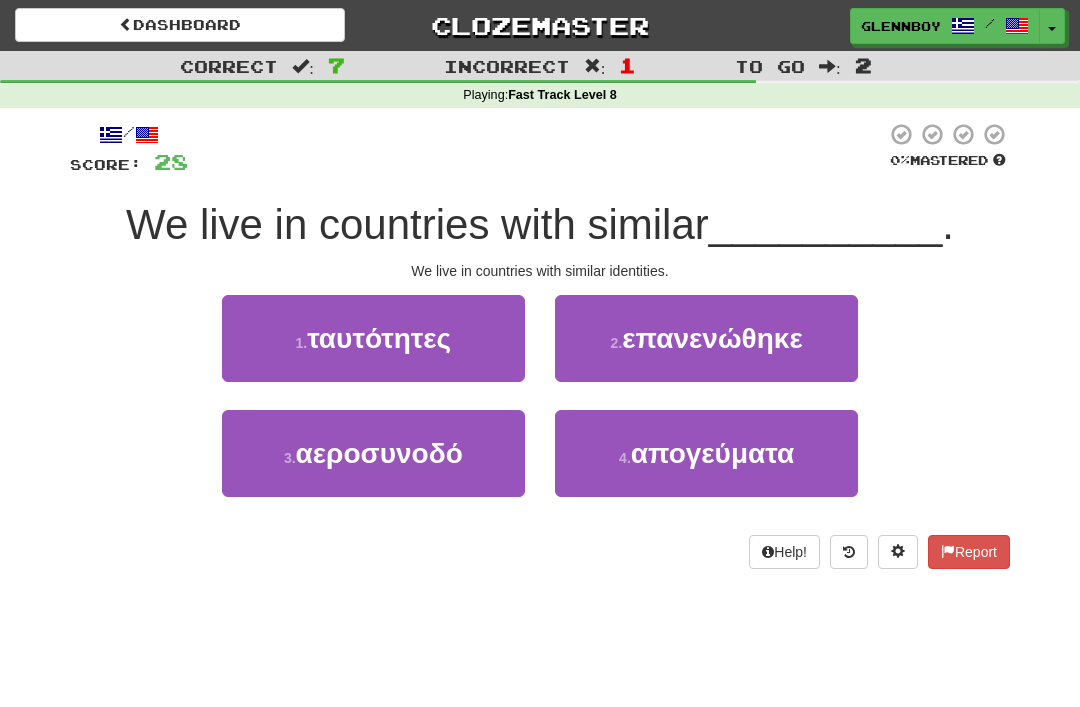 click on "ταυτότητες" at bounding box center (379, 338) 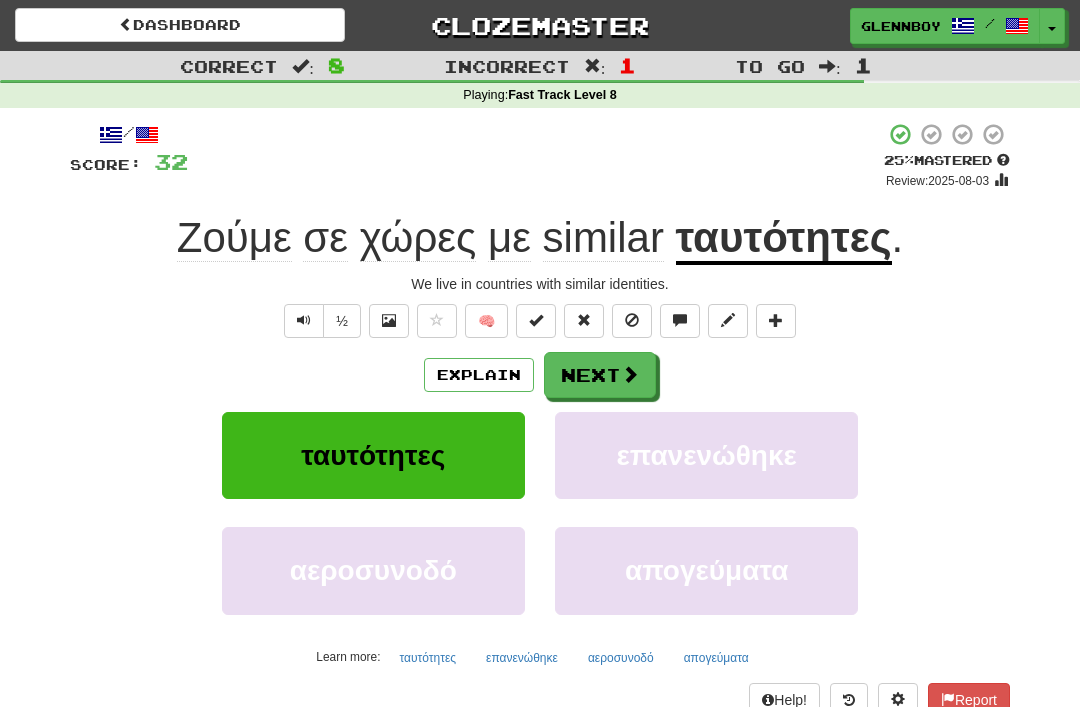 click at bounding box center (632, 320) 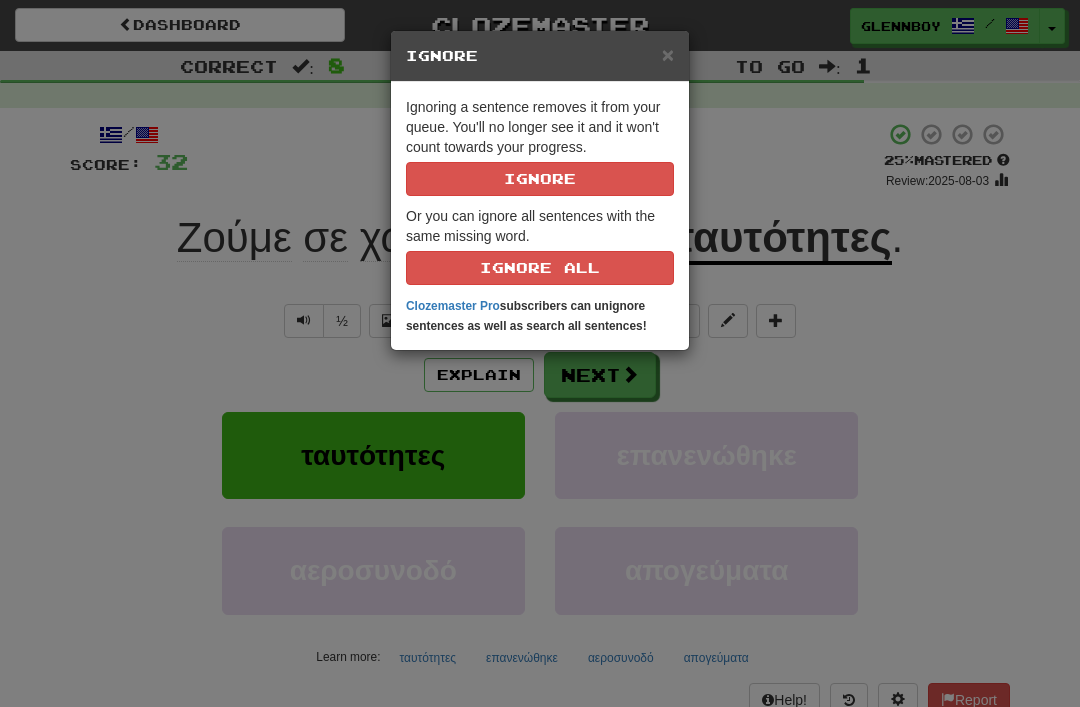 click on "Ignore" at bounding box center [540, 179] 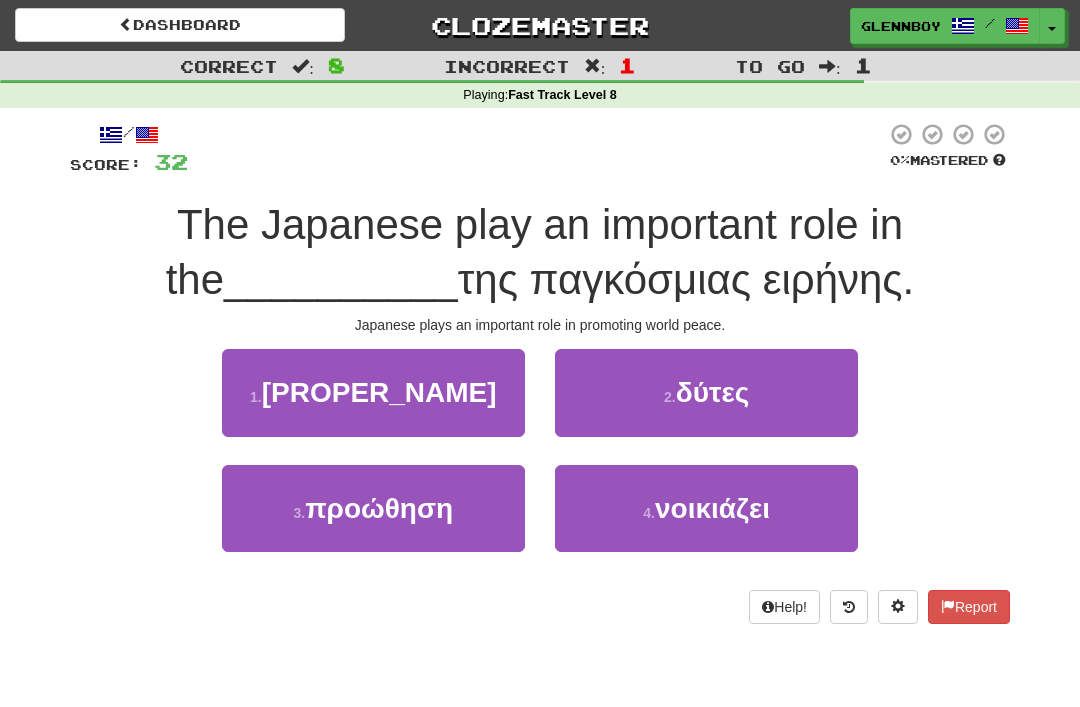 click on "προώθηση" at bounding box center [379, 508] 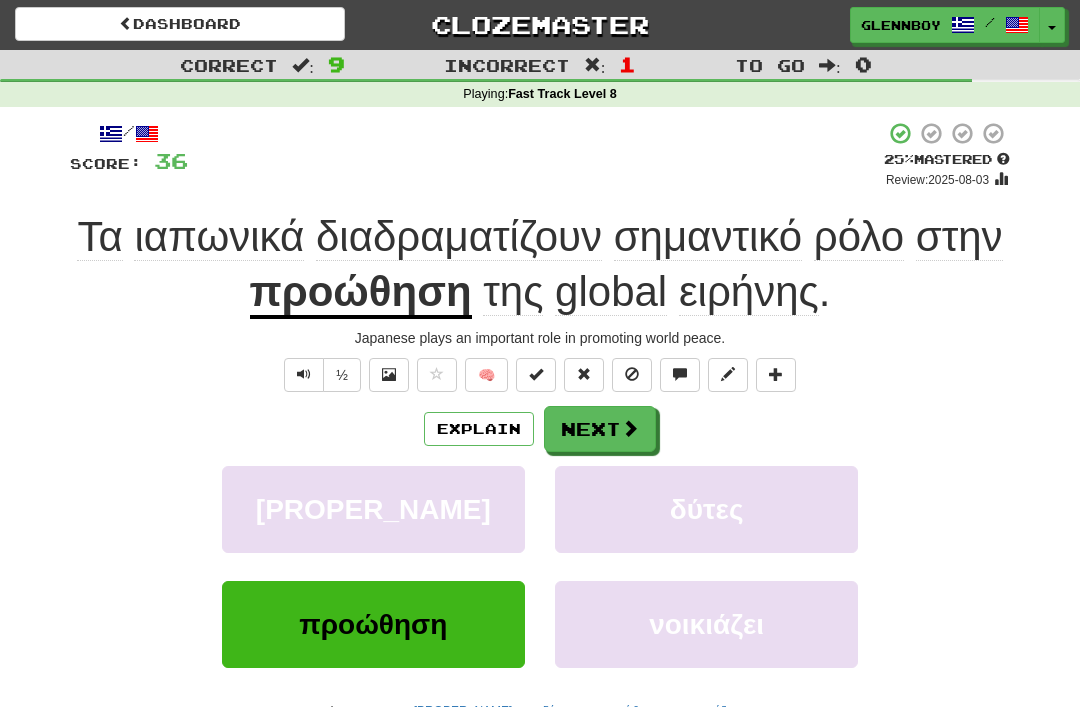 scroll, scrollTop: 2, scrollLeft: 0, axis: vertical 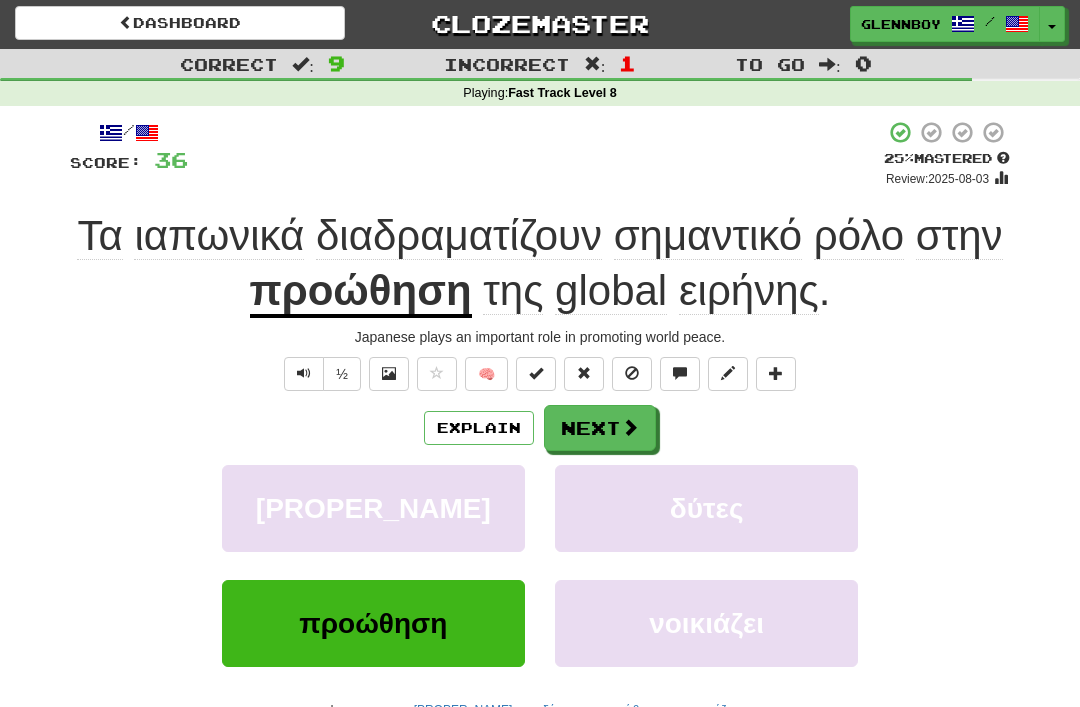 click at bounding box center [632, 373] 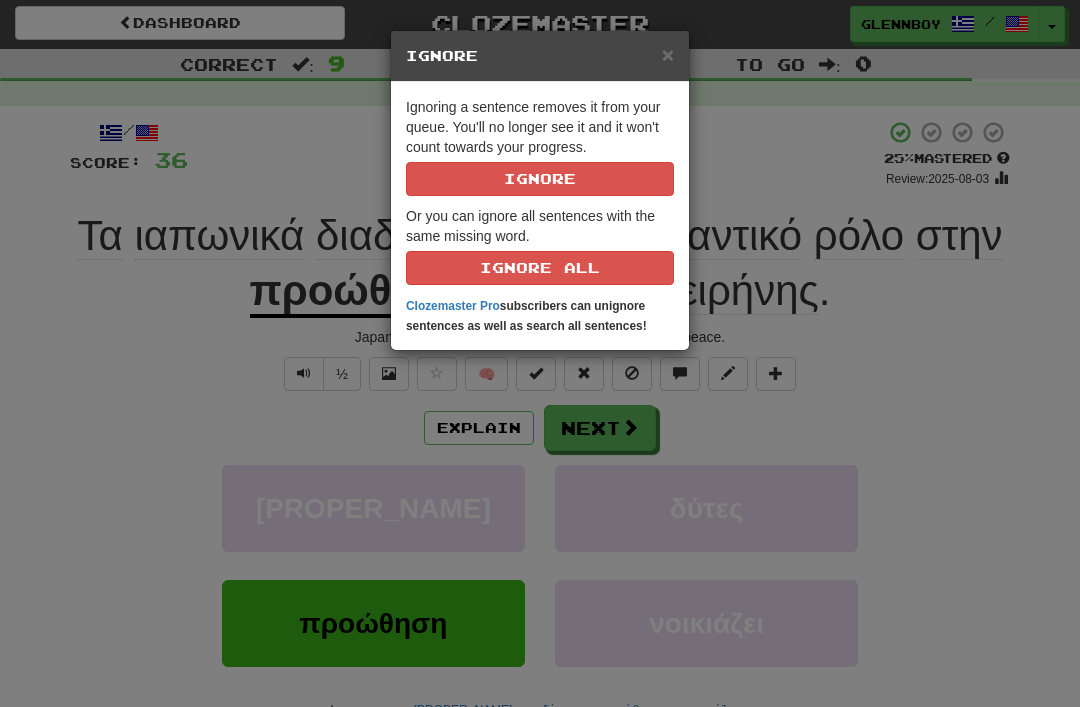 click on "Ignore" at bounding box center [540, 179] 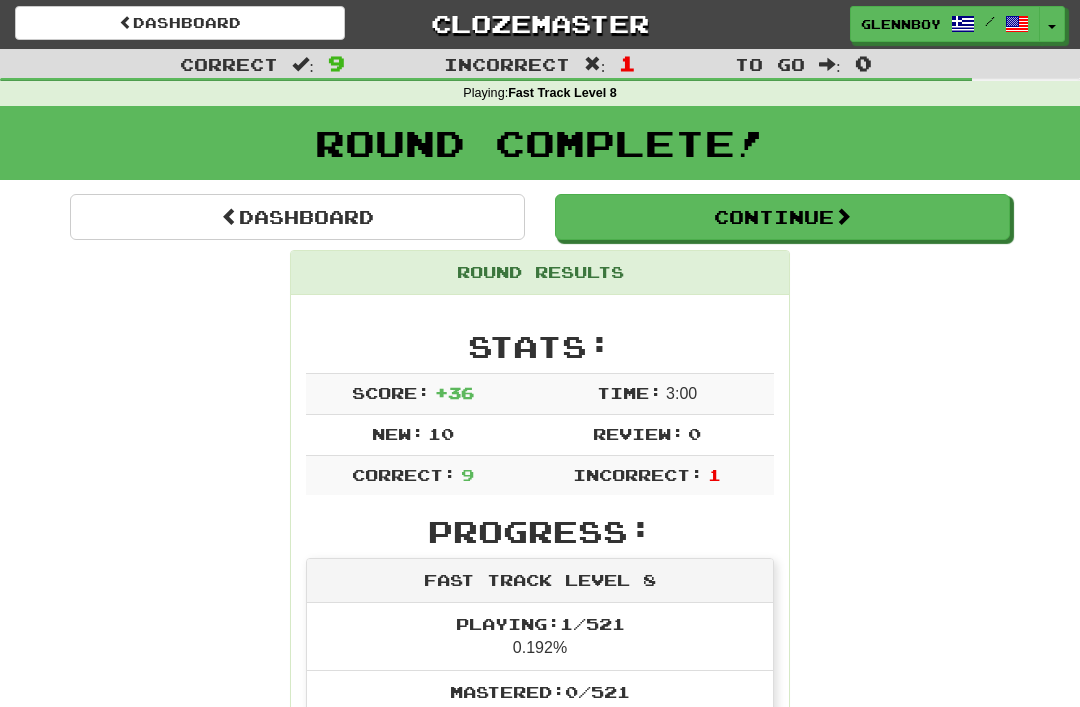 click on "Continue" at bounding box center (782, 217) 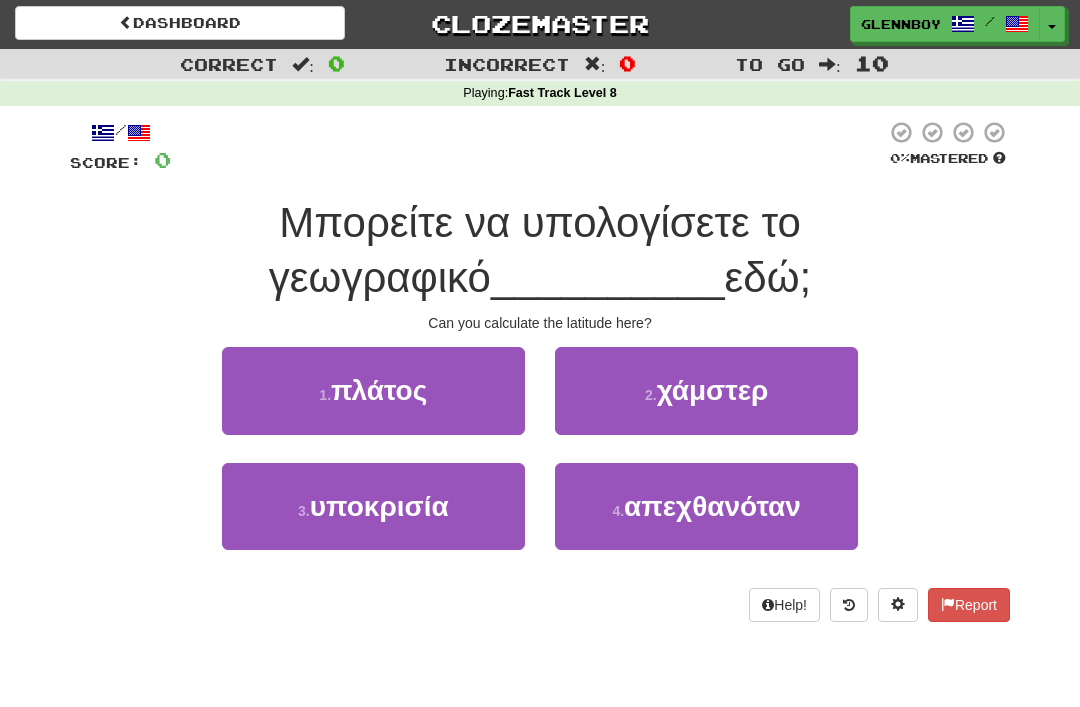 click on "πλάτος" at bounding box center (379, 390) 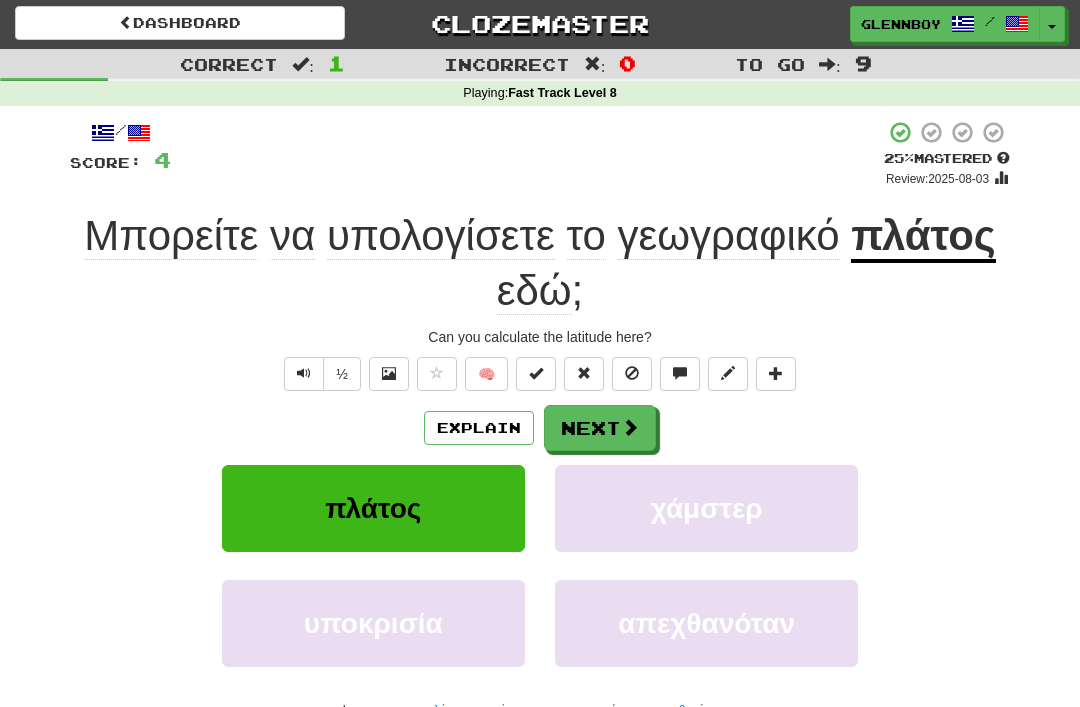 click at bounding box center (632, 373) 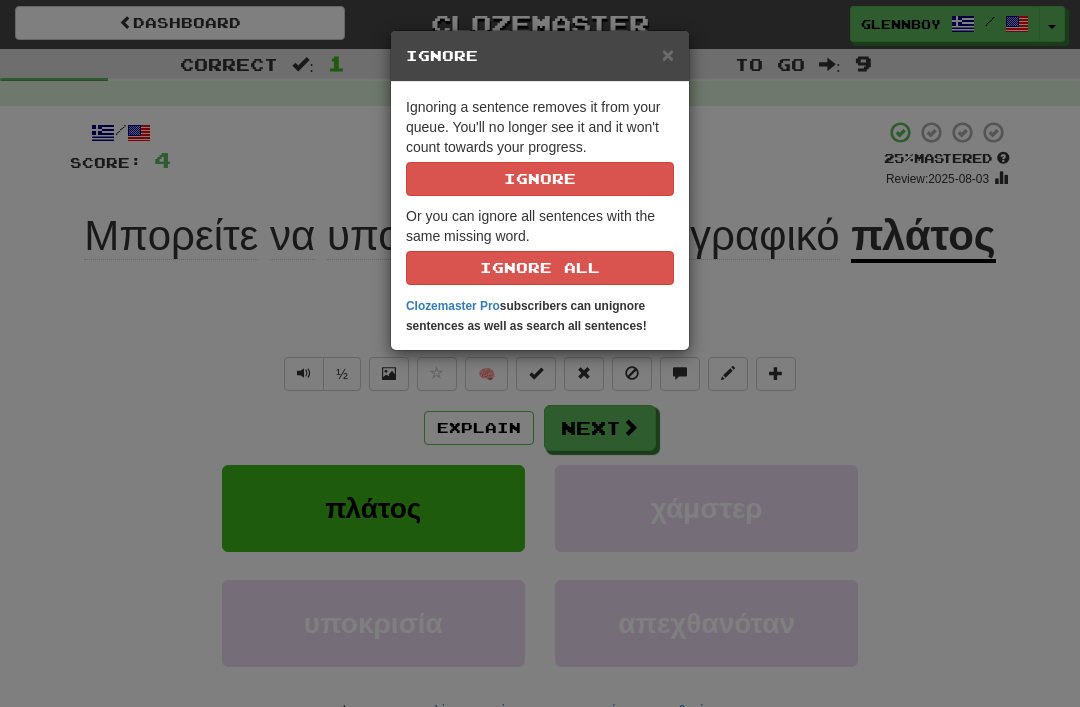 click on "Ignore" at bounding box center (540, 179) 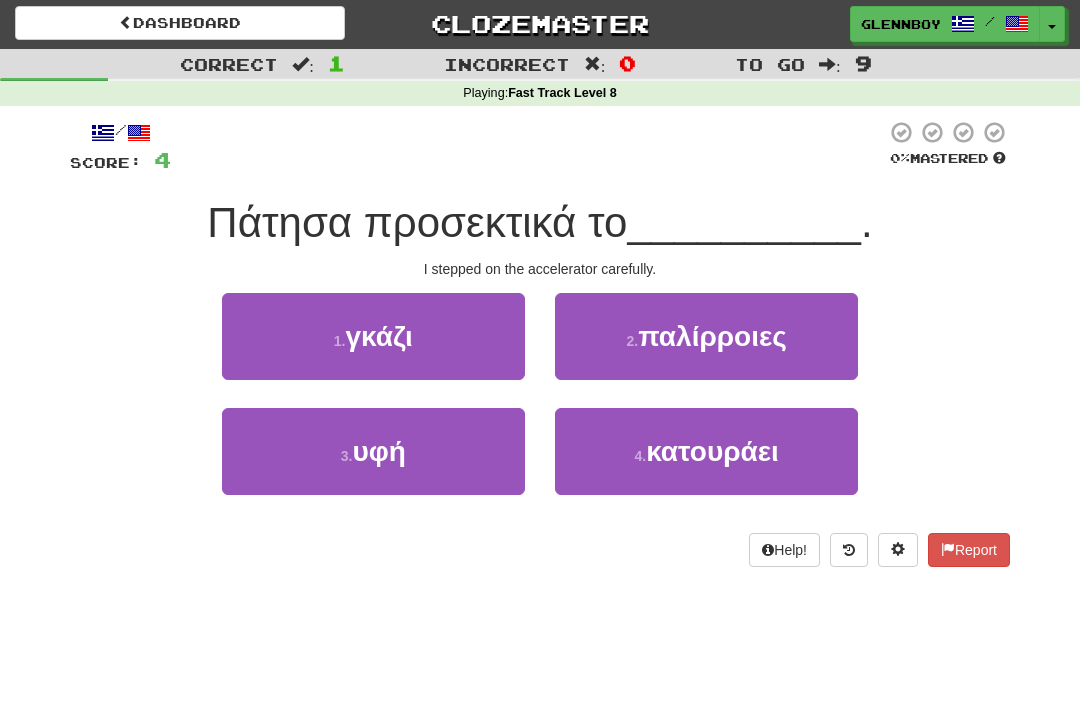 click on "Dashboard" at bounding box center [180, 23] 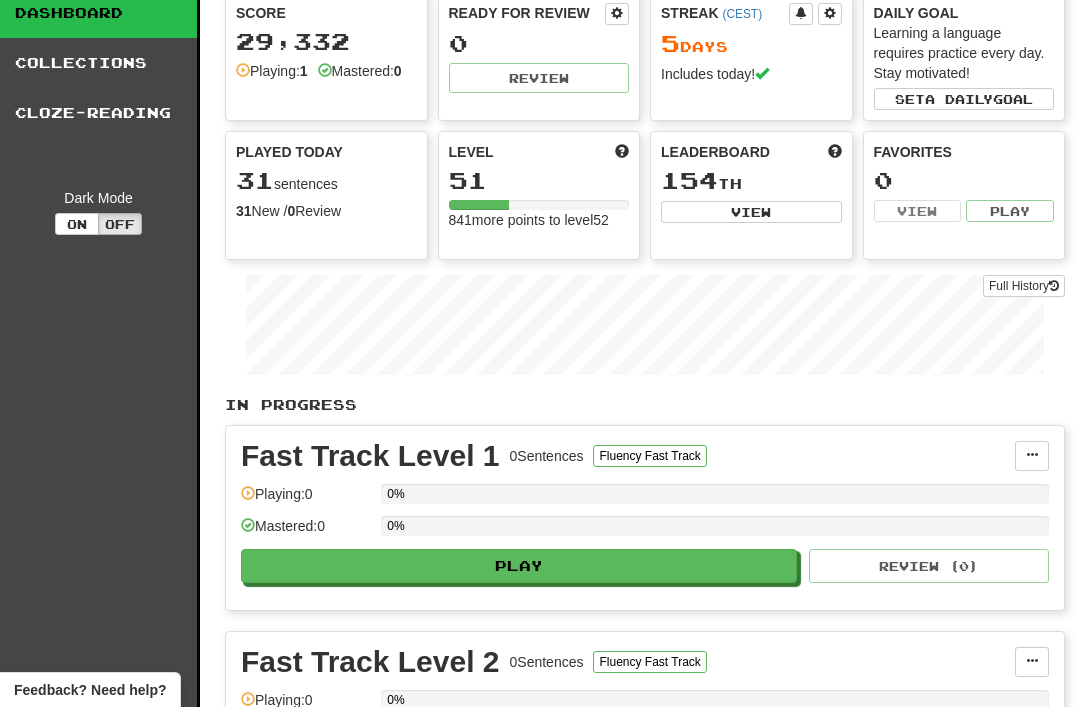 scroll, scrollTop: 0, scrollLeft: 0, axis: both 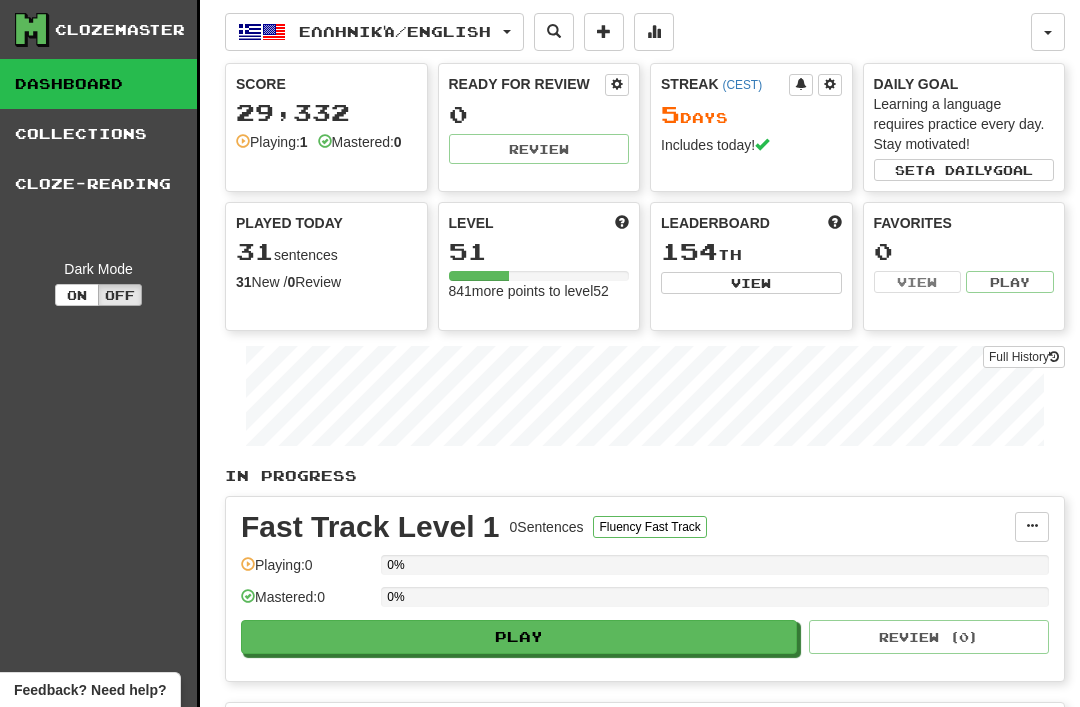 click on "Ελληνικά  /  English" at bounding box center [374, 32] 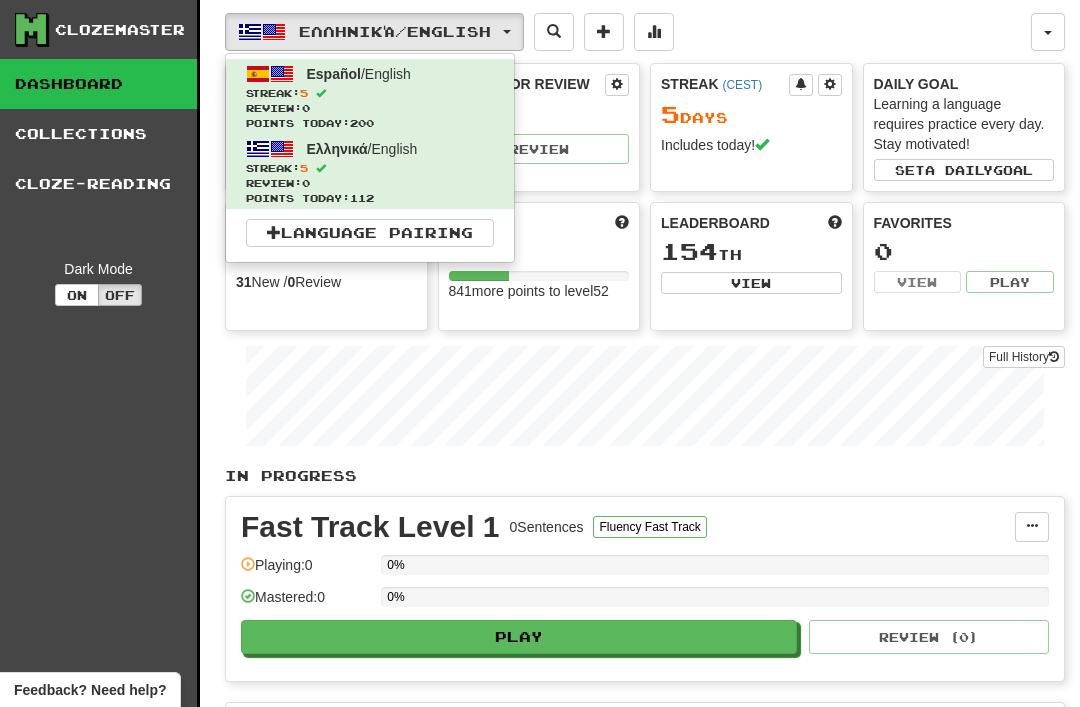 click on "5" at bounding box center (304, 93) 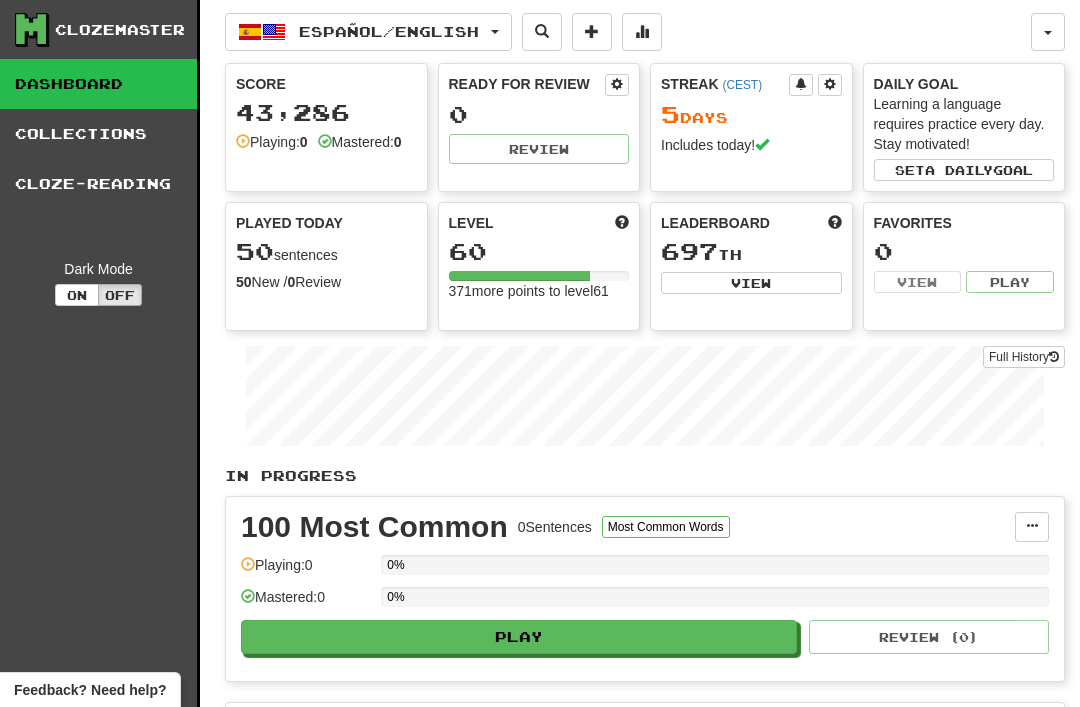 scroll, scrollTop: 0, scrollLeft: 0, axis: both 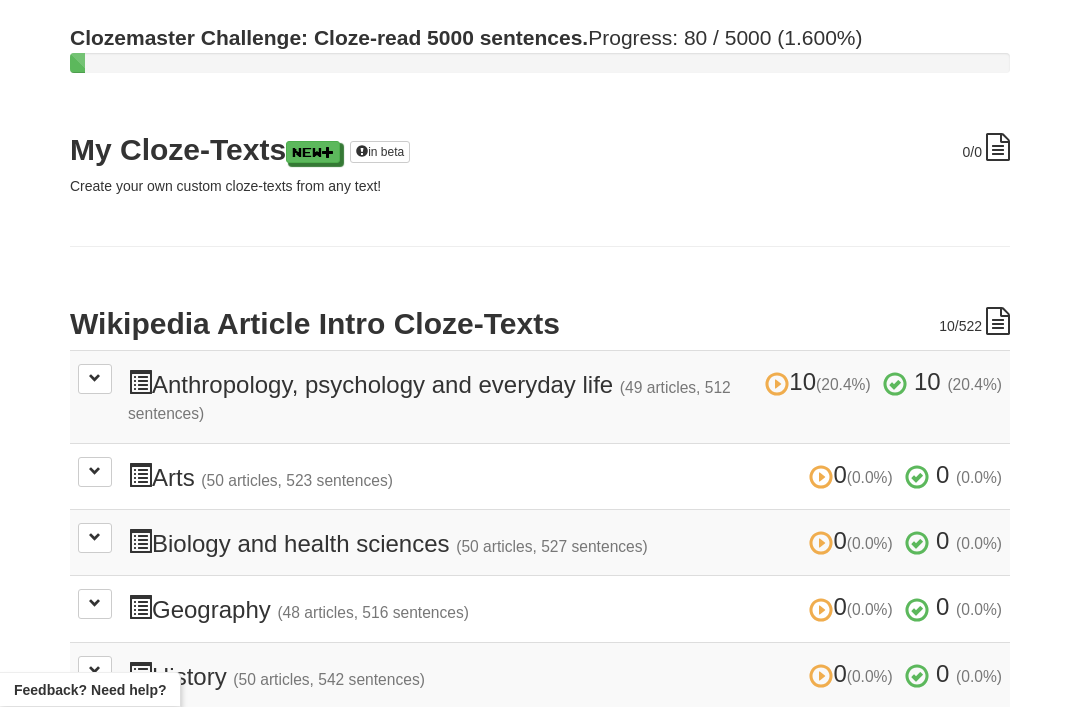 click at bounding box center (95, 380) 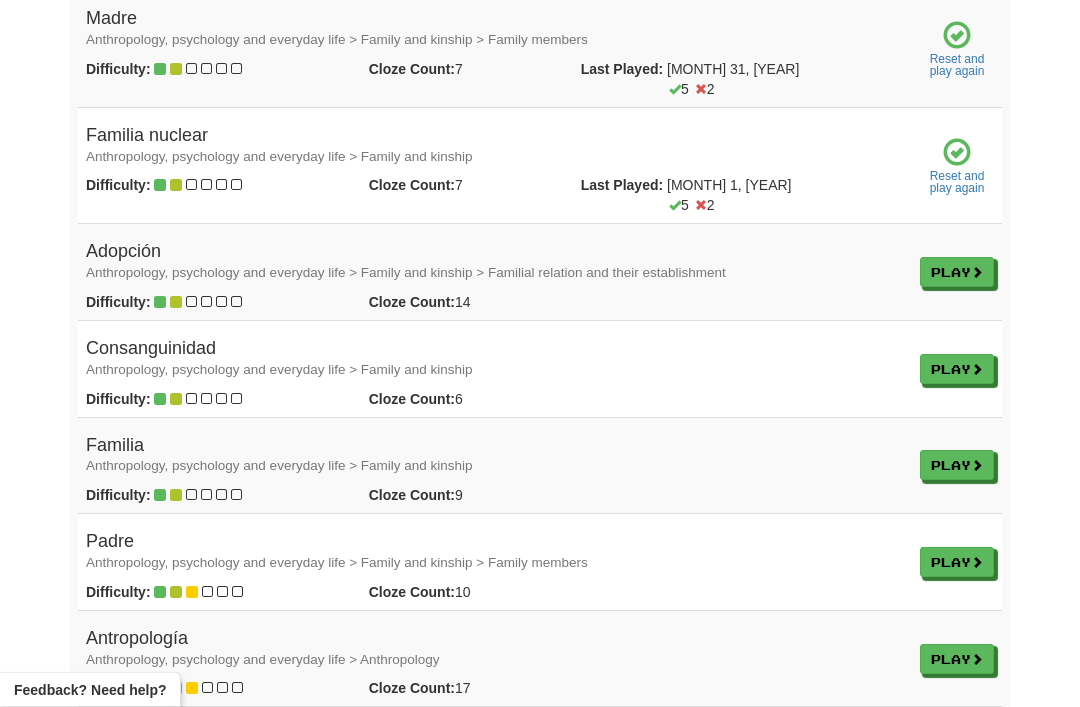 scroll, scrollTop: 1553, scrollLeft: 0, axis: vertical 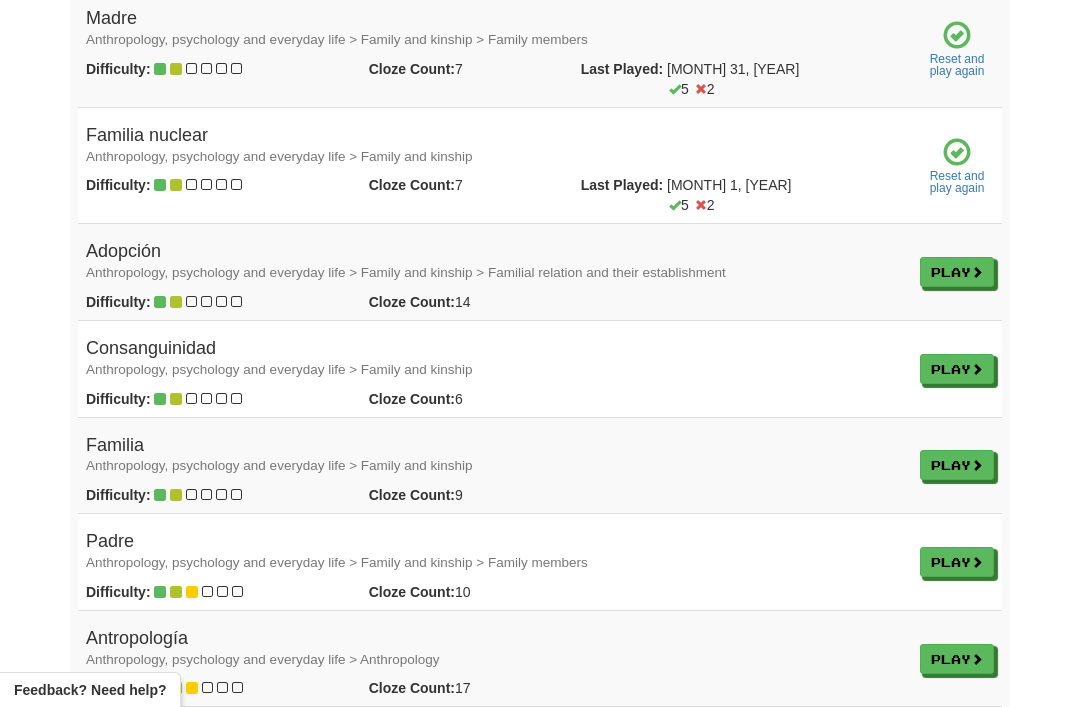click on "Play" at bounding box center (957, 272) 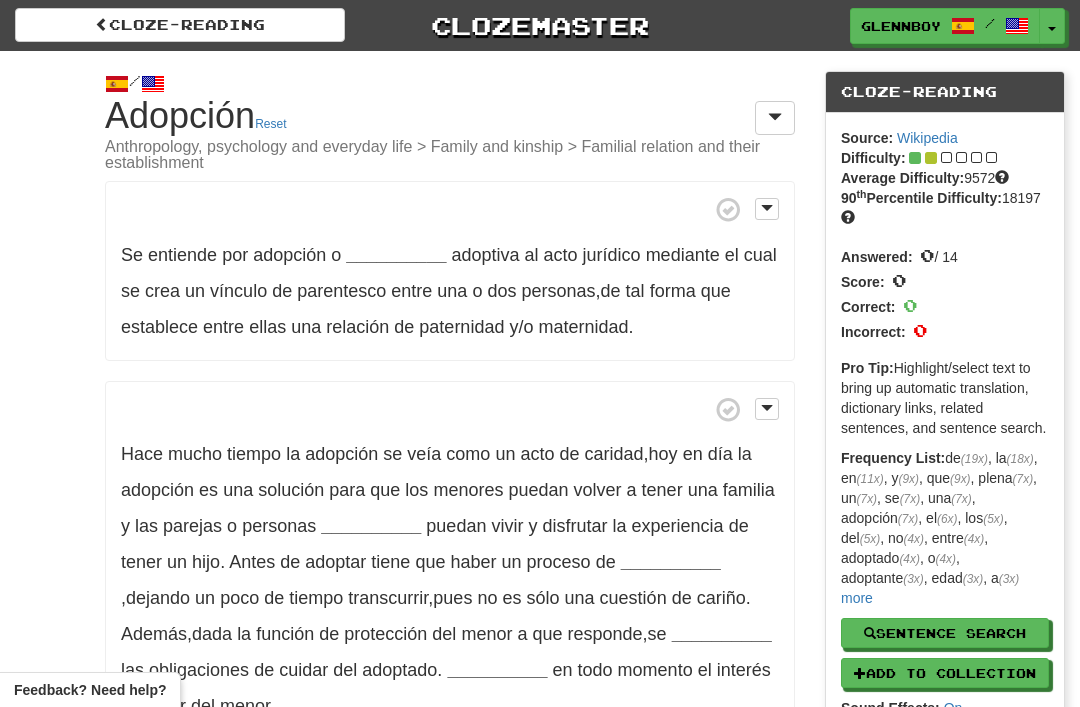 scroll, scrollTop: 0, scrollLeft: 0, axis: both 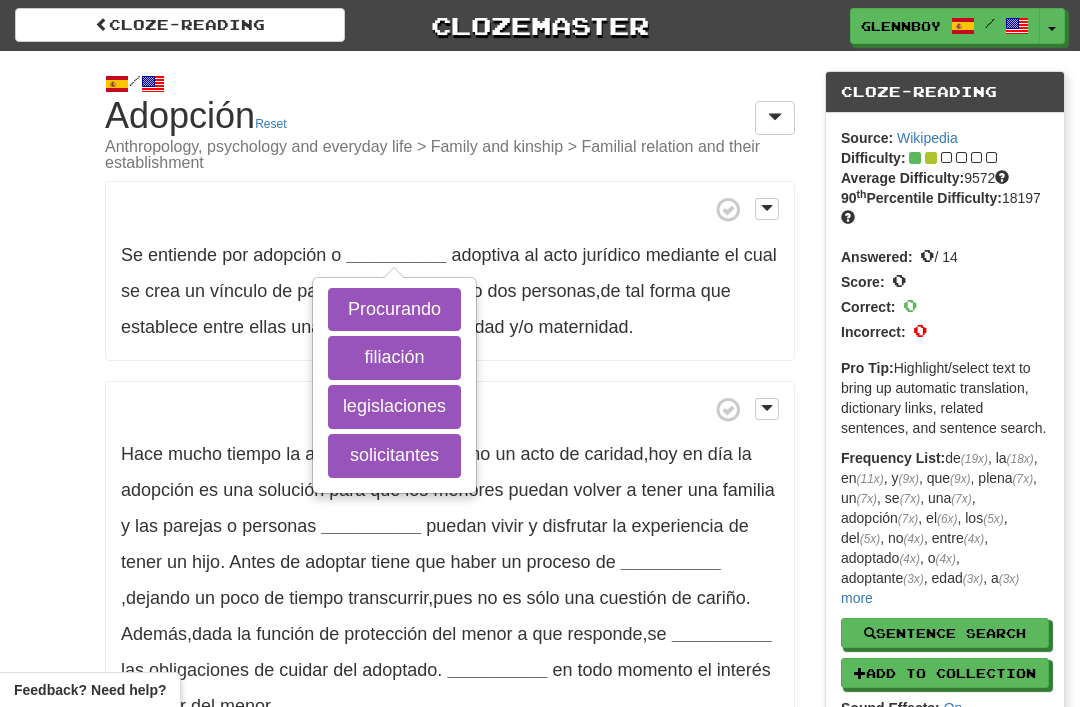 click on "filiación" at bounding box center (394, 358) 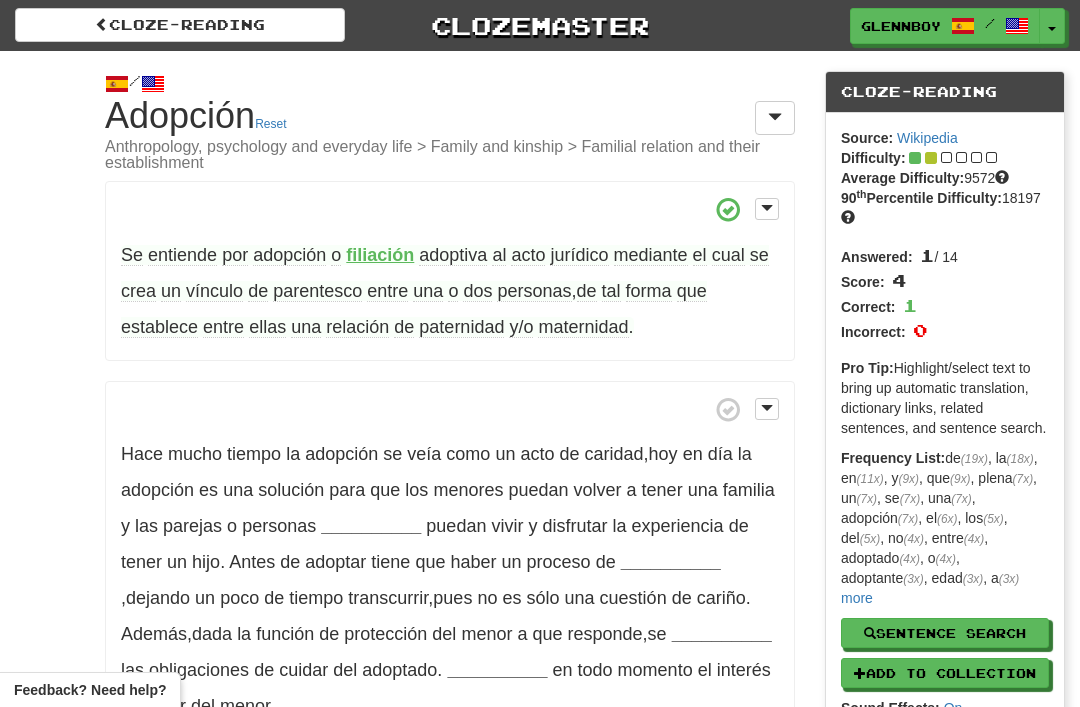 click on "filiación" at bounding box center (380, 255) 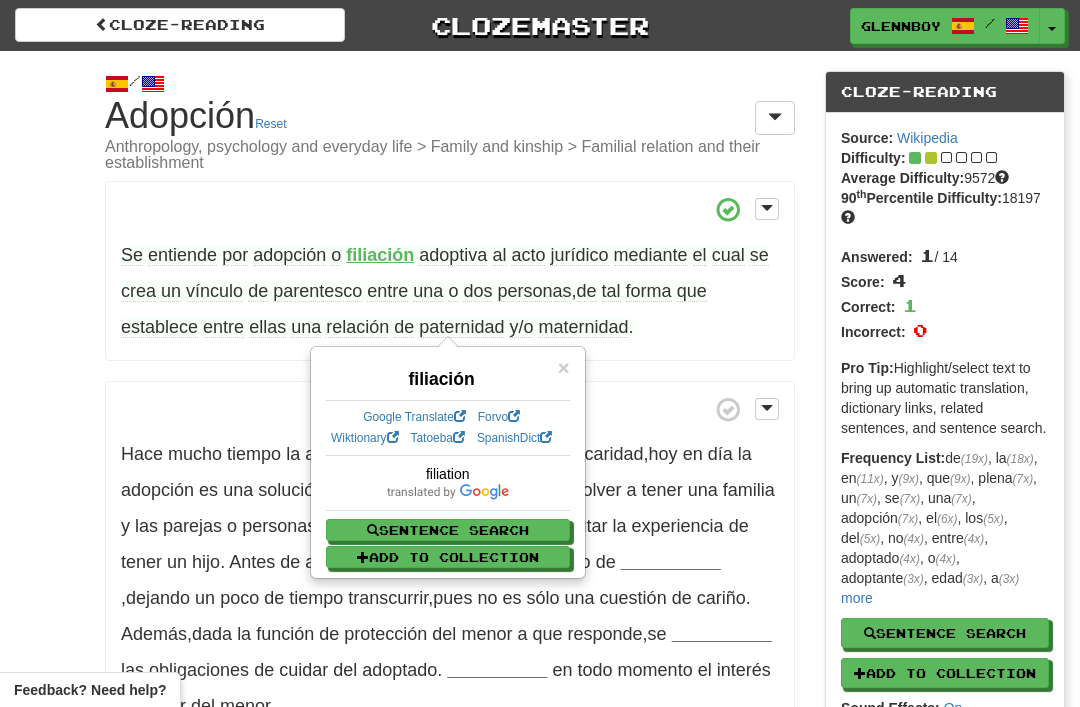 click on "×" at bounding box center (563, 367) 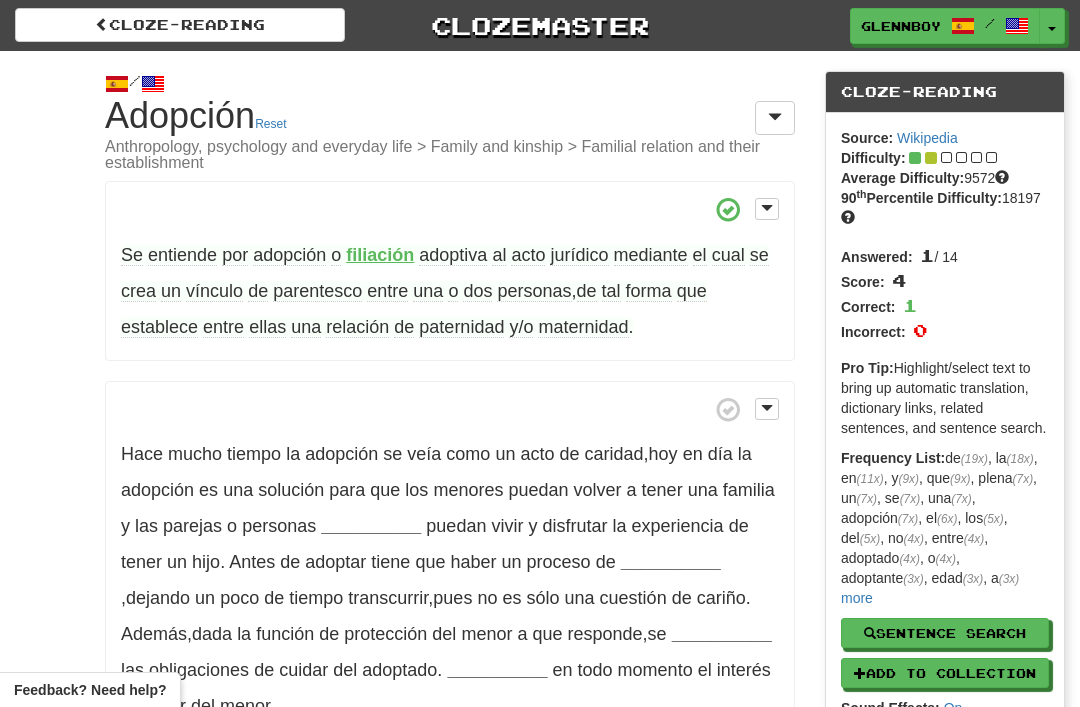click on "mediante" at bounding box center [651, 255] 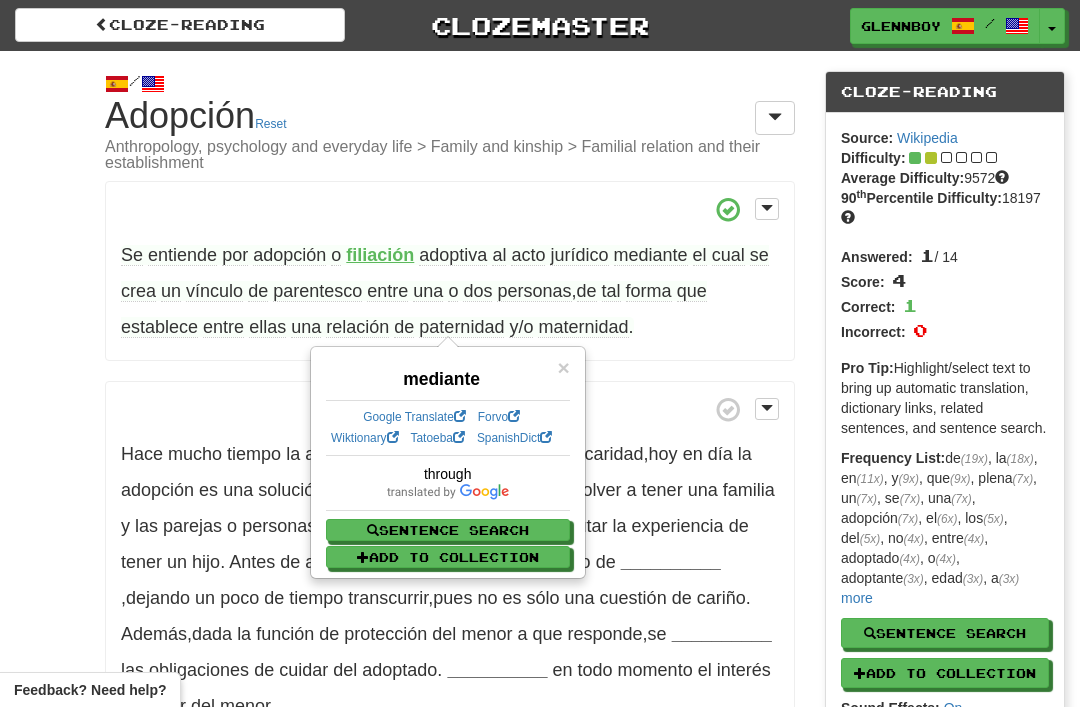 click on "/
Cloze-Reading
Adopción
Reset
Anthropology, psychology and everyday life > Family and kinship  > Familial relation and their establishment
Se   entiende   por   adopción   o
filiación
adoptiva   al   acto   jurídico   mediante   el   cual   se   crea   un   vínculo   de   parentesco   entre   una   o   dos   personas ,  de   tal   forma   que   establece   entre   ellas   una   relación   de   paternidad   y/o   maternidad .
Hace   mucho   tiempo   la   adopción   se   veía   como   un   acto   de   caridad ,  hoy   en   día   la   adopción   es   una   solución   para   que   los   menores   puedan   volver   a   tener   una   familia   y   las   parejas   o   personas
__________
puedan   vivir   y   disfrutar   la   experiencia   de   tener   un   hijo .
Antes   de   adoptar   tiene   que   haber   un   proceso   de
__________" at bounding box center (540, 1047) 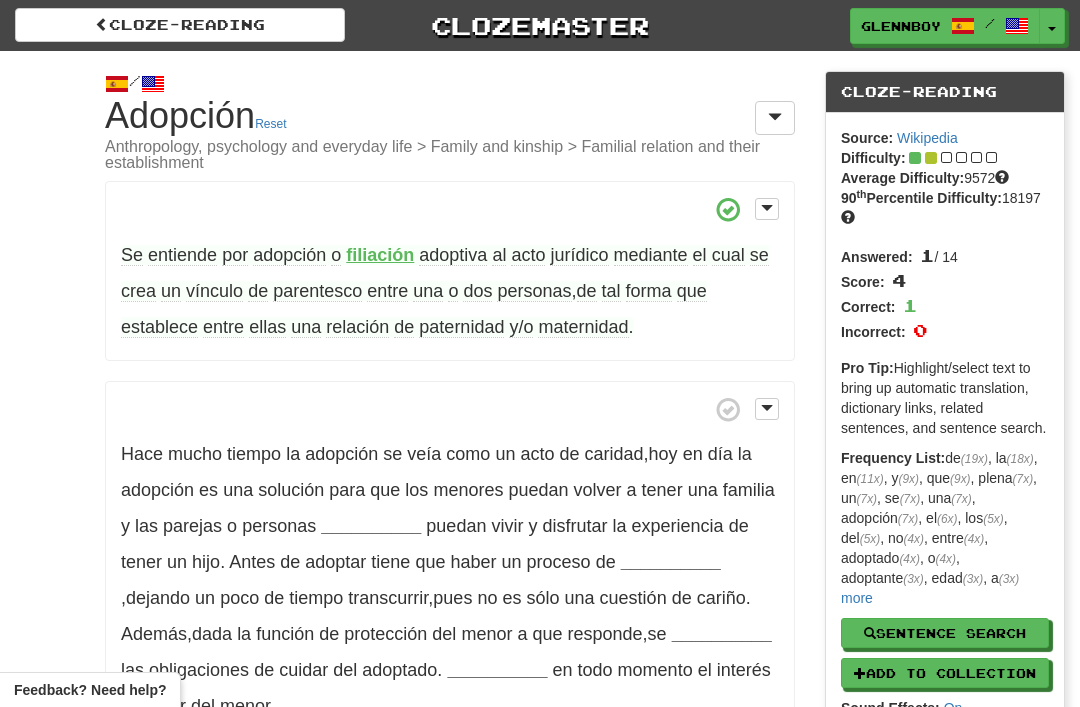 click on "Se   entiende   por   adopción   o
filiación
adoptiva   al   acto   jurídico   mediante   el   cual   se   crea   un   vínculo   de   parentesco   entre   una   o   dos   personas ,  de   tal   forma   que   establece   entre   ellas   una   relación   de   paternidad   y/o   maternidad ." at bounding box center [450, 271] 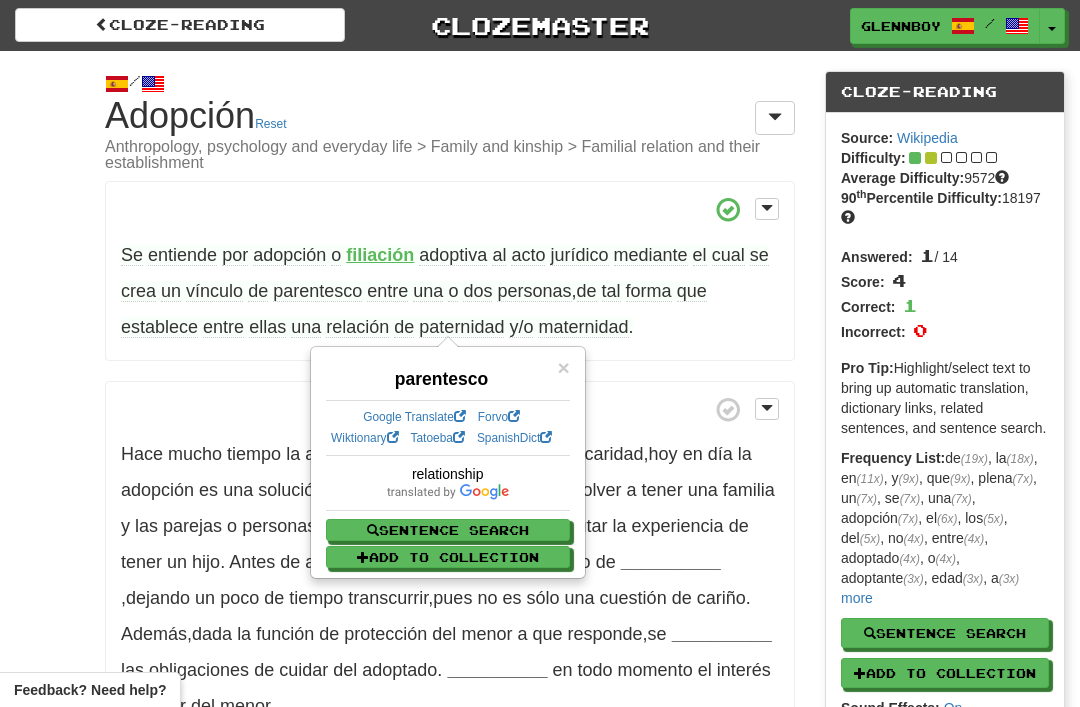 click on "parentesco" at bounding box center (317, 291) 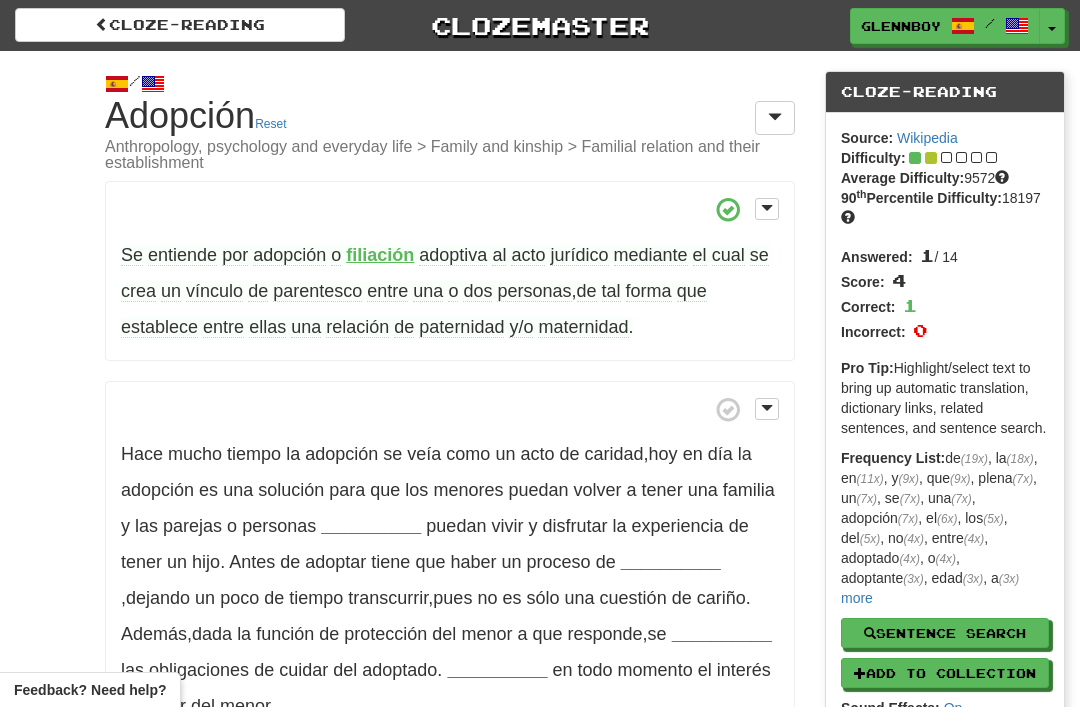 click on "vínculo" at bounding box center [214, 291] 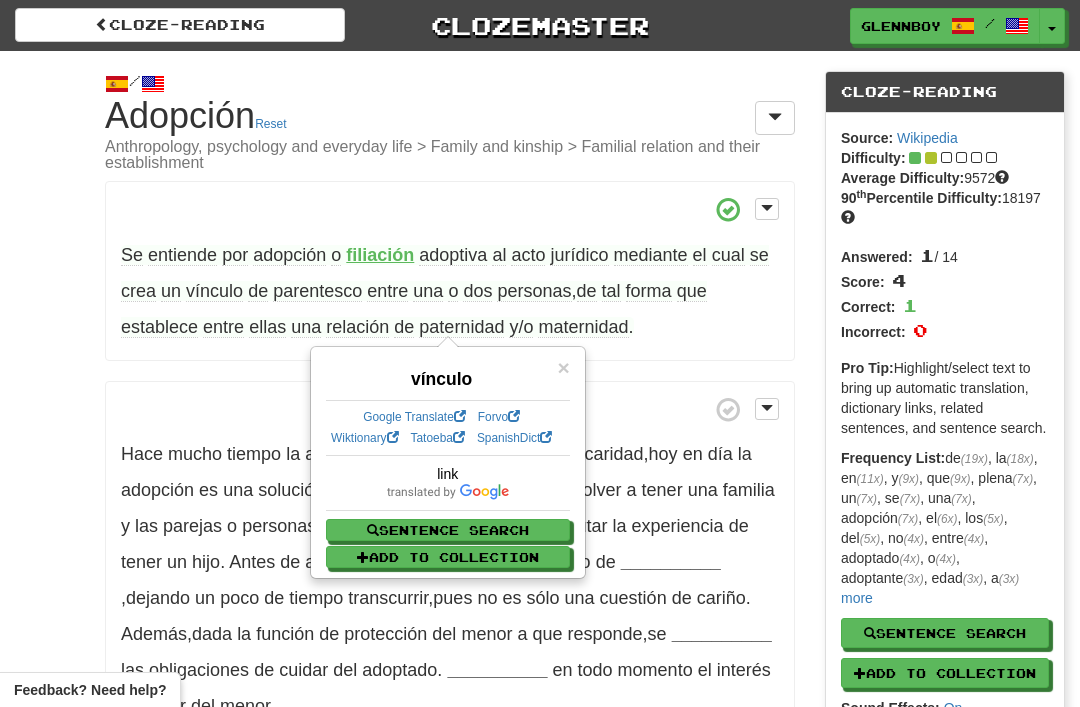 click on "/
Cloze-Reading
Adopción
Reset
Anthropology, psychology and everyday life > Family and kinship  > Familial relation and their establishment
Se   entiende   por   adopción   o
filiación
adoptiva   al   acto   jurídico   mediante   el   cual   se   crea   un   vínculo   de   parentesco   entre   una   o   dos   personas ,  de   tal   forma   que   establece   entre   ellas   una   relación   de   paternidad   y/o   maternidad .
Hace   mucho   tiempo   la   adopción   se   veía   como   un   acto   de   caridad ,  hoy   en   día   la   adopción   es   una   solución   para   que   los   menores   puedan   volver   a   tener   una   familia   y   las   parejas   o   personas
__________
puedan   vivir   y   disfrutar   la   experiencia   de   tener   un   hijo .
Antes   de   adoptar   tiene   que   haber   un   proceso   de
__________" at bounding box center (540, 1047) 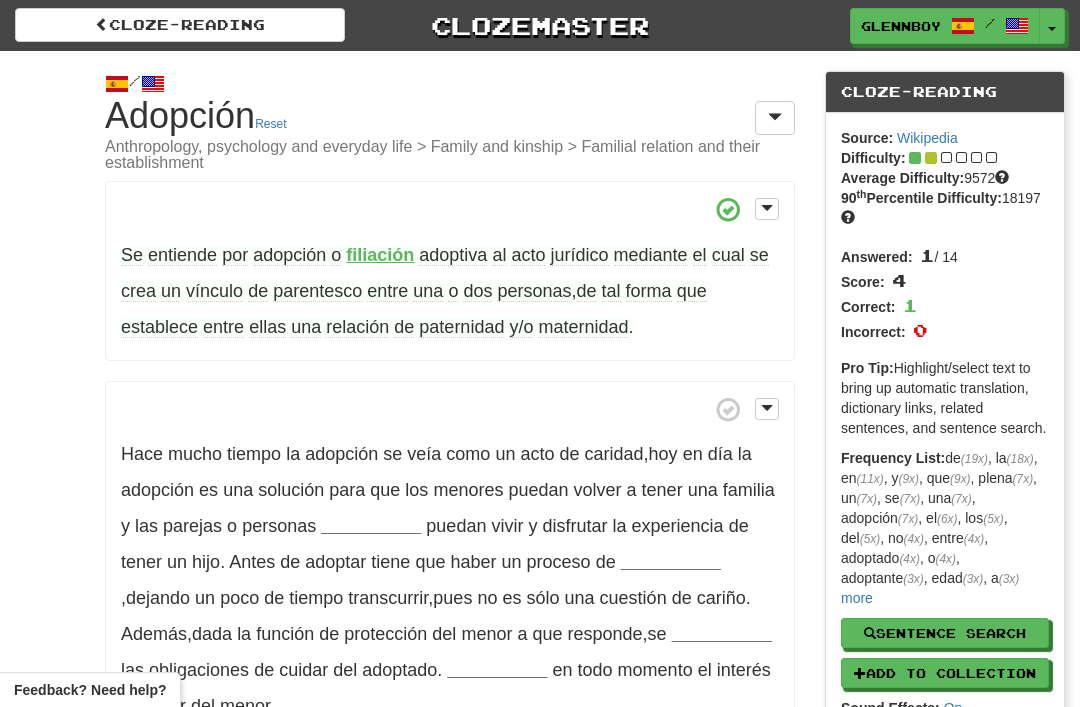 click on "paternidad" at bounding box center [461, 327] 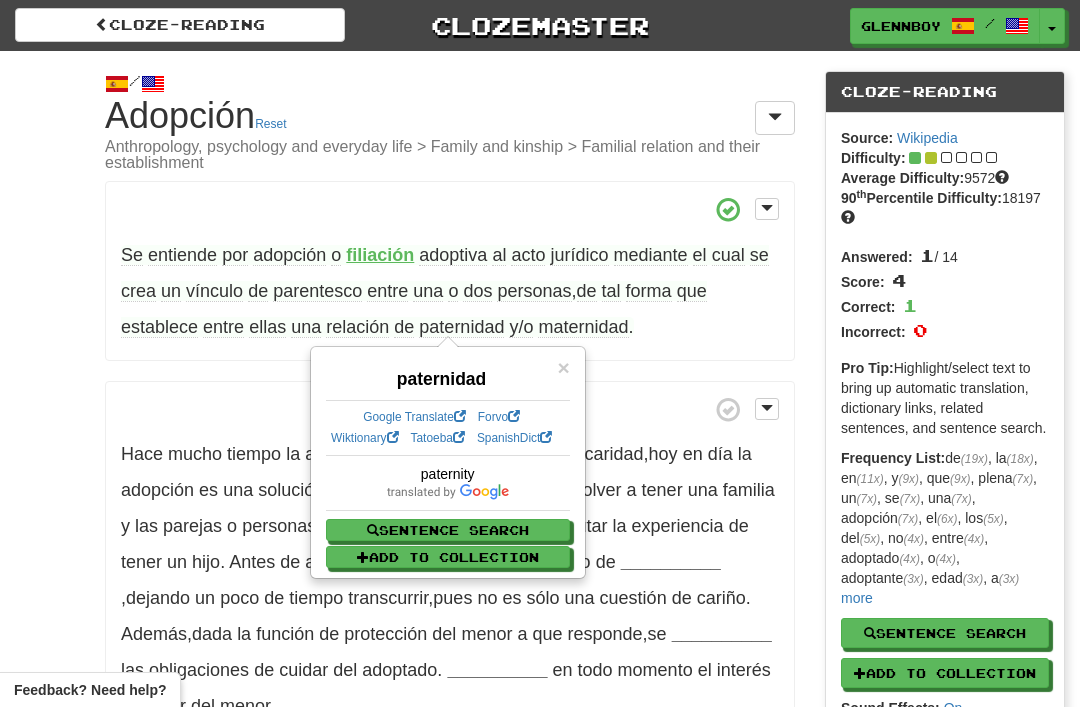 click on "/
Cloze-Reading
Adopción
Reset
Anthropology, psychology and everyday life > Family and kinship  > Familial relation and their establishment
Se   entiende   por   adopción   o
filiación
adoptiva   al   acto   jurídico   mediante   el   cual   se   crea   un   vínculo   de   parentesco   entre   una   o   dos   personas ,  de   tal   forma   que   establece   entre   ellas   una   relación   de   paternidad   y/o   maternidad .
Hace   mucho   tiempo   la   adopción   se   veía   como   un   acto   de   caridad ,  hoy   en   día   la   adopción   es   una   solución   para   que   los   menores   puedan   volver   a   tener   una   familia   y   las   parejas   o   personas
__________
puedan   vivir   y   disfrutar   la   experiencia   de   tener   un   hijo .
Antes   de   adoptar   tiene   que   haber   un   proceso   de
__________" at bounding box center [540, 1047] 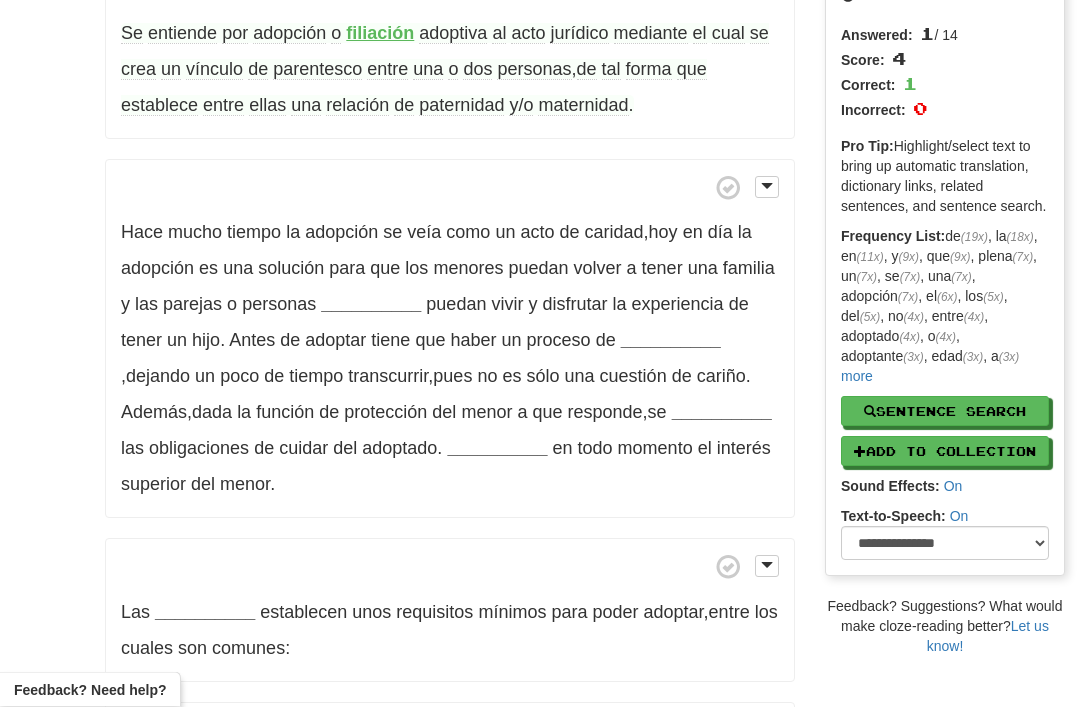 scroll, scrollTop: 222, scrollLeft: 0, axis: vertical 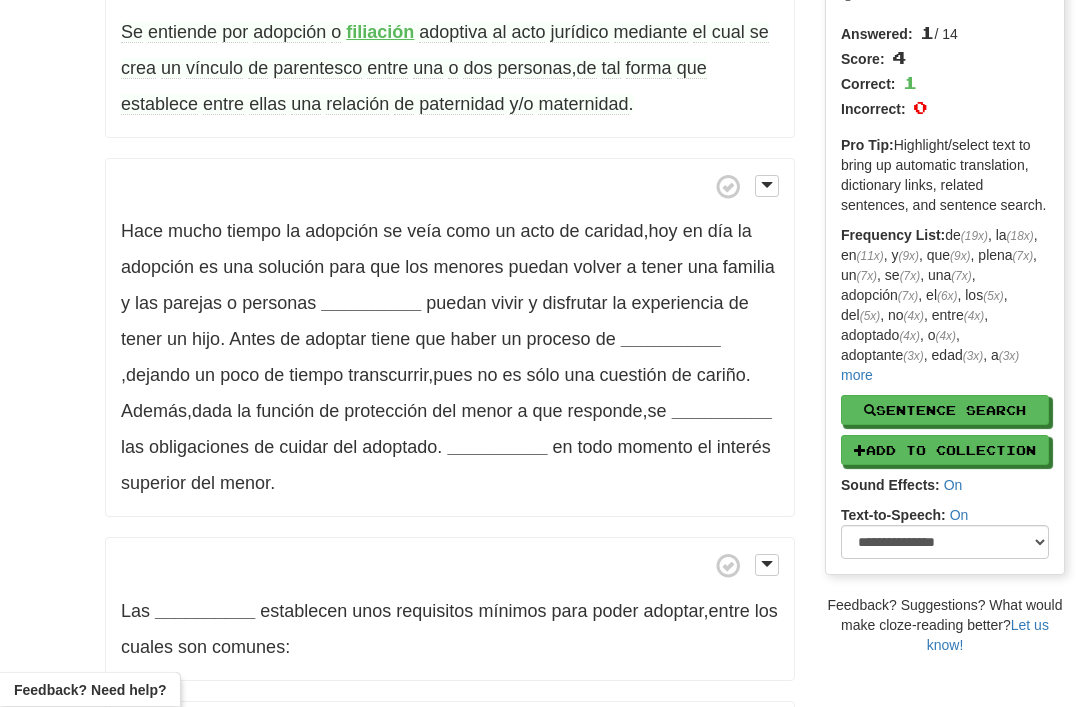 click on "__________" at bounding box center (371, 304) 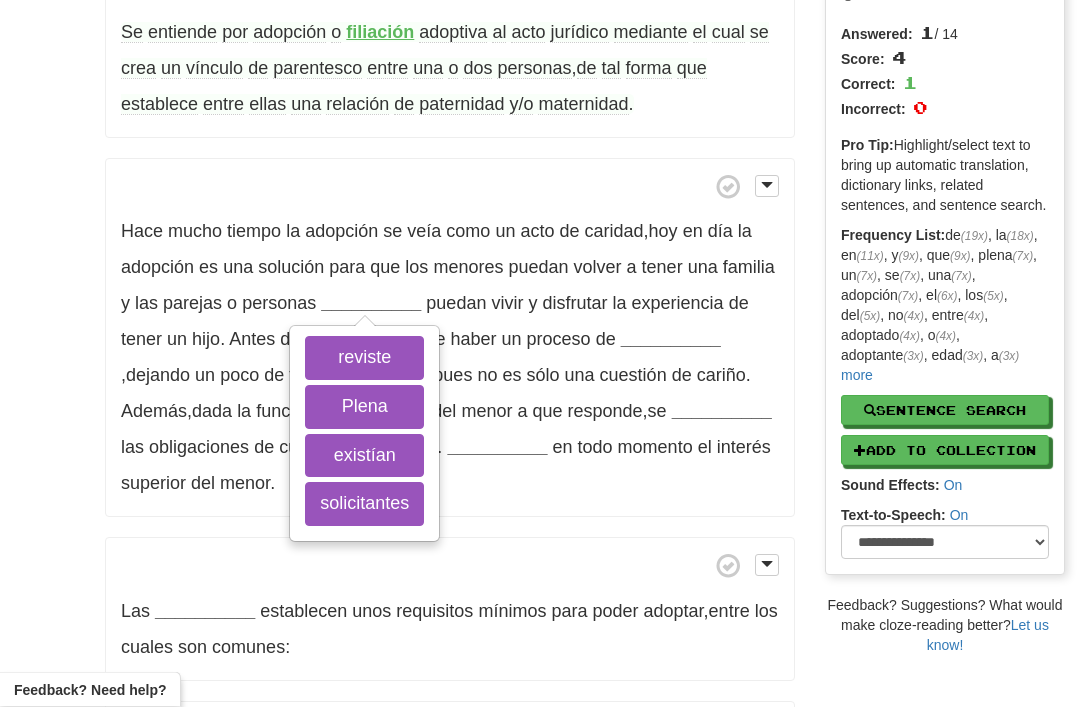 scroll, scrollTop: 223, scrollLeft: 0, axis: vertical 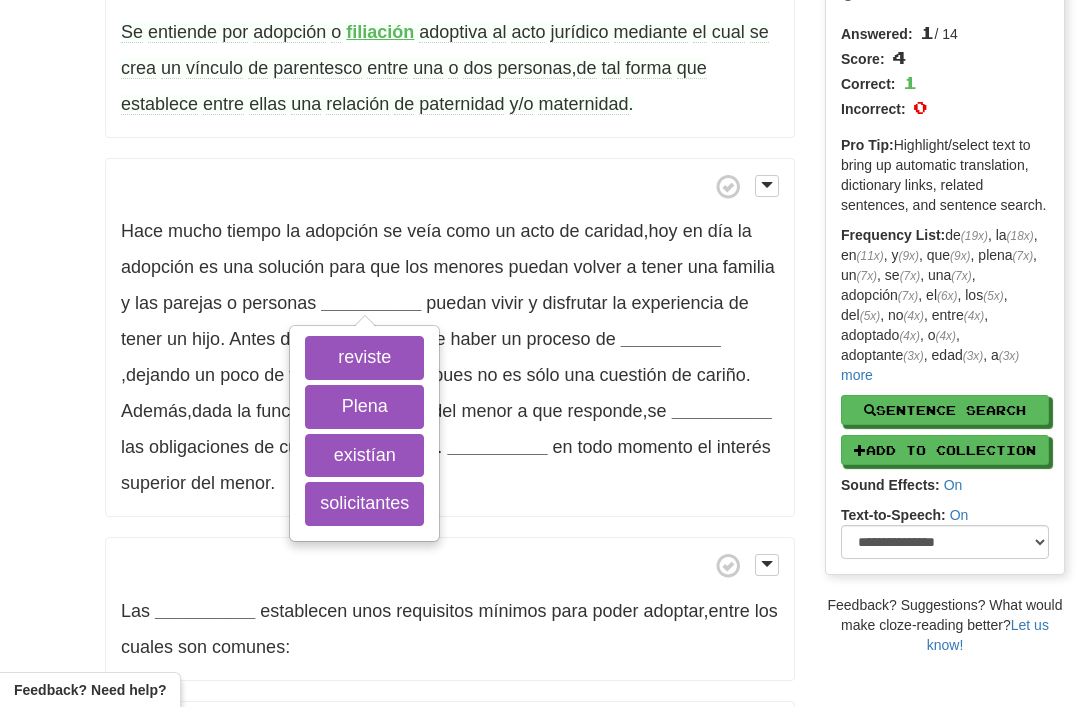 click on "solicitantes" at bounding box center (364, 504) 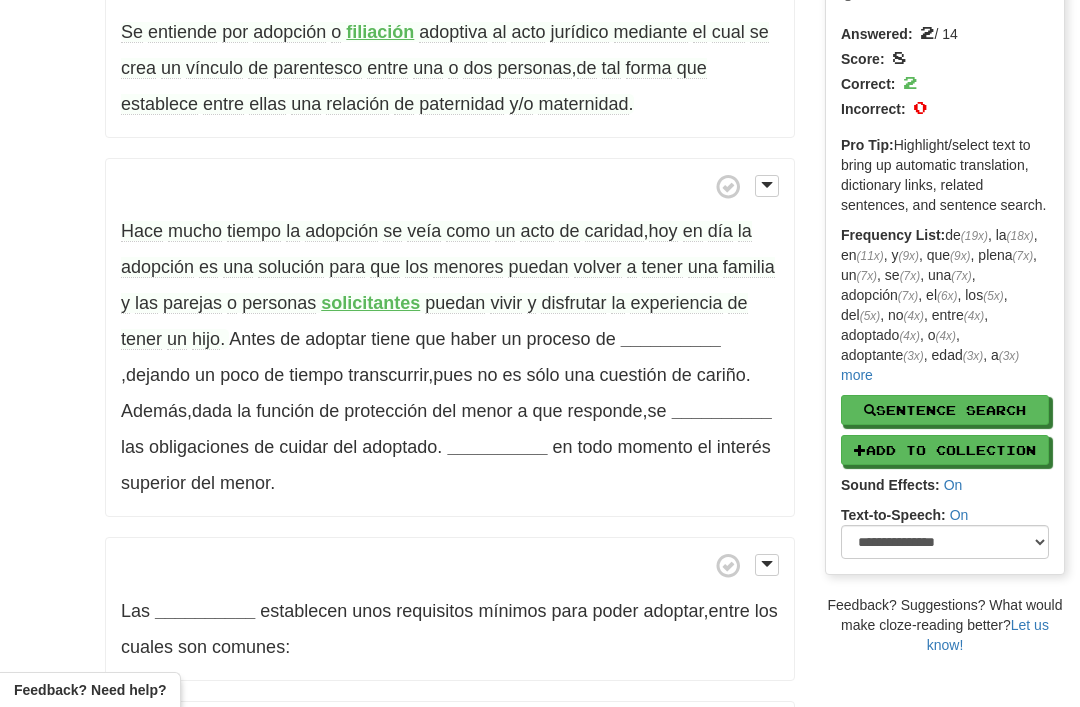 click on "parejas" at bounding box center [192, 303] 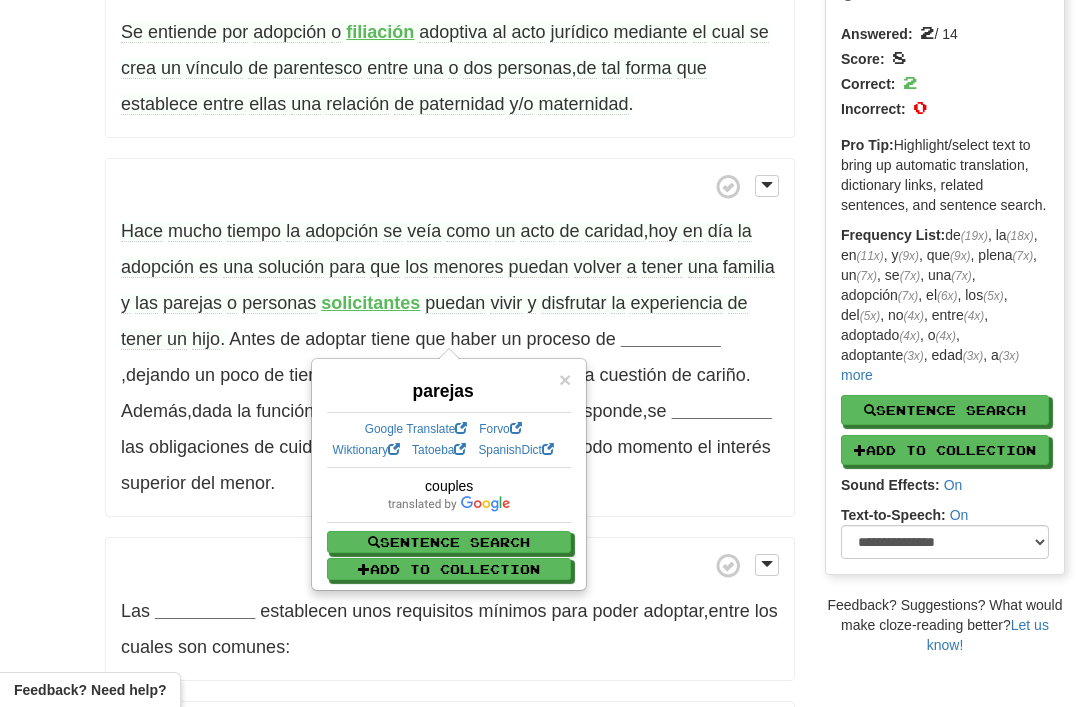 click on "/
Cloze-Reading
Adopción
Reset
Anthropology, psychology and everyday life > Family and kinship  > Familial relation and their establishment
Se   entiende   por   adopción   o
filiación
adoptiva   al   acto   jurídico   mediante   el   cual   se   crea   un   vínculo   de   parentesco   entre   una   o   dos   personas ,  de   tal   forma   que   establece   entre   ellas   una   relación   de   paternidad   y/o   maternidad .
Hace   mucho   tiempo   la   adopción   se   veía   como   un   acto   de   caridad ,  hoy   en   día   la   adopción   es   una   solución   para   que   los   menores   puedan   volver   a   tener   una   familia   y   las   parejas   o   personas
solicitantes
puedan   vivir   y   disfrutar   la   experiencia   de   tener   un   hijo .
Antes   de   adoptar   tiene   que   haber   un   proceso   de
__________" at bounding box center (540, 824) 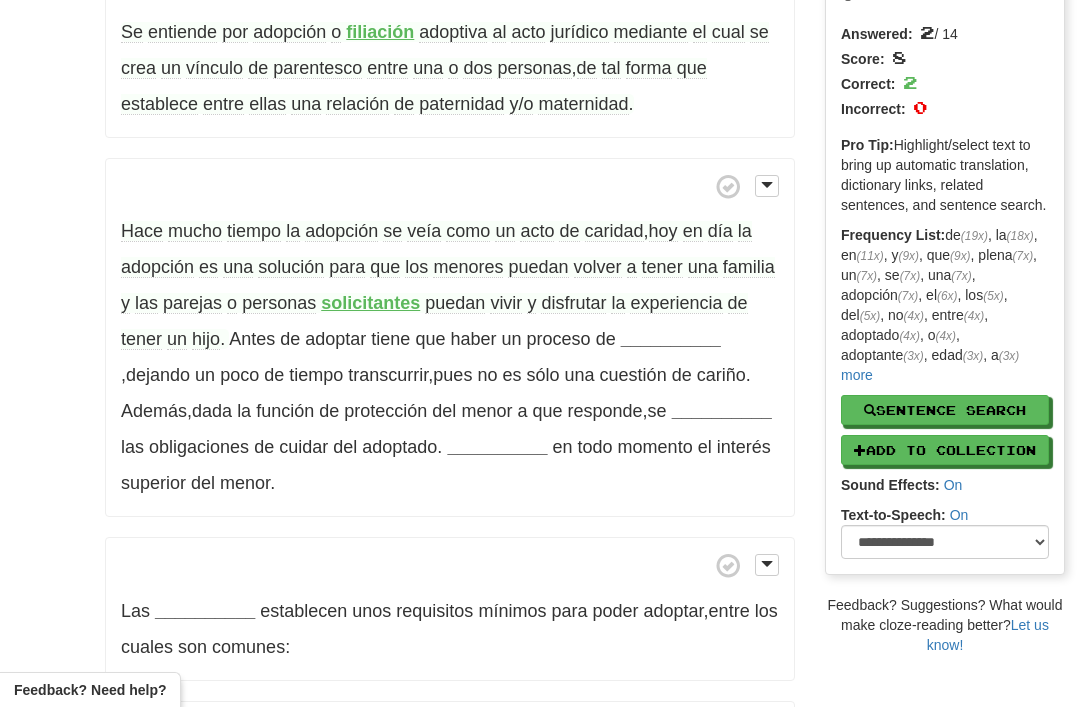 click on "solicitantes" at bounding box center (370, 303) 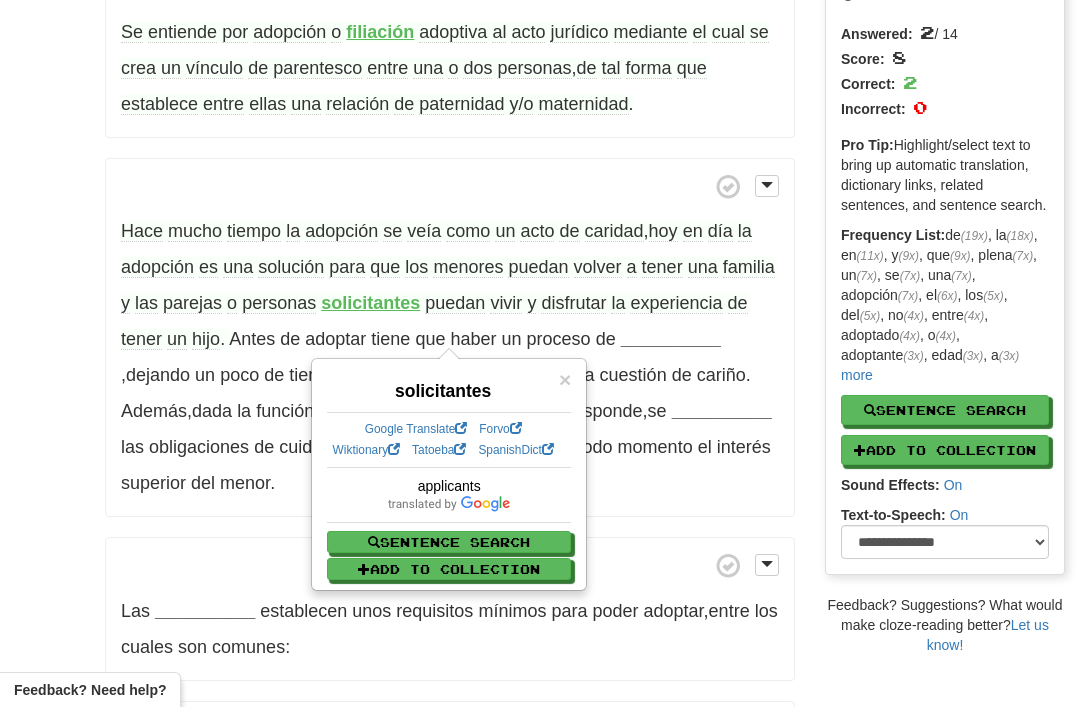 click on "/
Cloze-Reading
Adopción
Reset
Anthropology, psychology and everyday life > Family and kinship  > Familial relation and their establishment
Se   entiende   por   adopción   o
filiación
adoptiva   al   acto   jurídico   mediante   el   cual   se   crea   un   vínculo   de   parentesco   entre   una   o   dos   personas ,  de   tal   forma   que   establece   entre   ellas   una   relación   de   paternidad   y/o   maternidad .
Hace   mucho   tiempo   la   adopción   se   veía   como   un   acto   de   caridad ,  hoy   en   día   la   adopción   es   una   solución   para   que   los   menores   puedan   volver   a   tener   una   familia   y   las   parejas   o   personas
solicitantes
puedan   vivir   y   disfrutar   la   experiencia   de   tener   un   hijo .
Antes   de   adoptar   tiene   que   haber   un   proceso   de
__________" at bounding box center [540, 824] 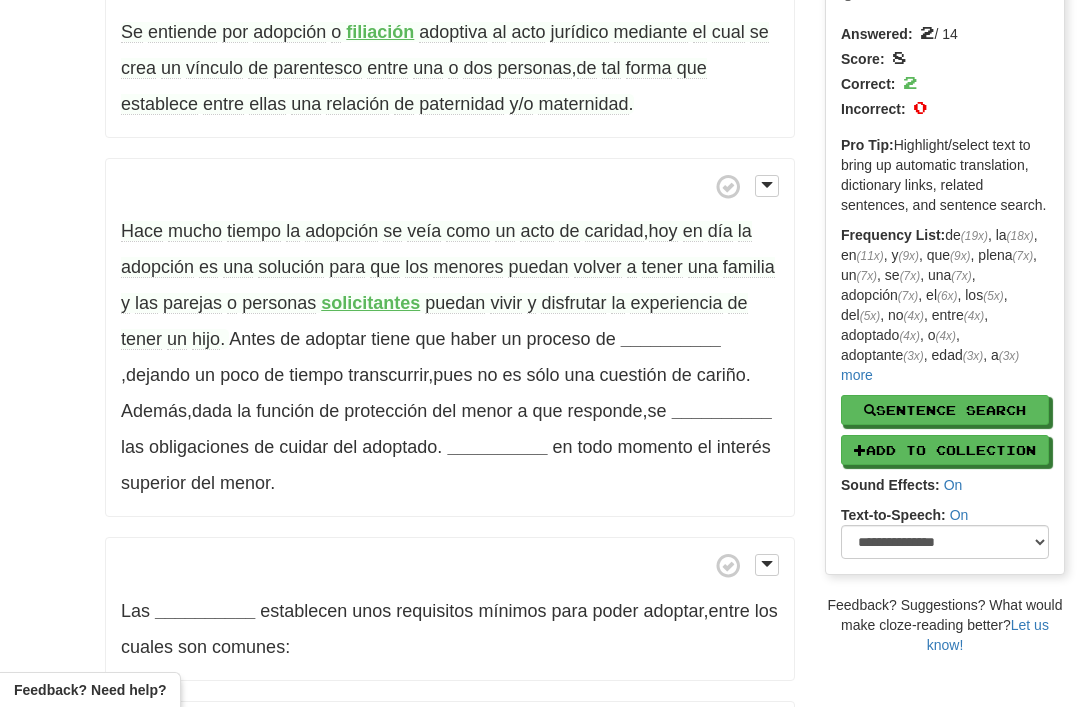 click on "personas" at bounding box center (279, 303) 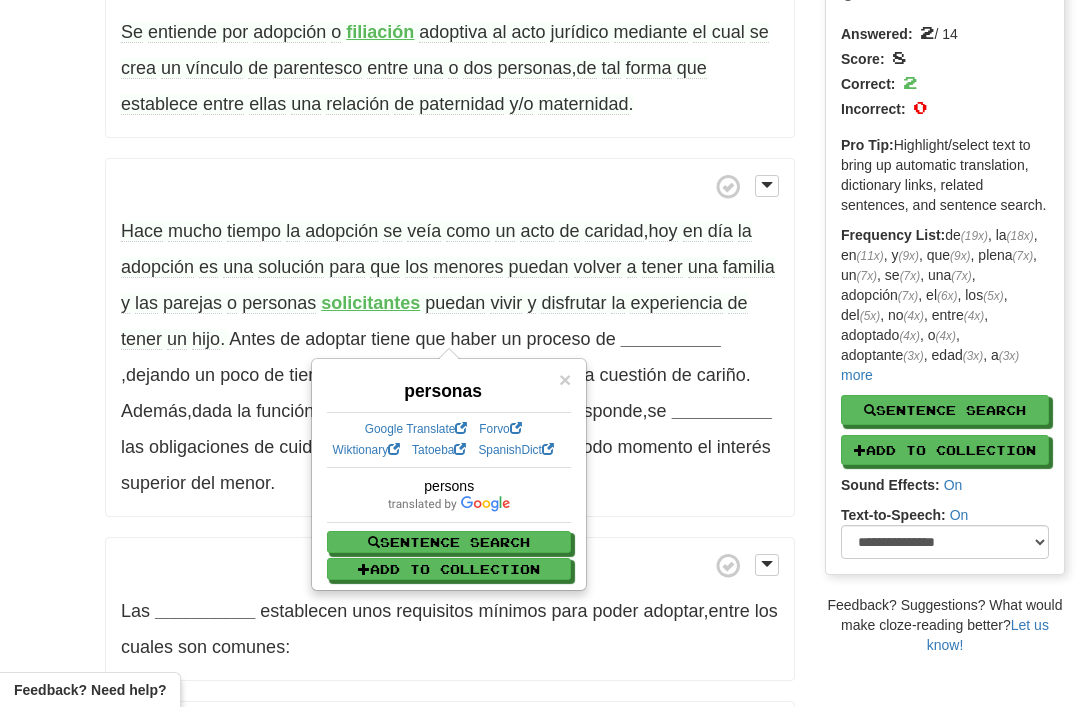 click on "/
Cloze-Reading
Adopción
Reset
Anthropology, psychology and everyday life > Family and kinship  > Familial relation and their establishment
Se   entiende   por   adopción   o
filiación
adoptiva   al   acto   jurídico   mediante   el   cual   se   crea   un   vínculo   de   parentesco   entre   una   o   dos   personas ,  de   tal   forma   que   establece   entre   ellas   una   relación   de   paternidad   y/o   maternidad .
Hace   mucho   tiempo   la   adopción   se   veía   como   un   acto   de   caridad ,  hoy   en   día   la   adopción   es   una   solución   para   que   los   menores   puedan   volver   a   tener   una   familia   y   las   parejas   o   personas
solicitantes
puedan   vivir   y   disfrutar   la   experiencia   de   tener   un   hijo .
Antes   de   adoptar   tiene   que   haber   un   proceso   de
__________" at bounding box center (540, 824) 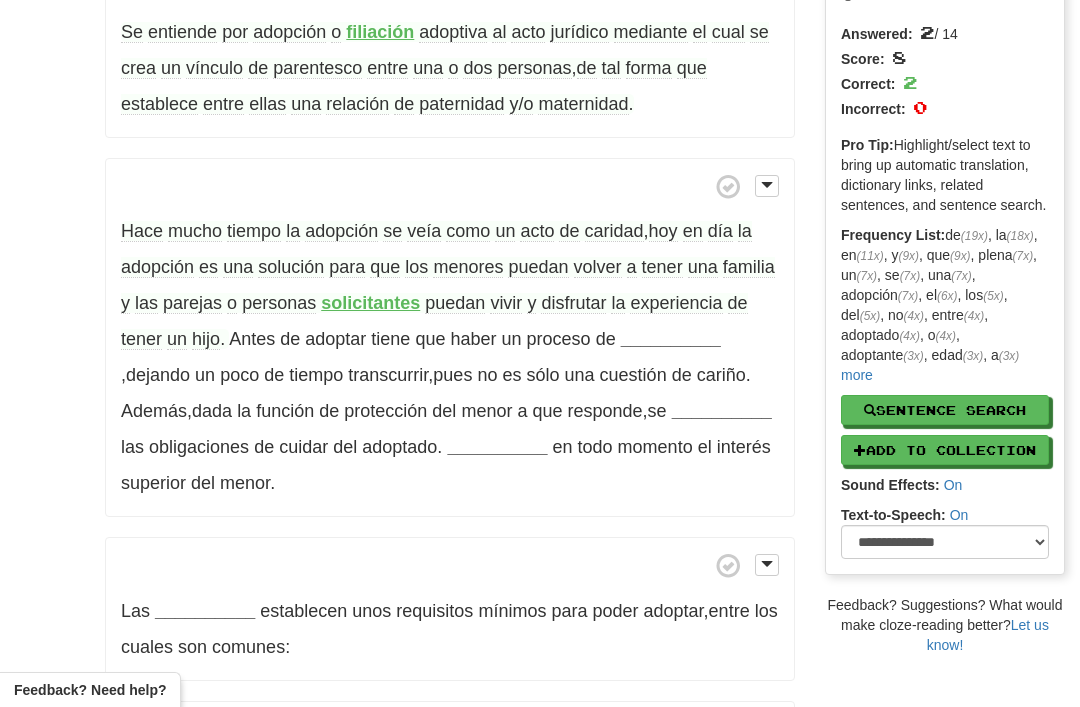 click on "/
Cloze-Reading
Adopción
Reset
Anthropology, psychology and everyday life > Family and kinship  > Familial relation and their establishment
Se   entiende   por   adopción   o
filiación
adoptiva   al   acto   jurídico   mediante   el   cual   se   crea   un   vínculo   de   parentesco   entre   una   o   dos   personas ,  de   tal   forma   que   establece   entre   ellas   una   relación   de   paternidad   y/o   maternidad .
Hace   mucho   tiempo   la   adopción   se   veía   como   un   acto   de   caridad ,  hoy   en   día   la   adopción   es   una   solución   para   que   los   menores   puedan   volver   a   tener   una   familia   y   las   parejas   o   personas
solicitantes
puedan   vivir   y   disfrutar   la   experiencia   de   tener   un   hijo .
Antes   de   adoptar   tiene   que   haber   un   proceso   de
__________" at bounding box center (540, 824) 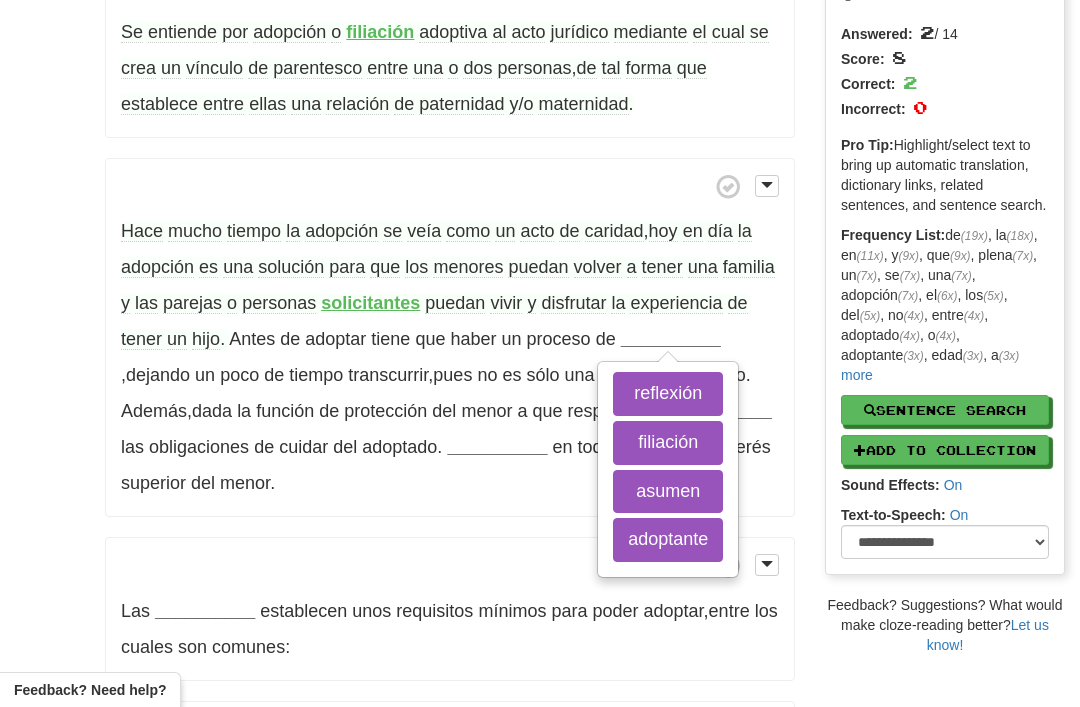 click on "reflexión" at bounding box center (668, 394) 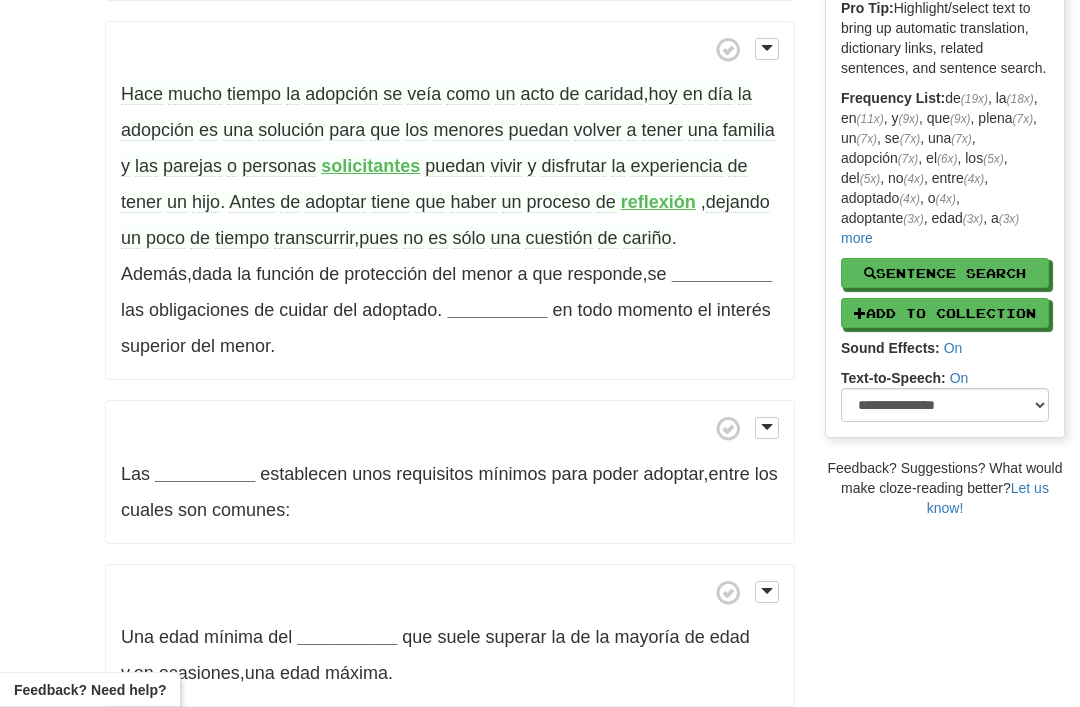 scroll, scrollTop: 329, scrollLeft: 0, axis: vertical 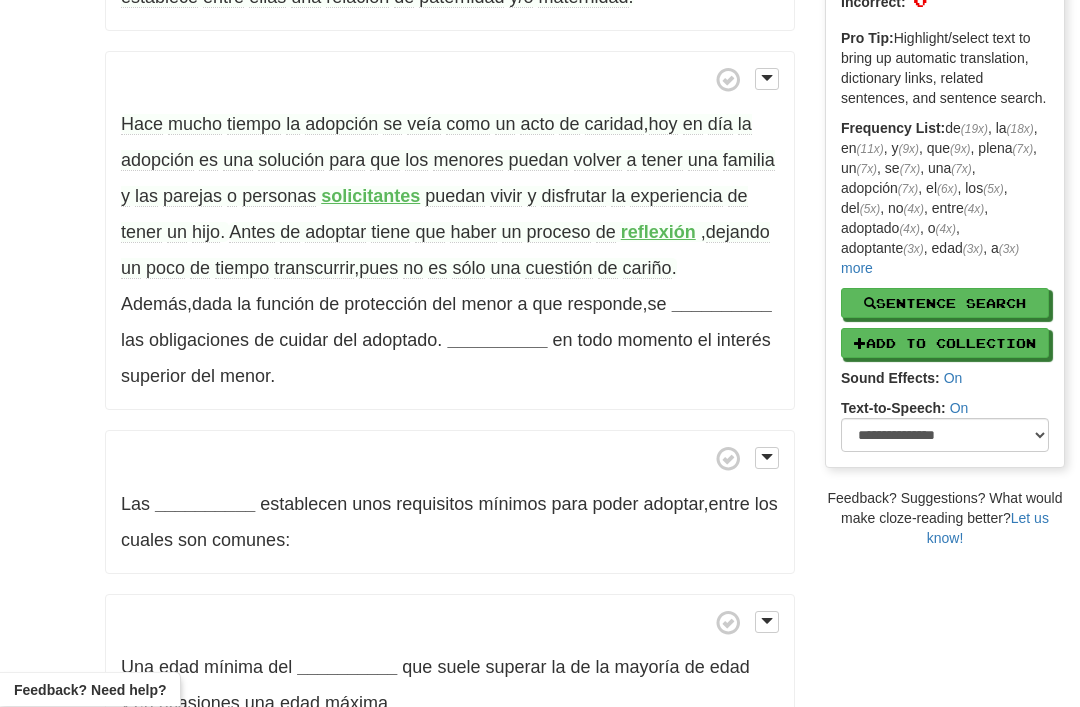 click on "__________" at bounding box center [722, 305] 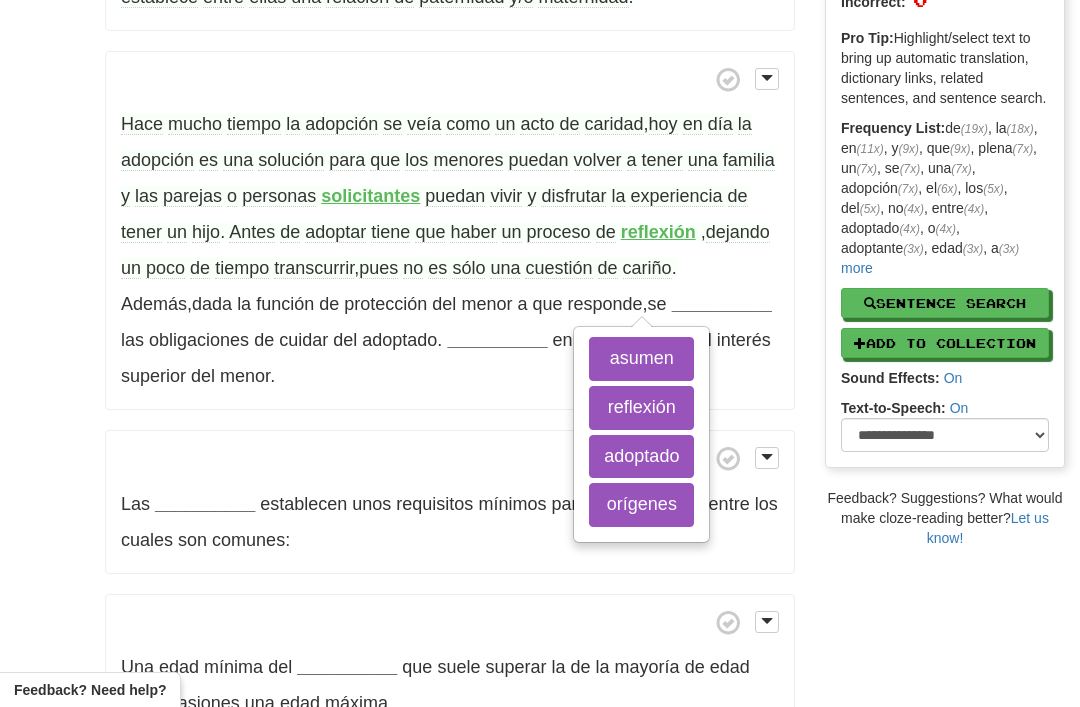 click on "asumen" at bounding box center [641, 359] 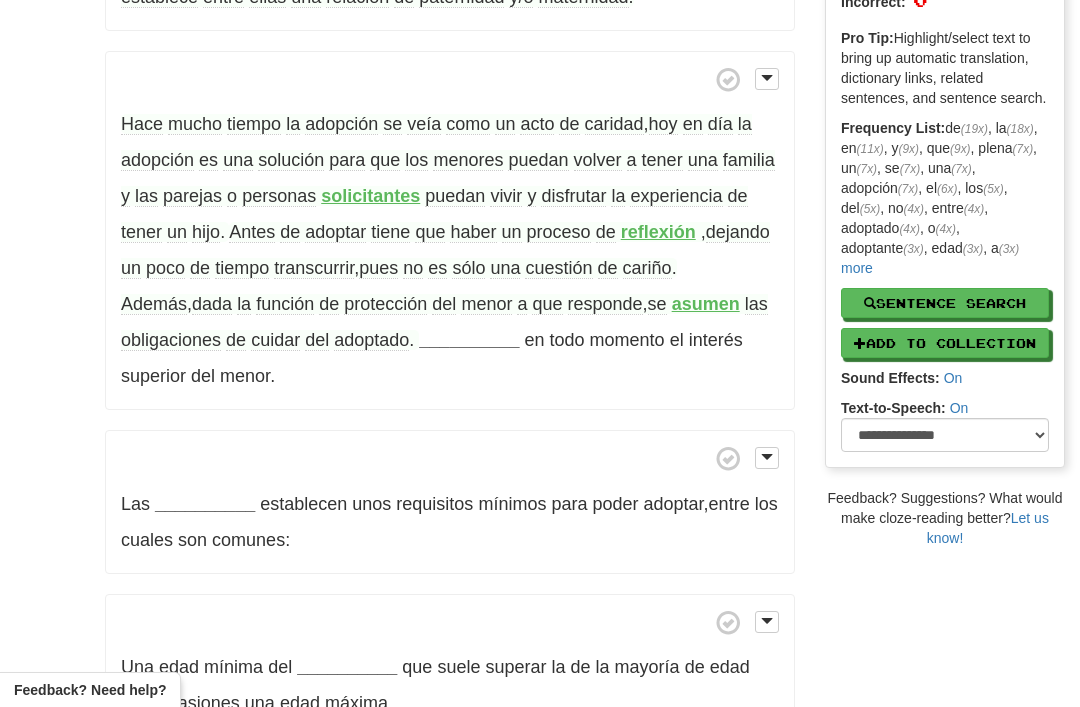 click on "responde" at bounding box center [605, 304] 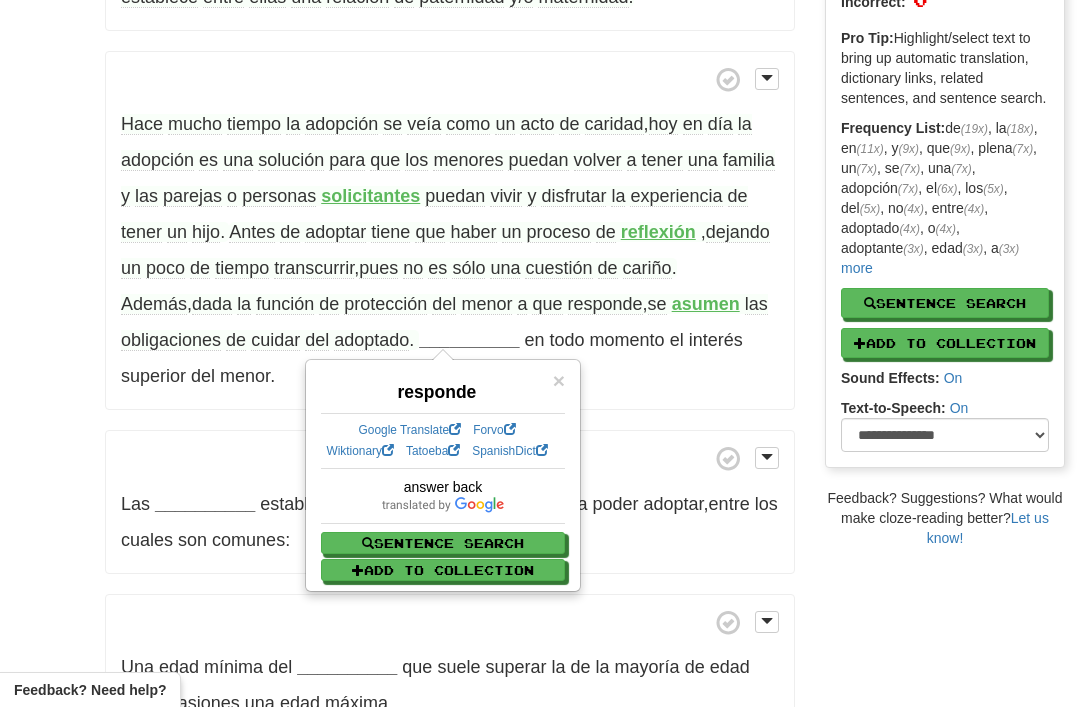 click on "asumen" at bounding box center (706, 304) 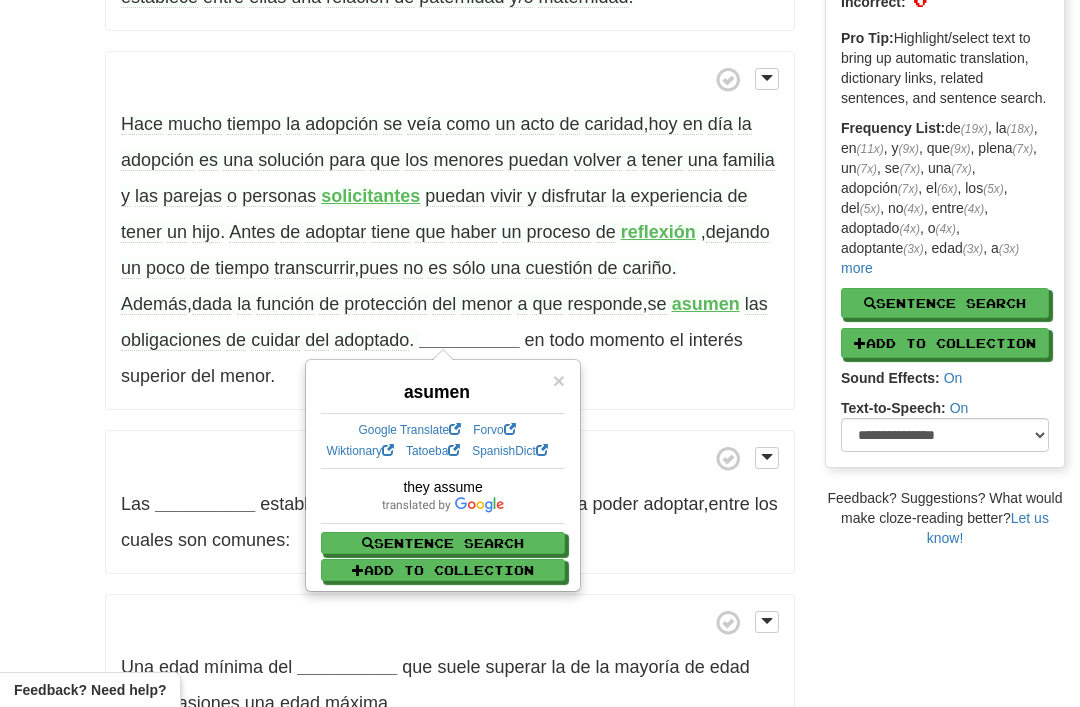 click on "/
Cloze-Reading
Adopción
Reset
Anthropology, psychology and everyday life > Family and kinship  > Familial relation and their establishment
Se   entiende   por   adopción   o
filiación
adoptiva   al   acto   jurídico   mediante   el   cual   se   crea   un   vínculo   de   parentesco   entre   una   o   dos   personas ,  de   tal   forma   que   establece   entre   ellas   una   relación   de   paternidad   y/o   maternidad .
Hace   mucho   tiempo   la   adopción   se   veía   como   un   acto   de   caridad ,  hoy   en   día   la   adopción   es   una   solución   para   que   los   menores   puedan   volver   a   tener   una   familia   y   las   parejas   o   personas
solicitantes
puedan   vivir   y   disfrutar   la   experiencia   de   tener   un   hijo .
Antes   de   adoptar   tiene   que   haber   un   proceso   de
reflexión" at bounding box center (540, 717) 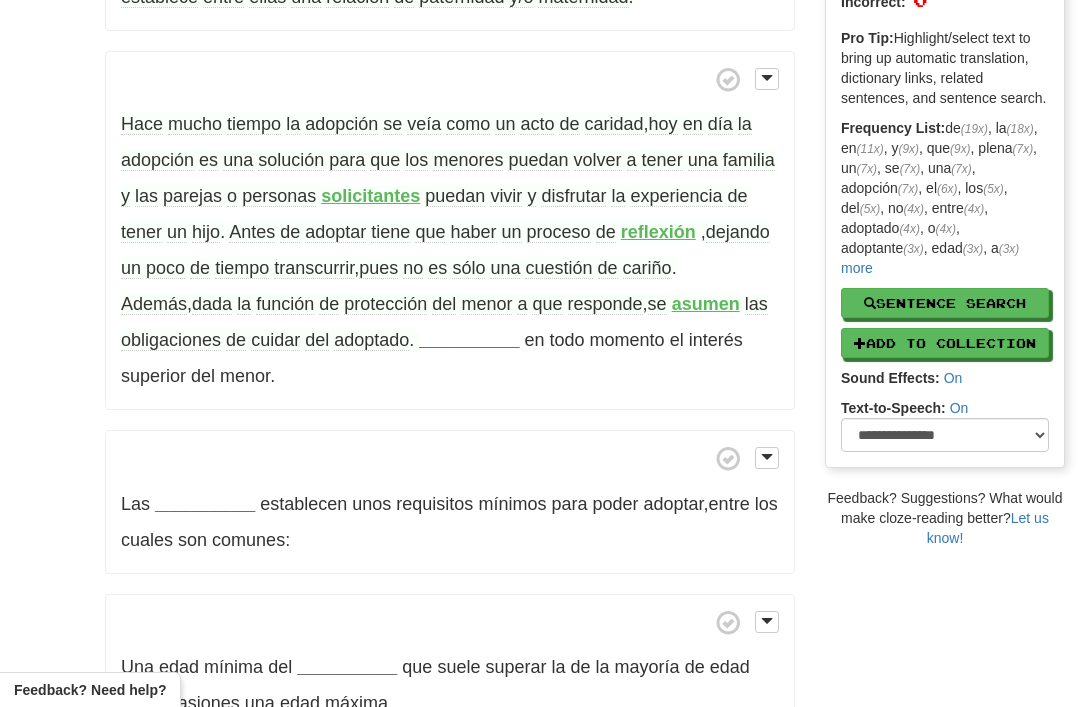click on "__________" at bounding box center (469, 340) 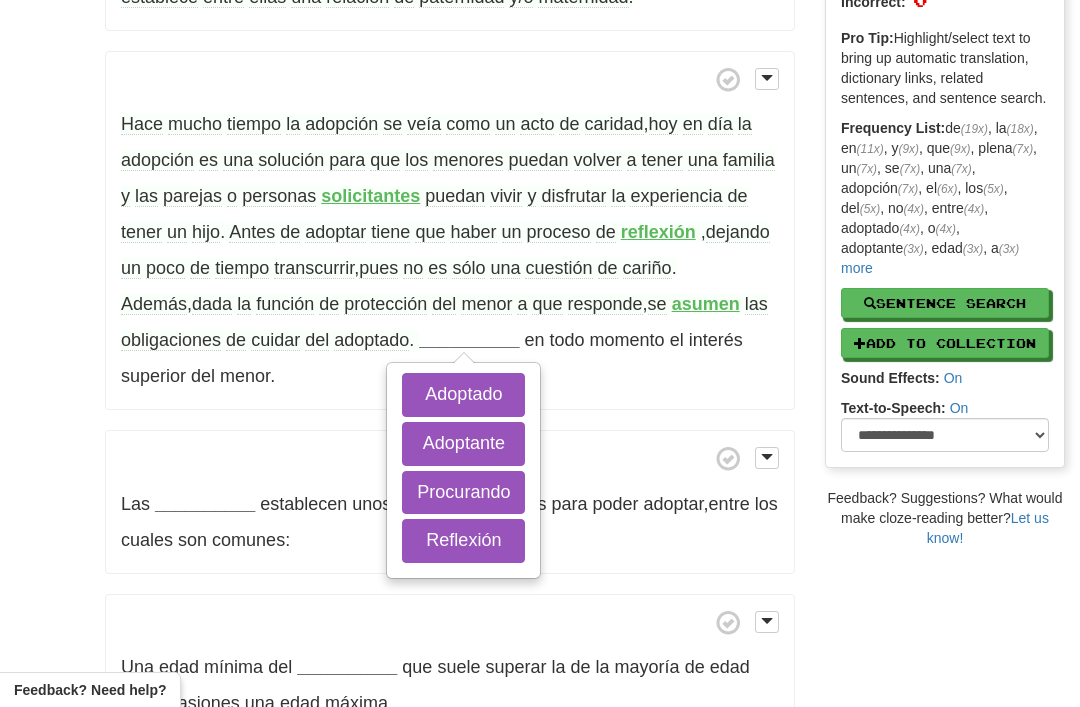click on "reflexión" at bounding box center (658, 232) 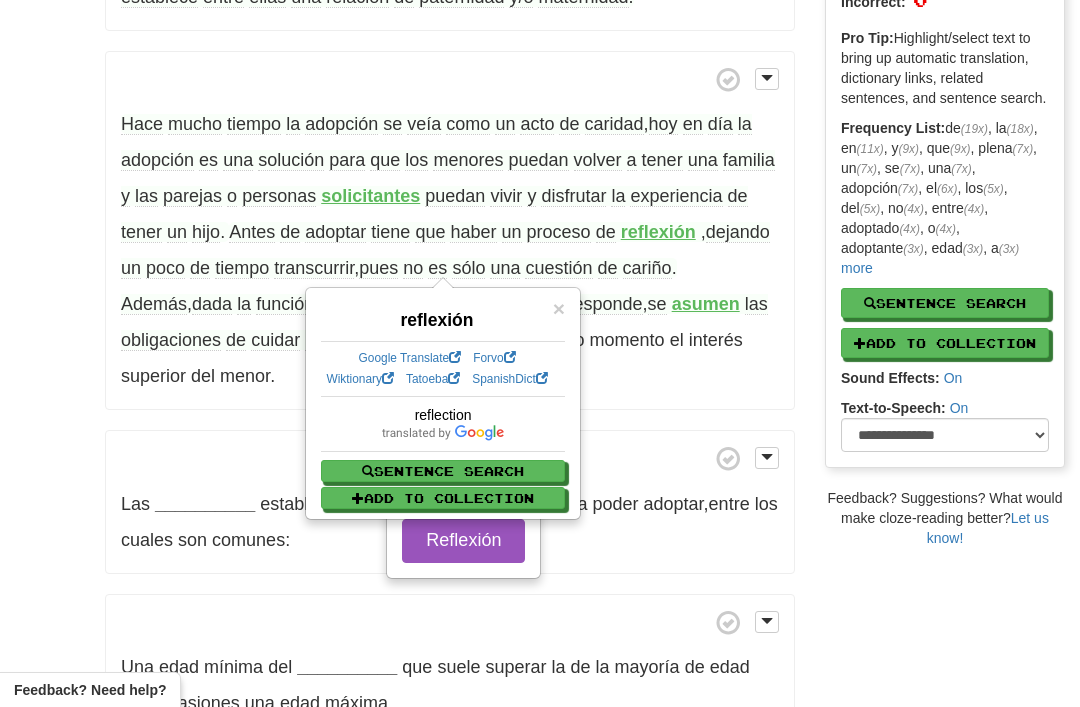 click on "/
Cloze-Reading
Adopción
Reset
Anthropology, psychology and everyday life > Family and kinship  > Familial relation and their establishment
Se   entiende   por   adopción   o
filiación
adoptiva   al   acto   jurídico   mediante   el   cual   se   crea   un   vínculo   de   parentesco   entre   una   o   dos   personas ,  de   tal   forma   que   establece   entre   ellas   una   relación   de   paternidad   y/o   maternidad .
Hace   mucho   tiempo   la   adopción   se   veía   como   un   acto   de   caridad ,  hoy   en   día   la   adopción   es   una   solución   para   que   los   menores   puedan   volver   a   tener   una   familia   y   las   parejas   o   personas
solicitantes
puedan   vivir   y   disfrutar   la   experiencia   de   tener   un   hijo .
Antes   de   adoptar   tiene   que   haber   un   proceso   de
reflexión" at bounding box center (540, 717) 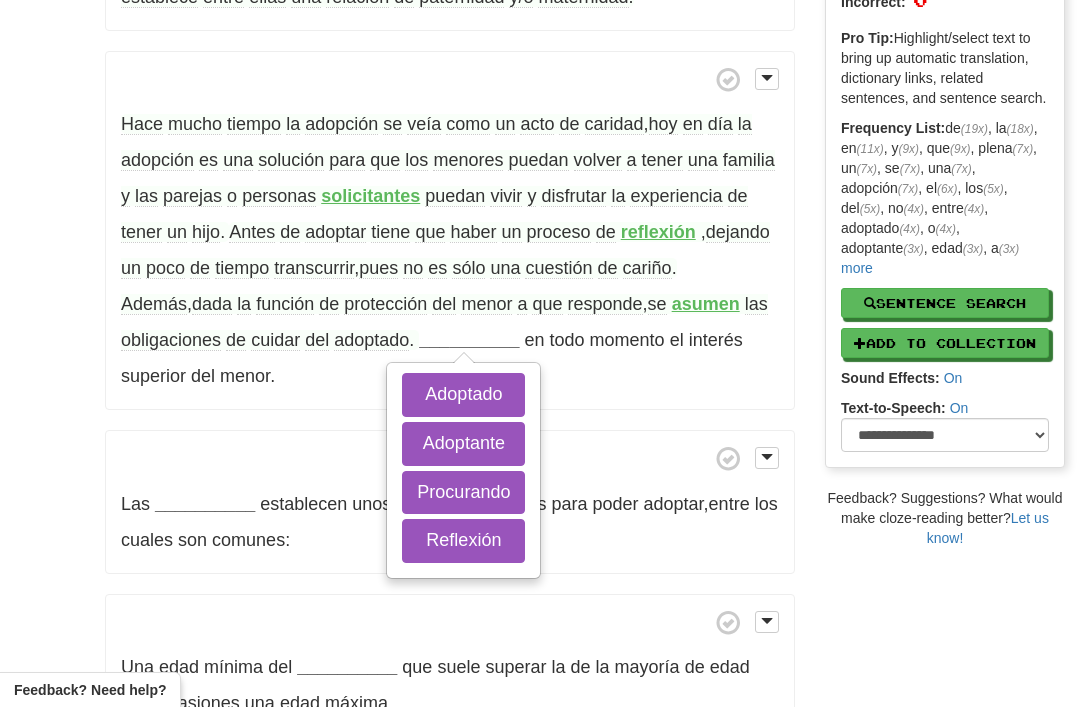 click on "Procurando" at bounding box center [463, 493] 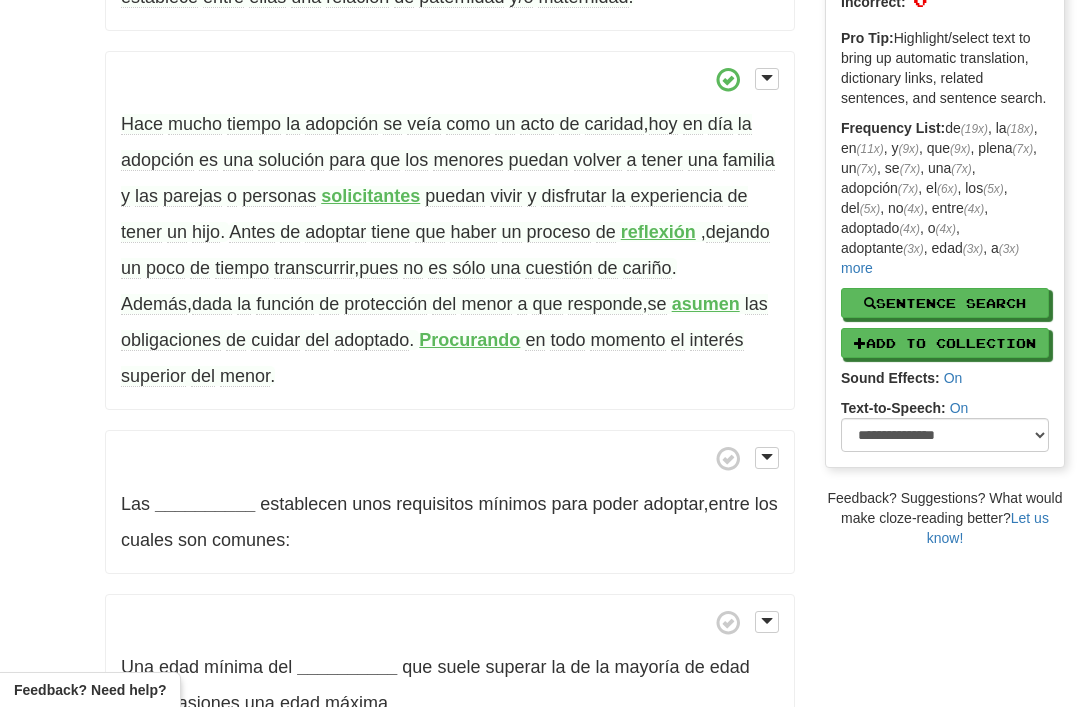 click on "Procurando" at bounding box center [469, 340] 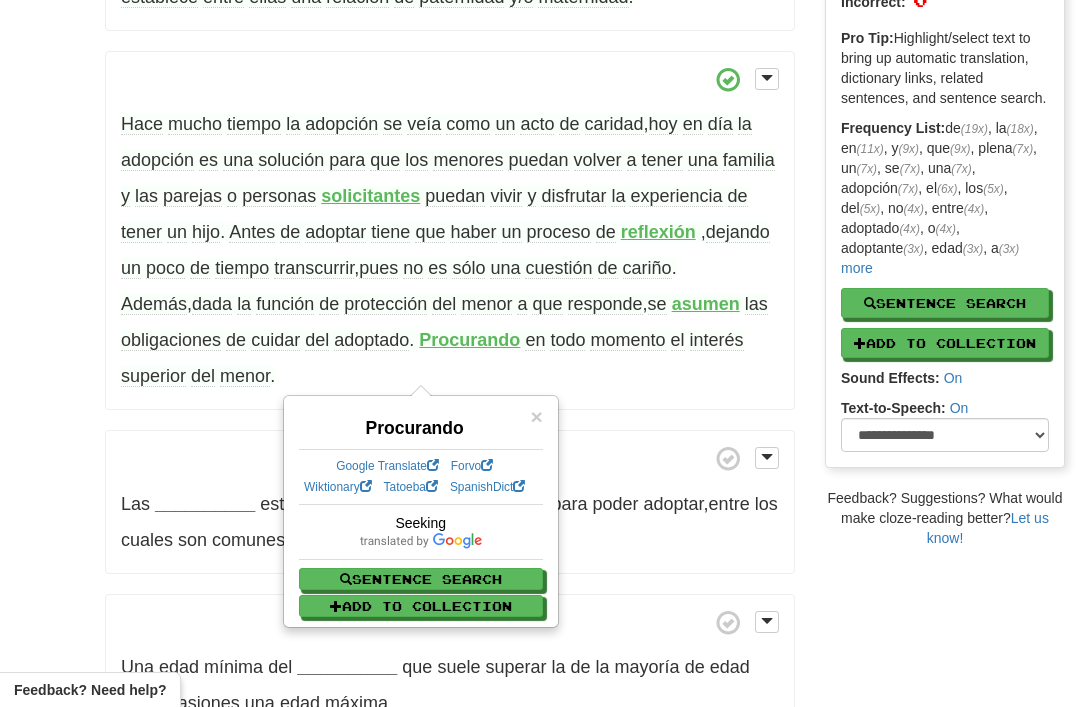 click on "/
Cloze-Reading
Adopción
Reset
Anthropology, psychology and everyday life > Family and kinship  > Familial relation and their establishment
Se   entiende   por   adopción   o
filiación
adoptiva   al   acto   jurídico   mediante   el   cual   se   crea   un   vínculo   de   parentesco   entre   una   o   dos   personas ,  de   tal   forma   que   establece   entre   ellas   una   relación   de   paternidad   y/o   maternidad .
Hace   mucho   tiempo   la   adopción   se   veía   como   un   acto   de   caridad ,  hoy   en   día   la   adopción   es   una   solución   para   que   los   menores   puedan   volver   a   tener   una   familia   y   las   parejas   o   personas
solicitantes
puedan   vivir   y   disfrutar   la   experiencia   de   tener   un   hijo .
Antes   de   adoptar   tiene   que   haber   un   proceso   de
reflexión" at bounding box center [540, 717] 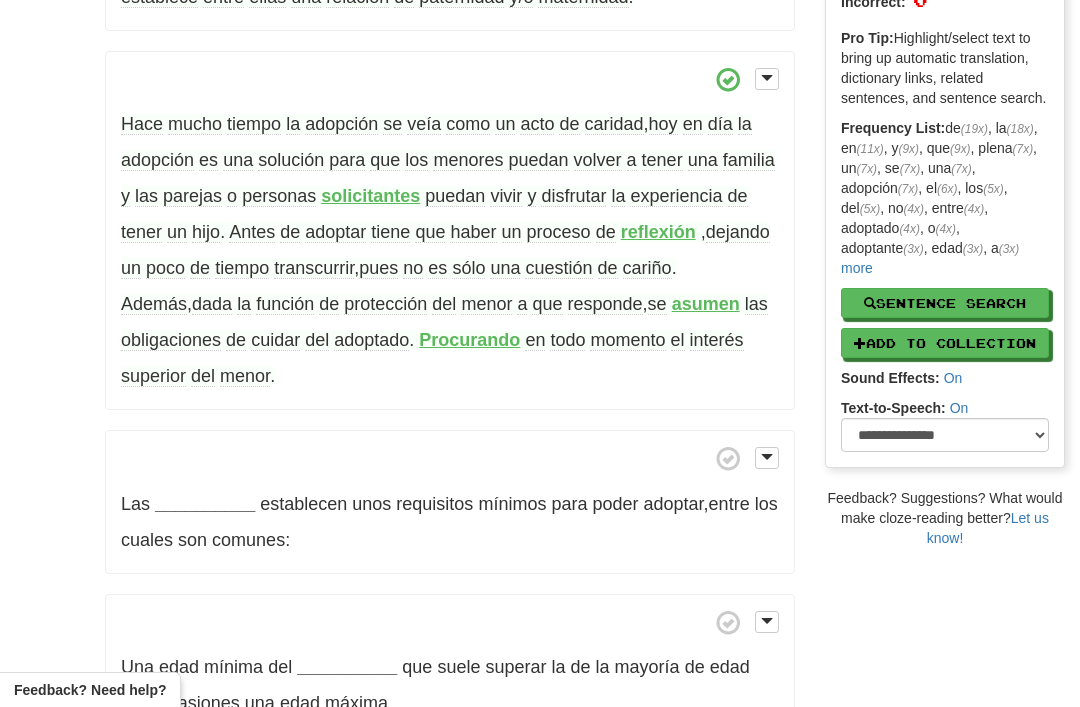 click on "Procurando" at bounding box center [469, 340] 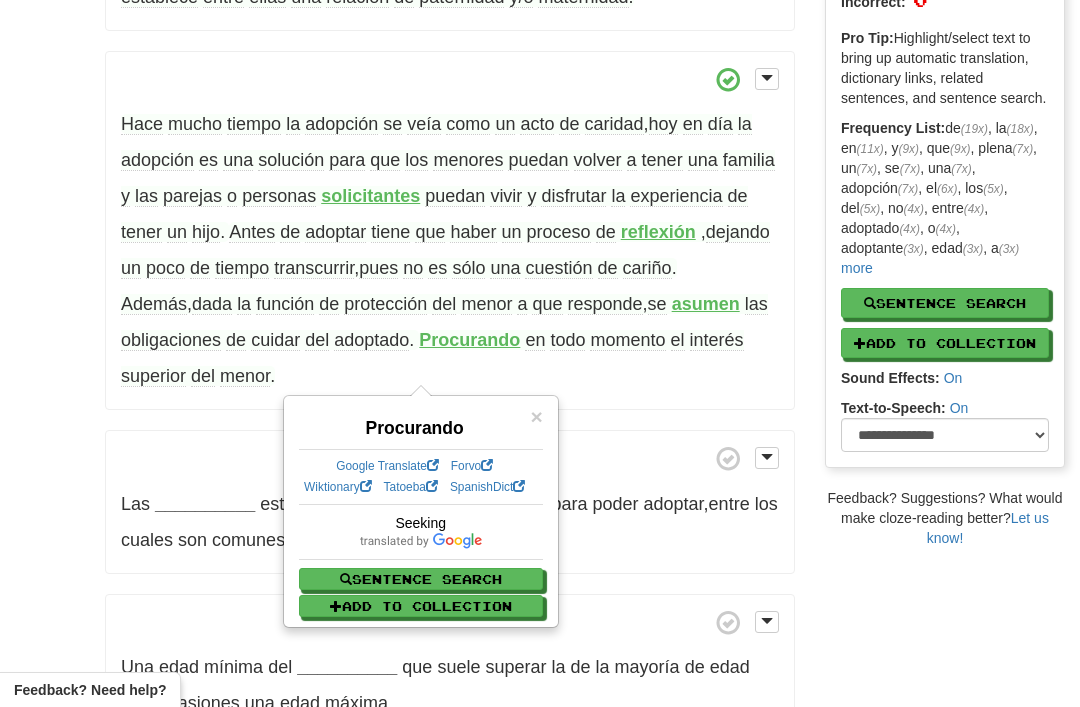 click on "/
Cloze-Reading
Adopción
Reset
Anthropology, psychology and everyday life > Family and kinship  > Familial relation and their establishment
Se   entiende   por   adopción   o
filiación
adoptiva   al   acto   jurídico   mediante   el   cual   se   crea   un   vínculo   de   parentesco   entre   una   o   dos   personas ,  de   tal   forma   que   establece   entre   ellas   una   relación   de   paternidad   y/o   maternidad .
Hace   mucho   tiempo   la   adopción   se   veía   como   un   acto   de   caridad ,  hoy   en   día   la   adopción   es   una   solución   para   que   los   menores   puedan   volver   a   tener   una   familia   y   las   parejas   o   personas
solicitantes
puedan   vivir   y   disfrutar   la   experiencia   de   tener   un   hijo .
Antes   de   adoptar   tiene   que   haber   un   proceso   de
reflexión" at bounding box center (540, 717) 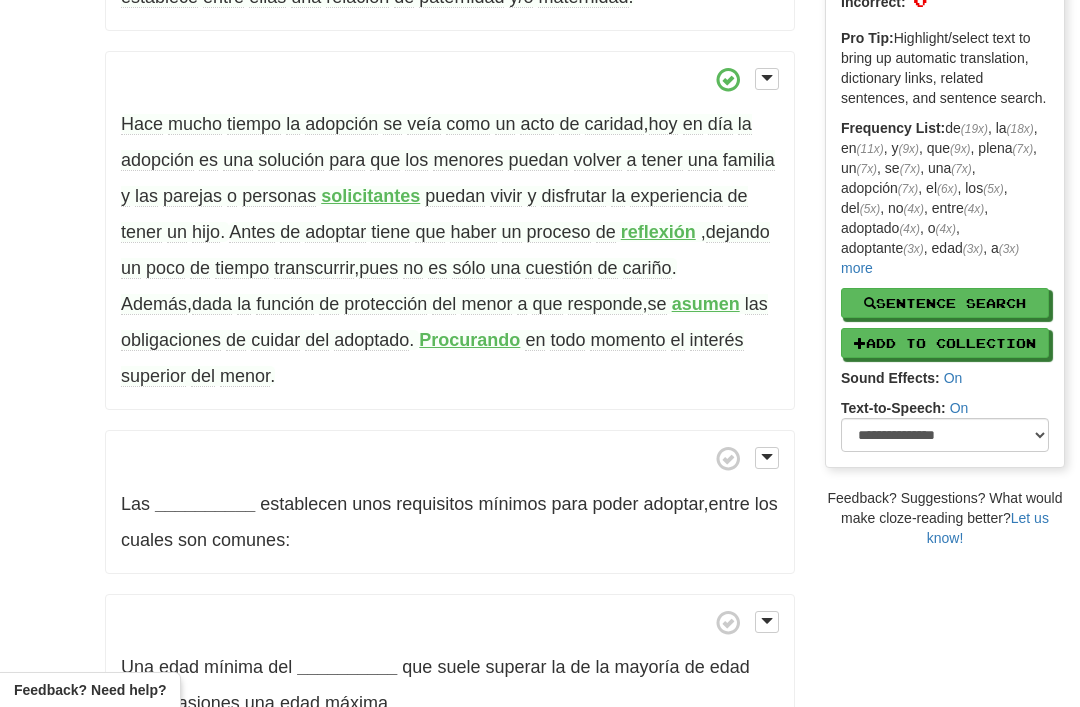 click on "interés" at bounding box center [717, 340] 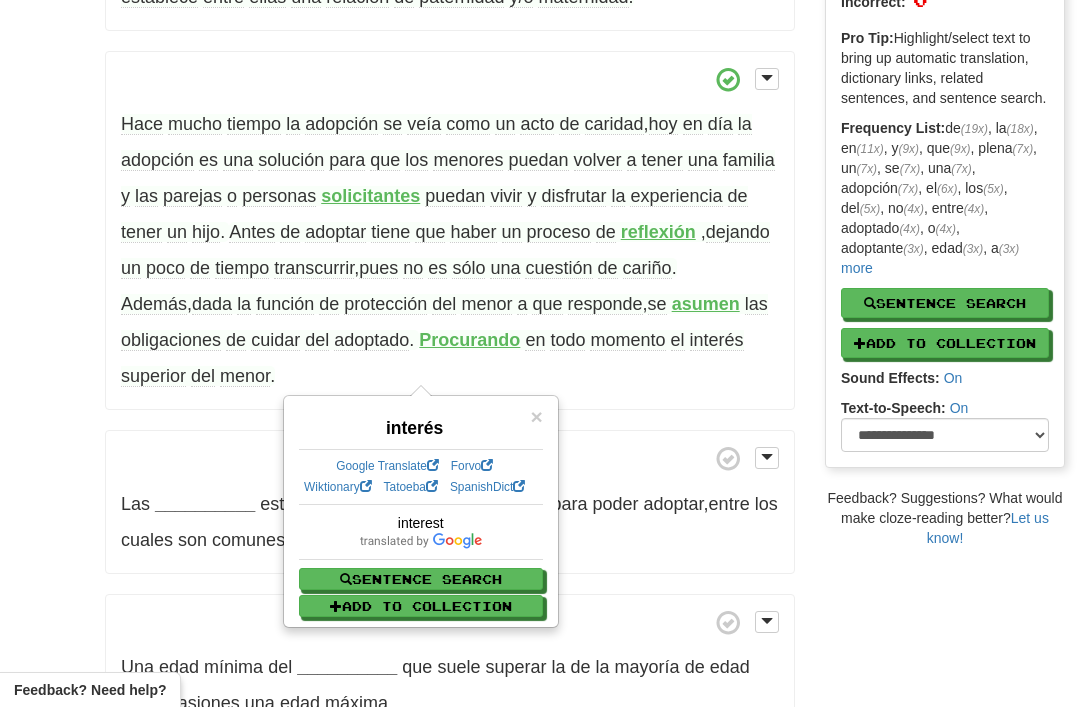 click on "/
Cloze-Reading
Adopción
Reset
Anthropology, psychology and everyday life > Family and kinship  > Familial relation and their establishment
Se   entiende   por   adopción   o
filiación
adoptiva   al   acto   jurídico   mediante   el   cual   se   crea   un   vínculo   de   parentesco   entre   una   o   dos   personas ,  de   tal   forma   que   establece   entre   ellas   una   relación   de   paternidad   y/o   maternidad .
Hace   mucho   tiempo   la   adopción   se   veía   como   un   acto   de   caridad ,  hoy   en   día   la   adopción   es   una   solución   para   que   los   menores   puedan   volver   a   tener   una   familia   y   las   parejas   o   personas
solicitantes
puedan   vivir   y   disfrutar   la   experiencia   de   tener   un   hijo .
Antes   de   adoptar   tiene   que   haber   un   proceso   de
reflexión" at bounding box center [540, 717] 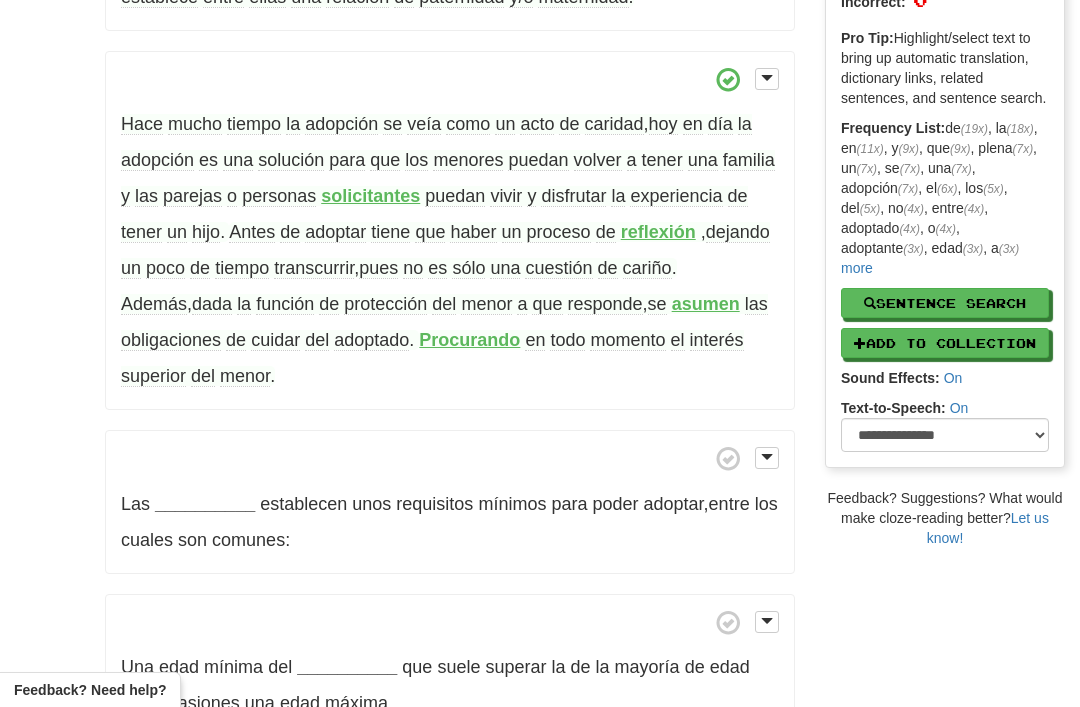 click on "superior" at bounding box center (153, 376) 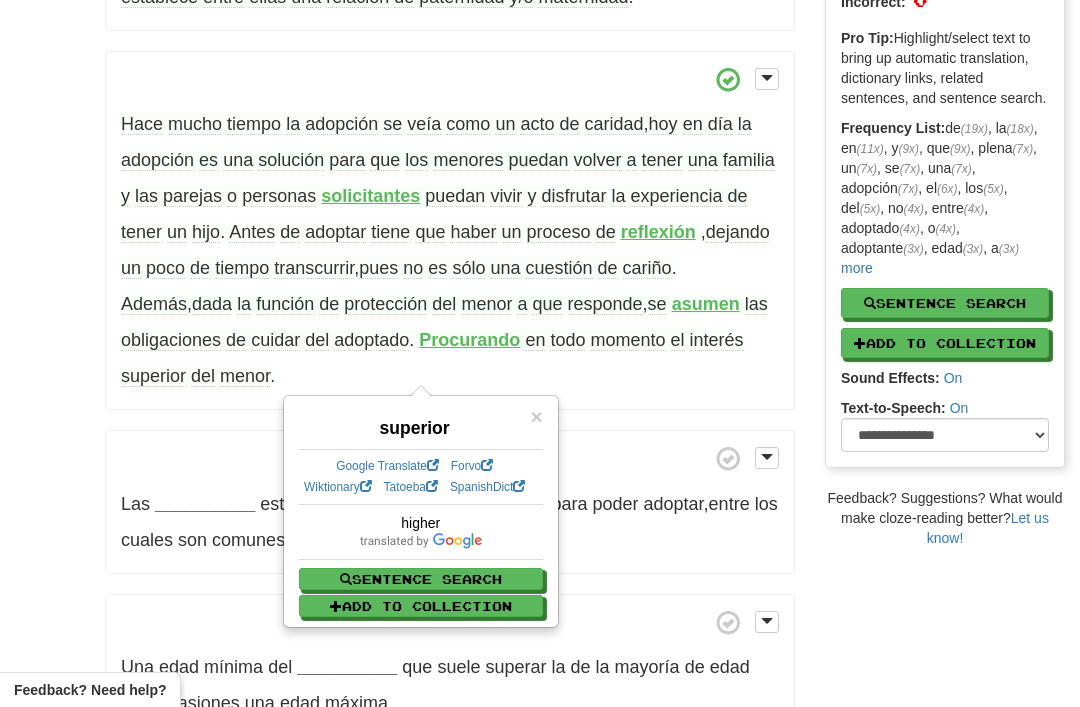 click on "/
Cloze-Reading
Adopción
Reset
Anthropology, psychology and everyday life > Family and kinship  > Familial relation and their establishment
Se   entiende   por   adopción   o
filiación
adoptiva   al   acto   jurídico   mediante   el   cual   se   crea   un   vínculo   de   parentesco   entre   una   o   dos   personas ,  de   tal   forma   que   establece   entre   ellas   una   relación   de   paternidad   y/o   maternidad .
Hace   mucho   tiempo   la   adopción   se   veía   como   un   acto   de   caridad ,  hoy   en   día   la   adopción   es   una   solución   para   que   los   menores   puedan   volver   a   tener   una   familia   y   las   parejas   o   personas
solicitantes
puedan   vivir   y   disfrutar   la   experiencia   de   tener   un   hijo .
Antes   de   adoptar   tiene   que   haber   un   proceso   de
reflexión" at bounding box center (540, 717) 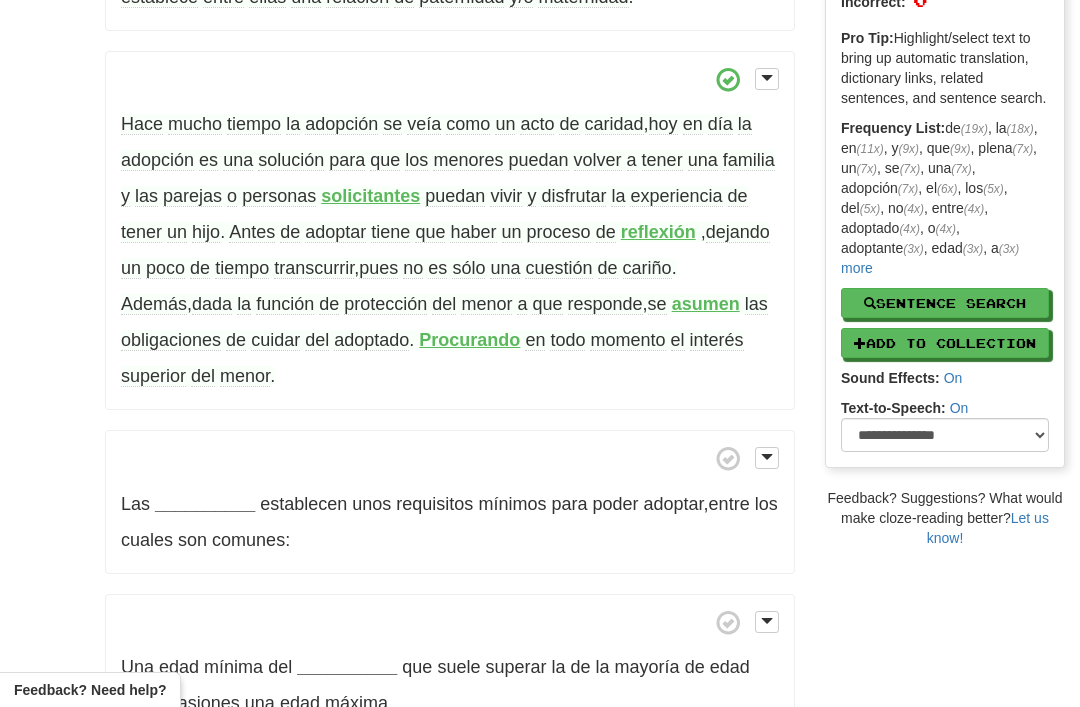 click on "Hace   mucho   tiempo   la   adopción   se   veía   como   un   acto   de   caridad ,  hoy   en   día   la   adopción   es   una   solución   para   que   los   menores   puedan   volver   a   tener   una   familia   y   las   parejas   o   personas
solicitantes
puedan   vivir   y   disfrutar   la   experiencia   de   tener   un   hijo .
Antes   de   adoptar   tiene   que   haber   un   proceso   de
reflexión
,  dejando   un   poco   de   tiempo   transcurrir ,  pues   no   es   sólo   una   cuestión   de   cariño .
​   Además ,  dada   la   función   de   protección   del   menor   a   que   responde ,  se
asumen
las   obligaciones   de   cuidar   del   adoptado .
Procurando
en   todo   momento   el   interés   superior   del   menor ." at bounding box center [450, 231] 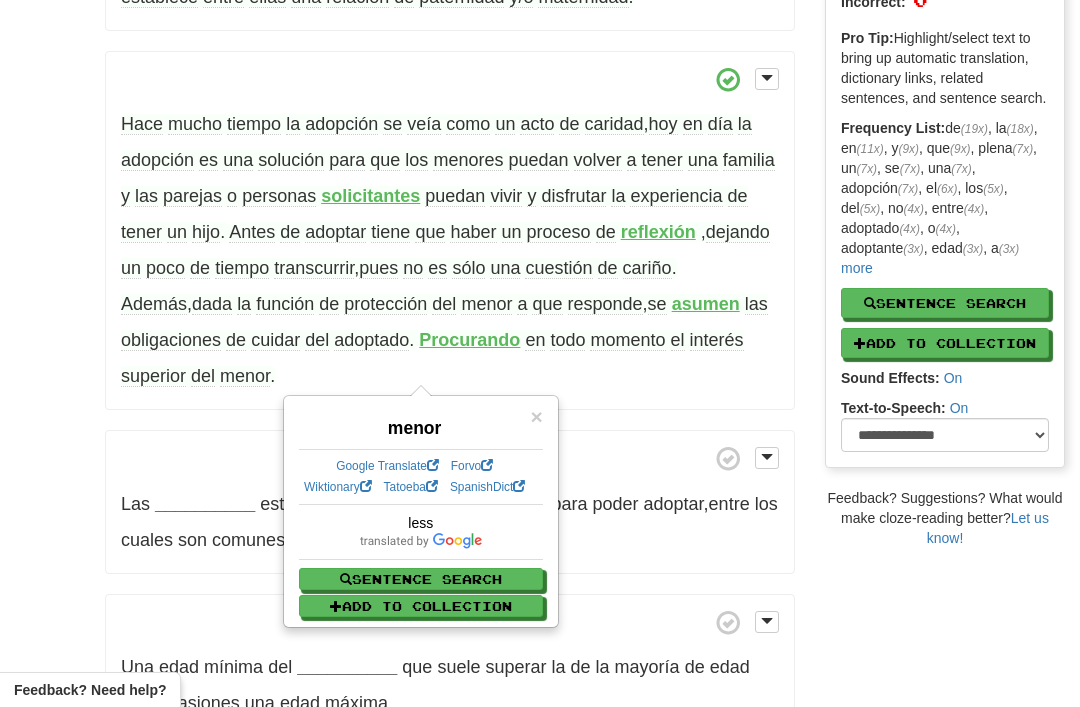 click on "menores" at bounding box center (468, 160) 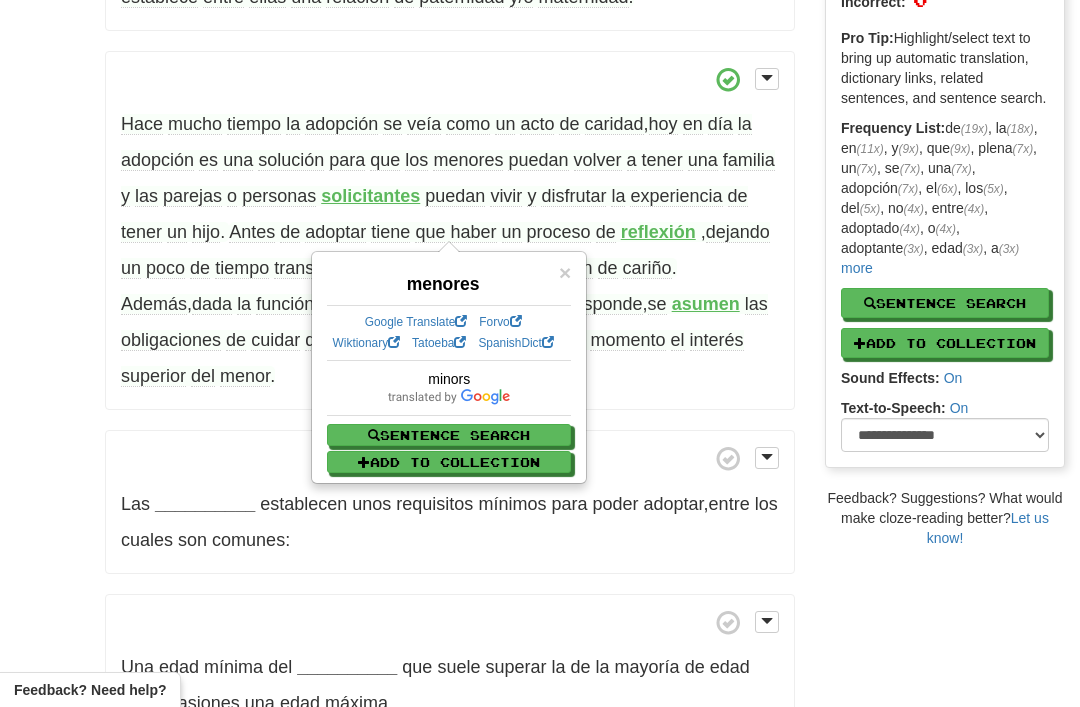 click on "/
Cloze-Reading
Adopción
Reset
Anthropology, psychology and everyday life > Family and kinship  > Familial relation and their establishment
Se   entiende   por   adopción   o
filiación
adoptiva   al   acto   jurídico   mediante   el   cual   se   crea   un   vínculo   de   parentesco   entre   una   o   dos   personas ,  de   tal   forma   que   establece   entre   ellas   una   relación   de   paternidad   y/o   maternidad .
Hace   mucho   tiempo   la   adopción   se   veía   como   un   acto   de   caridad ,  hoy   en   día   la   adopción   es   una   solución   para   que   los   menores   puedan   volver   a   tener   una   familia   y   las   parejas   o   personas
solicitantes
puedan   vivir   y   disfrutar   la   experiencia   de   tener   un   hijo .
Antes   de   adoptar   tiene   que   haber   un   proceso   de
reflexión" at bounding box center [540, 717] 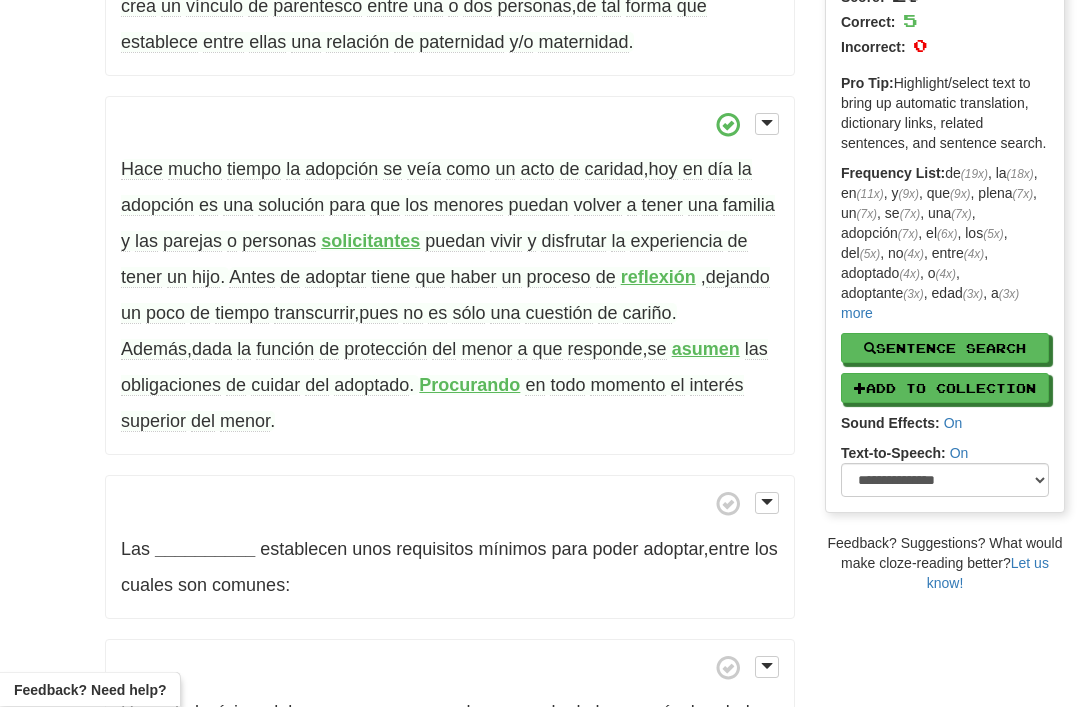 scroll, scrollTop: 275, scrollLeft: 0, axis: vertical 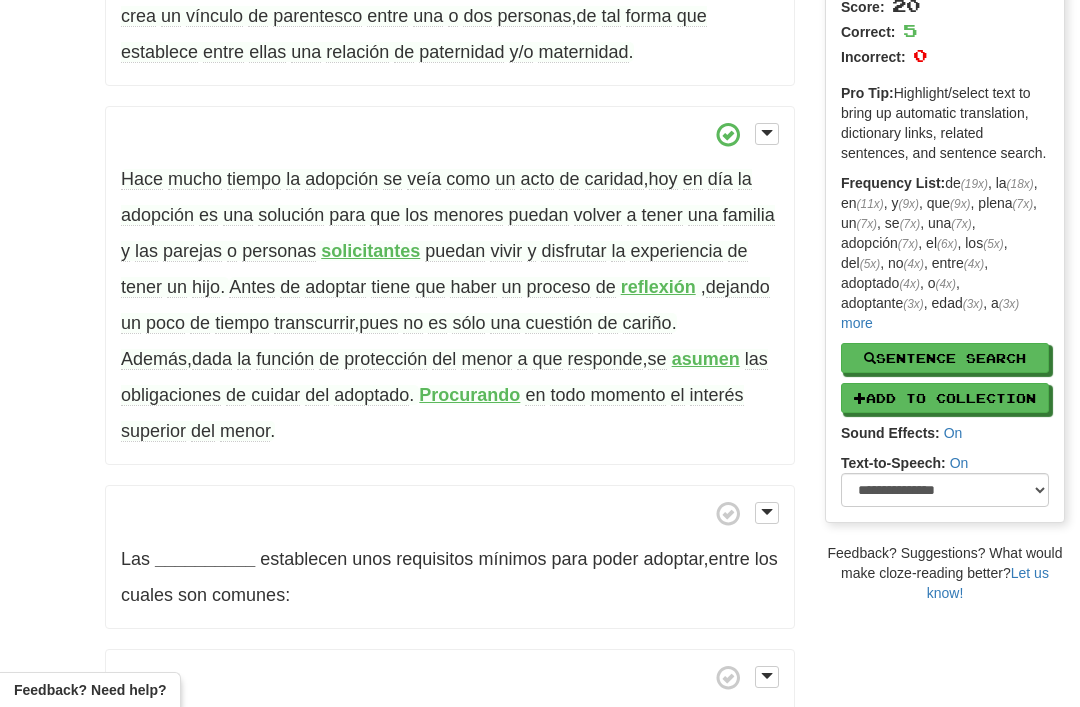 click on "menores" at bounding box center (468, 215) 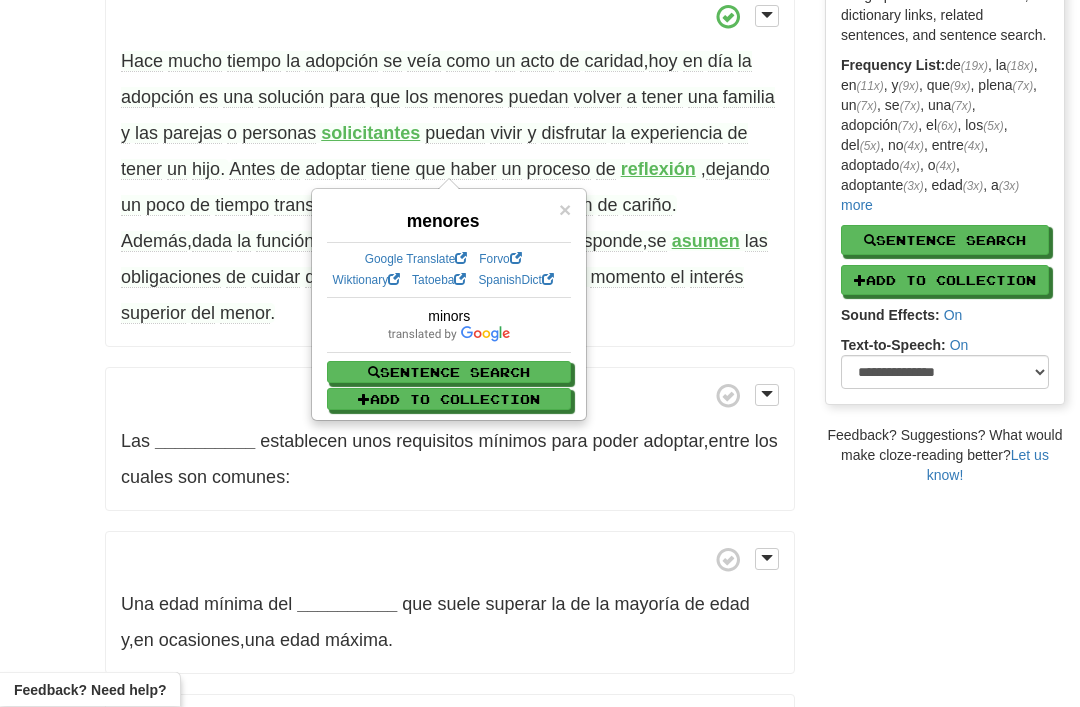 scroll, scrollTop: 393, scrollLeft: 0, axis: vertical 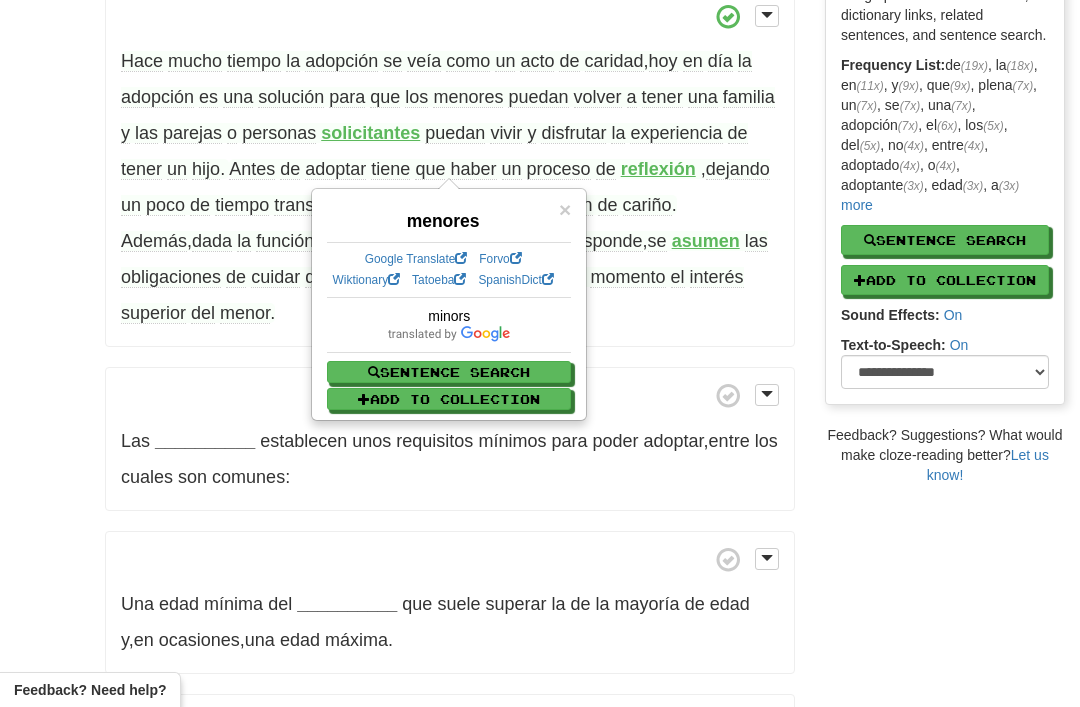 click on "/
Cloze-Reading
Adopción
Reset
Anthropology, psychology and everyday life > Family and kinship  > Familial relation and their establishment
Se   entiende   por   adopción   o
filiación
adoptiva   al   acto   jurídico   mediante   el   cual   se   crea   un   vínculo   de   parentesco   entre   una   o   dos   personas ,  de   tal   forma   que   establece   entre   ellas   una   relación   de   paternidad   y/o   maternidad .
Hace   mucho   tiempo   la   adopción   se   veía   como   un   acto   de   caridad ,  hoy   en   día   la   adopción   es   una   solución   para   que   los   menores   puedan   volver   a   tener   una   familia   y   las   parejas   o   personas
solicitantes
puedan   vivir   y   disfrutar   la   experiencia   de   tener   un   hijo .
Antes   de   adoptar   tiene   que   haber   un   proceso   de
reflexión" at bounding box center (540, 654) 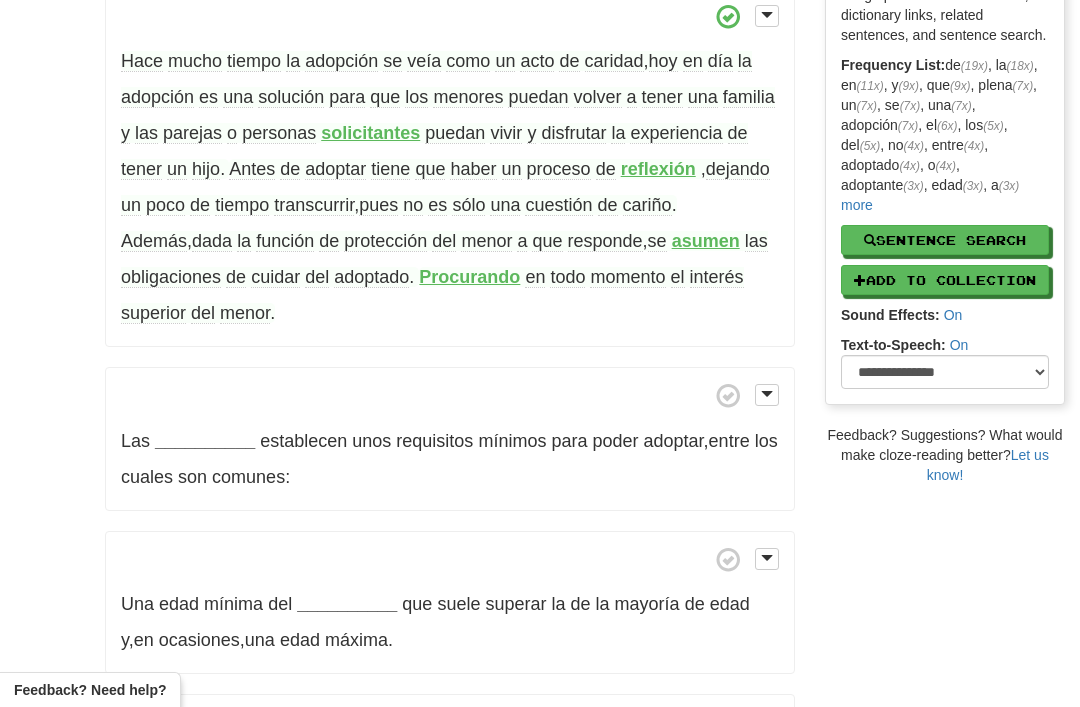 click on "/
Cloze-Reading
Adopción
Reset
Anthropology, psychology and everyday life > Family and kinship  > Familial relation and their establishment
Se   entiende   por   adopción   o
filiación
adoptiva   al   acto   jurídico   mediante   el   cual   se   crea   un   vínculo   de   parentesco   entre   una   o   dos   personas ,  de   tal   forma   que   establece   entre   ellas   una   relación   de   paternidad   y/o   maternidad .
Hace   mucho   tiempo   la   adopción   se   veía   como   un   acto   de   caridad ,  hoy   en   día   la   adopción   es   una   solución   para   que   los   menores   puedan   volver   a   tener   una   familia   y   las   parejas   o   personas
solicitantes
puedan   vivir   y   disfrutar   la   experiencia   de   tener   un   hijo .
Antes   de   adoptar   tiene   que   haber   un   proceso   de
reflexión" at bounding box center (540, 654) 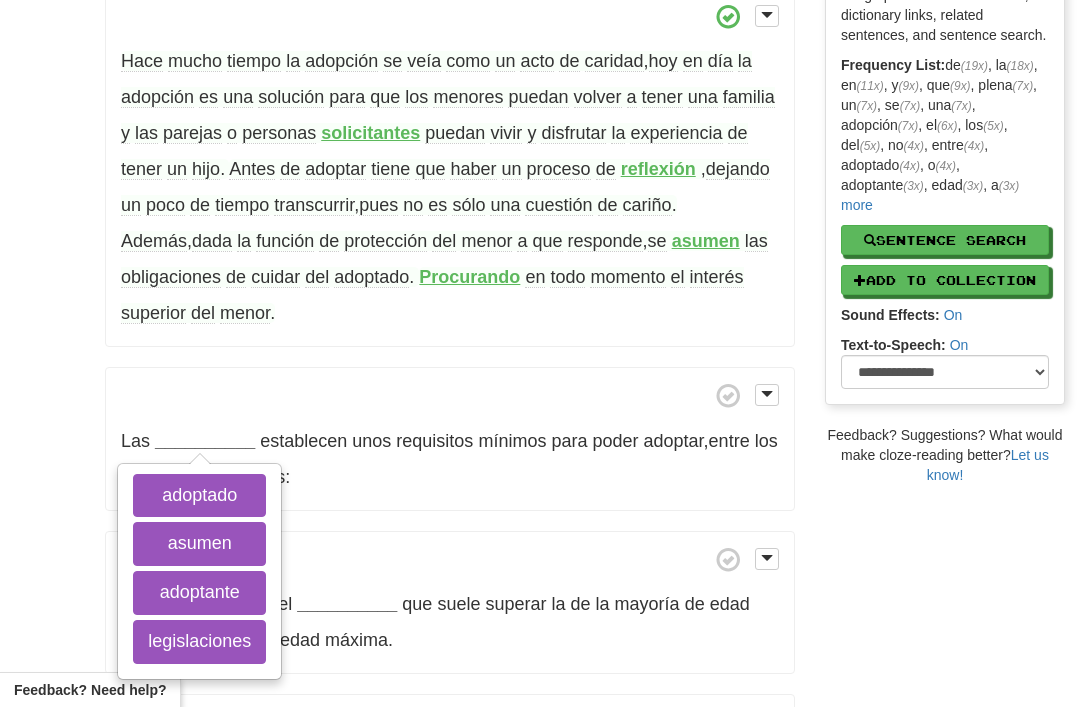 click on "legislaciones" at bounding box center (199, 642) 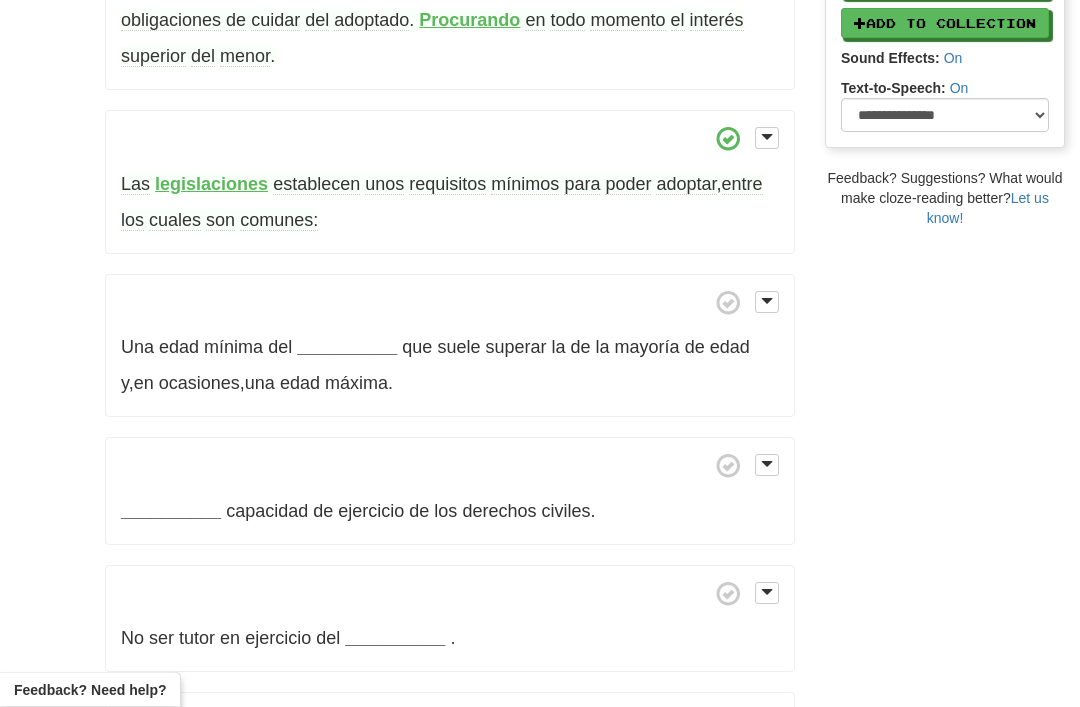 scroll, scrollTop: 657, scrollLeft: 0, axis: vertical 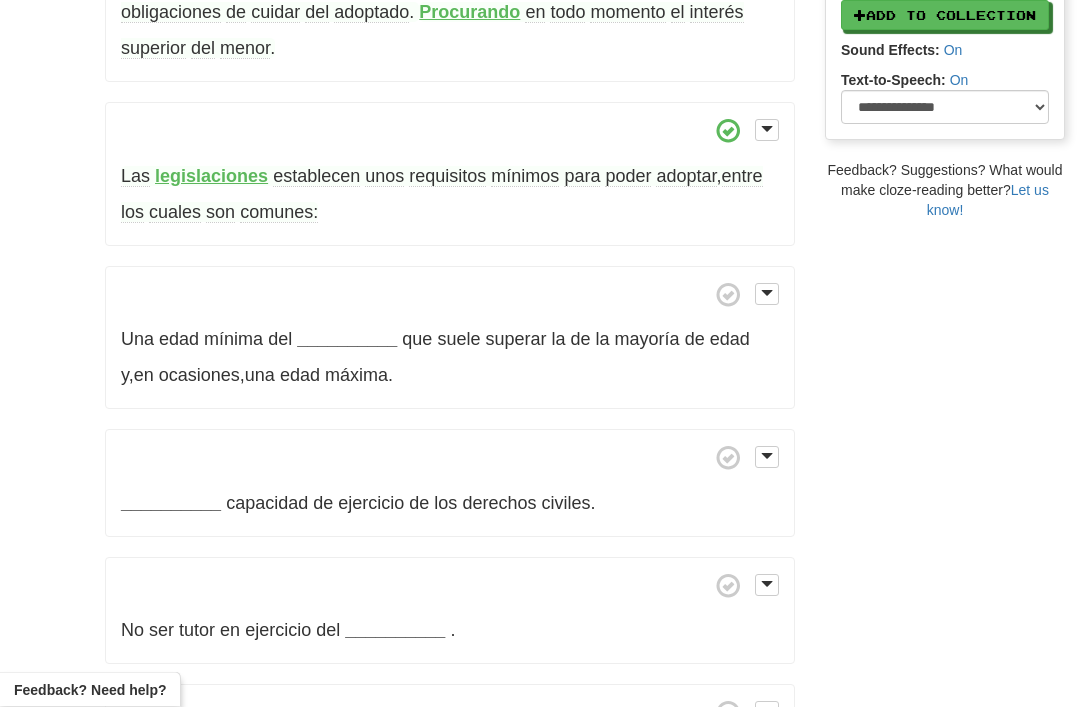 click on "Una   edad   mínima   del
__________
que   suele   superar   la   de   la   mayoría   de   edad   y ,  en   ocasiones ,  una   edad   máxima ." at bounding box center (450, 339) 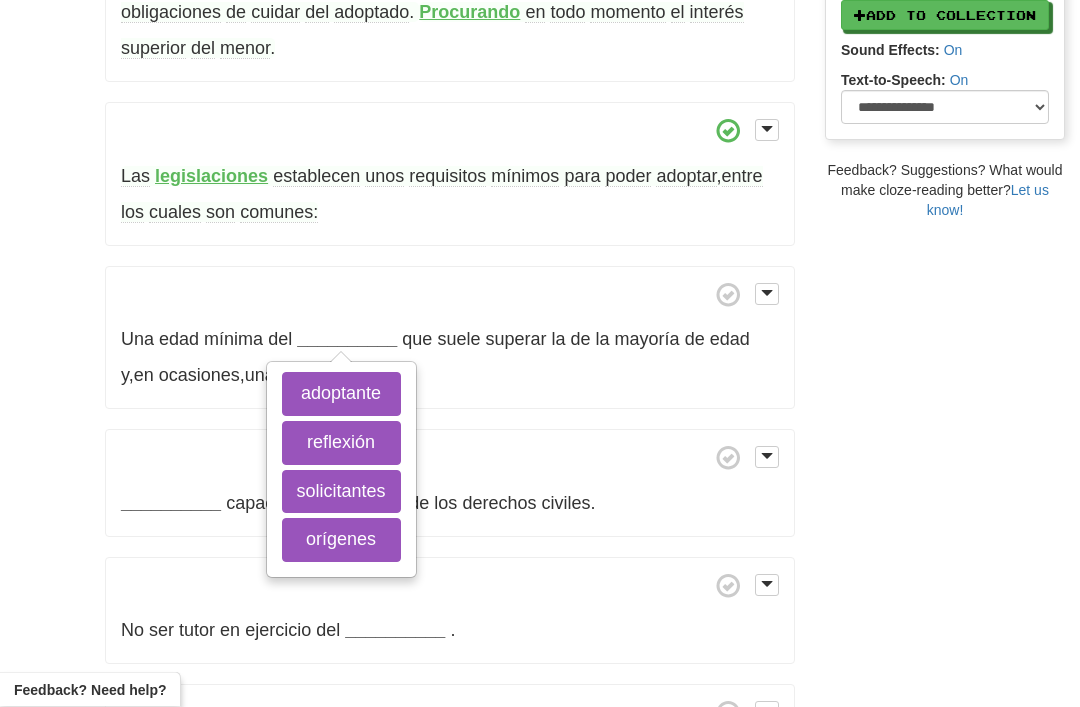 scroll, scrollTop: 658, scrollLeft: 0, axis: vertical 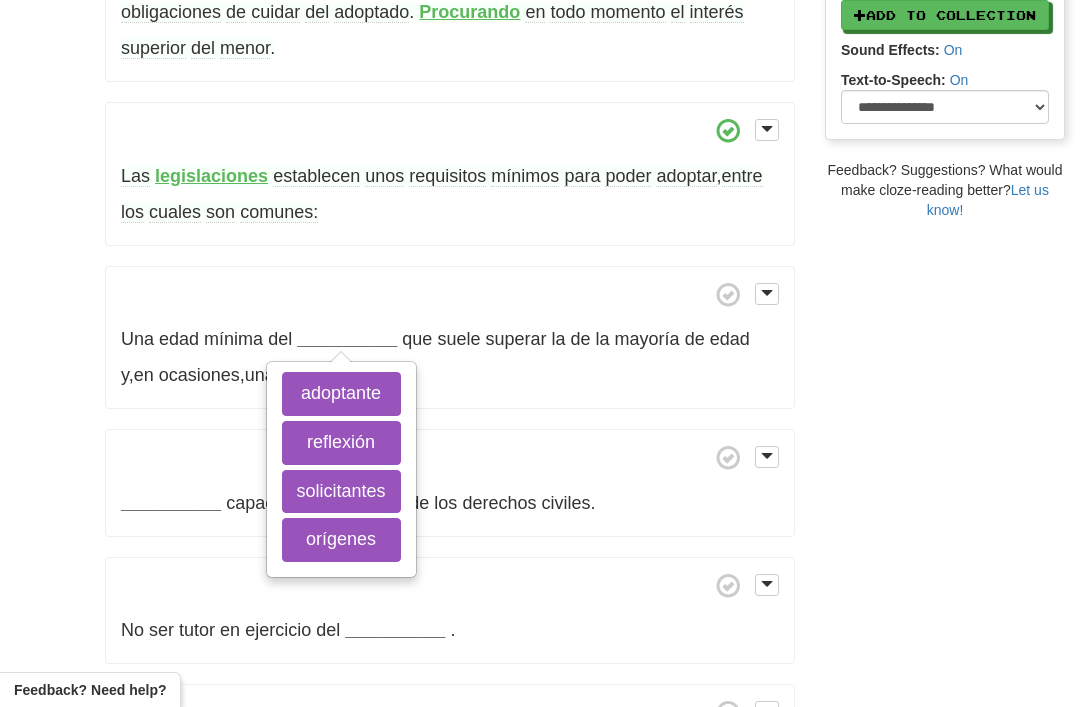 click on "solicitantes" at bounding box center (341, 492) 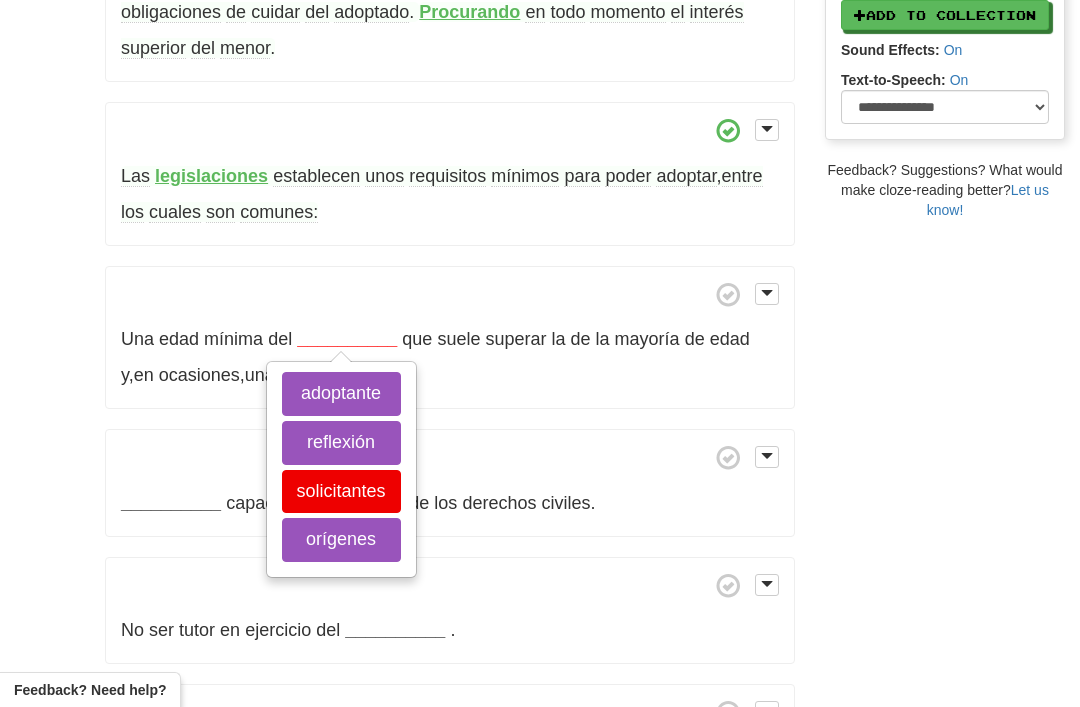 click on "adoptante" at bounding box center (341, 394) 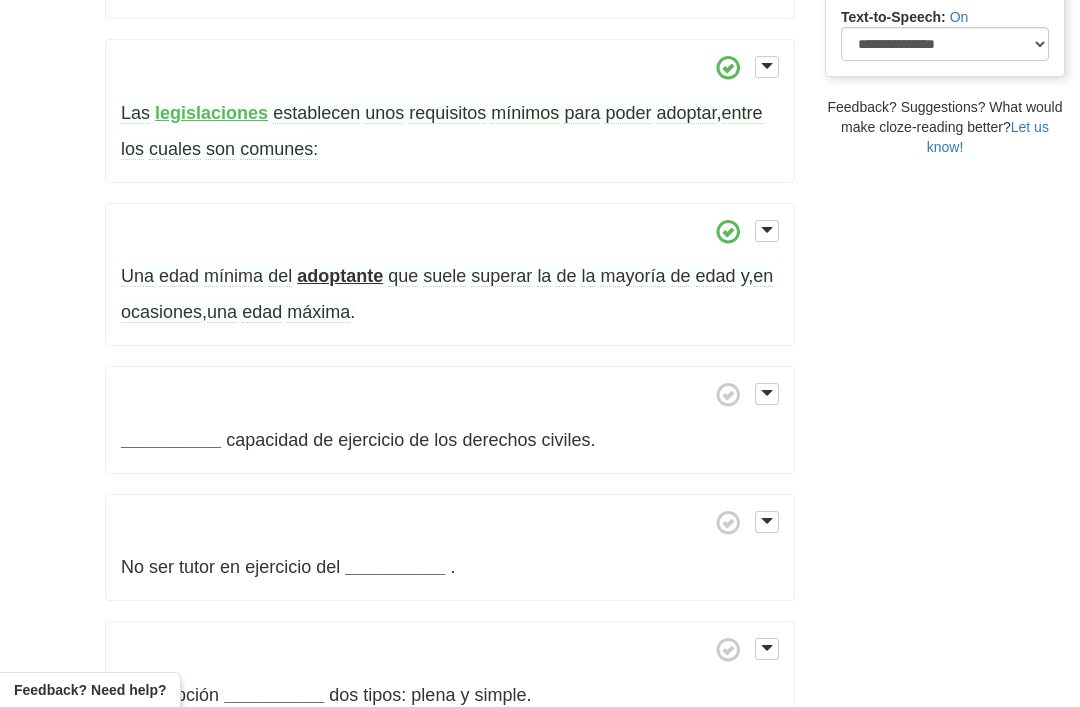 scroll, scrollTop: 722, scrollLeft: 0, axis: vertical 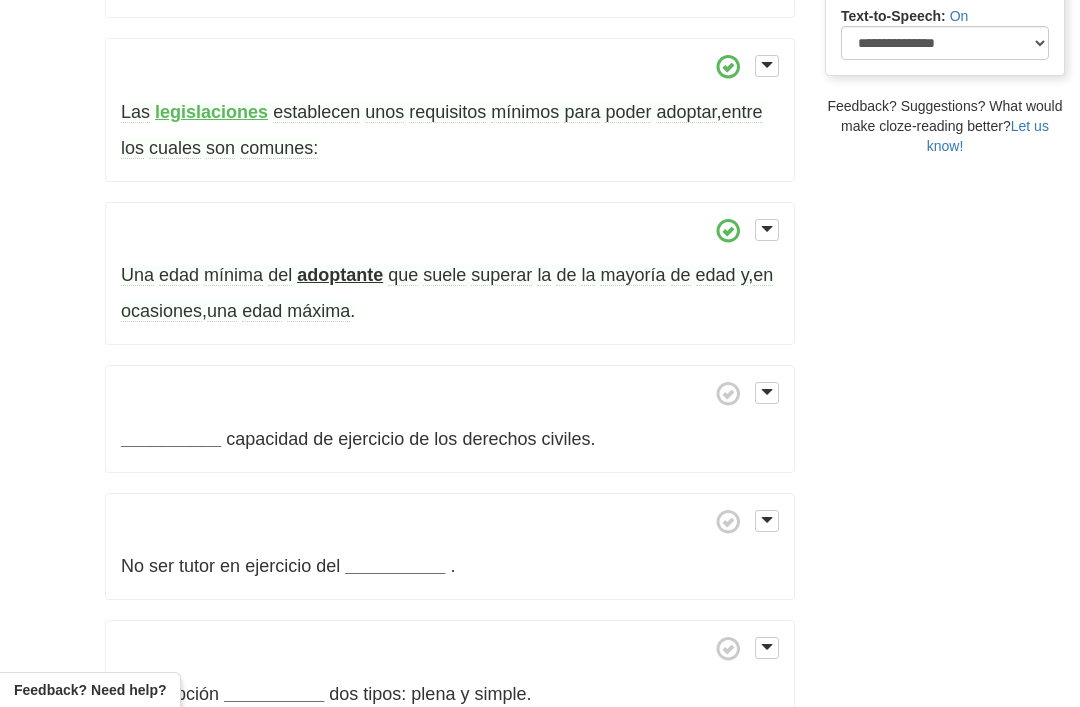 click on "superar" at bounding box center (501, 275) 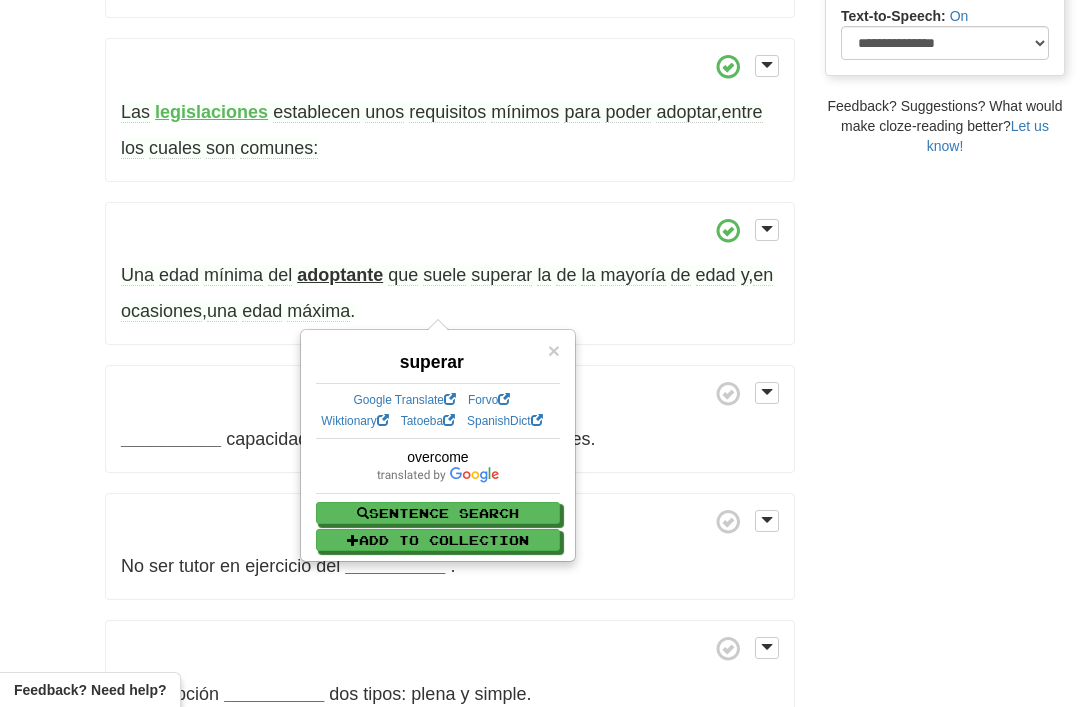 click on "adoptante" at bounding box center (340, 275) 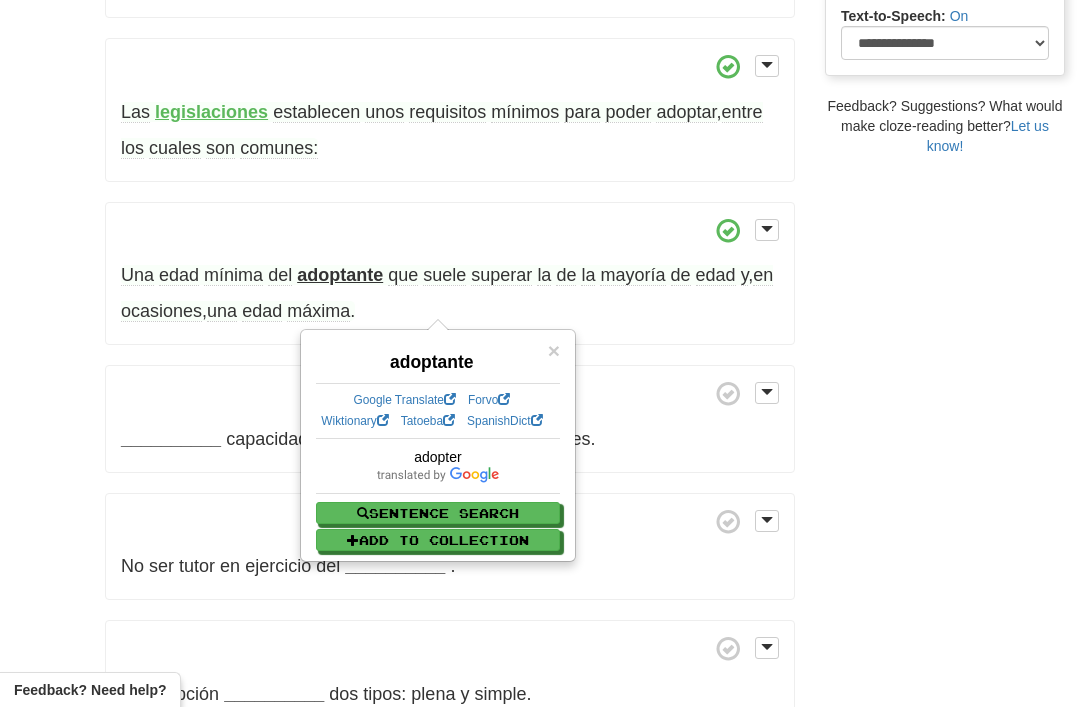 click on "superar" at bounding box center (501, 275) 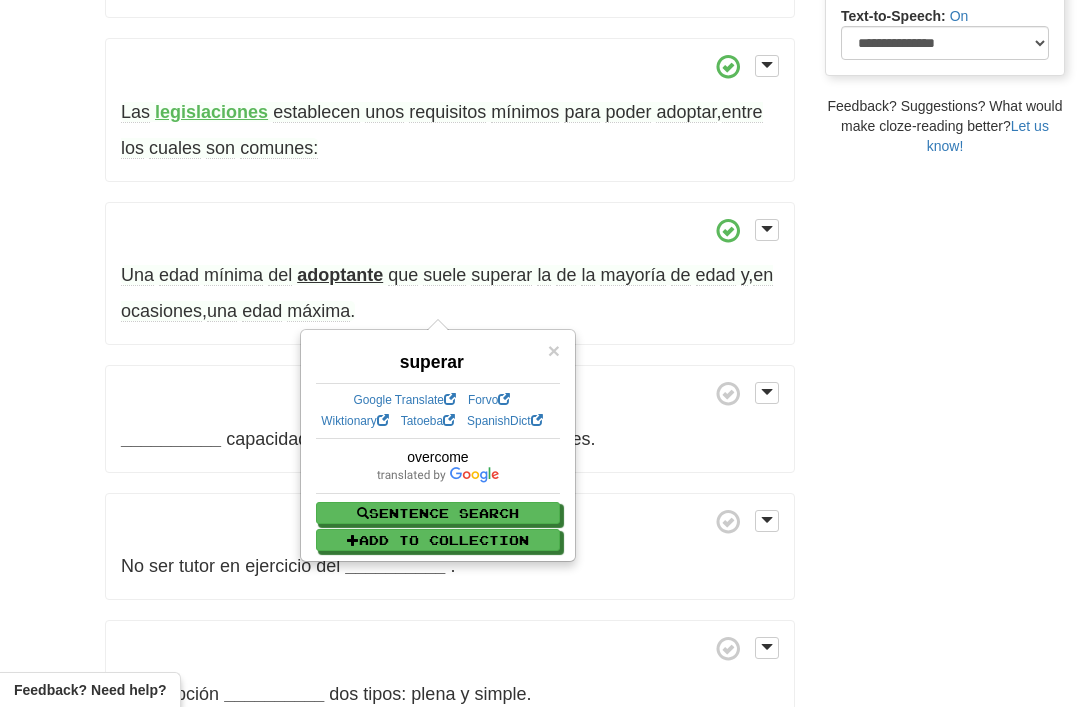 click on "mayoría" at bounding box center [632, 275] 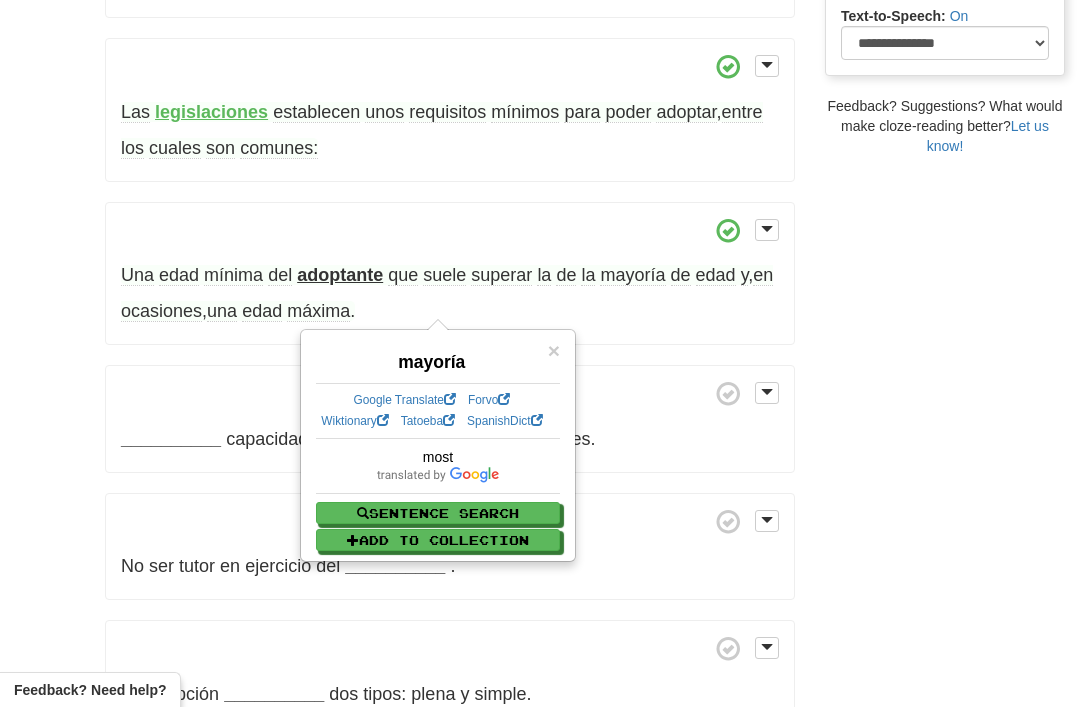 click on "mayoría" at bounding box center [632, 275] 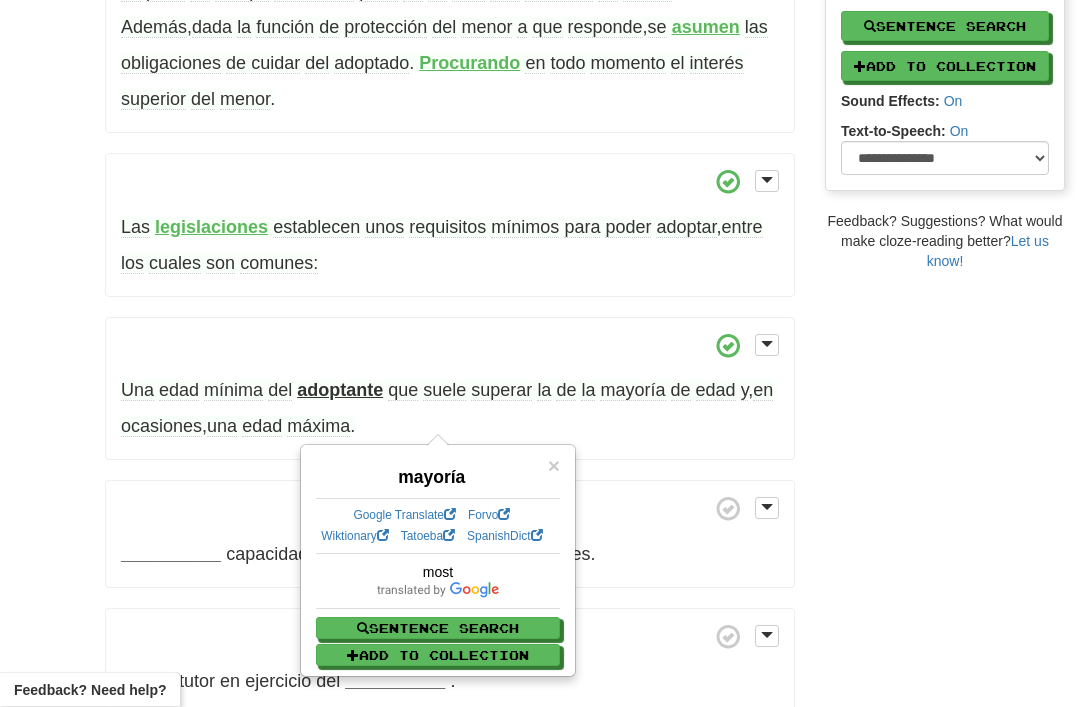 scroll, scrollTop: 607, scrollLeft: 0, axis: vertical 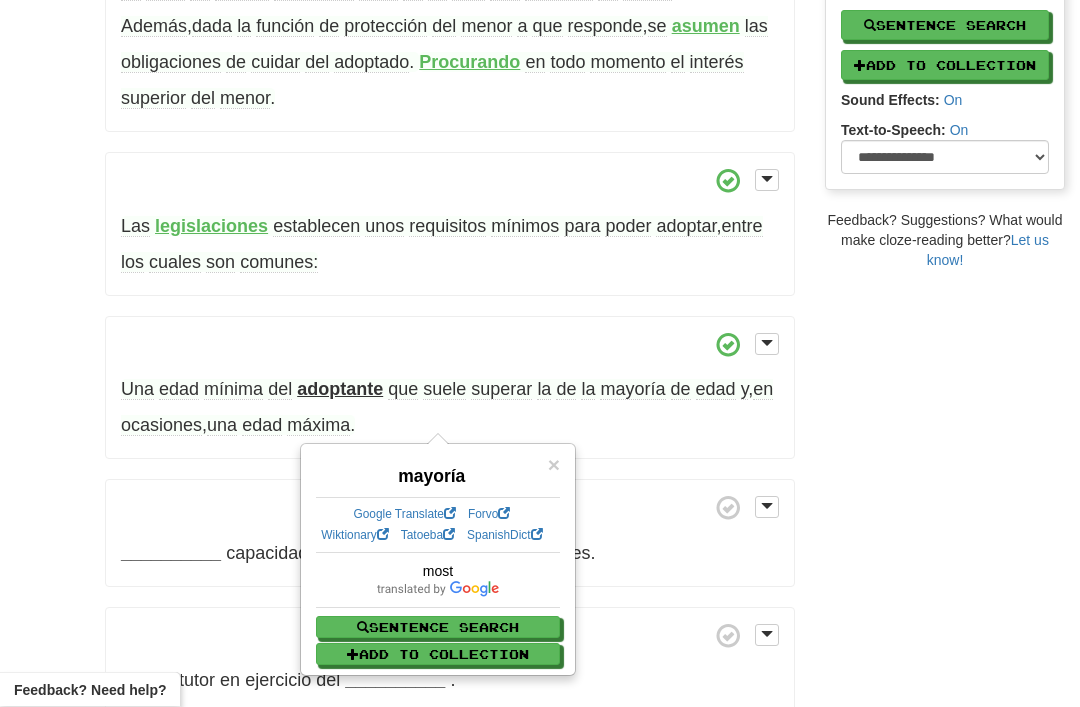 click on "/
Cloze-Reading
Adopción
Reset
Anthropology, psychology and everyday life > Family and kinship  > Familial relation and their establishment
Se   entiende   por   adopción   o
filiación
adoptiva   al   acto   jurídico   mediante   el   cual   se   crea   un   vínculo   de   parentesco   entre   una   o   dos   personas ,  de   tal   forma   que   establece   entre   ellas   una   relación   de   paternidad   y/o   maternidad .
Hace   mucho   tiempo   la   adopción   se   veía   como   un   acto   de   caridad ,  hoy   en   día   la   adopción   es   una   solución   para   que   los   menores   puedan   volver   a   tener   una   familia   y   las   parejas   o   personas
solicitantes
puedan   vivir   y   disfrutar   la   experiencia   de   tener   un   hijo .
Antes   de   adoptar   tiene   que   haber   un   proceso   de
reflexión" at bounding box center [540, 440] 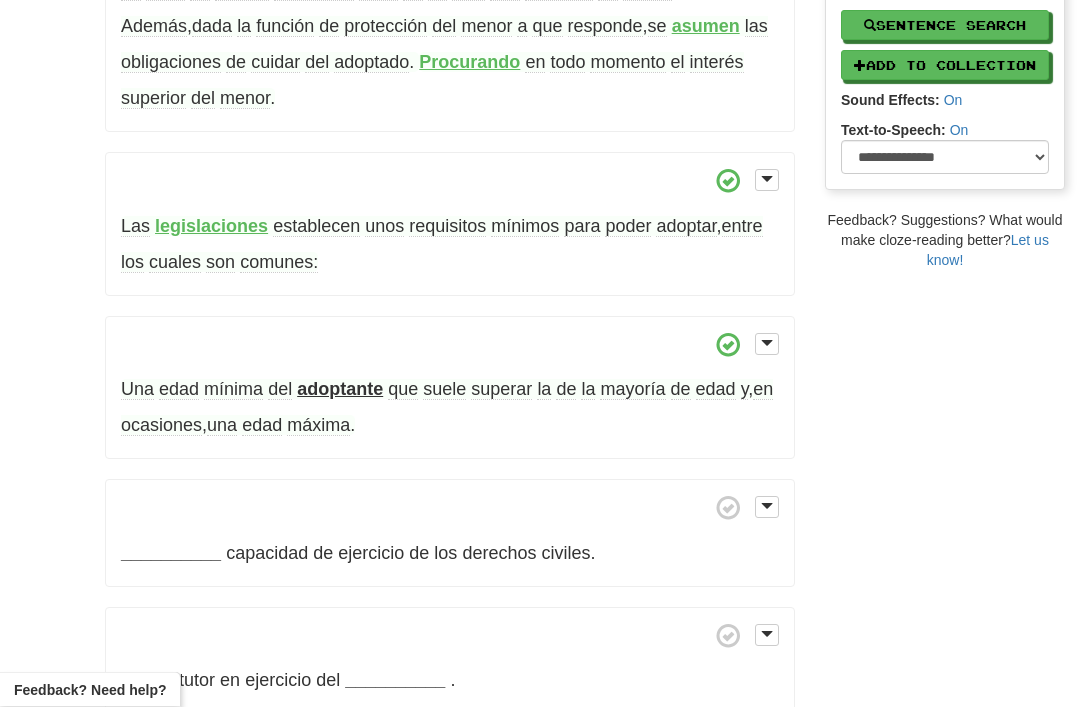 scroll, scrollTop: 608, scrollLeft: 0, axis: vertical 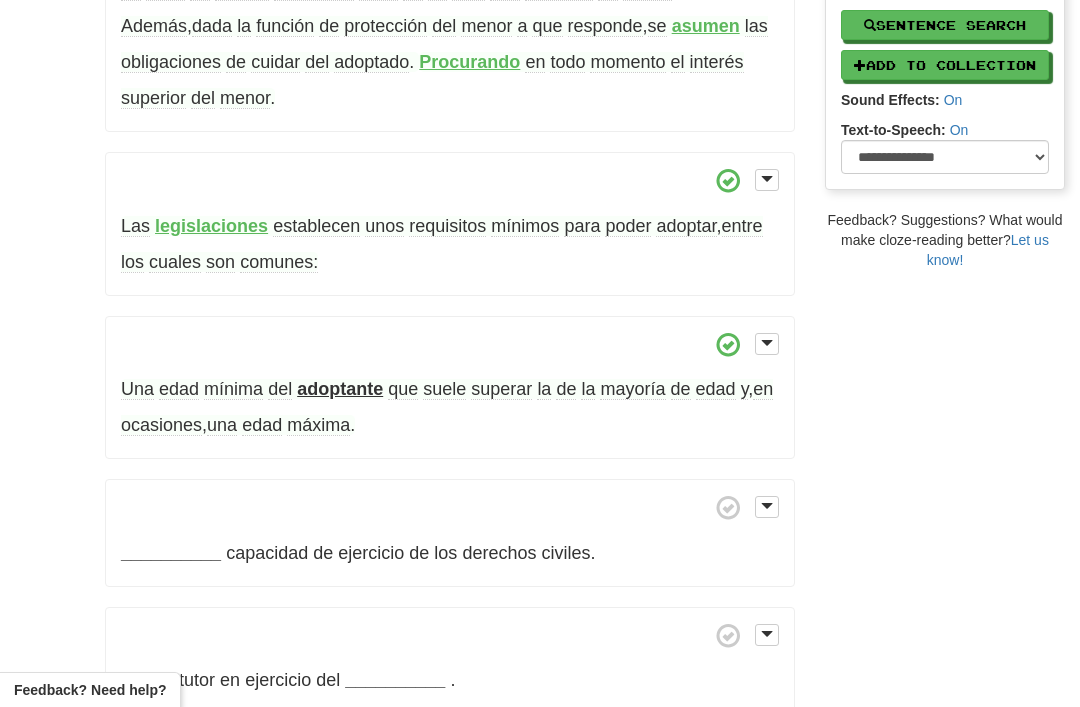 click on "superar" at bounding box center [501, 389] 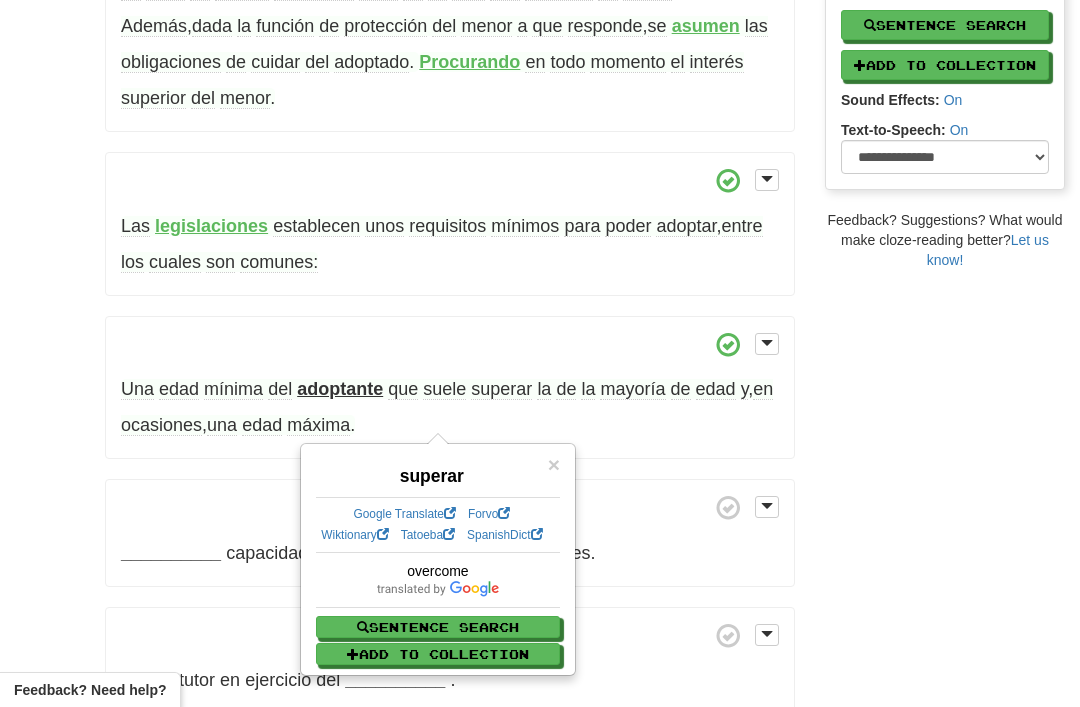 click on "/
Cloze-Reading
Adopción
Reset
Anthropology, psychology and everyday life > Family and kinship  > Familial relation and their establishment
Se   entiende   por   adopción   o
filiación
adoptiva   al   acto   jurídico   mediante   el   cual   se   crea   un   vínculo   de   parentesco   entre   una   o   dos   personas ,  de   tal   forma   que   establece   entre   ellas   una   relación   de   paternidad   y/o   maternidad .
Hace   mucho   tiempo   la   adopción   se   veía   como   un   acto   de   caridad ,  hoy   en   día   la   adopción   es   una   solución   para   que   los   menores   puedan   volver   a   tener   una   familia   y   las   parejas   o   personas
solicitantes
puedan   vivir   y   disfrutar   la   experiencia   de   tener   un   hijo .
Antes   de   adoptar   tiene   que   haber   un   proceso   de
reflexión" at bounding box center [540, 439] 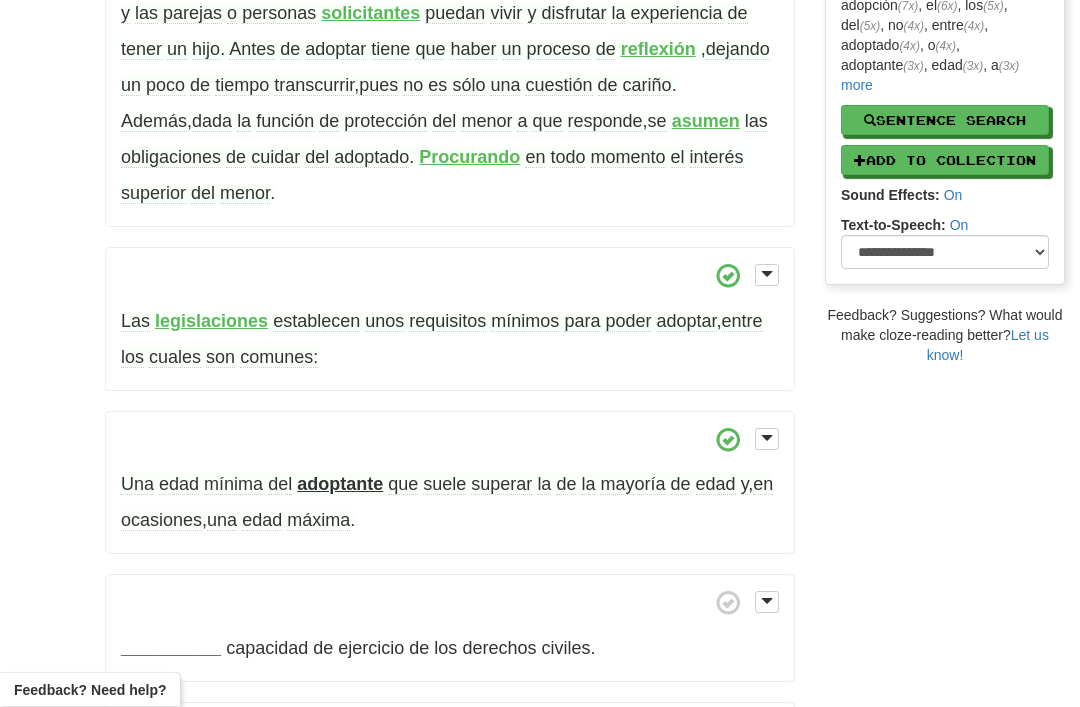 scroll, scrollTop: 513, scrollLeft: 0, axis: vertical 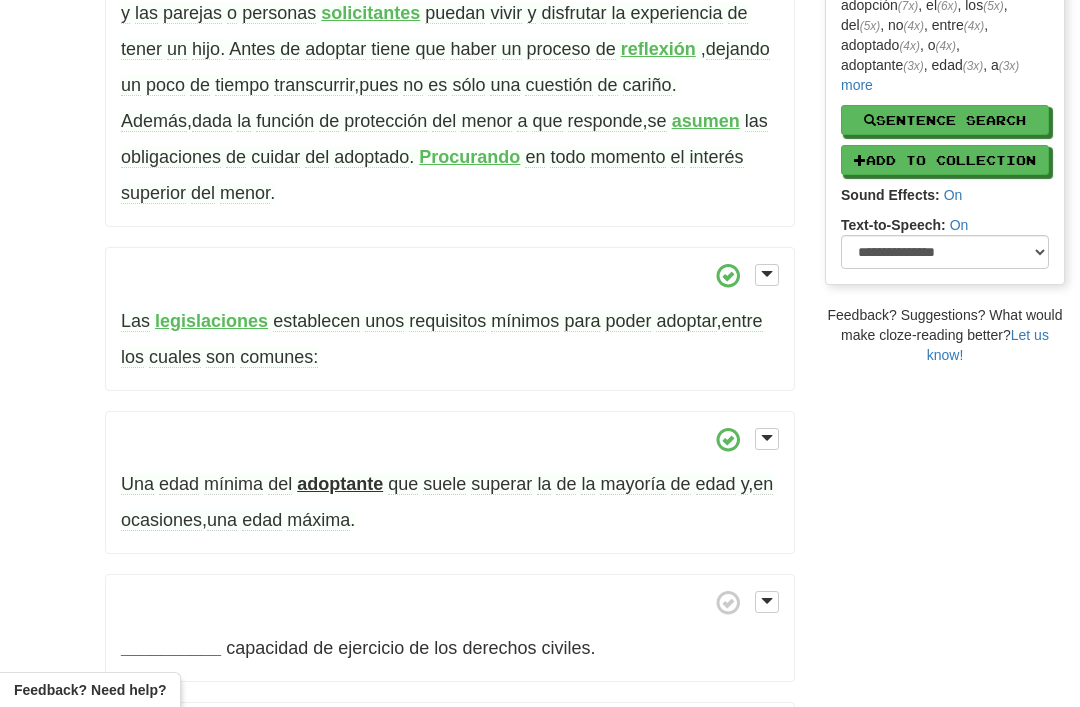 click on "/
Cloze-Reading
Adopción
Reset
Anthropology, psychology and everyday life > Family and kinship  > Familial relation and their establishment
Se   entiende   por   adopción   o
filiación
adoptiva   al   acto   jurídico   mediante   el   cual   se   crea   un   vínculo   de   parentesco   entre   una   o   dos   personas ,  de   tal   forma   que   establece   entre   ellas   una   relación   de   paternidad   y/o   maternidad .
Hace   mucho   tiempo   la   adopción   se   veía   como   un   acto   de   caridad ,  hoy   en   día   la   adopción   es   una   solución   para   que   los   menores   puedan   volver   a   tener   una   familia   y   las   parejas   o   personas
solicitantes
puedan   vivir   y   disfrutar   la   experiencia   de   tener   un   hijo .
Antes   de   adoptar   tiene   que   haber   un   proceso   de
reflexión" at bounding box center (540, 534) 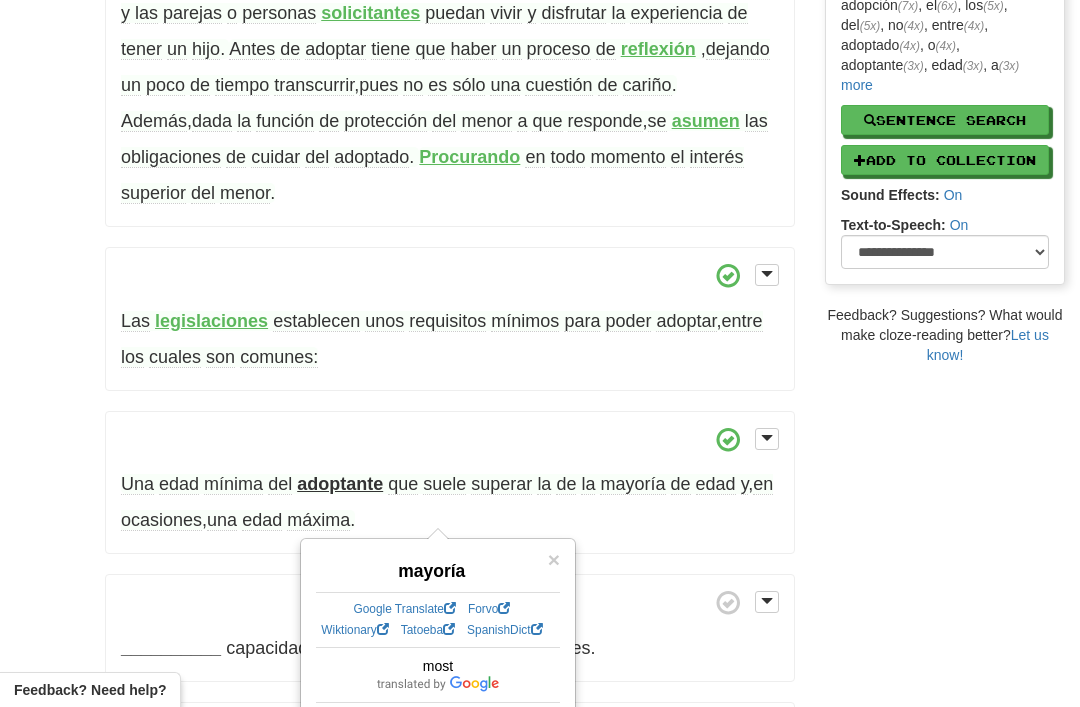 click on "/
Cloze-Reading
Adopción
Reset
Anthropology, psychology and everyday life > Family and kinship  > Familial relation and their establishment
Se   entiende   por   adopción   o
filiación
adoptiva   al   acto   jurídico   mediante   el   cual   se   crea   un   vínculo   de   parentesco   entre   una   o   dos   personas ,  de   tal   forma   que   establece   entre   ellas   una   relación   de   paternidad   y/o   maternidad .
Hace   mucho   tiempo   la   adopción   se   veía   como   un   acto   de   caridad ,  hoy   en   día   la   adopción   es   una   solución   para   que   los   menores   puedan   volver   a   tener   una   familia   y   las   parejas   o   personas
solicitantes
puedan   vivir   y   disfrutar   la   experiencia   de   tener   un   hijo .
Antes   de   adoptar   tiene   que   haber   un   proceso   de
reflexión" at bounding box center (540, 534) 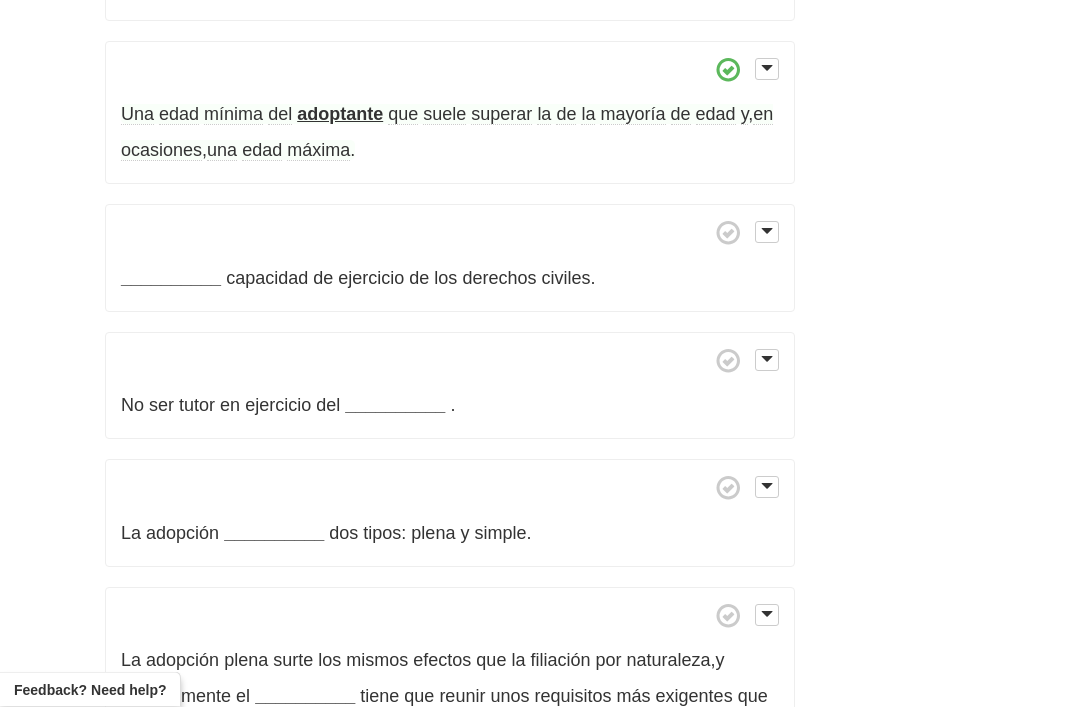 scroll, scrollTop: 883, scrollLeft: 0, axis: vertical 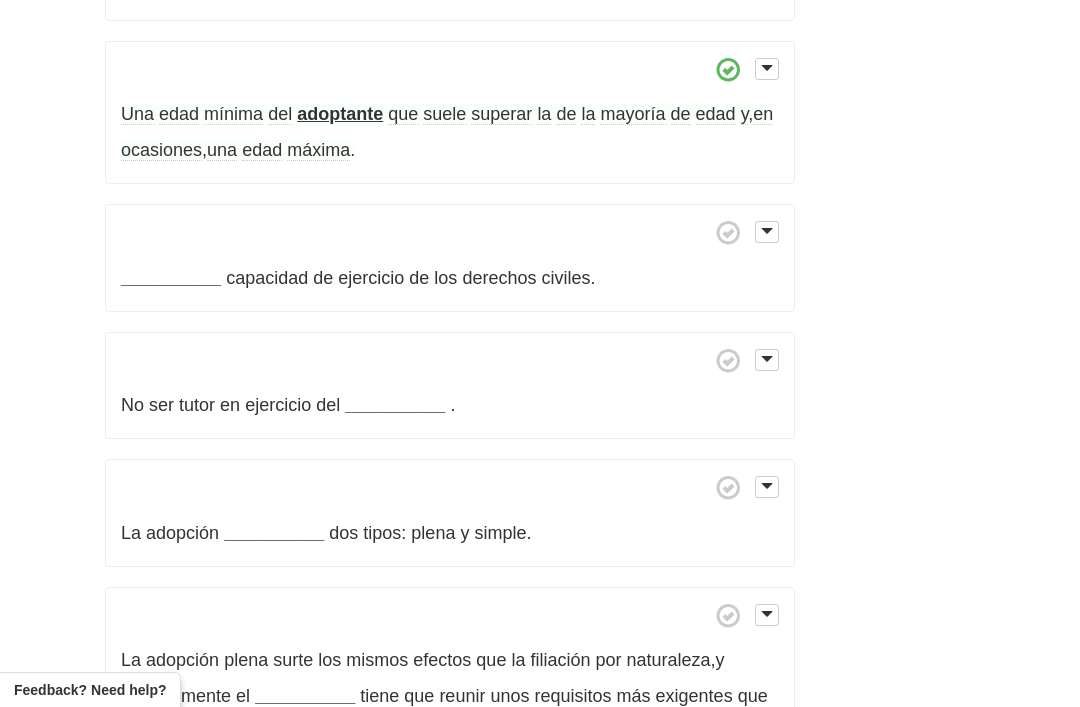 click on "__________" at bounding box center (171, 278) 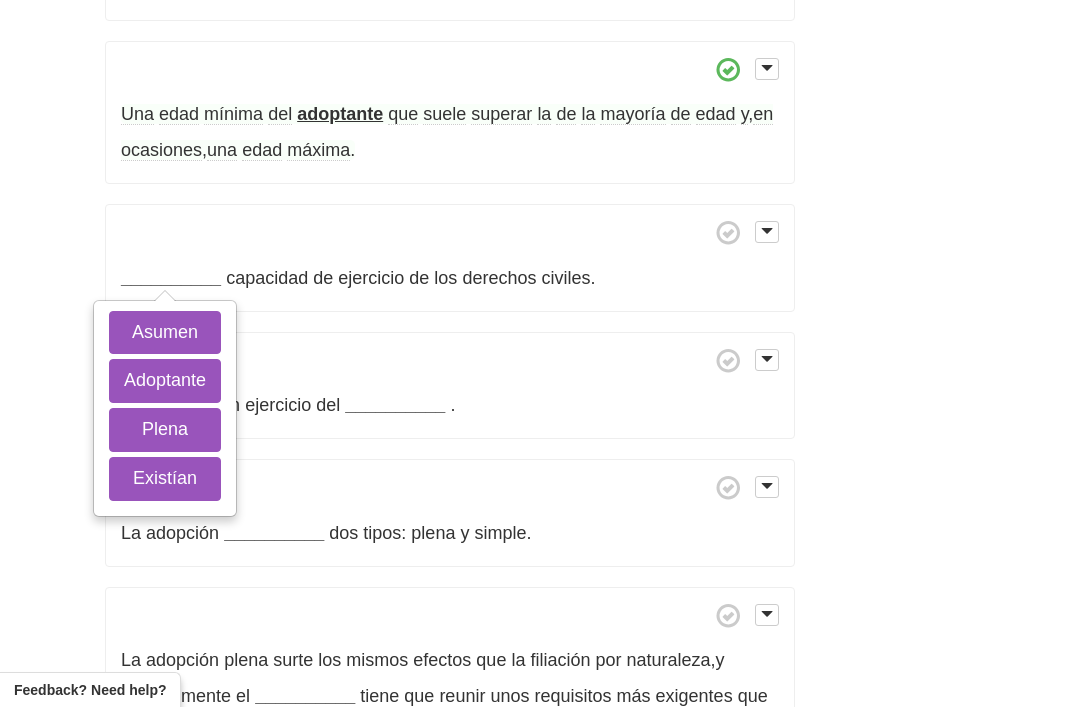 click on "Plena" at bounding box center (165, 430) 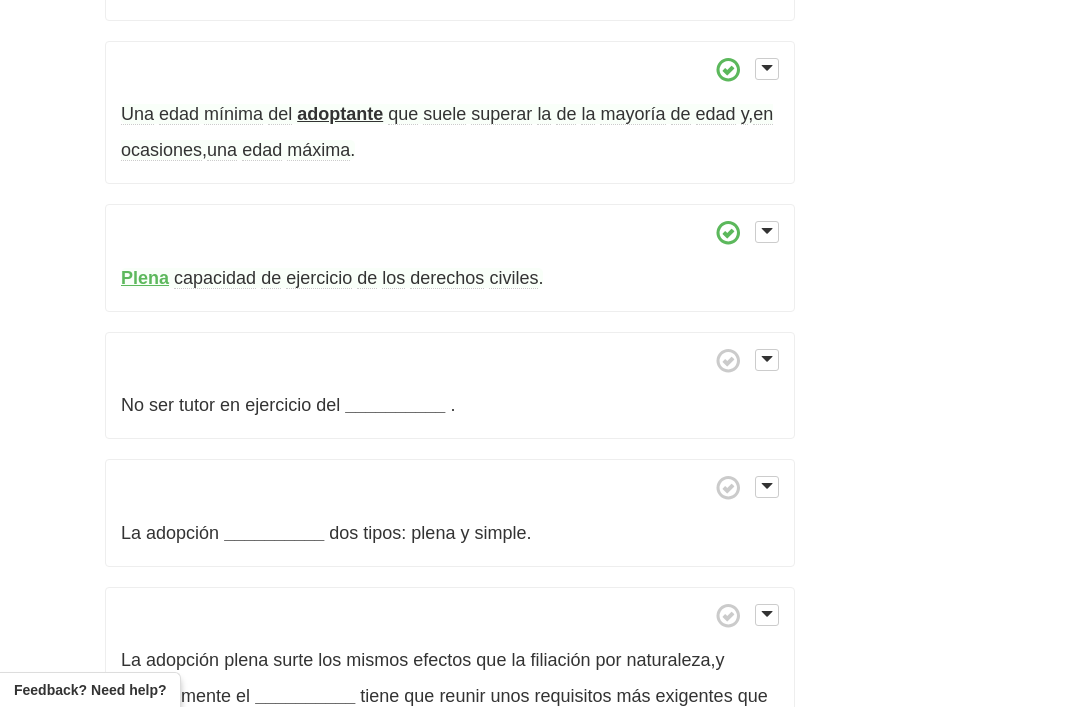 click on "Plena" at bounding box center (145, 278) 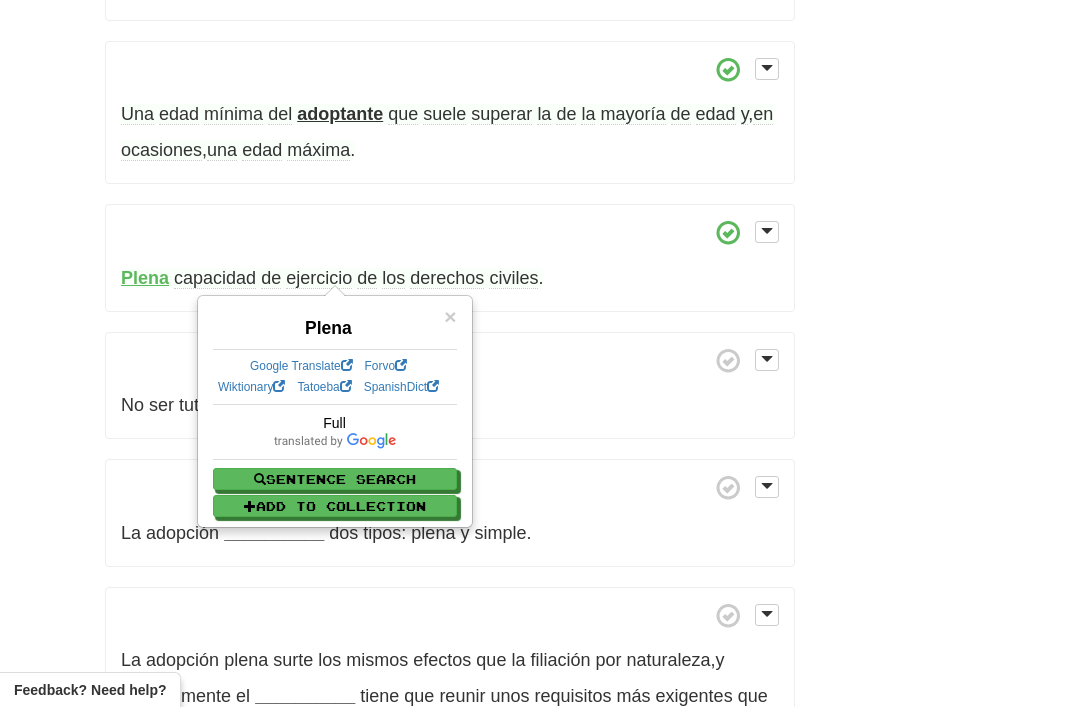 click on "/
Cloze-Reading
Adopción
Reset
Anthropology, psychology and everyday life > Family and kinship  > Familial relation and their establishment
Se   entiende   por   adopción   o
filiación
adoptiva   al   acto   jurídico   mediante   el   cual   se   crea   un   vínculo   de   parentesco   entre   una   o   dos   personas ,  de   tal   forma   que   establece   entre   ellas   una   relación   de   paternidad   y/o   maternidad .
Hace   mucho   tiempo   la   adopción   se   veía   como   un   acto   de   caridad ,  hoy   en   día   la   adopción   es   una   solución   para   que   los   menores   puedan   volver   a   tener   una   familia   y   las   parejas   o   personas
solicitantes
puedan   vivir   y   disfrutar   la   experiencia   de   tener   un   hijo .
Antes   de   adoptar   tiene   que   haber   un   proceso   de
reflexión" at bounding box center (540, 164) 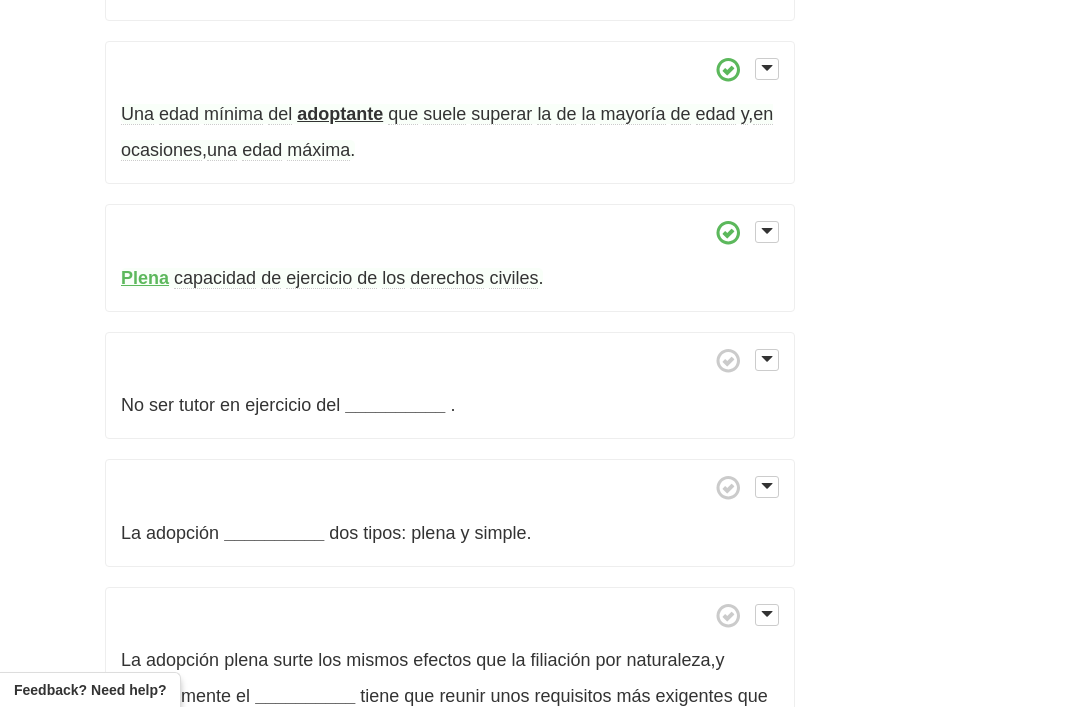 click on "ejercicio" at bounding box center (319, 278) 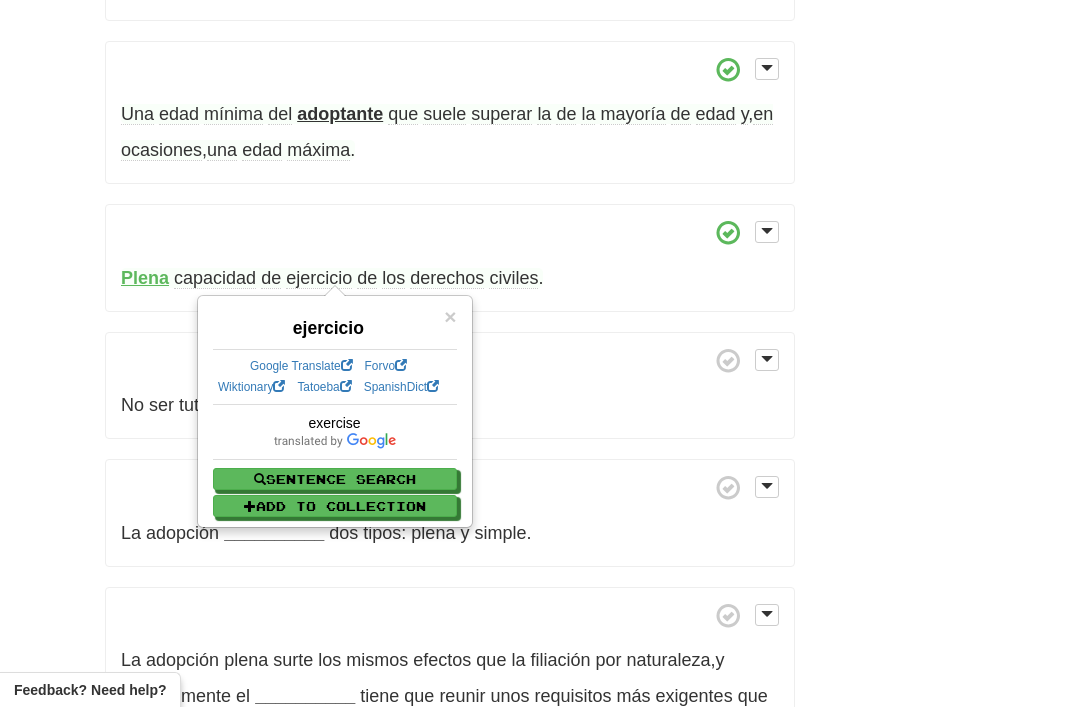 click on "/
Cloze-Reading
Adopción
Reset
Anthropology, psychology and everyday life > Family and kinship  > Familial relation and their establishment
Se   entiende   por   adopción   o
filiación
adoptiva   al   acto   jurídico   mediante   el   cual   se   crea   un   vínculo   de   parentesco   entre   una   o   dos   personas ,  de   tal   forma   que   establece   entre   ellas   una   relación   de   paternidad   y/o   maternidad .
Hace   mucho   tiempo   la   adopción   se   veía   como   un   acto   de   caridad ,  hoy   en   día   la   adopción   es   una   solución   para   que   los   menores   puedan   volver   a   tener   una   familia   y   las   parejas   o   personas
solicitantes
puedan   vivir   y   disfrutar   la   experiencia   de   tener   un   hijo .
Antes   de   adoptar   tiene   que   haber   un   proceso   de
reflexión" at bounding box center (540, 164) 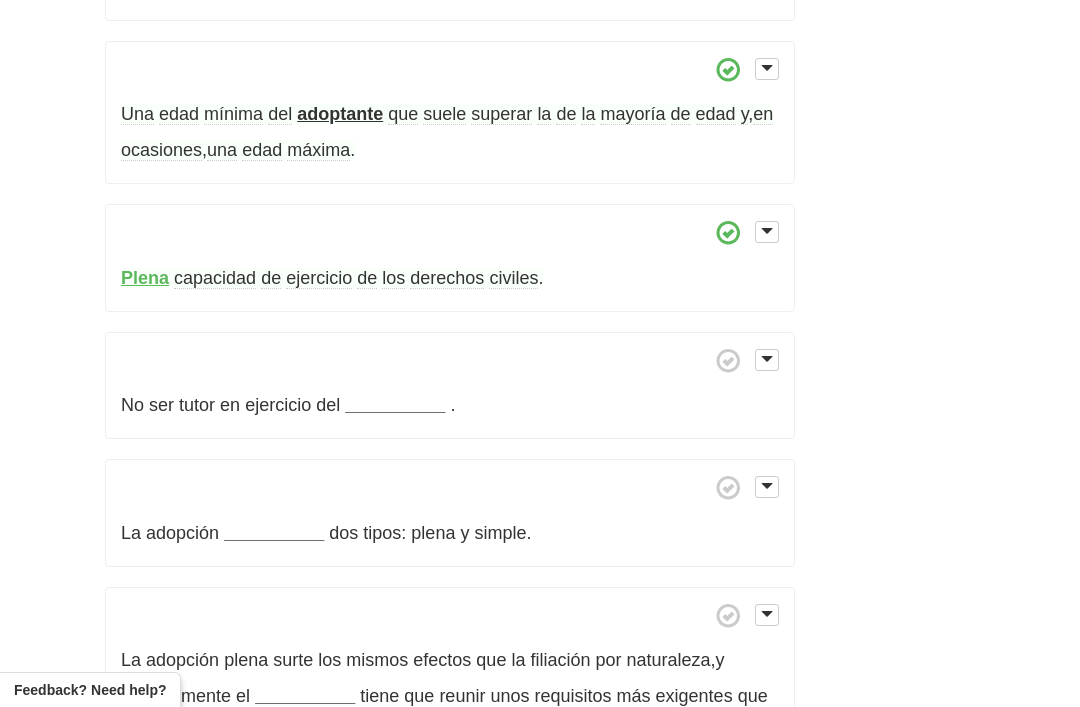 click on "capacidad" at bounding box center (215, 278) 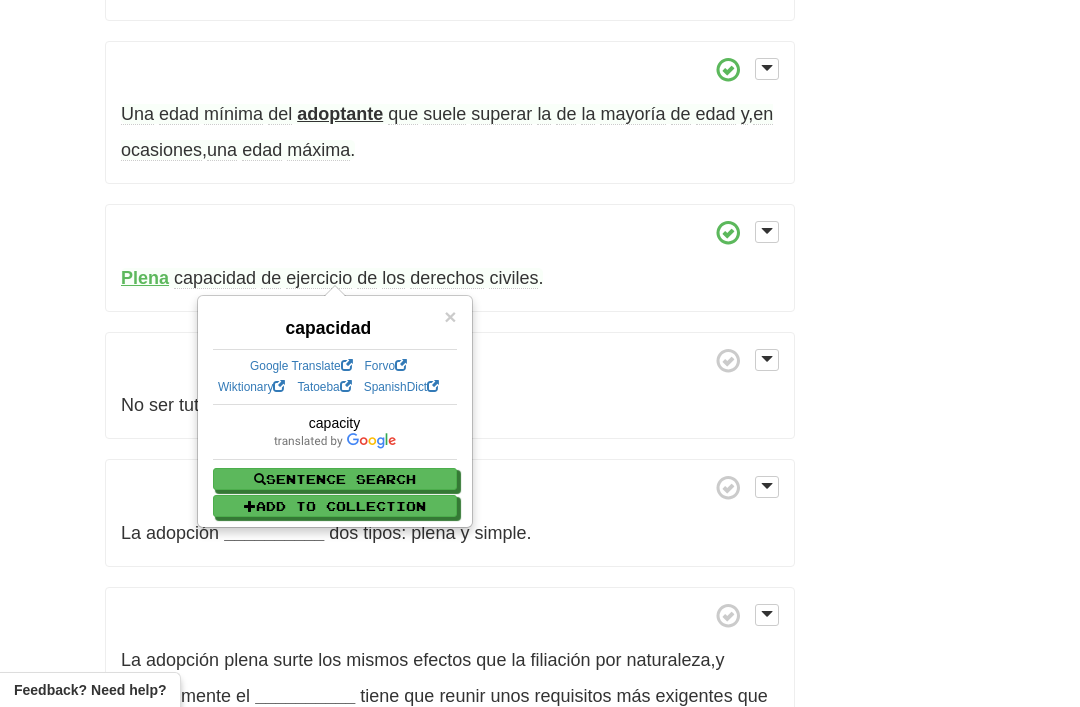 click on "/
Cloze-Reading
Adopción
Reset
Anthropology, psychology and everyday life > Family and kinship  > Familial relation and their establishment
Se   entiende   por   adopción   o
filiación
adoptiva   al   acto   jurídico   mediante   el   cual   se   crea   un   vínculo   de   parentesco   entre   una   o   dos   personas ,  de   tal   forma   que   establece   entre   ellas   una   relación   de   paternidad   y/o   maternidad .
Hace   mucho   tiempo   la   adopción   se   veía   como   un   acto   de   caridad ,  hoy   en   día   la   adopción   es   una   solución   para   que   los   menores   puedan   volver   a   tener   una   familia   y   las   parejas   o   personas
solicitantes
puedan   vivir   y   disfrutar   la   experiencia   de   tener   un   hijo .
Antes   de   adoptar   tiene   que   haber   un   proceso   de
reflexión" at bounding box center (540, 164) 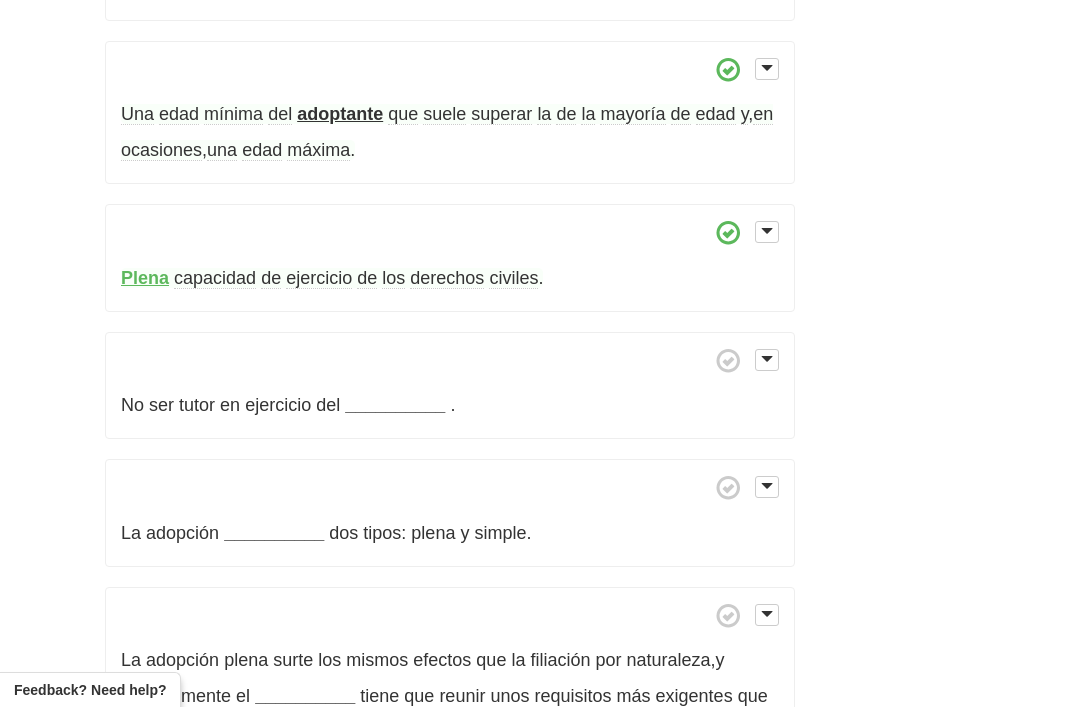 click on "derechos" at bounding box center (447, 278) 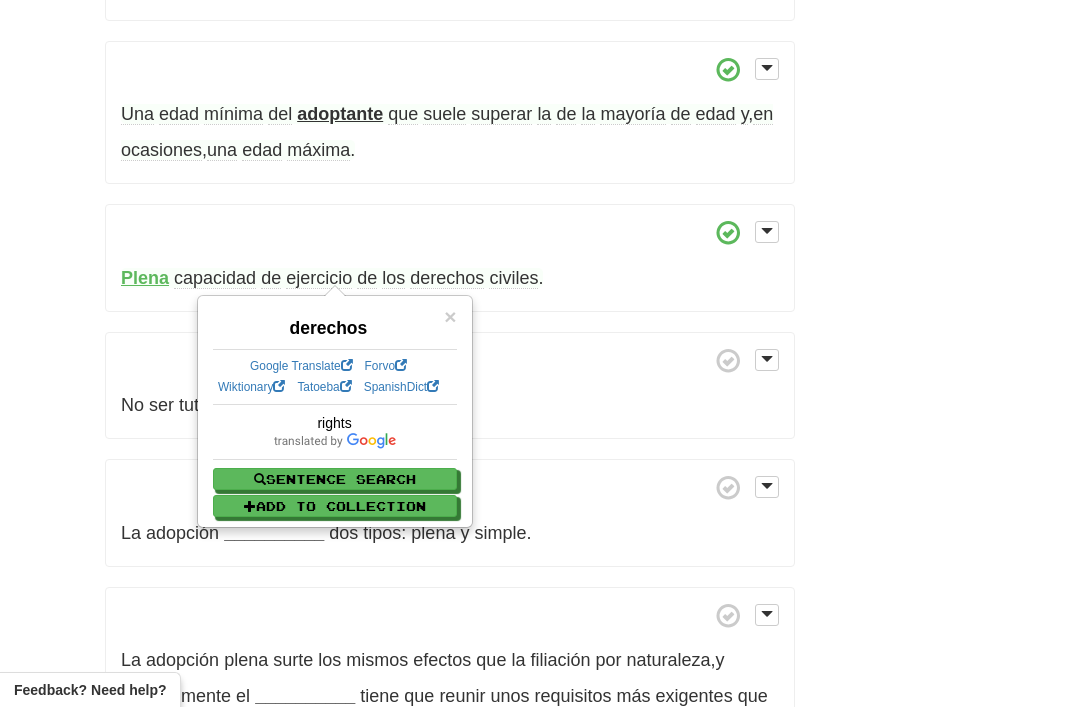 click on "No   ser   tutor   en   ejercicio   del
__________
." at bounding box center [450, 386] 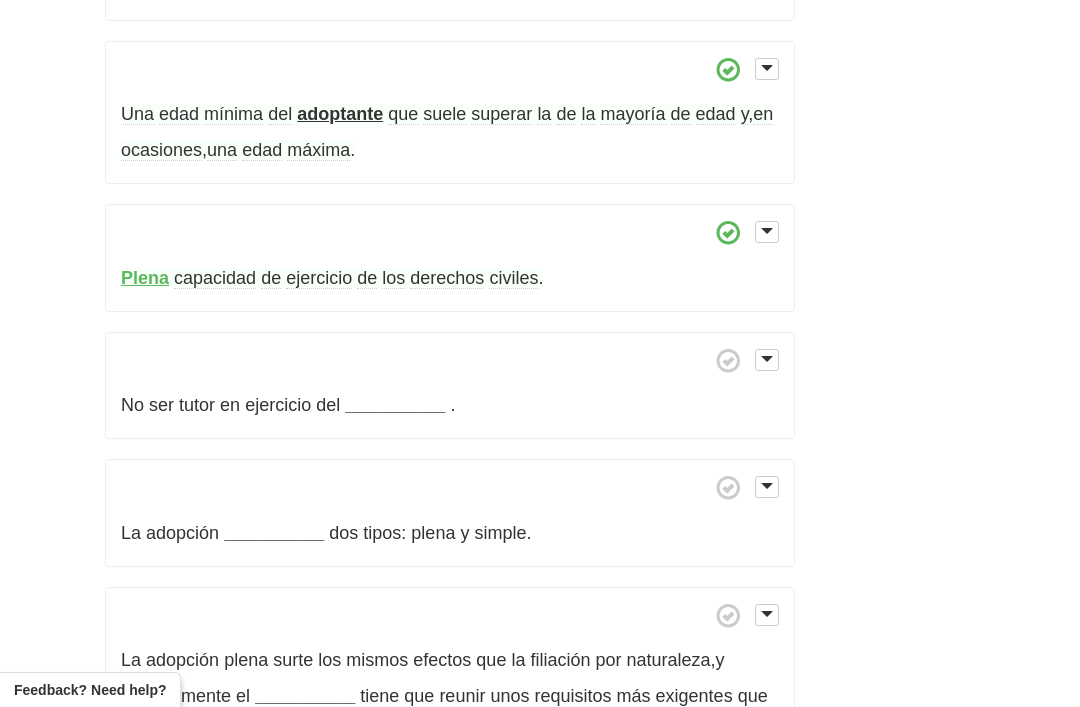 click on "Plena
capacidad   de   ejercicio   de   los   derechos   civiles ." at bounding box center (450, 258) 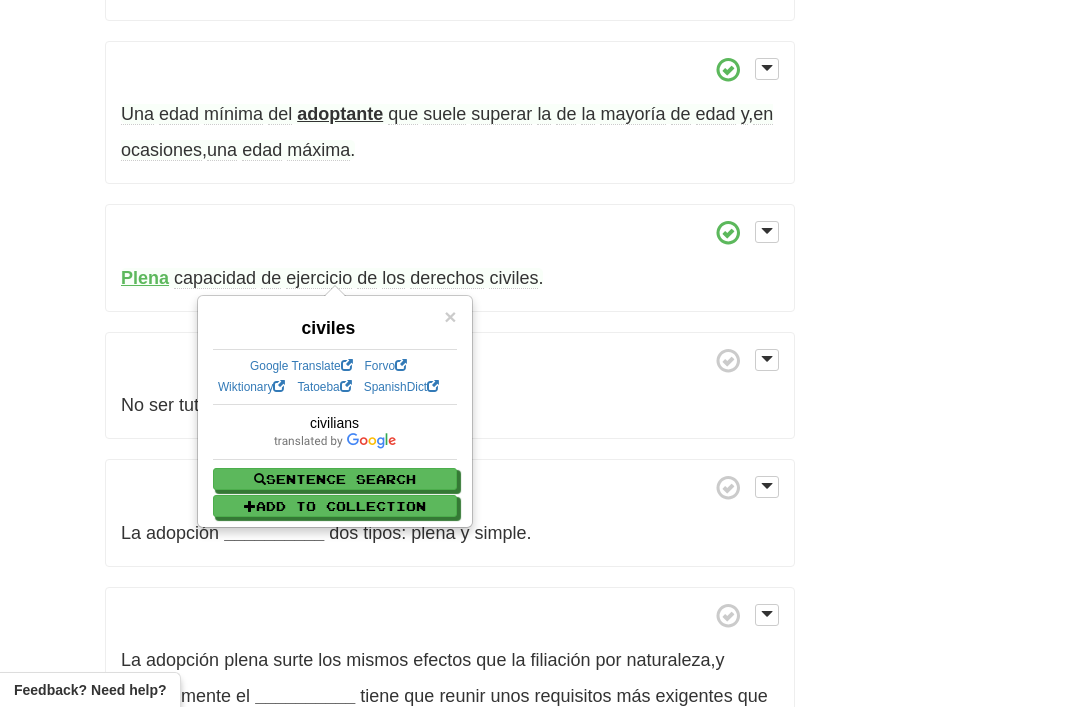 click on "/
Cloze-Reading
Adopción
Reset
Anthropology, psychology and everyday life > Family and kinship  > Familial relation and their establishment
Se   entiende   por   adopción   o
filiación
adoptiva   al   acto   jurídico   mediante   el   cual   se   crea   un   vínculo   de   parentesco   entre   una   o   dos   personas ,  de   tal   forma   que   establece   entre   ellas   una   relación   de   paternidad   y/o   maternidad .
Hace   mucho   tiempo   la   adopción   se   veía   como   un   acto   de   caridad ,  hoy   en   día   la   adopción   es   una   solución   para   que   los   menores   puedan   volver   a   tener   una   familia   y   las   parejas   o   personas
solicitantes
puedan   vivir   y   disfrutar   la   experiencia   de   tener   un   hijo .
Antes   de   adoptar   tiene   que   haber   un   proceso   de
reflexión" at bounding box center [540, 164] 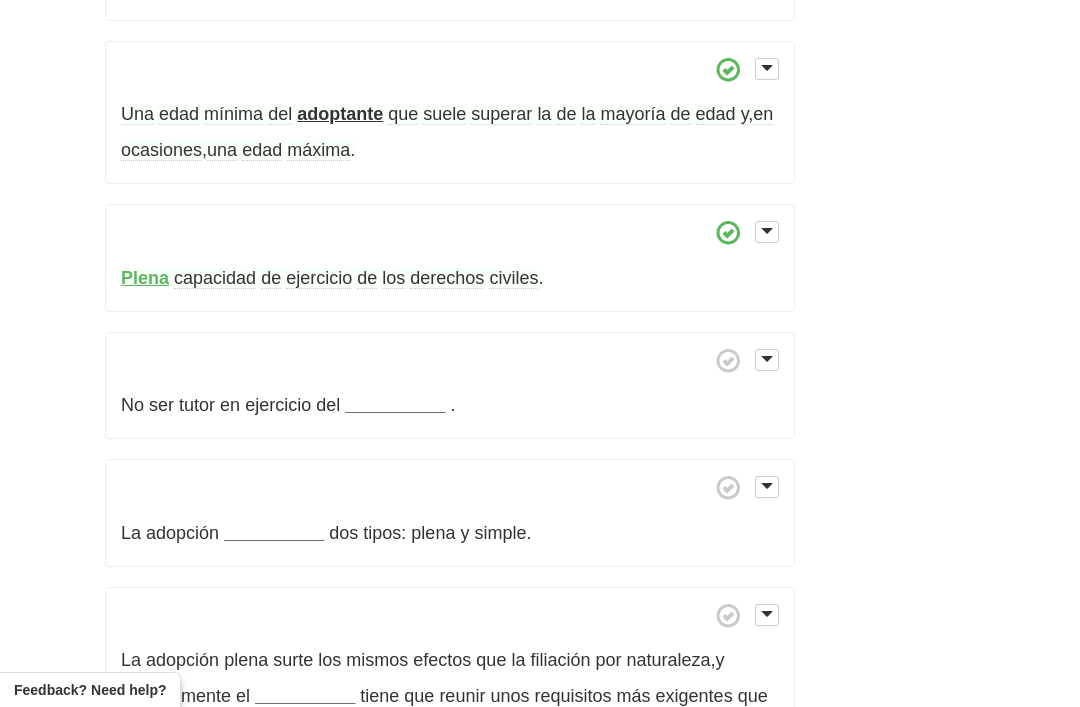 click on "No   ser   tutor   en   ejercicio   del
__________
." at bounding box center [450, 386] 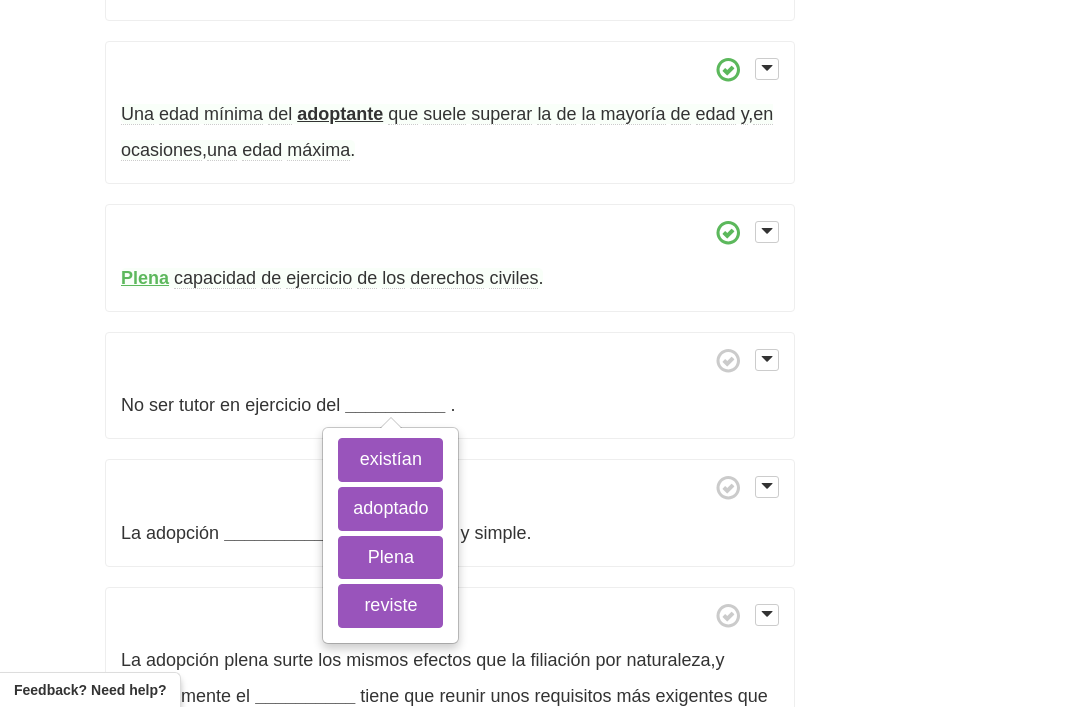 click on "tutor" at bounding box center (197, 405) 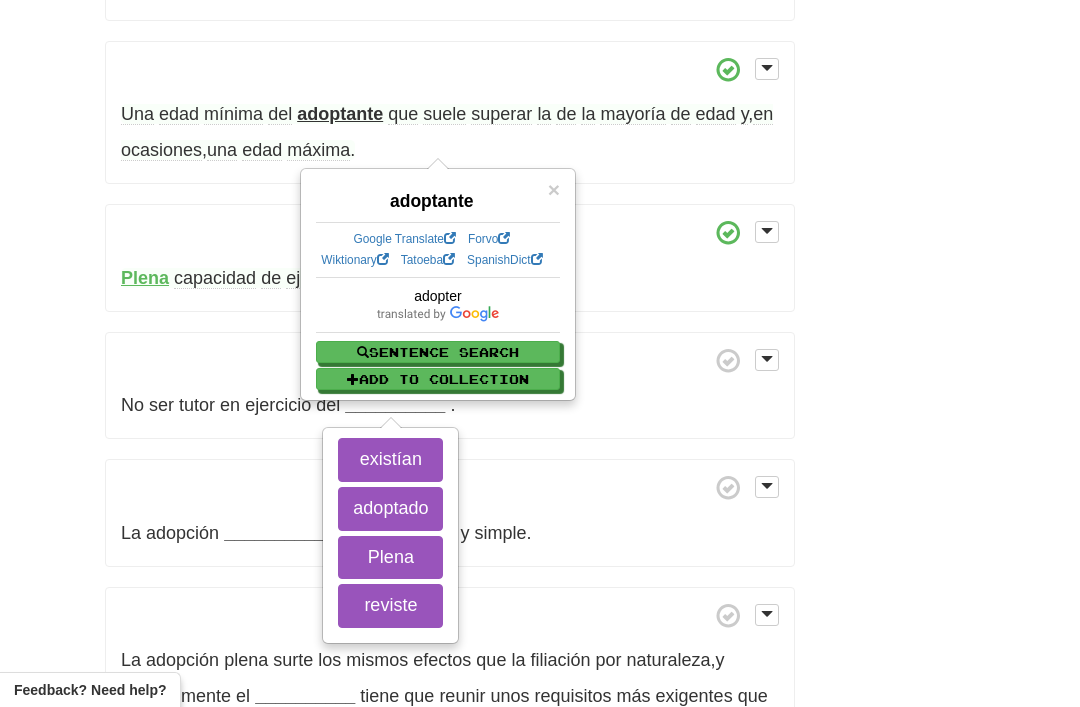 click on "/
Cloze-Reading
Adopción
Reset
Anthropology, psychology and everyday life > Family and kinship  > Familial relation and their establishment
Se   entiende   por   adopción   o
filiación
adoptiva   al   acto   jurídico   mediante   el   cual   se   crea   un   vínculo   de   parentesco   entre   una   o   dos   personas ,  de   tal   forma   que   establece   entre   ellas   una   relación   de   paternidad   y/o   maternidad .
Hace   mucho   tiempo   la   adopción   se   veía   como   un   acto   de   caridad ,  hoy   en   día   la   adopción   es   una   solución   para   que   los   menores   puedan   volver   a   tener   una   familia   y   las   parejas   o   personas
solicitantes
puedan   vivir   y   disfrutar   la   experiencia   de   tener   un   hijo .
Antes   de   adoptar   tiene   que   haber   un   proceso   de
reflexión" at bounding box center (540, 164) 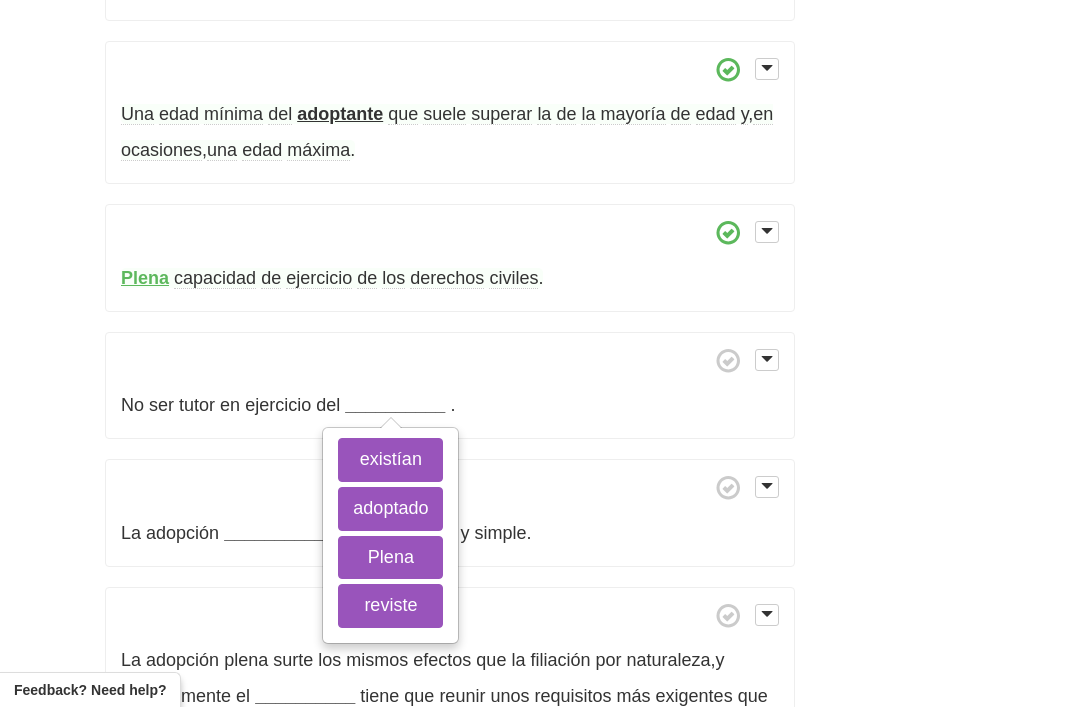 click on "adoptado" at bounding box center [390, 509] 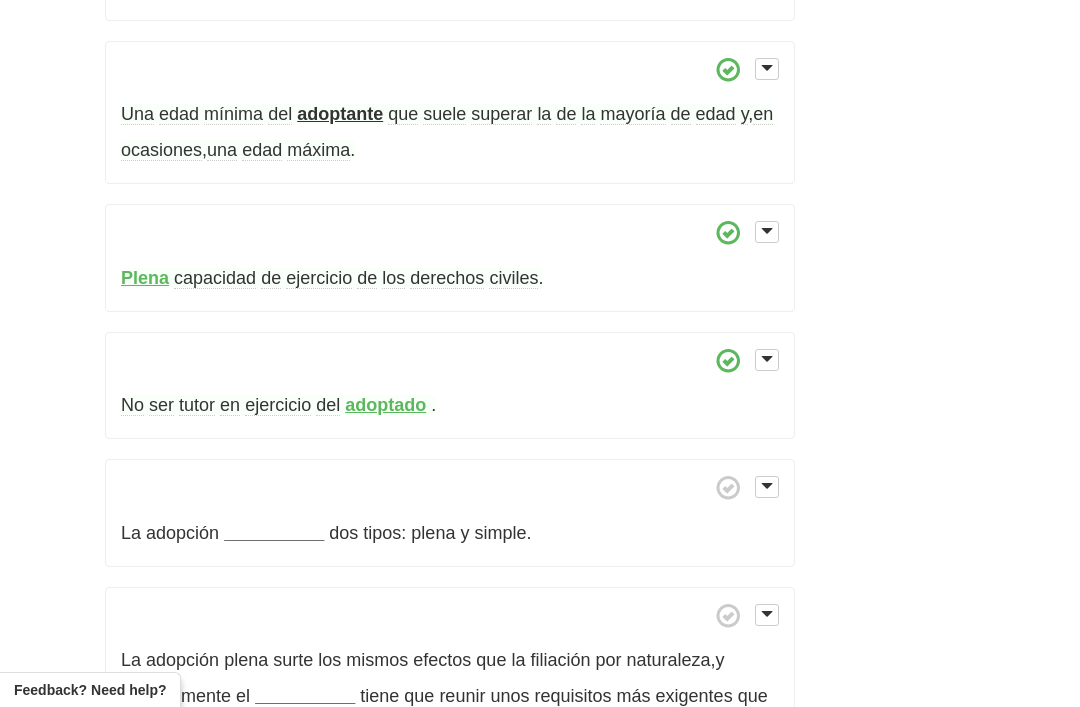 click on "tutor" at bounding box center [197, 405] 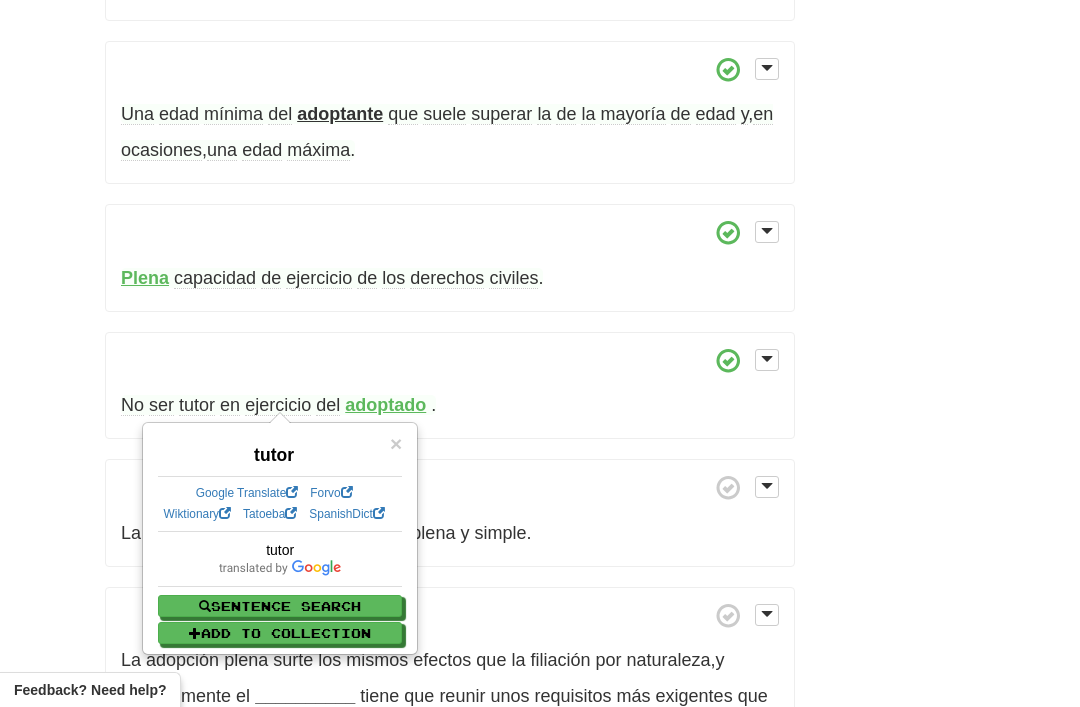 click on "/
Cloze-Reading
Adopción
Reset
Anthropology, psychology and everyday life > Family and kinship  > Familial relation and their establishment
Se   entiende   por   adopción   o
filiación
adoptiva   al   acto   jurídico   mediante   el   cual   se   crea   un   vínculo   de   parentesco   entre   una   o   dos   personas ,  de   tal   forma   que   establece   entre   ellas   una   relación   de   paternidad   y/o   maternidad .
Hace   mucho   tiempo   la   adopción   se   veía   como   un   acto   de   caridad ,  hoy   en   día   la   adopción   es   una   solución   para   que   los   menores   puedan   volver   a   tener   una   familia   y   las   parejas   o   personas
solicitantes
puedan   vivir   y   disfrutar   la   experiencia   de   tener   un   hijo .
Antes   de   adoptar   tiene   que   haber   un   proceso   de
reflexión" at bounding box center (540, 164) 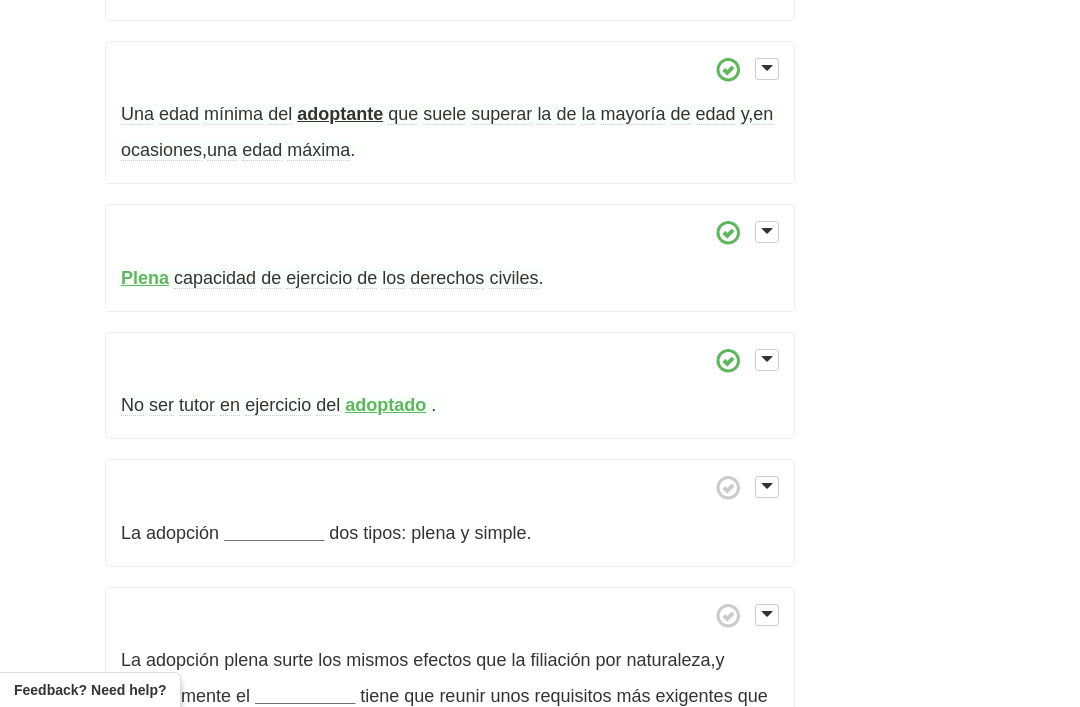 click on "ejercicio" at bounding box center (278, 405) 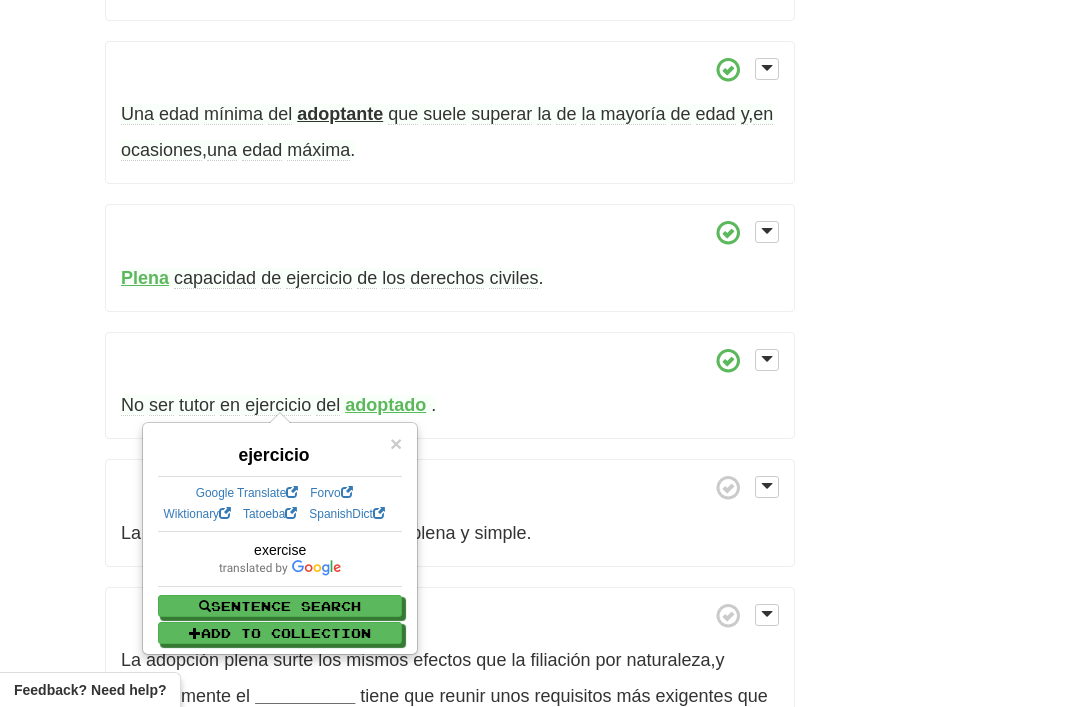 click on "/
Cloze-Reading
Adopción
Reset
Anthropology, psychology and everyday life > Family and kinship  > Familial relation and their establishment
Se   entiende   por   adopción   o
filiación
adoptiva   al   acto   jurídico   mediante   el   cual   se   crea   un   vínculo   de   parentesco   entre   una   o   dos   personas ,  de   tal   forma   que   establece   entre   ellas   una   relación   de   paternidad   y/o   maternidad .
Hace   mucho   tiempo   la   adopción   se   veía   como   un   acto   de   caridad ,  hoy   en   día   la   adopción   es   una   solución   para   que   los   menores   puedan   volver   a   tener   una   familia   y   las   parejas   o   personas
solicitantes
puedan   vivir   y   disfrutar   la   experiencia   de   tener   un   hijo .
Antes   de   adoptar   tiene   que   haber   un   proceso   de
reflexión" at bounding box center (540, 164) 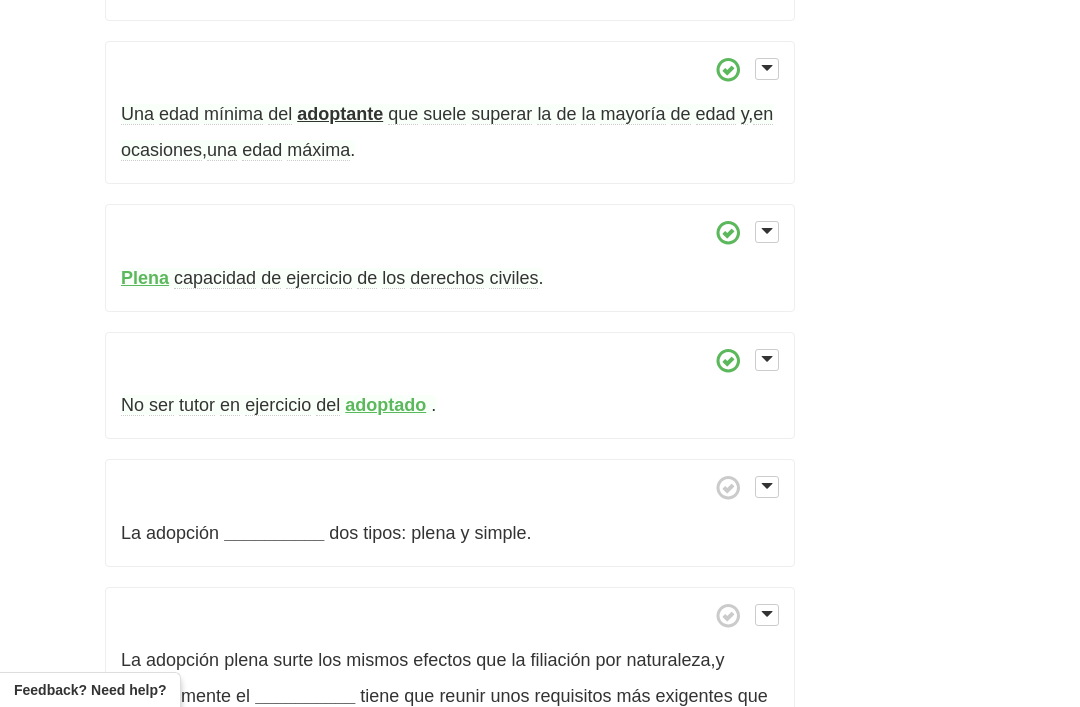 click on "adoptado" at bounding box center (385, 405) 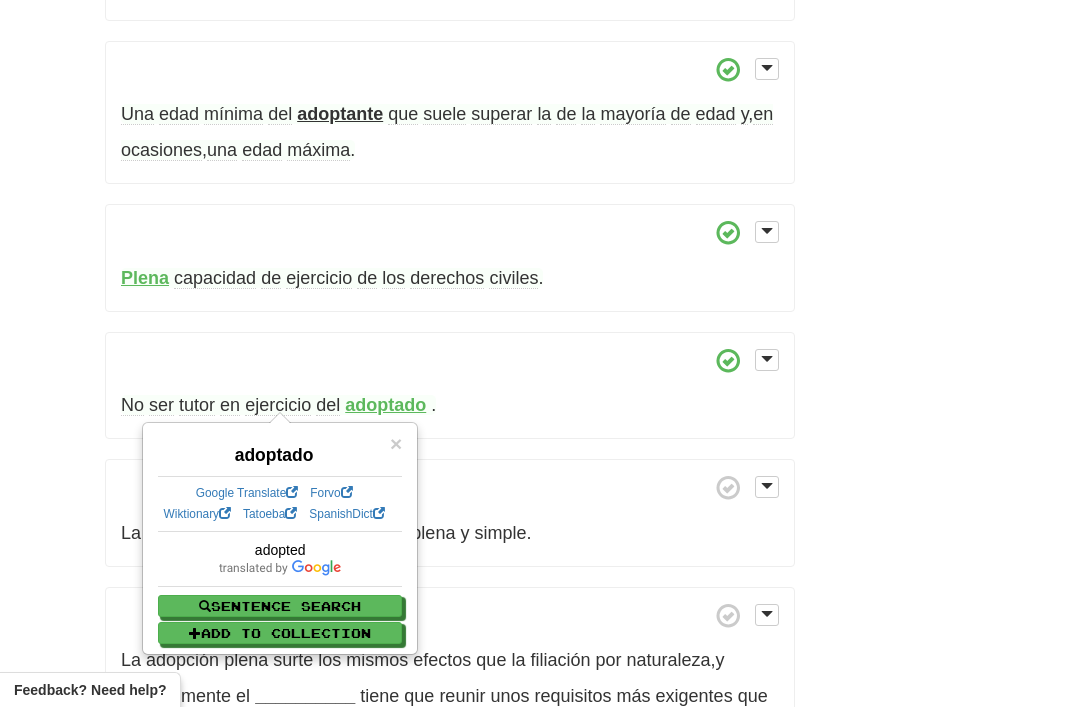 click on "/
Cloze-Reading
Adopción
Reset
Anthropology, psychology and everyday life > Family and kinship  > Familial relation and their establishment
Se   entiende   por   adopción   o
filiación
adoptiva   al   acto   jurídico   mediante   el   cual   se   crea   un   vínculo   de   parentesco   entre   una   o   dos   personas ,  de   tal   forma   que   establece   entre   ellas   una   relación   de   paternidad   y/o   maternidad .
Hace   mucho   tiempo   la   adopción   se   veía   como   un   acto   de   caridad ,  hoy   en   día   la   adopción   es   una   solución   para   que   los   menores   puedan   volver   a   tener   una   familia   y   las   parejas   o   personas
solicitantes
puedan   vivir   y   disfrutar   la   experiencia   de   tener   un   hijo .
Antes   de   adoptar   tiene   que   haber   un   proceso   de
reflexión" at bounding box center (540, 164) 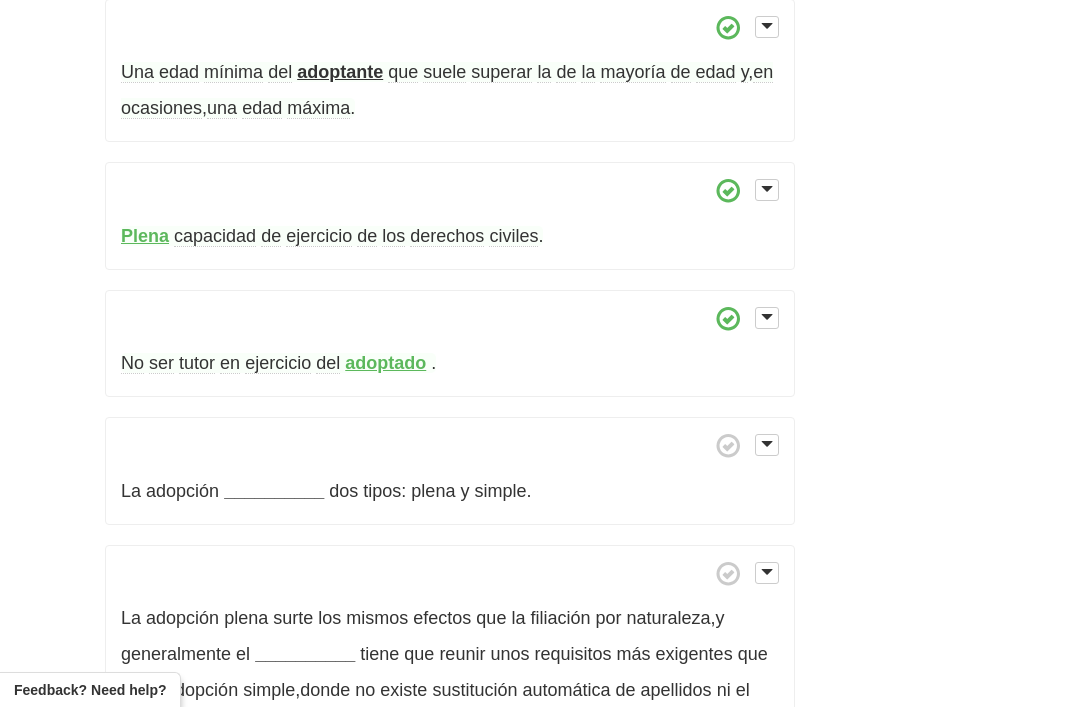 scroll, scrollTop: 932, scrollLeft: 0, axis: vertical 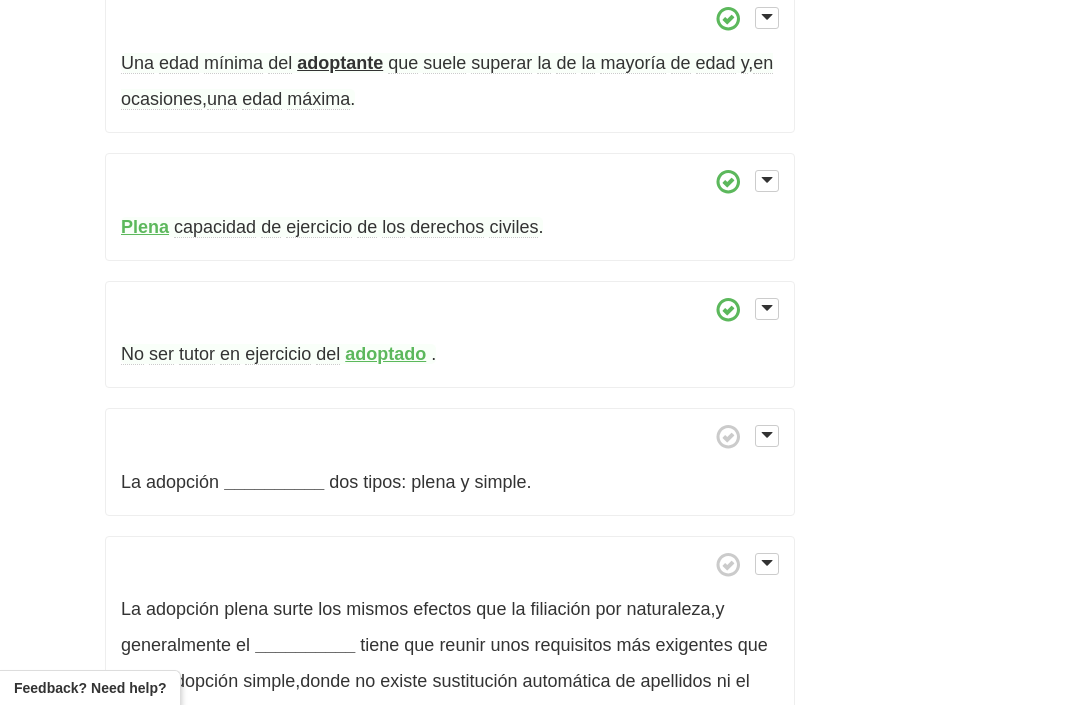 click on "La   adopción
__________
dos   tipos:   plena   y   simple ." at bounding box center (450, 464) 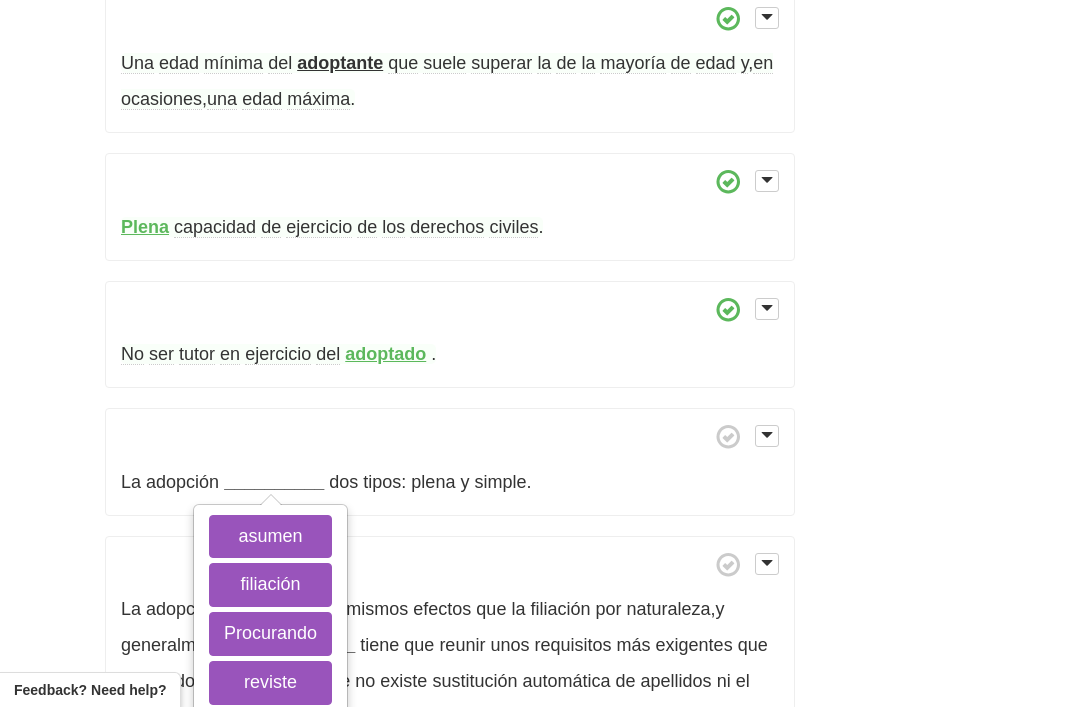 click on "asumen" at bounding box center (270, 537) 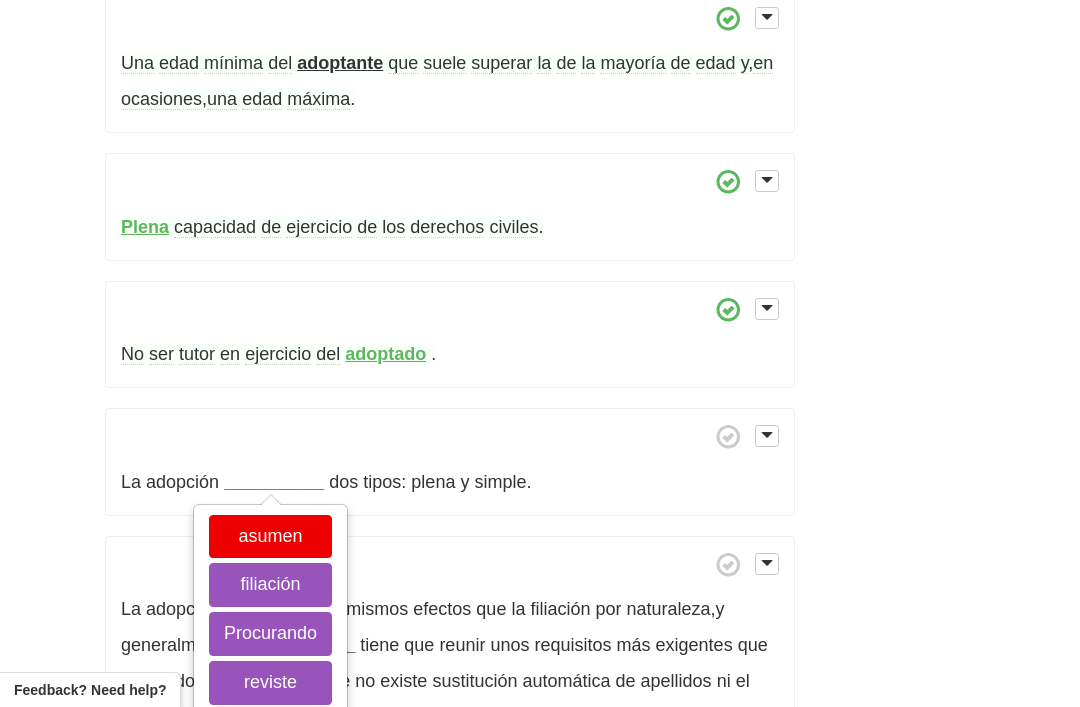 click on "reviste" at bounding box center [270, 683] 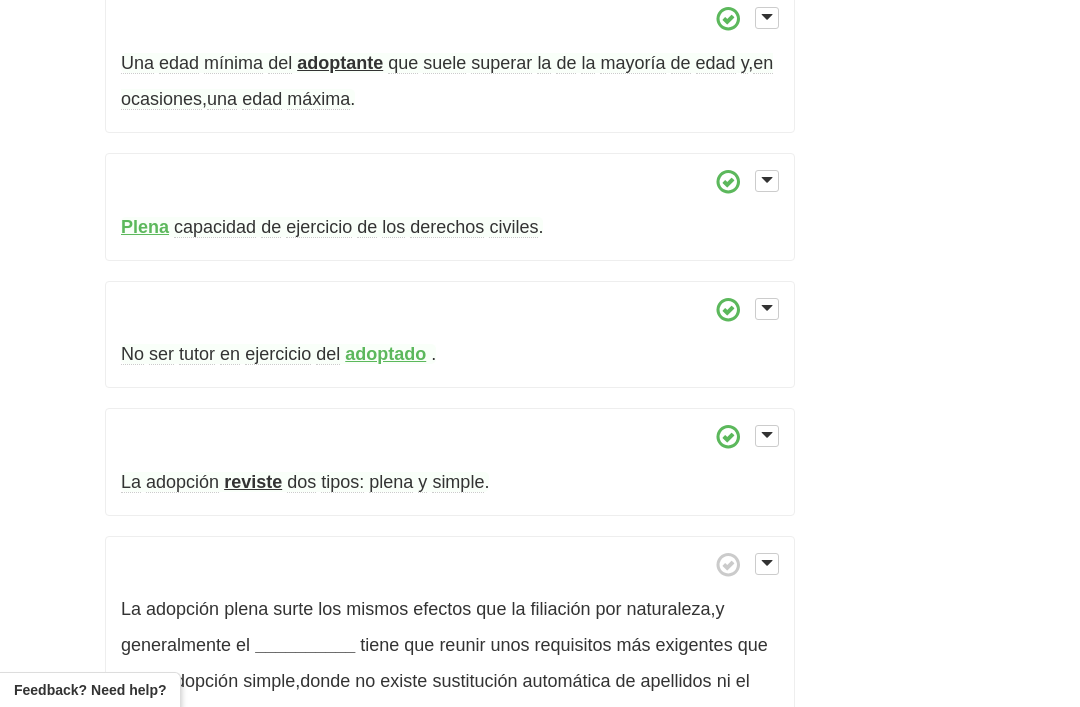 click on "reviste" at bounding box center [253, 482] 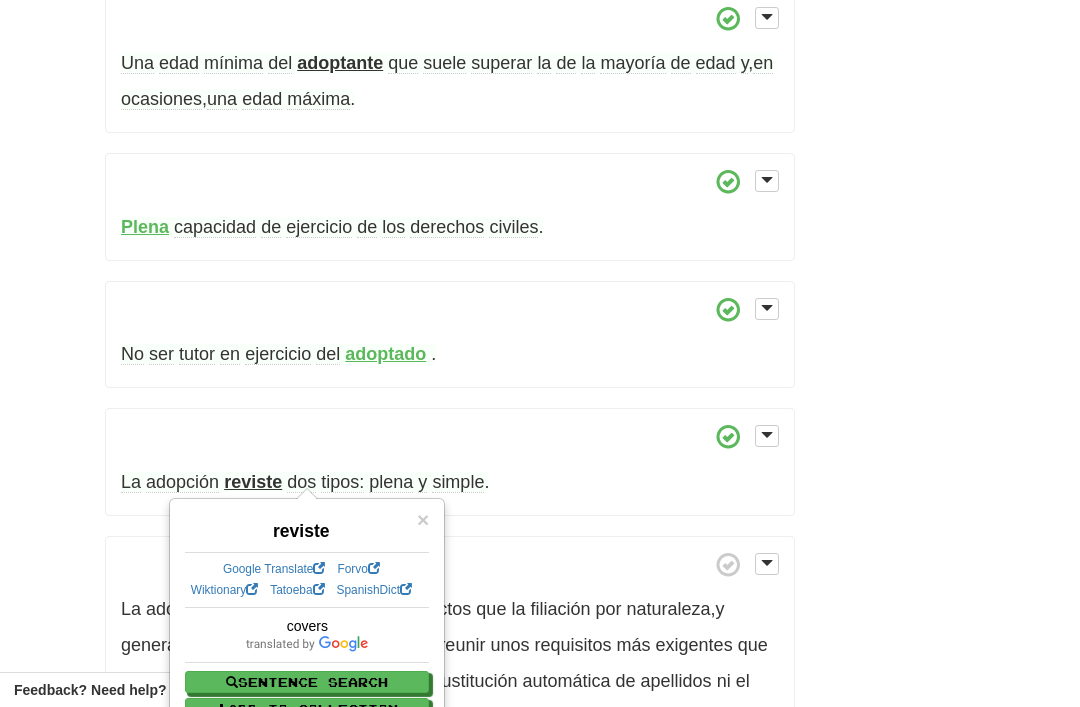 click on "/
Cloze-Reading
Adopción
Reset
Anthropology, psychology and everyday life > Family and kinship  > Familial relation and their establishment
Se   entiende   por   adopción   o
filiación
adoptiva   al   acto   jurídico   mediante   el   cual   se   crea   un   vínculo   de   parentesco   entre   una   o   dos   personas ,  de   tal   forma   que   establece   entre   ellas   una   relación   de   paternidad   y/o   maternidad .
Hace   mucho   tiempo   la   adopción   se   veía   como   un   acto   de   caridad ,  hoy   en   día   la   adopción   es   una   solución   para   que   los   menores   puedan   volver   a   tener   una   familia   y   las   parejas   o   personas
solicitantes
puedan   vivir   y   disfrutar   la   experiencia   de   tener   un   hijo .
Antes   de   adoptar   tiene   que   haber   un   proceso   de
reflexión" at bounding box center [540, 113] 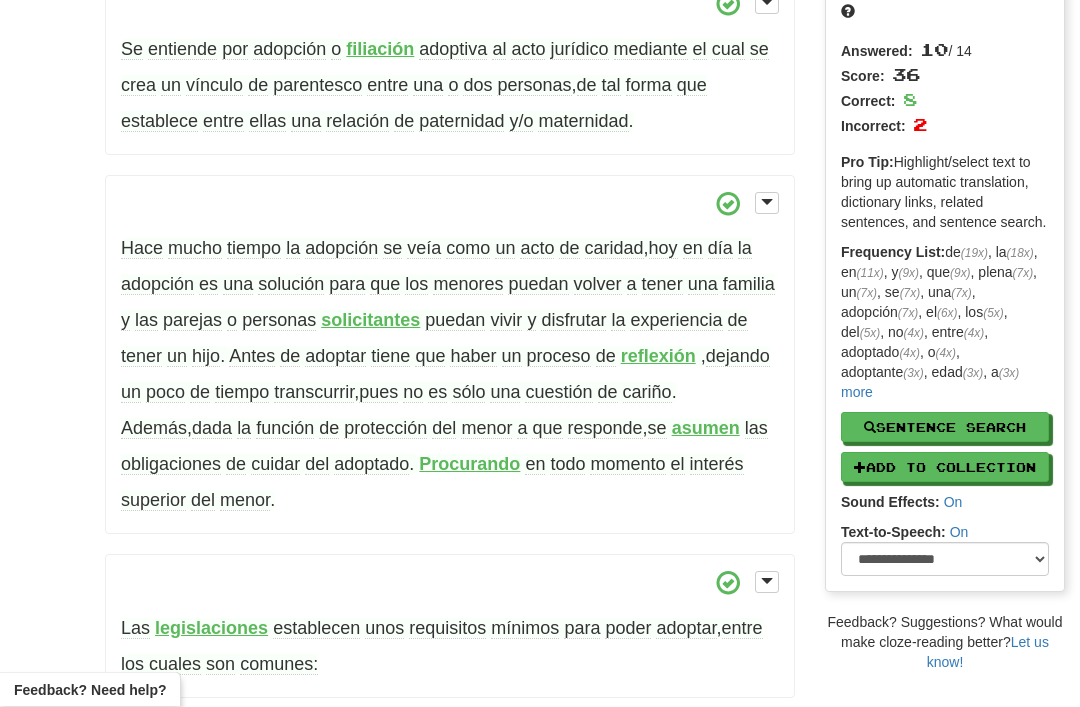 click on "asumen" at bounding box center (706, 429) 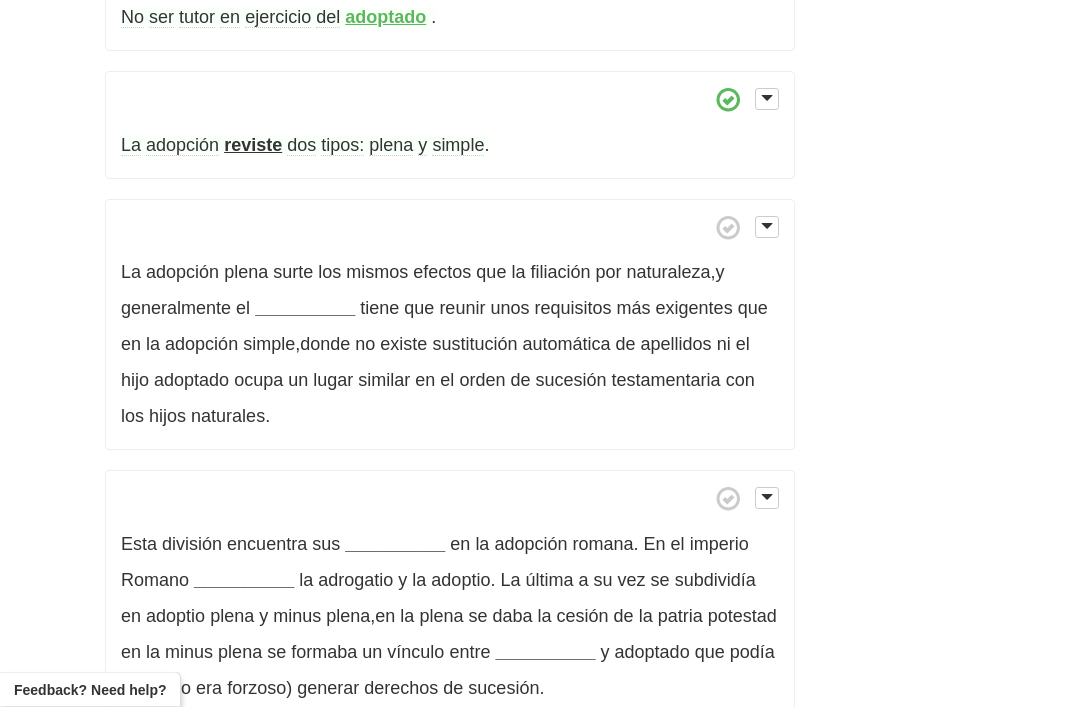 scroll, scrollTop: 1250, scrollLeft: 0, axis: vertical 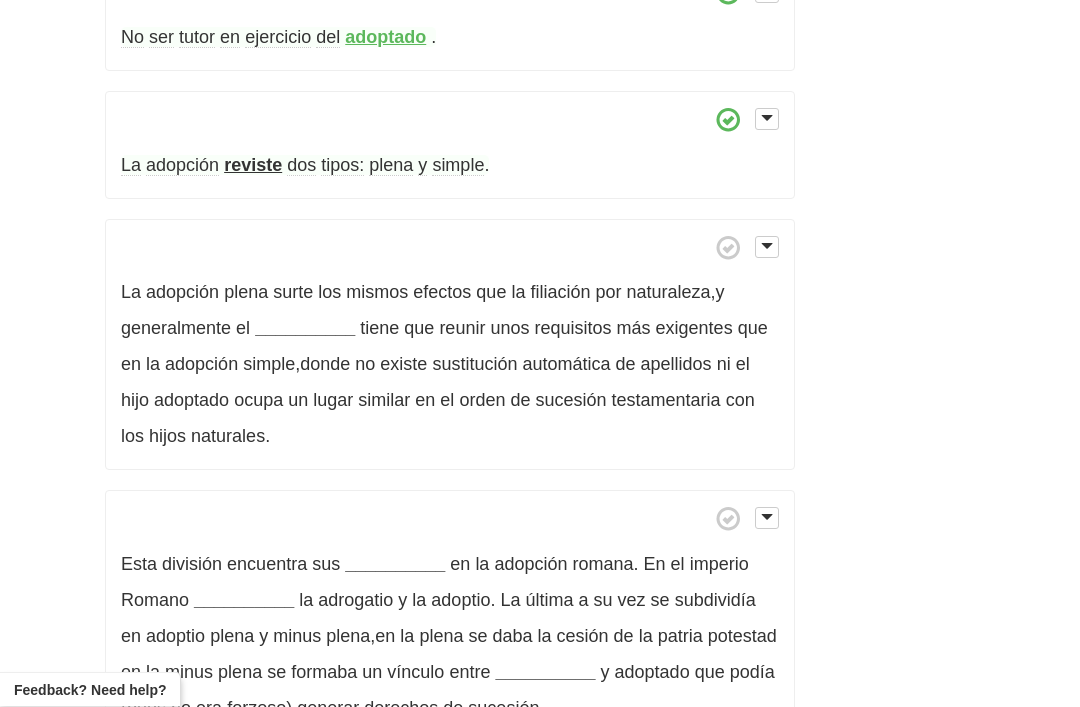 click on "__________" at bounding box center (305, 329) 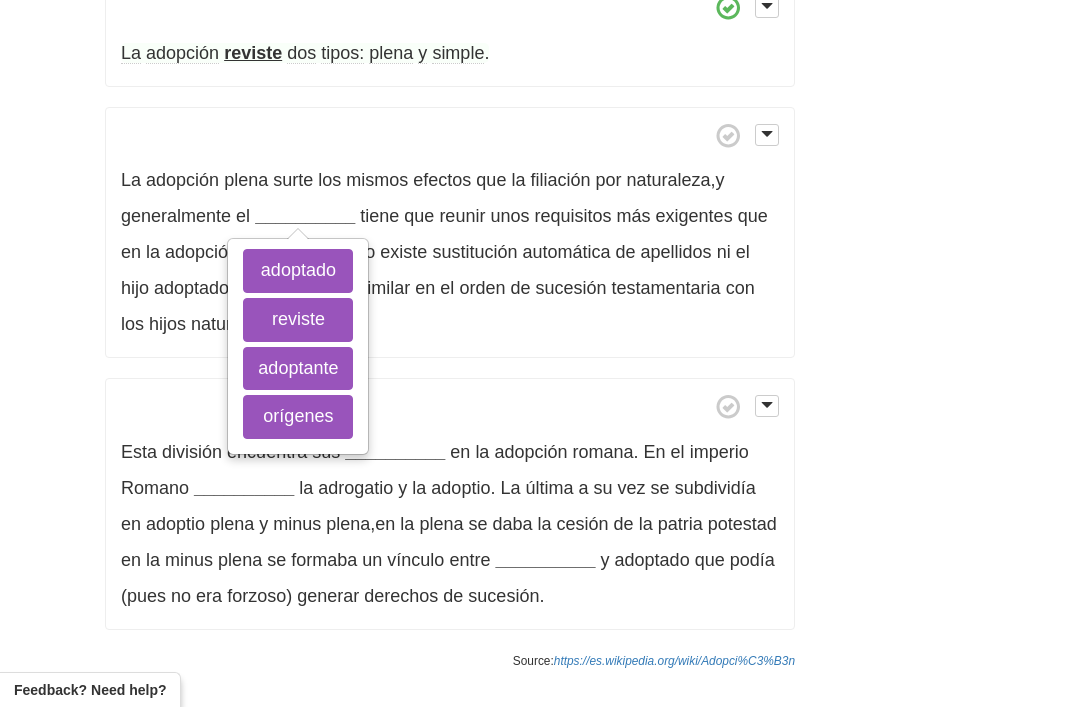 scroll, scrollTop: 1355, scrollLeft: 0, axis: vertical 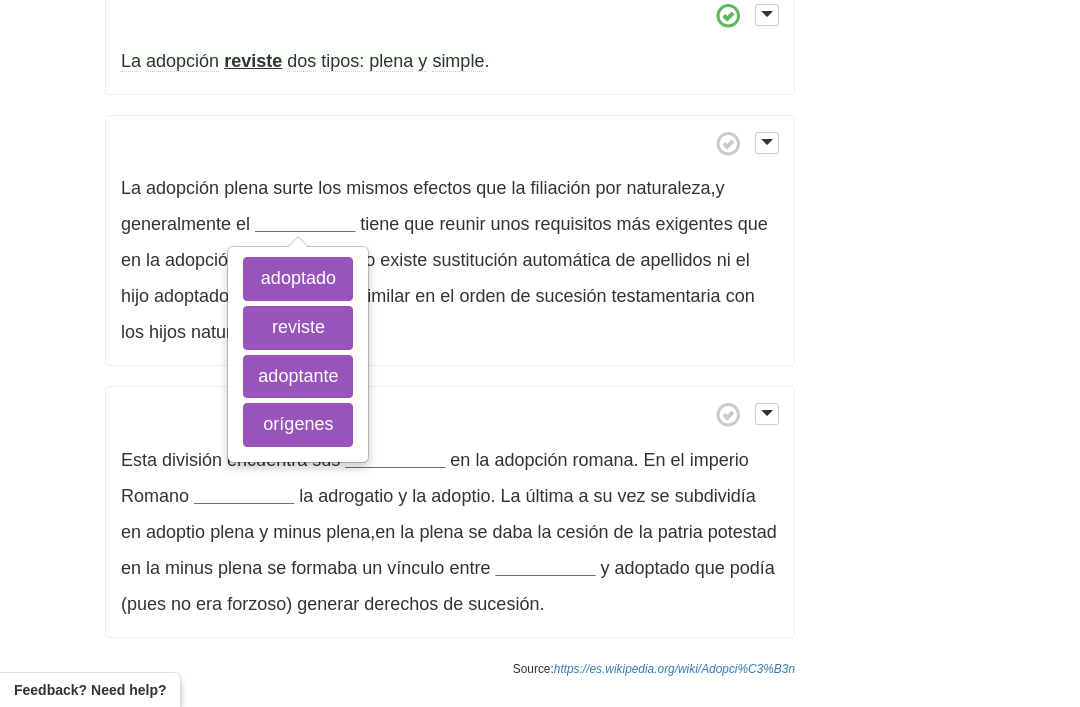click on "adoptante" at bounding box center [298, 377] 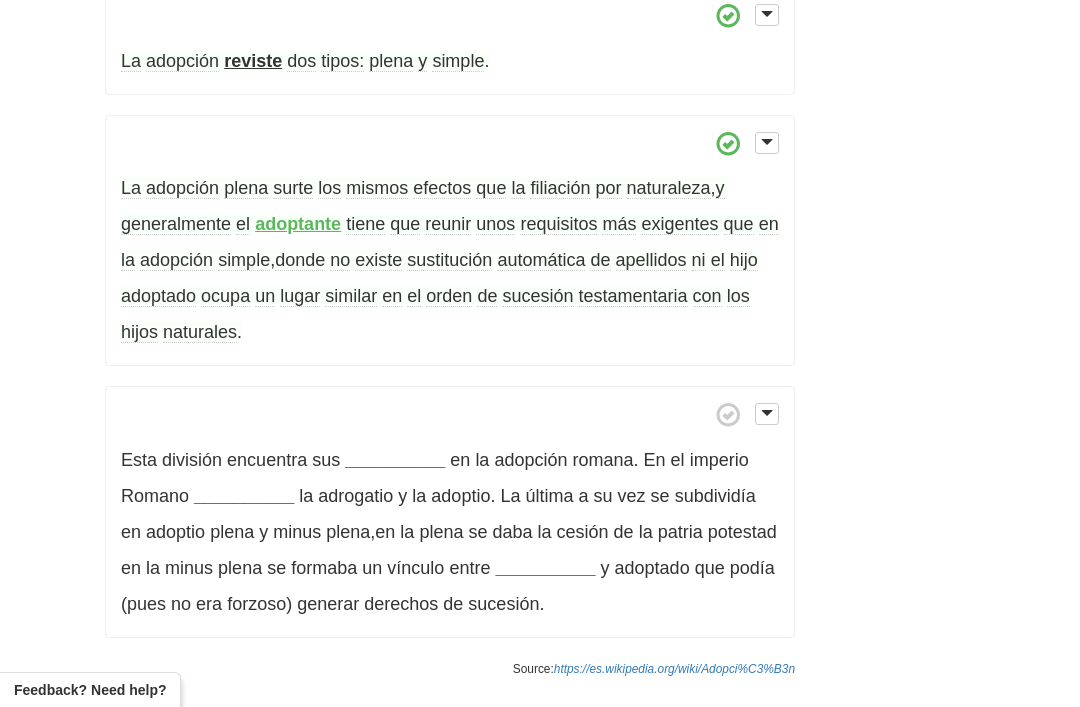 click on "requisitos" at bounding box center (558, 224) 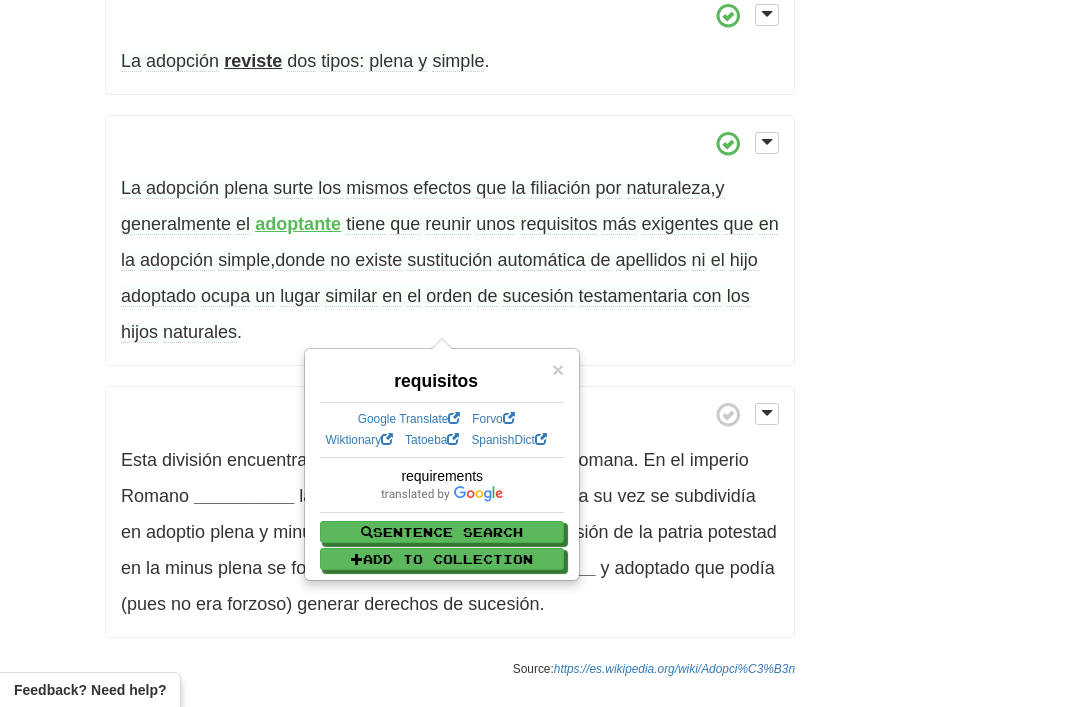 scroll, scrollTop: 1359, scrollLeft: 0, axis: vertical 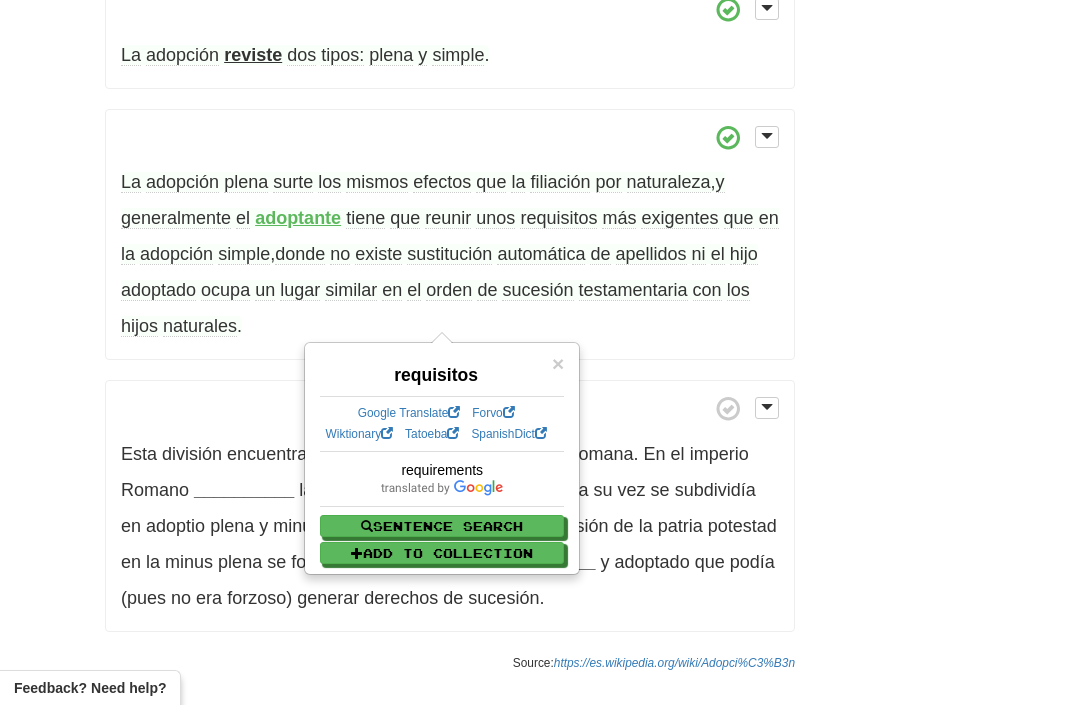 click on "reunir" at bounding box center (448, 220) 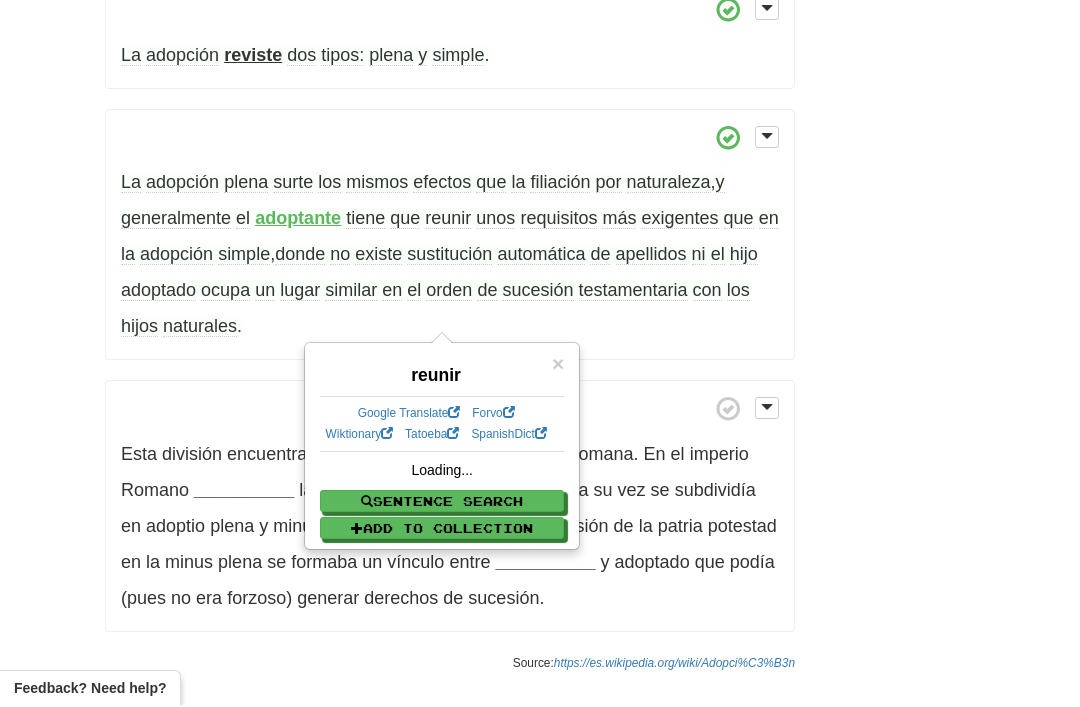 scroll, scrollTop: 1361, scrollLeft: 0, axis: vertical 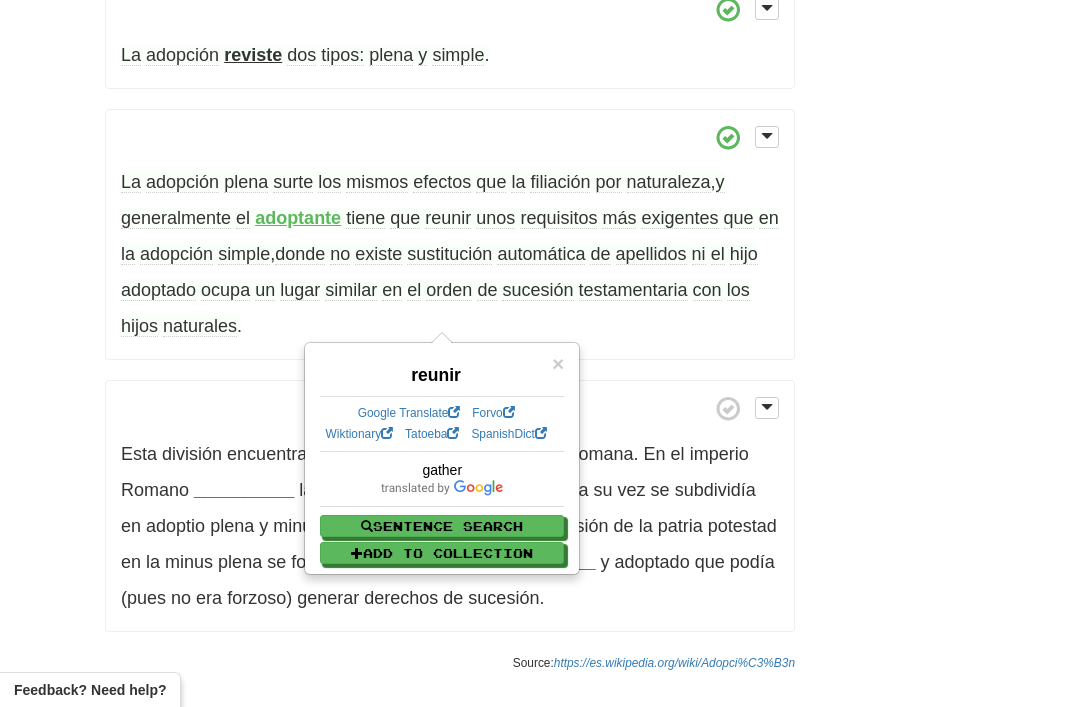 click on "exigentes" at bounding box center (679, 218) 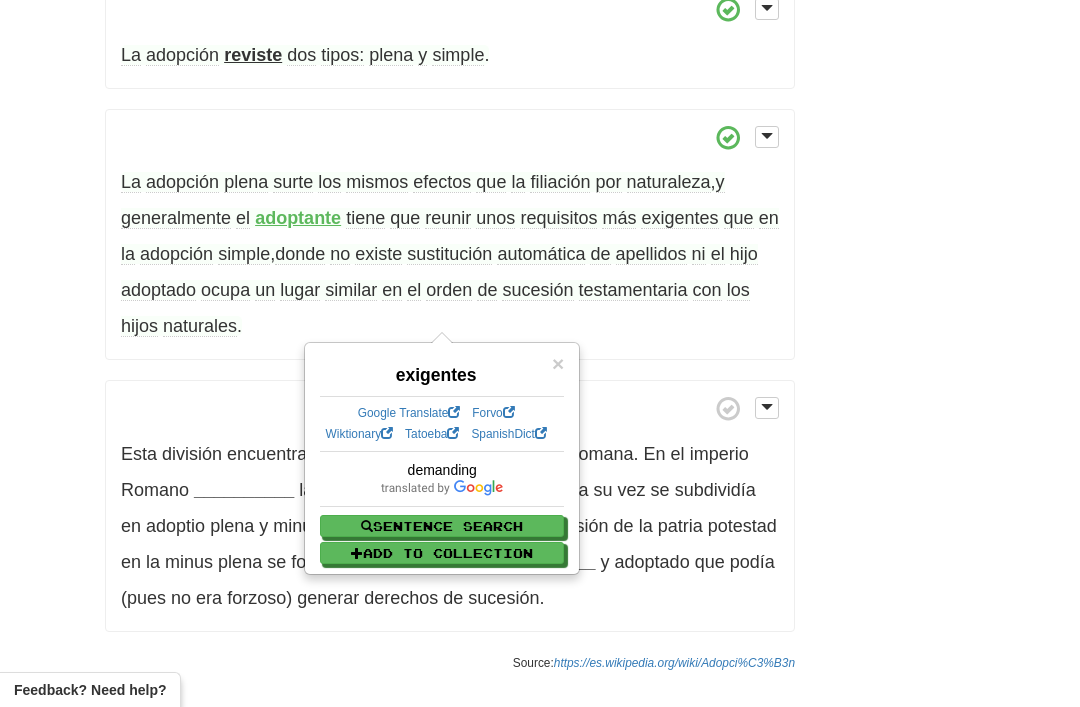 click on "exigentes" at bounding box center (679, 218) 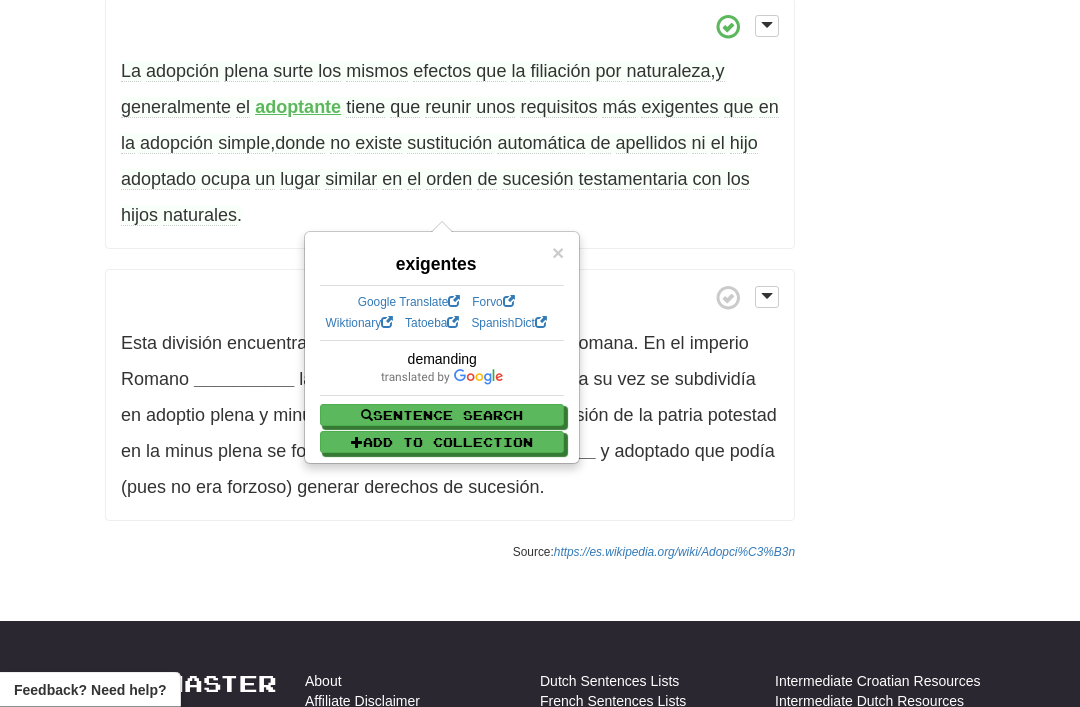 scroll, scrollTop: 1474, scrollLeft: 0, axis: vertical 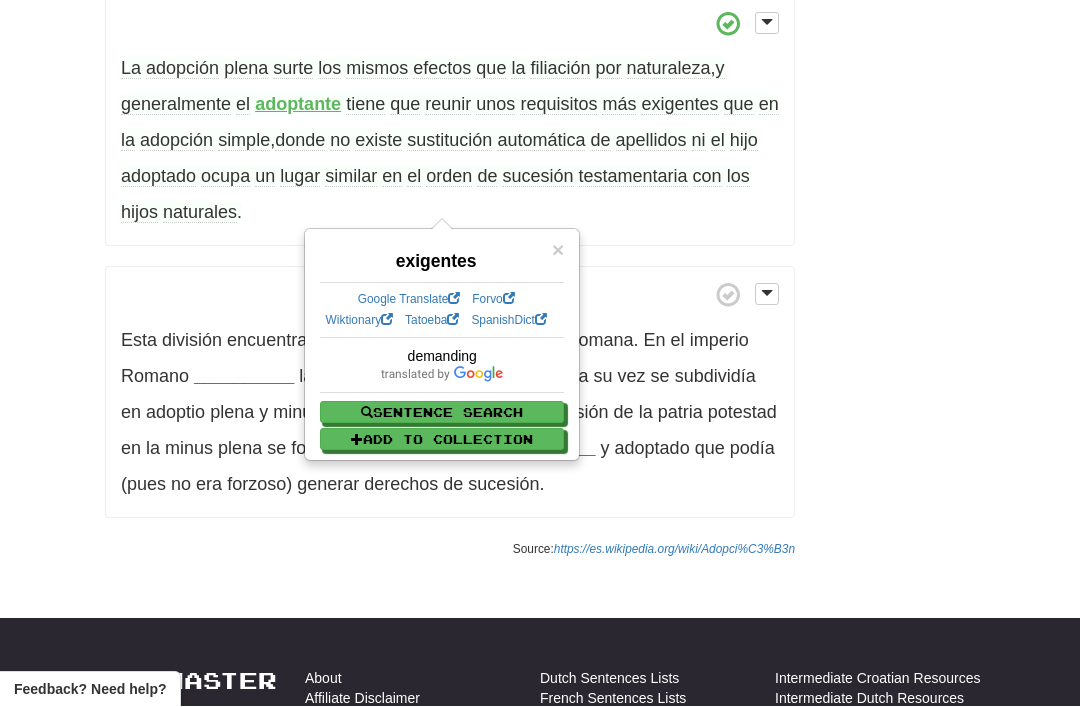 click on "sustitución" at bounding box center (449, 141) 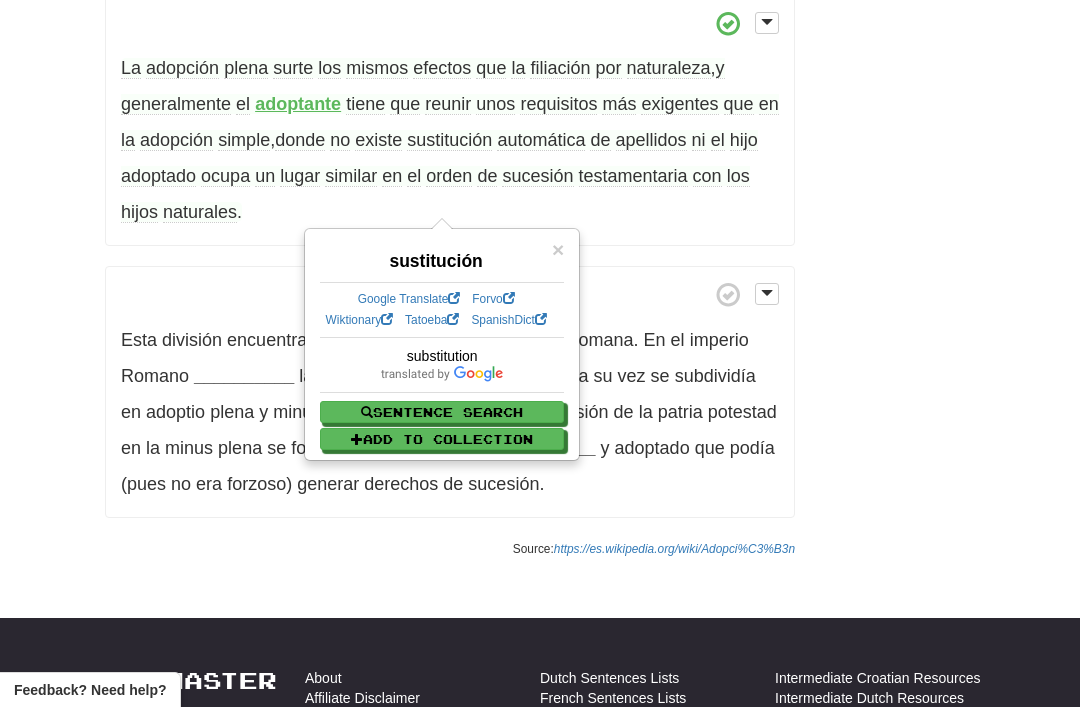 click on "automática" at bounding box center (541, 140) 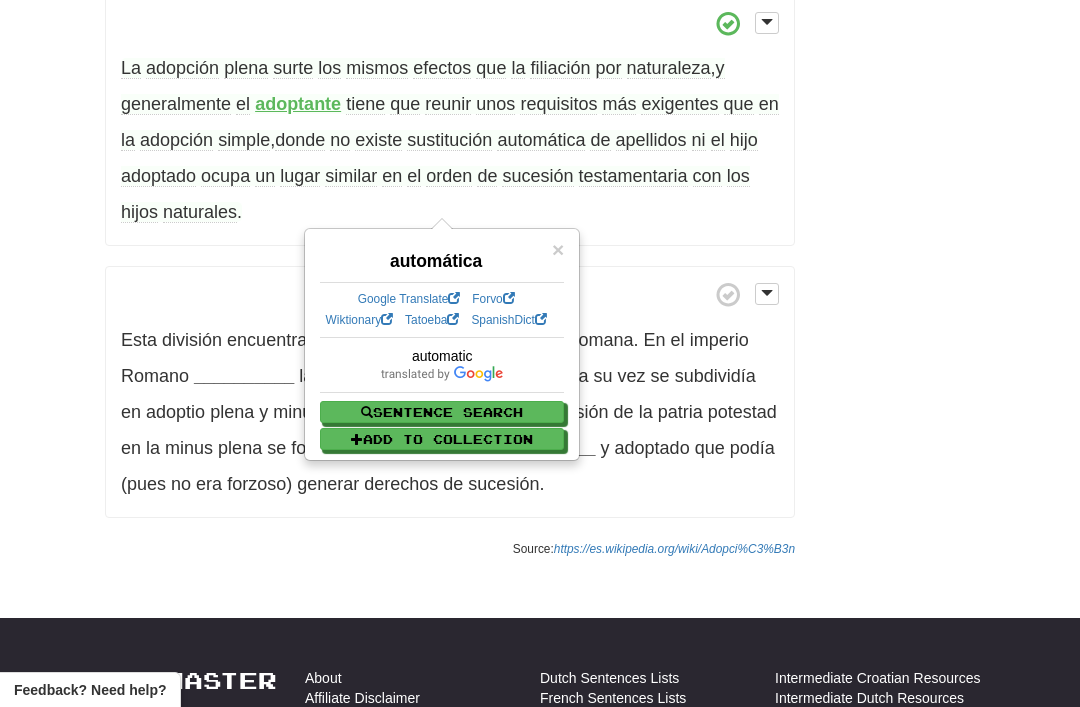 click on "apellidos" at bounding box center [651, 140] 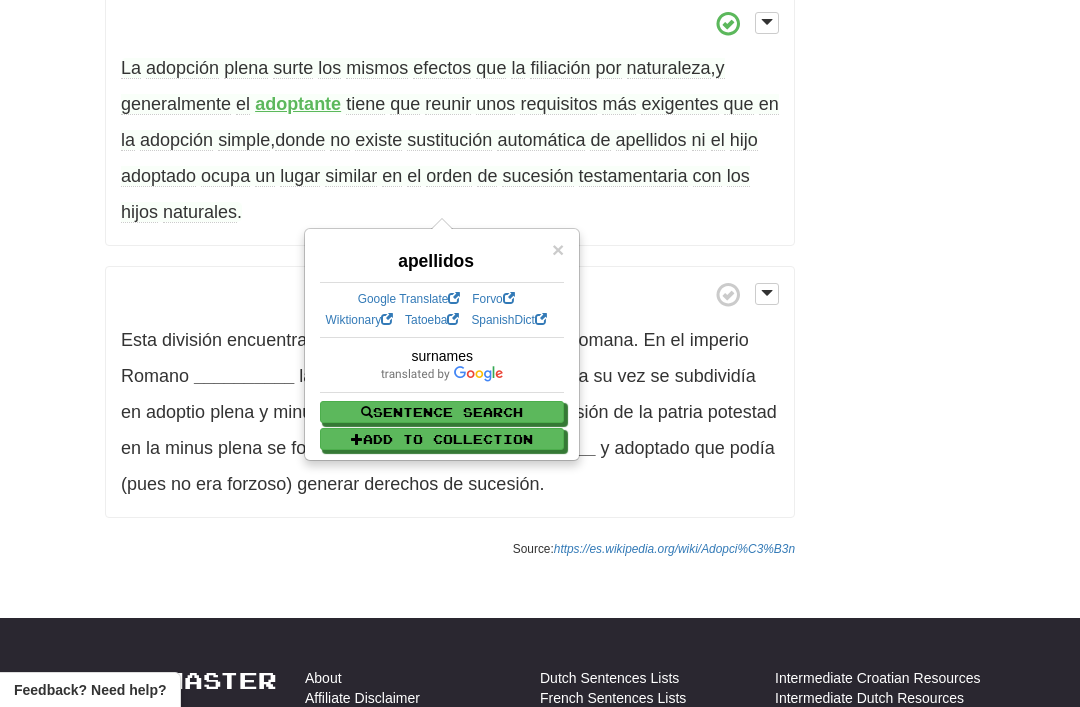 click on "orden" at bounding box center (449, 176) 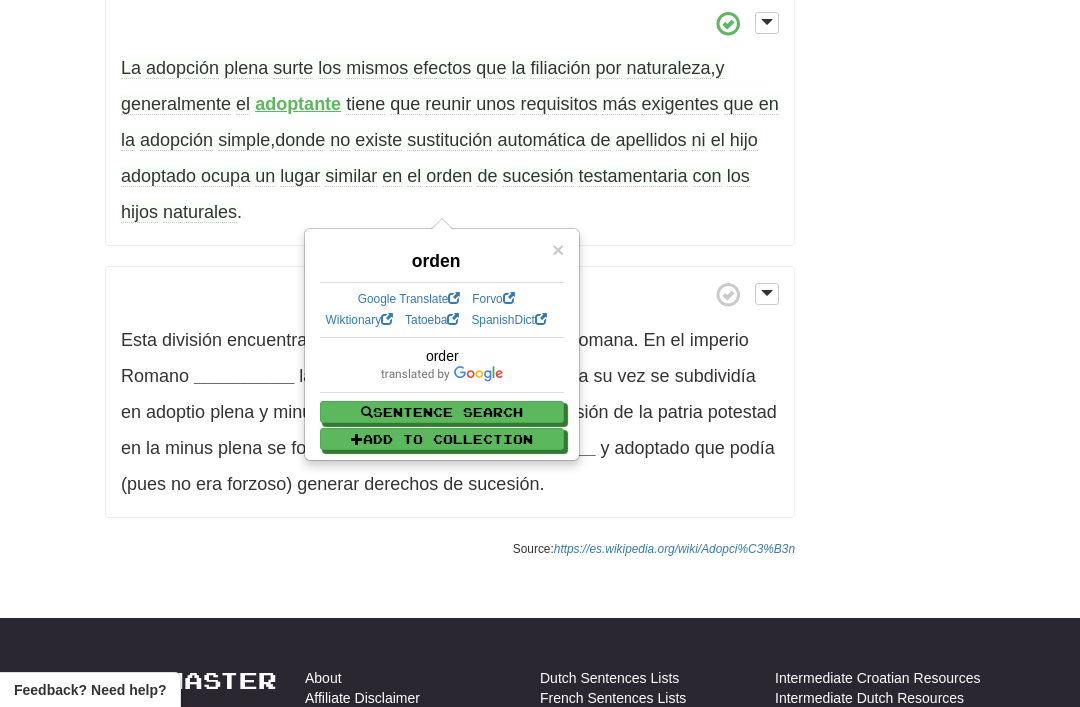 click on "sucesión" at bounding box center (537, 176) 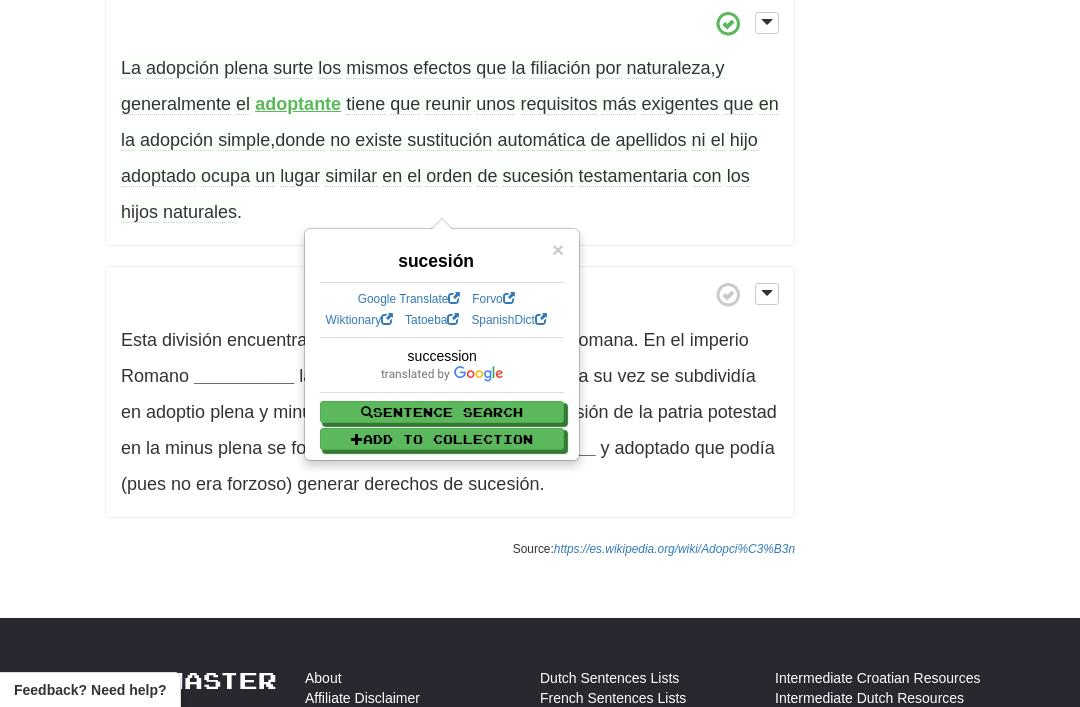 click on "testamentaria" at bounding box center [633, 176] 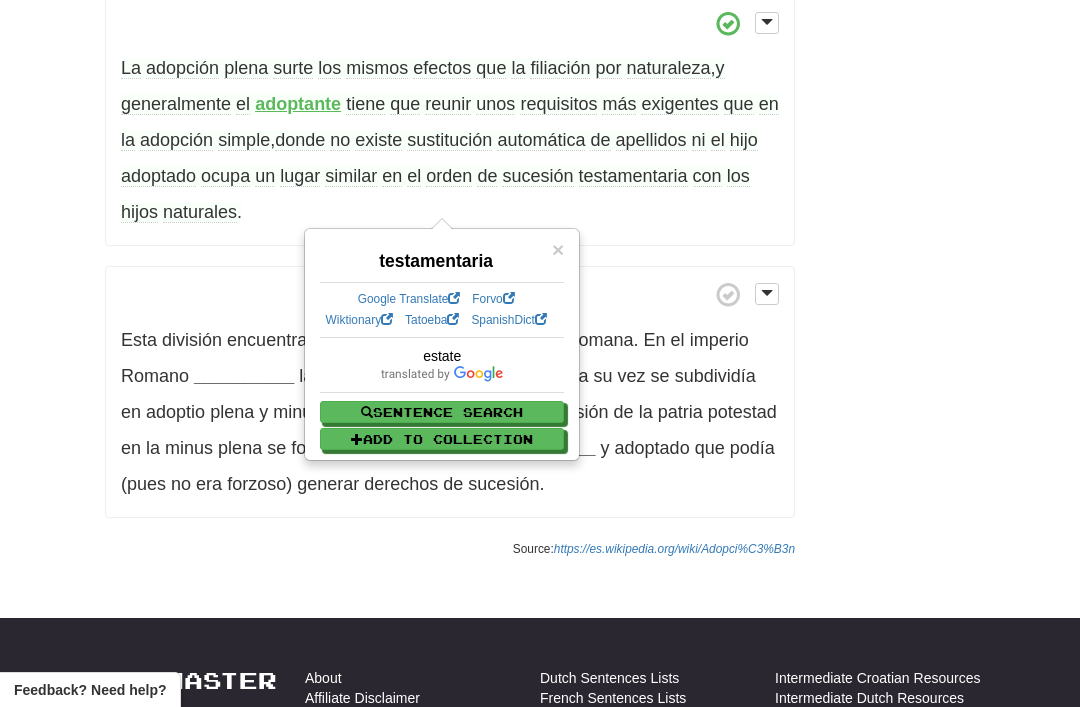 click on "naturaleza" at bounding box center [669, 68] 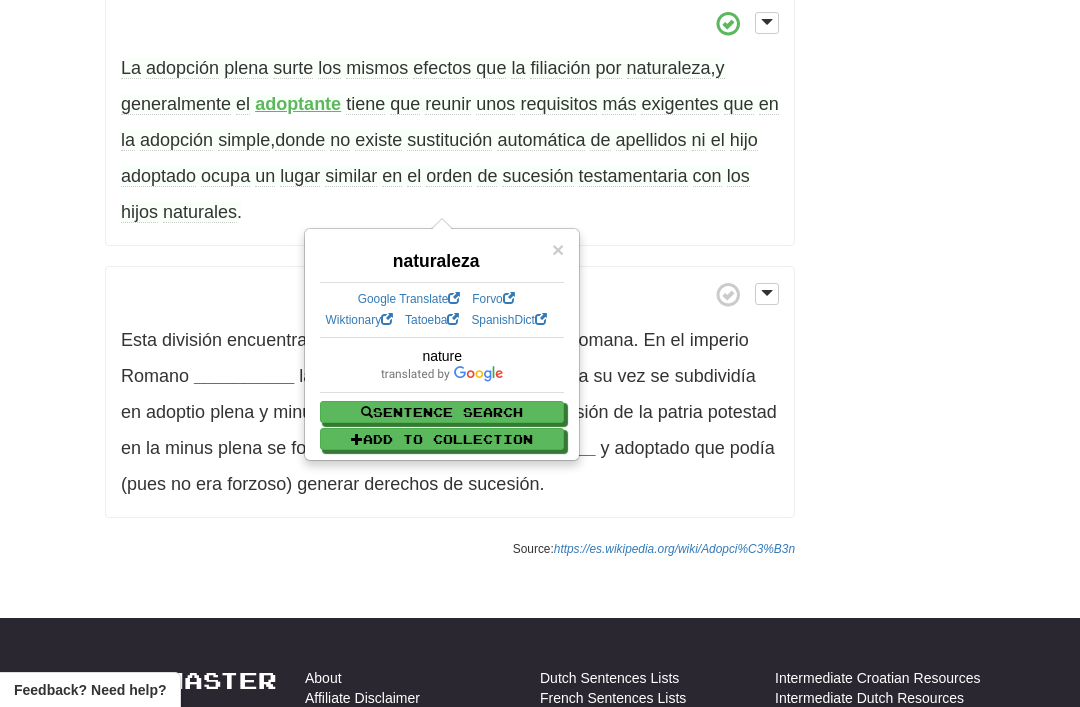 click on "naturaleza" at bounding box center (669, 68) 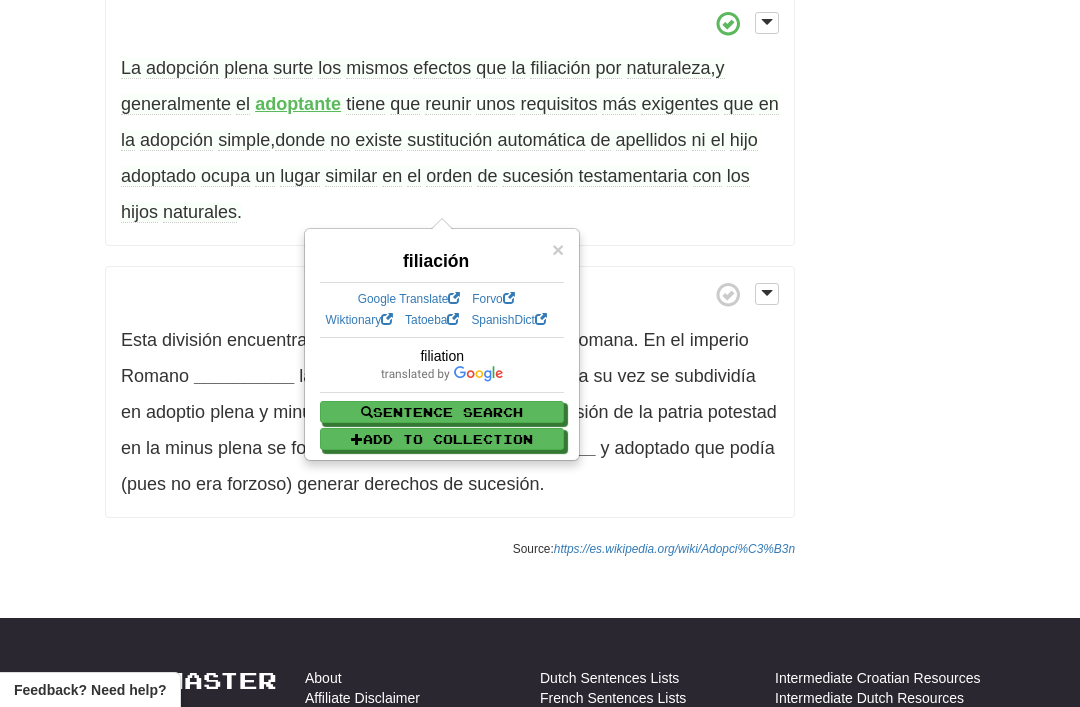 click on "sucesión" at bounding box center (537, 176) 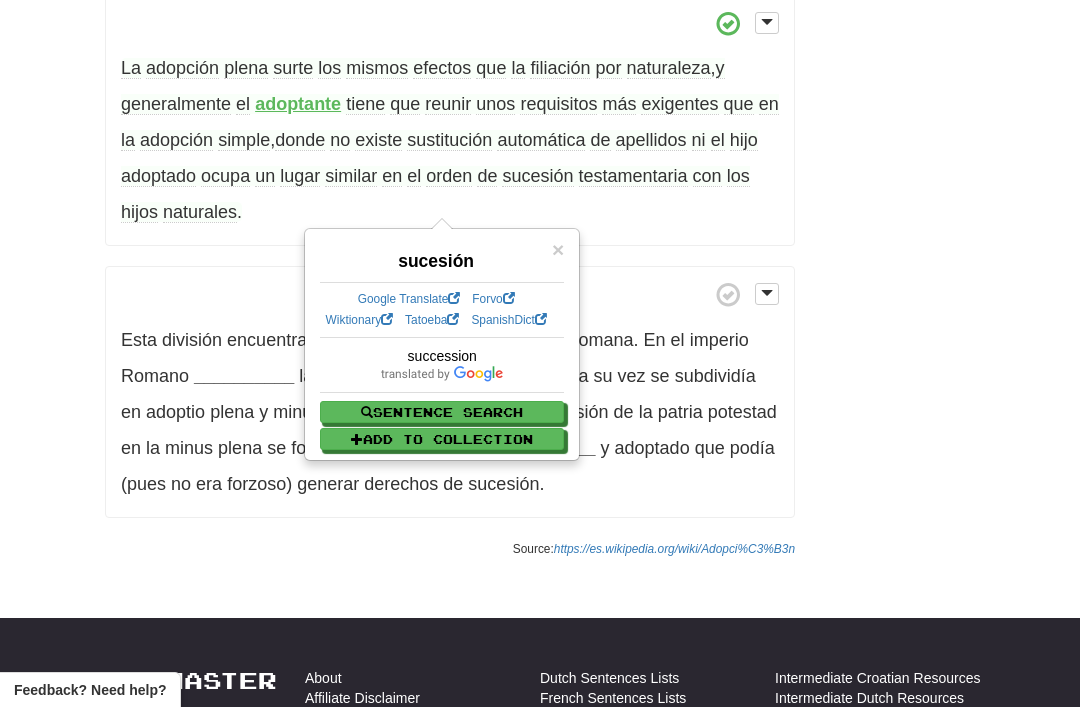 click on "/
Cloze-Reading
Adopción
Reset
Anthropology, psychology and everyday life > Family and kinship  > Familial relation and their establishment
Se   entiende   por   adopción   o
filiación
adoptiva   al   acto   jurídico   mediante   el   cual   se   crea   un   vínculo   de   parentesco   entre   una   o   dos   personas ,  de   tal   forma   que   establece   entre   ellas   una   relación   de   paternidad   y/o   maternidad .
Hace   mucho   tiempo   la   adopción   se   veía   como   un   acto   de   caridad ,  hoy   en   día   la   adopción   es   una   solución   para   que   los   menores   puedan   volver   a   tener   una   familia   y   las   parejas   o   personas
solicitantes
puedan   vivir   y   disfrutar   la   experiencia   de   tener   un   hijo .
Antes   de   adoptar   tiene   que   haber   un   proceso   de
reflexión" at bounding box center [540, -428] 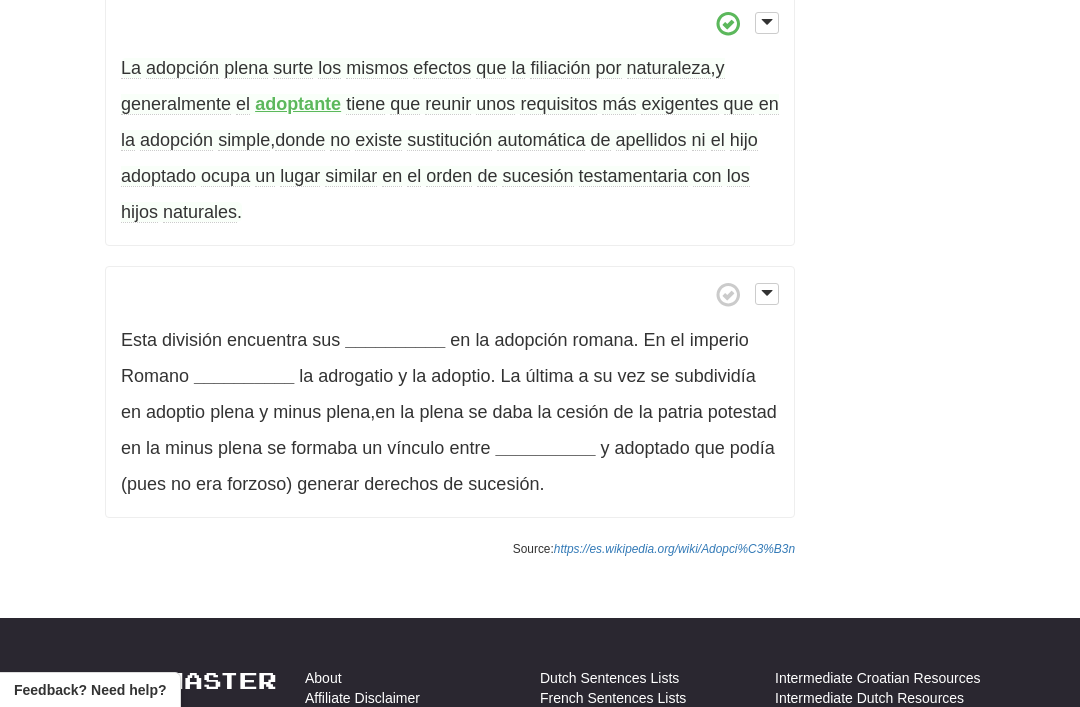 click on "adoptado" at bounding box center [158, 176] 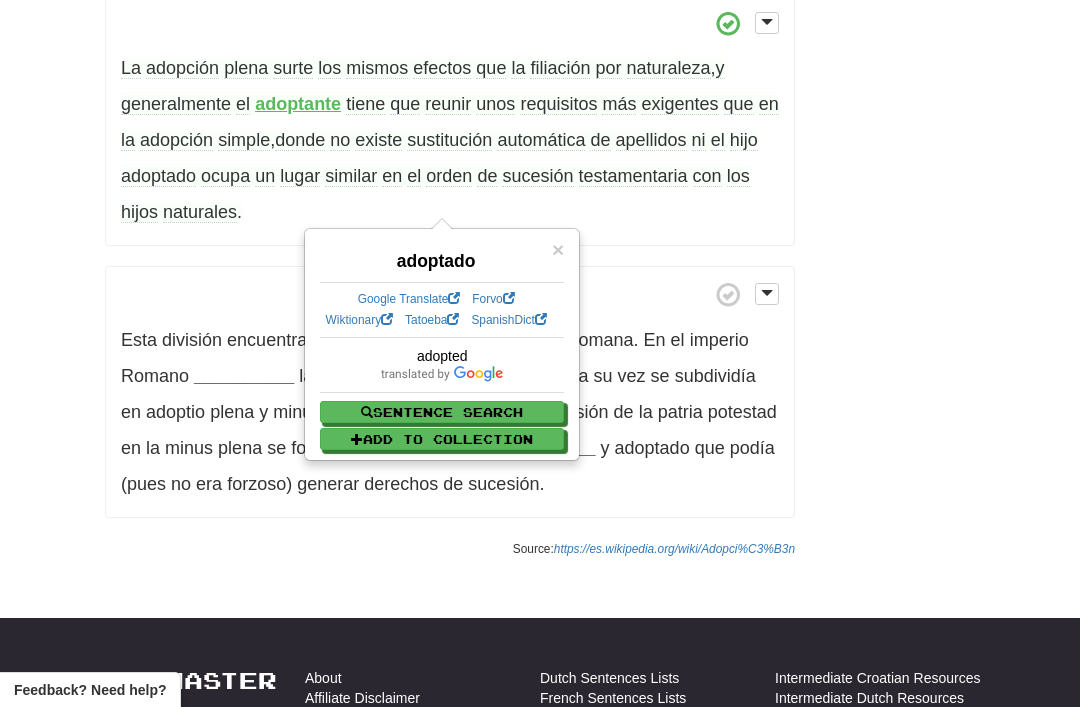 click on "/
Cloze-Reading
Adopción
Reset
Anthropology, psychology and everyday life > Family and kinship  > Familial relation and their establishment
Se   entiende   por   adopción   o
filiación
adoptiva   al   acto   jurídico   mediante   el   cual   se   crea   un   vínculo   de   parentesco   entre   una   o   dos   personas ,  de   tal   forma   que   establece   entre   ellas   una   relación   de   paternidad   y/o   maternidad .
Hace   mucho   tiempo   la   adopción   se   veía   como   un   acto   de   caridad ,  hoy   en   día   la   adopción   es   una   solución   para   que   los   menores   puedan   volver   a   tener   una   familia   y   las   parejas   o   personas
solicitantes
puedan   vivir   y   disfrutar   la   experiencia   de   tener   un   hijo .
Antes   de   adoptar   tiene   que   haber   un   proceso   de
reflexión" at bounding box center [540, -428] 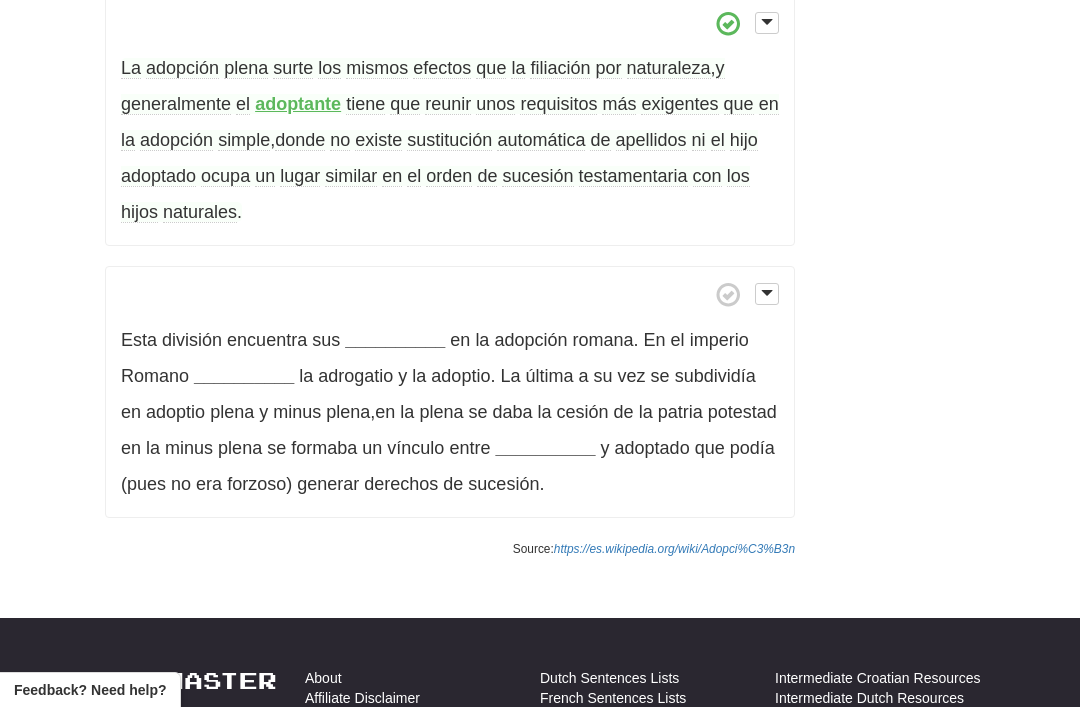 click on "orden" at bounding box center [449, 176] 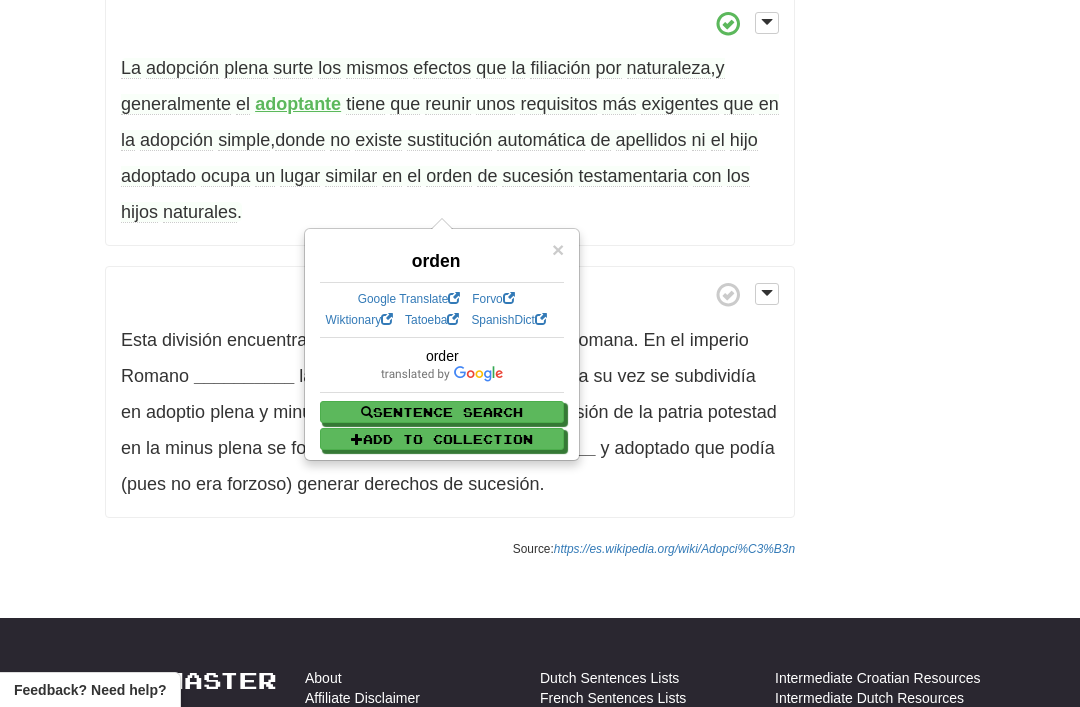 click on "/
Cloze-Reading
Adopción
Reset
Anthropology, psychology and everyday life > Family and kinship  > Familial relation and their establishment
Se   entiende   por   adopción   o
filiación
adoptiva   al   acto   jurídico   mediante   el   cual   se   crea   un   vínculo   de   parentesco   entre   una   o   dos   personas ,  de   tal   forma   que   establece   entre   ellas   una   relación   de   paternidad   y/o   maternidad .
Hace   mucho   tiempo   la   adopción   se   veía   como   un   acto   de   caridad ,  hoy   en   día   la   adopción   es   una   solución   para   que   los   menores   puedan   volver   a   tener   una   familia   y   las   parejas   o   personas
solicitantes
puedan   vivir   y   disfrutar   la   experiencia   de   tener   un   hijo .
Antes   de   adoptar   tiene   que   haber   un   proceso   de
reflexión" at bounding box center (540, -428) 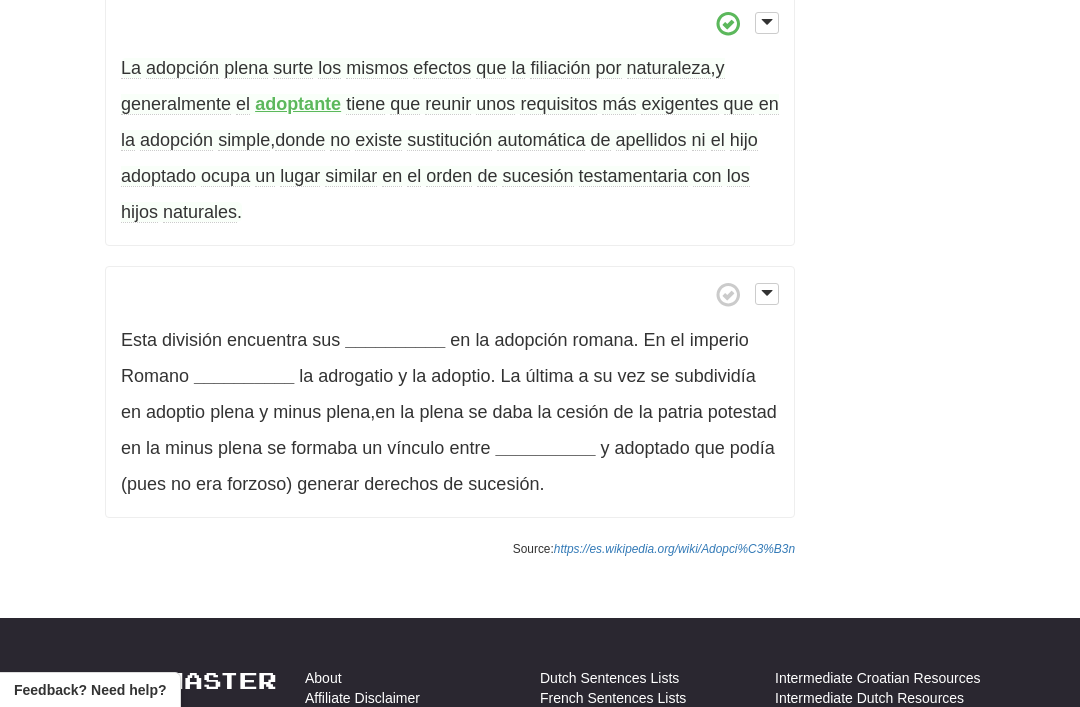 click on "Esta   división   encuentra   sus
__________
en   la   adopción   romana .
En   el   imperio   Romano
__________
la   adrogatio   y   la   adoptio .
La   última   a   su   vez   se   subdividía   en   adoptio   plena   y   minus   plena ,  en   la   plena   se   daba   la   cesión   de   la   patria   potestad   en   la   minus   plena   se   formaba   un   vínculo   entre
__________
y   adoptado   que   podía   (pues   no   era   forzoso)   generar   derechos   de   sucesión ." at bounding box center [450, 392] 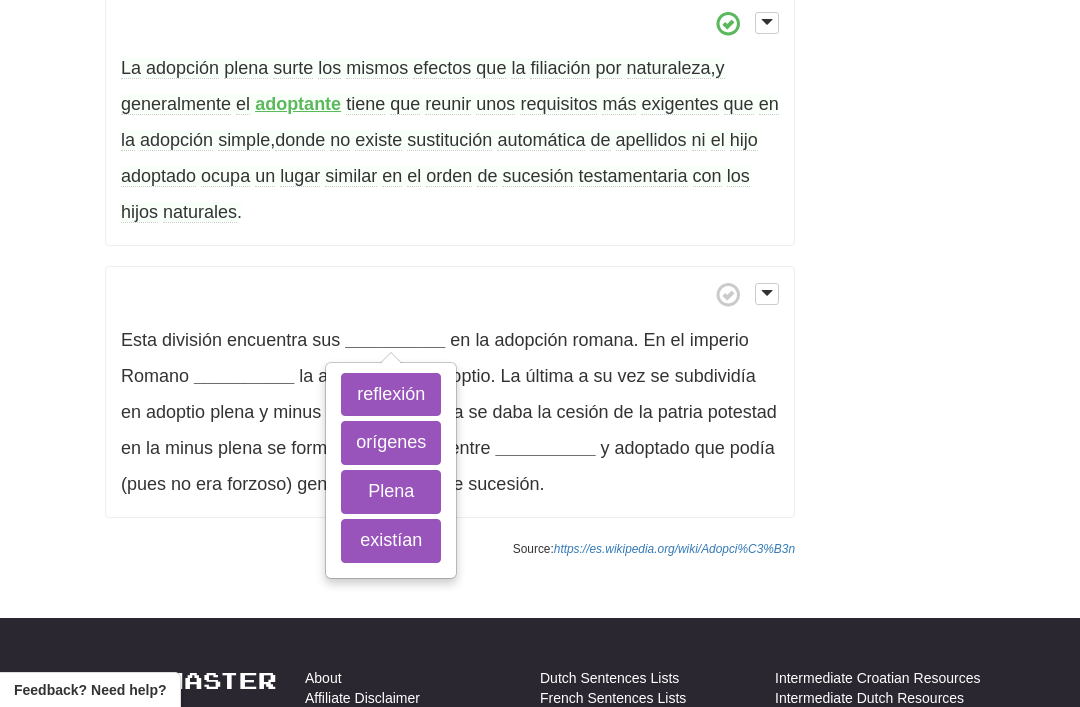 click on "orígenes" at bounding box center (391, 443) 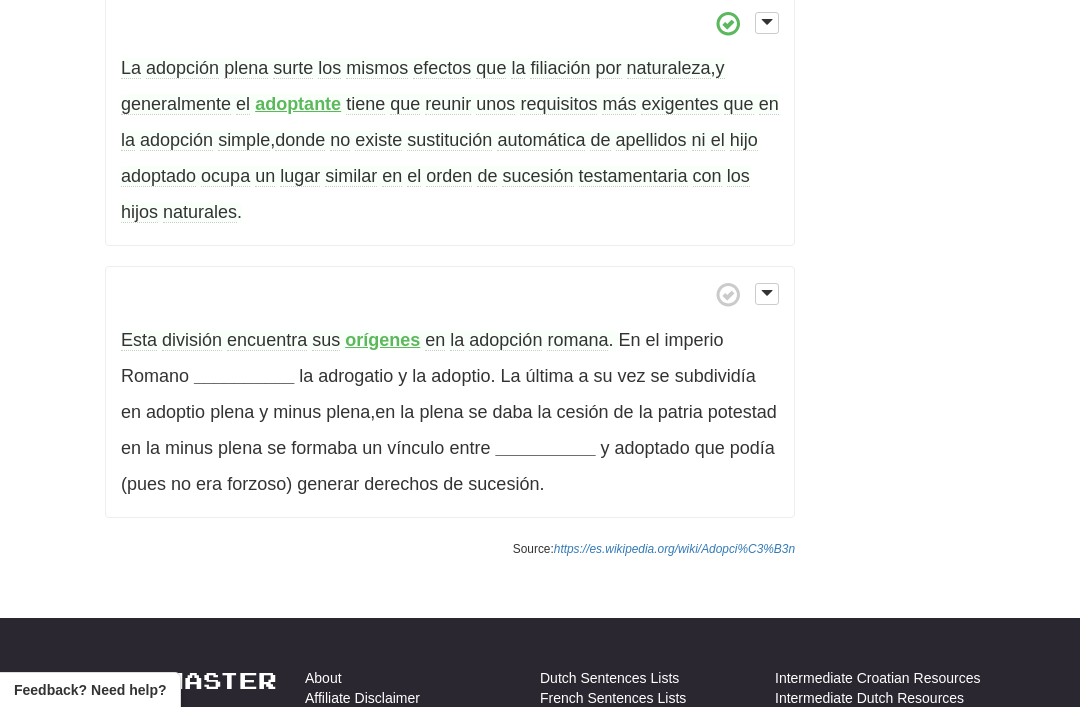 click on "__________" at bounding box center (244, 376) 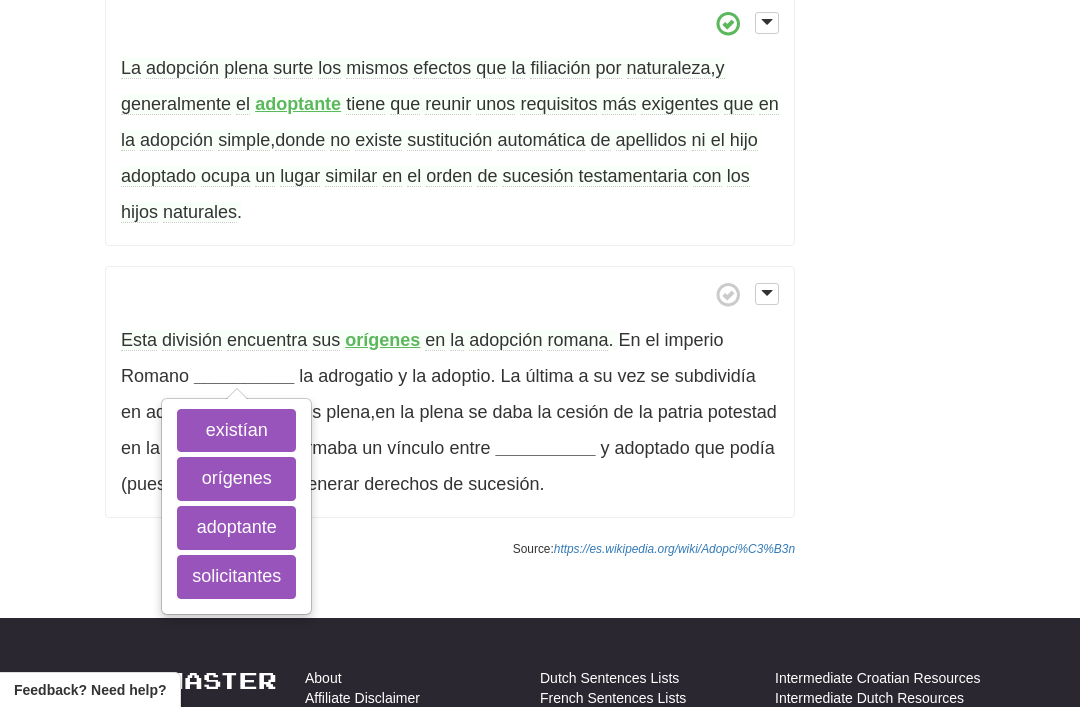 click on "existían" at bounding box center [236, 431] 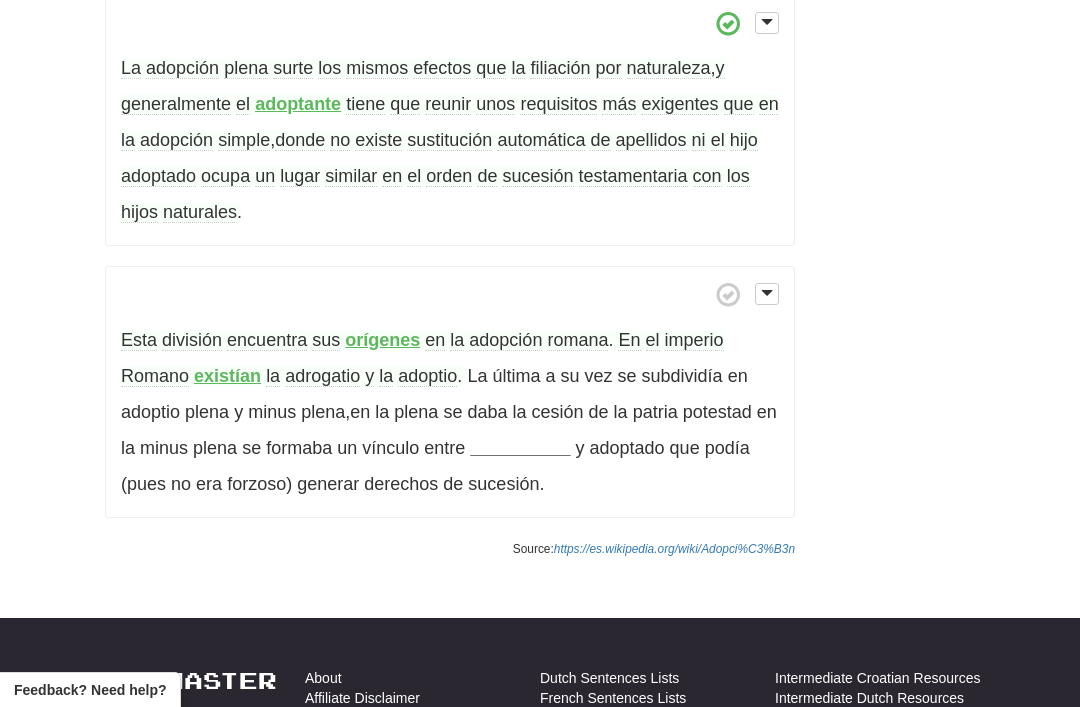 click on "Esta   división   encuentra   sus
orígenes
en   la   adopción   romana .
En   el   imperio   Romano
existían
la   adrogatio   y   la   adoptio .
La   última   a   su   vez   se   subdividía   en   adoptio   plena   y   minus   plena ,  en   la   plena   se   daba   la   cesión   de   la   patria   potestad   en   la   minus   plena   se   formaba   un   vínculo   entre
__________
y   adoptado   que   podía   (pues   no   era   forzoso)   generar   derechos   de   sucesión ." at bounding box center [450, 392] 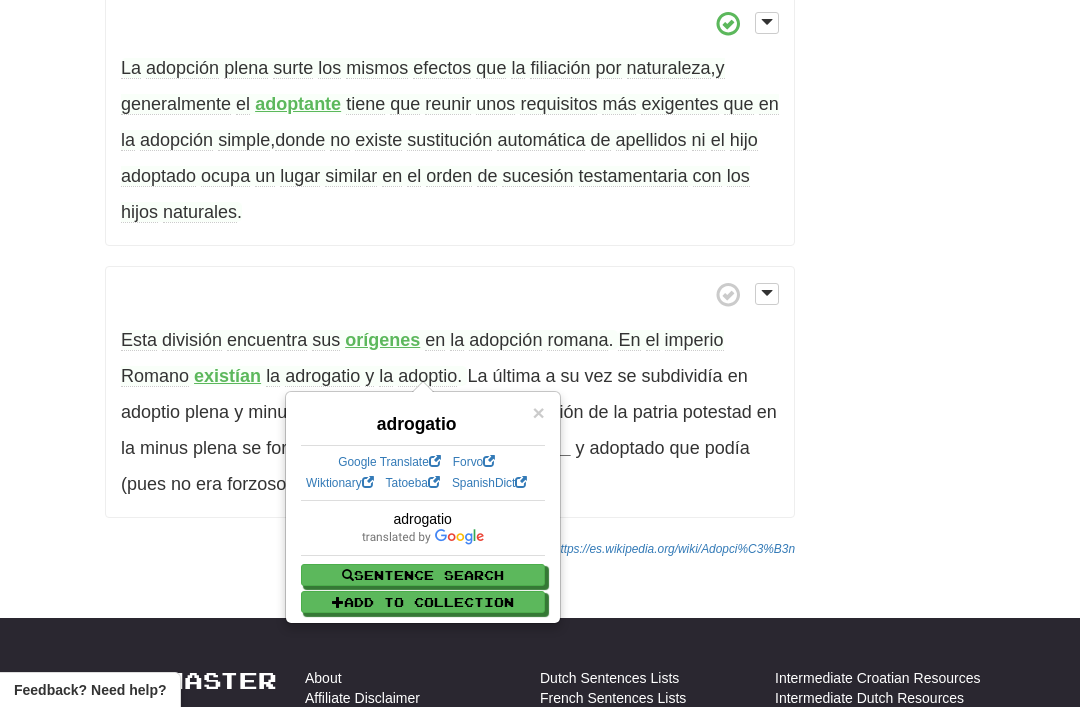 click on "/
Cloze-Reading
Adopción
Reset
Anthropology, psychology and everyday life > Family and kinship  > Familial relation and their establishment
Se   entiende   por   adopción   o
filiación
adoptiva   al   acto   jurídico   mediante   el   cual   se   crea   un   vínculo   de   parentesco   entre   una   o   dos   personas ,  de   tal   forma   que   establece   entre   ellas   una   relación   de   paternidad   y/o   maternidad .
Hace   mucho   tiempo   la   adopción   se   veía   como   un   acto   de   caridad ,  hoy   en   día   la   adopción   es   una   solución   para   que   los   menores   puedan   volver   a   tener   una   familia   y   las   parejas   o   personas
solicitantes
puedan   vivir   y   disfrutar   la   experiencia   de   tener   un   hijo .
Antes   de   adoptar   tiene   que   haber   un   proceso   de
reflexión" at bounding box center [540, -428] 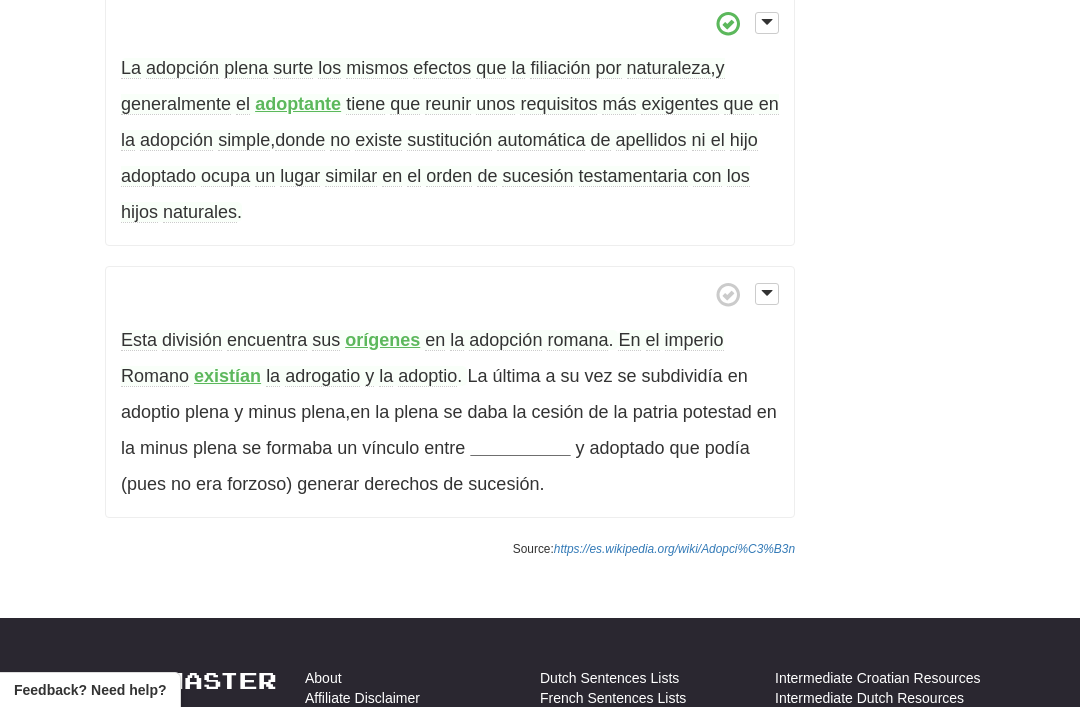 click on "adoptio" at bounding box center [427, 376] 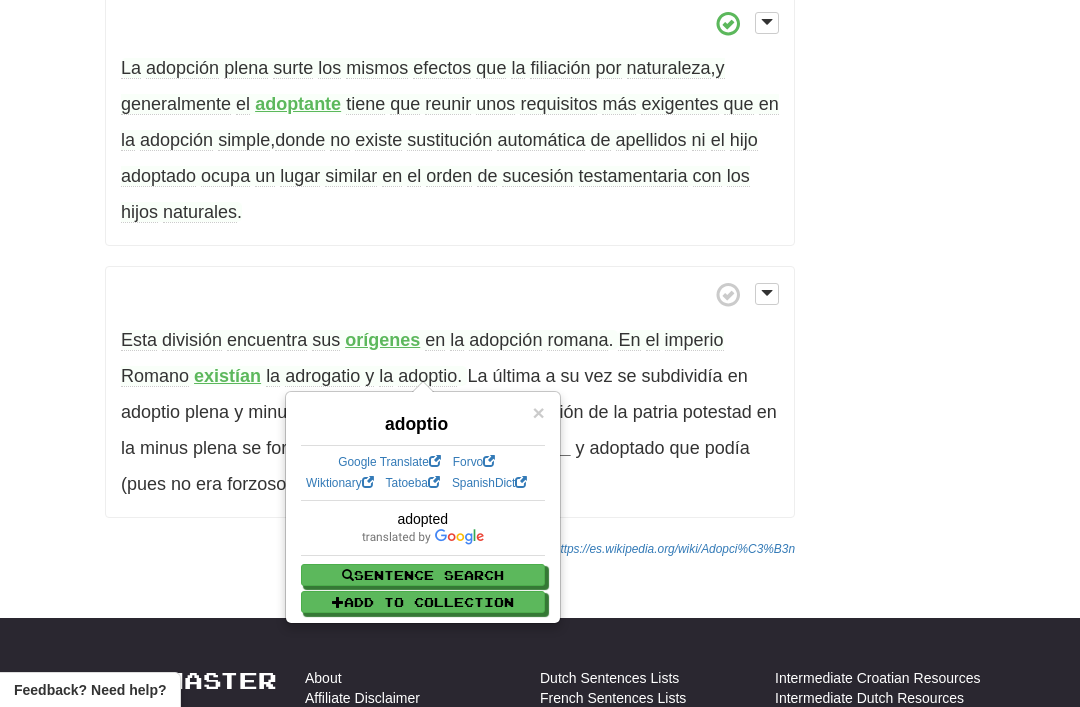 click on "adrogatio" at bounding box center (322, 376) 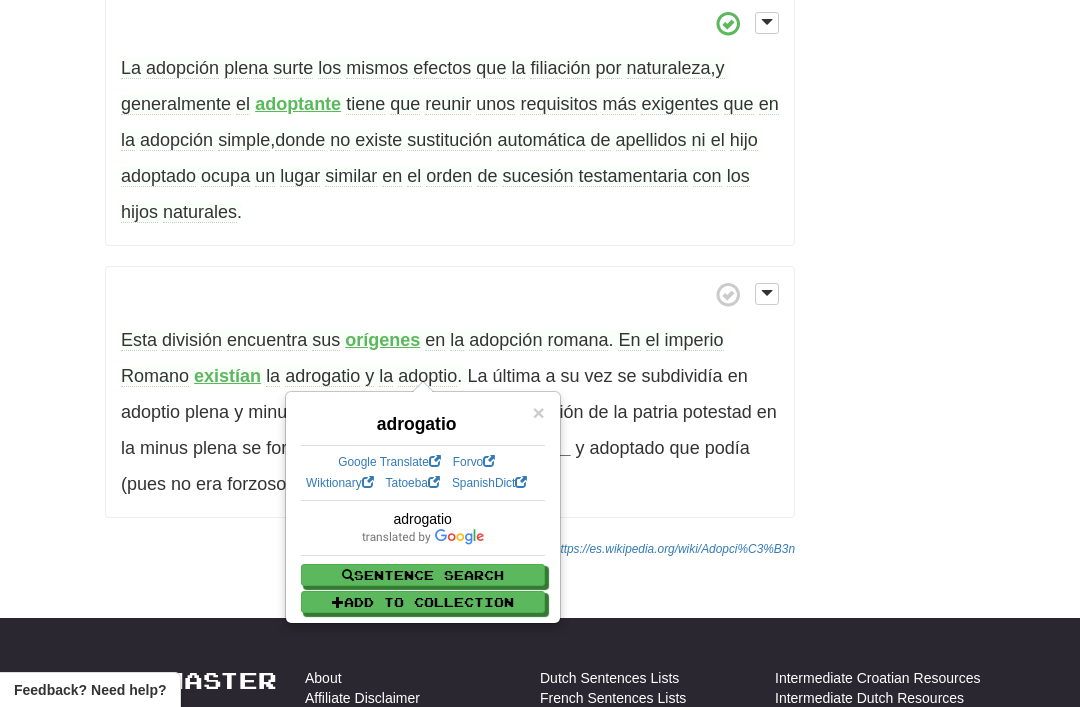 scroll, scrollTop: 1538, scrollLeft: 0, axis: vertical 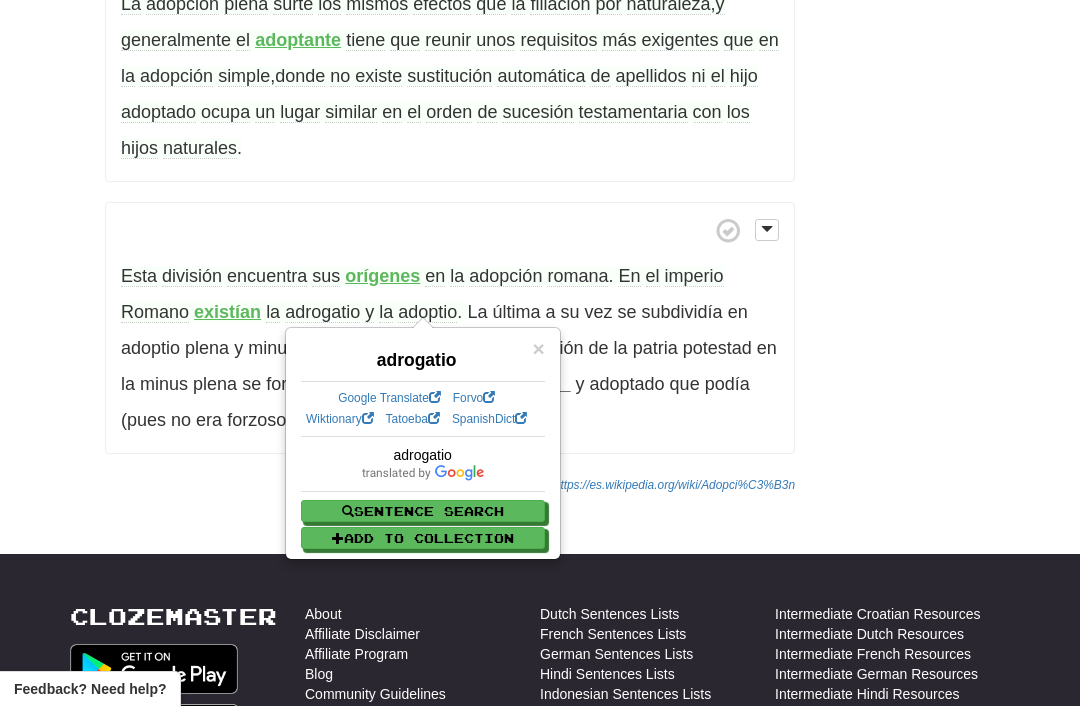 click on "Esta   división   encuentra   sus
orígenes
en   la   adopción   romana .
En   el   imperio   Romano
existían
la   adrogatio   y   la   adoptio .
La   última   a   su   vez   se   subdividía   en   adoptio   plena   y   minus   plena ,  en   la   plena   se   daba   la   cesión   de   la   patria   potestad   en   la   minus   plena   se   formaba   un   vínculo   entre
__________
y   adoptado   que   podía   (pues   no   era   forzoso)   generar   derechos   de   sucesión ." at bounding box center [450, 329] 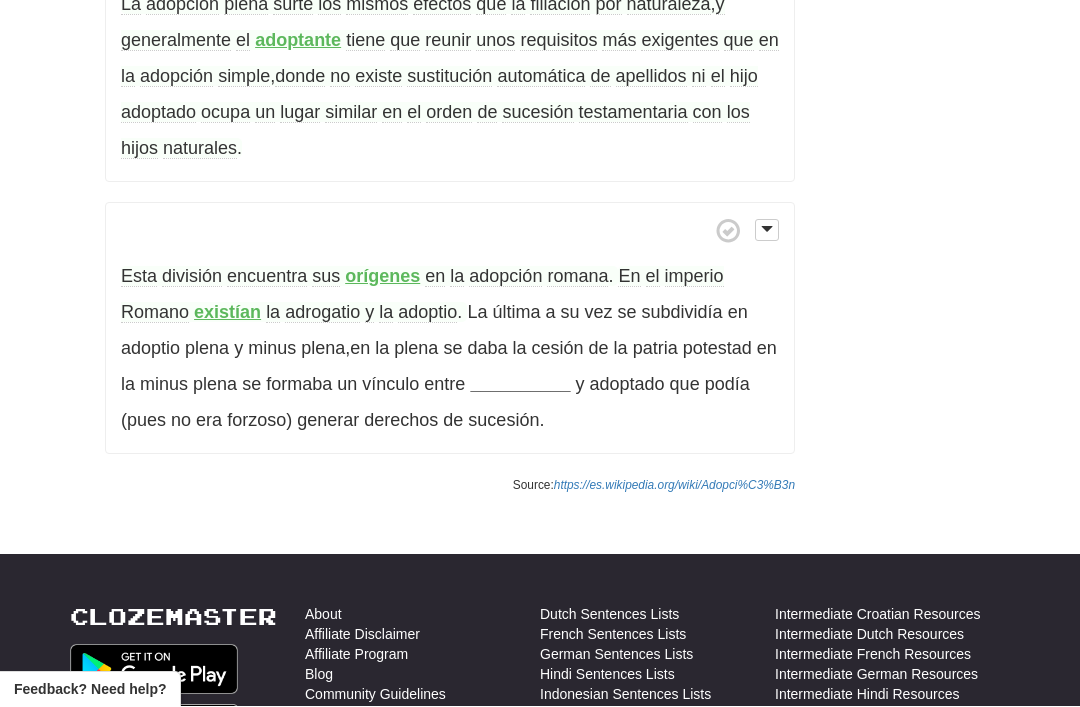 scroll, scrollTop: 1539, scrollLeft: 0, axis: vertical 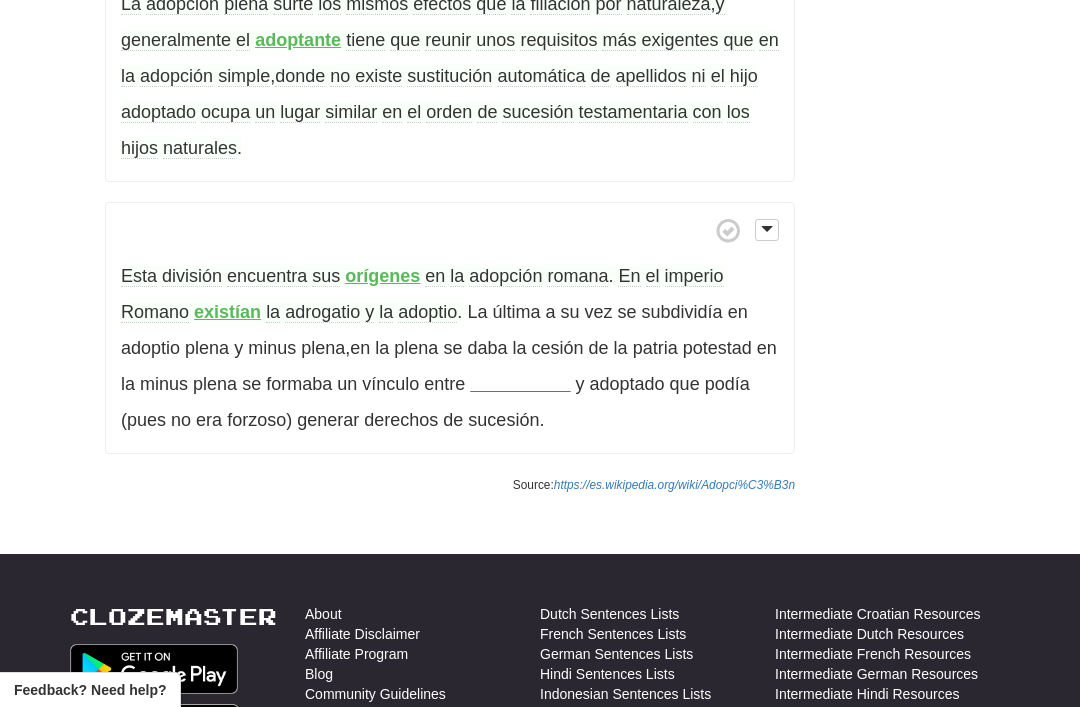 click on "__________" at bounding box center (520, 384) 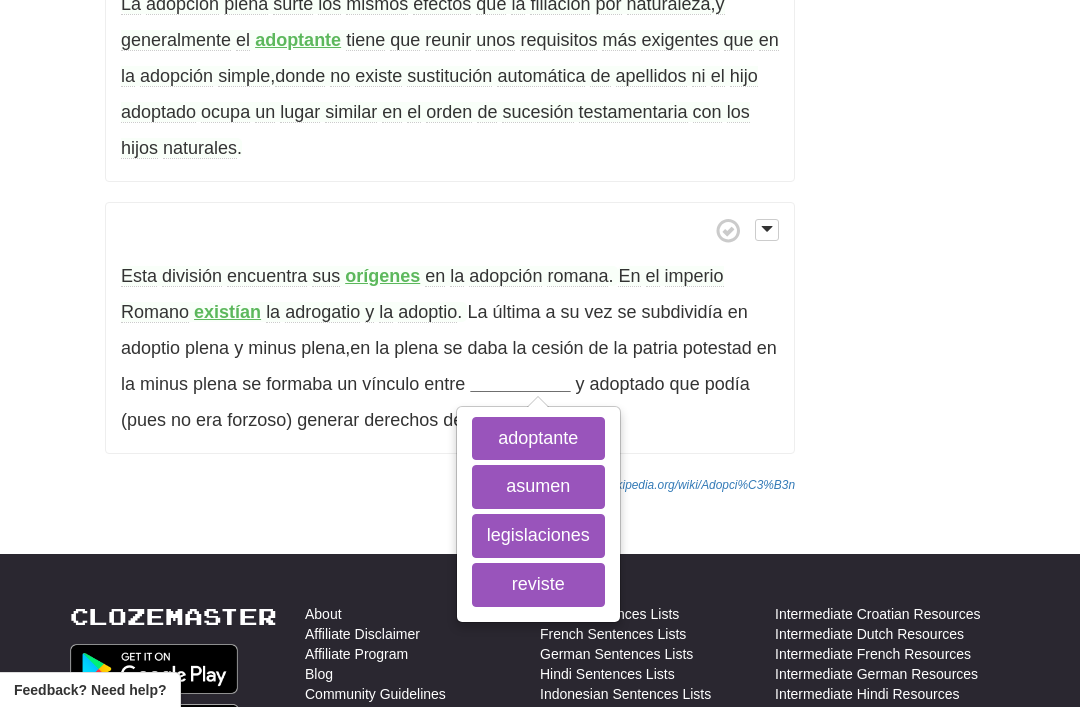 click on "adoptante" at bounding box center (538, 439) 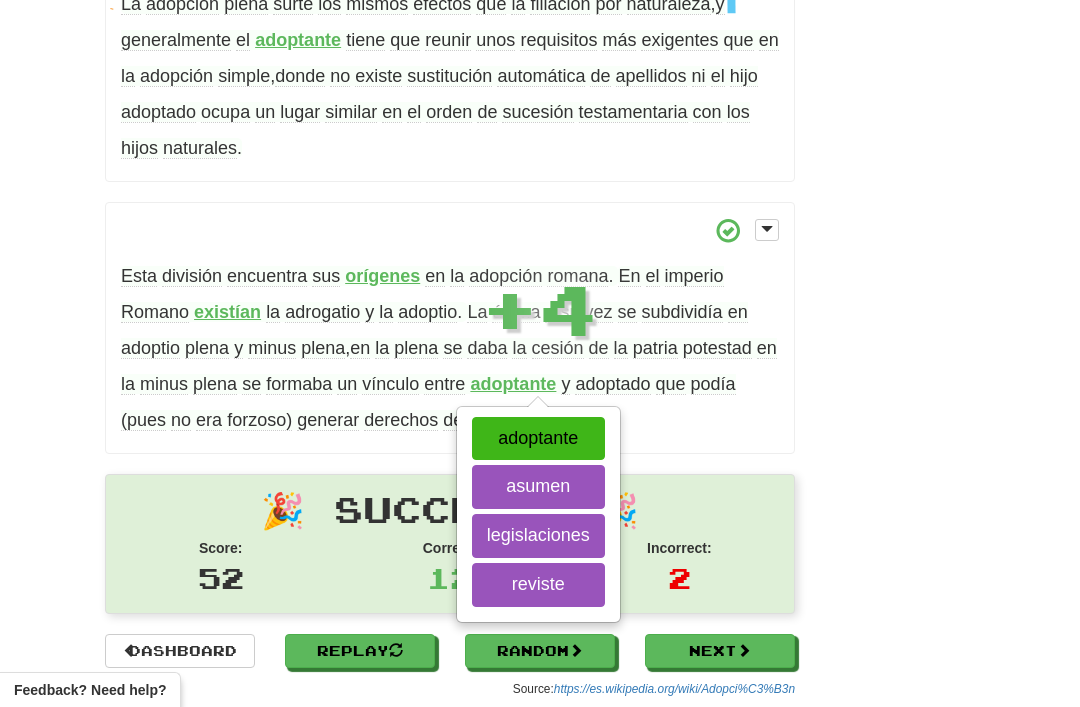 scroll, scrollTop: 1518, scrollLeft: 0, axis: vertical 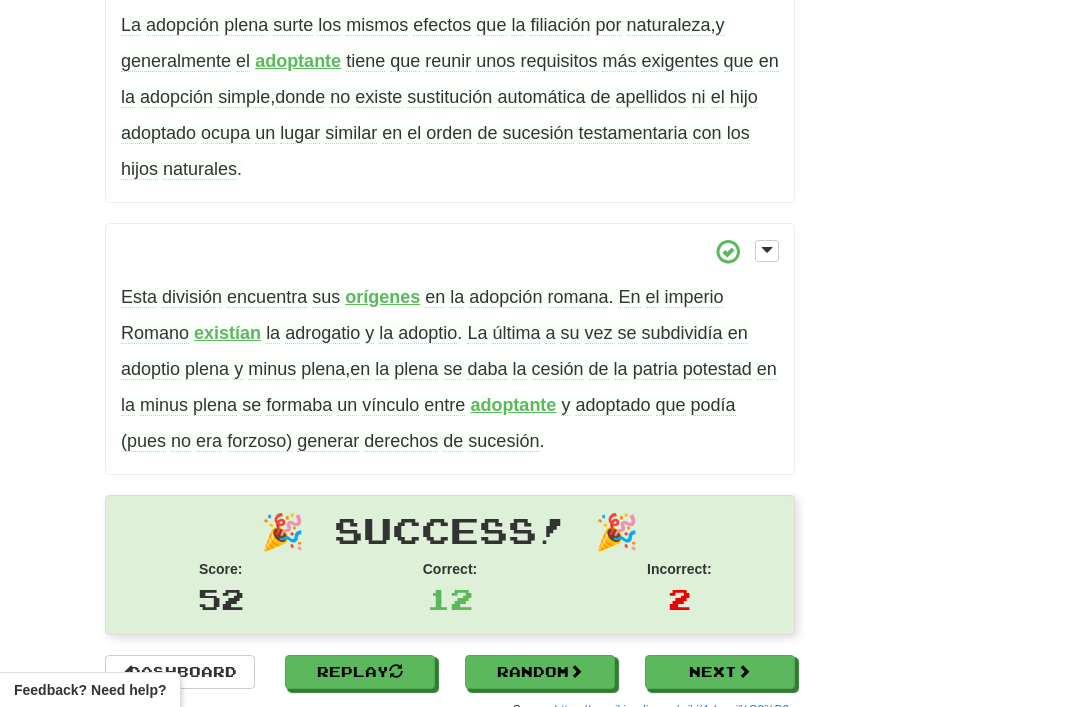 click on "sucesión" at bounding box center (503, 441) 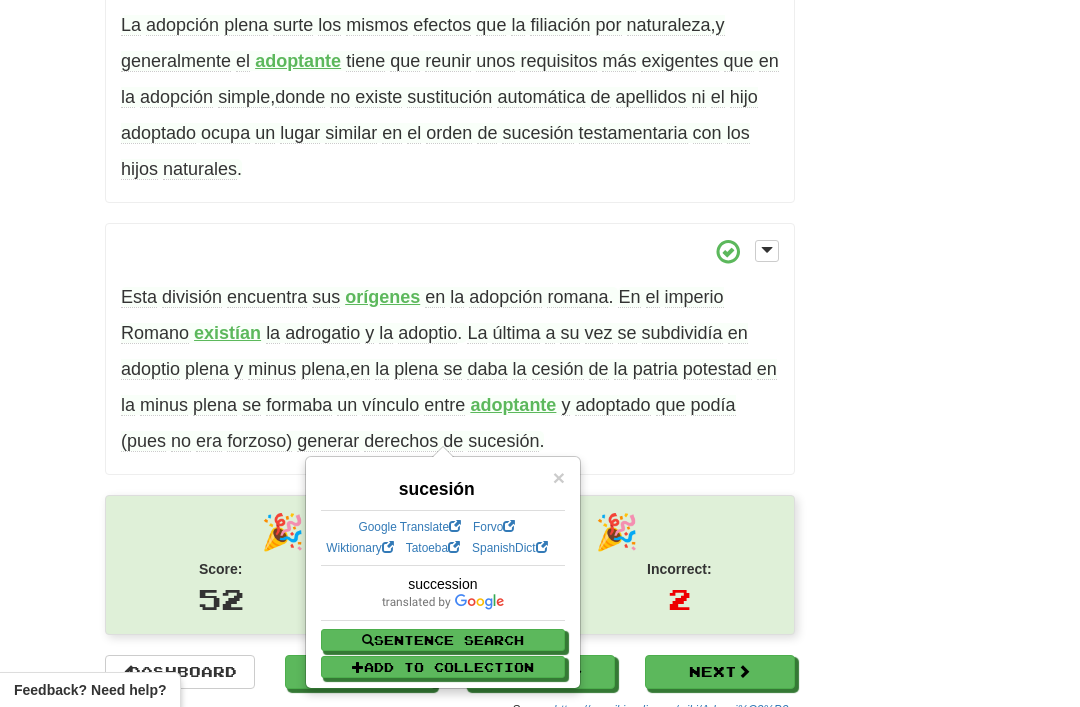click on "forzoso)" at bounding box center [259, 441] 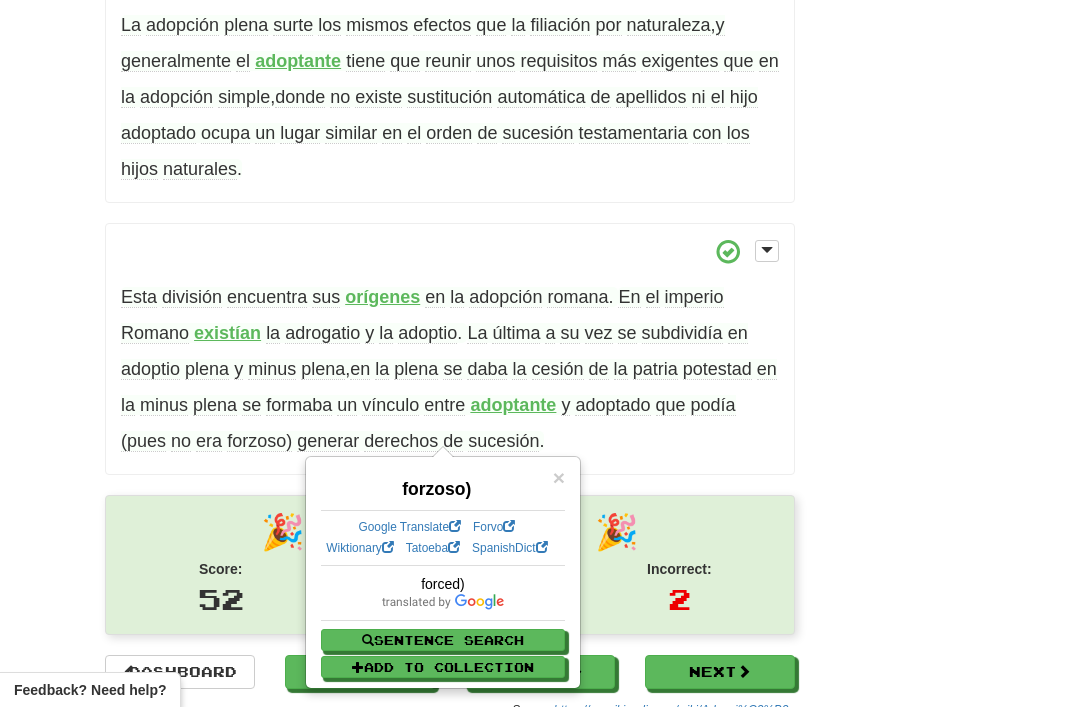 click on "minus" at bounding box center (272, 369) 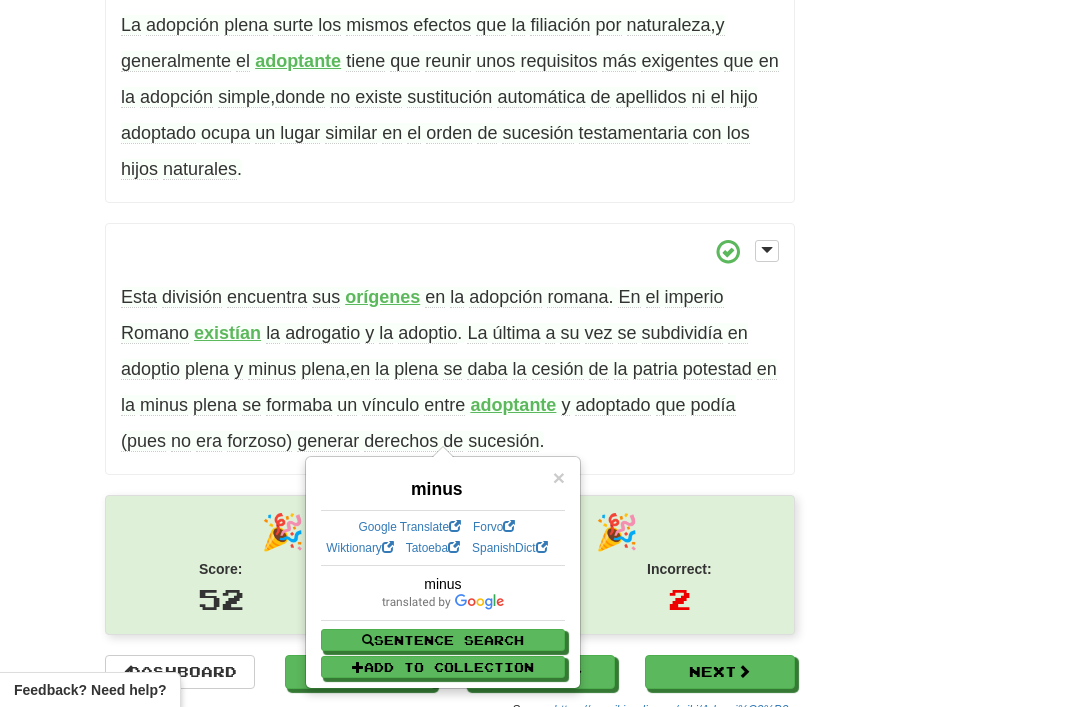 click on "patria" at bounding box center [655, 369] 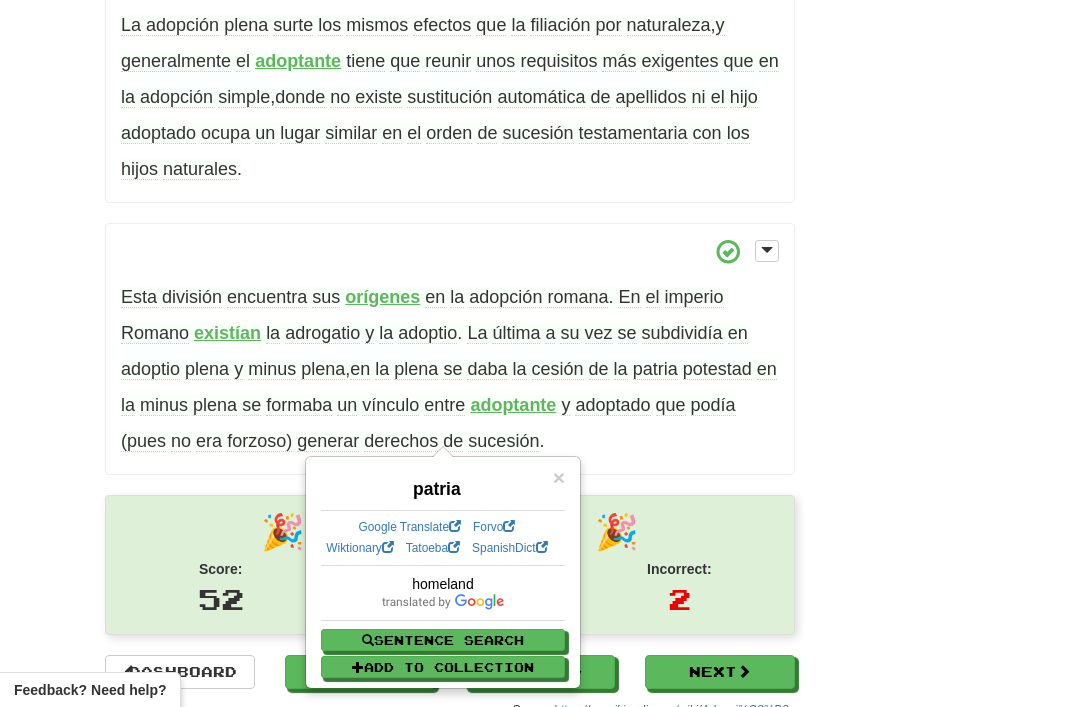click on "potestad" at bounding box center [717, 369] 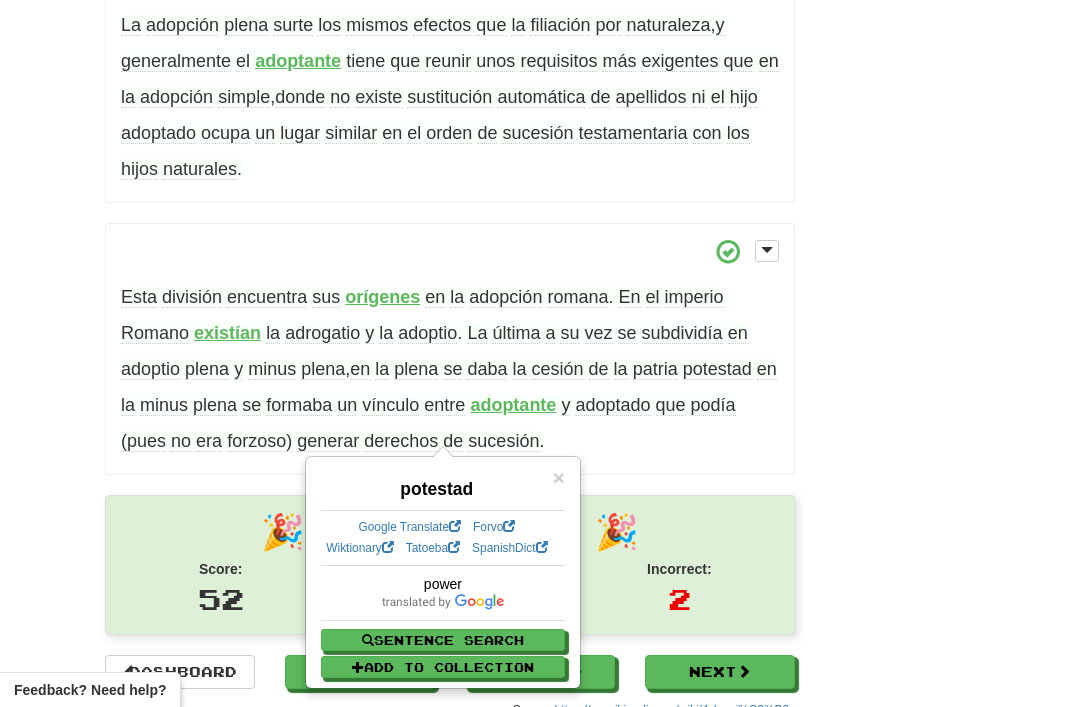 click on "cesión" at bounding box center (558, 369) 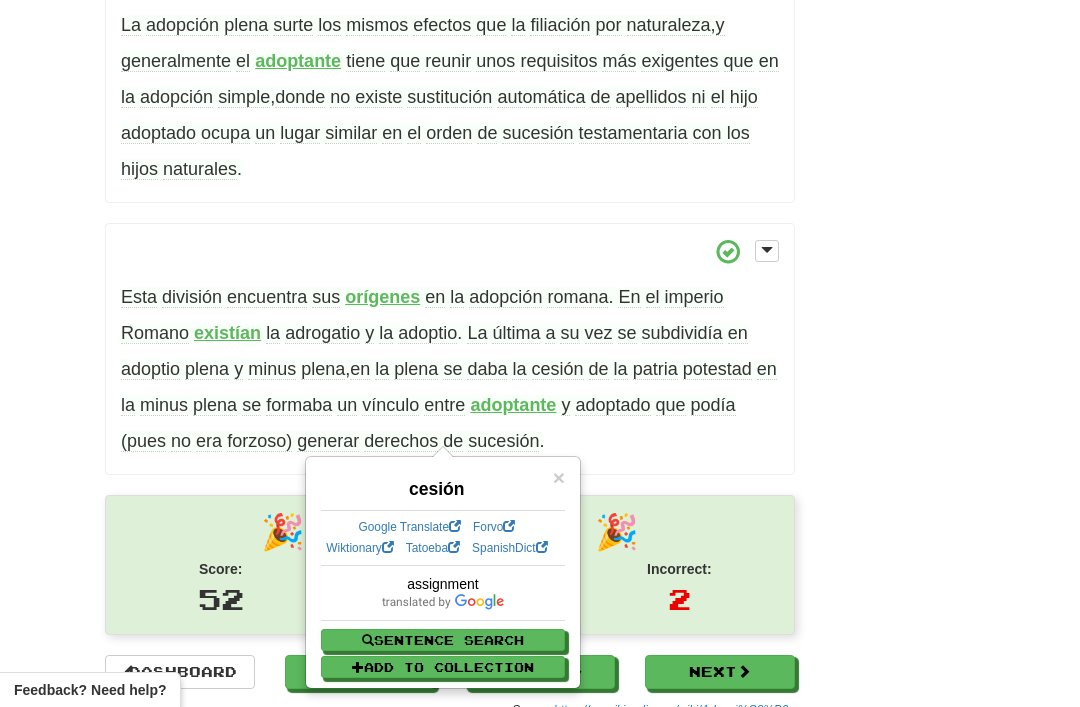 click on "potestad" at bounding box center (717, 369) 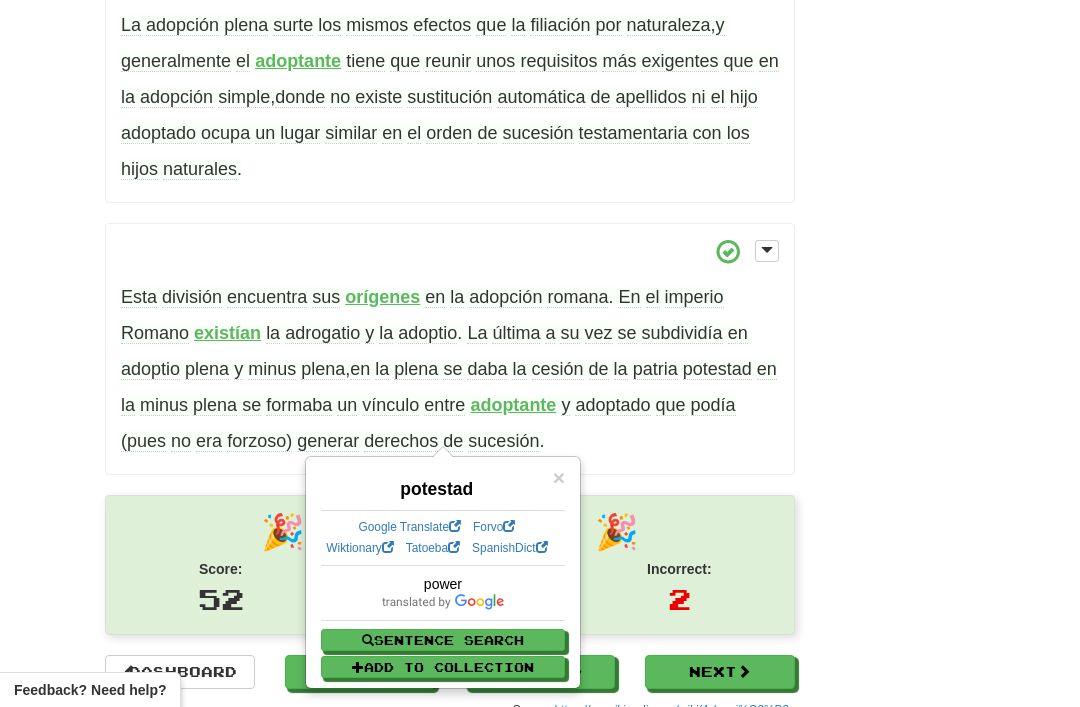 click on "/
Cloze-Reading
Adopción
Reset
Anthropology, psychology and everyday life > Family and kinship  > Familial relation and their establishment
Se   entiende   por   adopción   o
filiación
adoptiva   al   acto   jurídico   mediante   el   cual   se   crea   un   vínculo   de   parentesco   entre   una   o   dos   personas ,  de   tal   forma   que   establece   entre   ellas   una   relación   de   paternidad   y/o   maternidad .
Hace   mucho   tiempo   la   adopción   se   veía   como   un   acto   de   caridad ,  hoy   en   día   la   adopción   es   una   solución   para   que   los   menores   puedan   volver   a   tener   una   familia   y   las   parejas   o   personas
solicitantes
puedan   vivir   y   disfrutar   la   experiencia   de   tener   un   hijo .
Antes   de   adoptar   tiene   que   haber   un   proceso   de
reflexión" at bounding box center [540, -369] 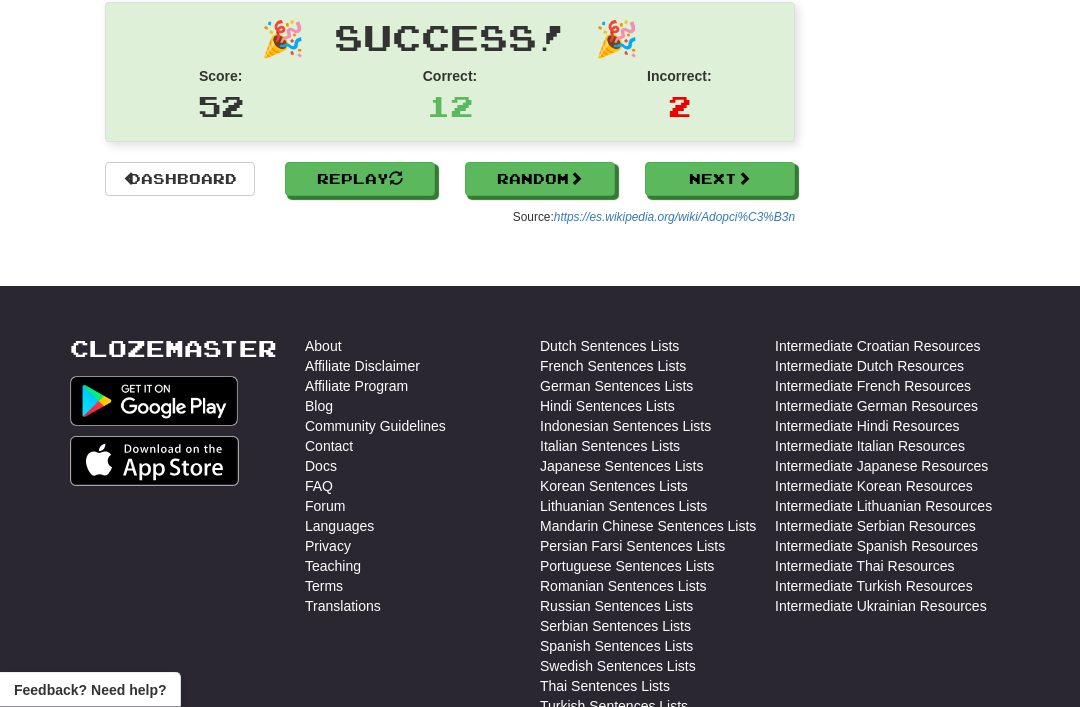 scroll, scrollTop: 2145, scrollLeft: 0, axis: vertical 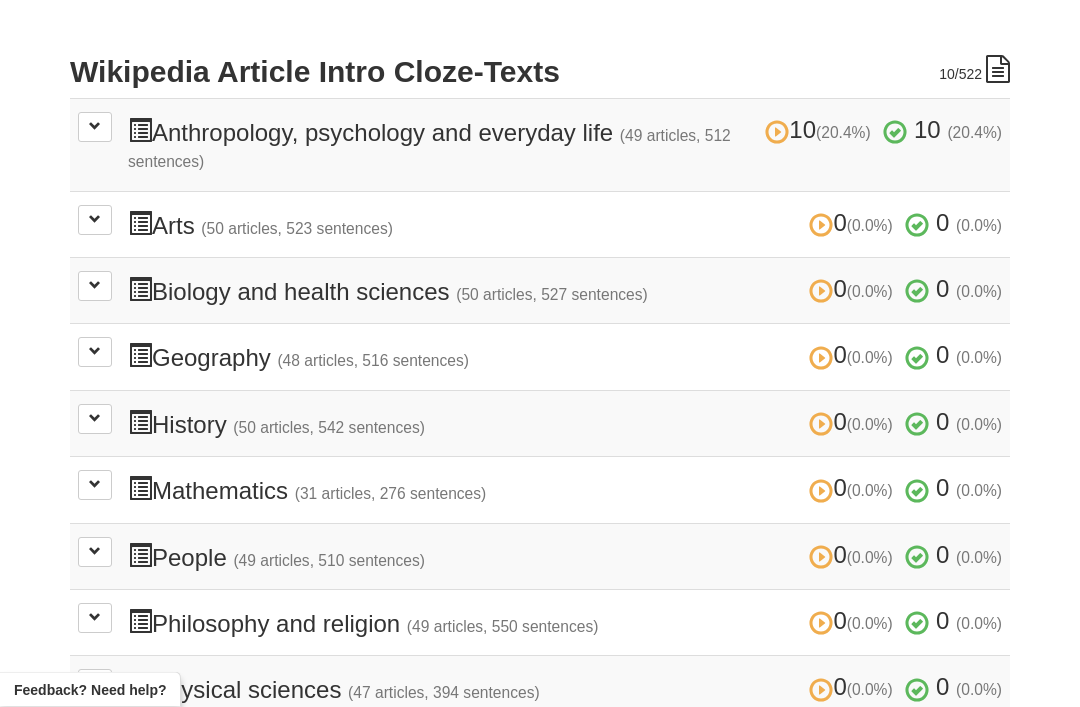 click on "10
(20.4%)
10
(20.4%)
Anthropology, psychology and everyday life
(49 articles, 512 sentences)
10
(20.4%)
10
(20.4%)" at bounding box center (565, 146) 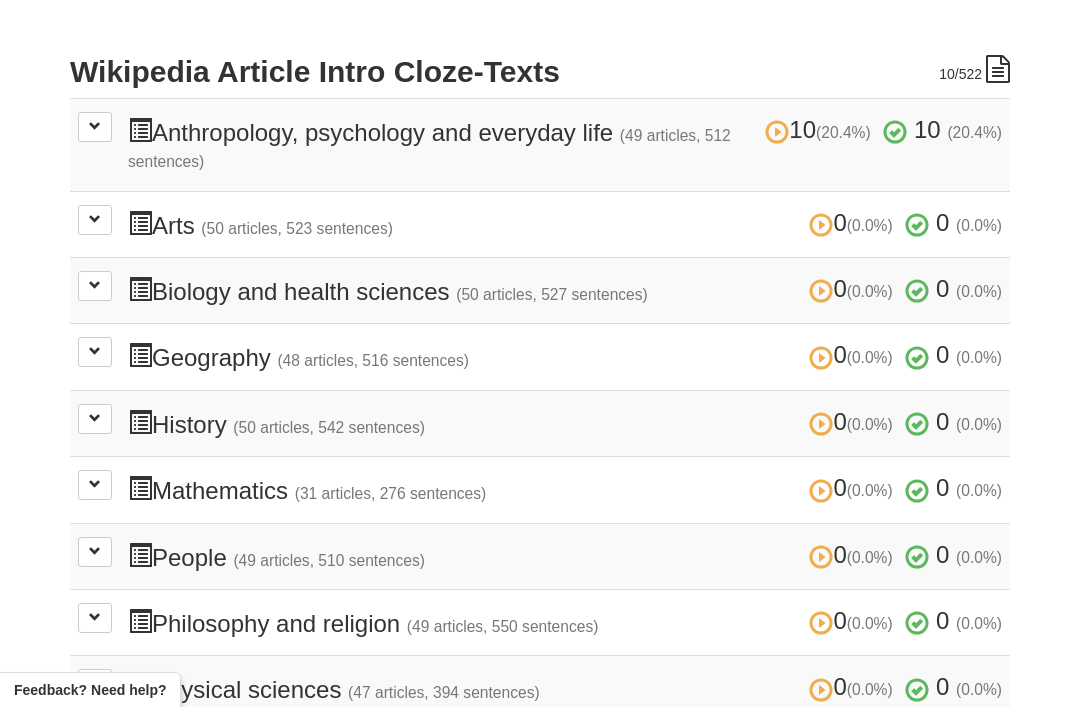 click at bounding box center (95, 127) 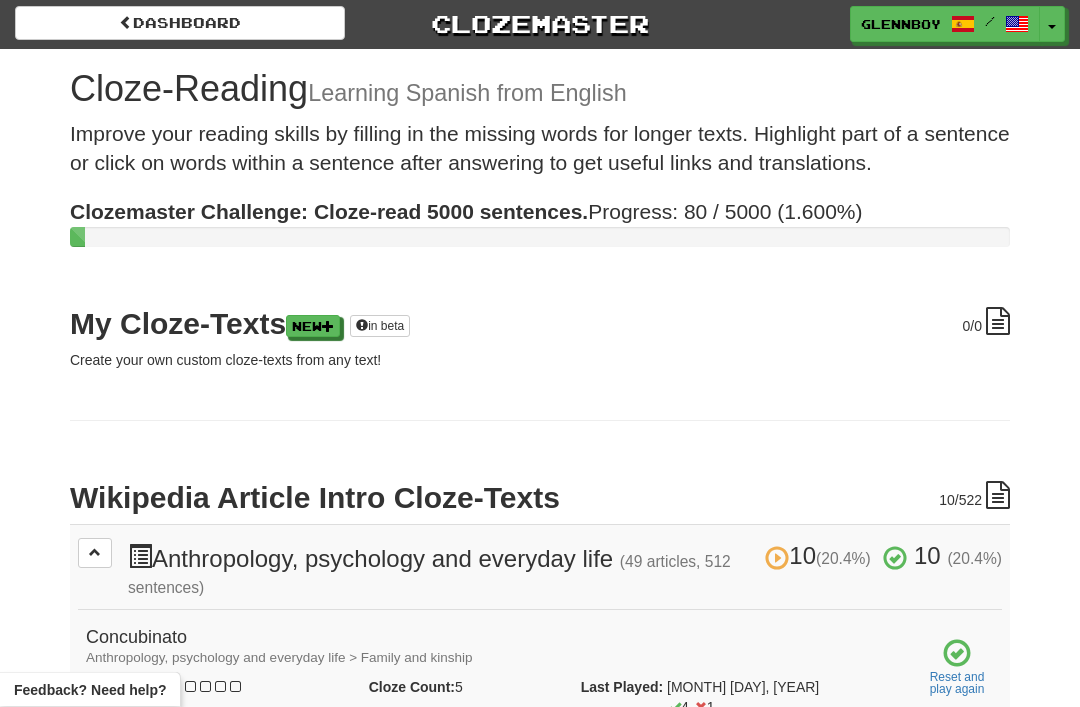 scroll, scrollTop: 0, scrollLeft: 0, axis: both 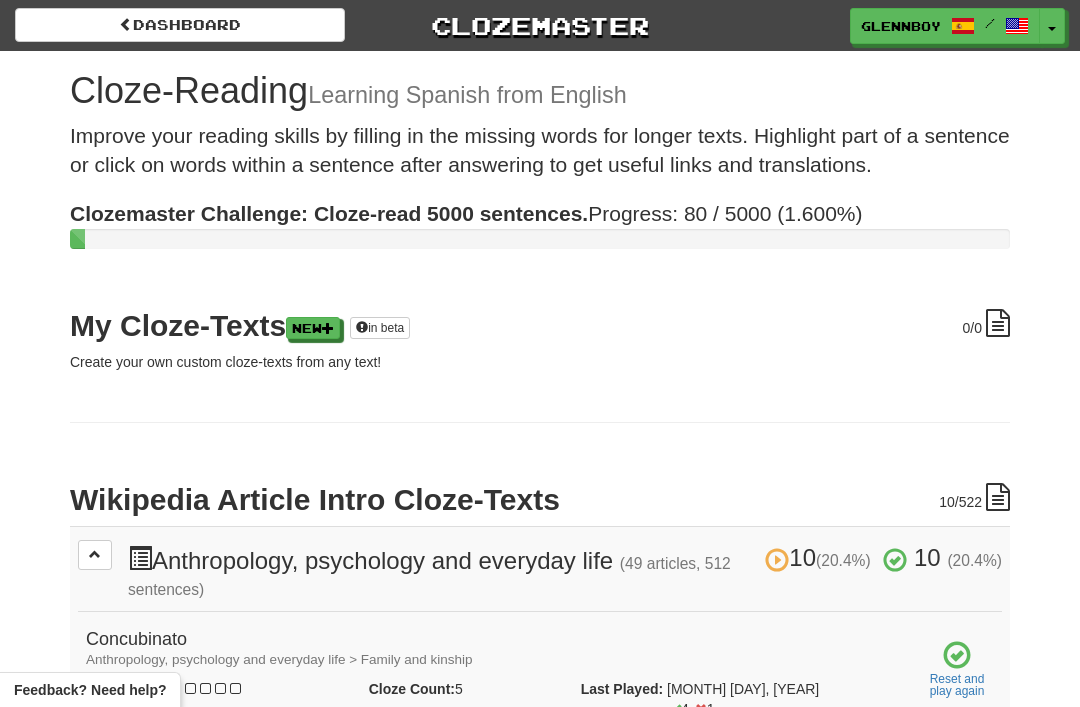 click on "Dashboard" at bounding box center (180, 25) 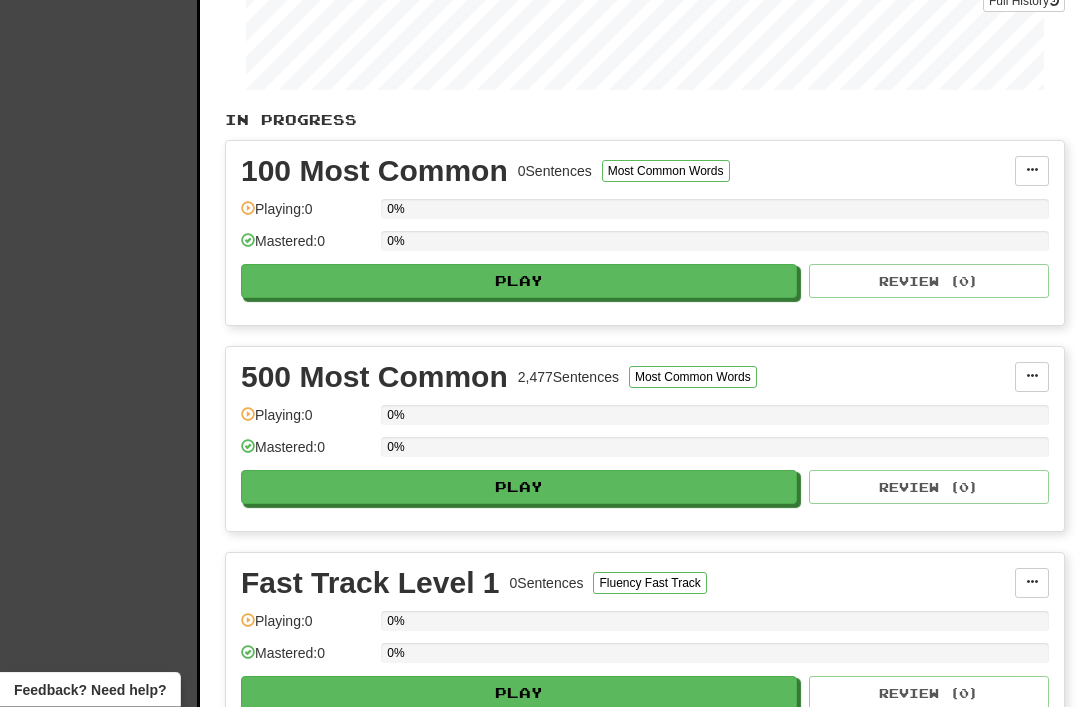 scroll, scrollTop: 356, scrollLeft: 0, axis: vertical 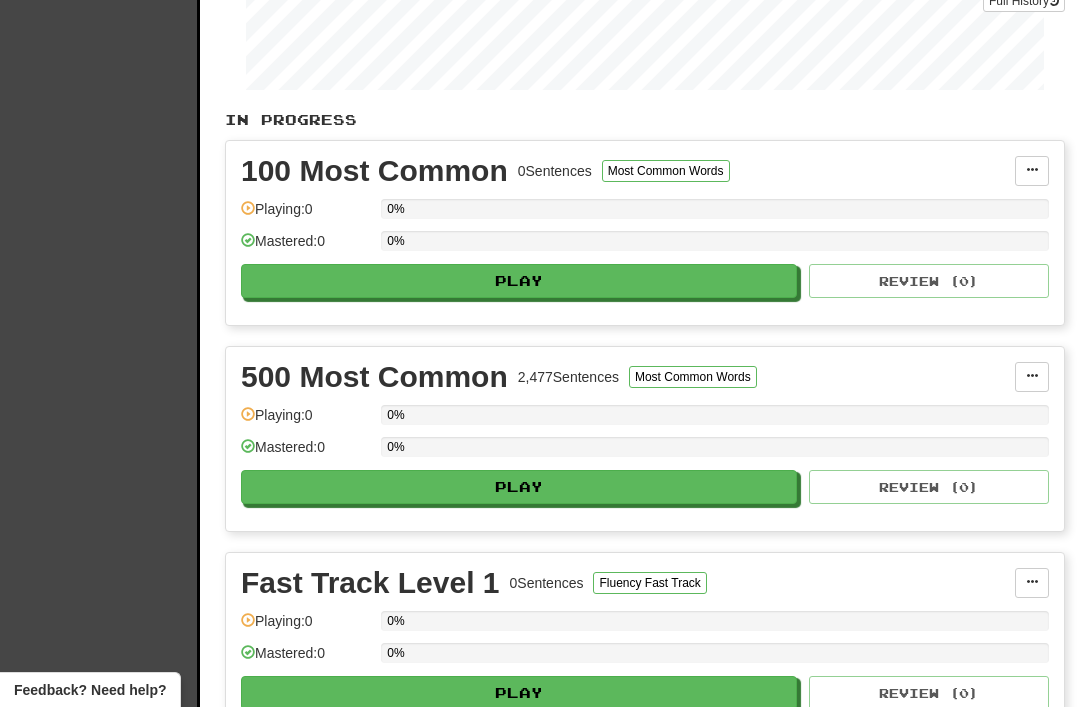 click on "Play" at bounding box center [519, 487] 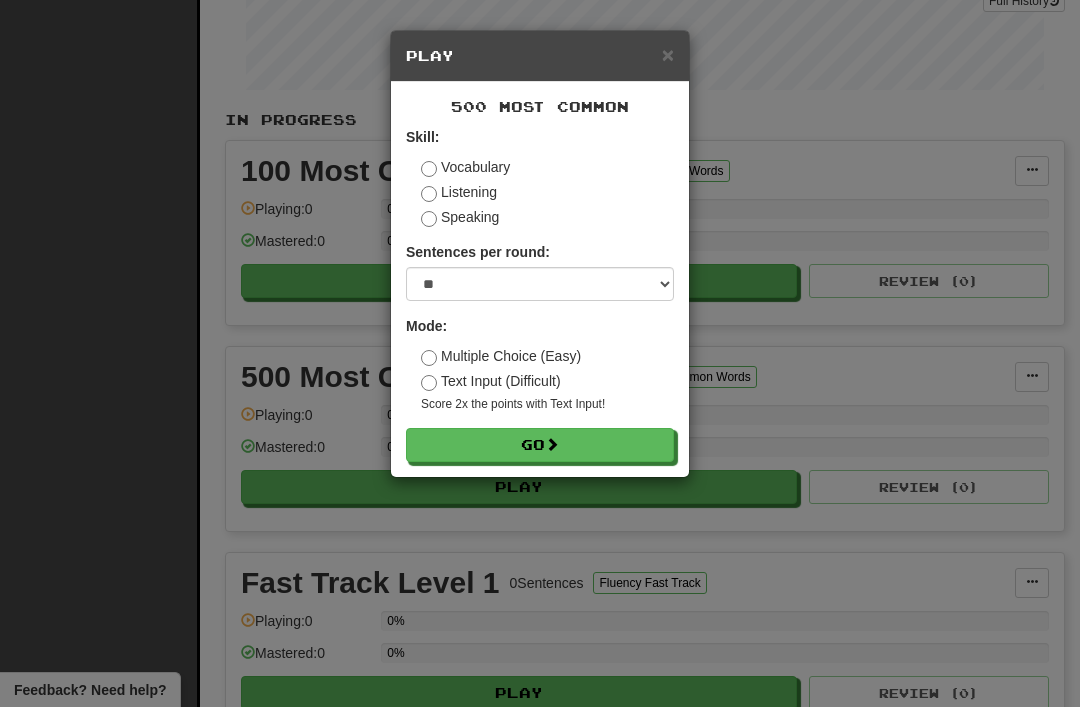 click on "Go" at bounding box center [540, 445] 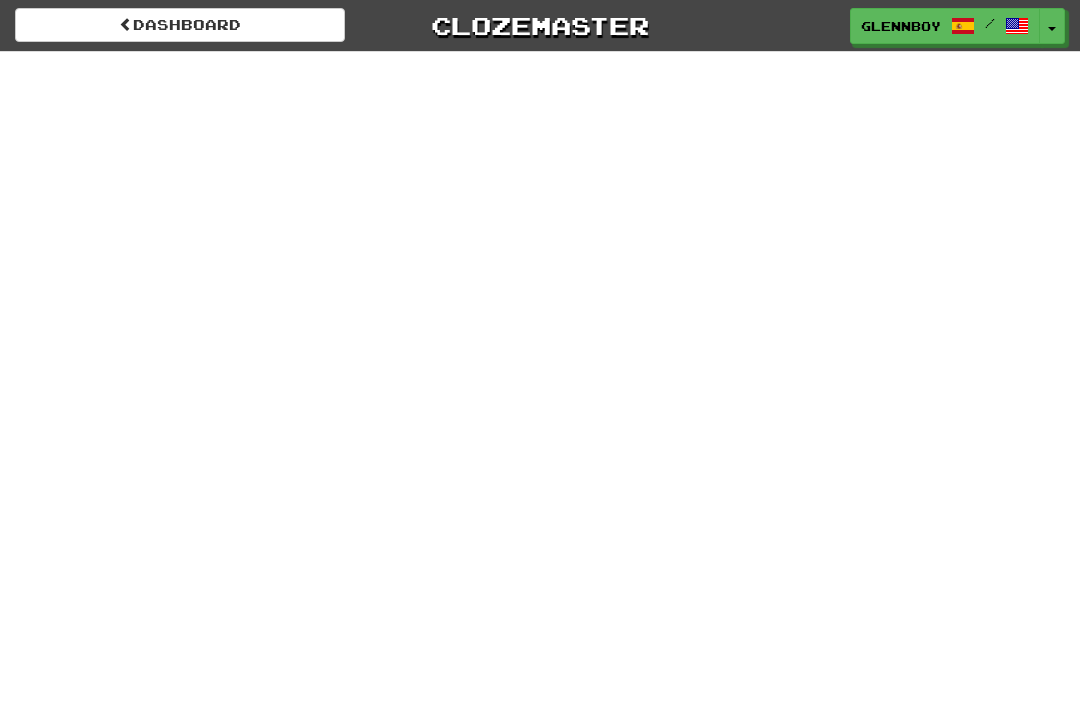scroll, scrollTop: 0, scrollLeft: 0, axis: both 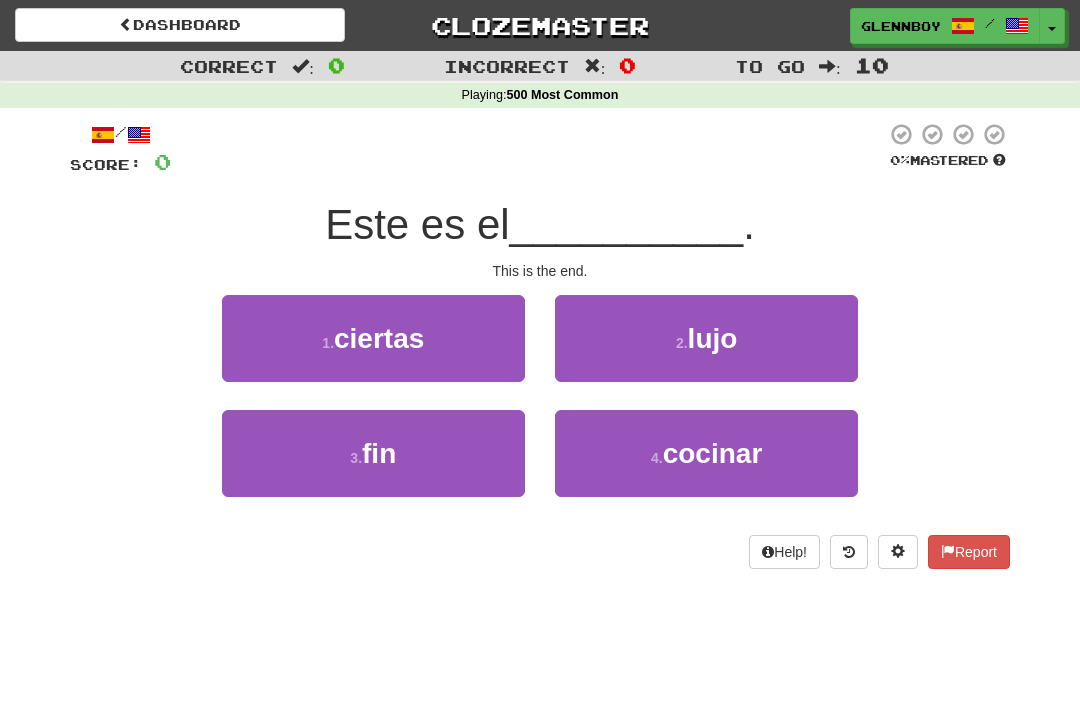click on "fin" at bounding box center [379, 453] 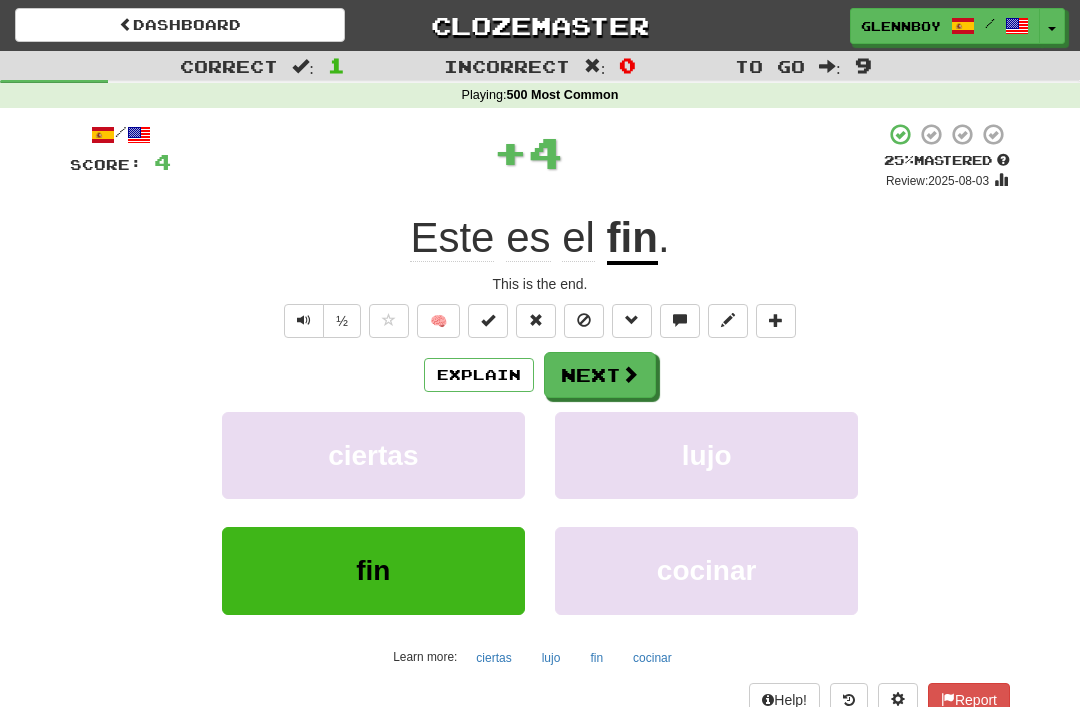 click at bounding box center [584, 321] 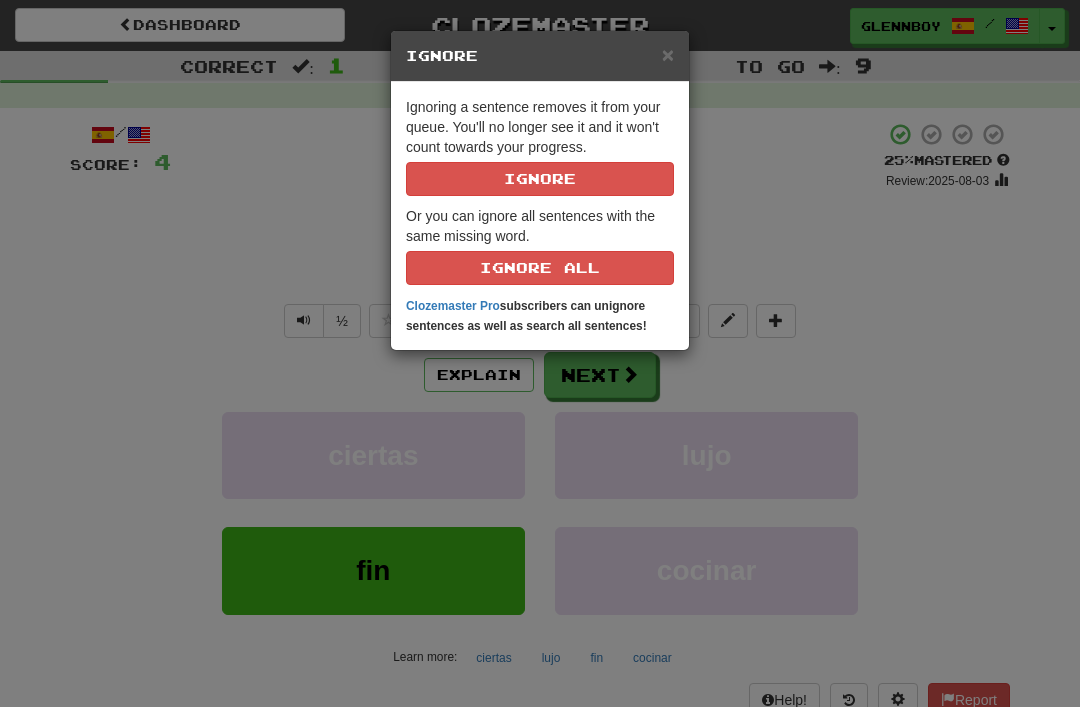 click on "Ignore" at bounding box center [540, 179] 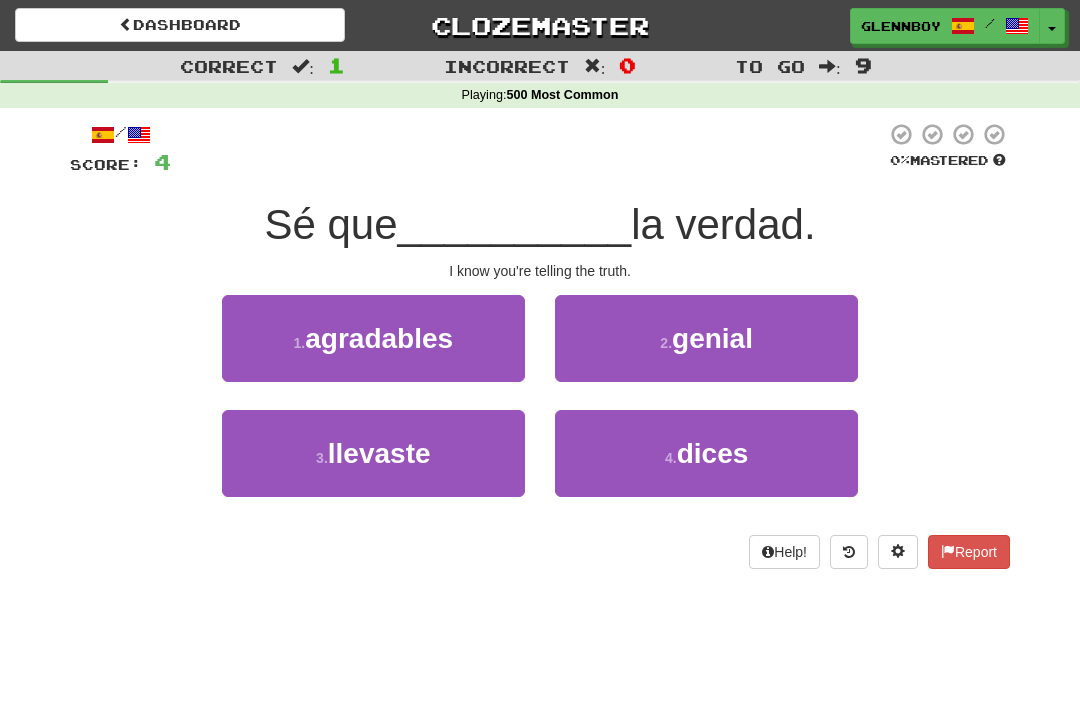 click on "4 ." at bounding box center (671, 458) 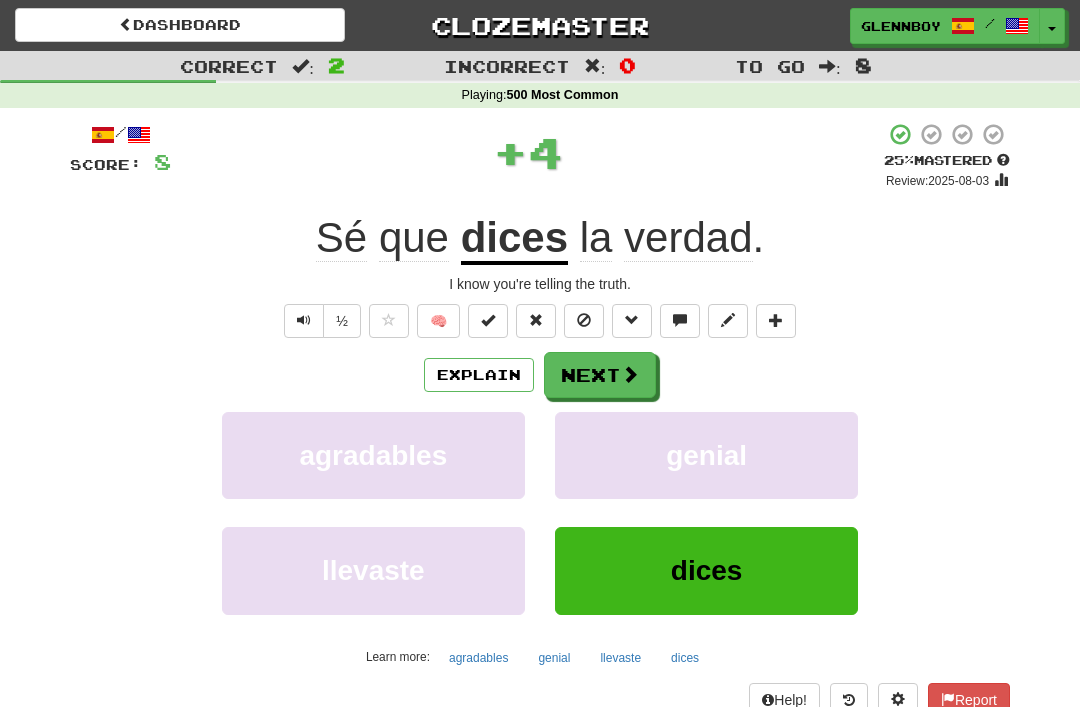 click at bounding box center [584, 321] 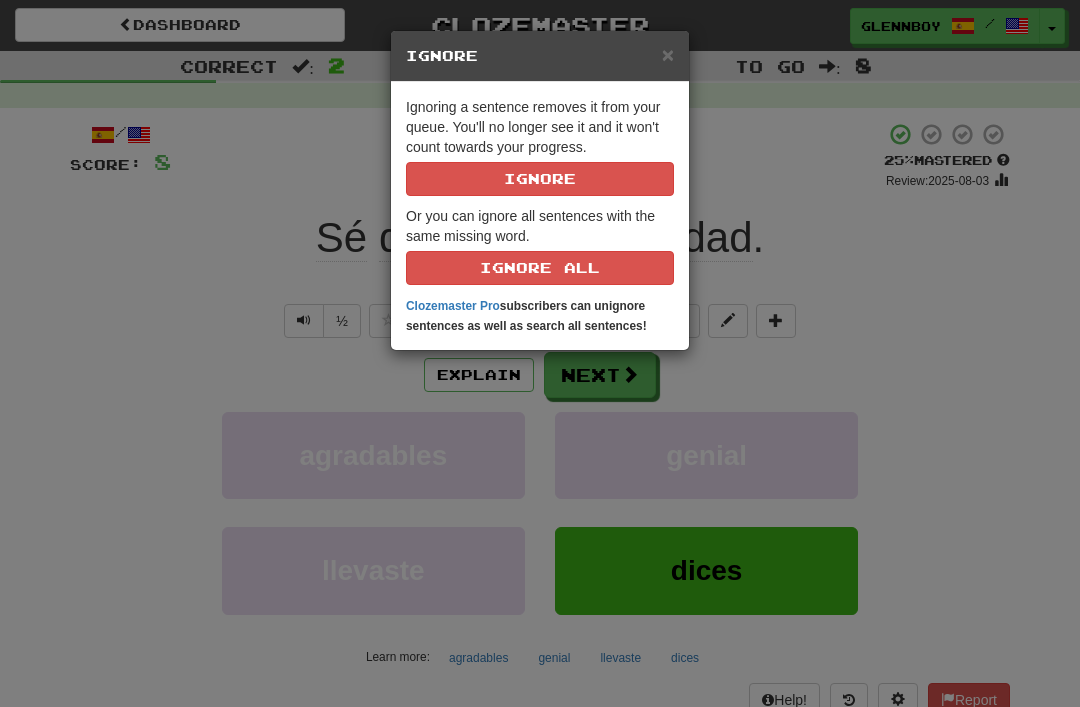 click on "Ignore" at bounding box center (540, 179) 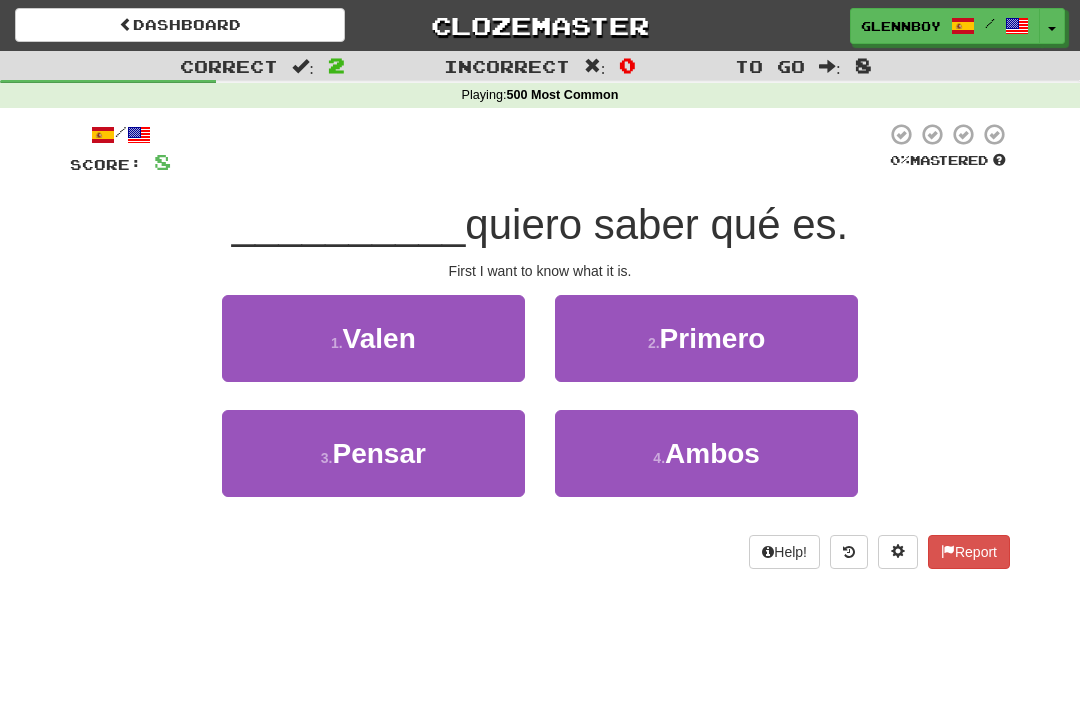 click on "2 .  Primero" at bounding box center (706, 338) 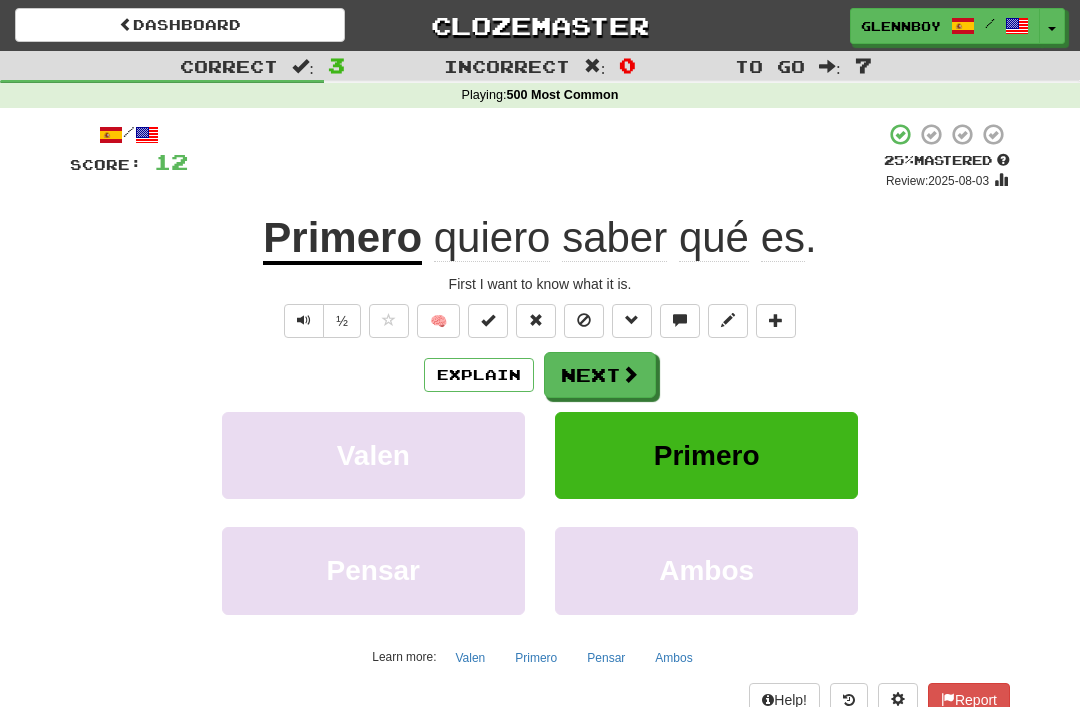 click at bounding box center (584, 320) 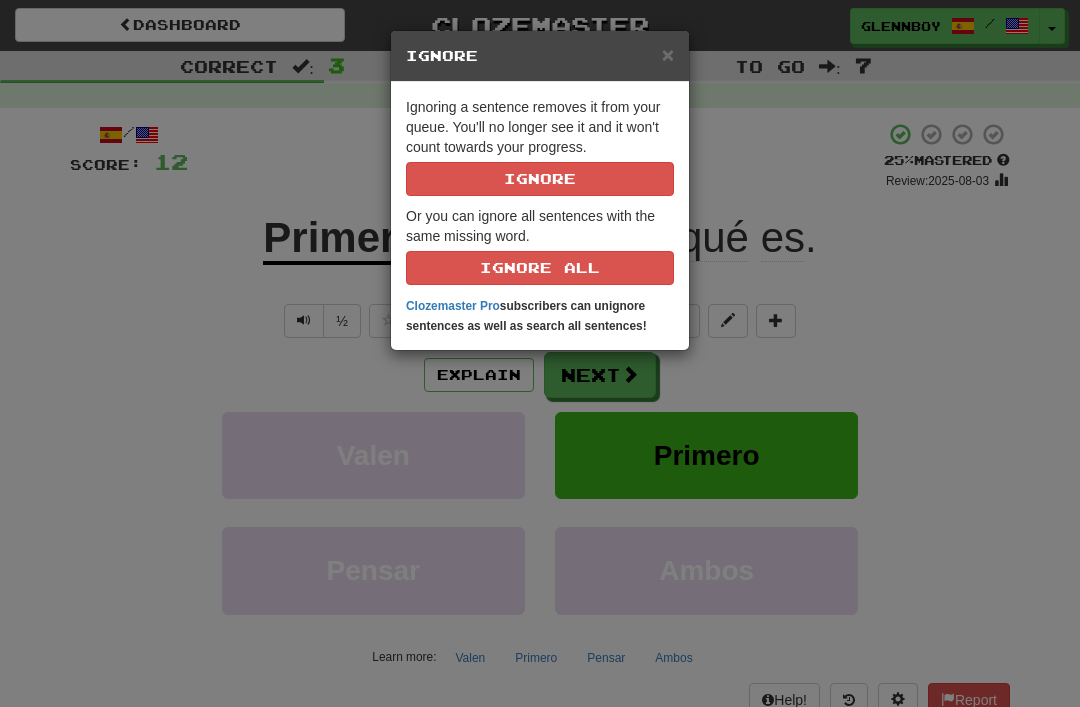 click on "Ignore" at bounding box center (540, 179) 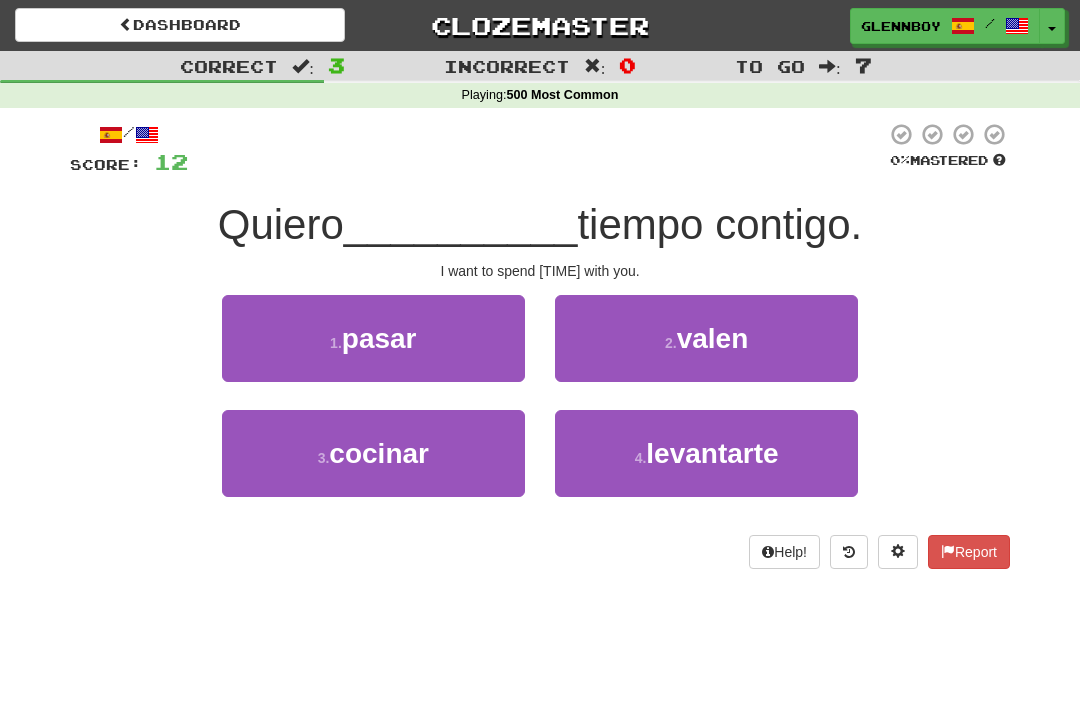 click on "pasar" at bounding box center (379, 338) 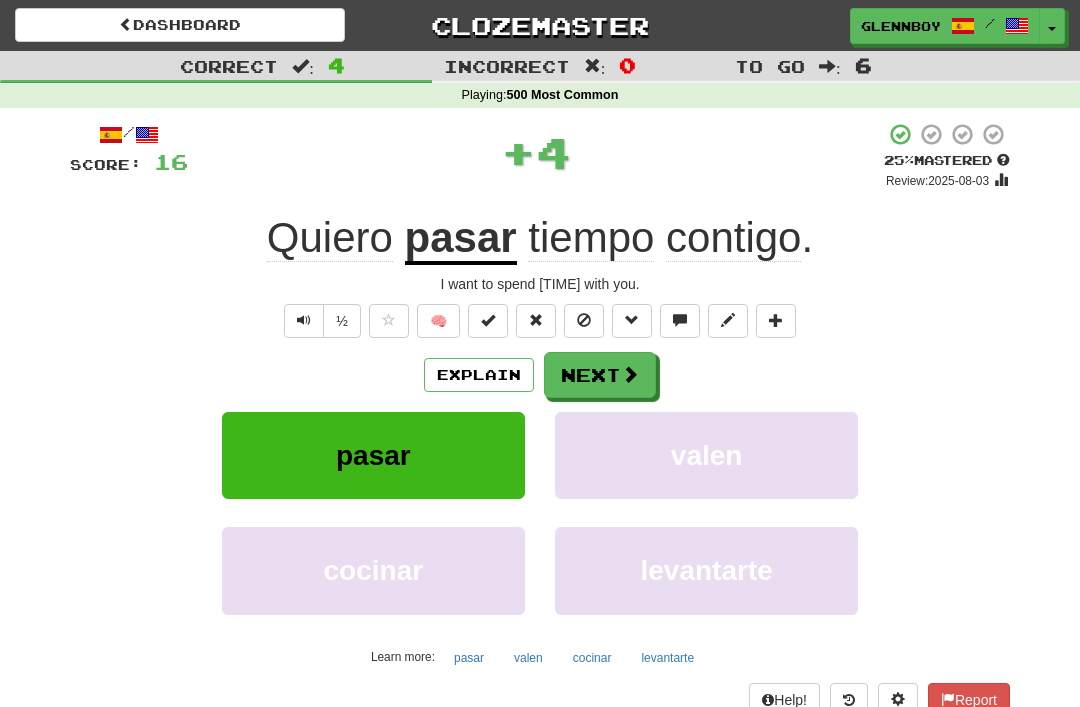 click at bounding box center (584, 320) 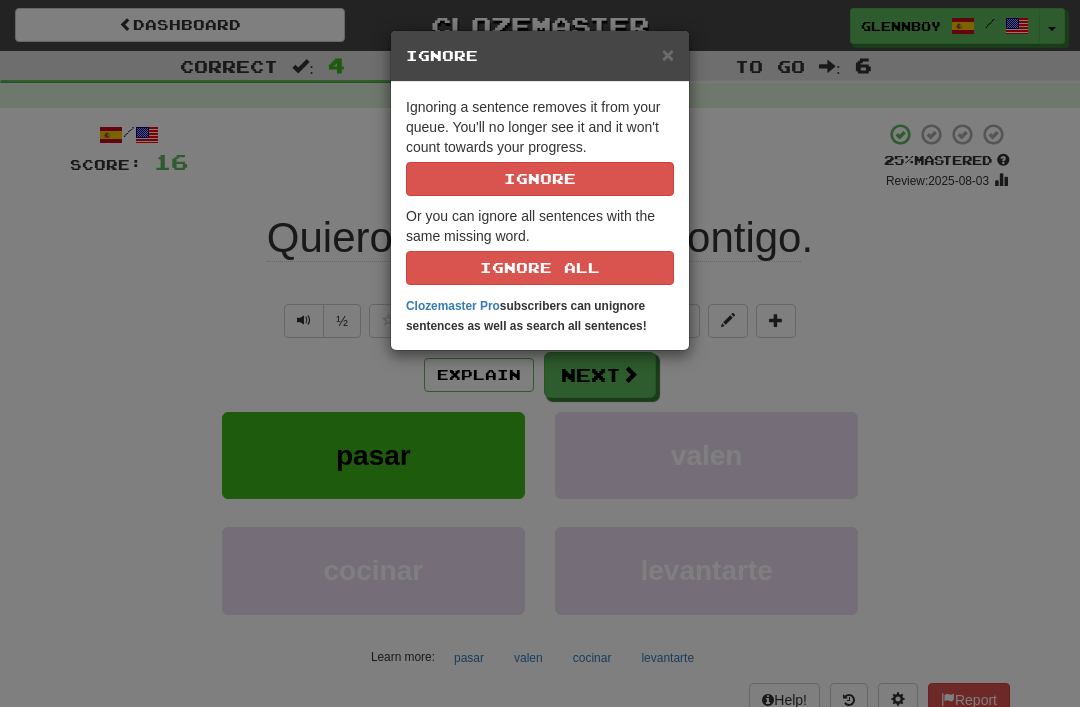 click on "Ignore" at bounding box center [540, 179] 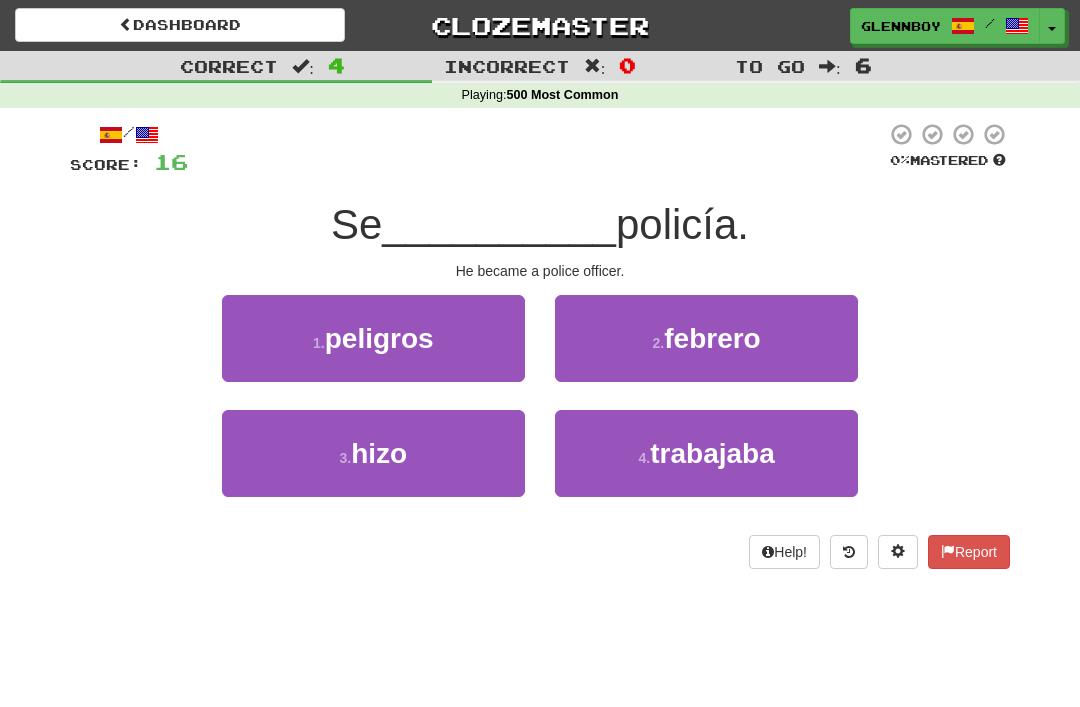 click on "hizo" at bounding box center [379, 453] 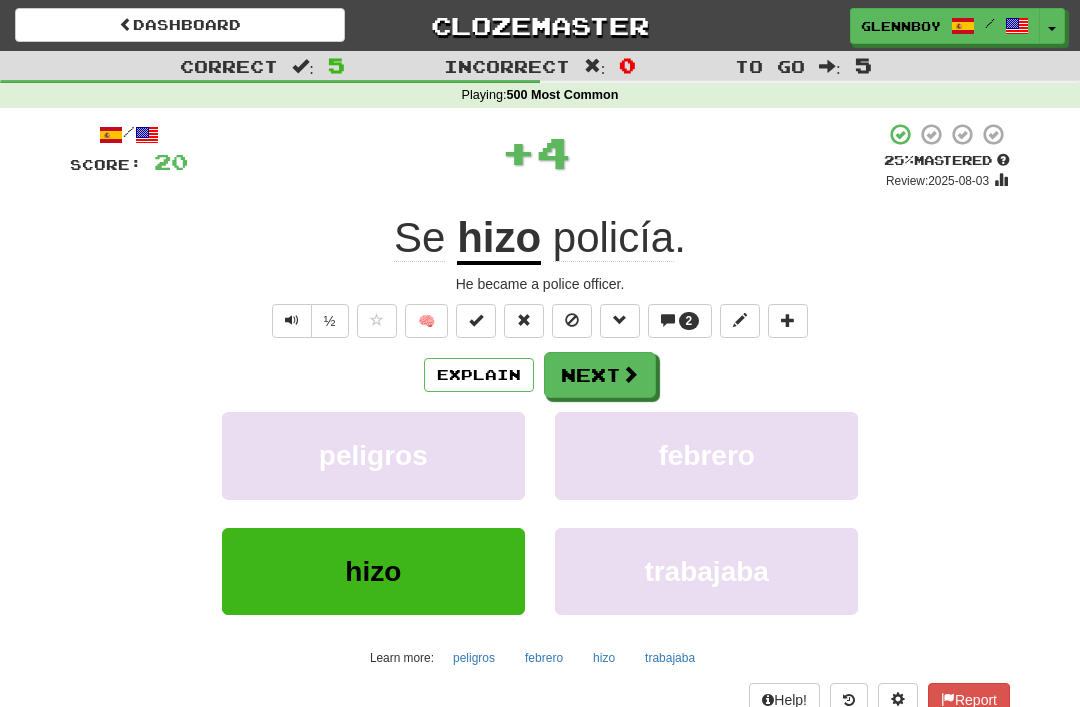 click on "2" at bounding box center [680, 321] 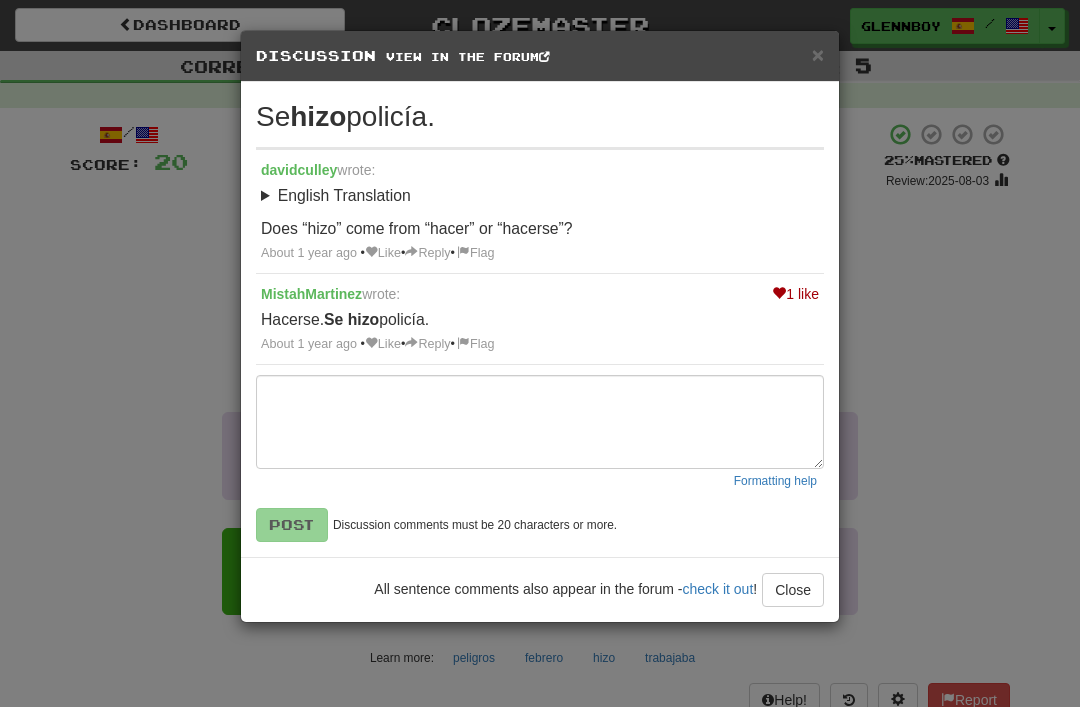 click on "×" at bounding box center [818, 54] 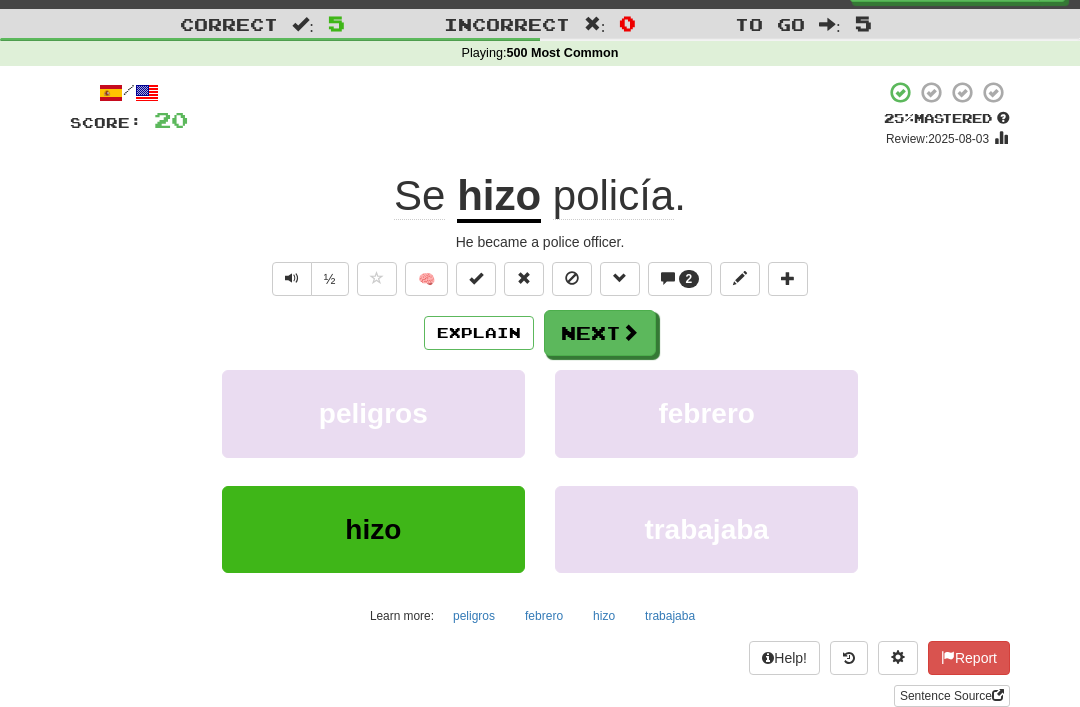 scroll, scrollTop: 42, scrollLeft: 0, axis: vertical 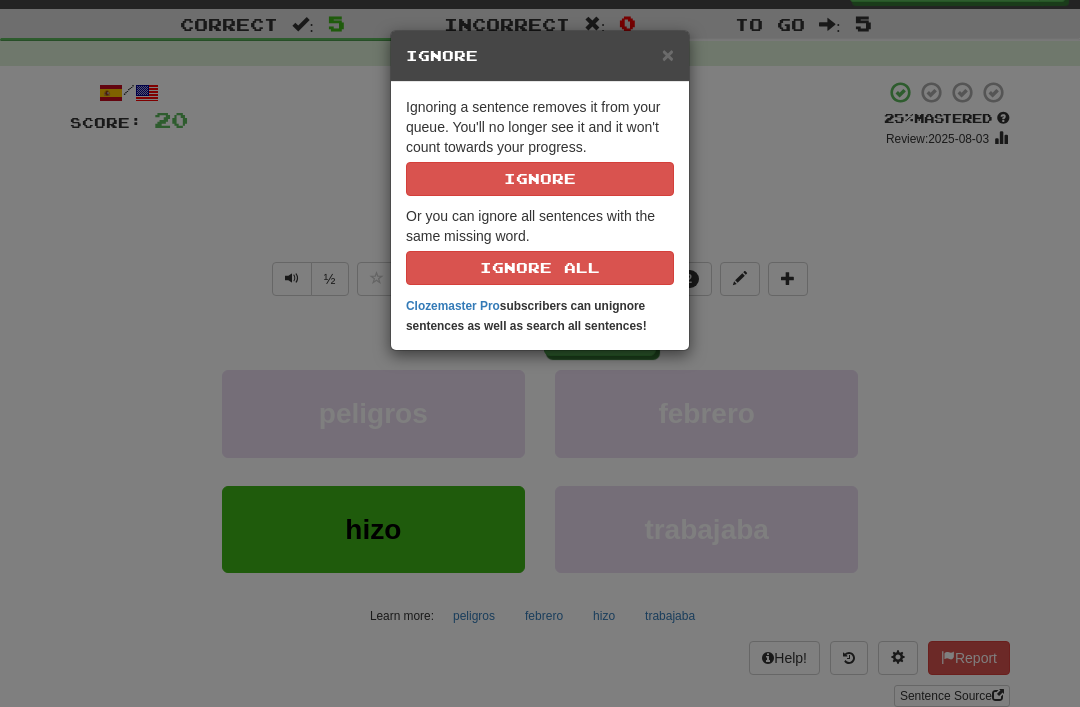 click on "Ignore" at bounding box center [540, 179] 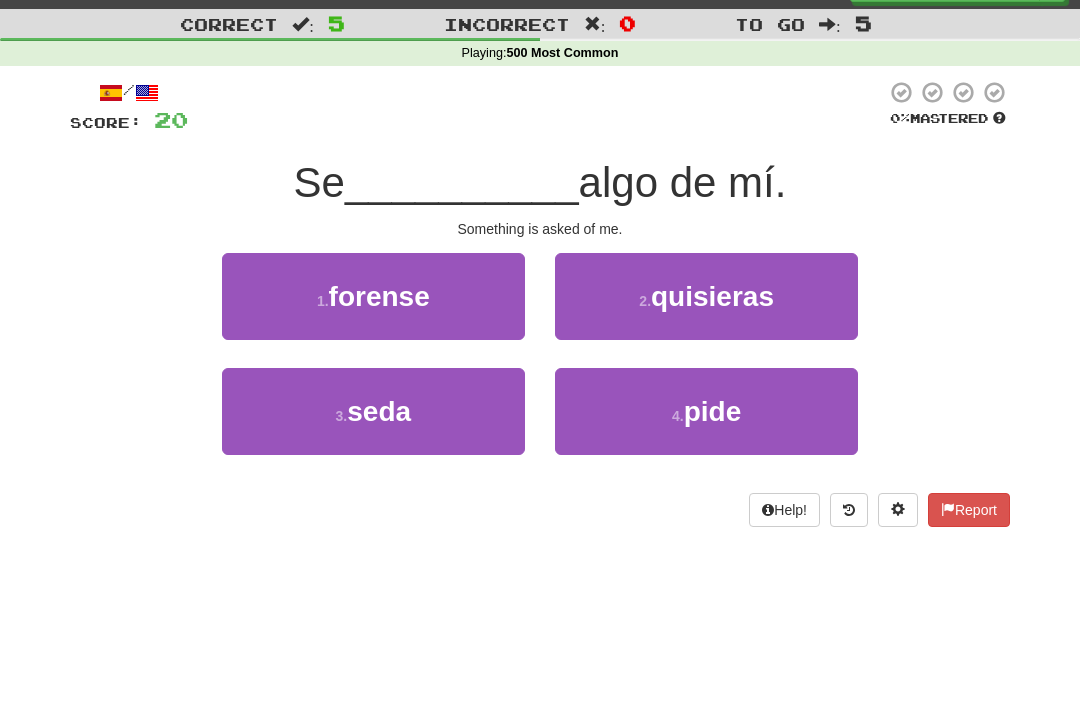 click on "4 .  pide" at bounding box center [706, 411] 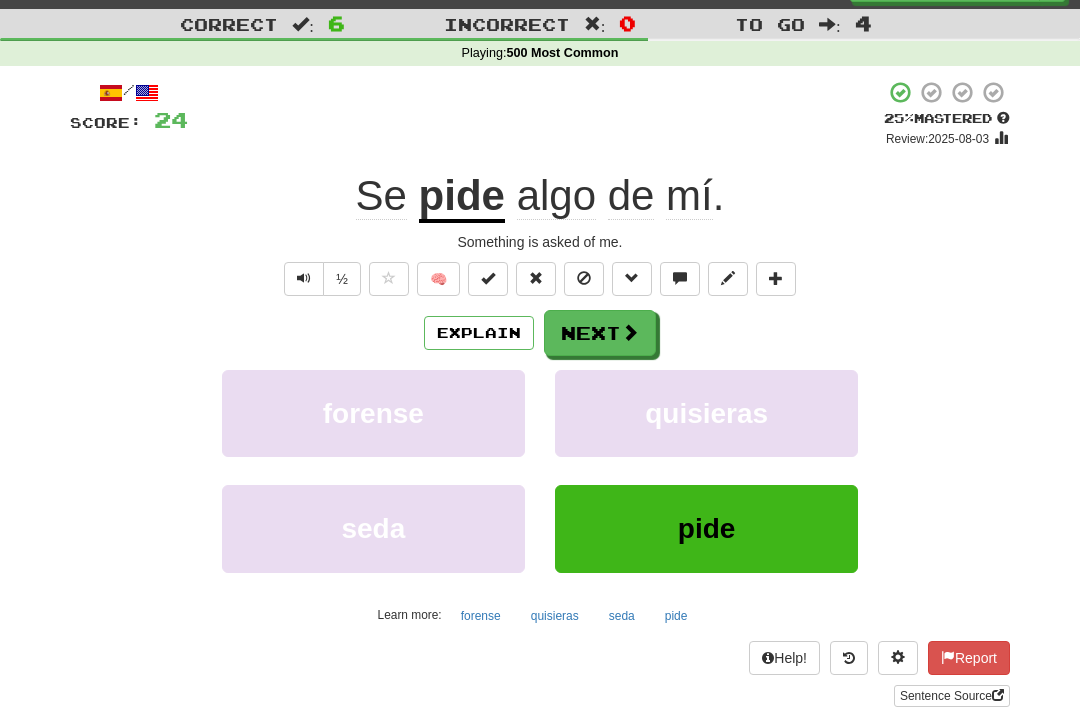 click at bounding box center (584, 278) 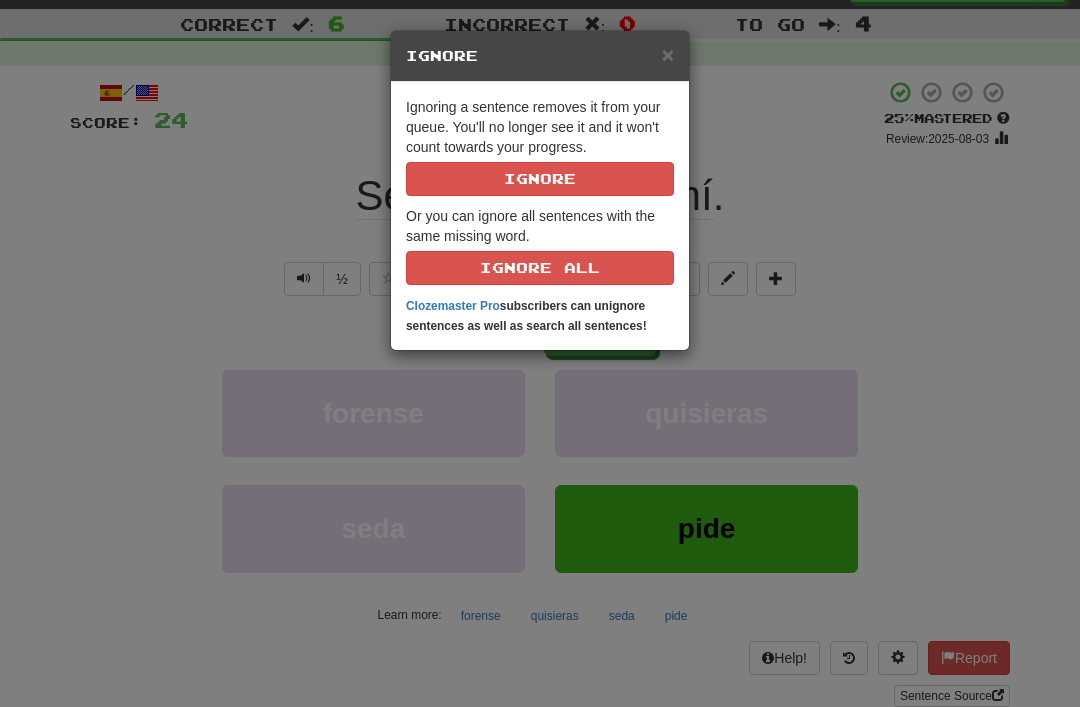 click on "Ignore" at bounding box center [540, 179] 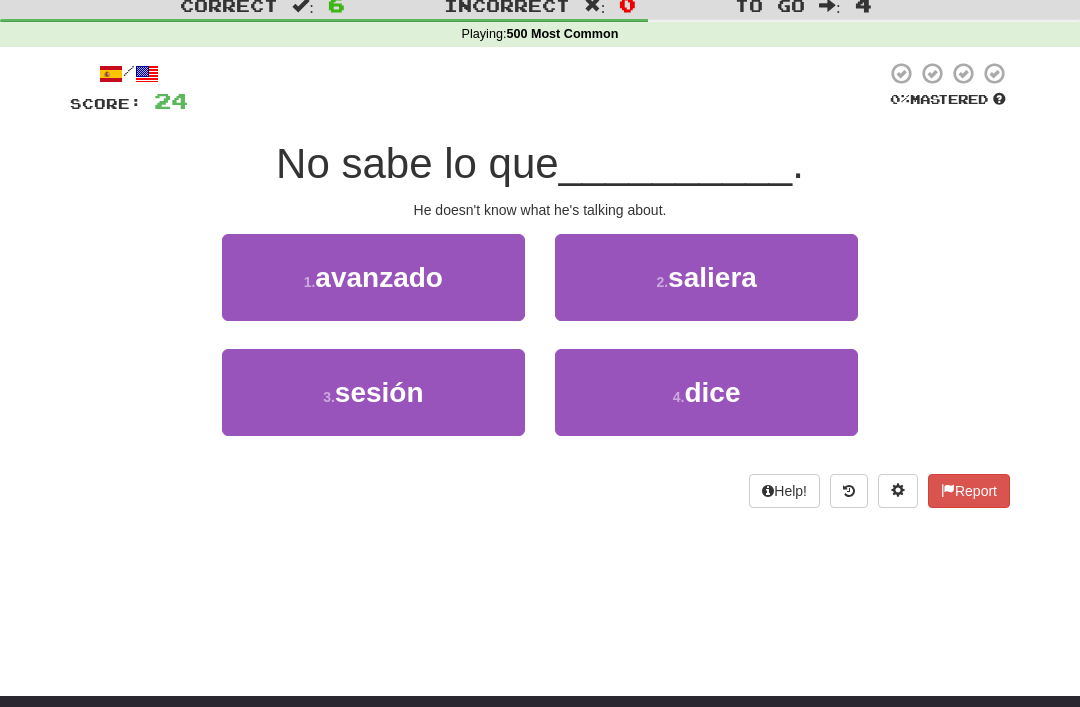 scroll, scrollTop: 61, scrollLeft: 0, axis: vertical 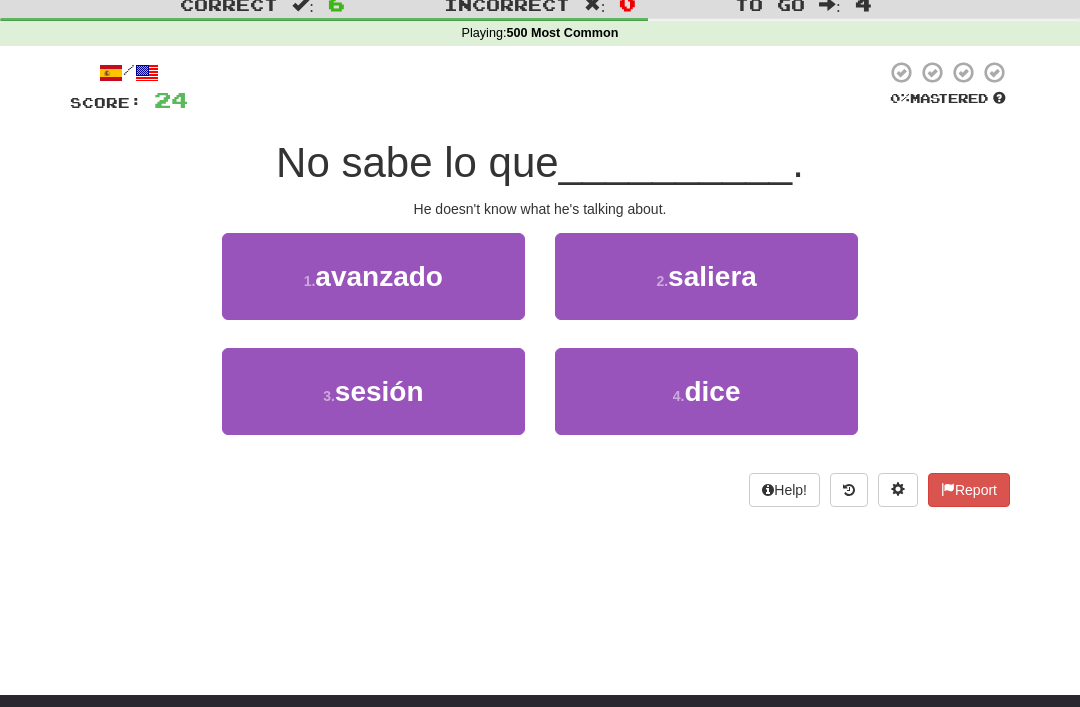 click on "4 .  dice" at bounding box center [706, 392] 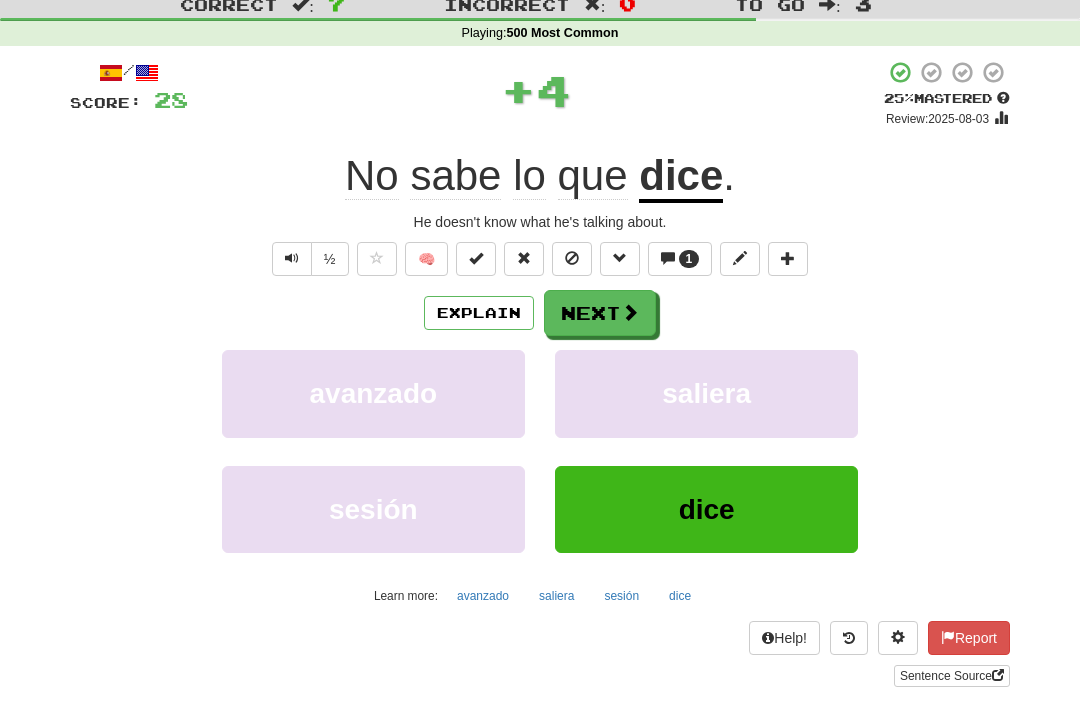 scroll, scrollTop: 62, scrollLeft: 0, axis: vertical 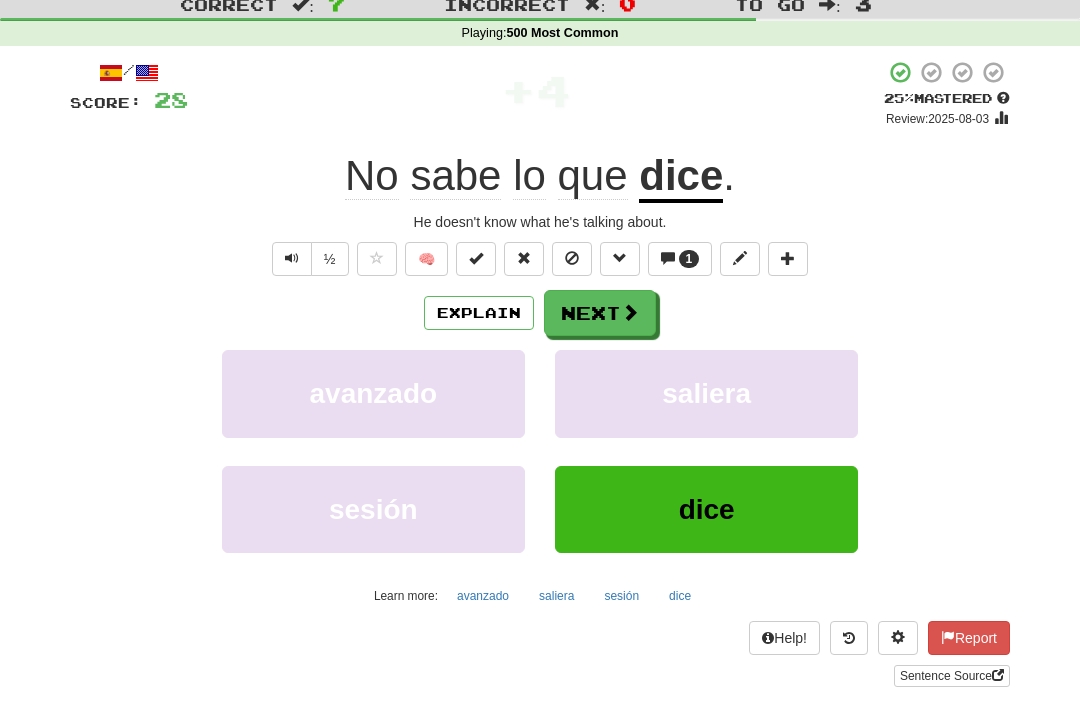 click on "1" at bounding box center [680, 259] 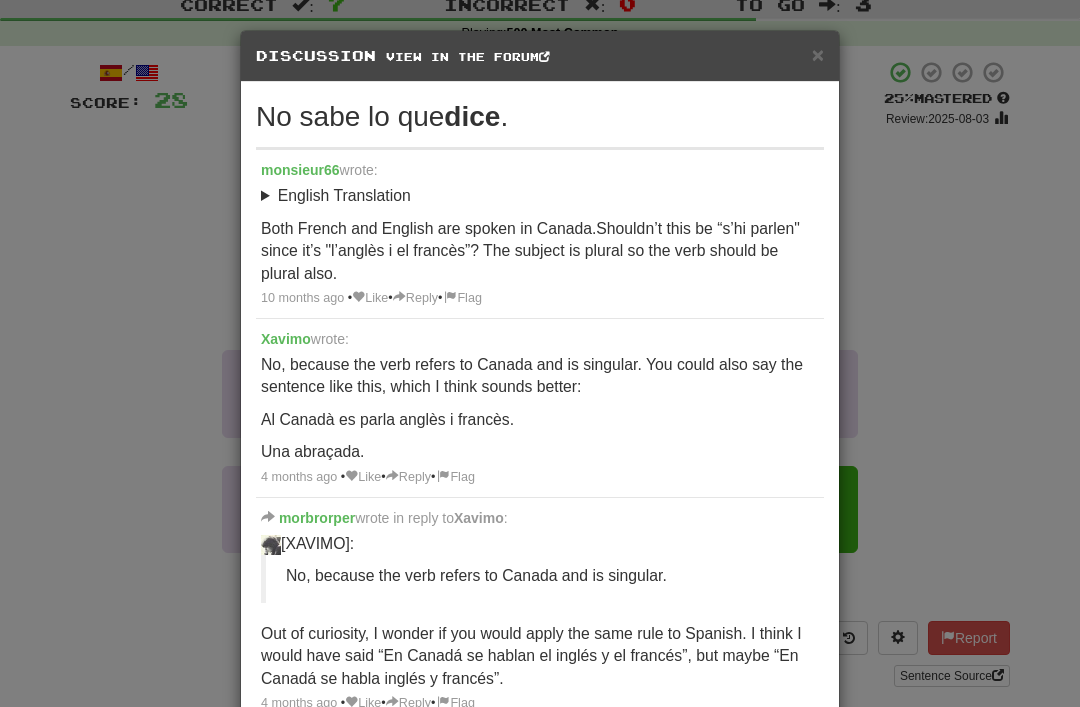 click on "×" at bounding box center (818, 54) 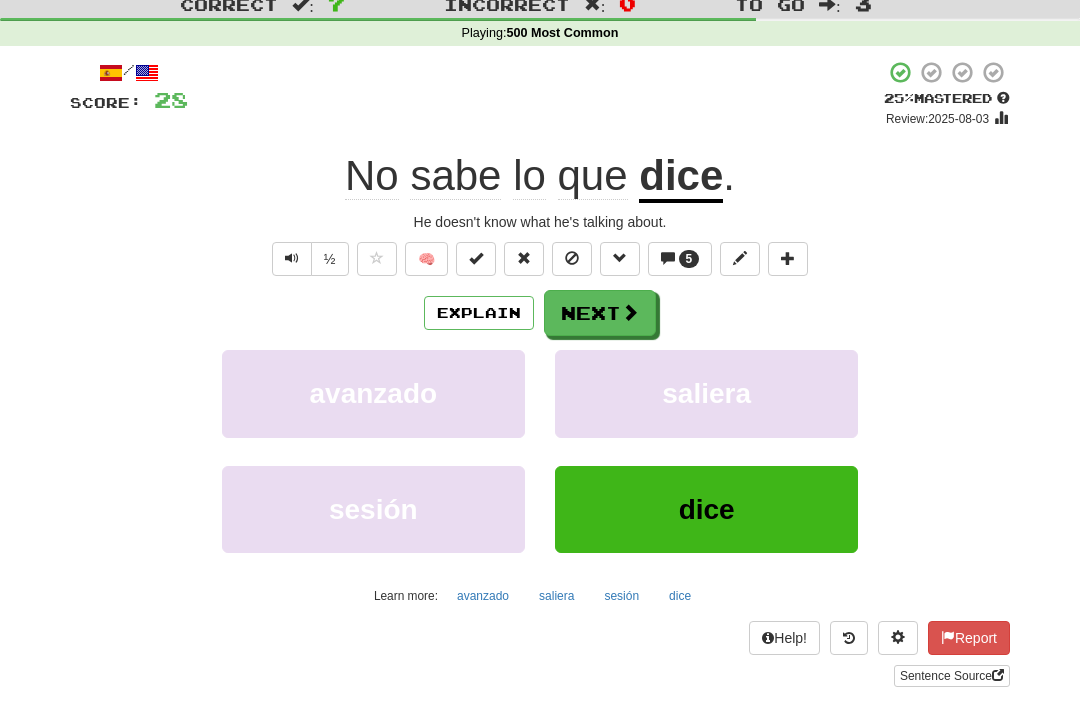 click on "5" at bounding box center (680, 259) 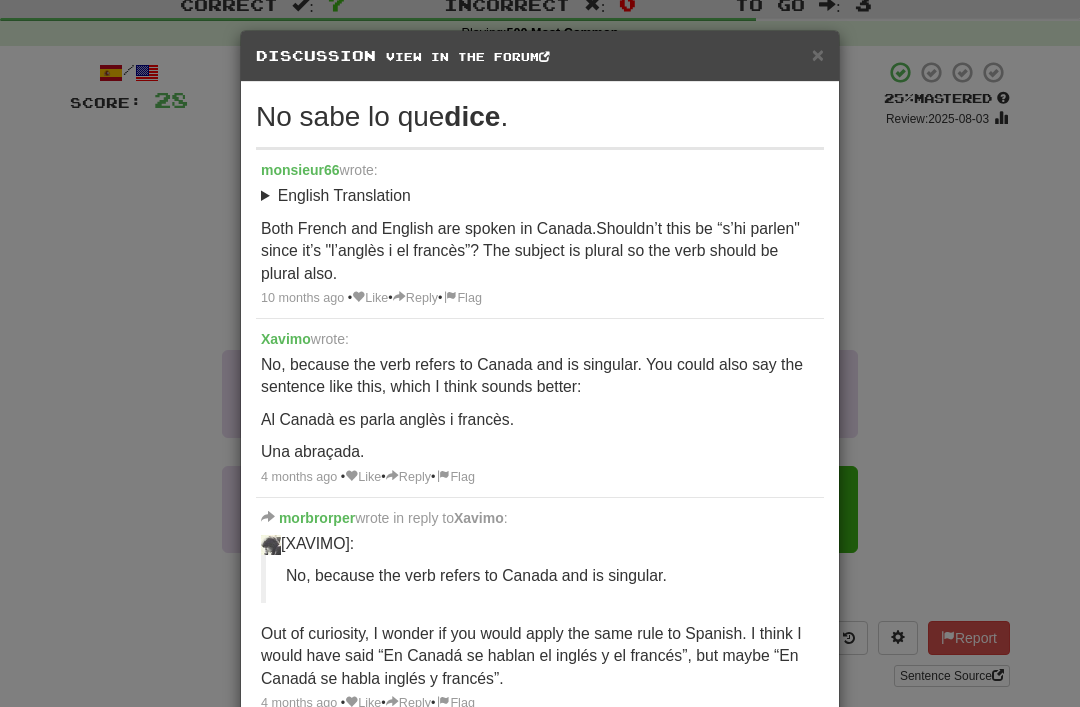 scroll, scrollTop: 0, scrollLeft: 0, axis: both 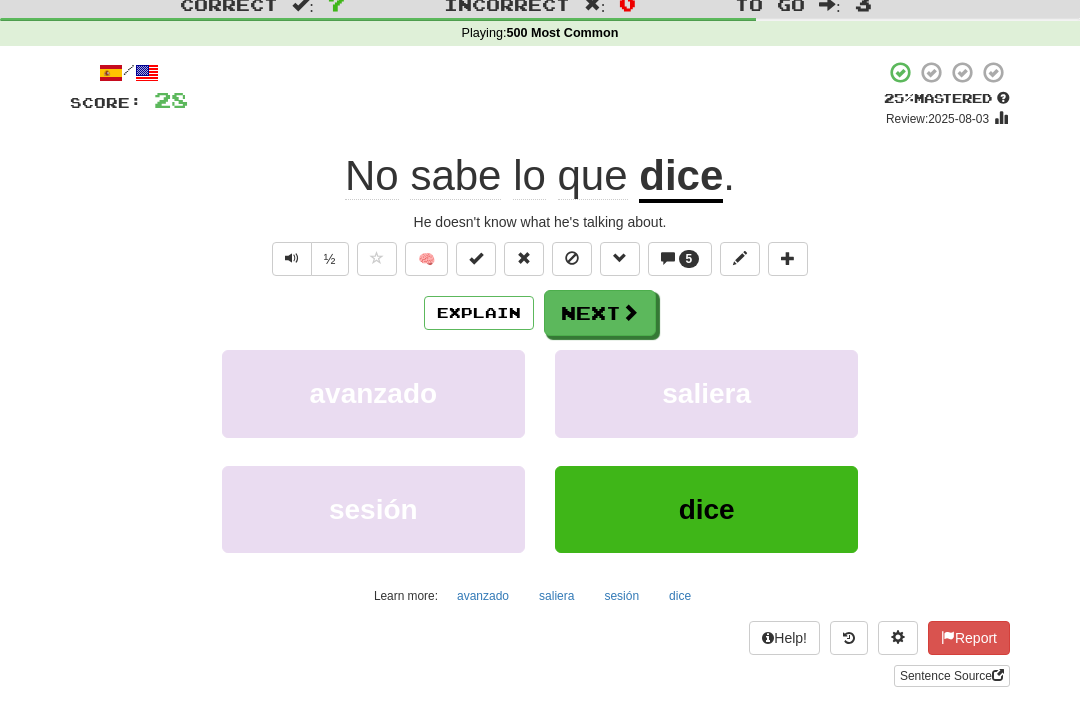 click on "Report" at bounding box center [969, 638] 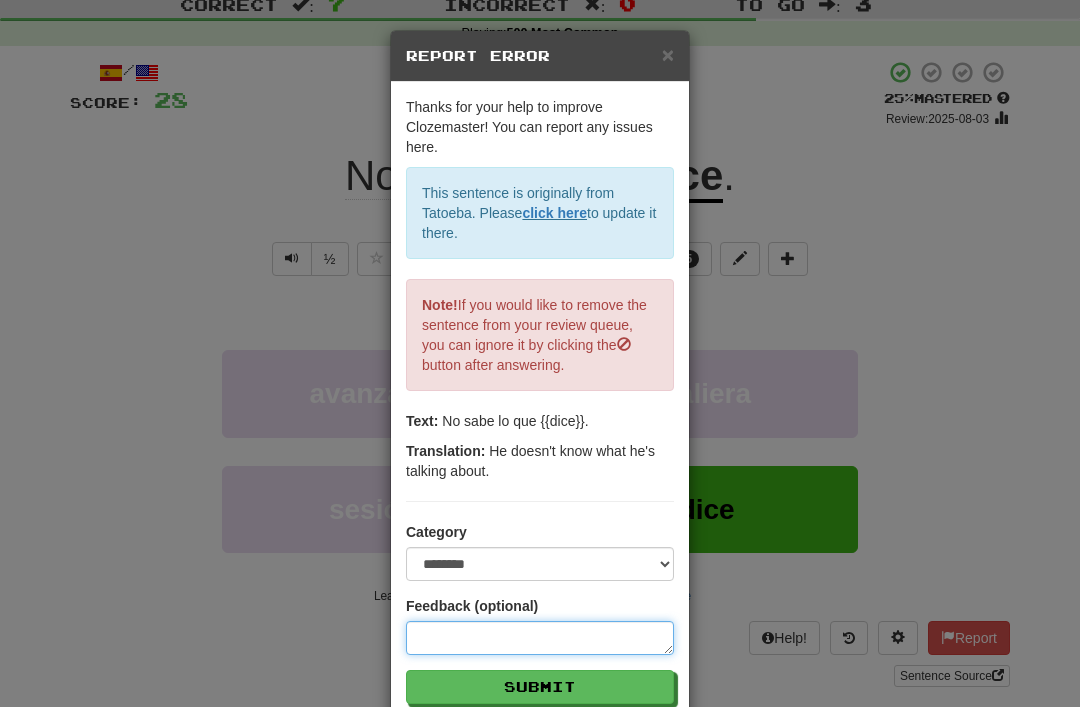 click at bounding box center [540, 638] 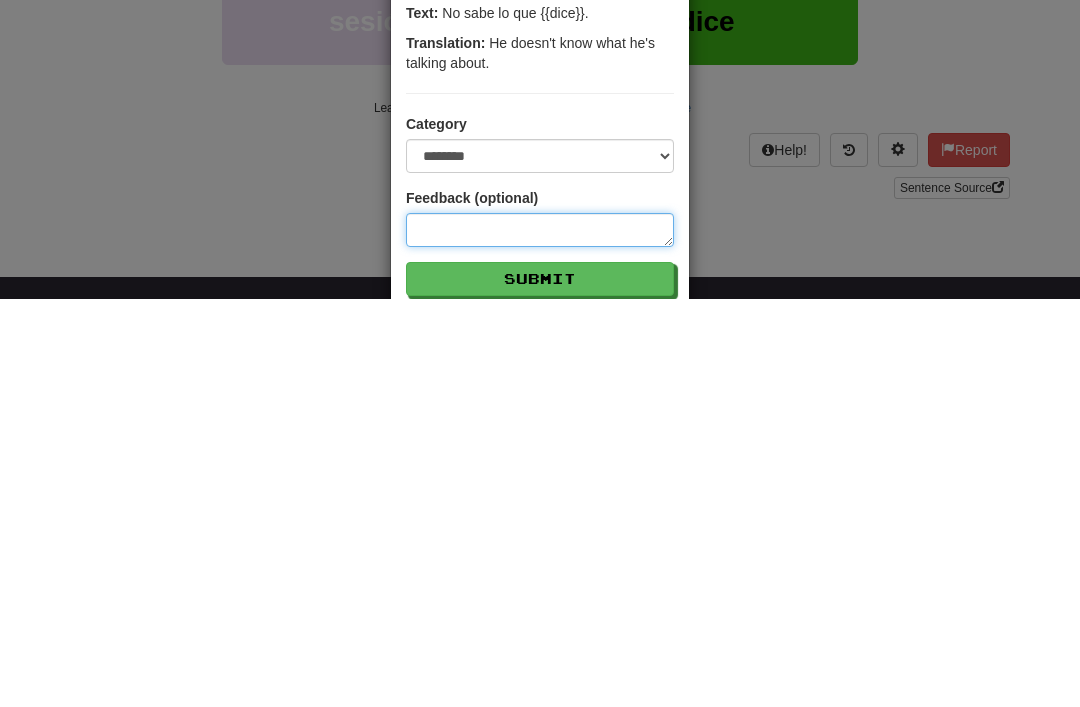 type on "*" 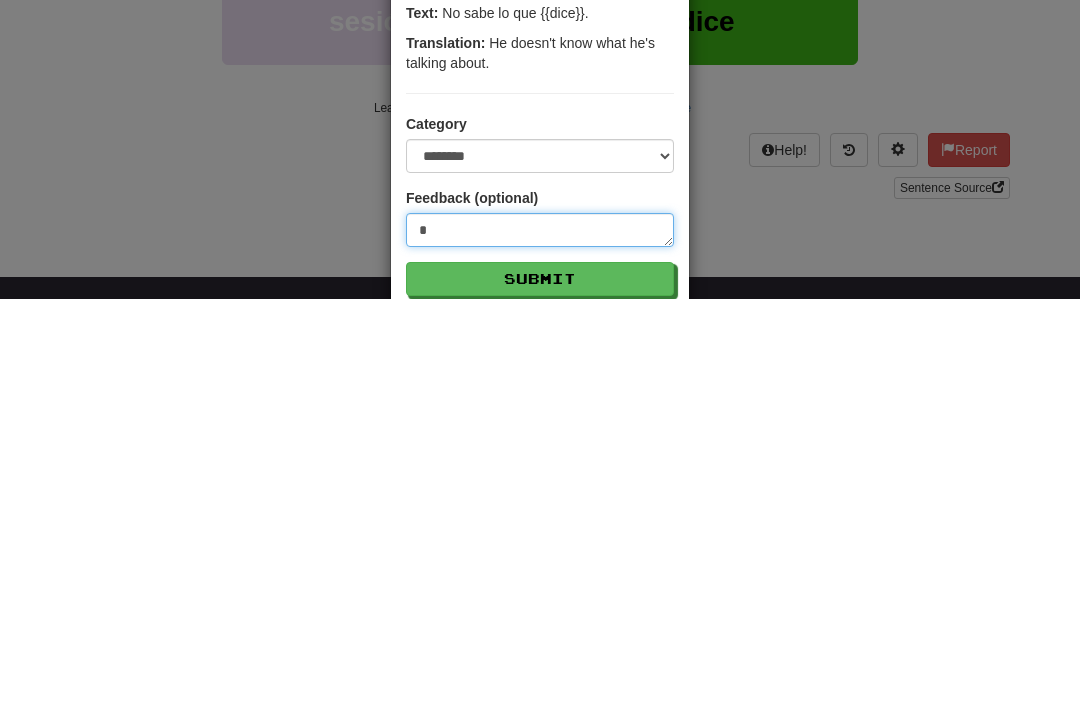 type on "**" 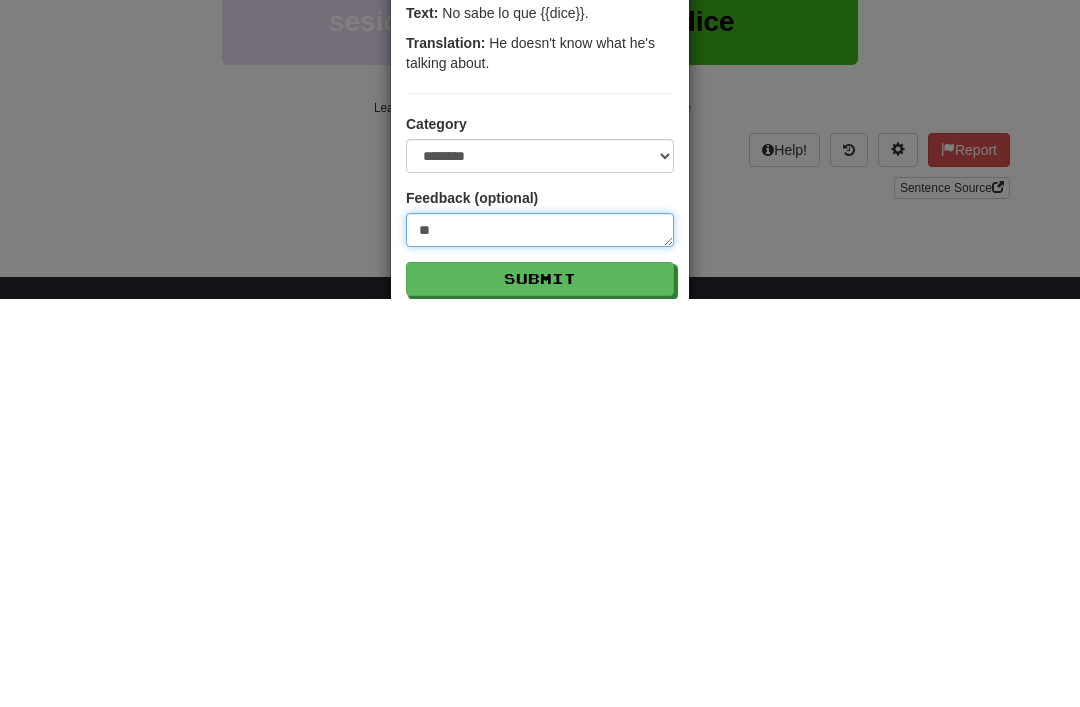 type on "***" 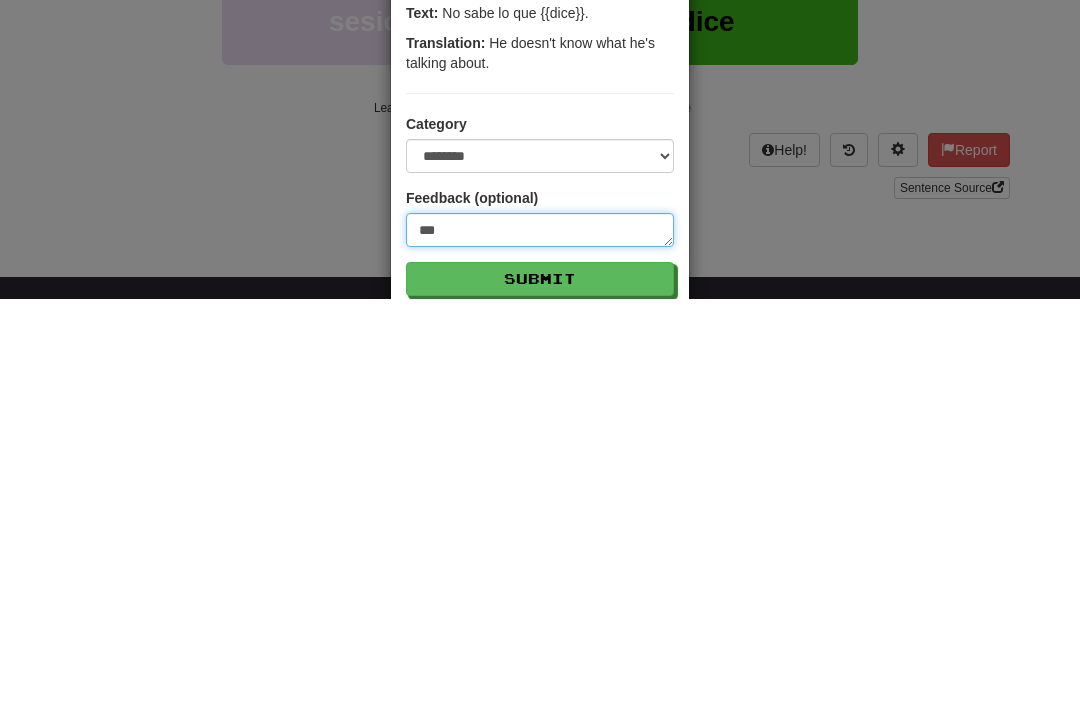 type on "***" 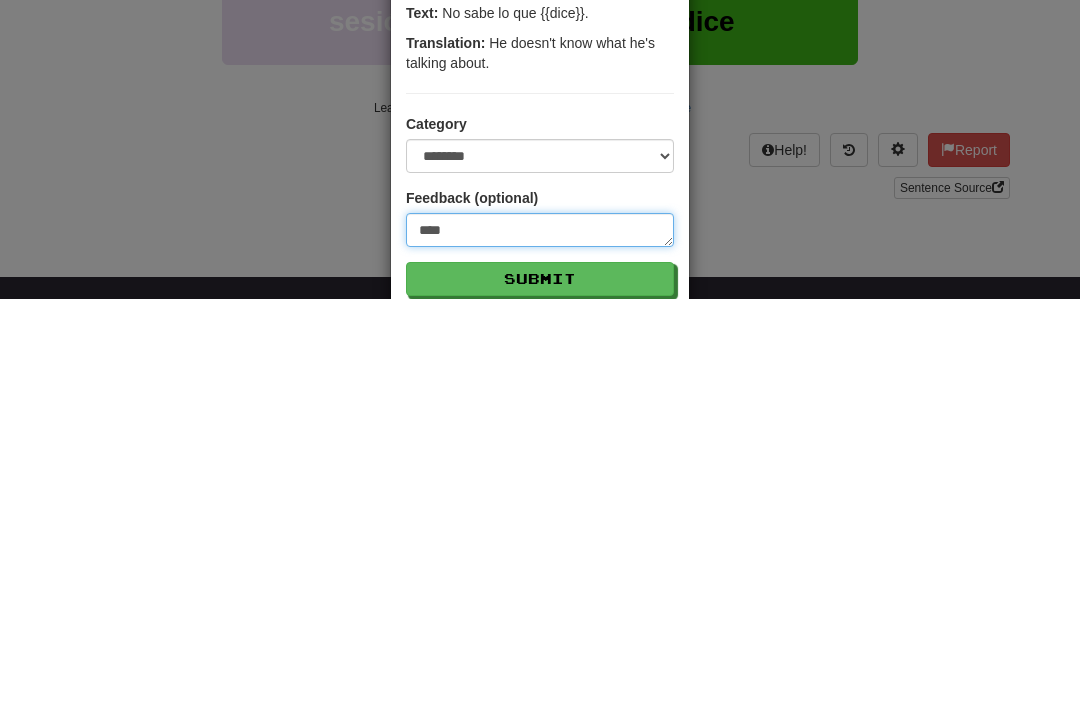 type on "*****" 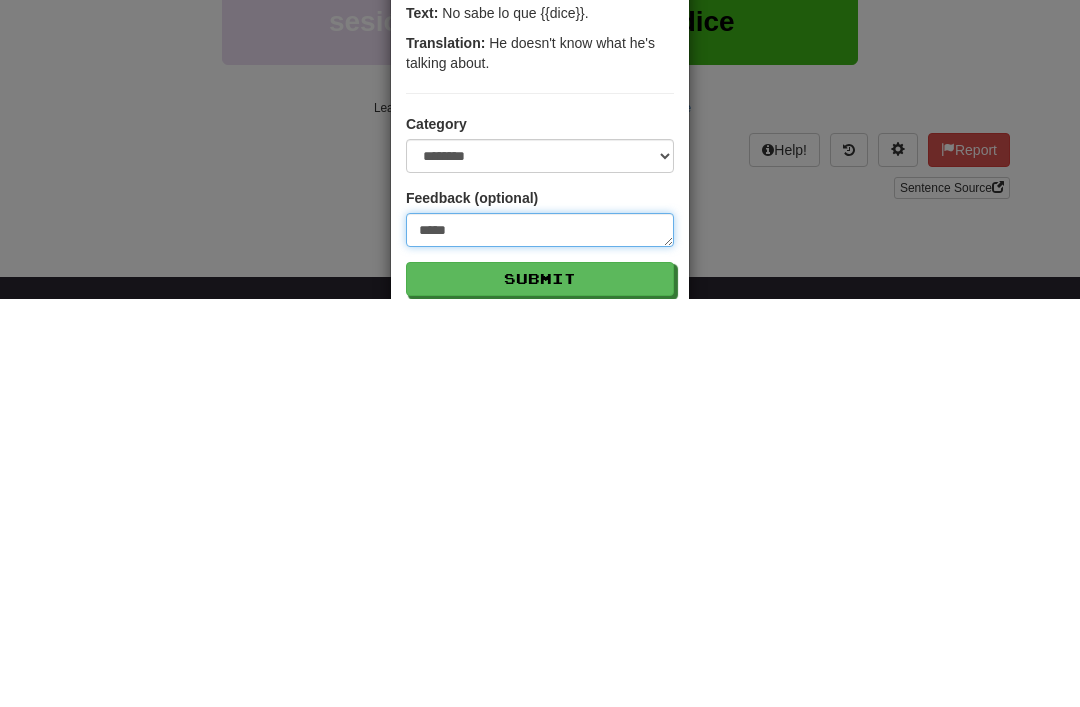 type on "******" 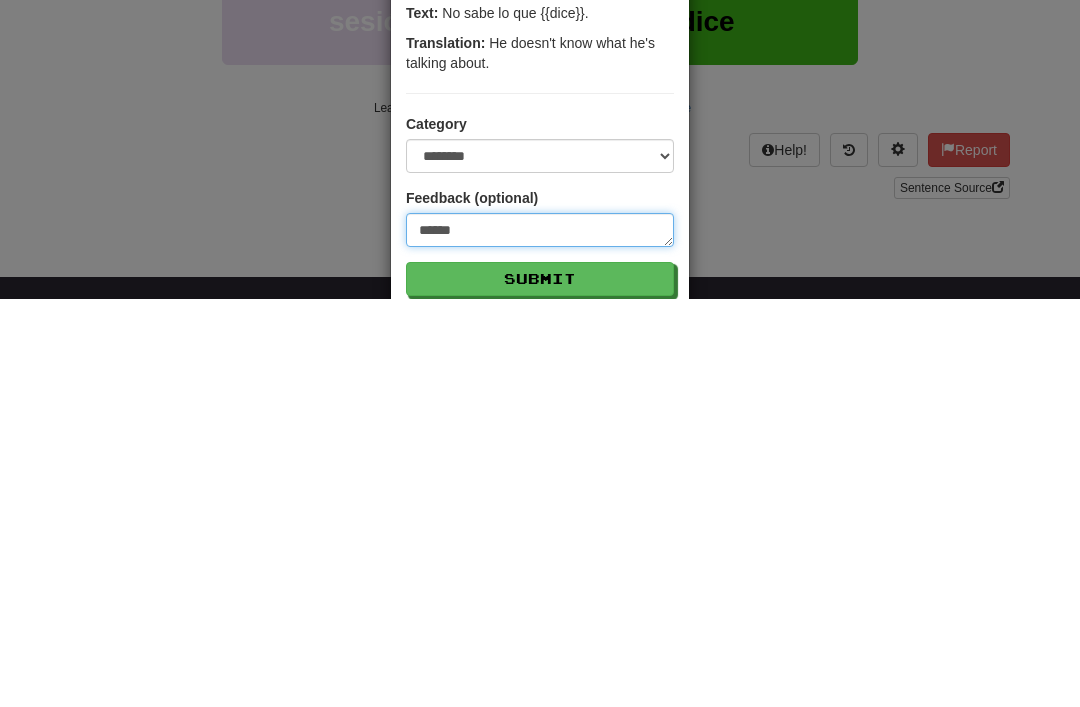type on "*******" 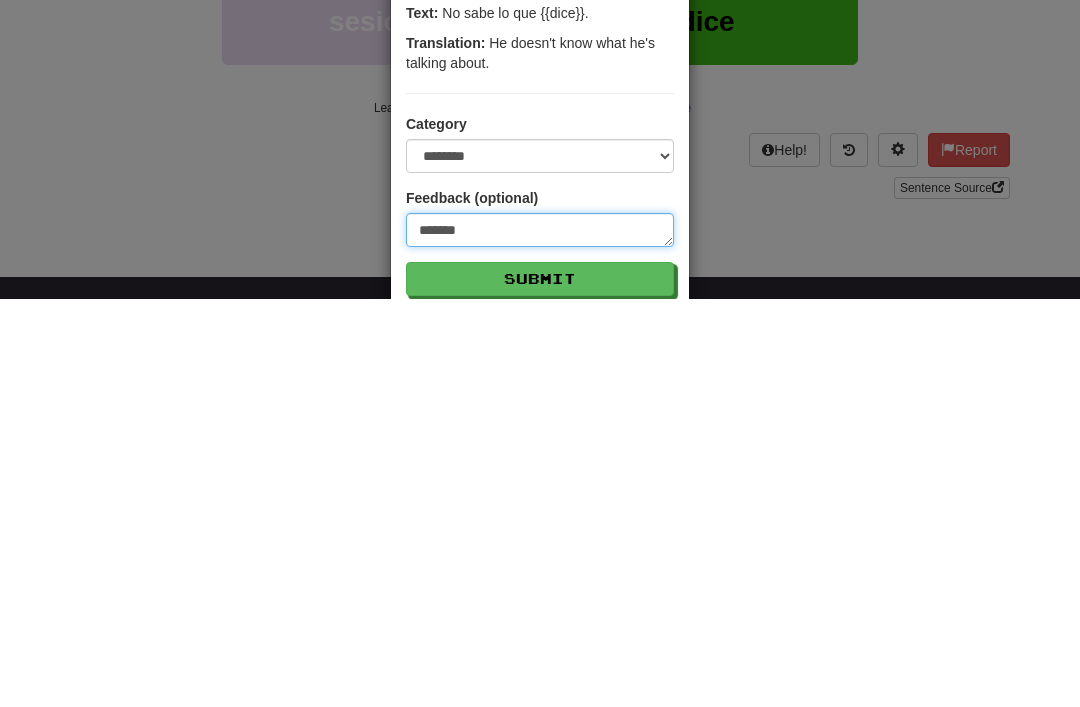 type on "********" 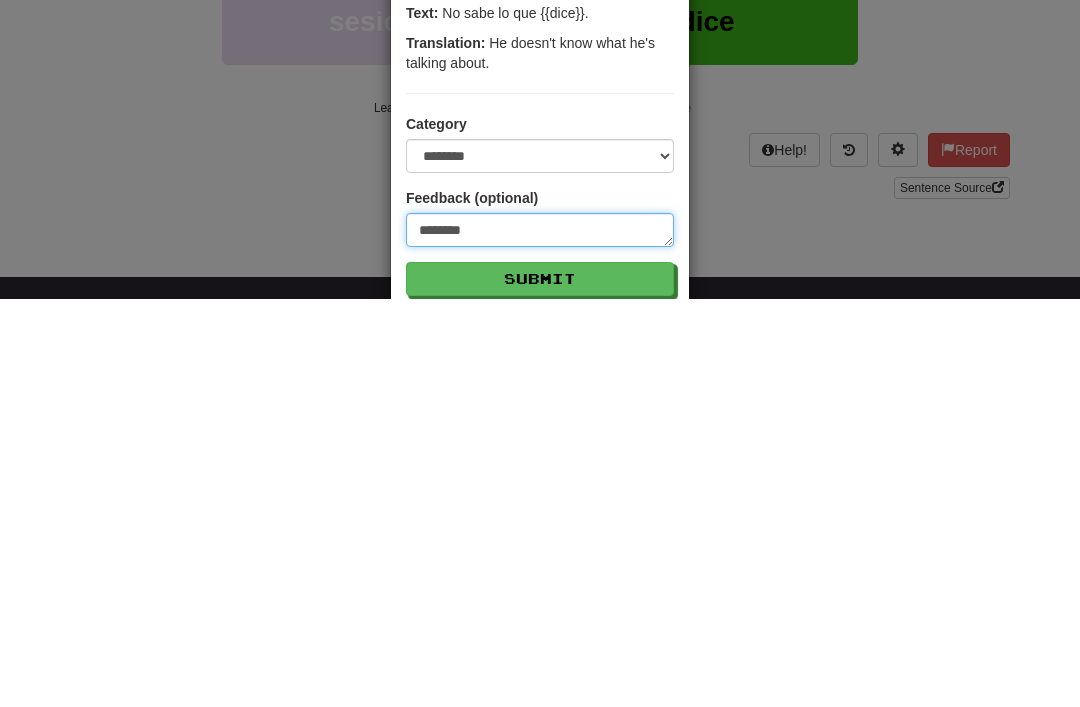 type on "*********" 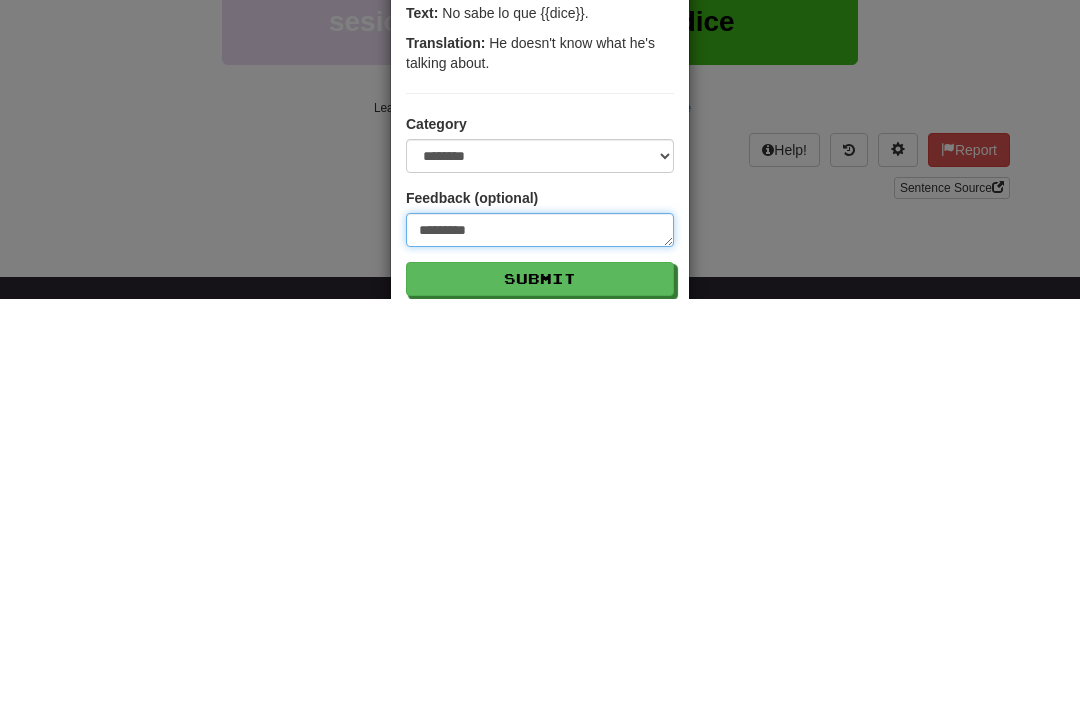 type on "**********" 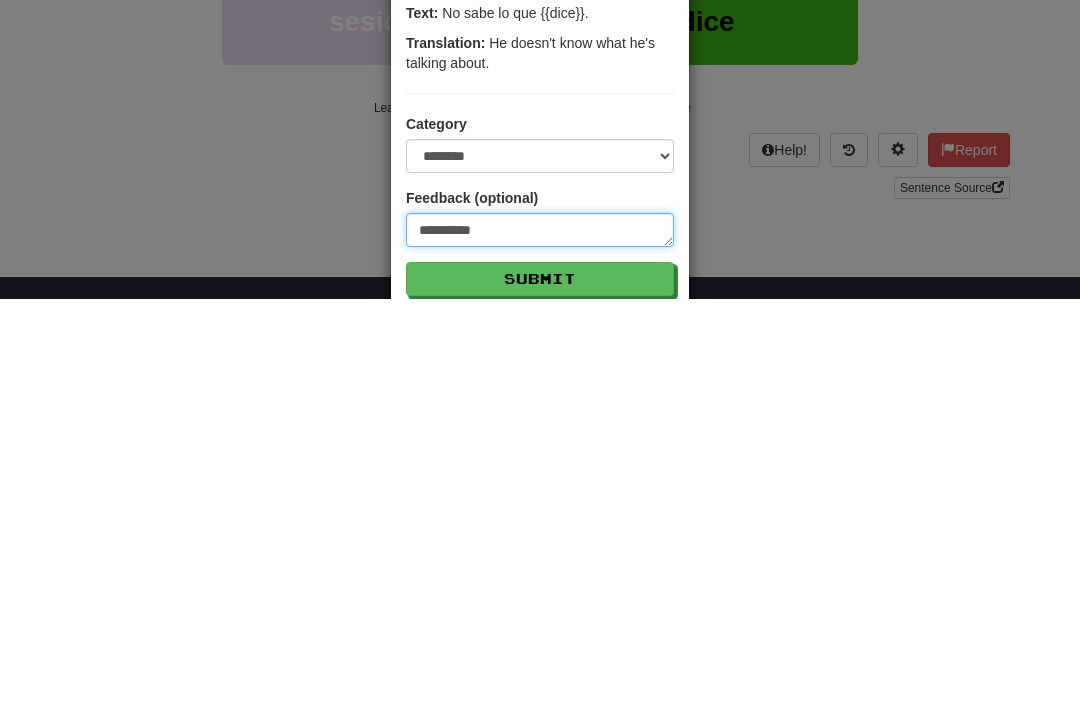 type on "**********" 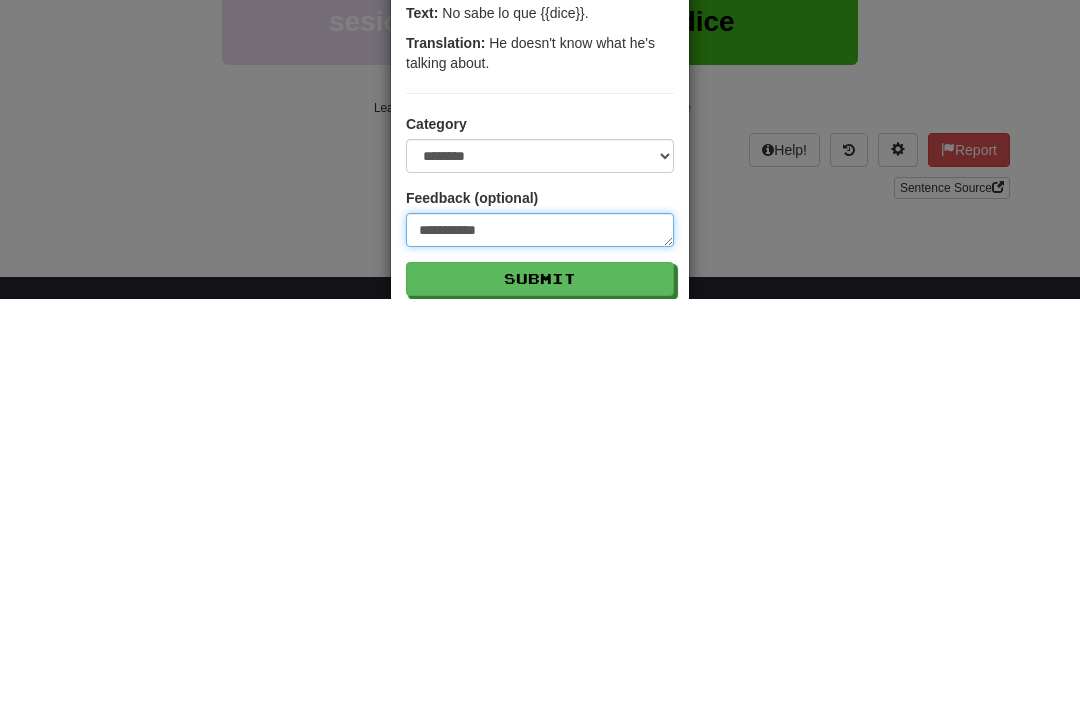 type on "**********" 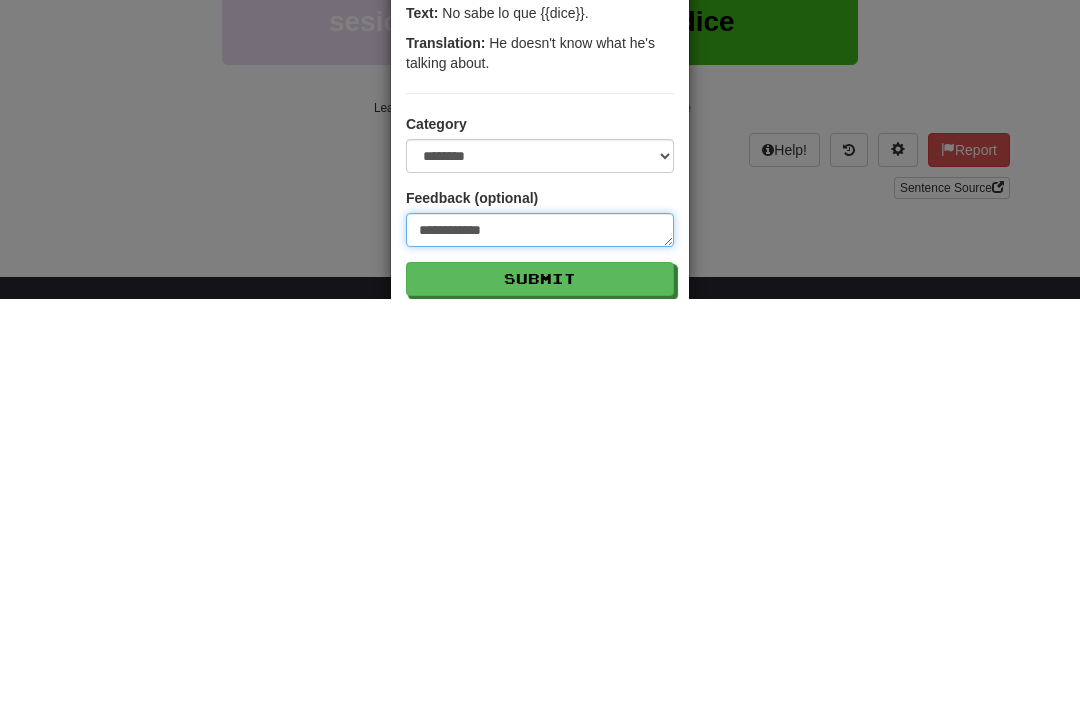 type on "**********" 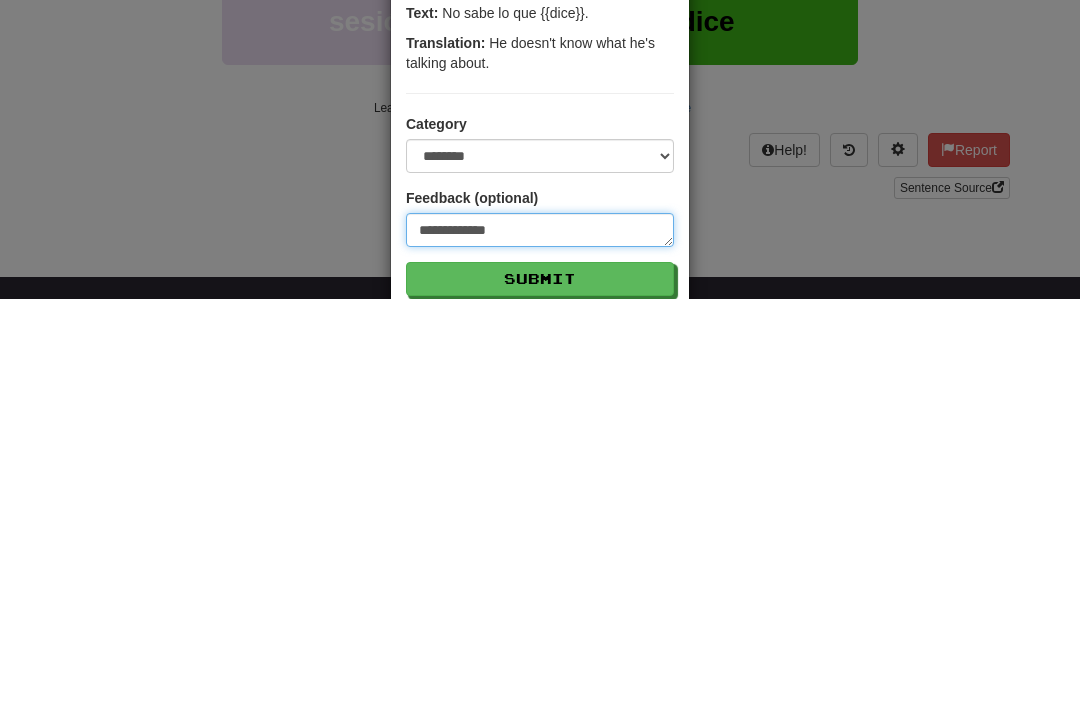 type on "**********" 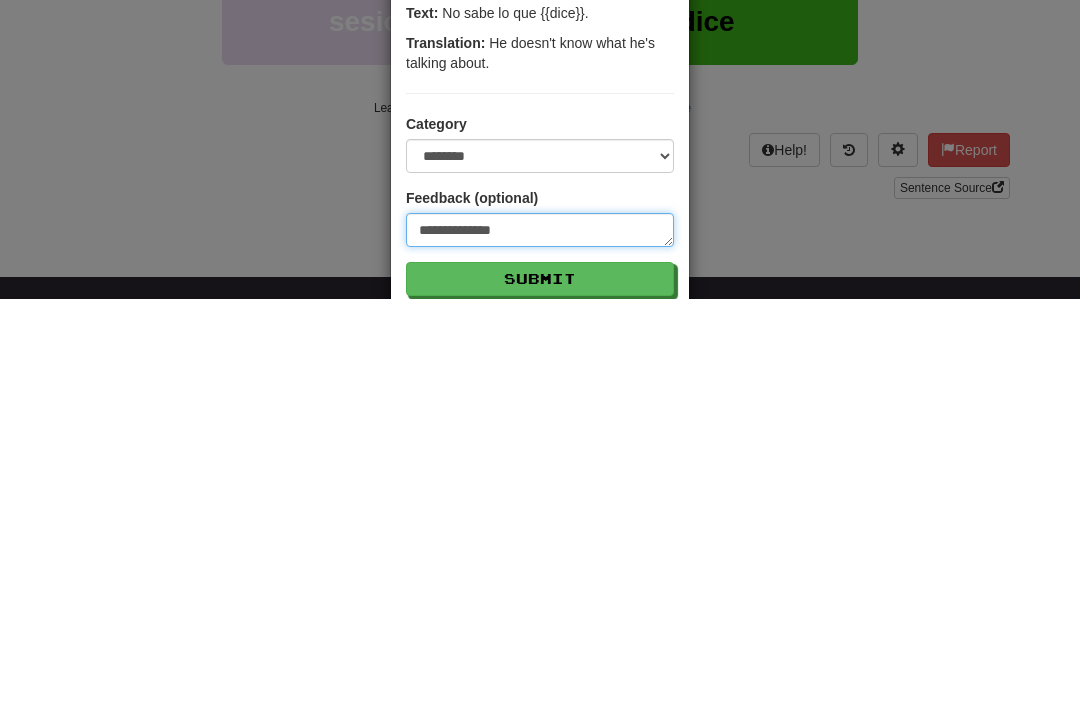 type on "**********" 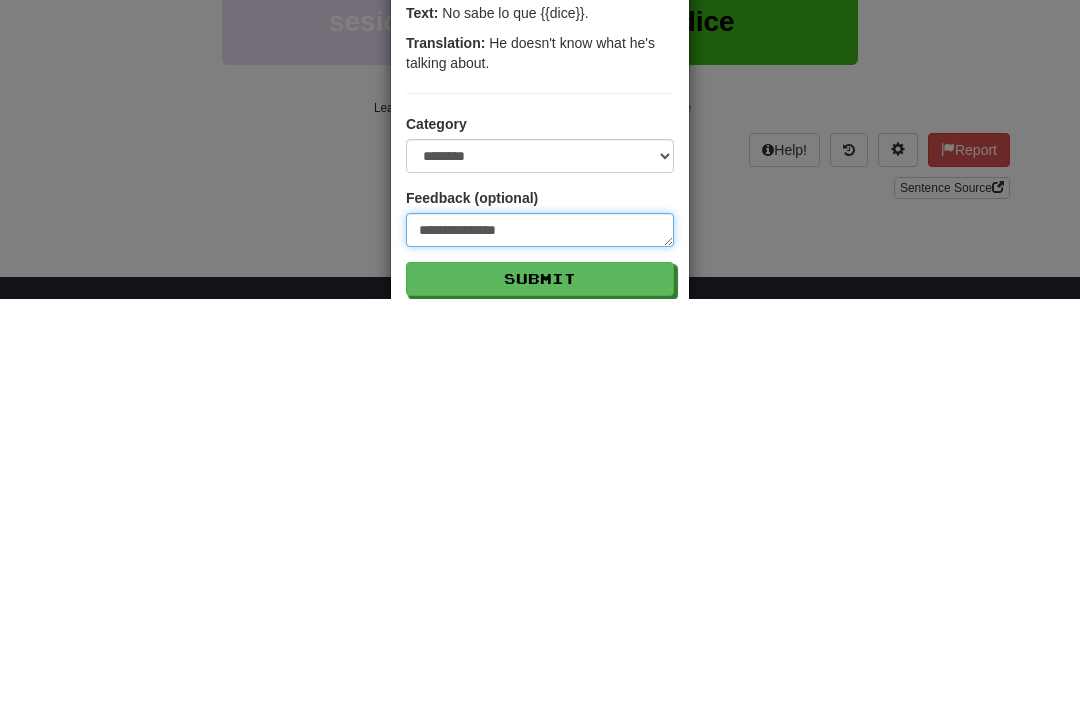 type on "**********" 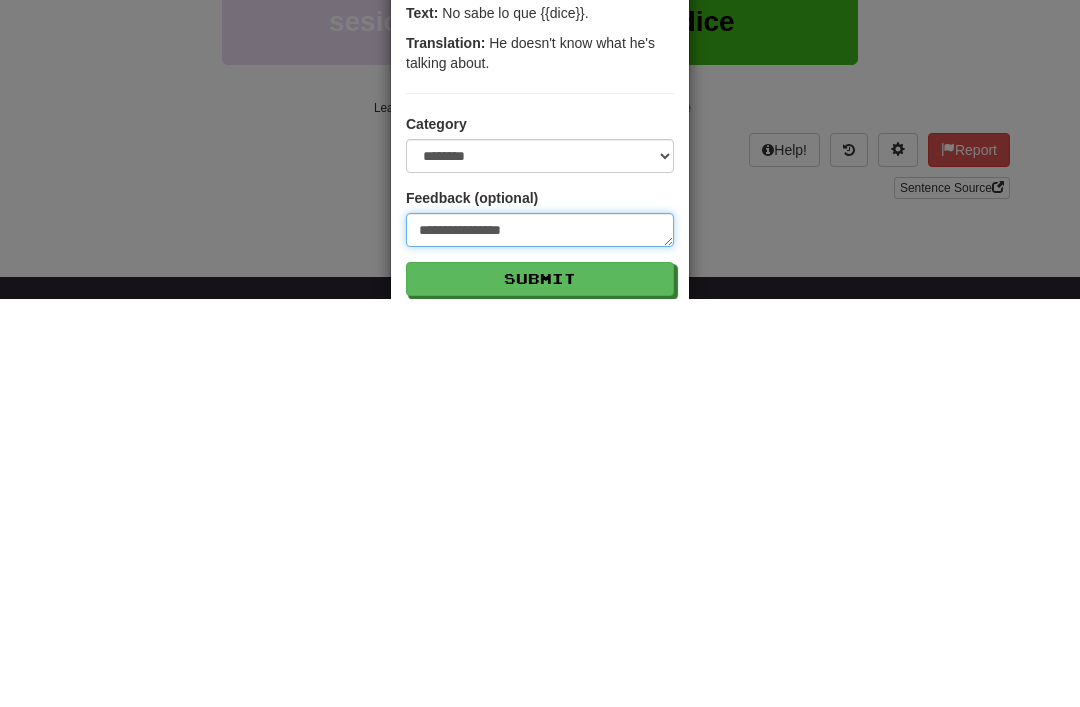 type on "**********" 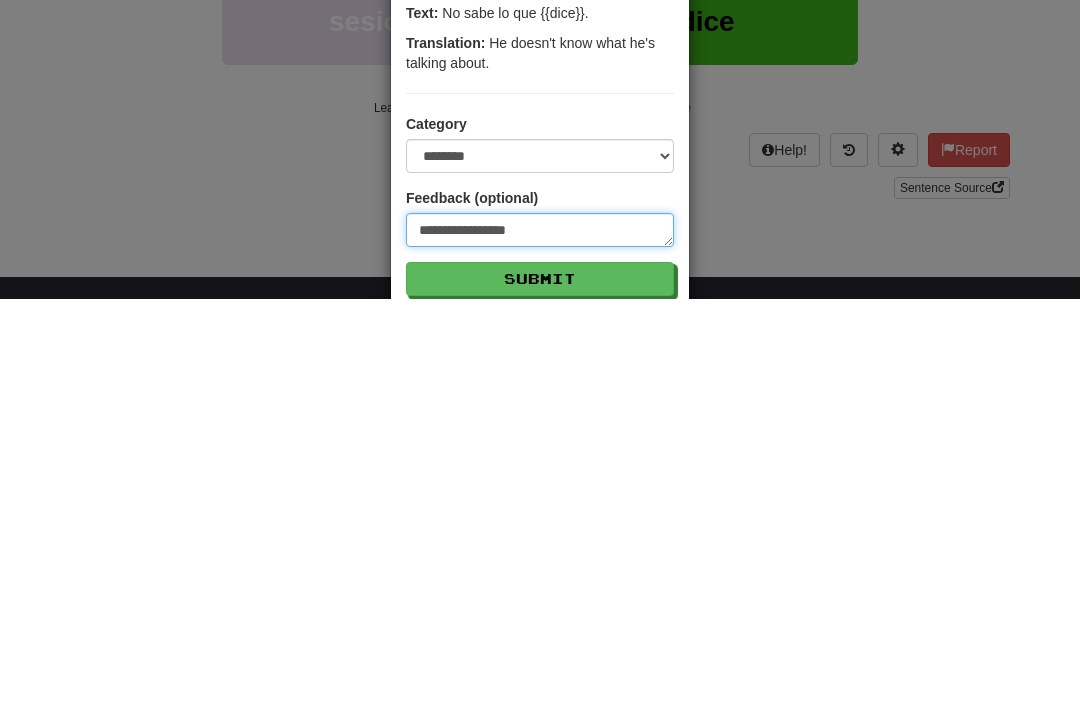 type on "**********" 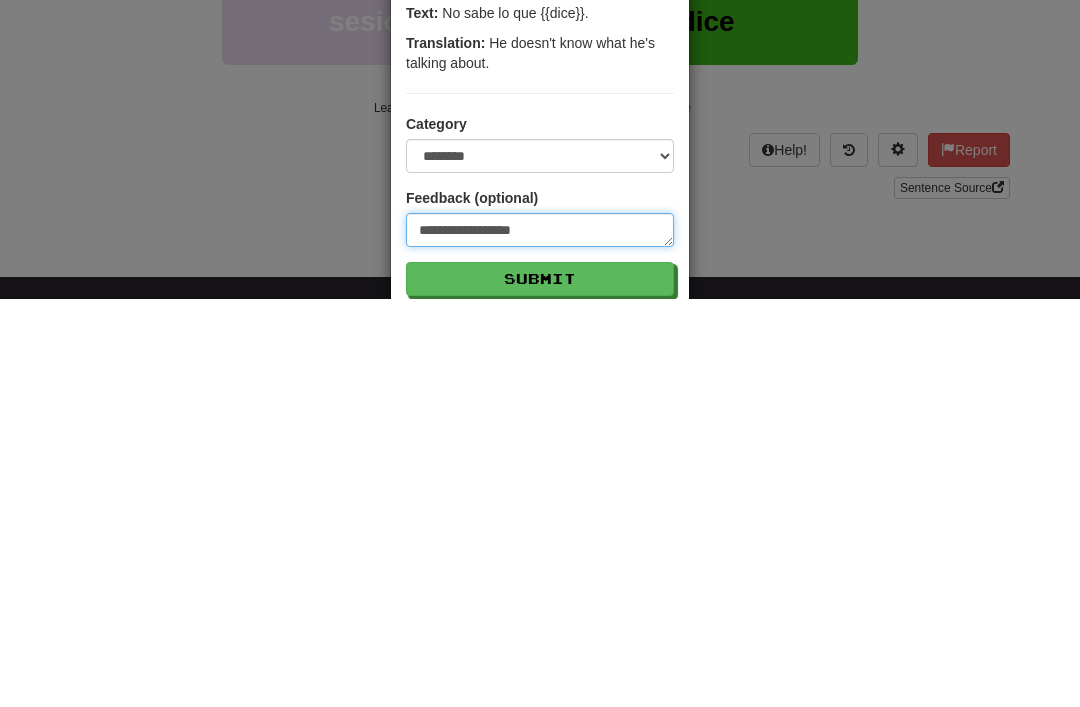 type on "**********" 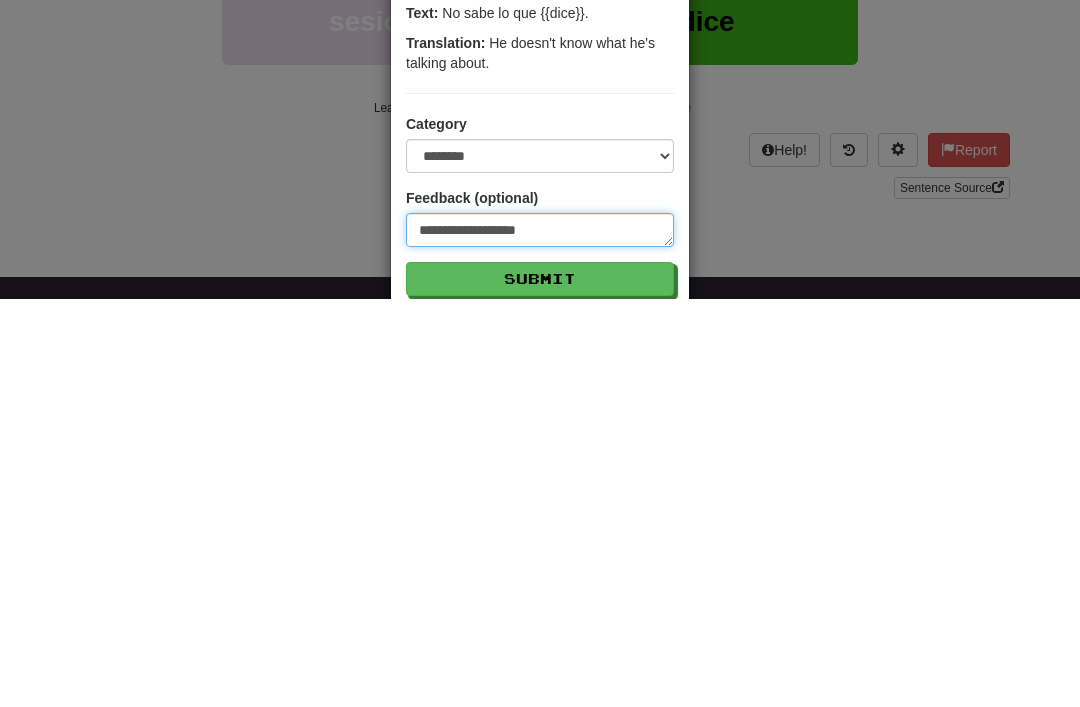 type on "**********" 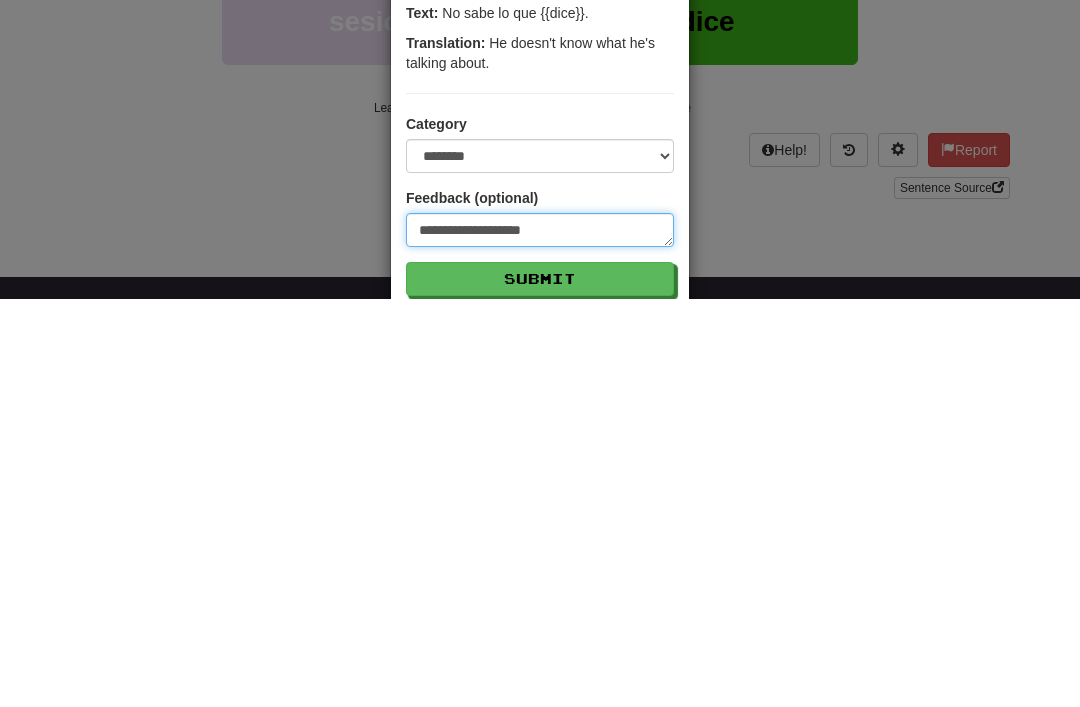 type on "**********" 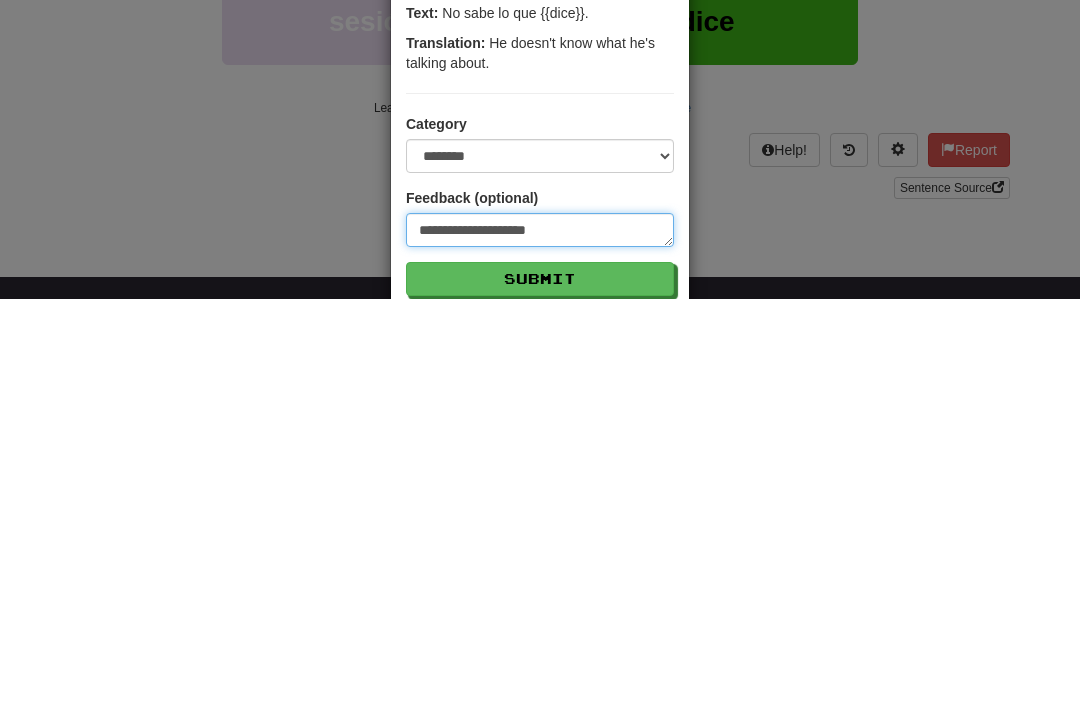 type on "**********" 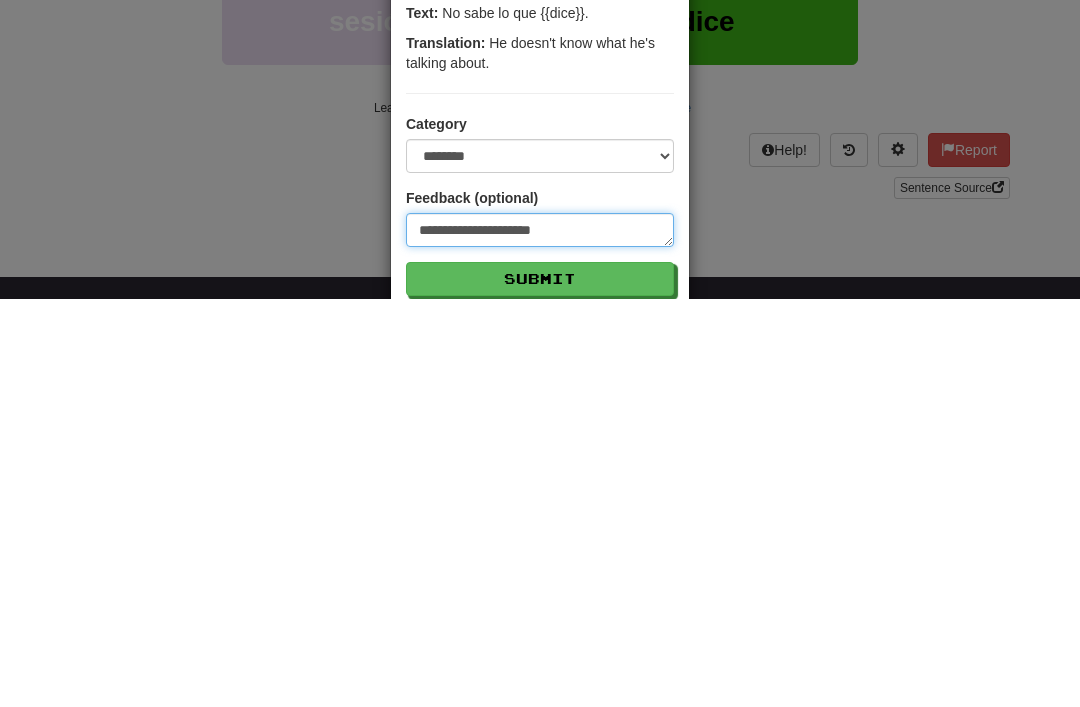 type on "**********" 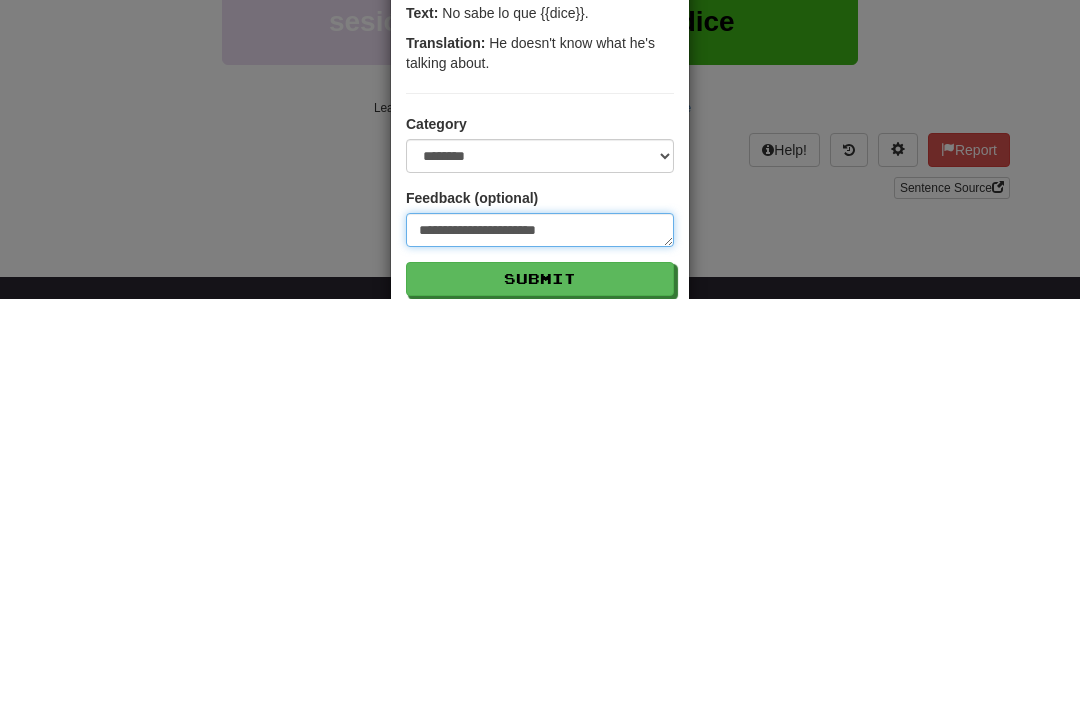 type on "**********" 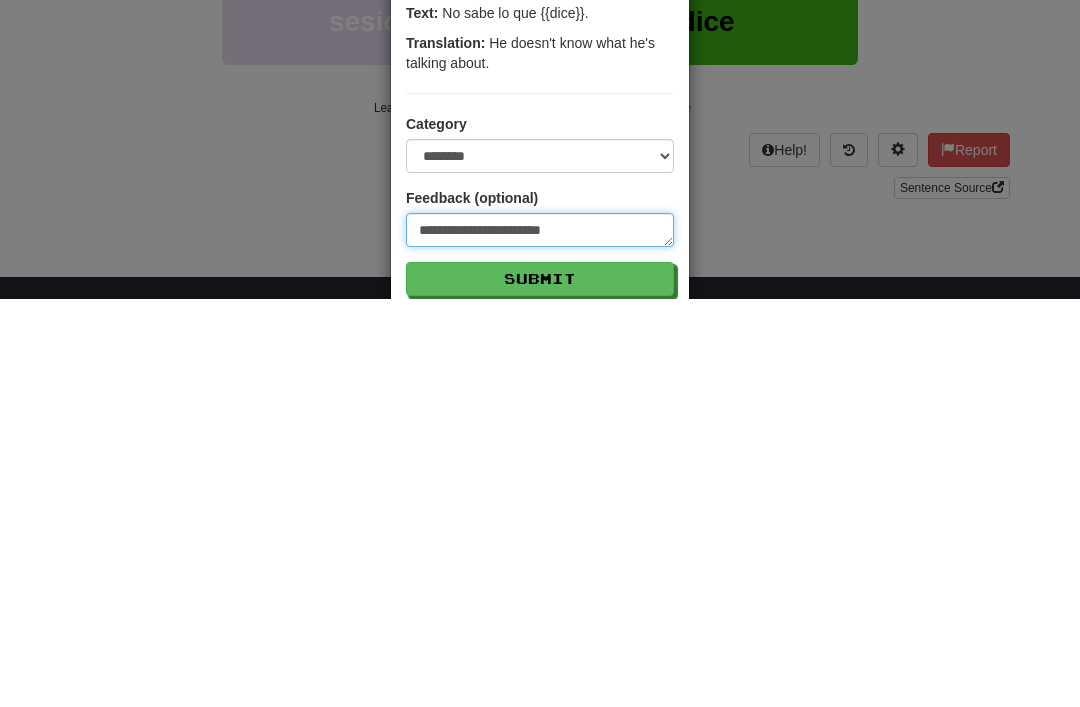 type on "**********" 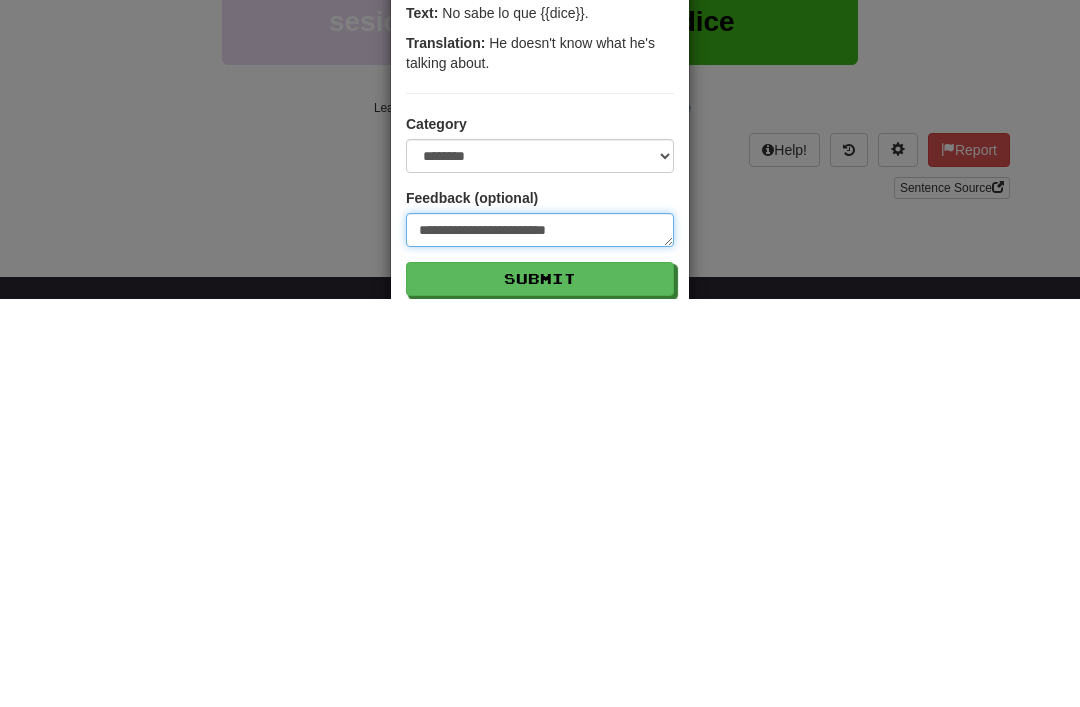 type on "**********" 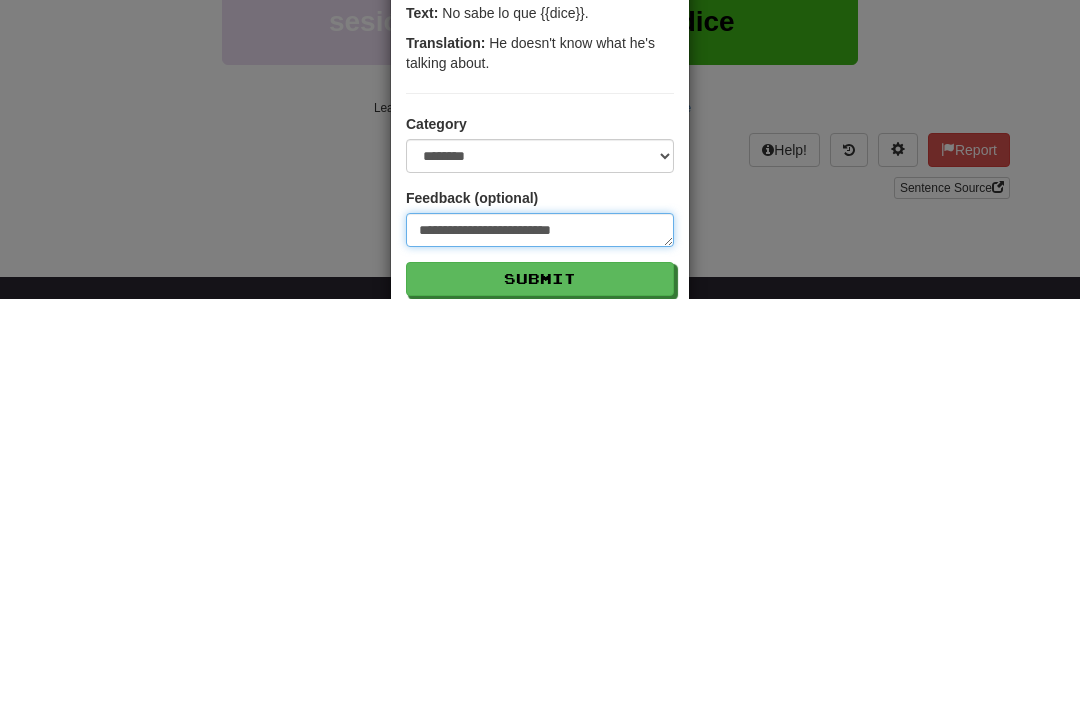 type on "*" 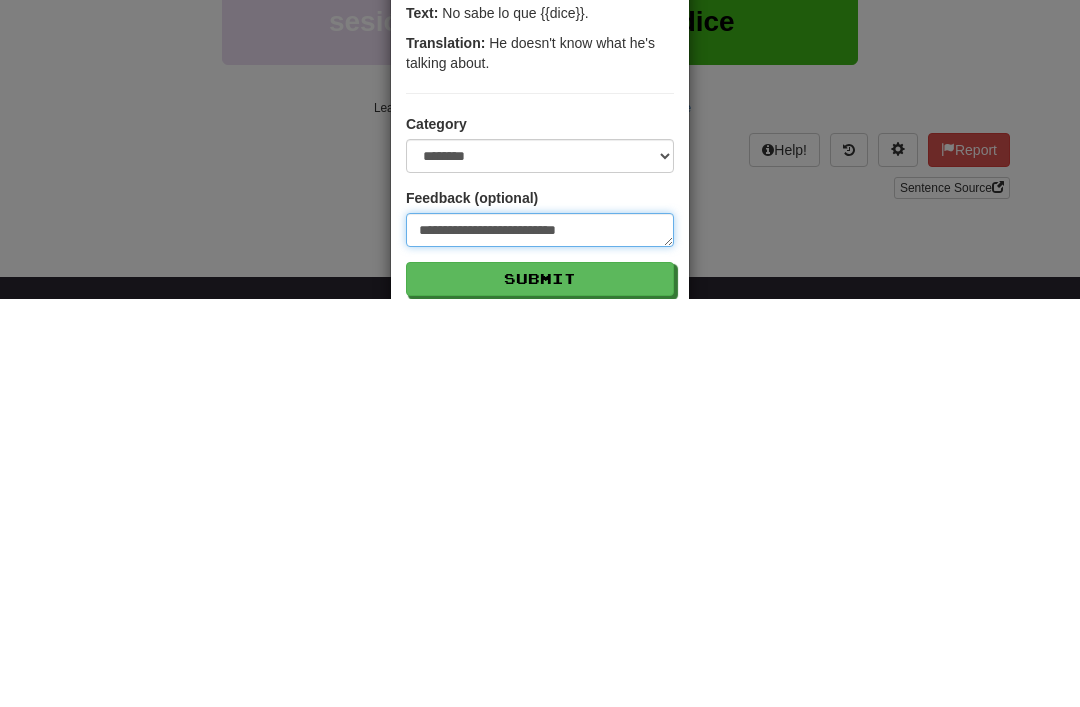 type on "**********" 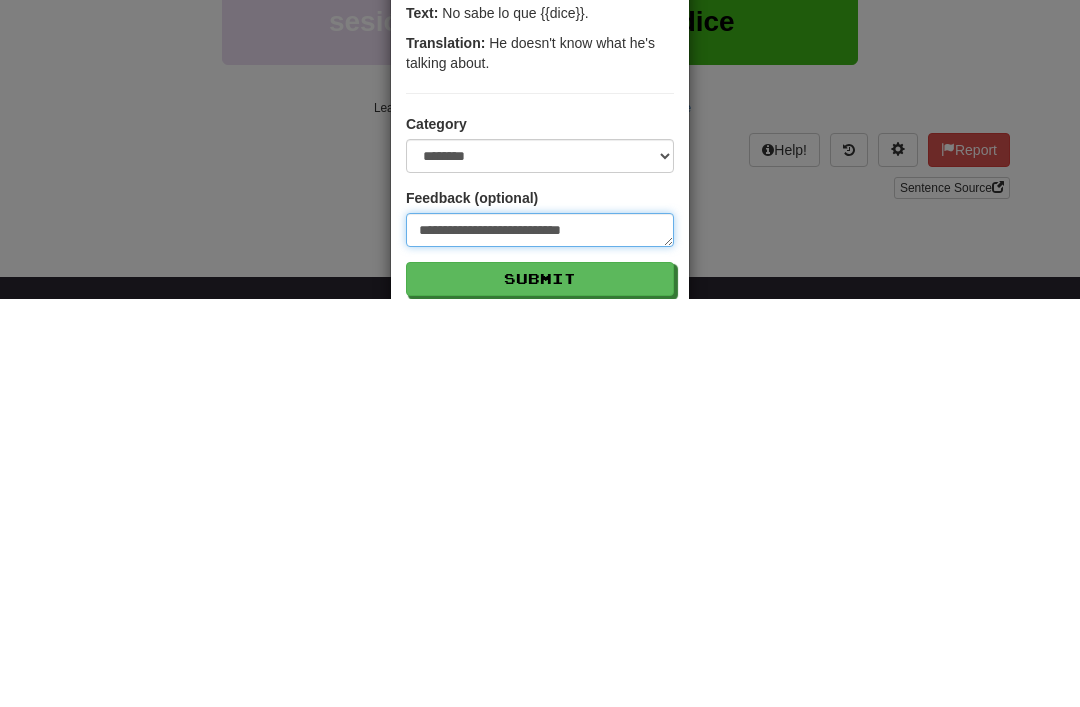 type on "**********" 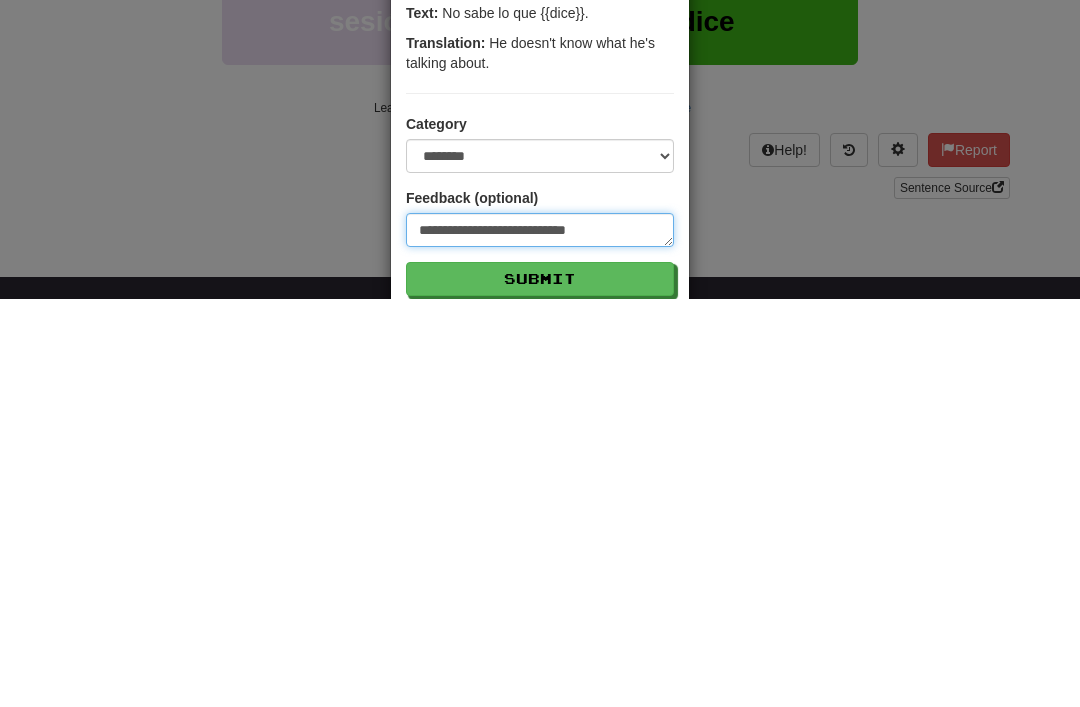 type on "**********" 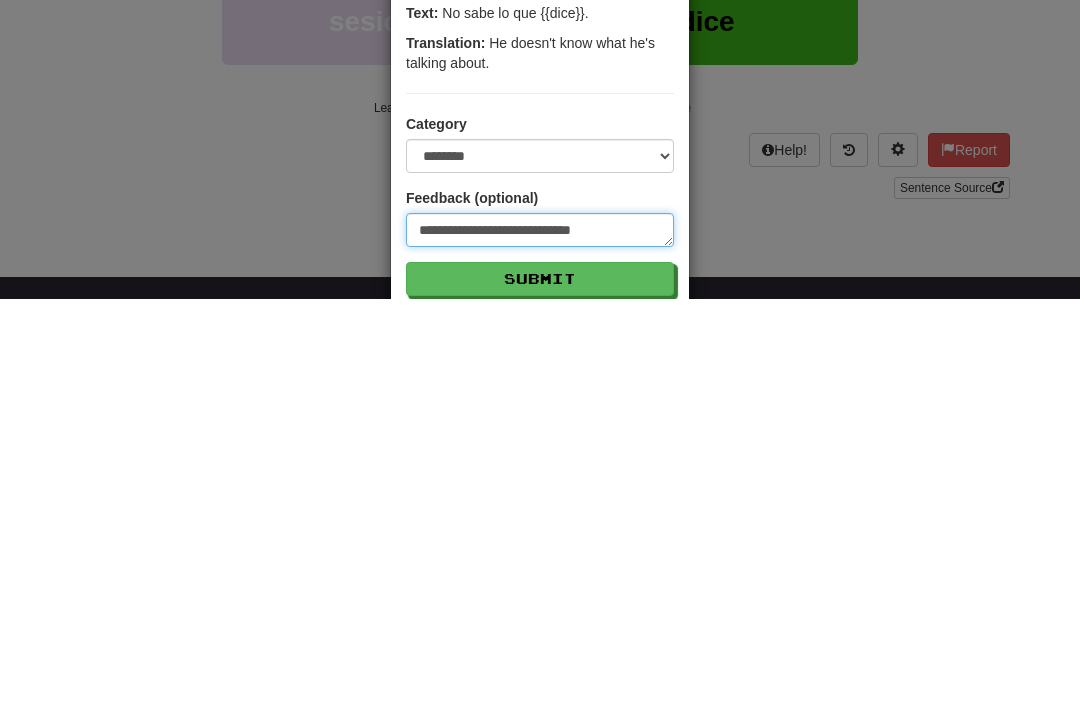 type on "**********" 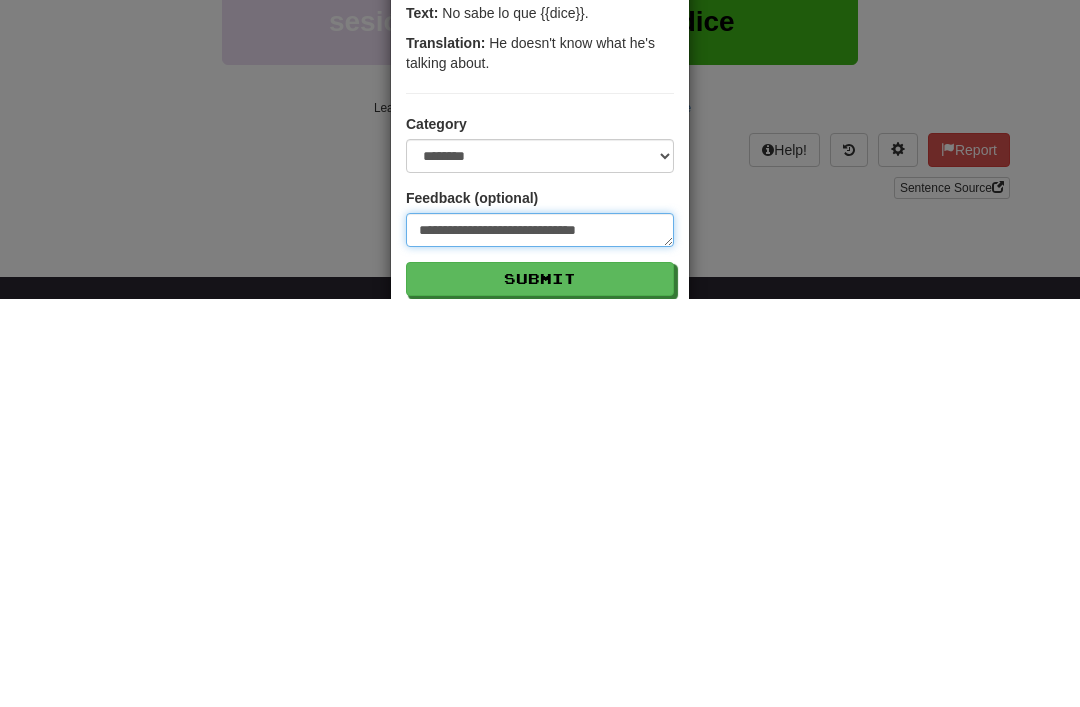 type on "**********" 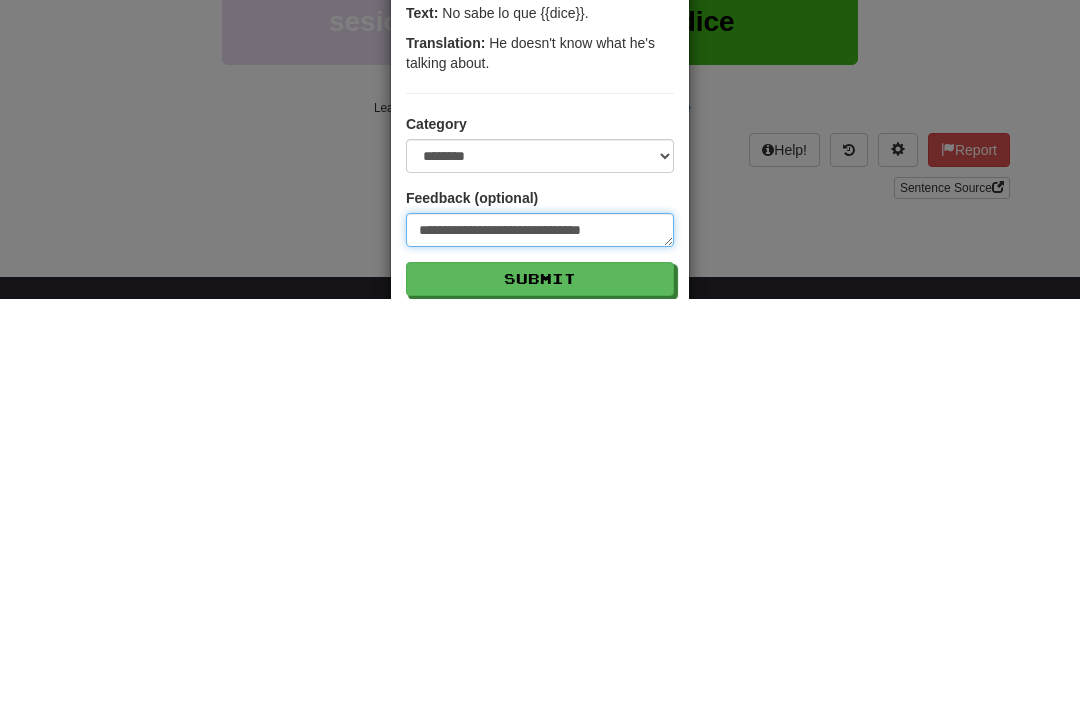 type on "**********" 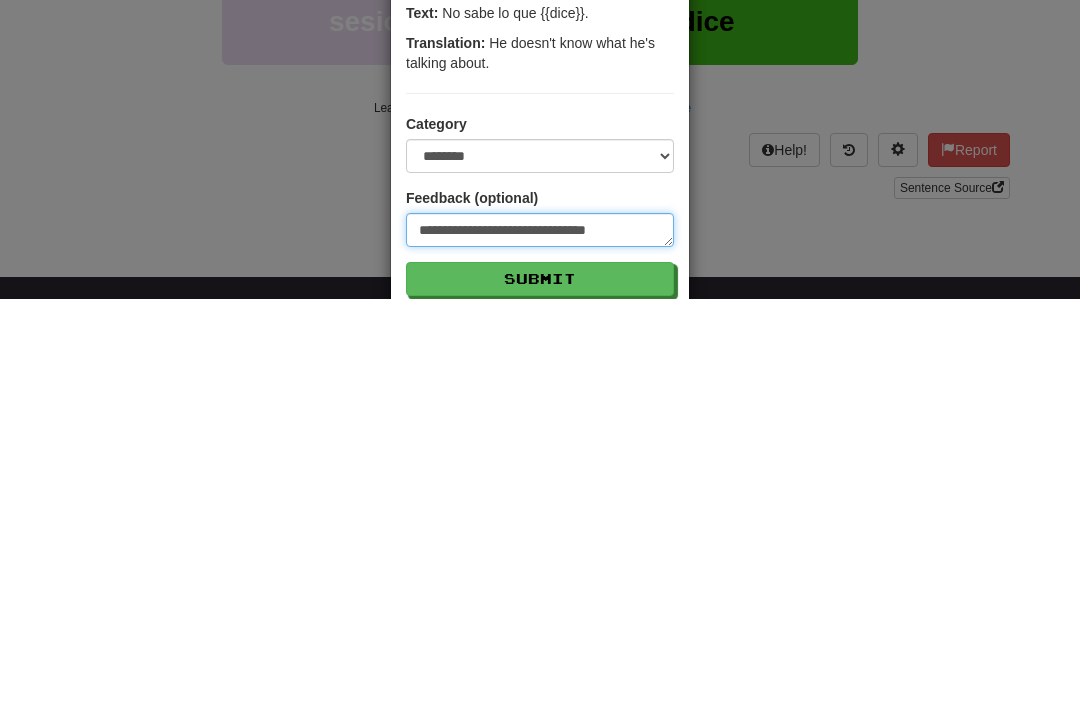 type on "**********" 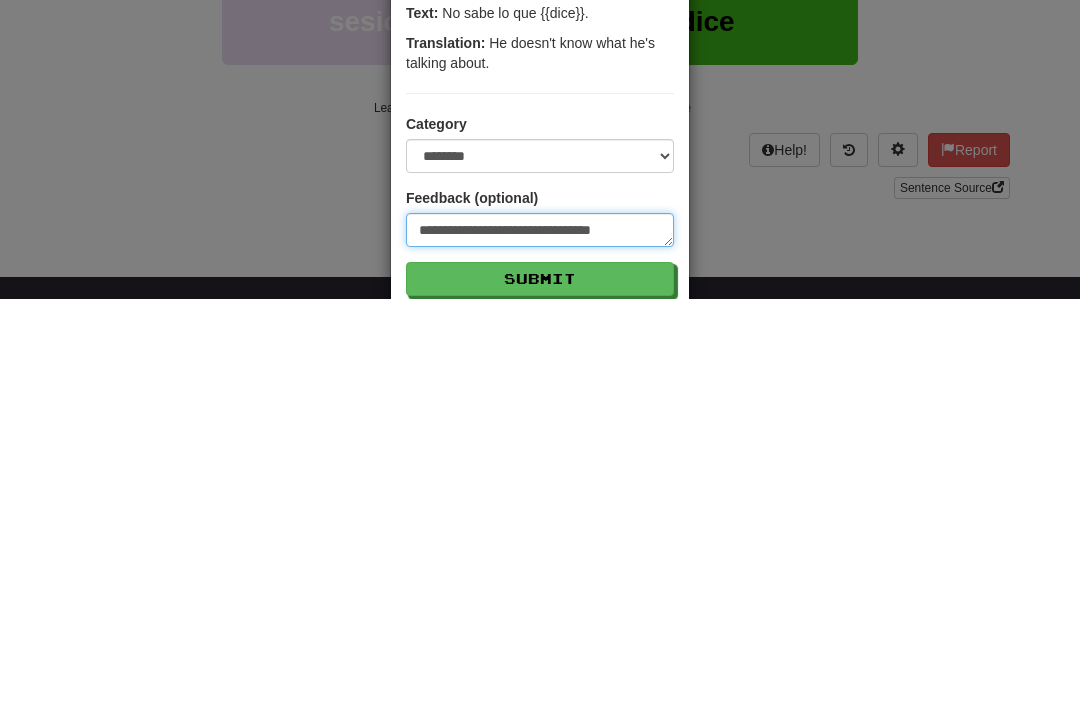 type on "**********" 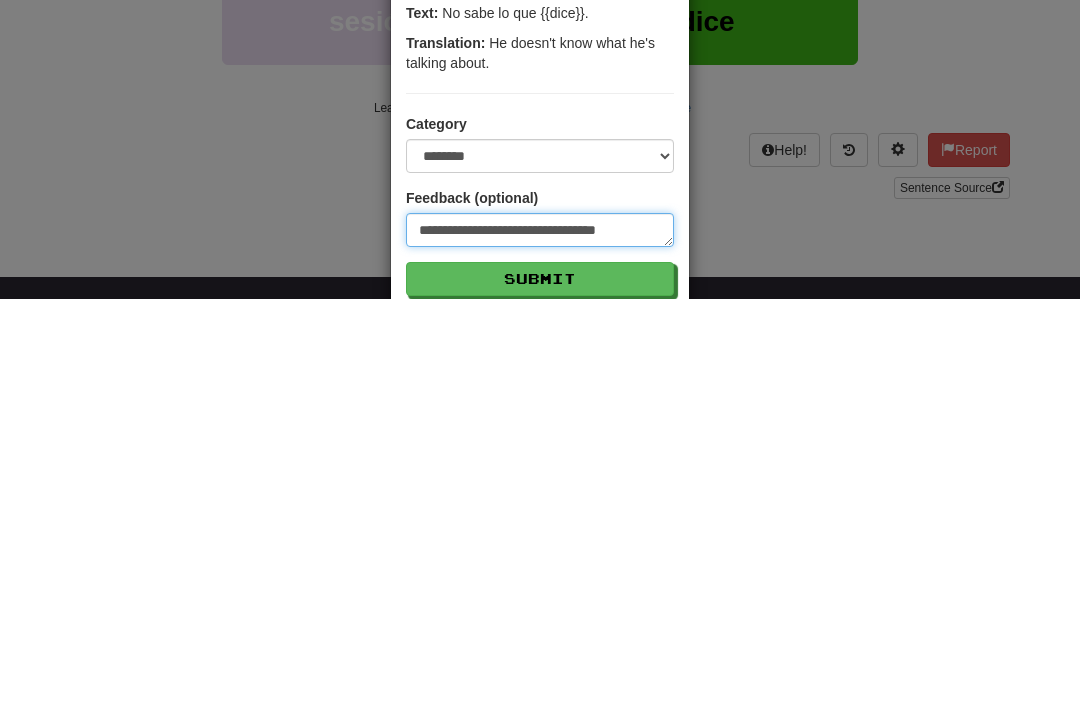 type on "**********" 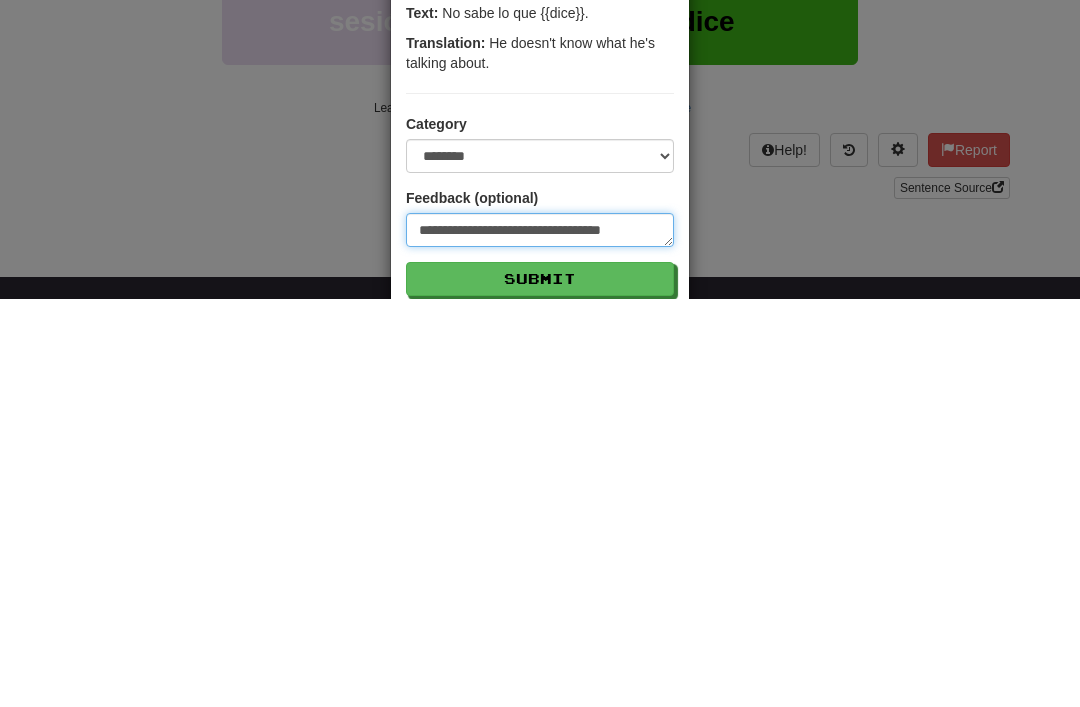 type on "**********" 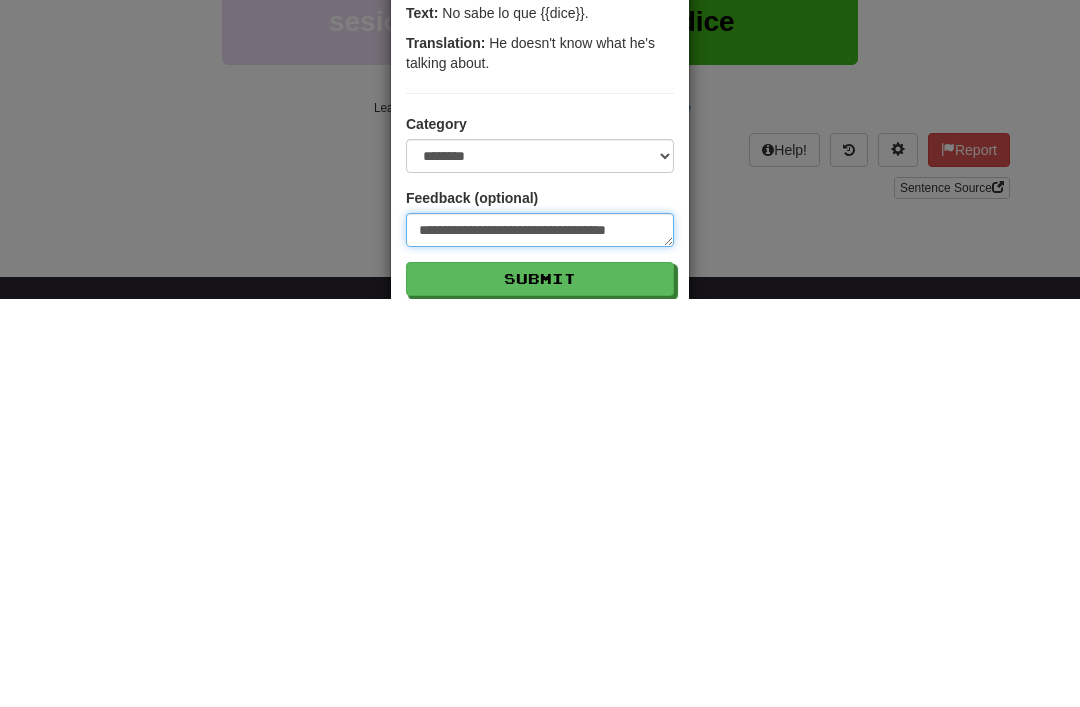 type on "**********" 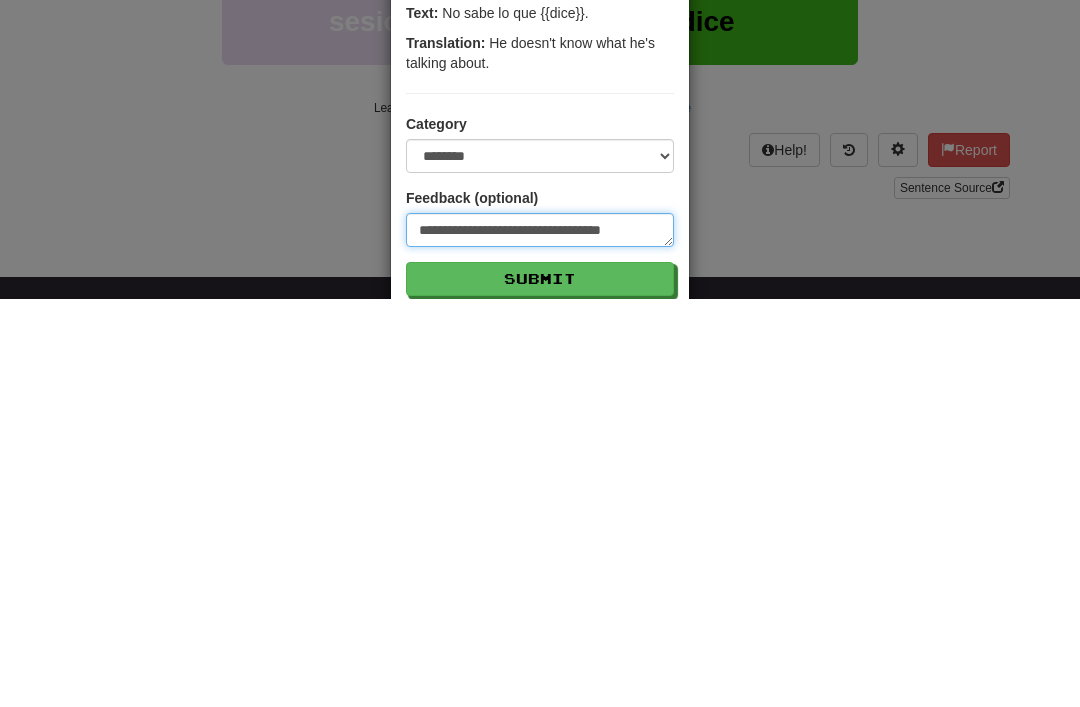 type on "*" 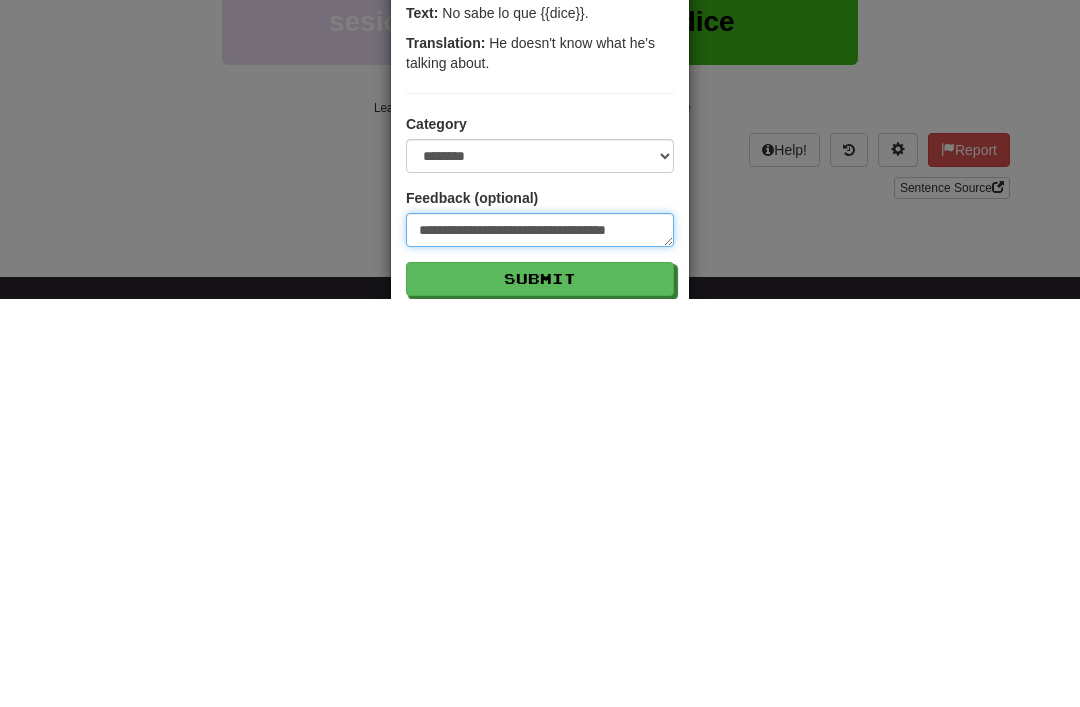 type on "**********" 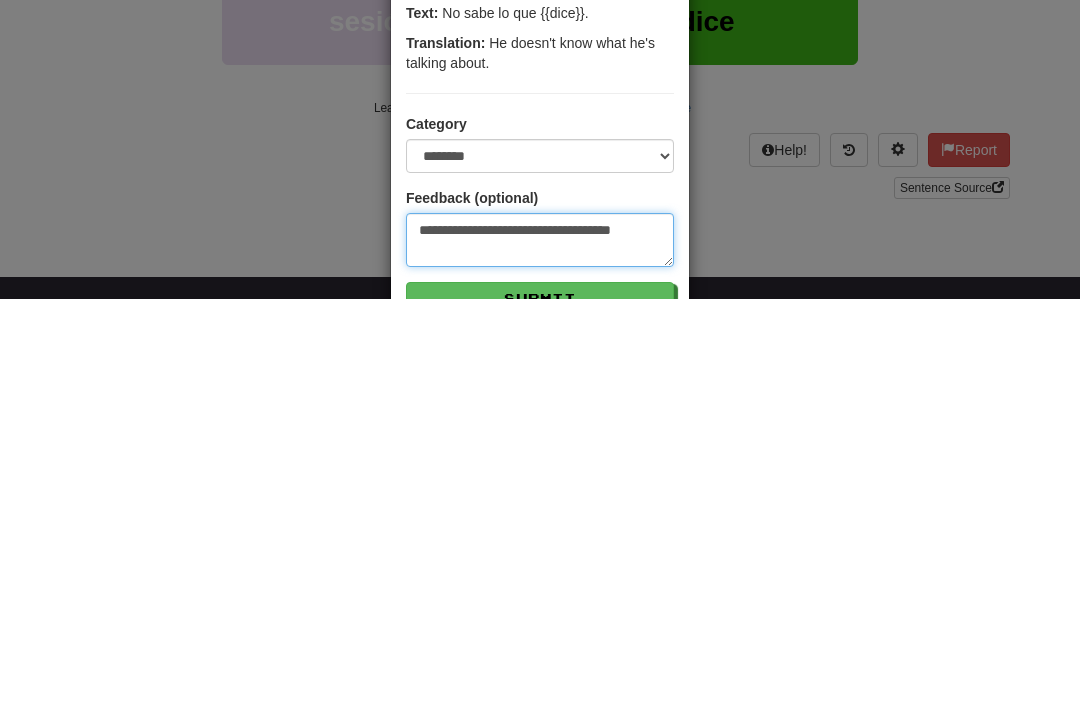 type on "**********" 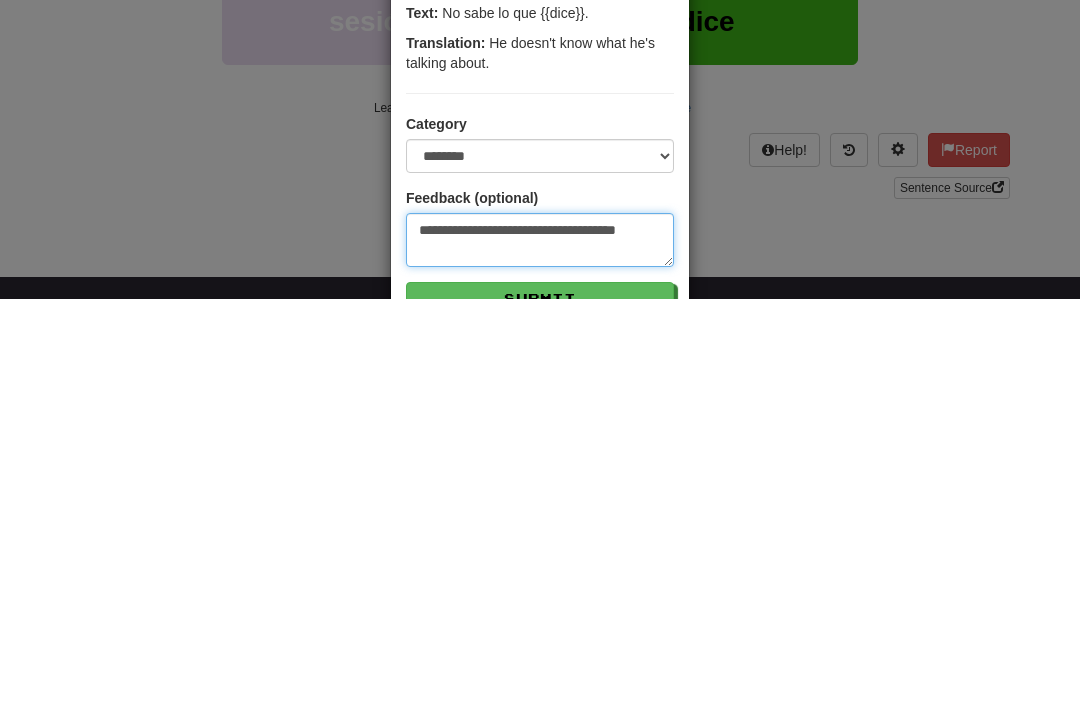 type on "**********" 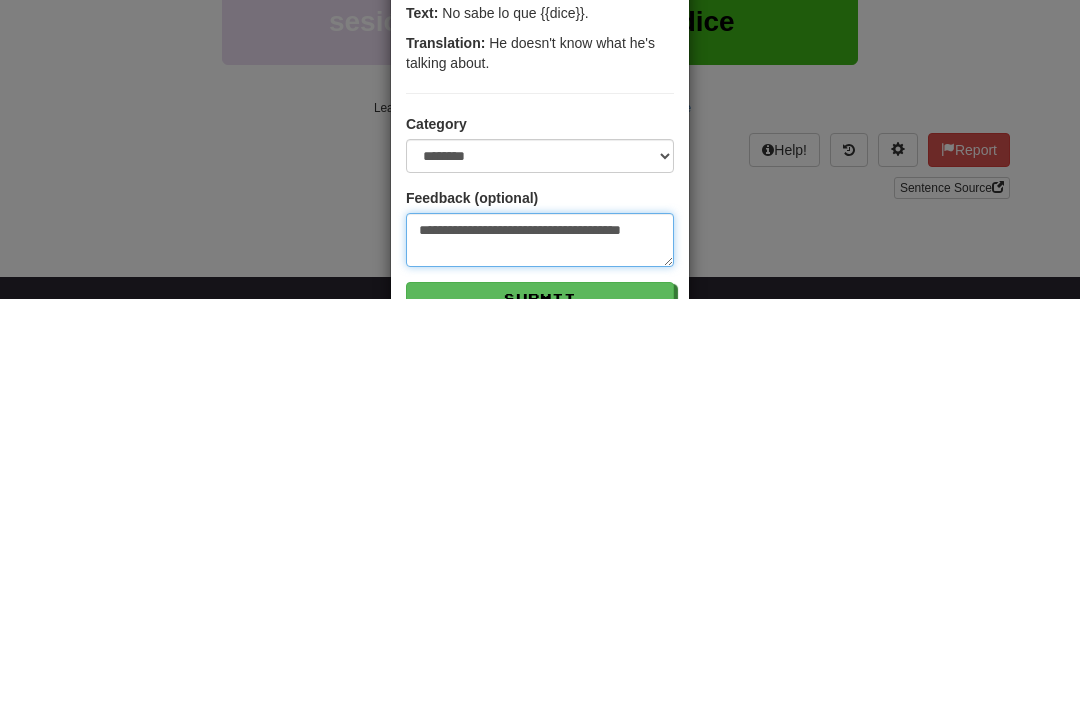 type on "**********" 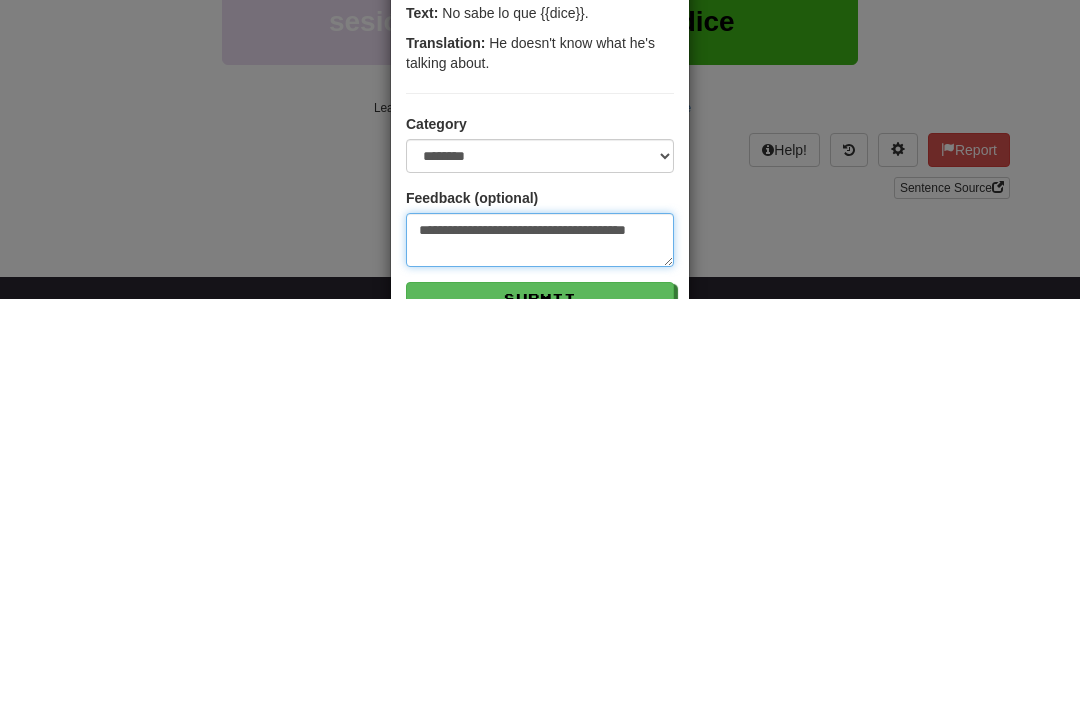 type on "**********" 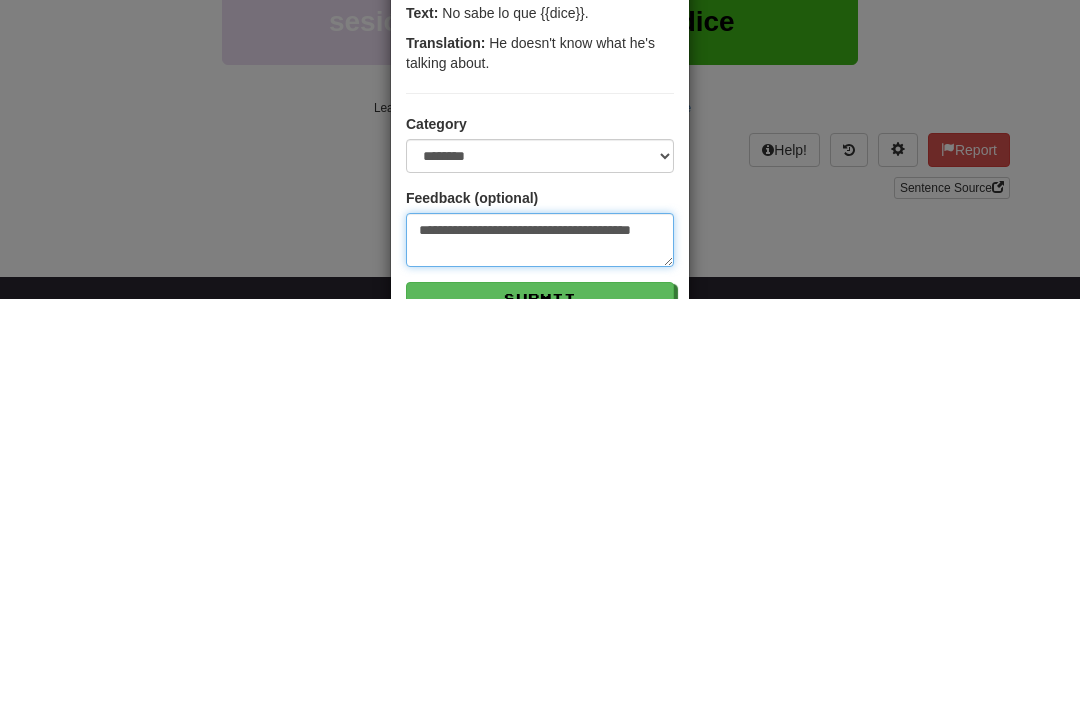 type on "**********" 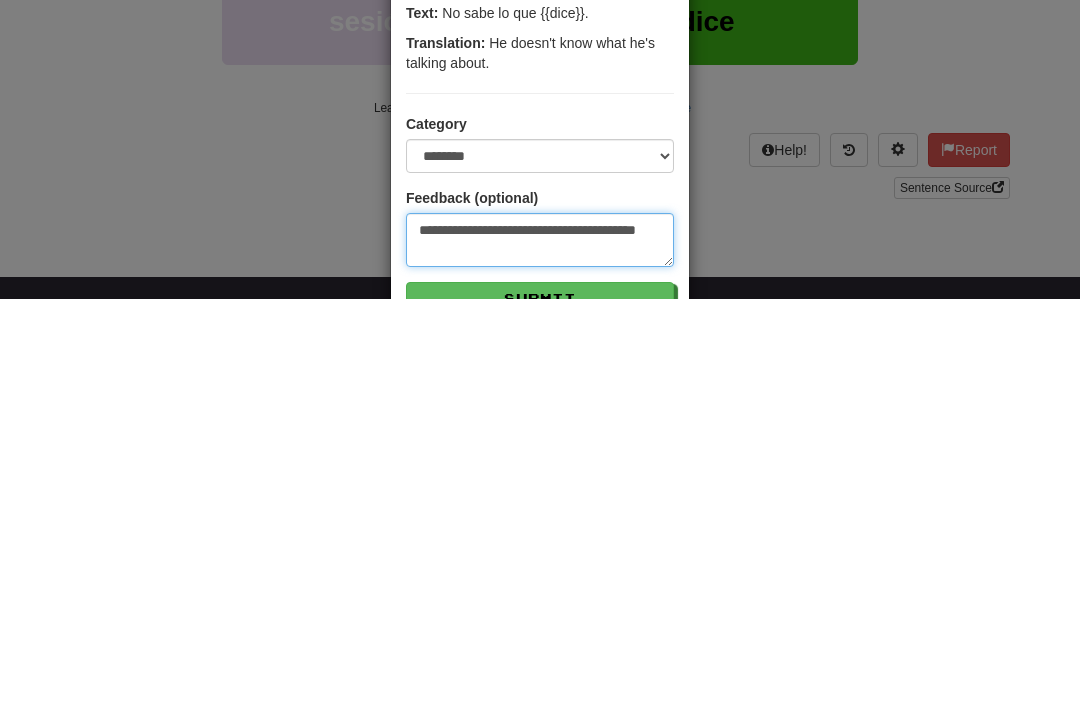 type on "**********" 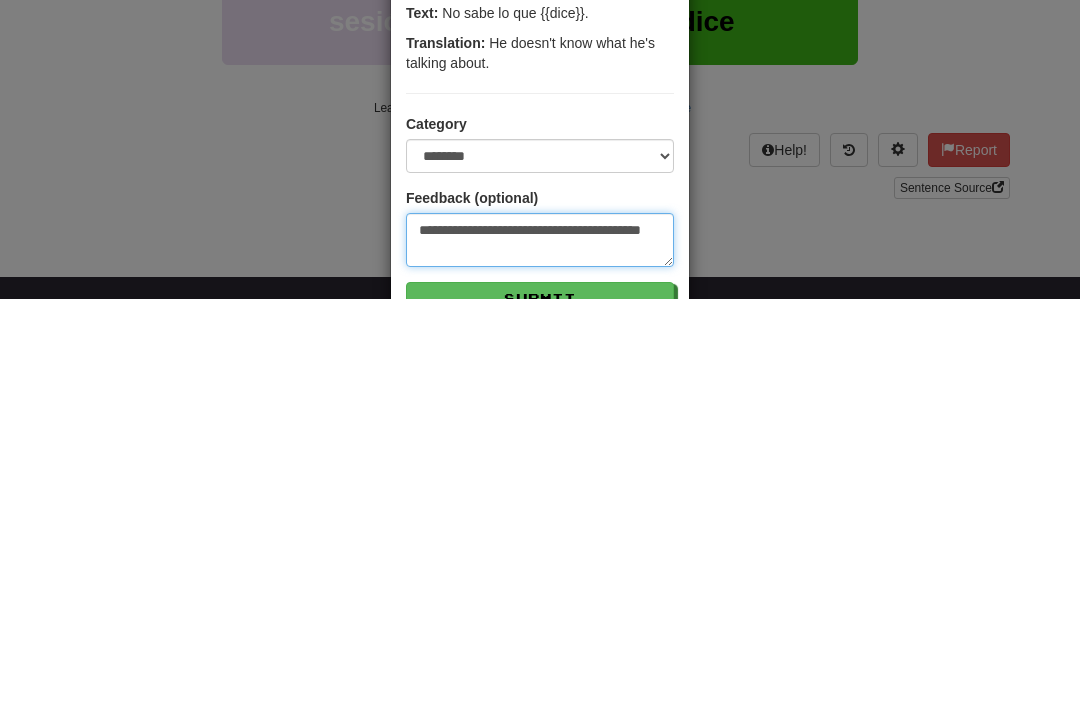 type on "**********" 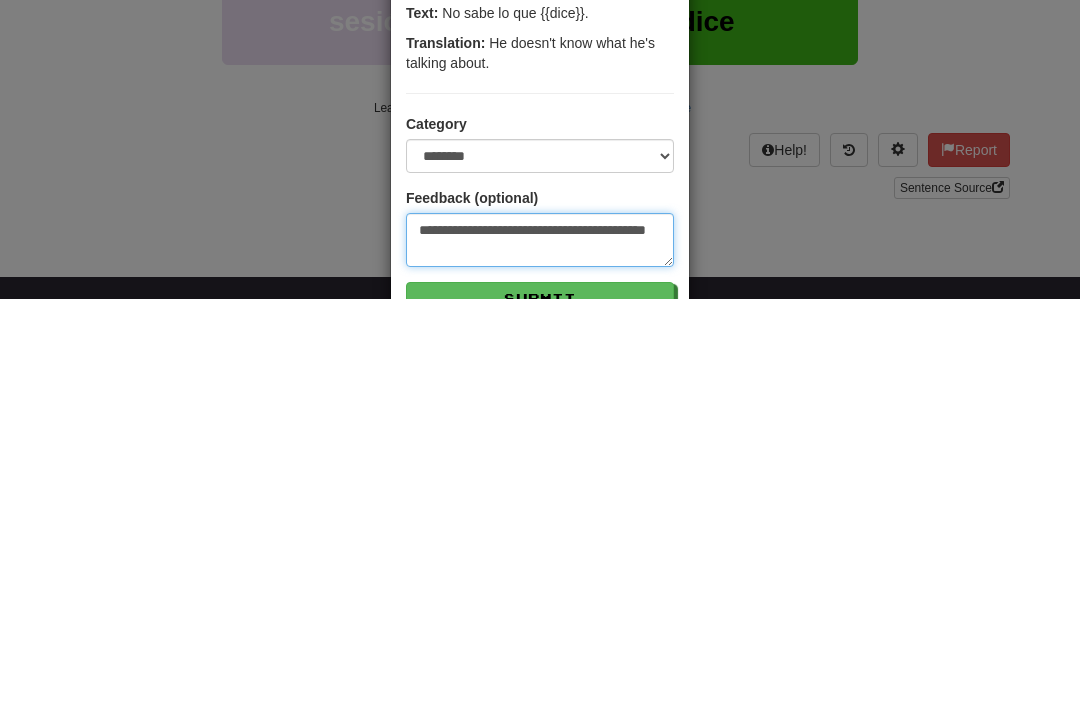 type on "**********" 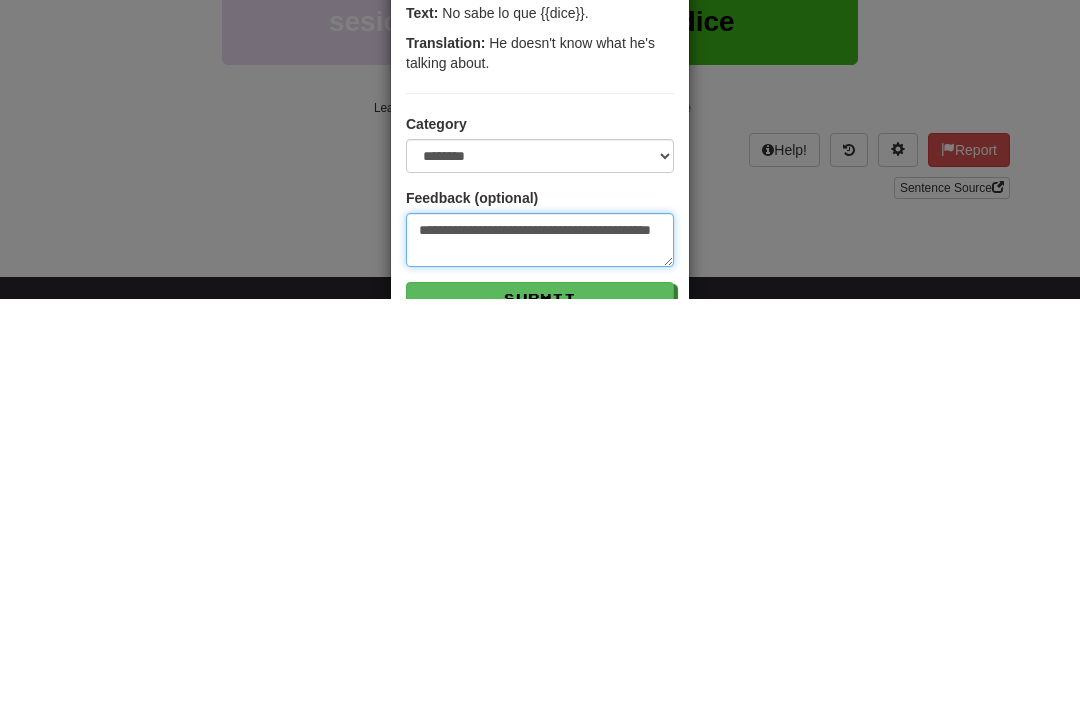 type on "**********" 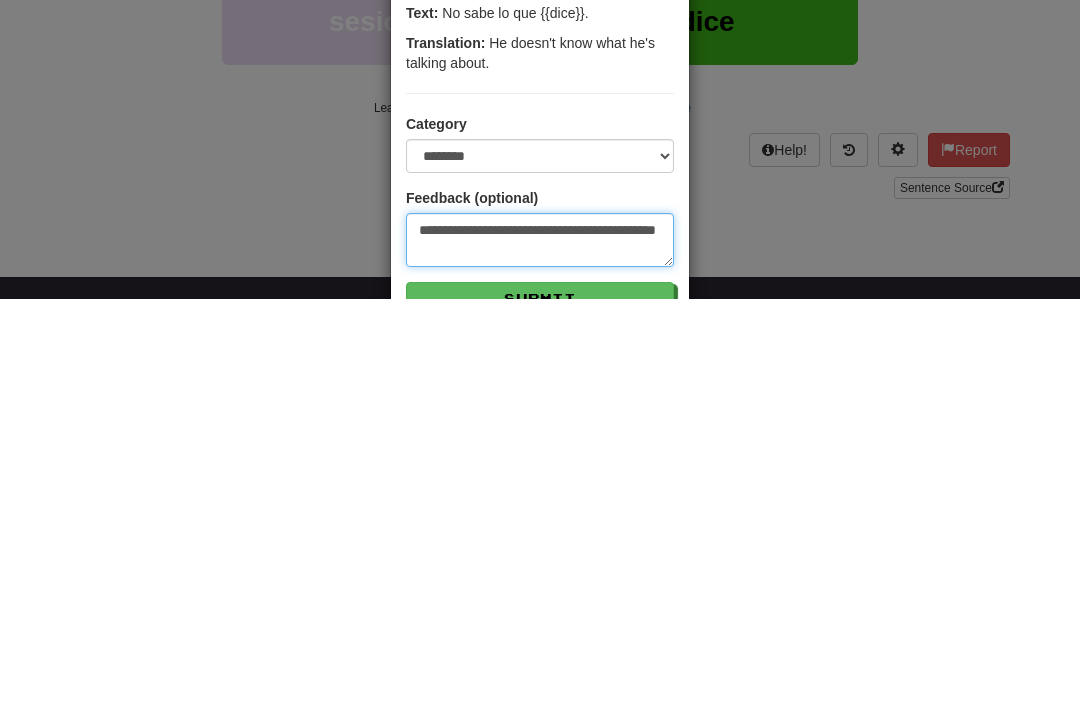 type on "*" 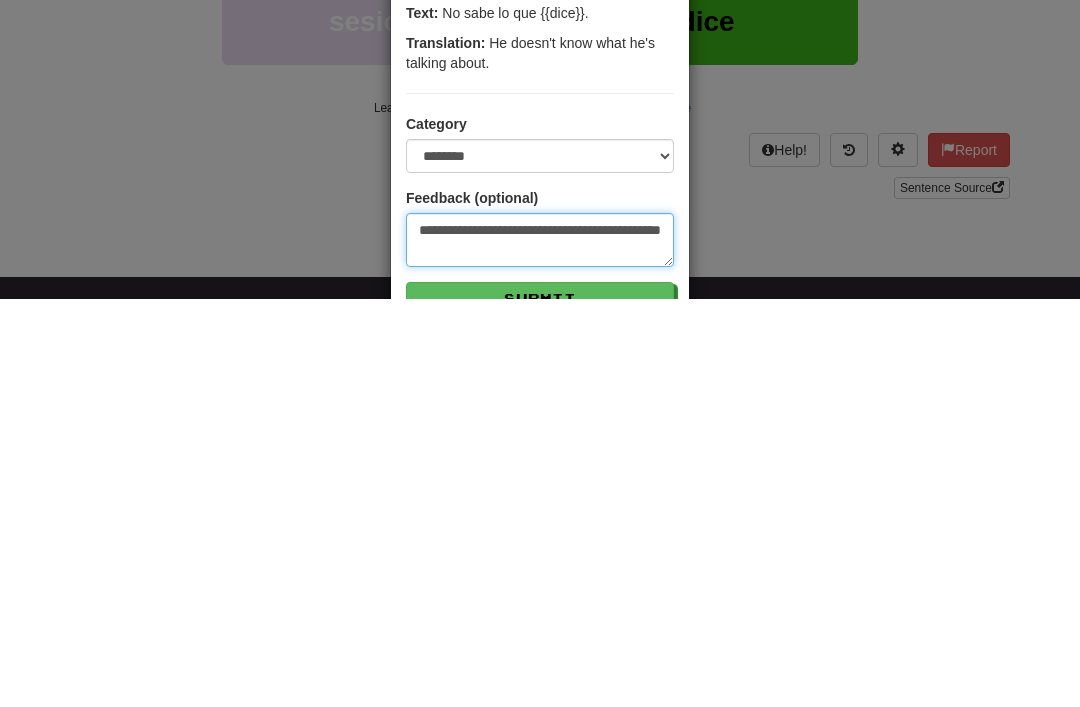 type on "**********" 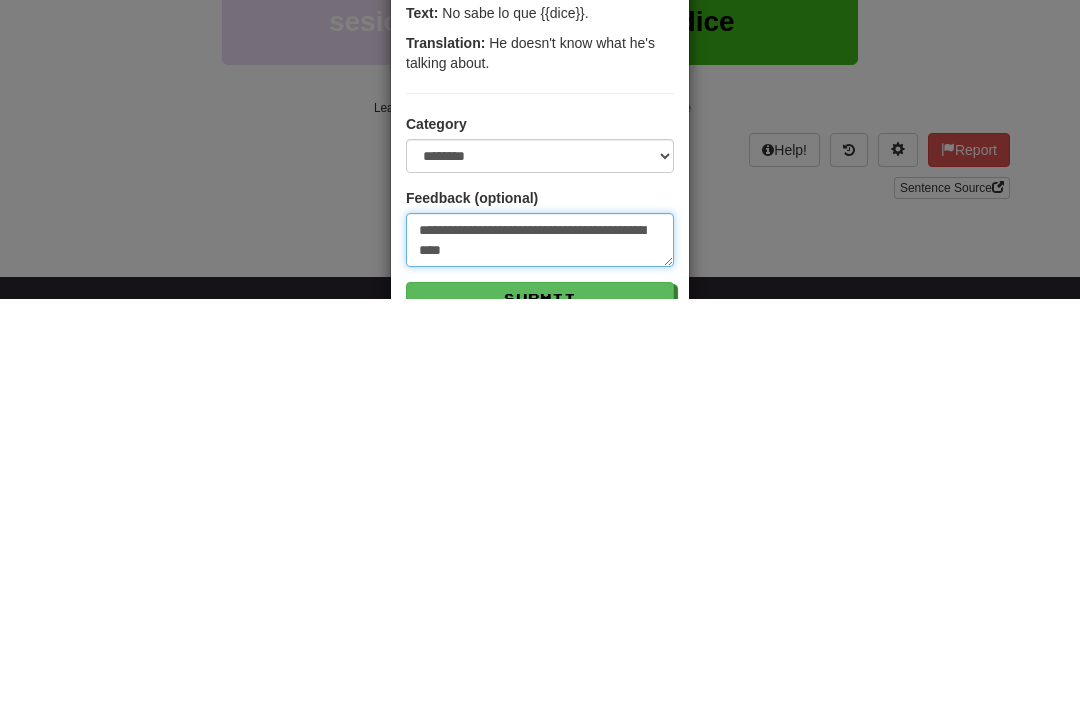 type on "**********" 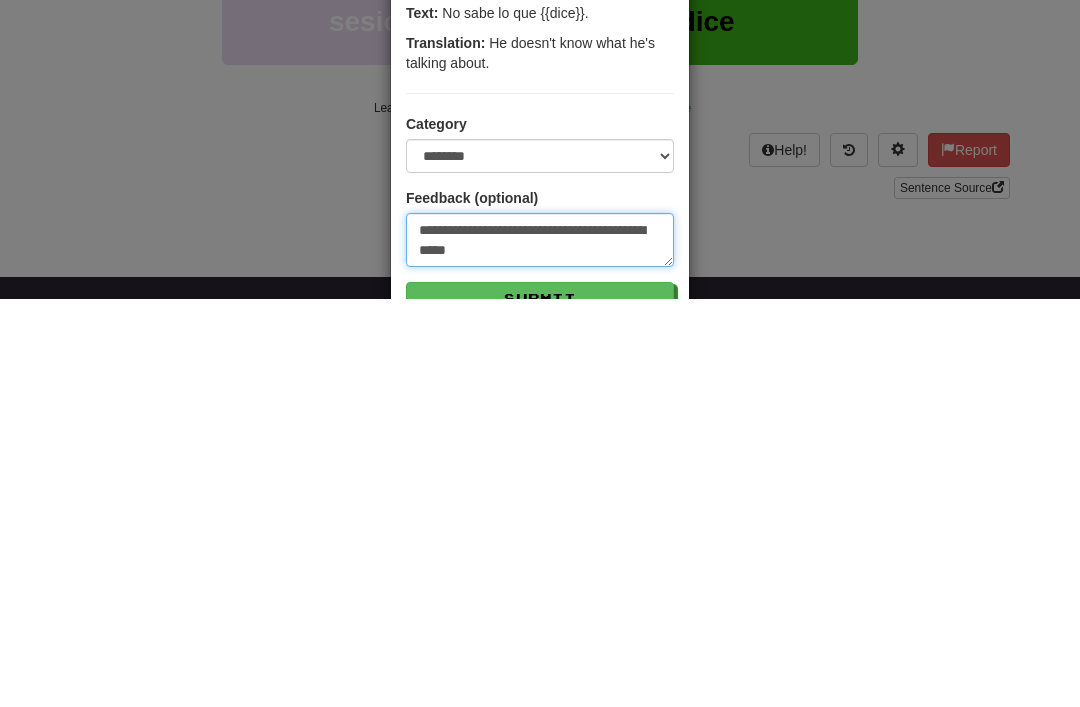 type on "**********" 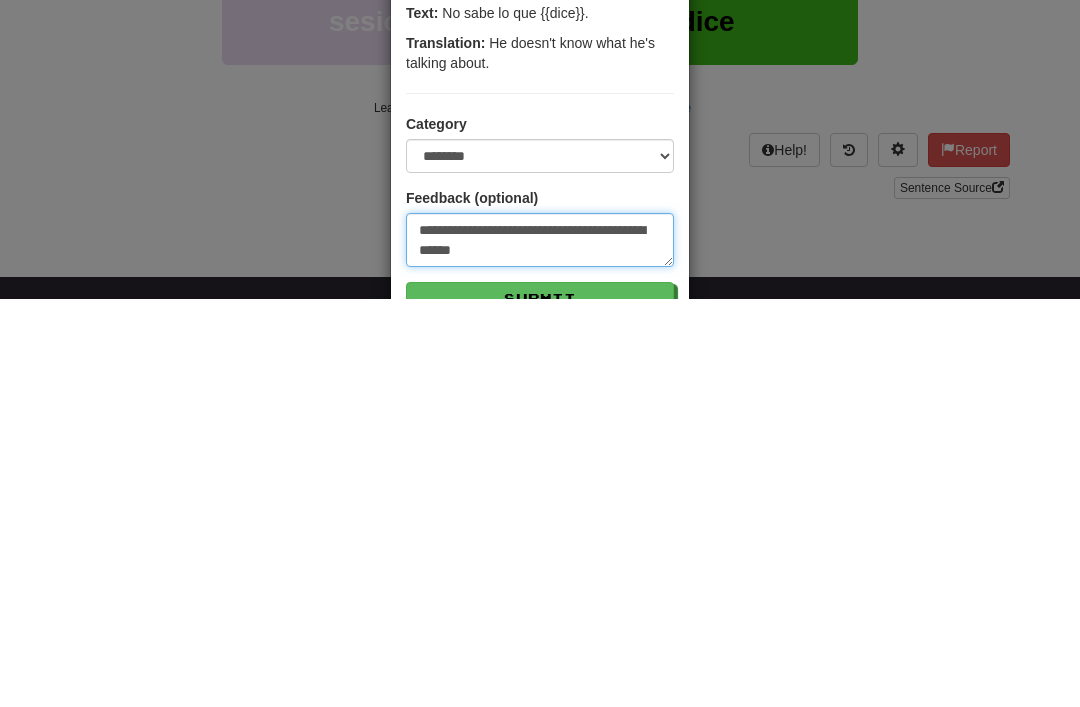 type on "**********" 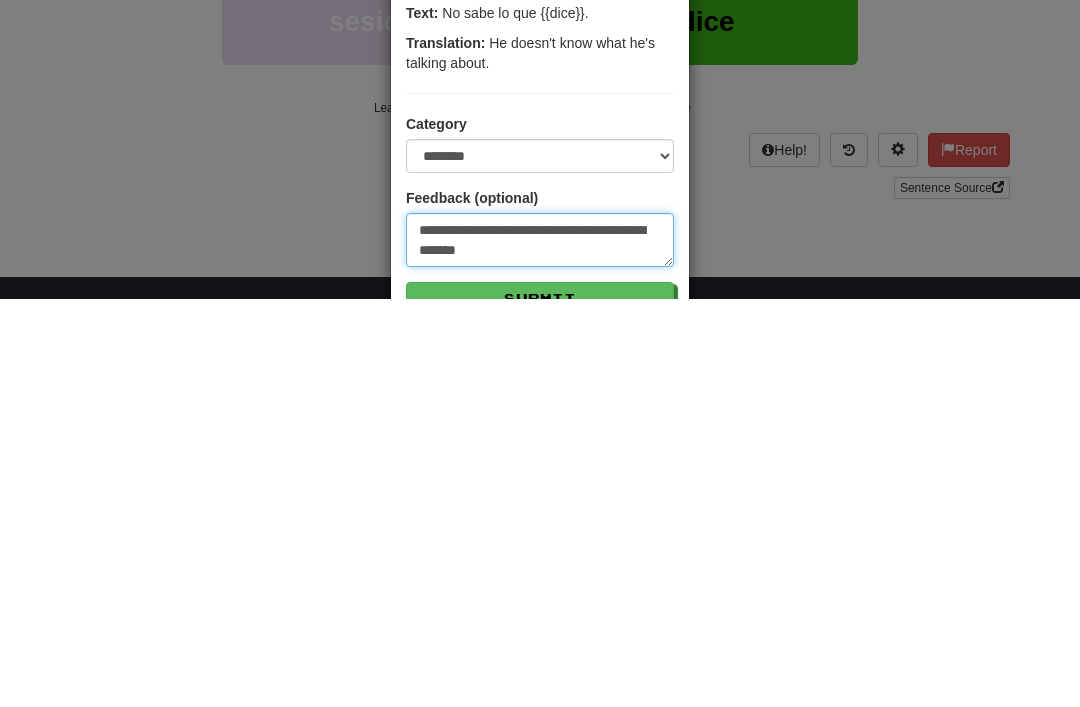 type on "**********" 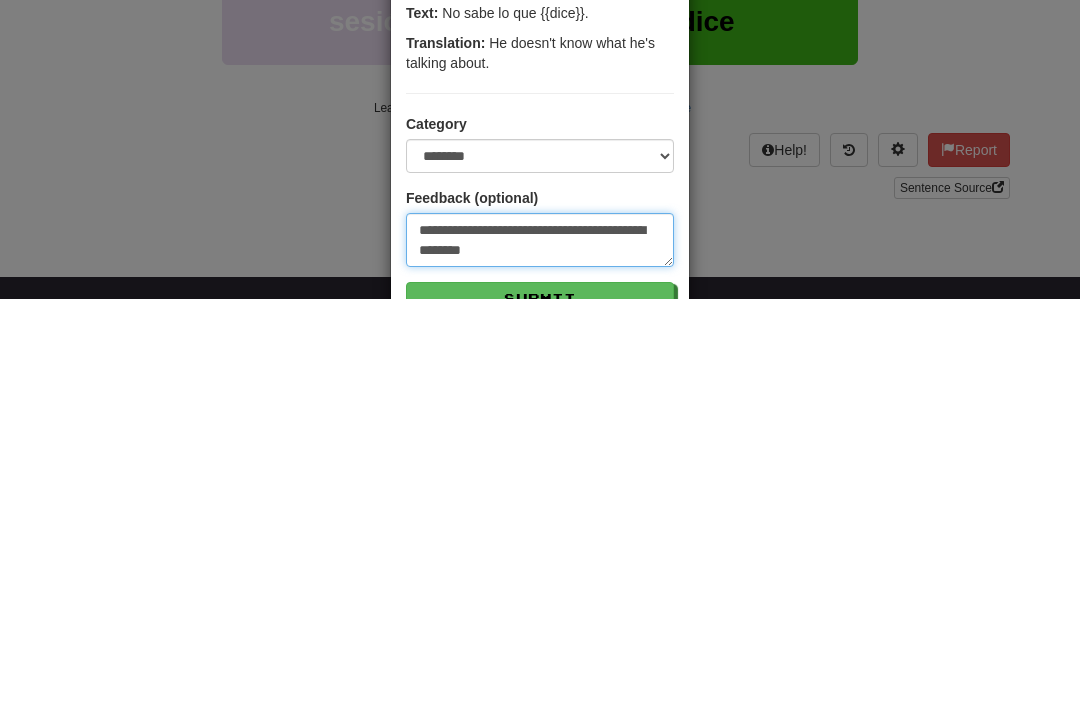type on "**********" 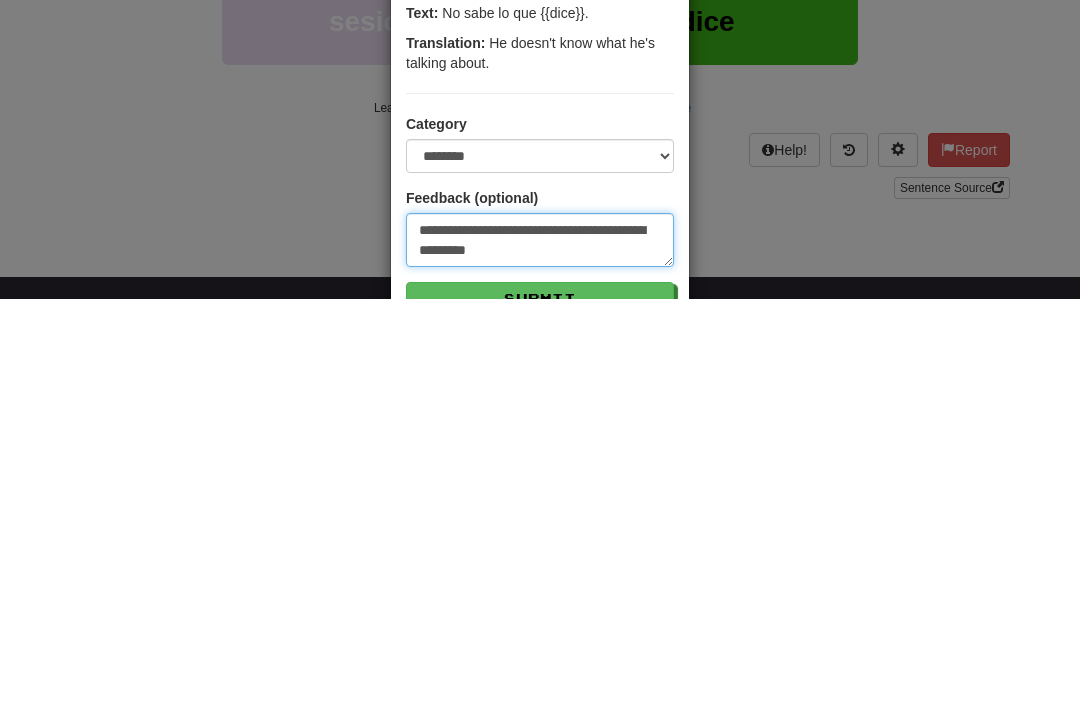 type on "**********" 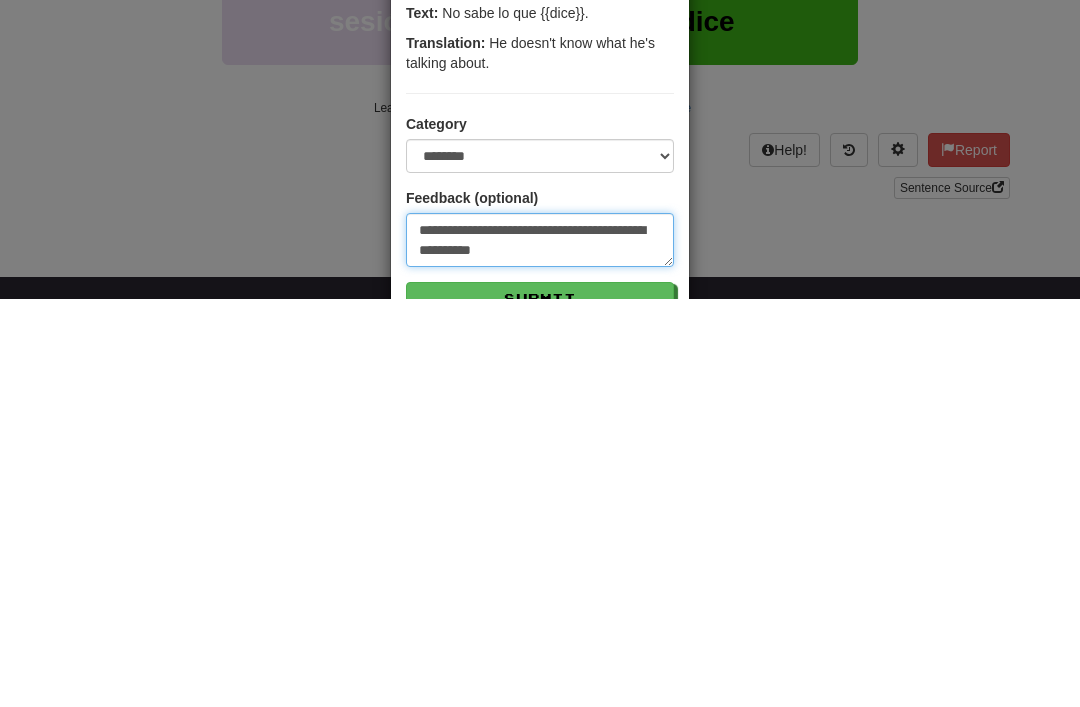 type on "**********" 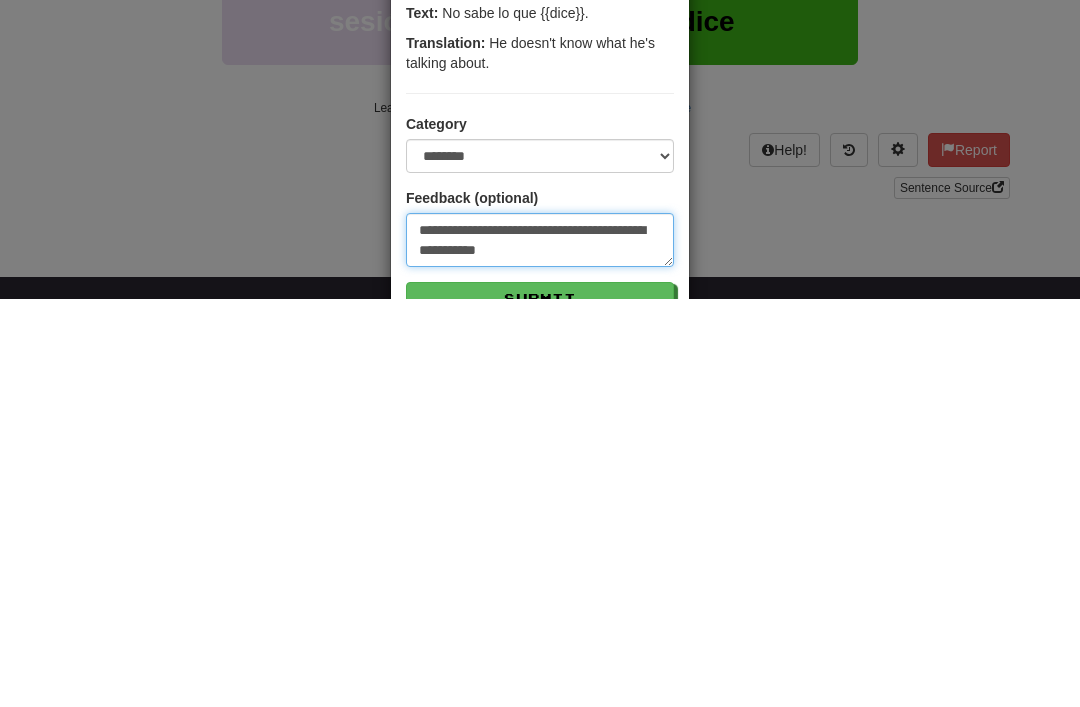 type on "**********" 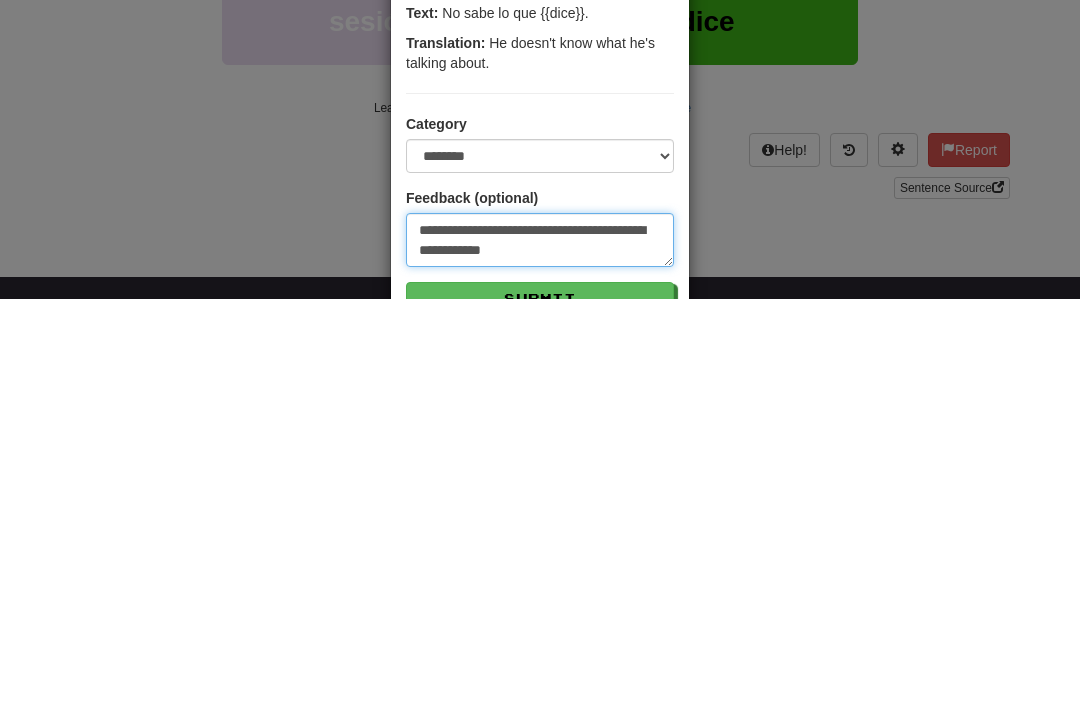 type on "**********" 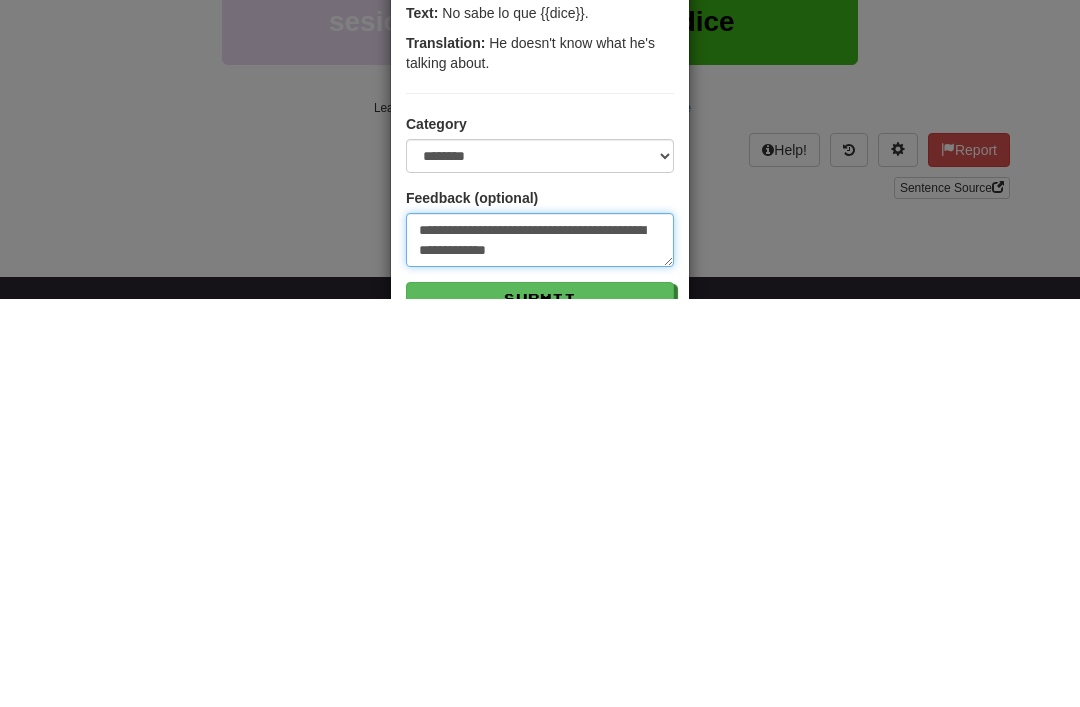 type on "**********" 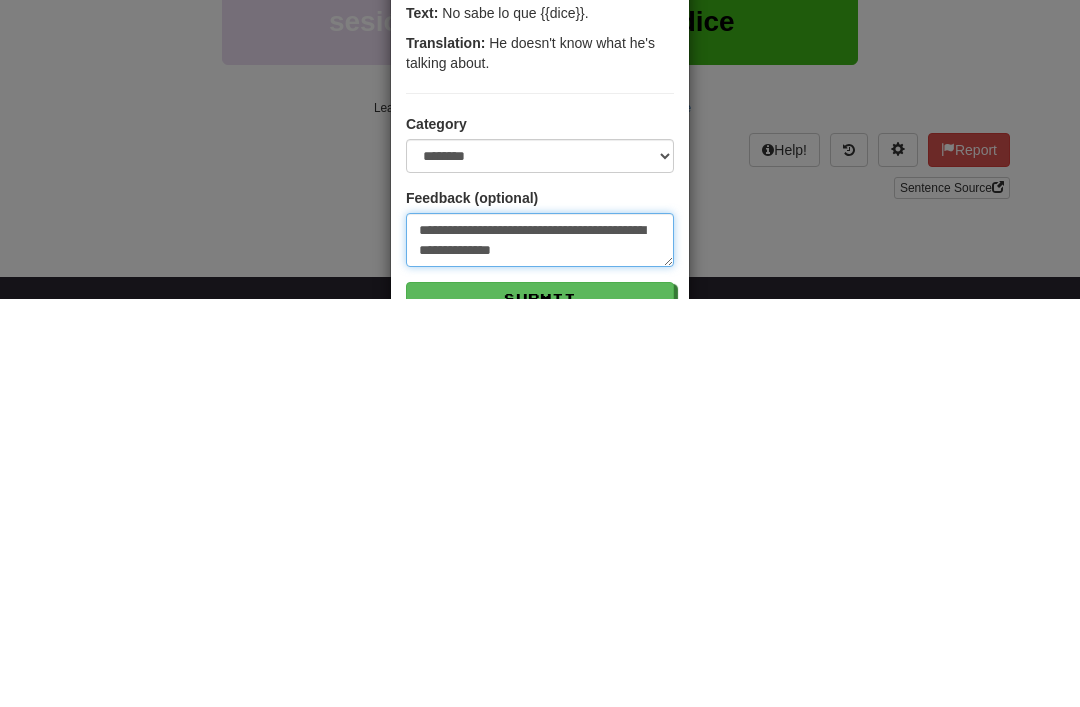 type on "**********" 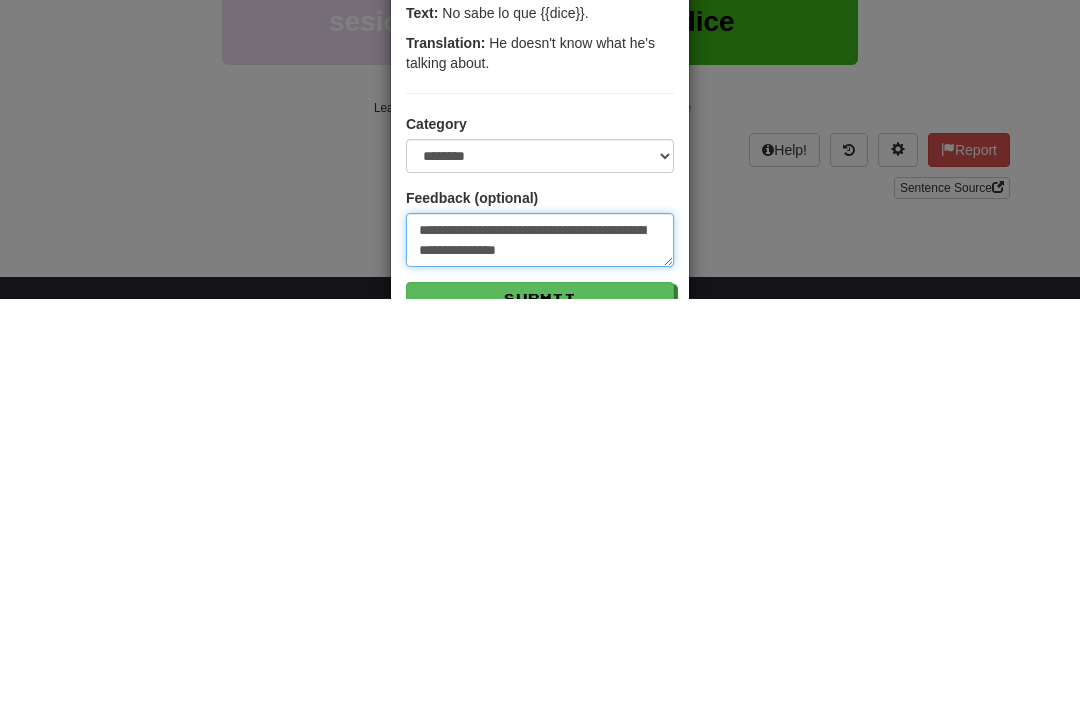 type on "**********" 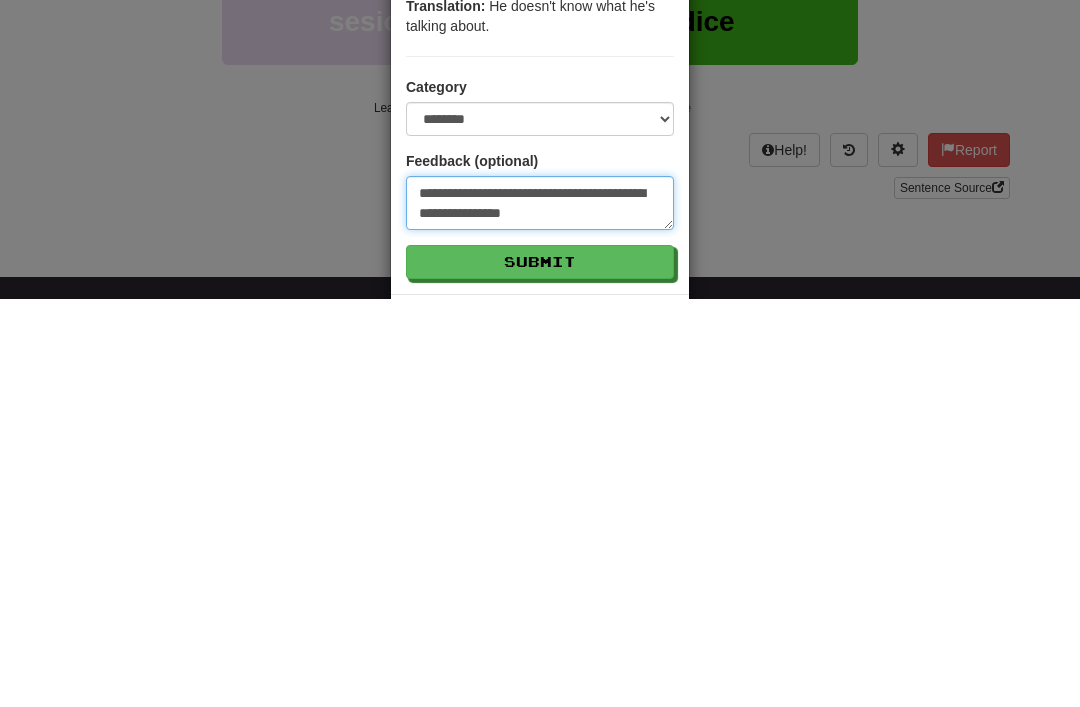 scroll, scrollTop: 39, scrollLeft: 0, axis: vertical 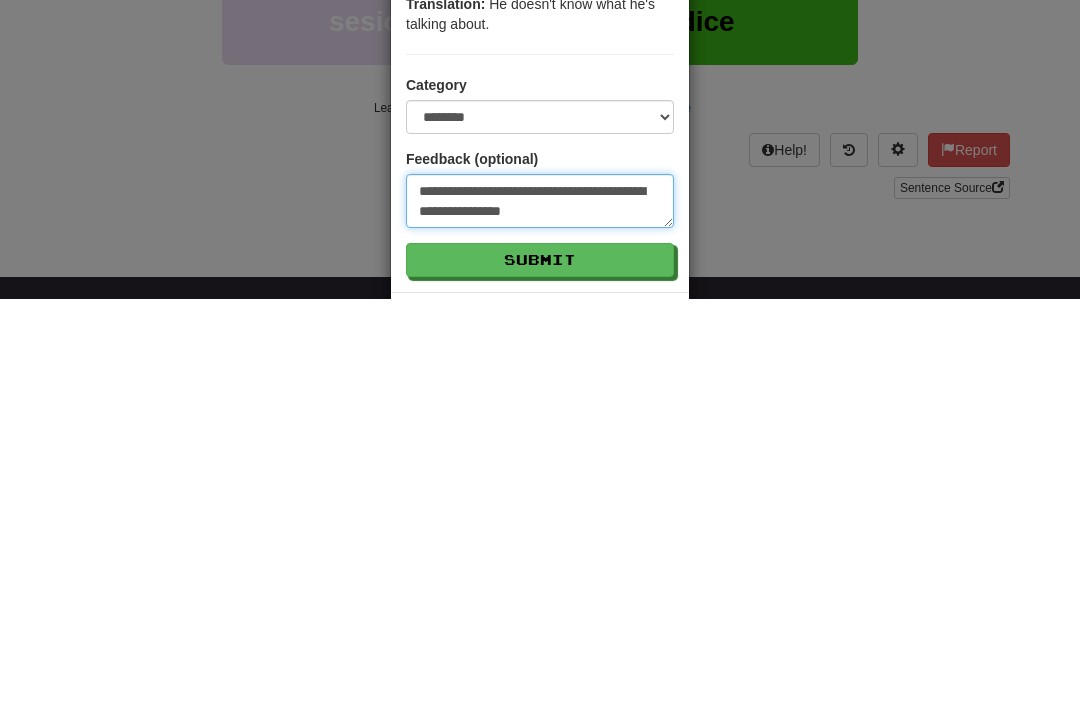 type on "**********" 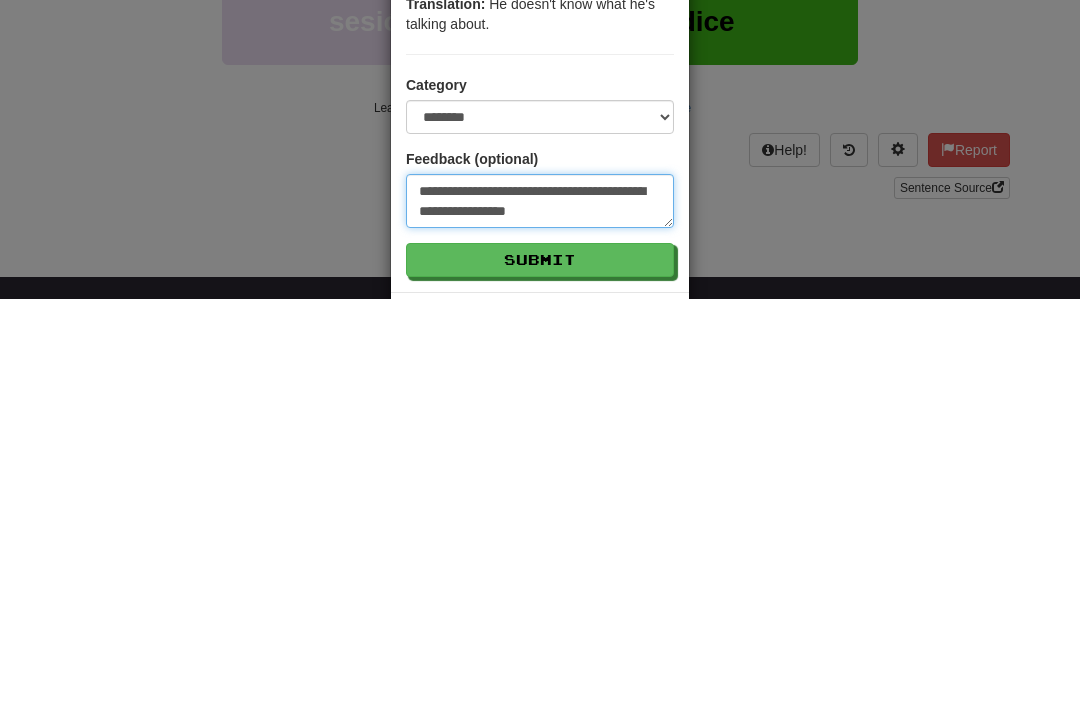 type on "**********" 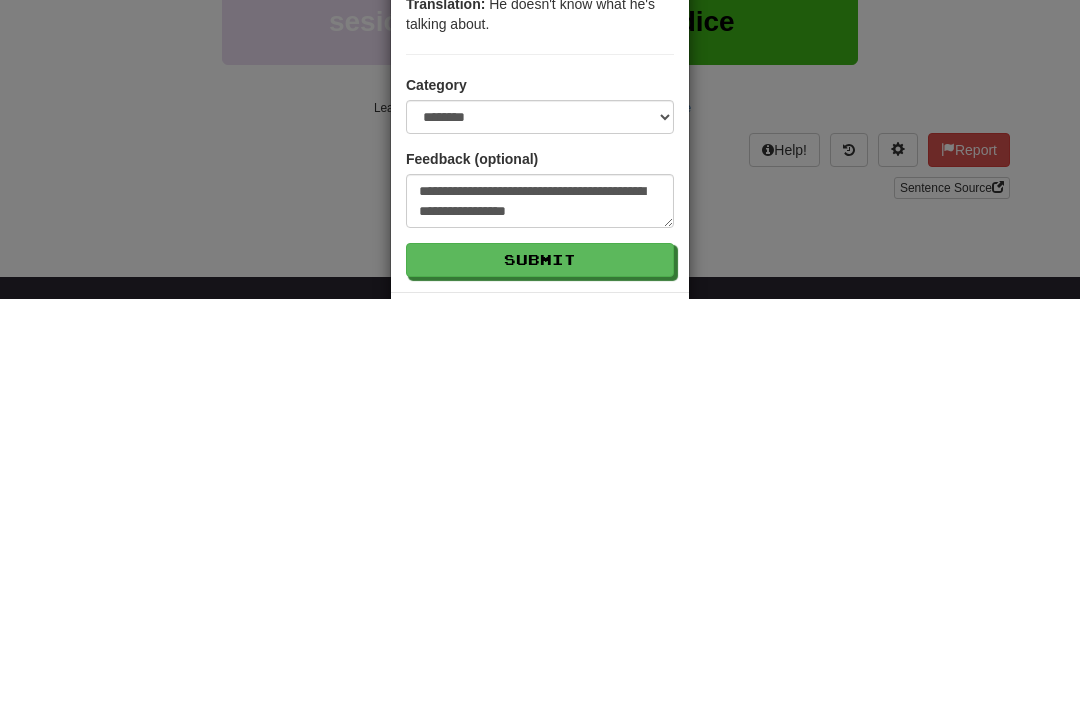 click on "Submit" at bounding box center (540, 668) 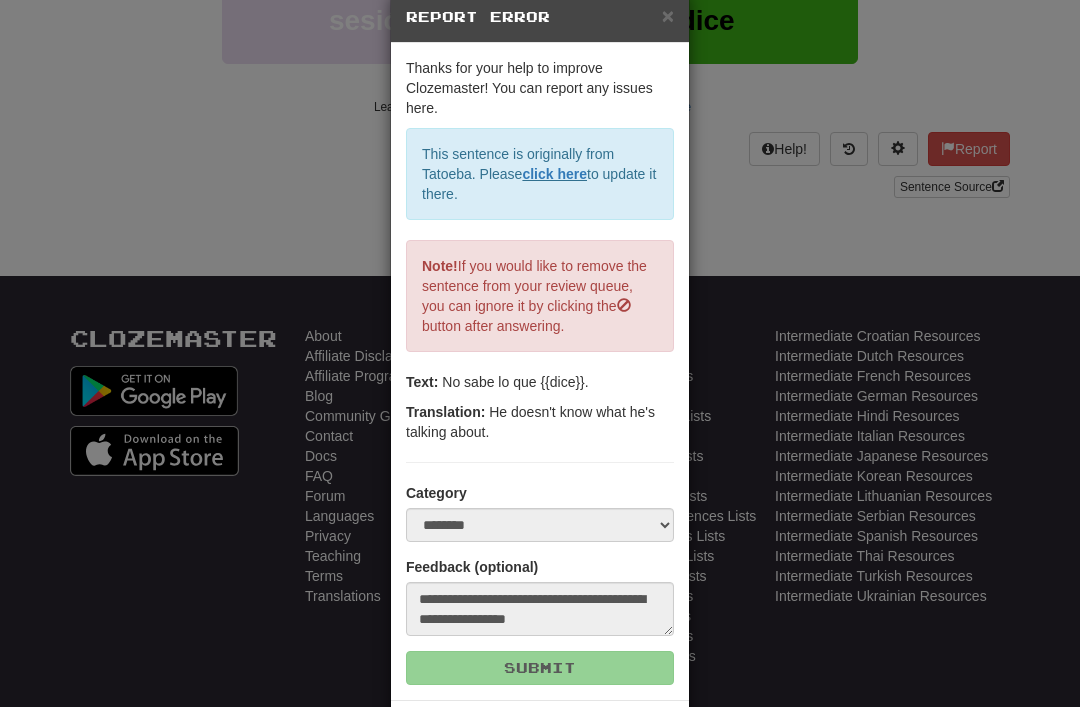 scroll, scrollTop: 0, scrollLeft: 0, axis: both 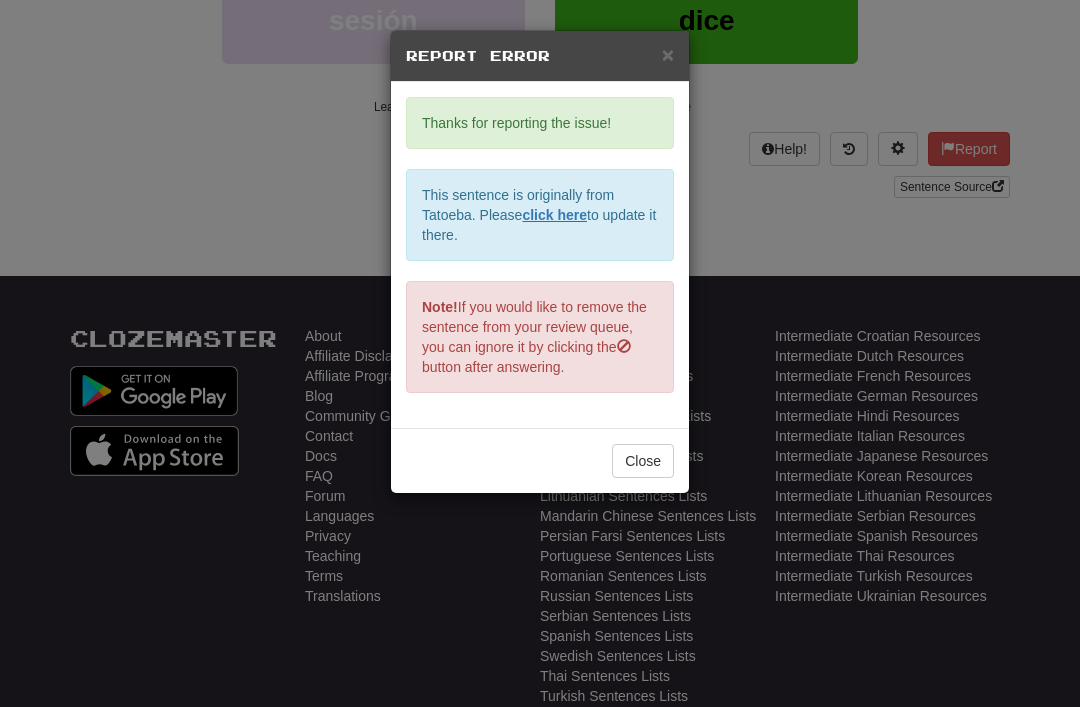 click on "Close" at bounding box center [643, 461] 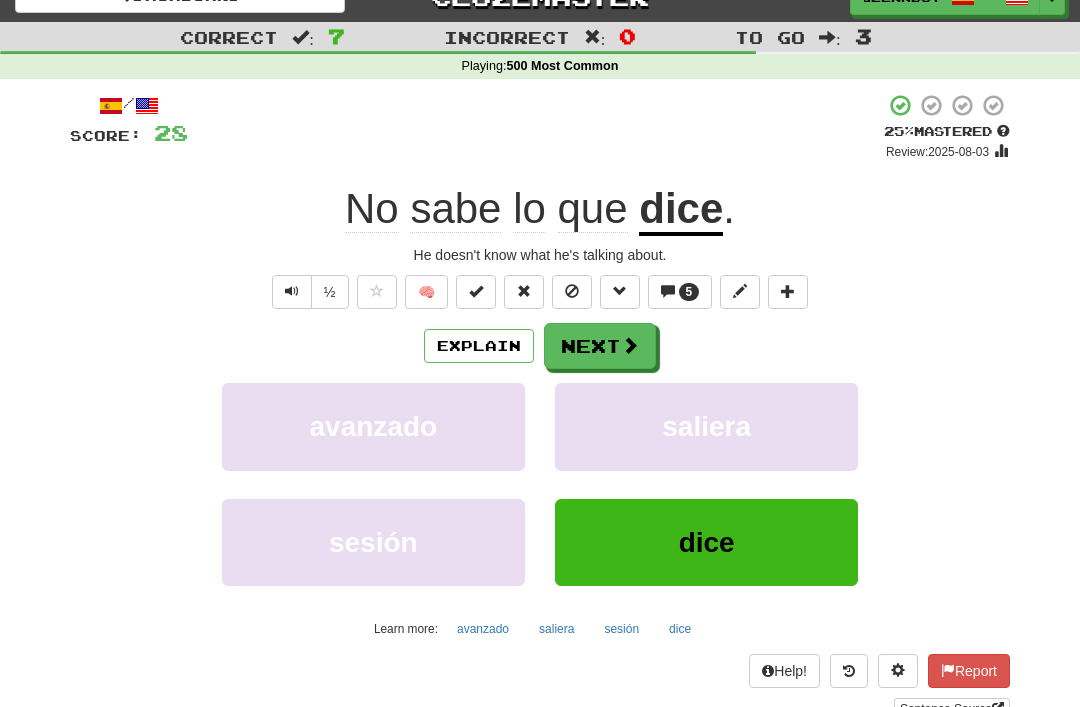 scroll, scrollTop: 29, scrollLeft: 0, axis: vertical 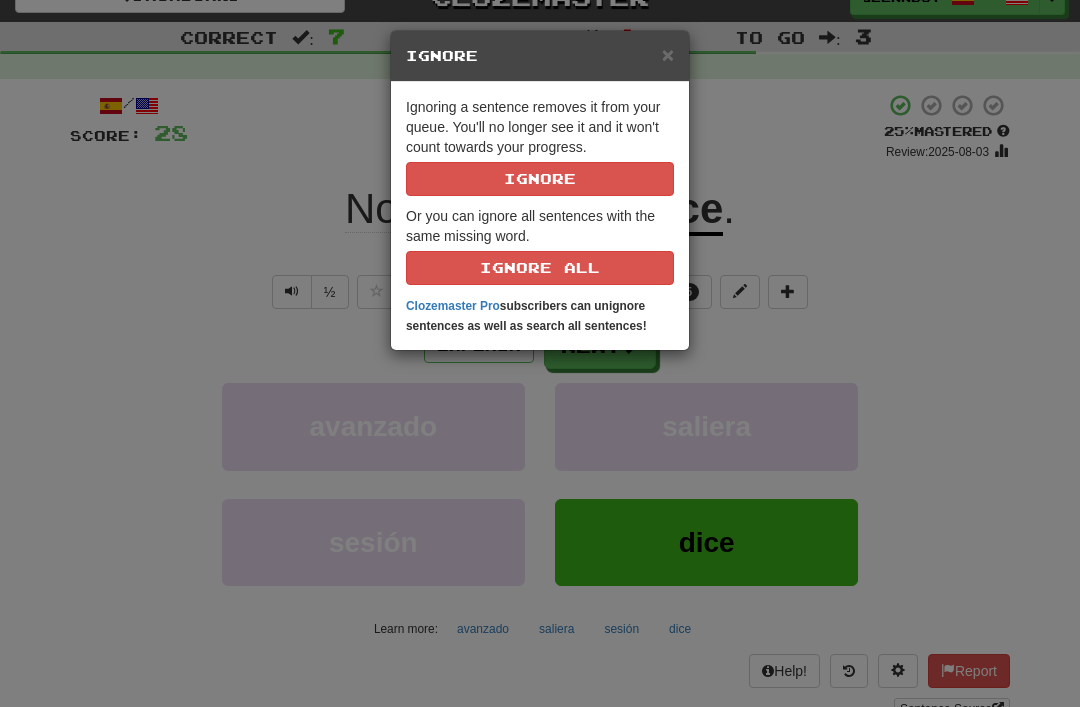 click on "Ignore" at bounding box center [540, 179] 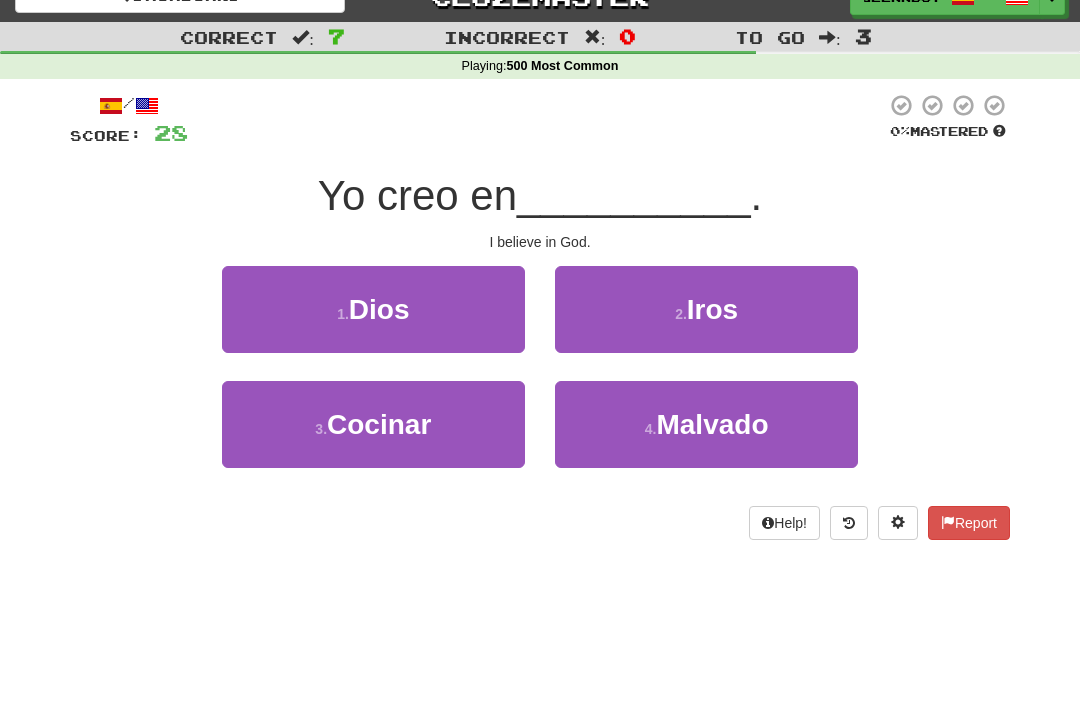 click on "Dios" at bounding box center (379, 309) 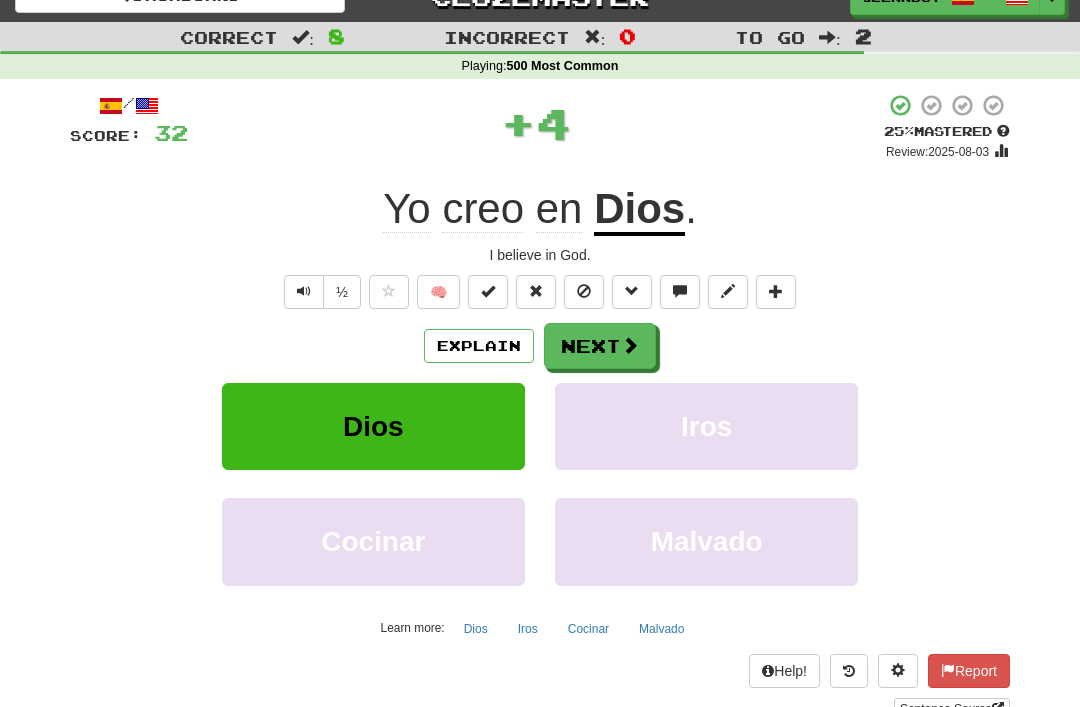 click at bounding box center [584, 291] 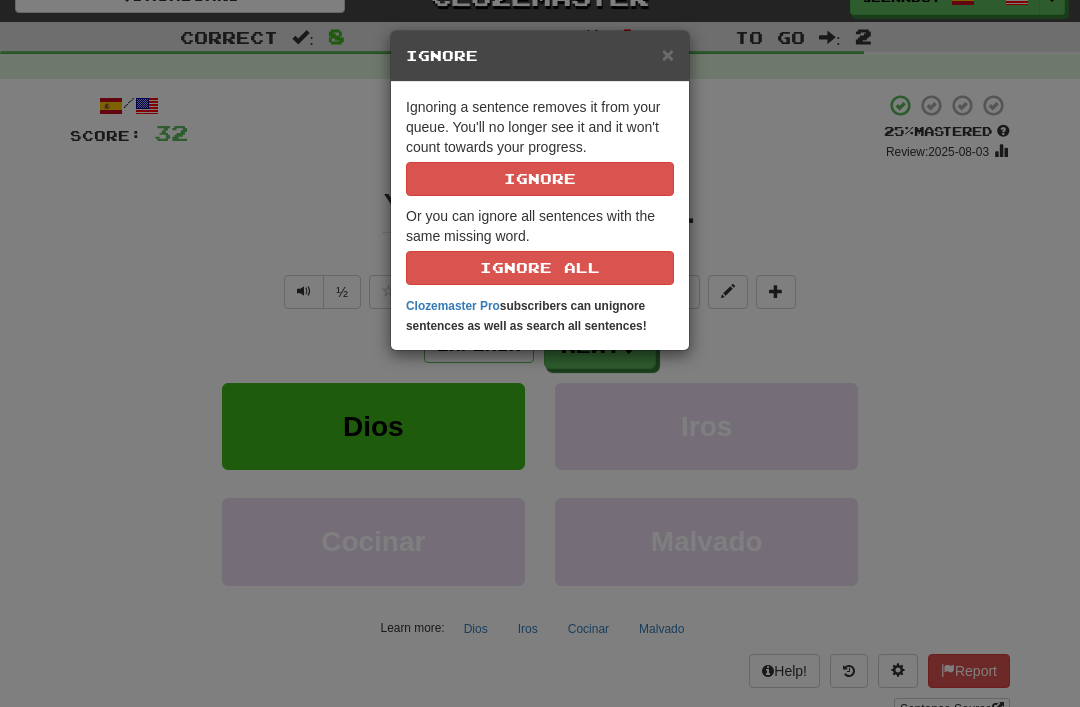 click on "Ignore" at bounding box center [540, 179] 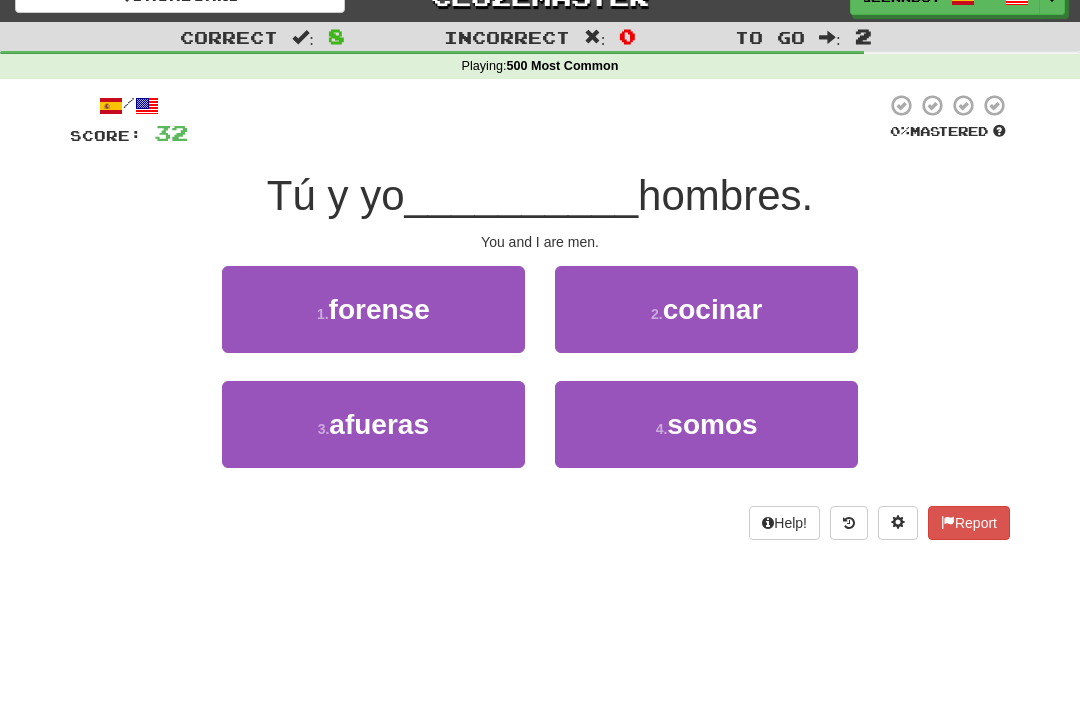 click on "4 .  somos" at bounding box center [706, 424] 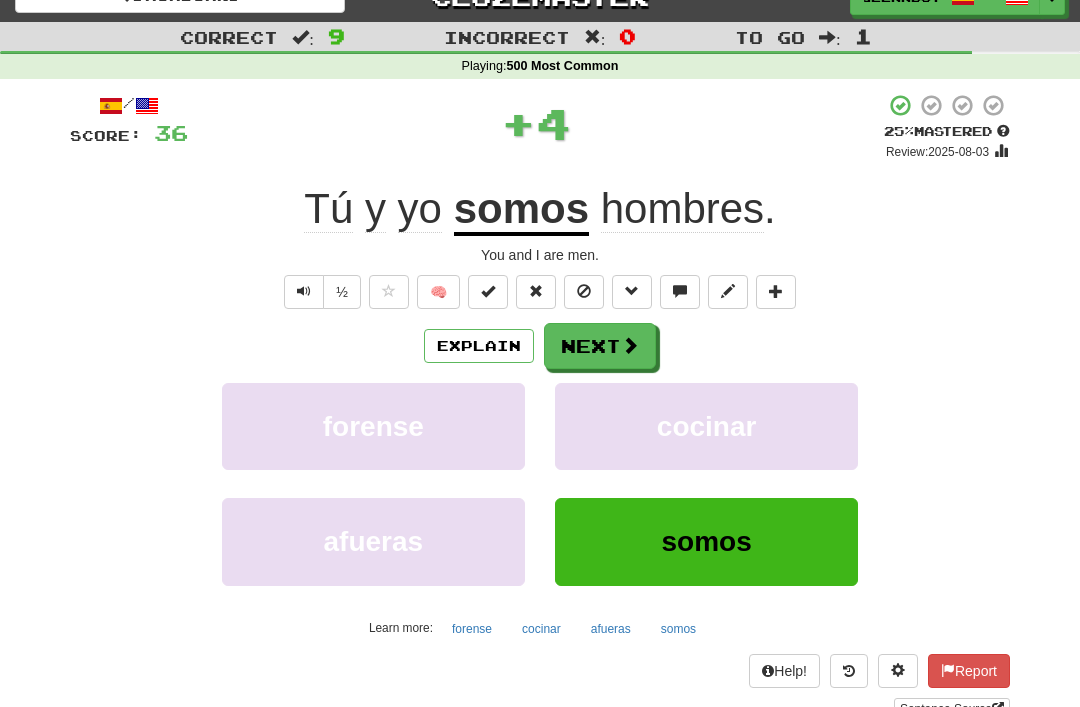 click at bounding box center [584, 291] 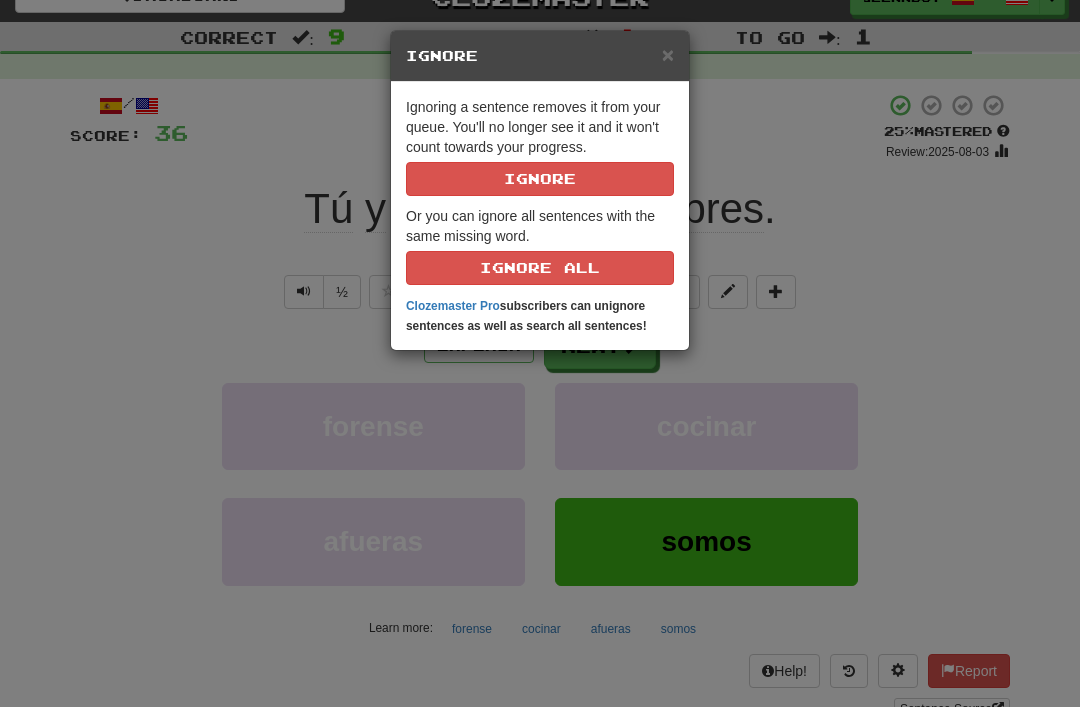 click on "Ignore" at bounding box center [540, 179] 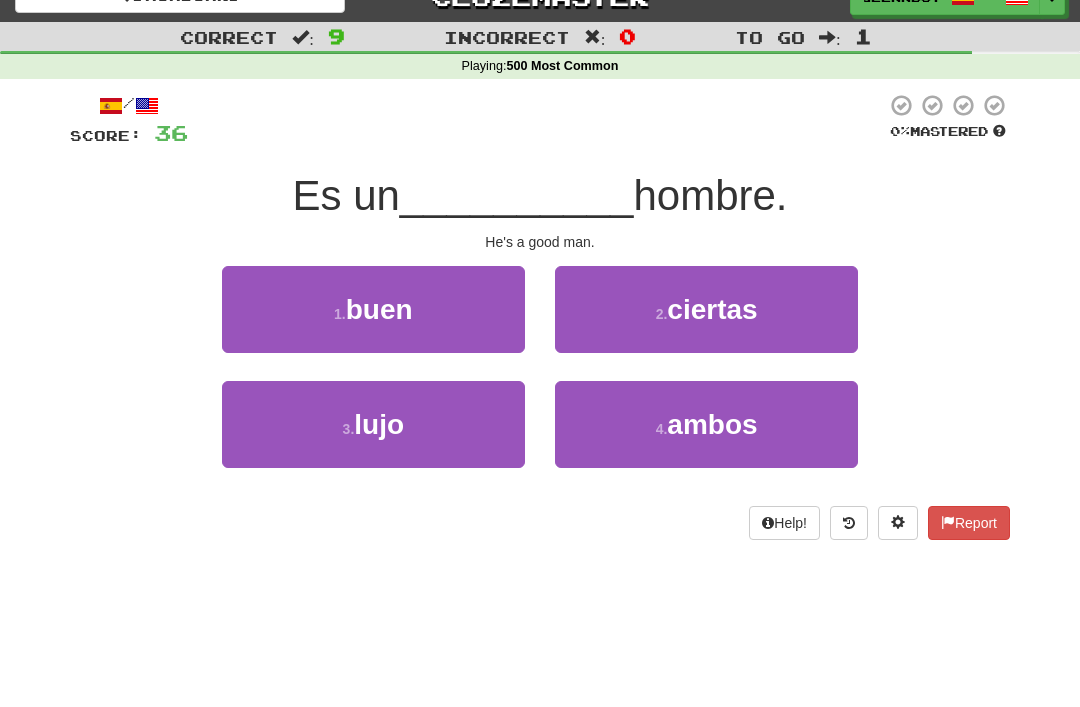 click on "buen" at bounding box center [379, 309] 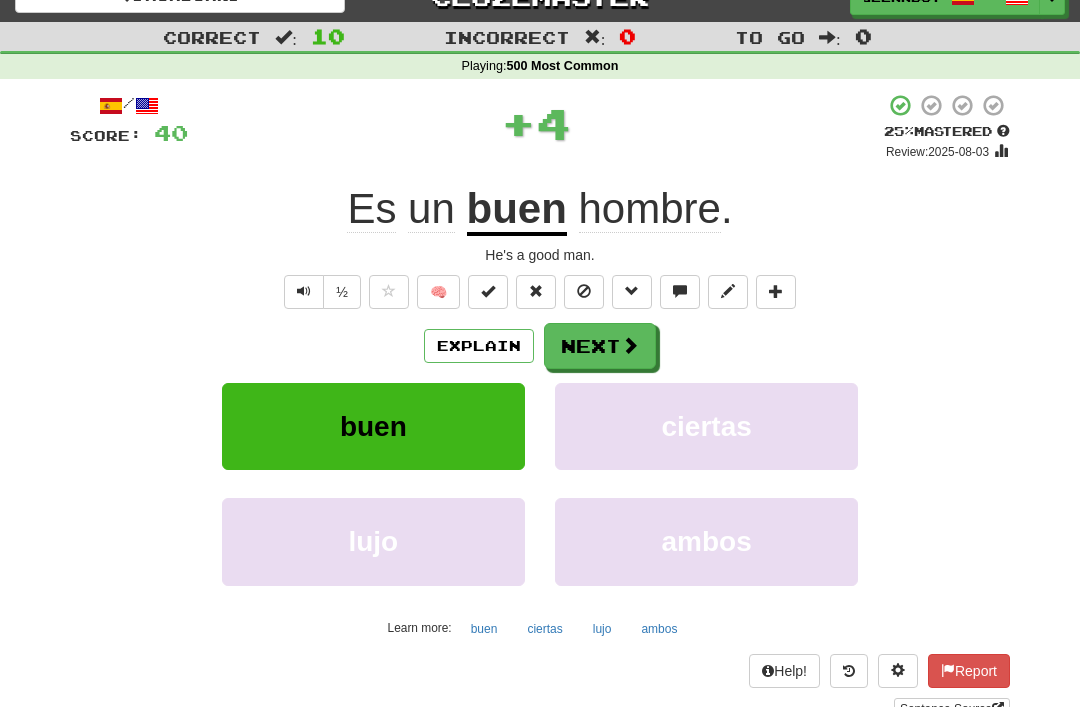 click at bounding box center [584, 291] 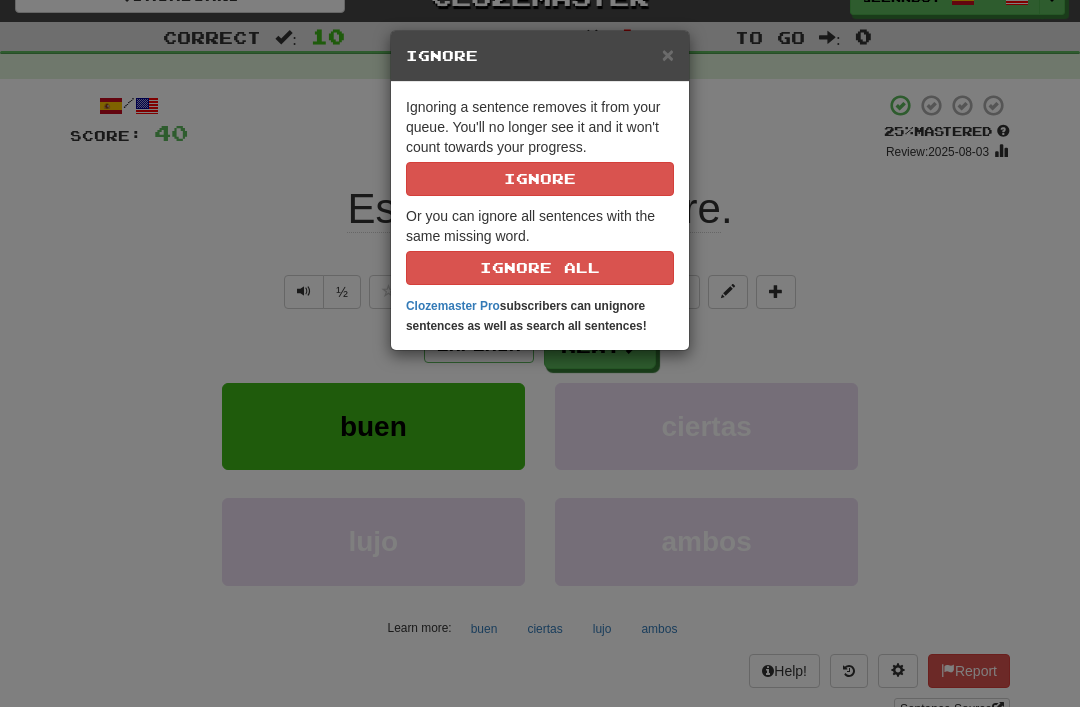 click on "Ignore" at bounding box center (540, 179) 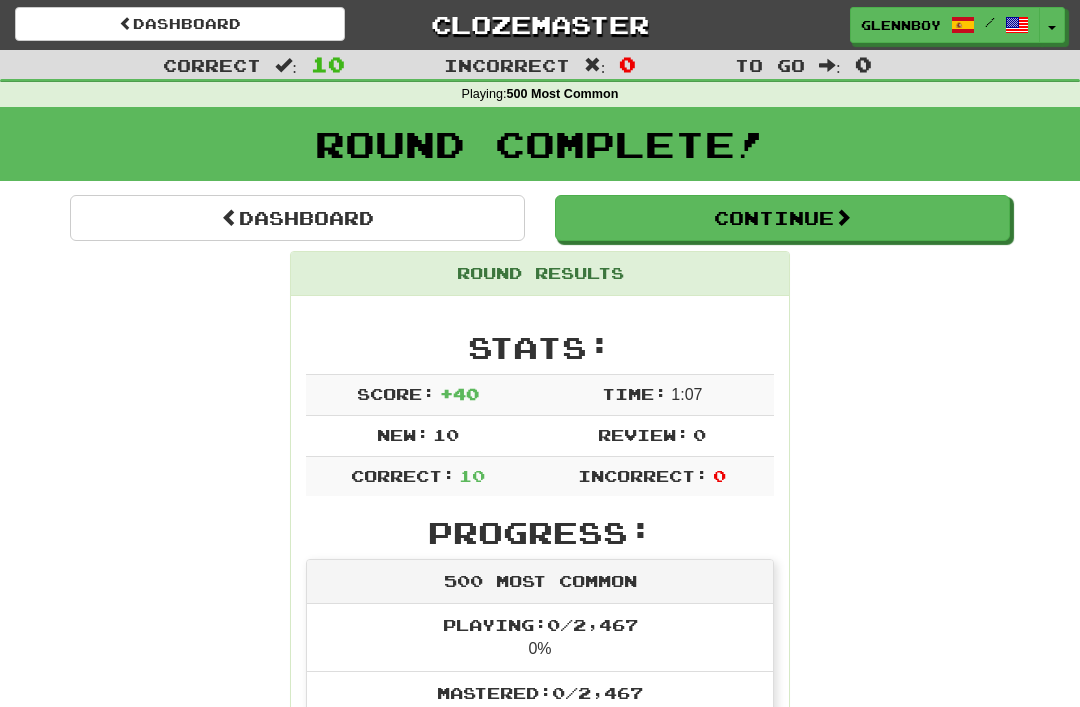 scroll, scrollTop: 0, scrollLeft: 0, axis: both 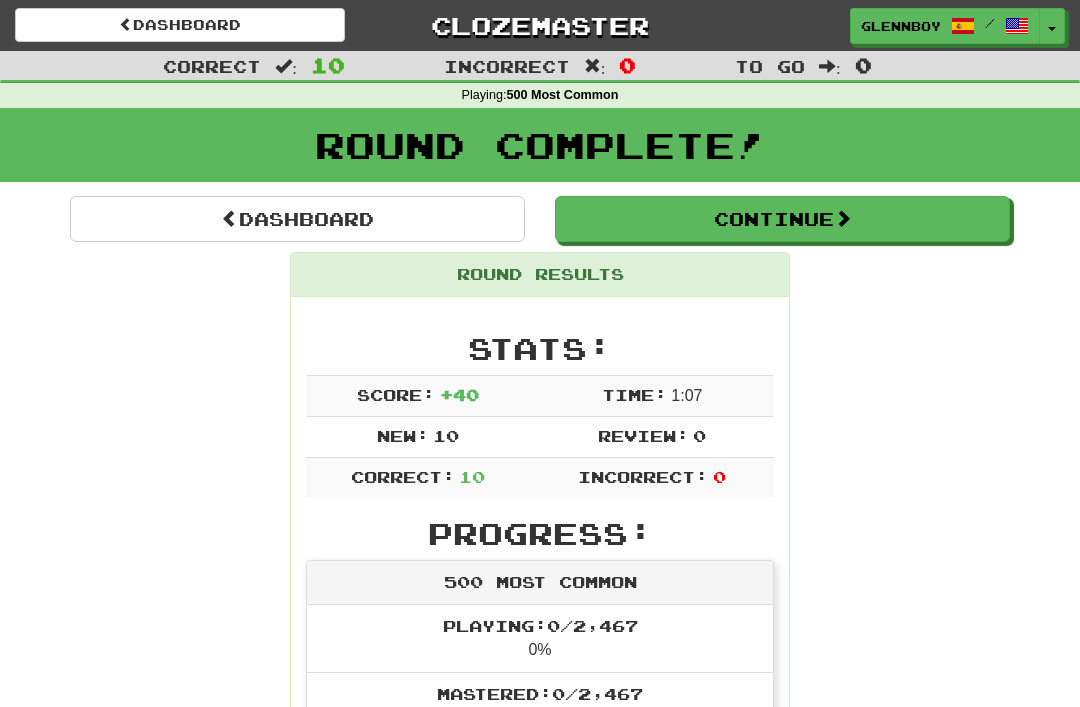 click on "Continue" at bounding box center [782, 219] 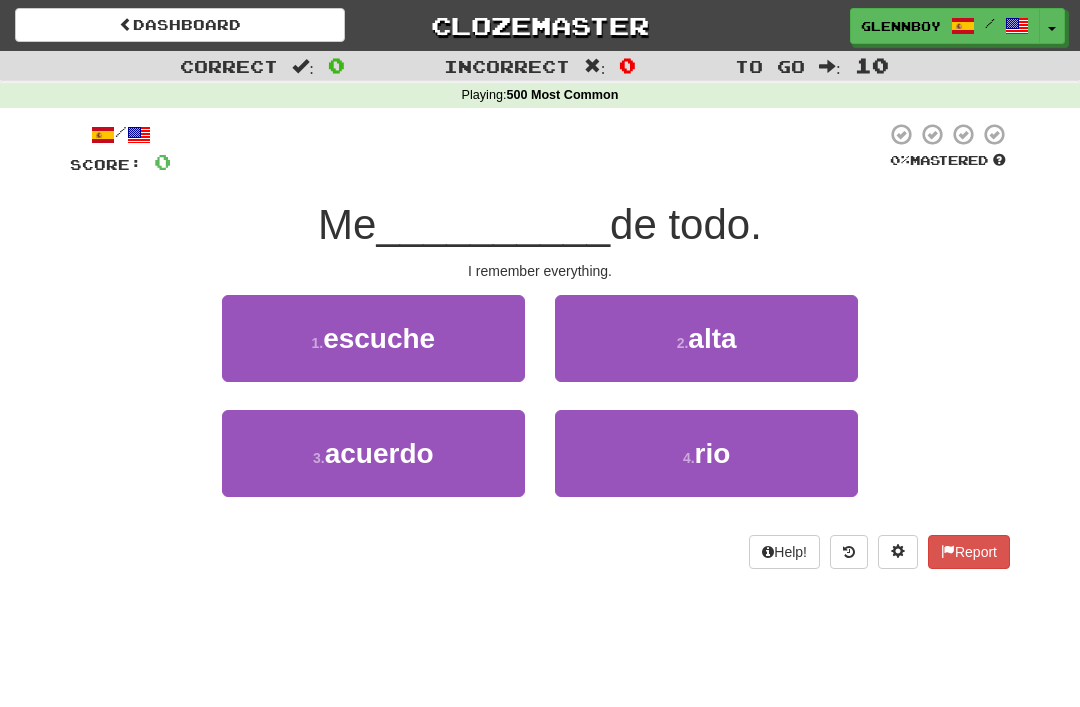 click on "acuerdo" at bounding box center (379, 453) 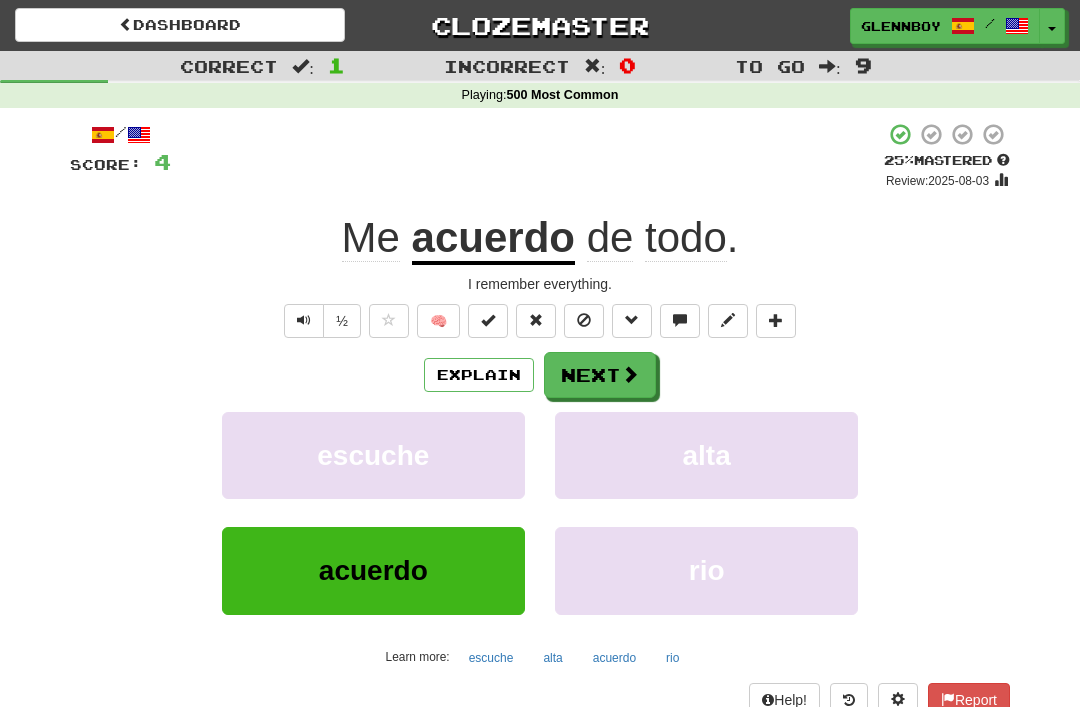 click at bounding box center (584, 320) 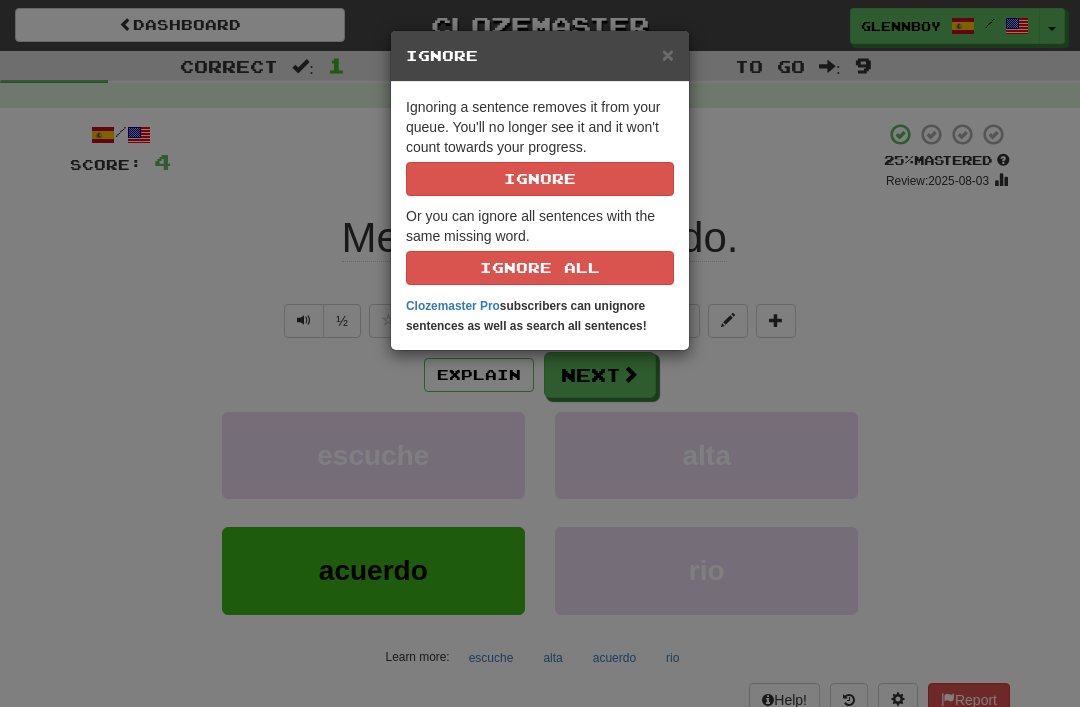 click on "Ignore" at bounding box center (540, 179) 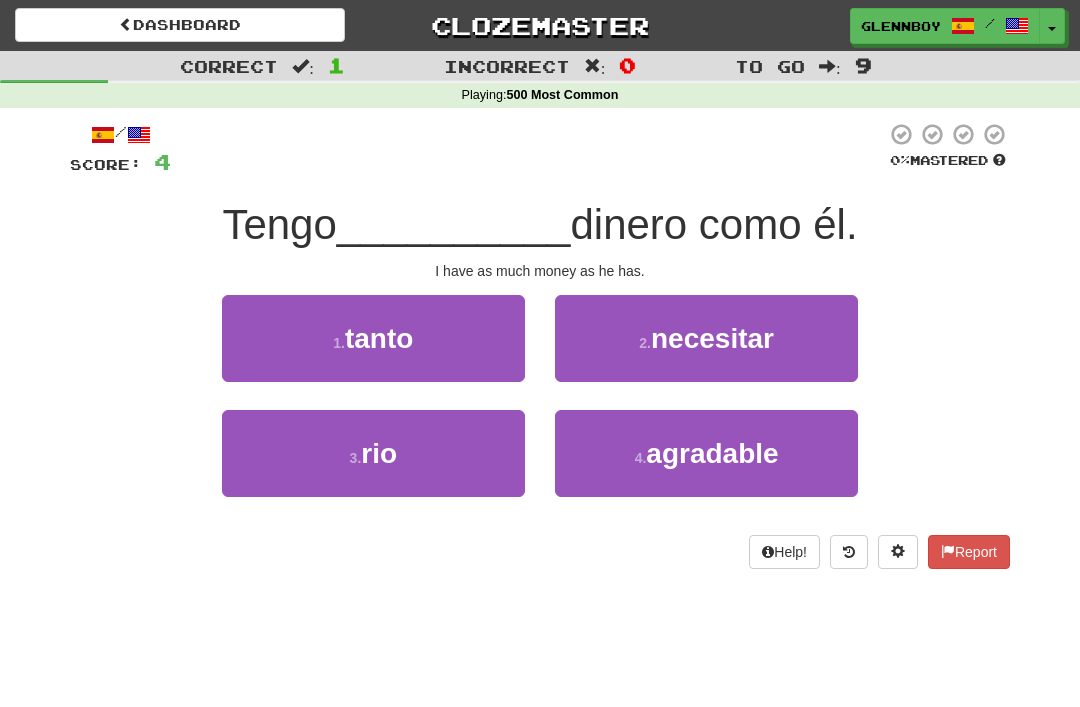click on "tanto" at bounding box center [379, 338] 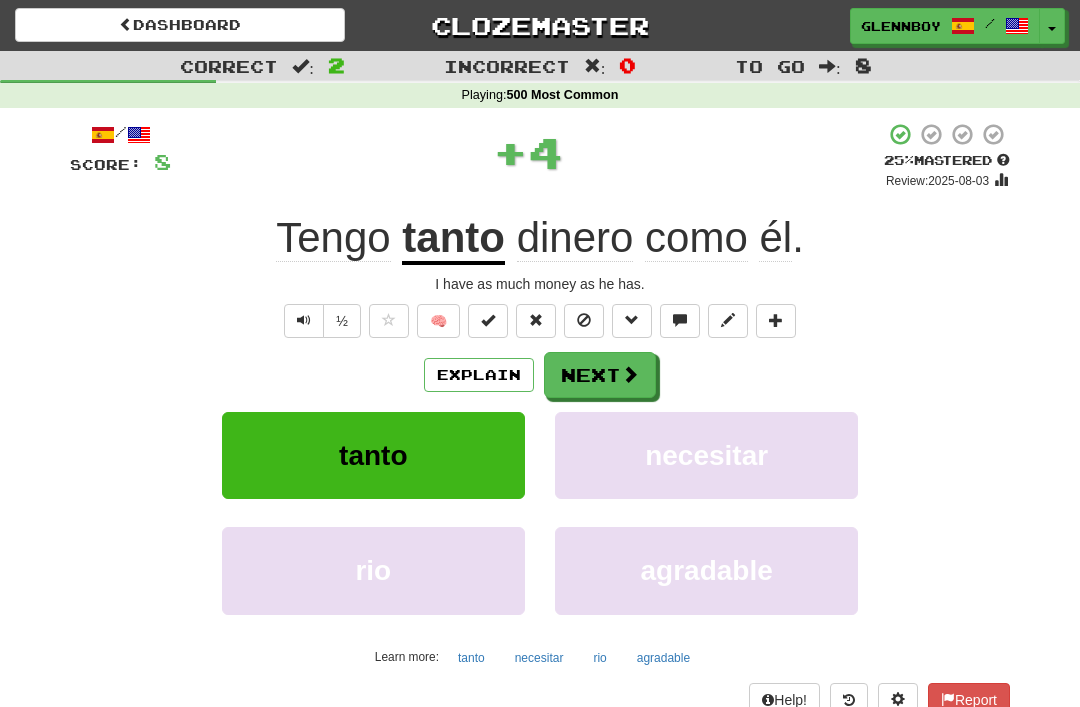 click at bounding box center [584, 321] 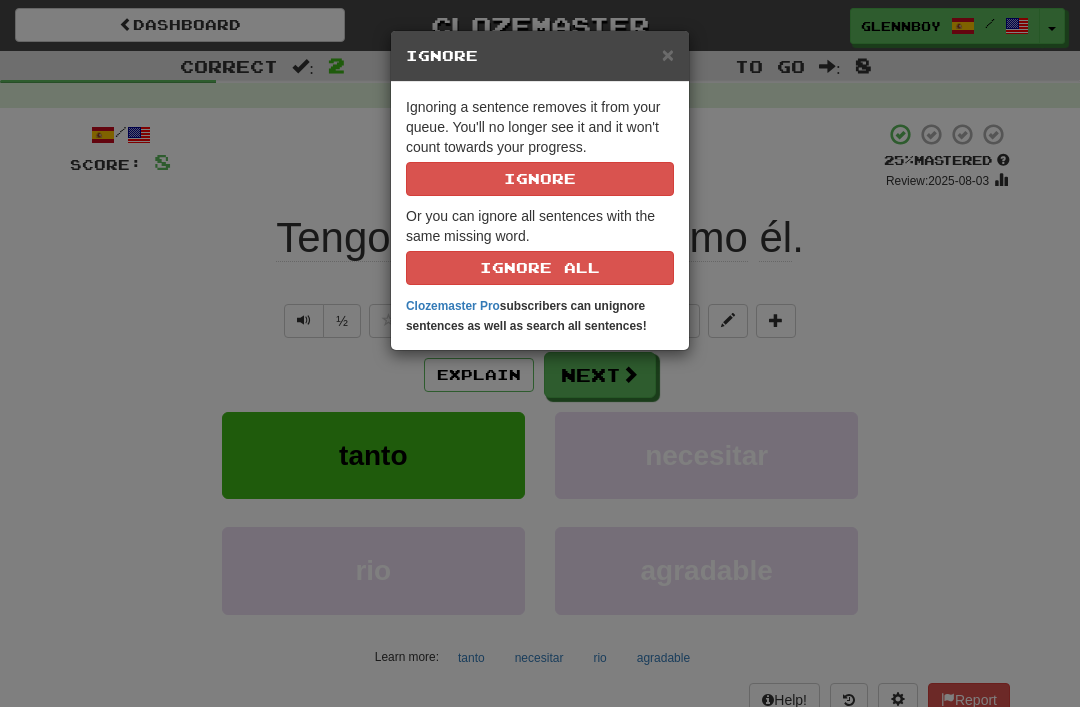 click on "Ignore" at bounding box center [540, 179] 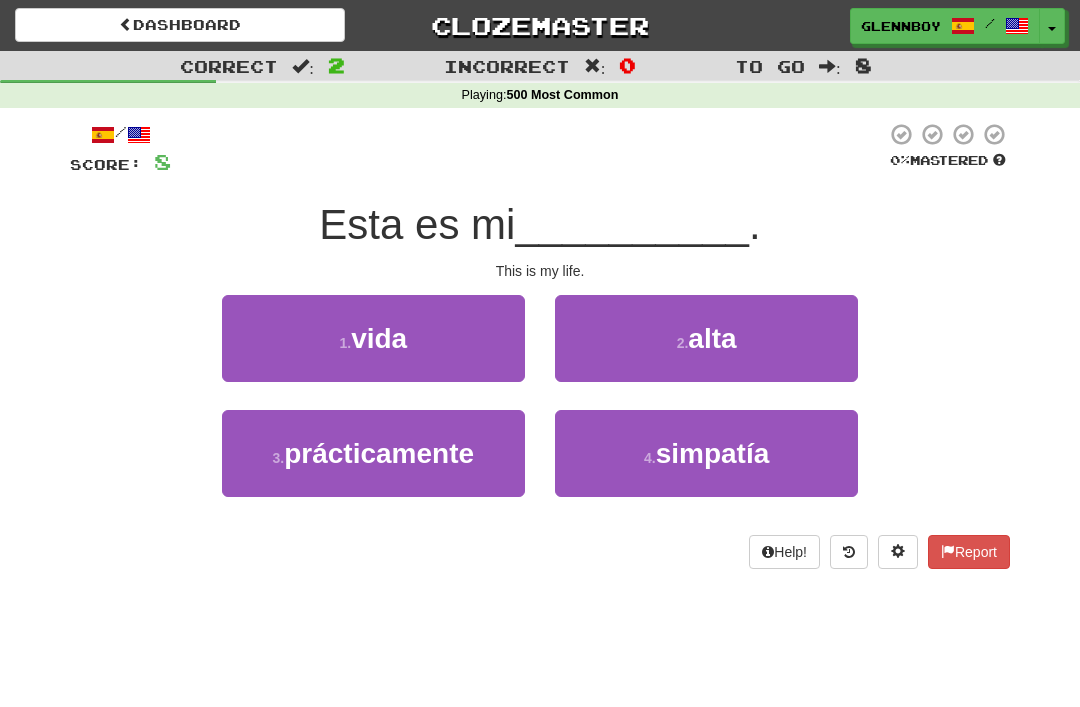 click on "vida" at bounding box center [379, 338] 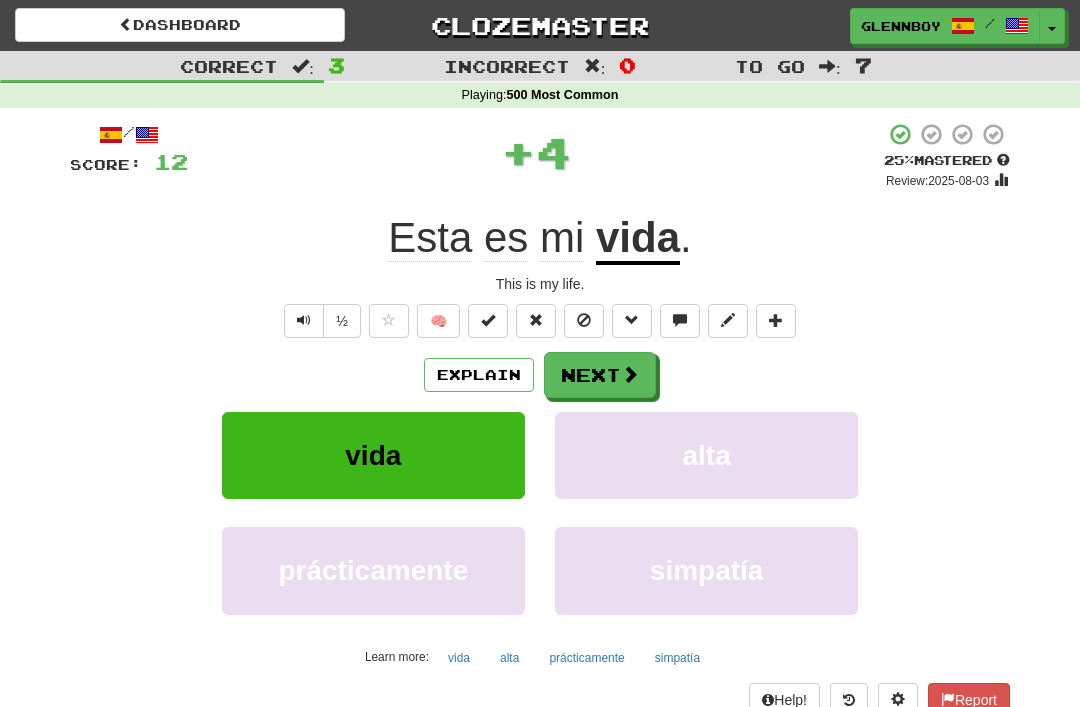 click at bounding box center [584, 321] 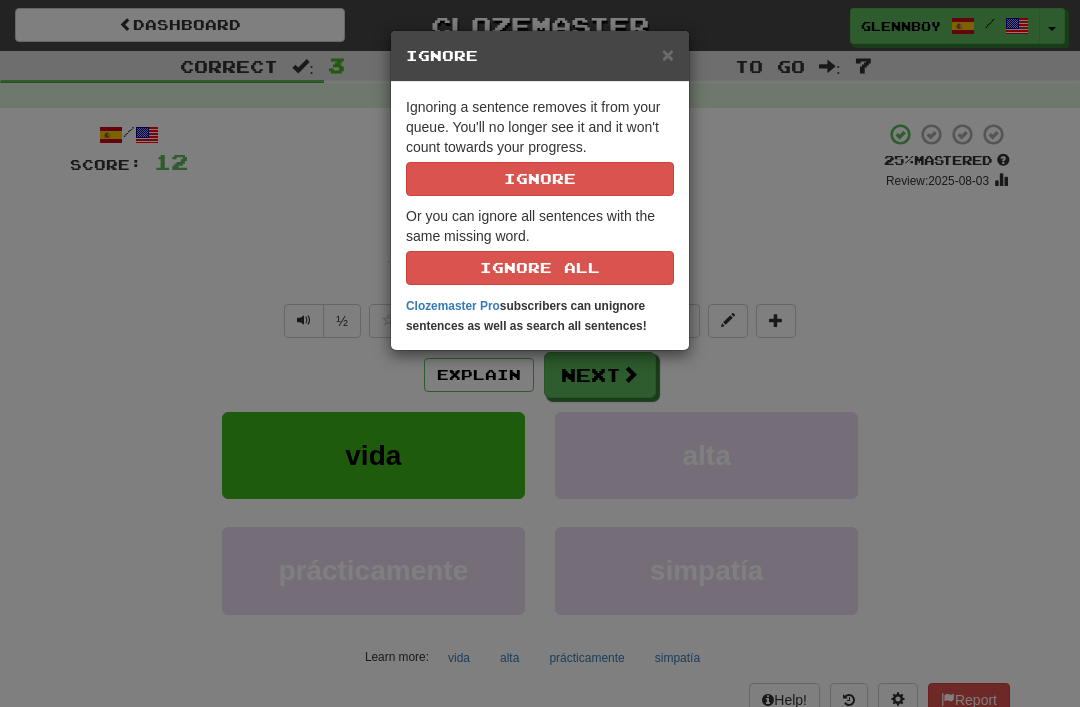 click on "Ignore" at bounding box center (540, 179) 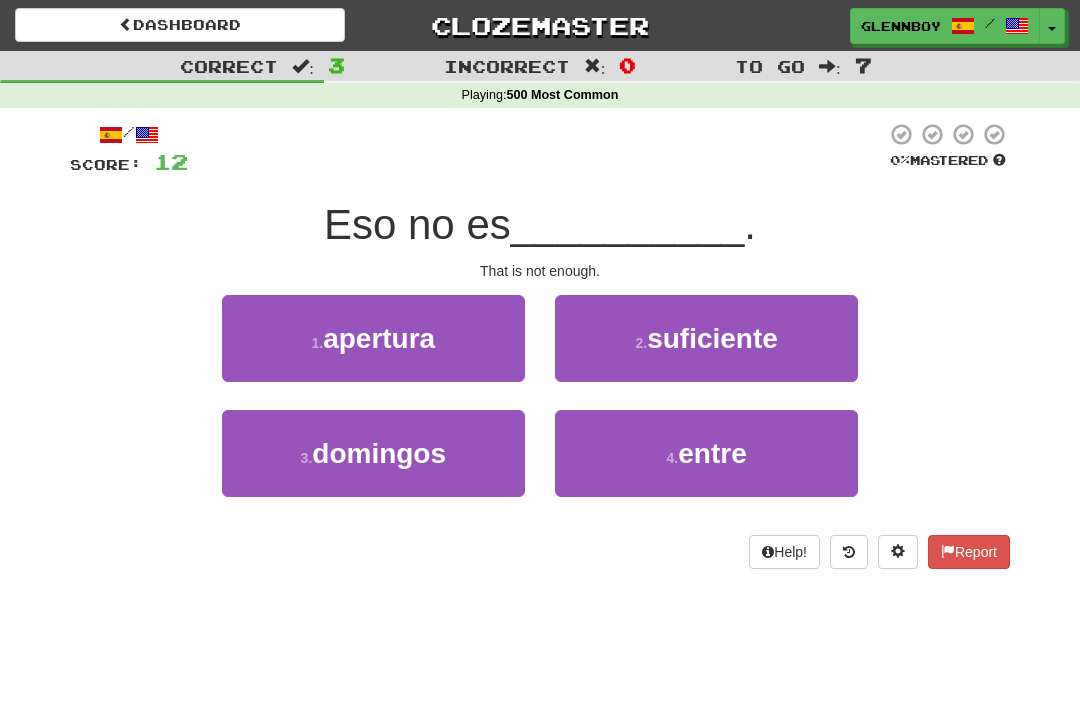 click on "2 ." at bounding box center (641, 343) 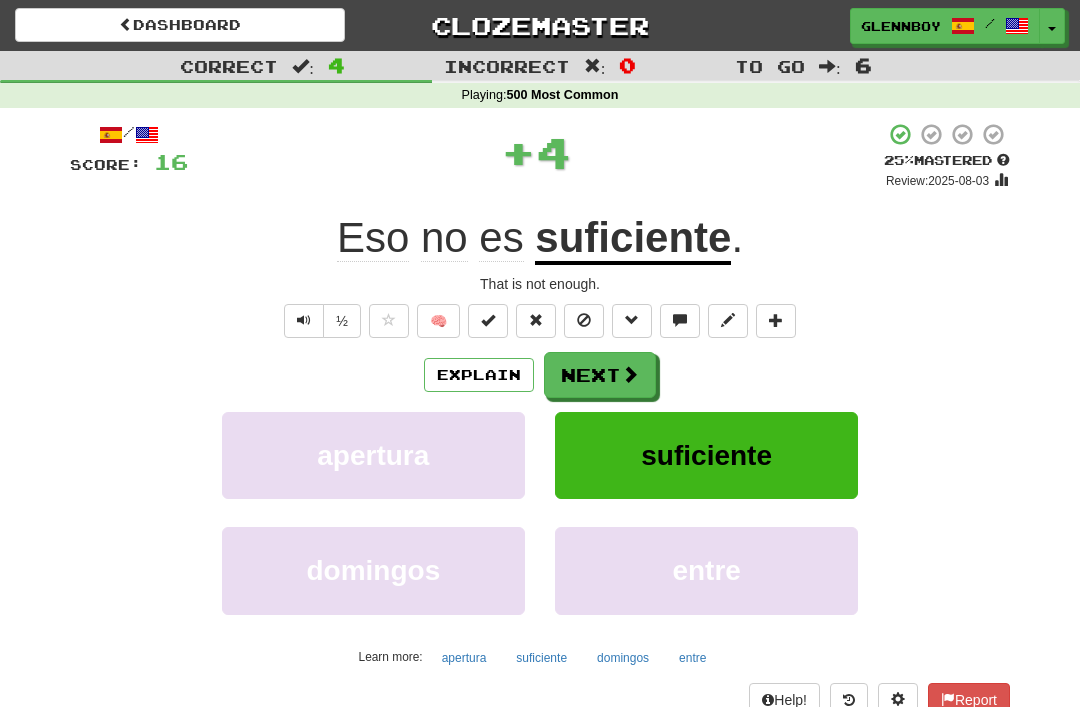 click at bounding box center (584, 320) 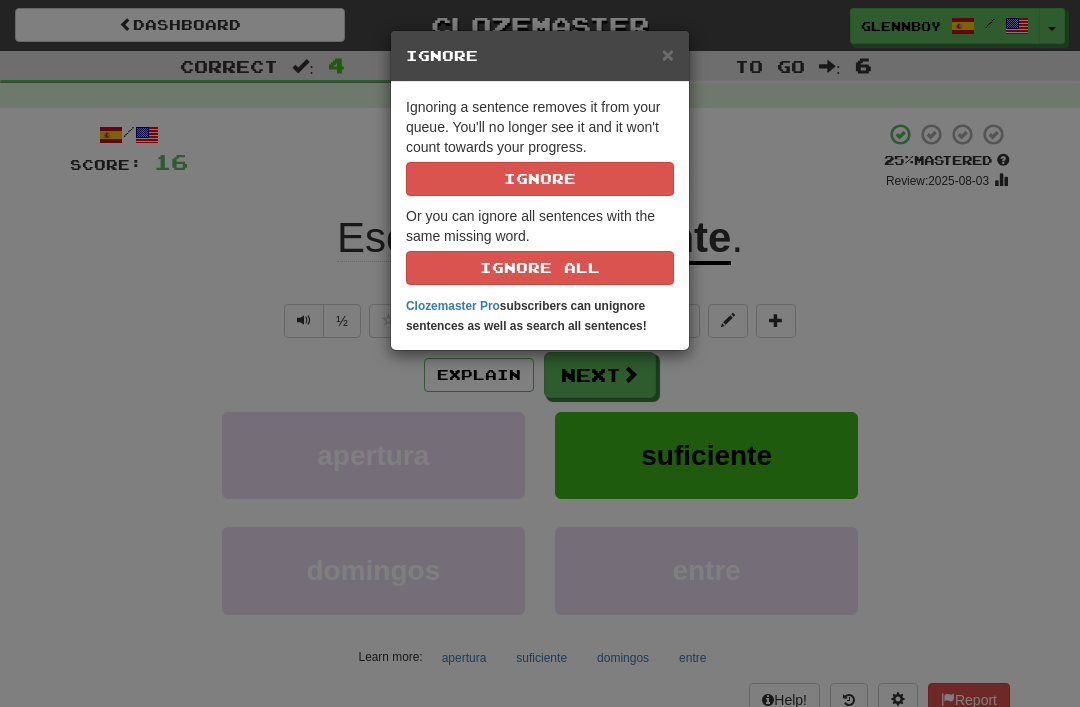 click on "Ignore" at bounding box center [540, 179] 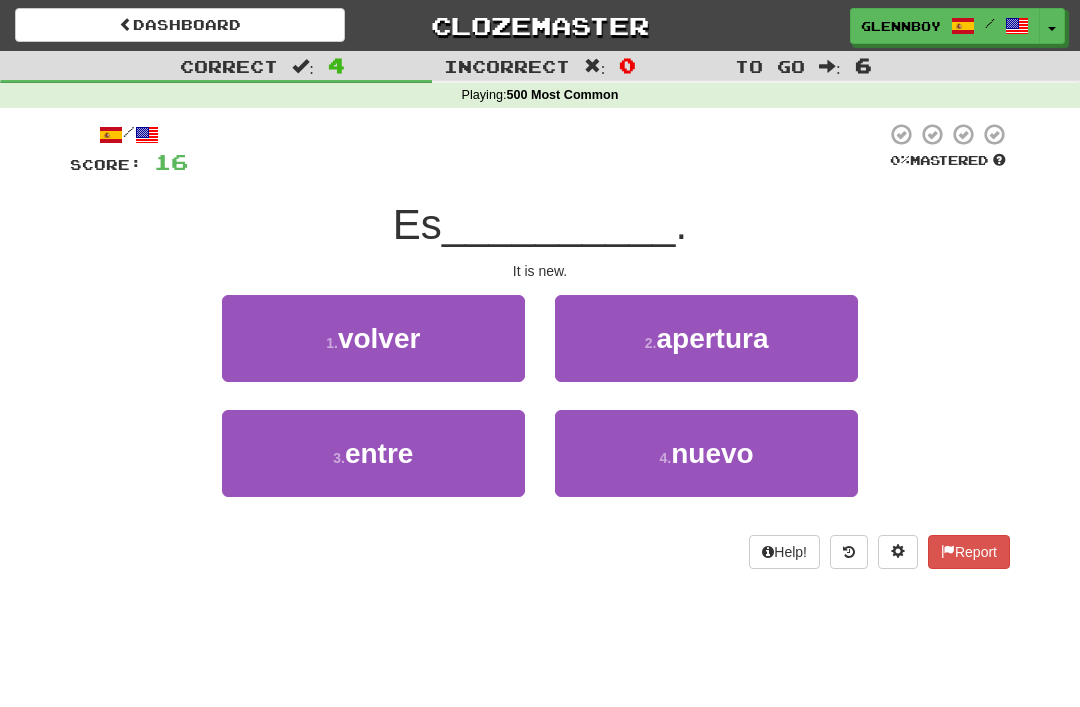click on "nuevo" at bounding box center [712, 453] 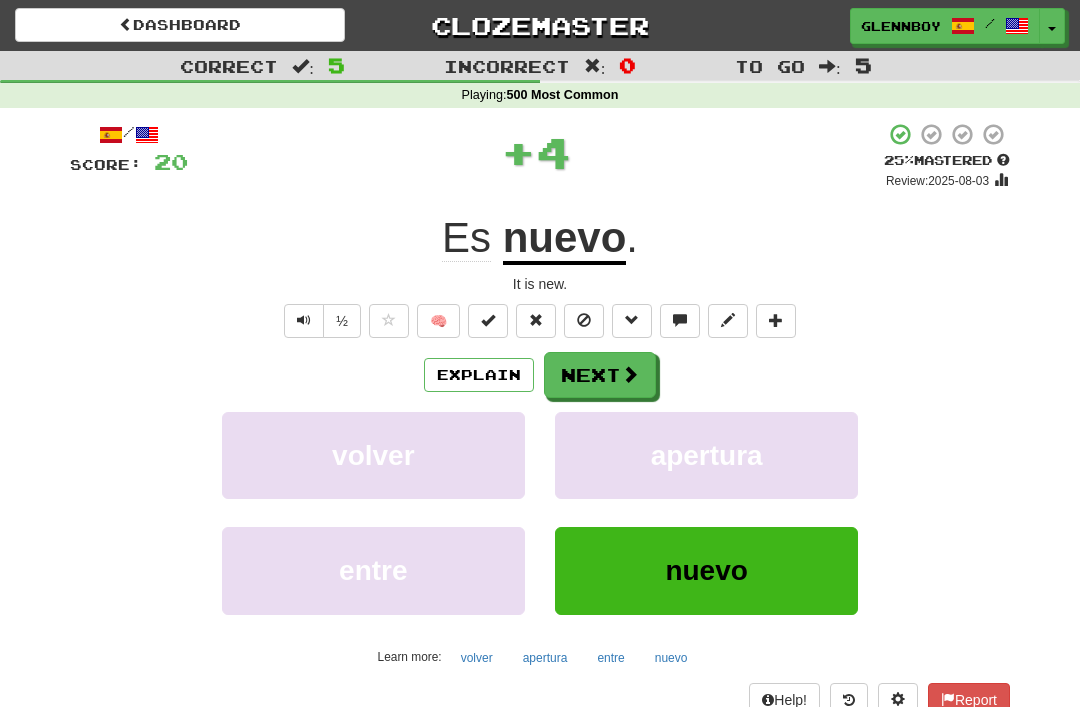 click at bounding box center [584, 321] 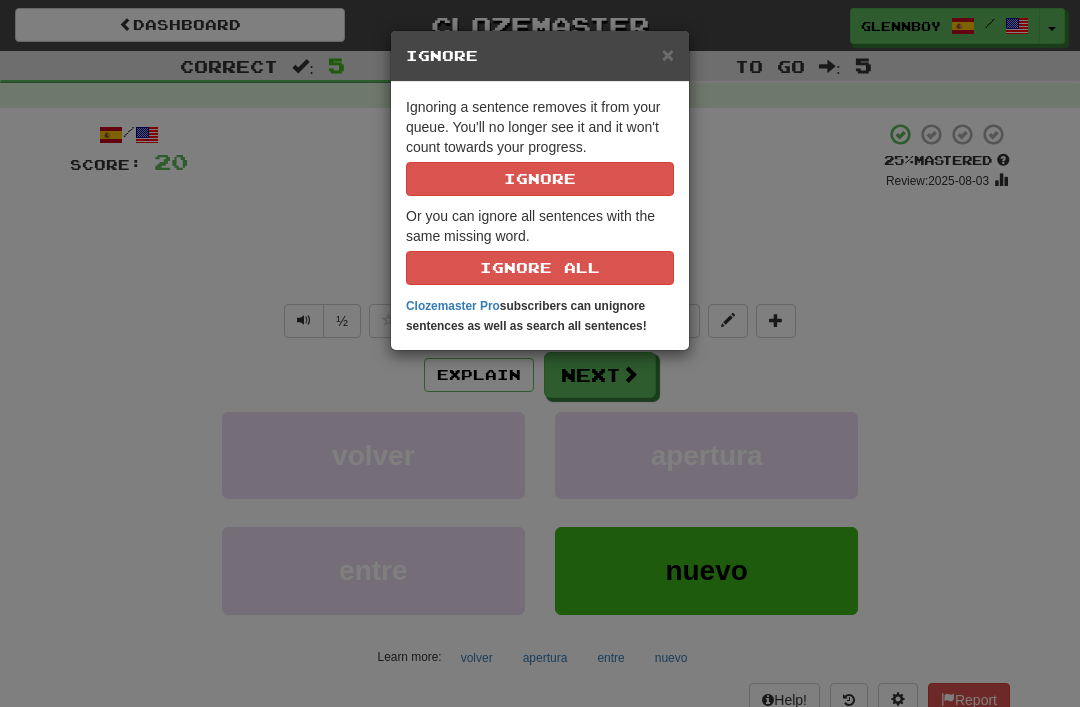 click on "Ignore" at bounding box center [540, 179] 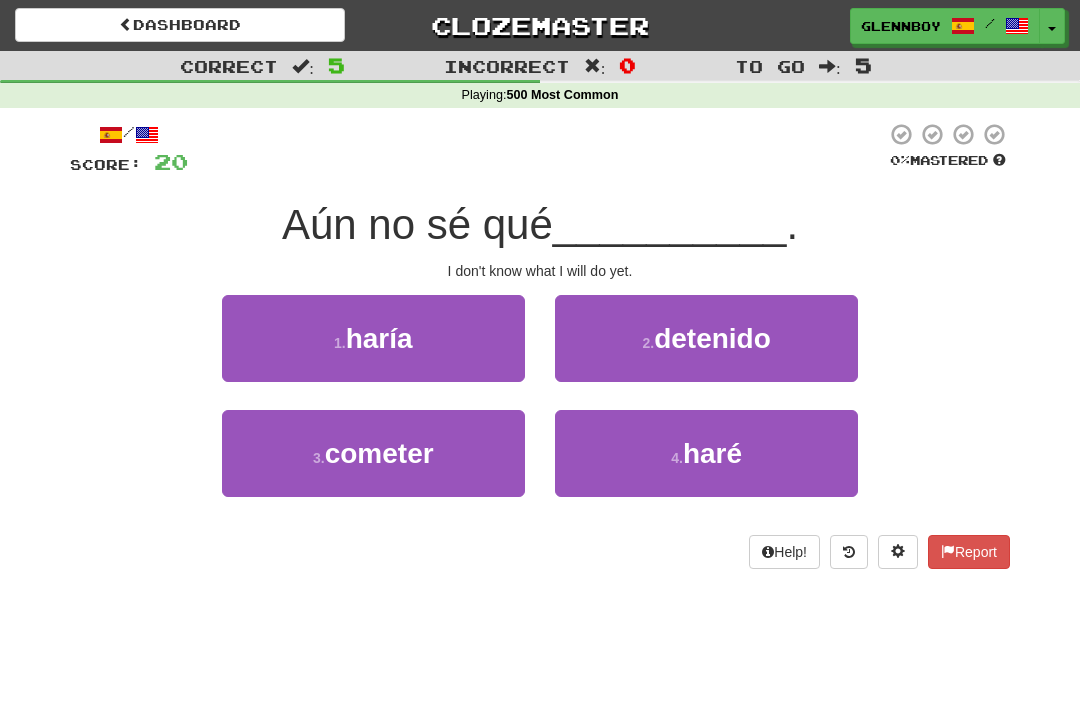 click on "haría" at bounding box center [379, 338] 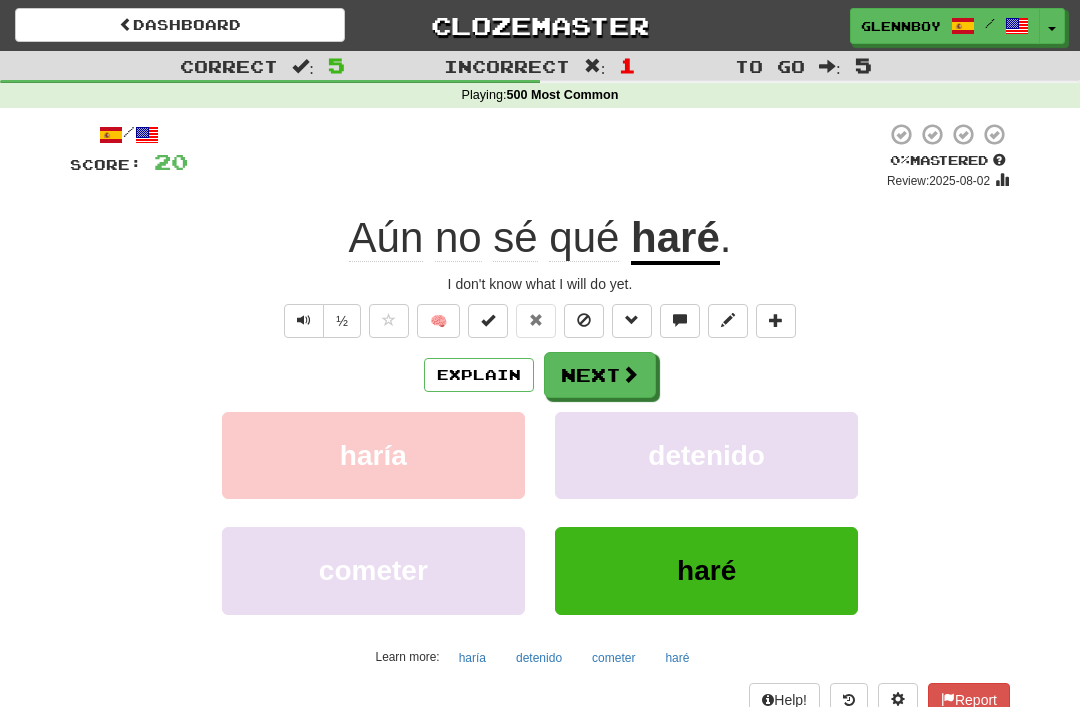 click at bounding box center (584, 321) 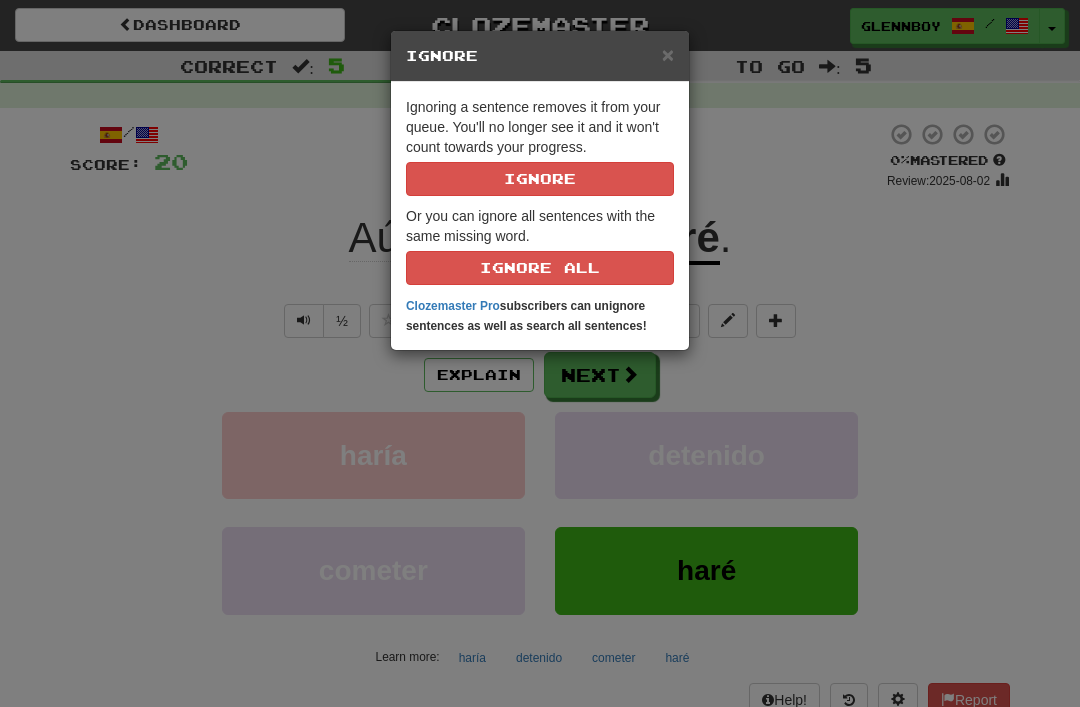 click on "Ignore" at bounding box center [540, 179] 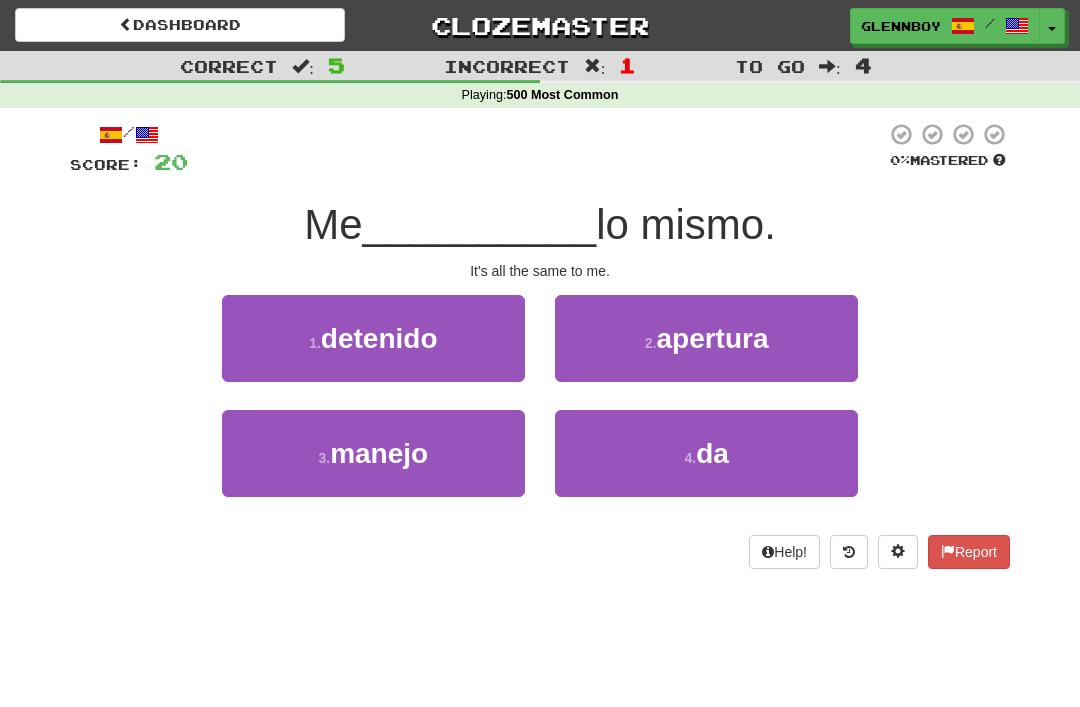 click on "da" at bounding box center (712, 453) 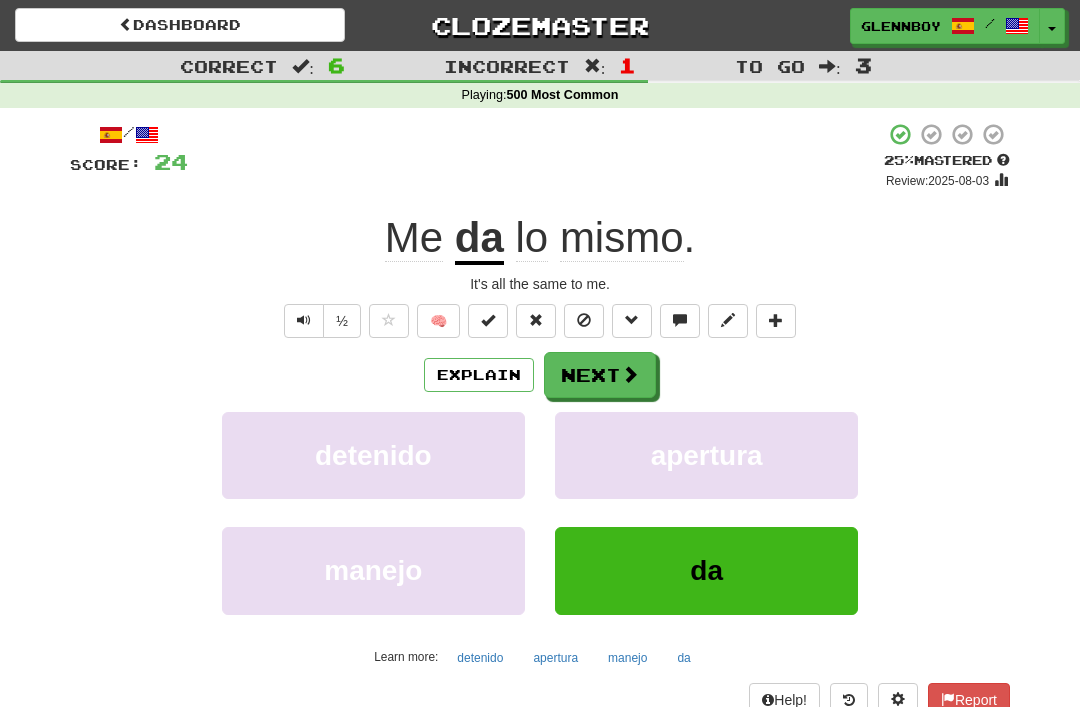click at bounding box center (584, 321) 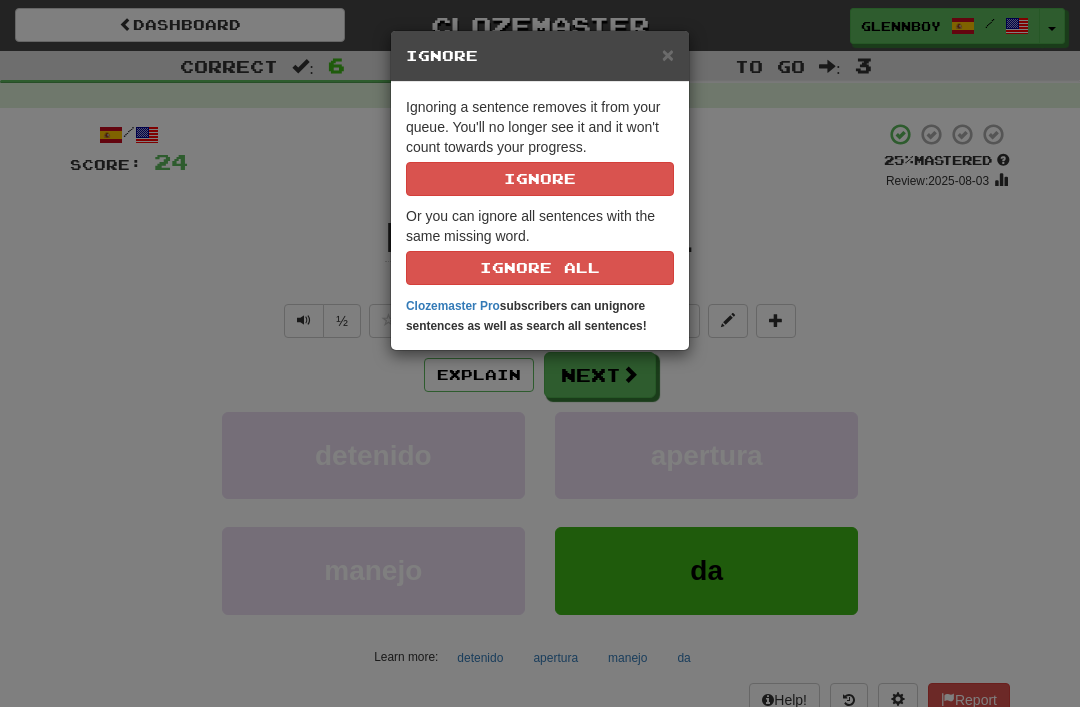 click on "Ignore" at bounding box center [540, 179] 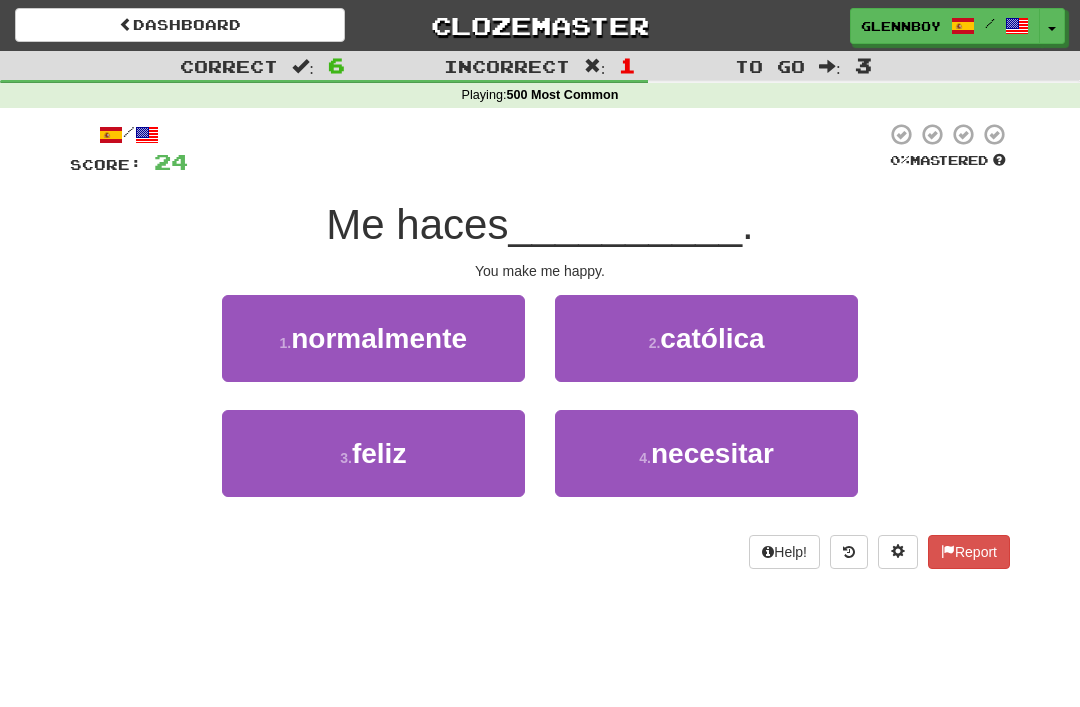 click on "feliz" at bounding box center (379, 453) 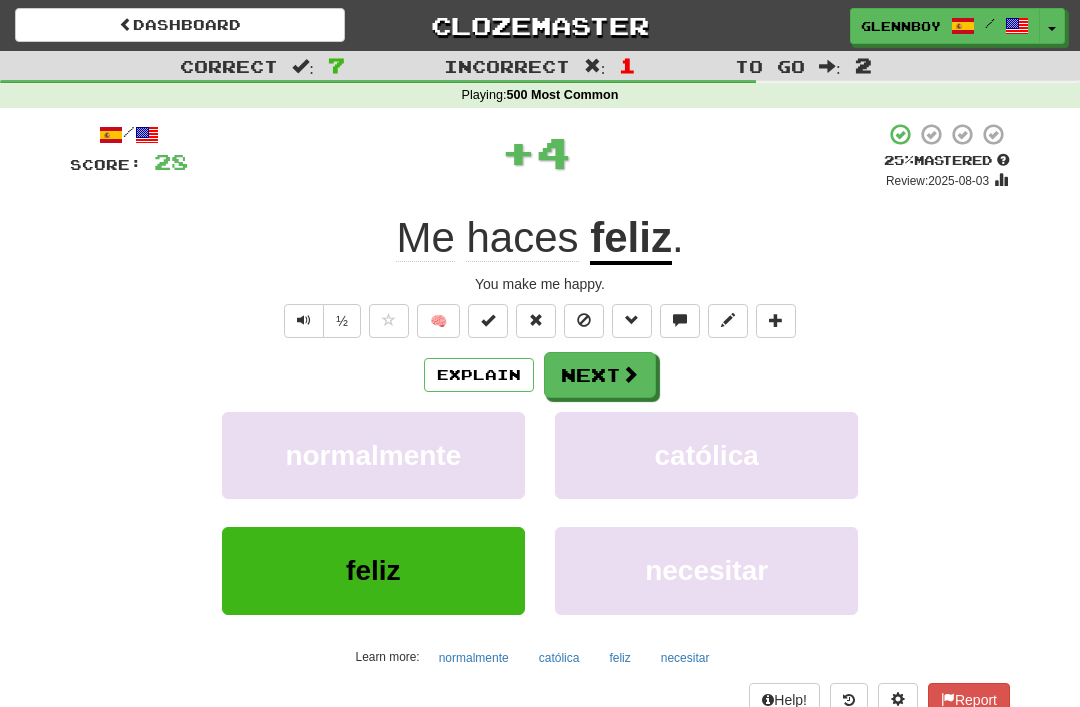 click at bounding box center [584, 320] 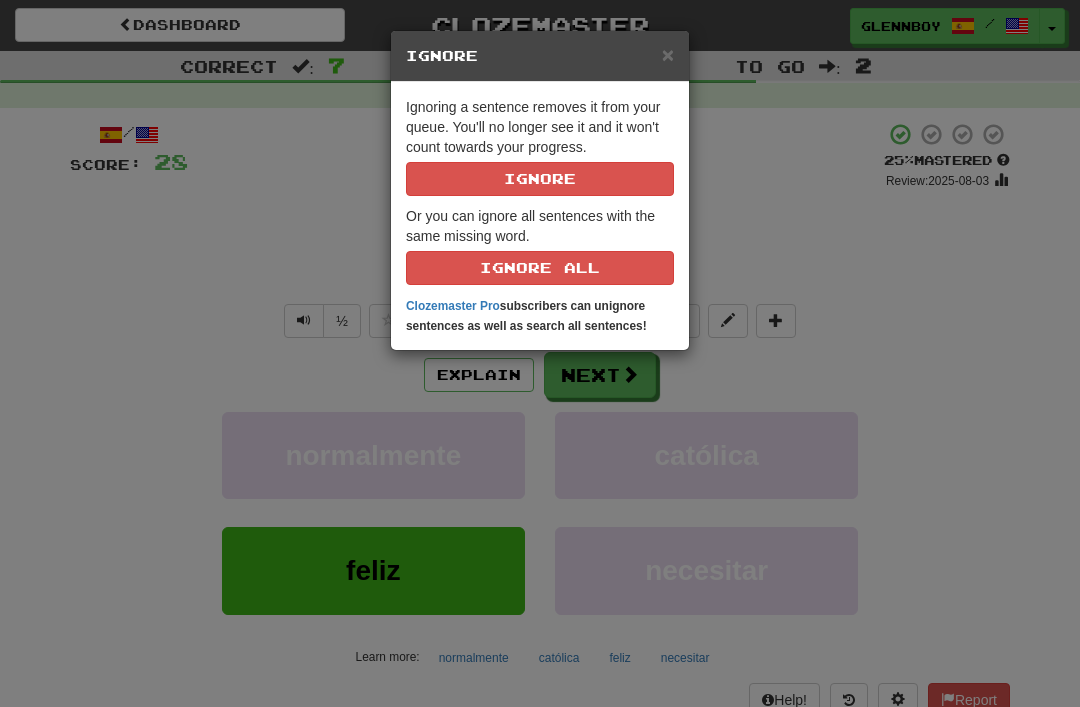 click on "Ignore" at bounding box center [540, 179] 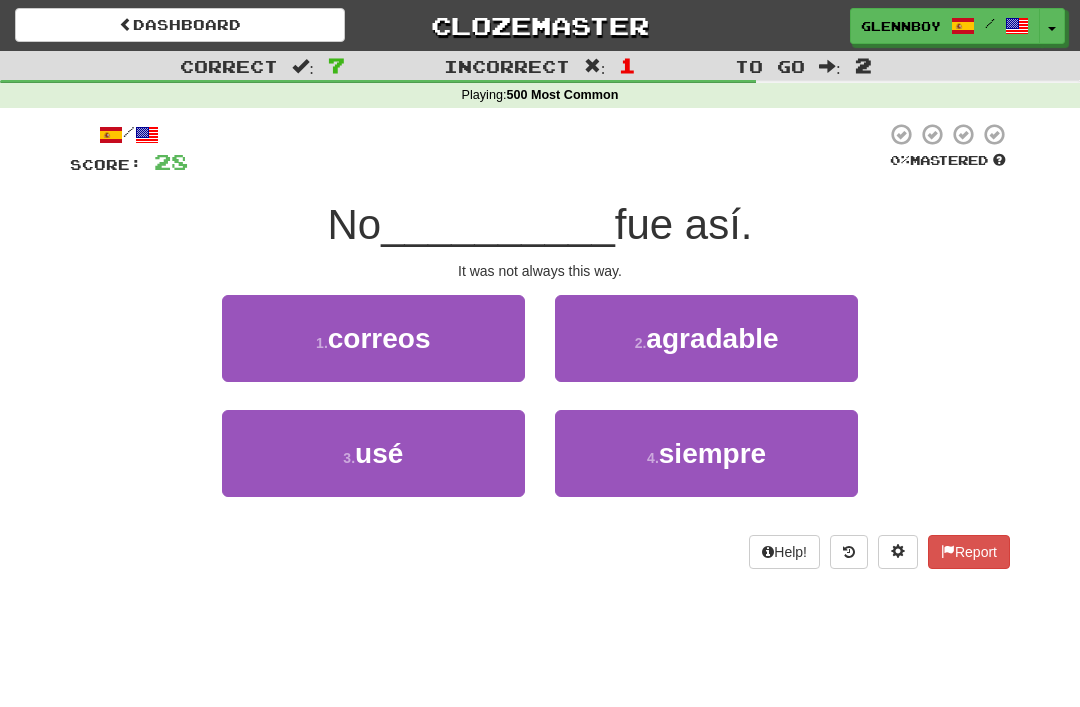 click on "siempre" at bounding box center (712, 453) 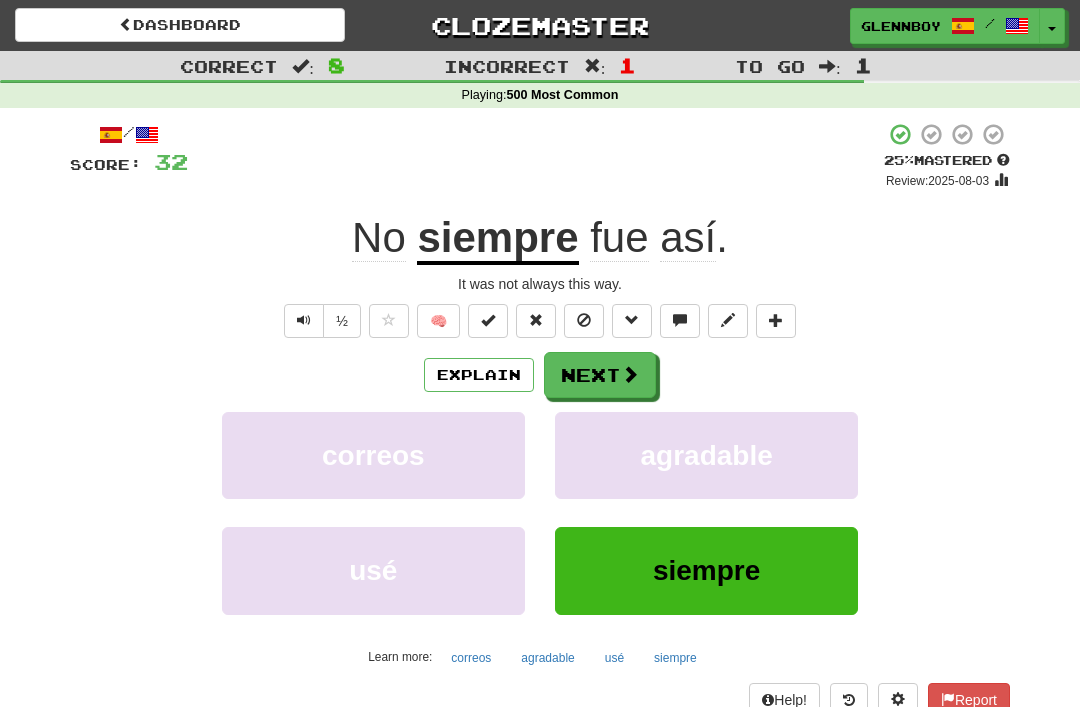 click at bounding box center (584, 320) 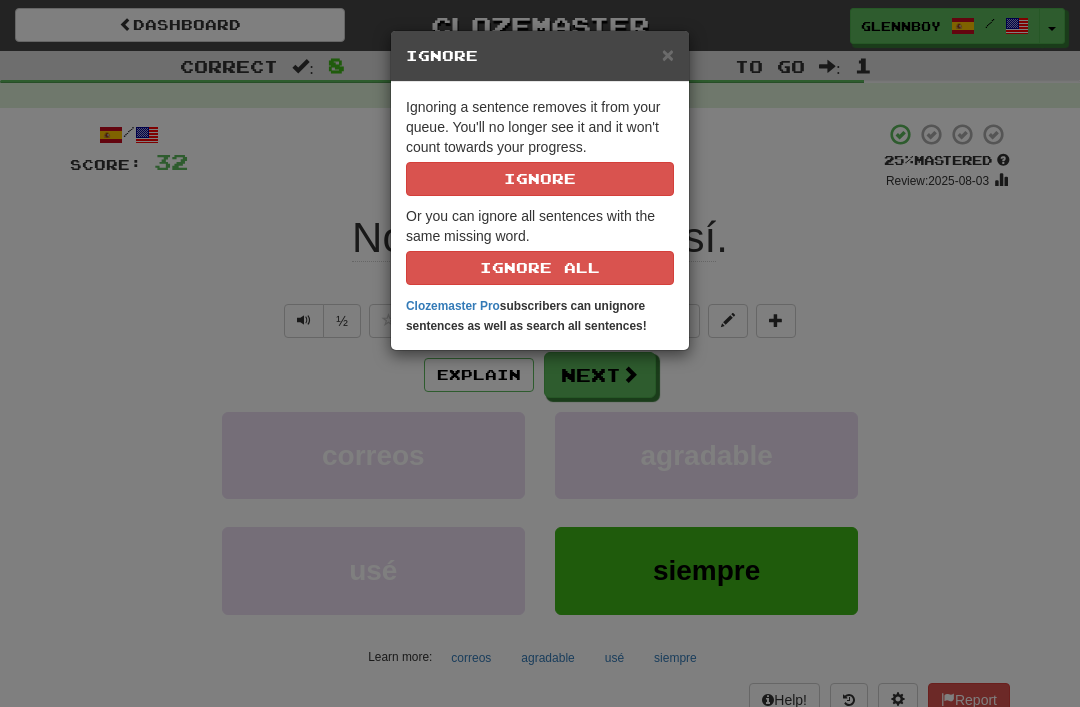 click on "Ignore" at bounding box center (540, 179) 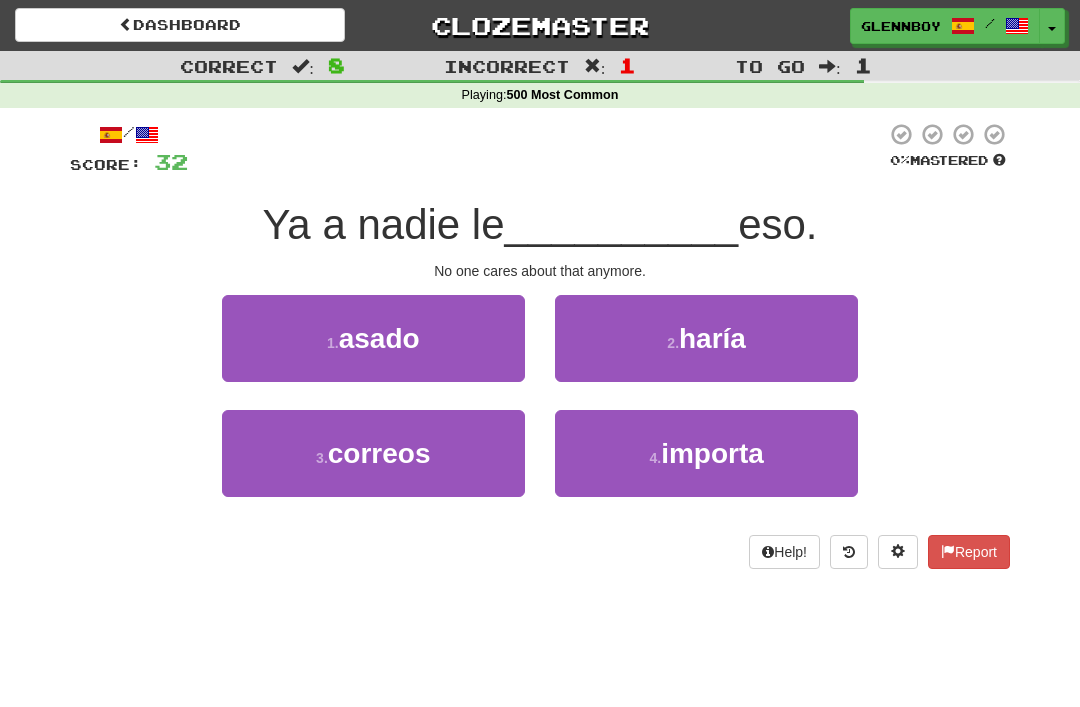 click on "4 .  importa" at bounding box center (706, 453) 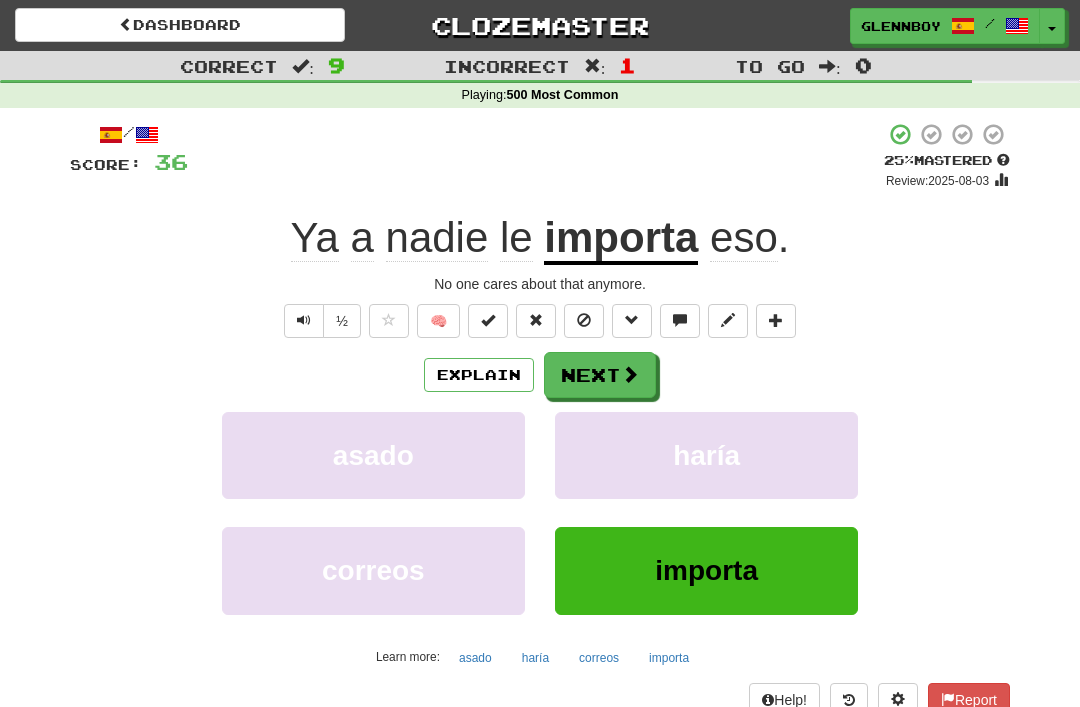 click at bounding box center (584, 321) 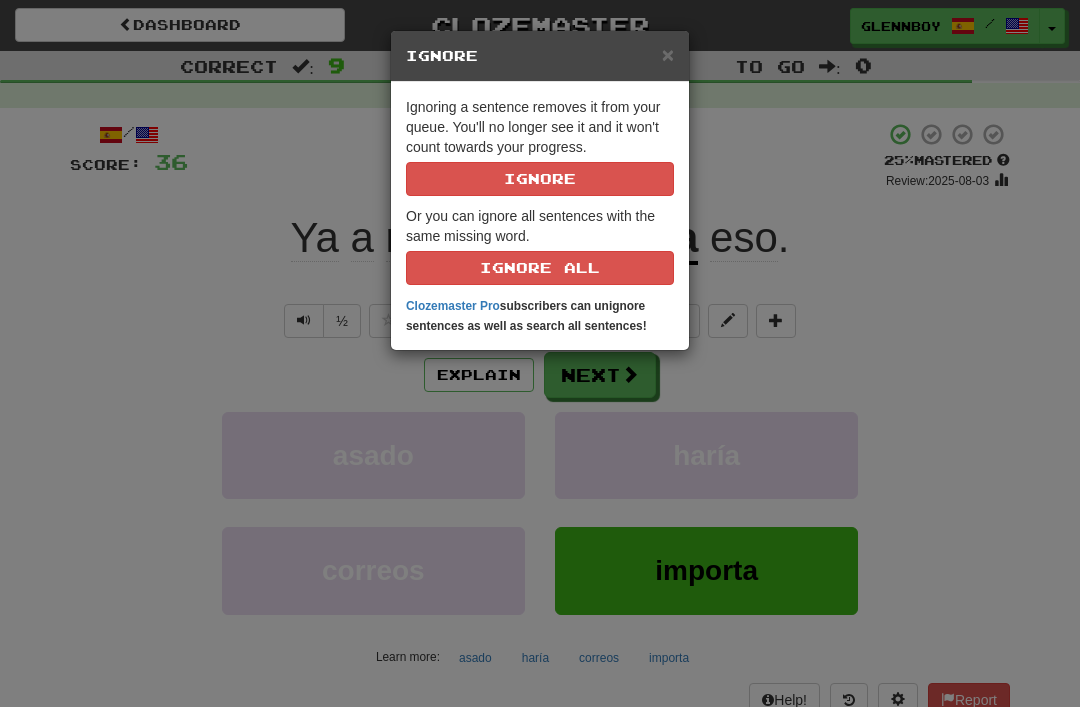 click on "Ignore" at bounding box center [540, 179] 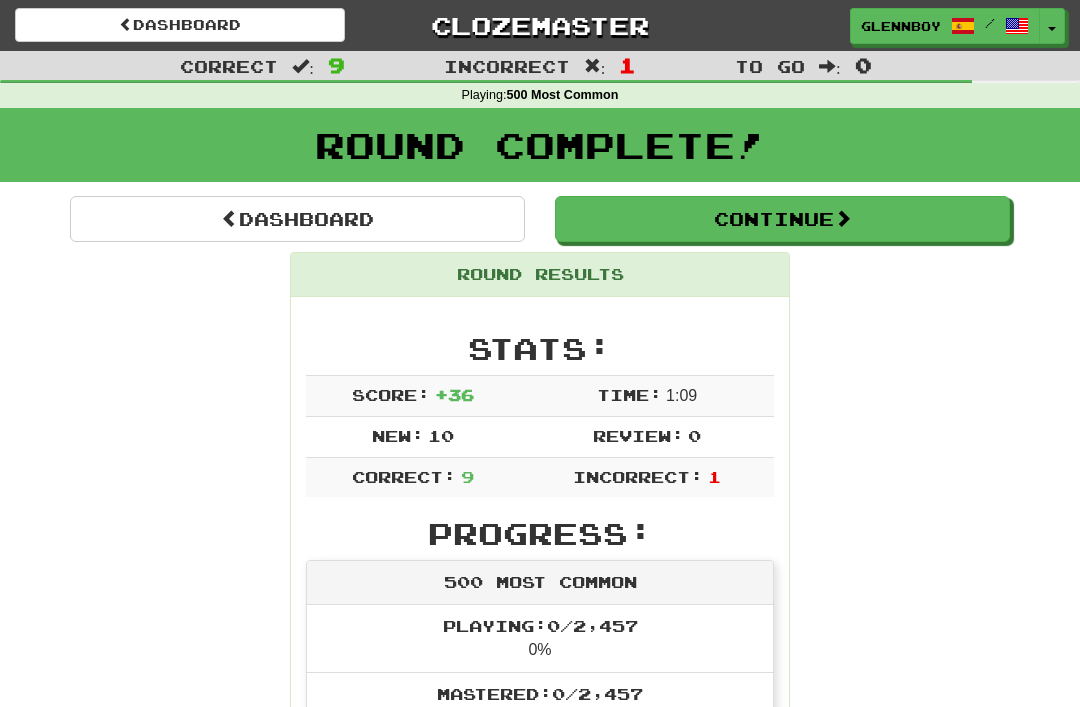 click on "Continue" at bounding box center [782, 219] 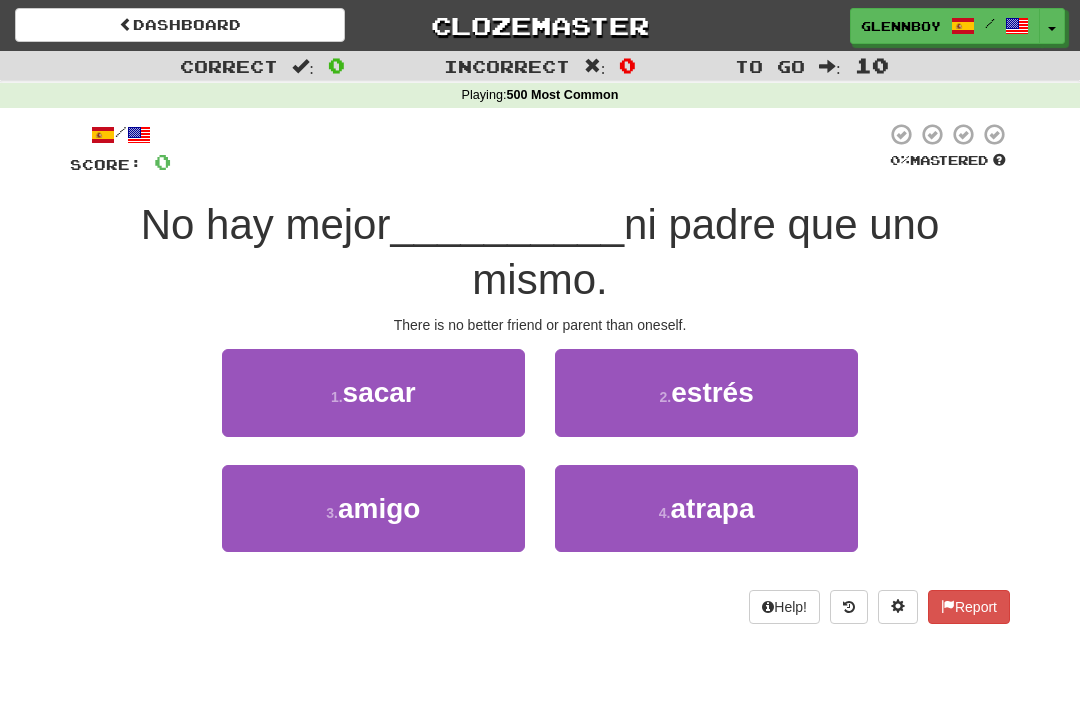 click on "3 ." at bounding box center [332, 513] 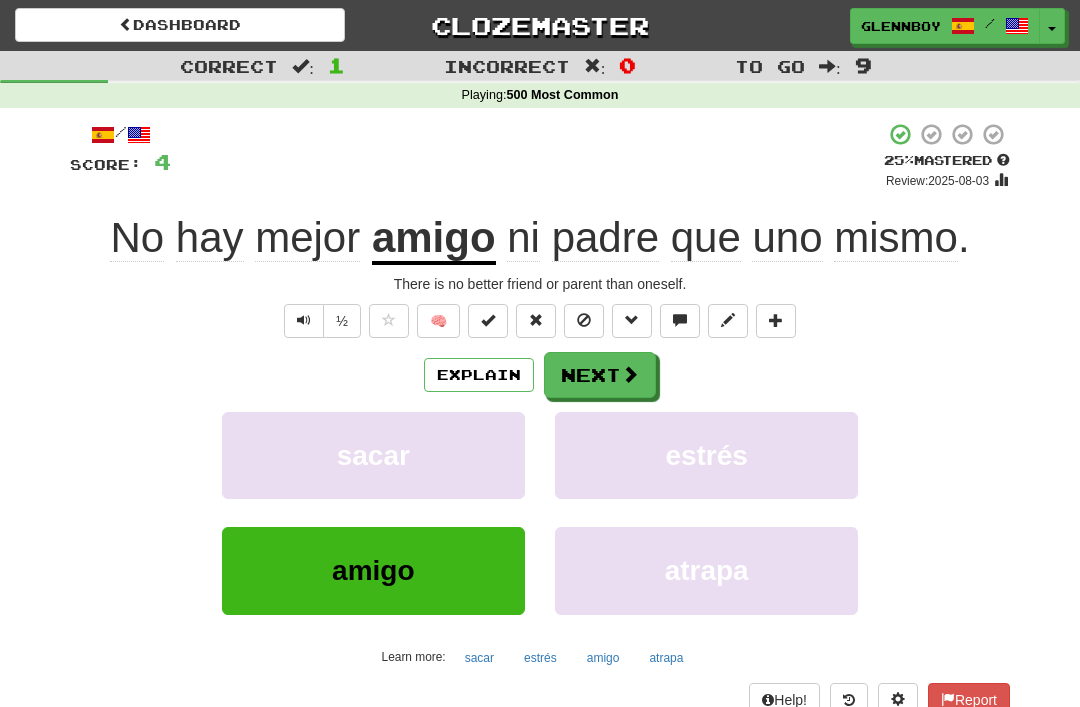 click at bounding box center [584, 321] 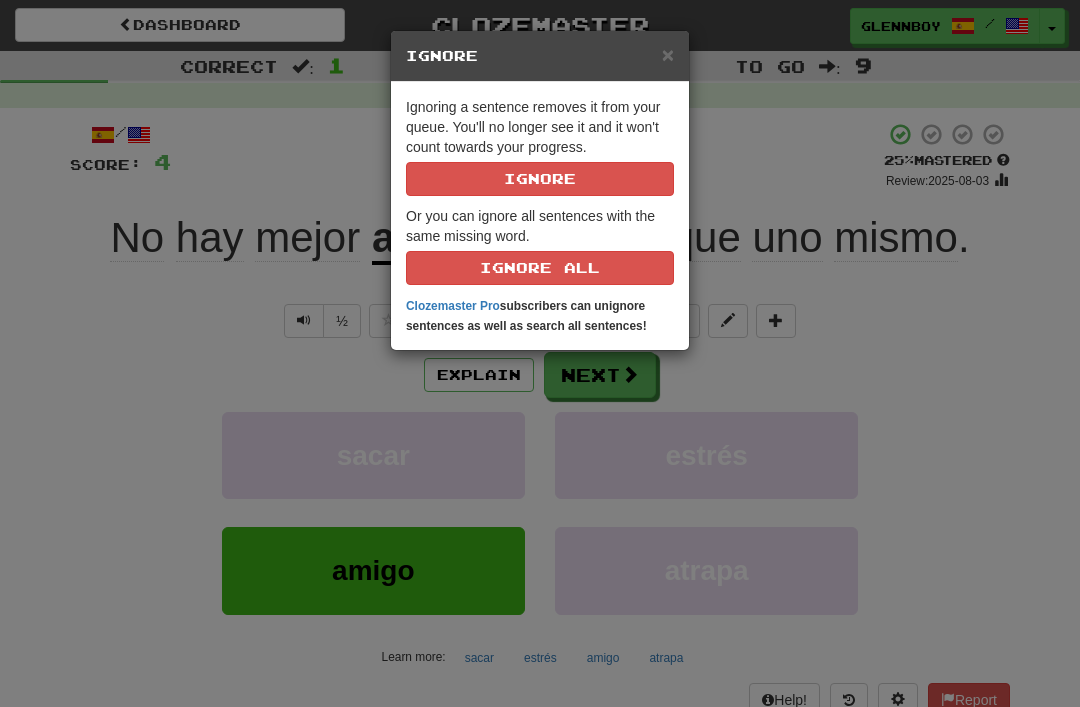 click on "Ignore" at bounding box center (540, 179) 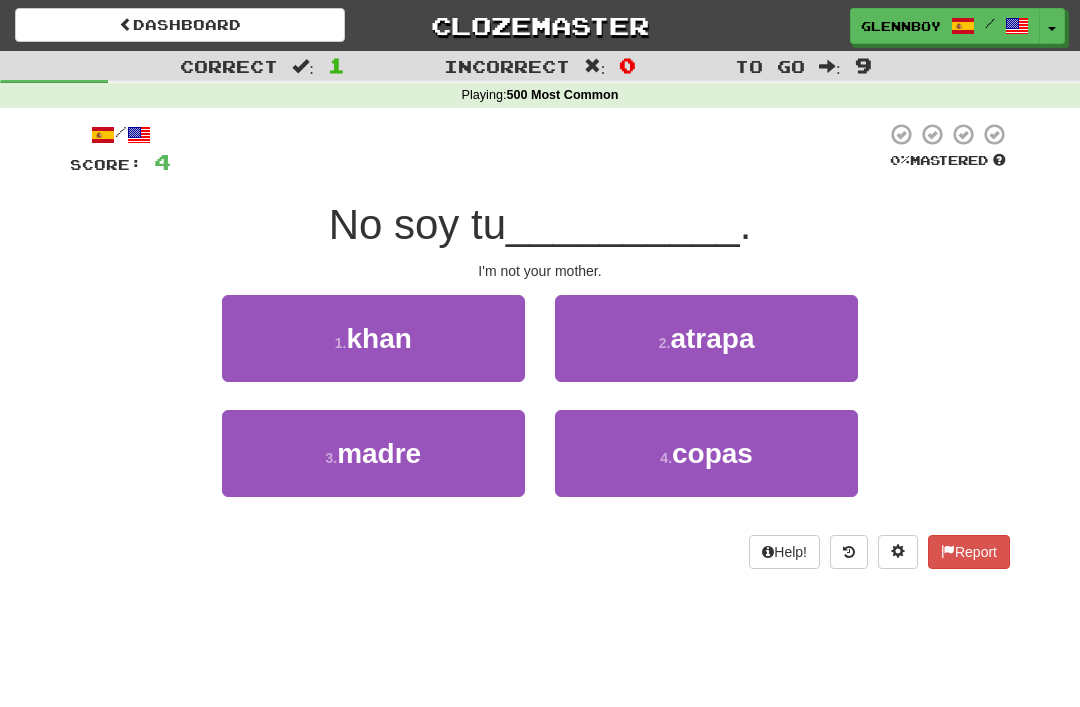 click on "madre" at bounding box center [379, 453] 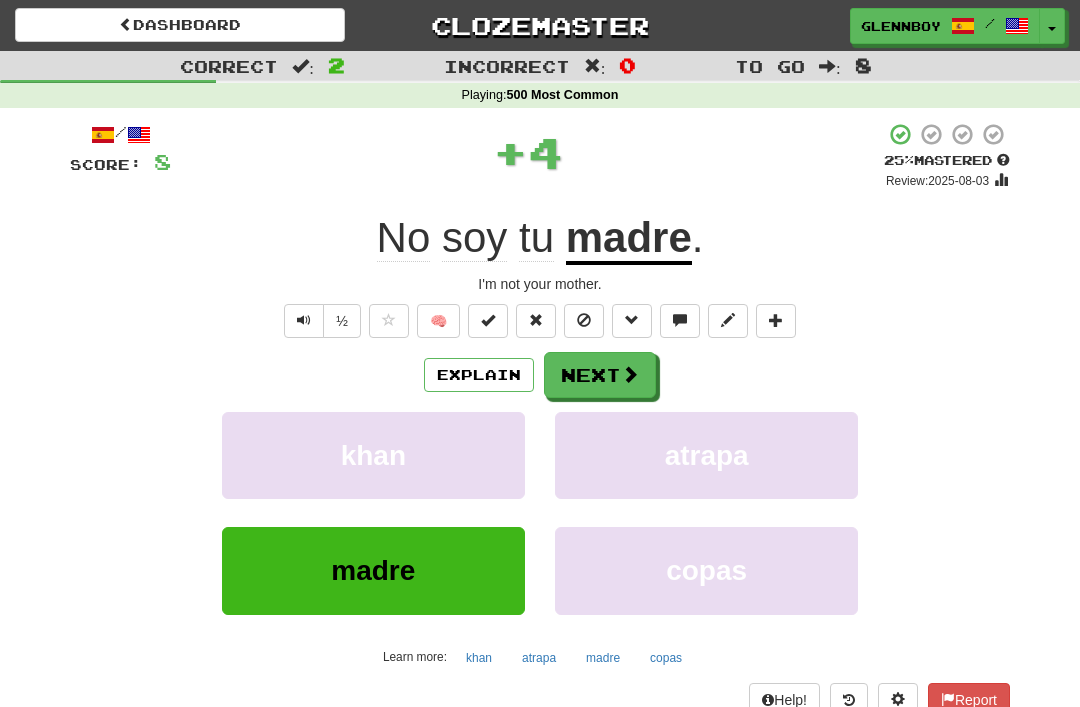 click at bounding box center [584, 321] 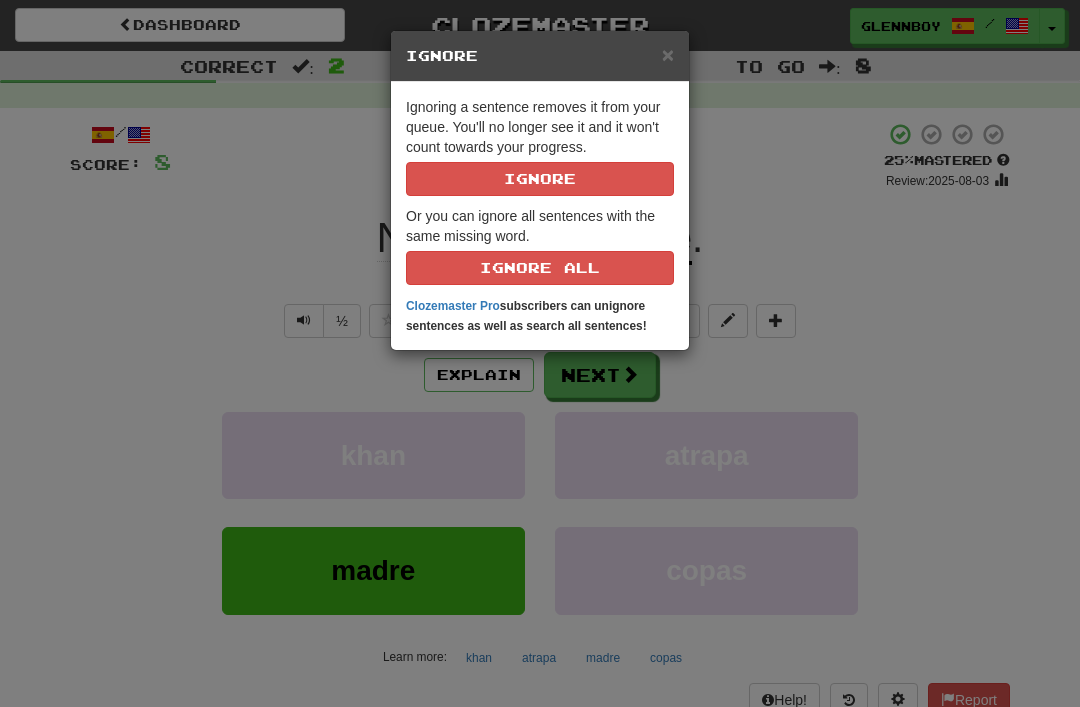 click on "Ignore" at bounding box center (540, 179) 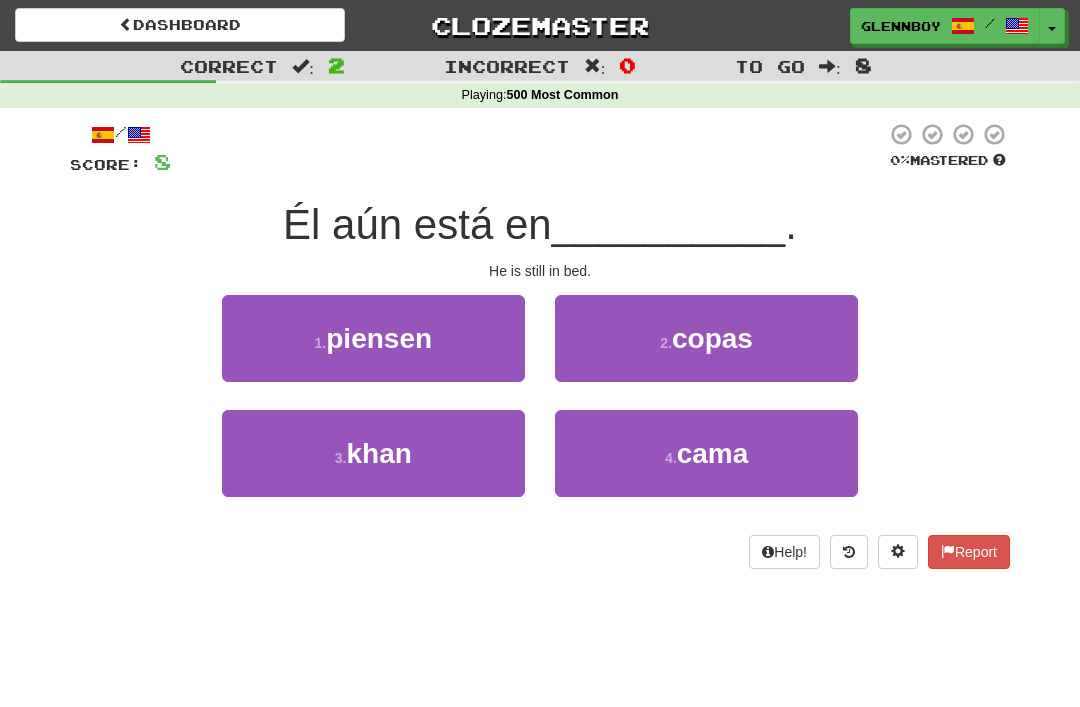 click on "cama" at bounding box center (713, 453) 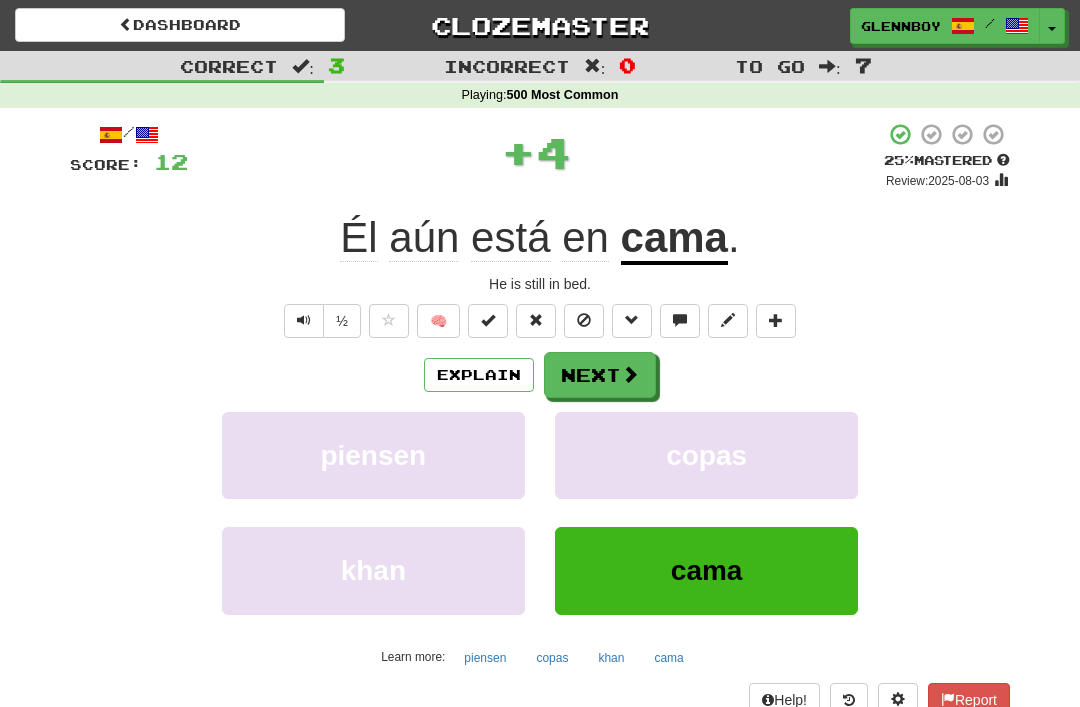 click at bounding box center [584, 321] 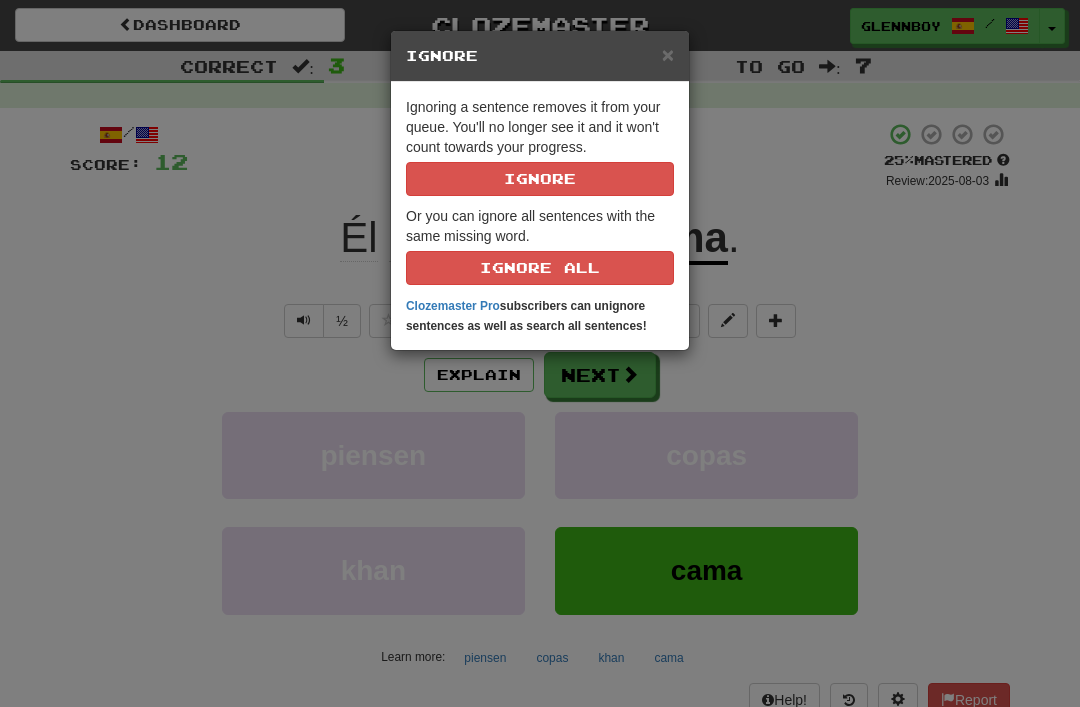 click on "Ignore" at bounding box center (540, 179) 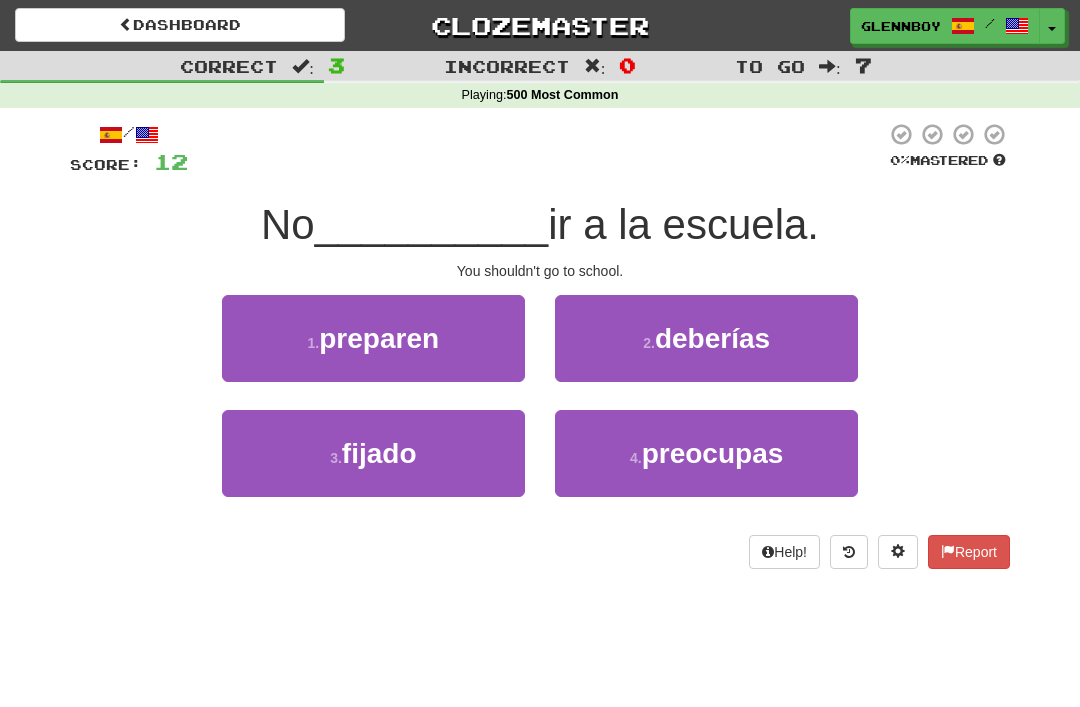 click on "2 ." at bounding box center (649, 343) 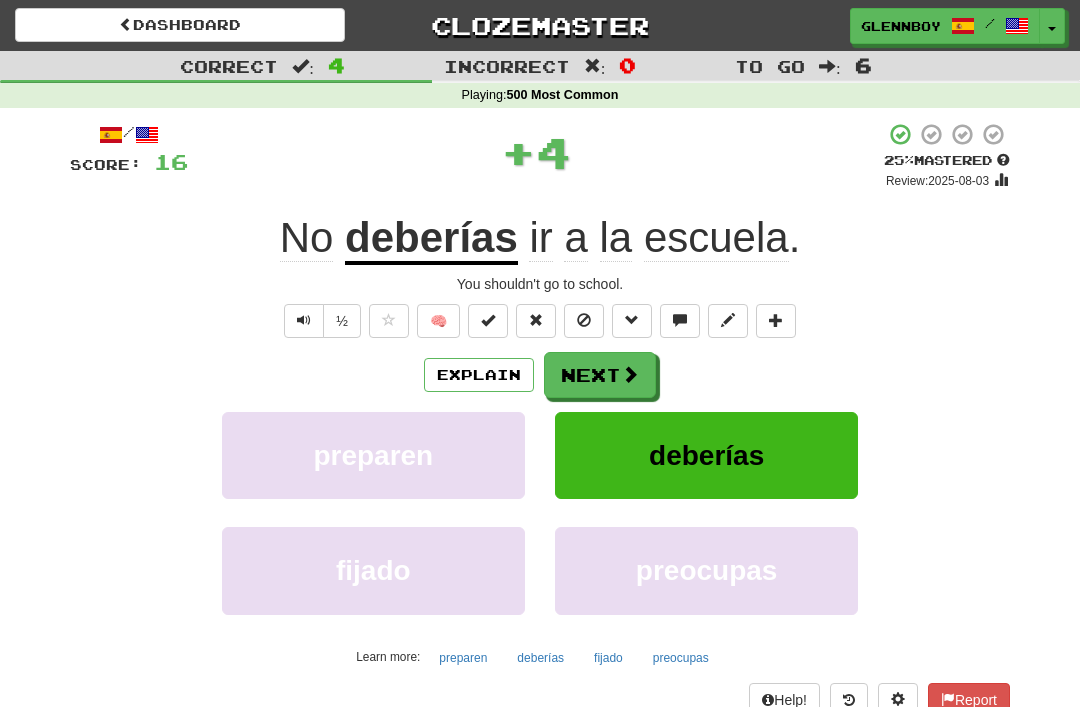 click at bounding box center [584, 321] 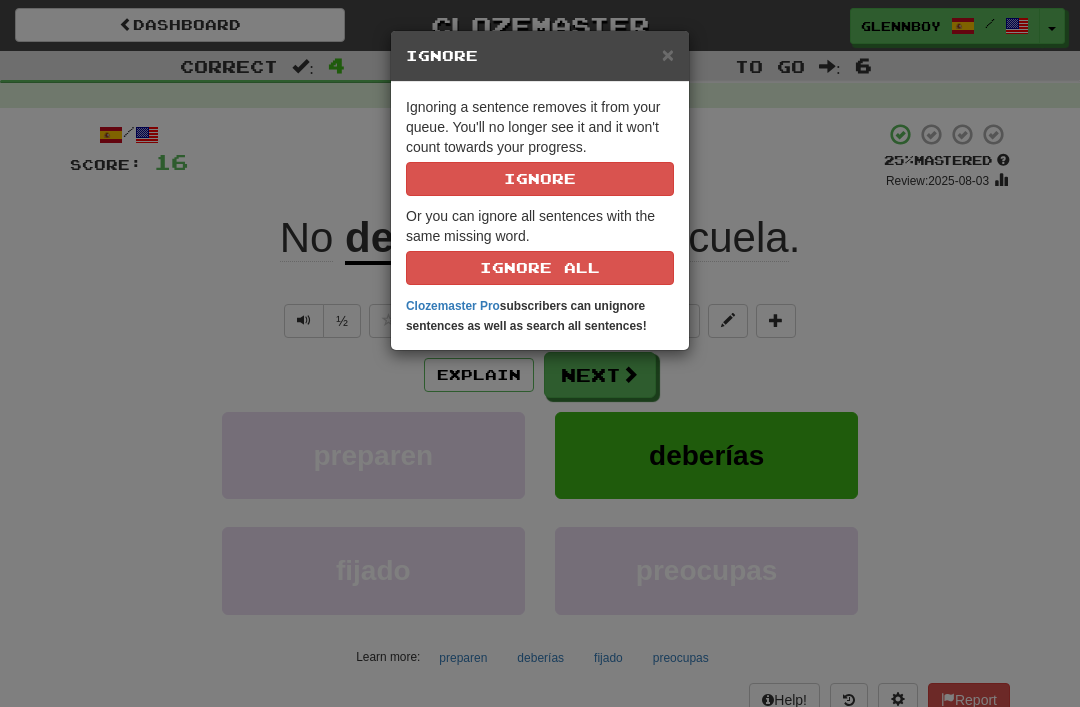 click on "Ignore" at bounding box center (540, 179) 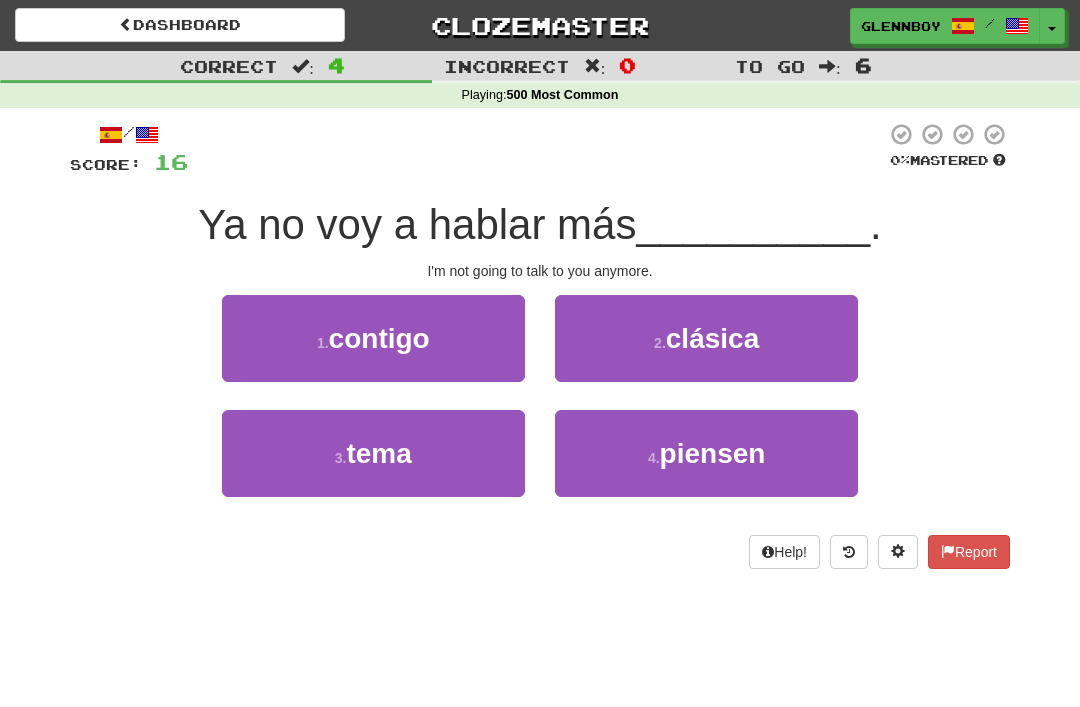 click on "contigo" at bounding box center (379, 338) 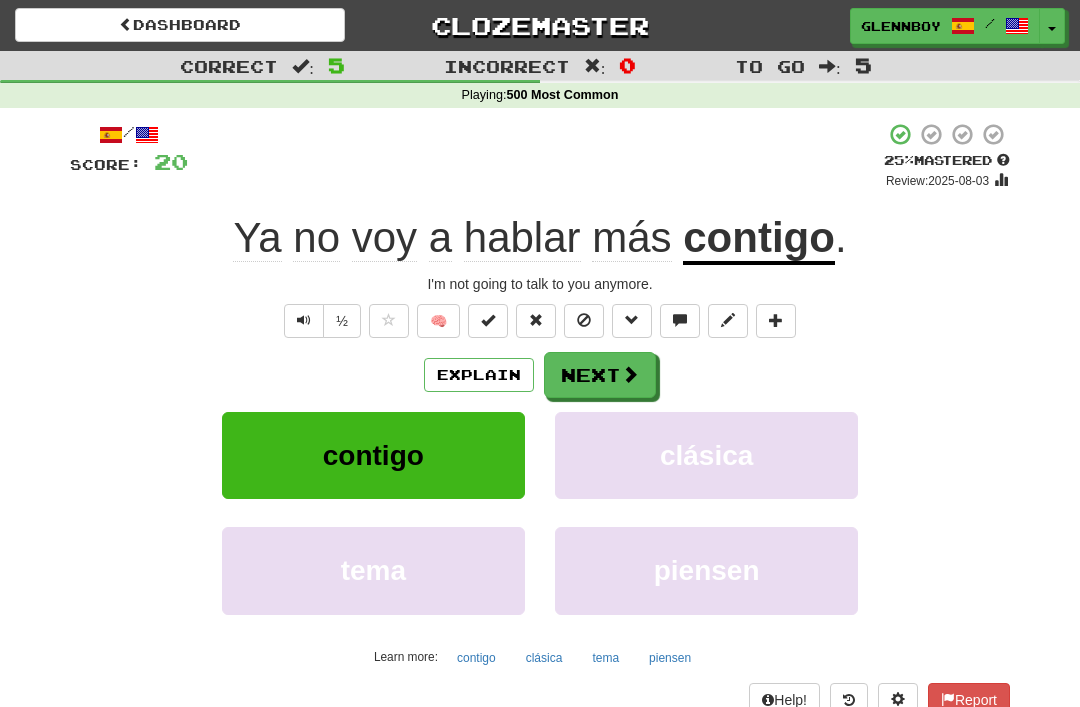 click at bounding box center [584, 321] 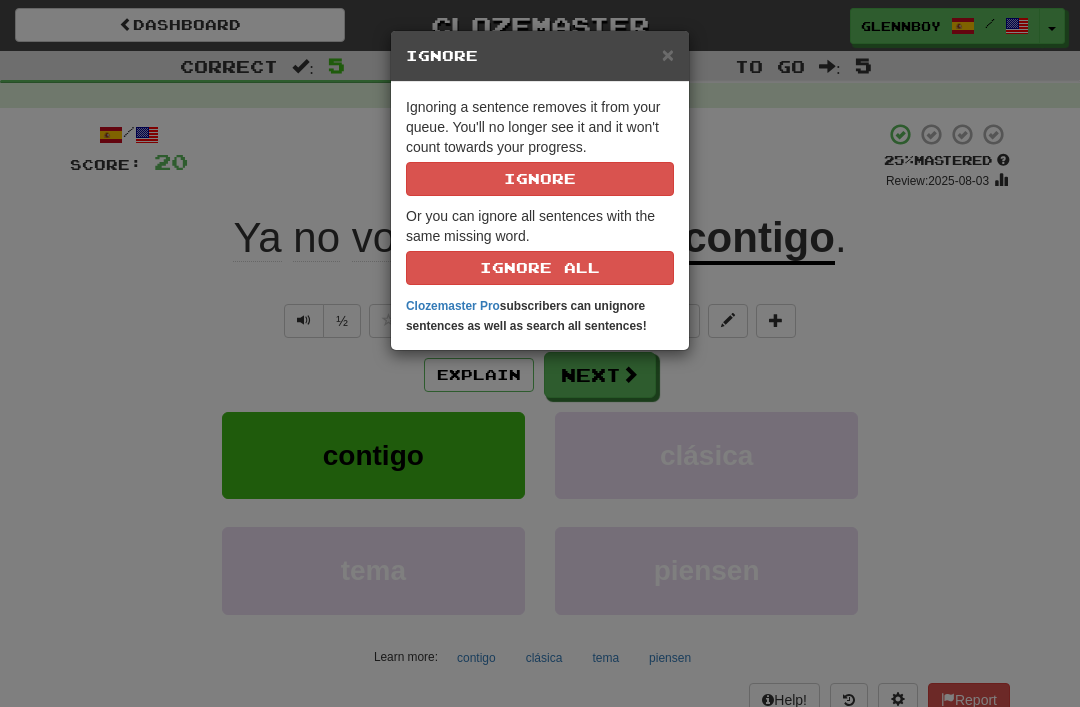 click on "× Ignore Ignoring a sentence removes it from your queue. You'll no longer see it and it won't count towards your progress. Ignore Or you can ignore all sentences with the same missing word. Ignore All Clozemaster Pro  subscribers can unignore sentences as well as search all sentences!" at bounding box center (540, 353) 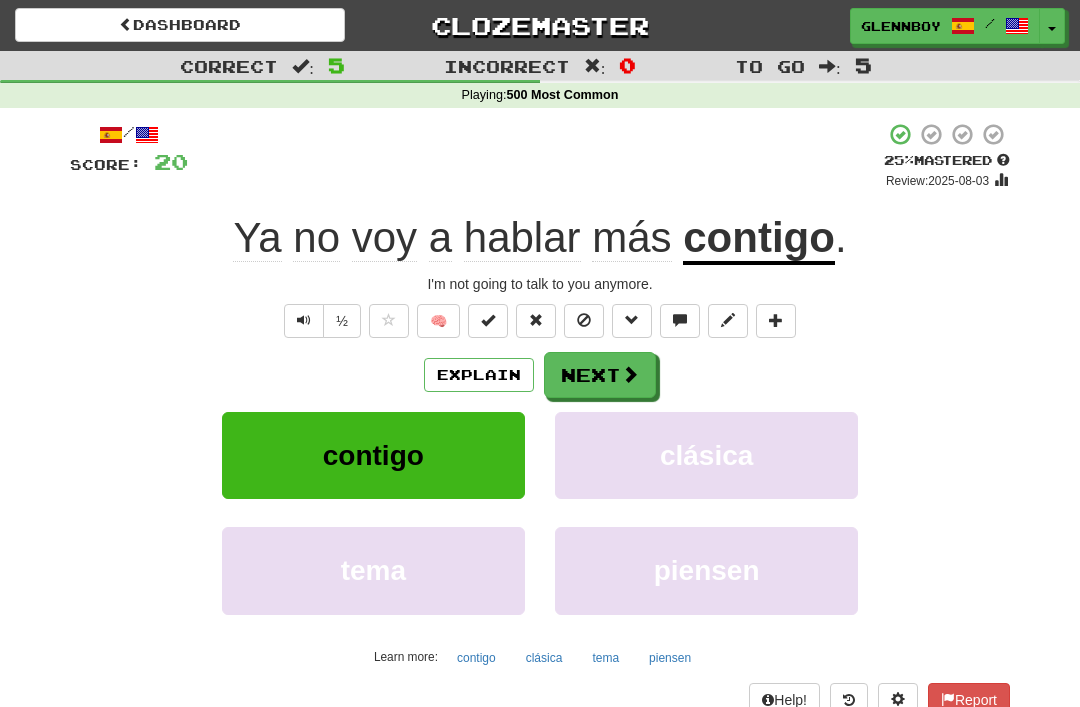 click on "+ 4" at bounding box center [536, 156] 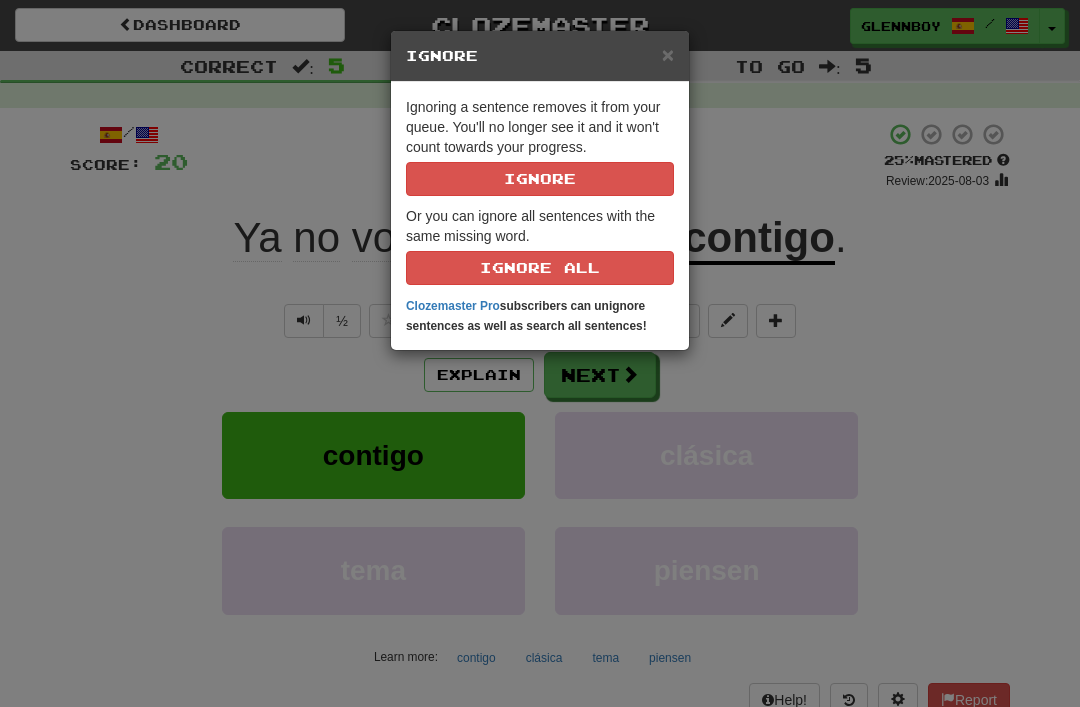 click on "Ignore" at bounding box center [540, 179] 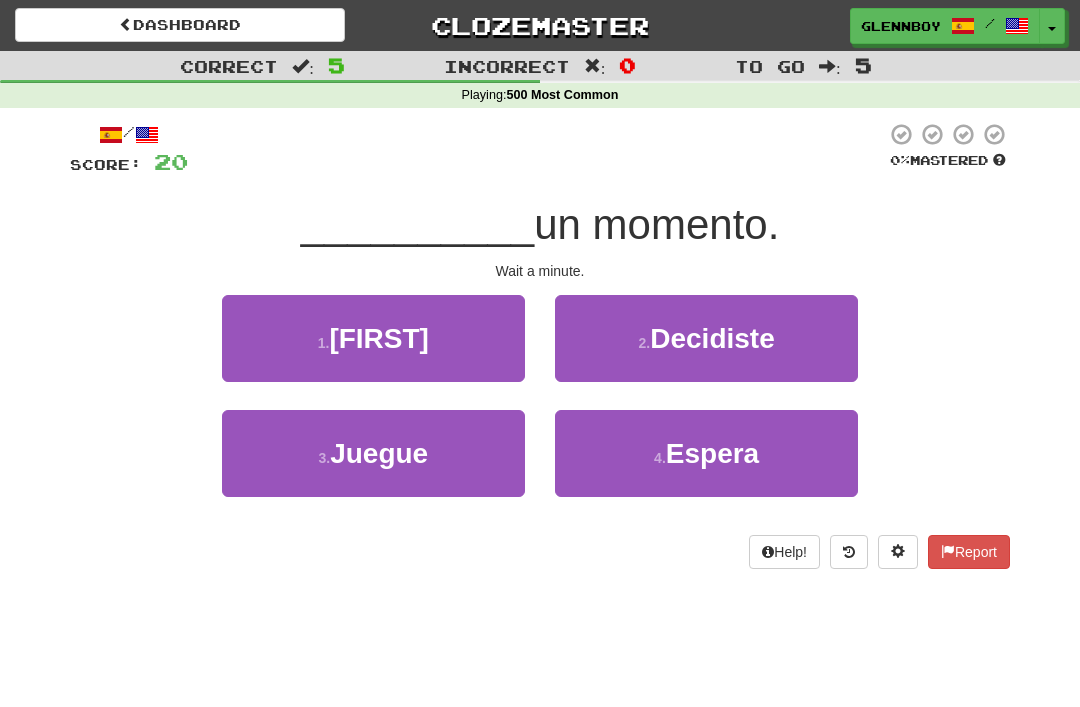 click on "4 .  Espera" at bounding box center [706, 453] 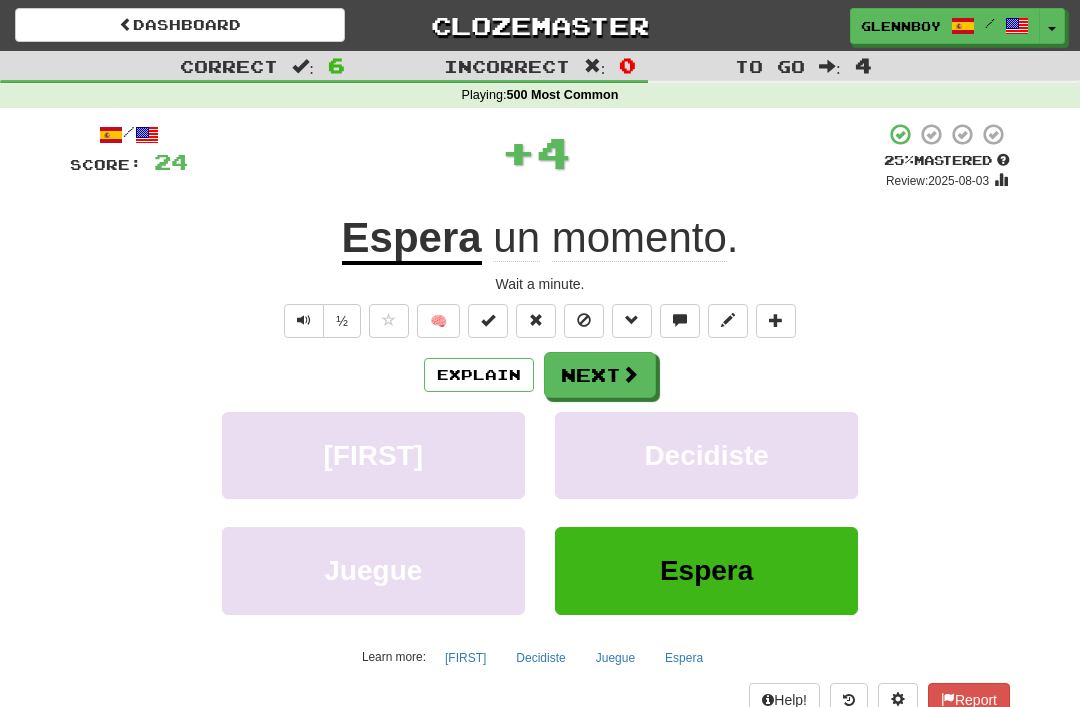 click at bounding box center (584, 320) 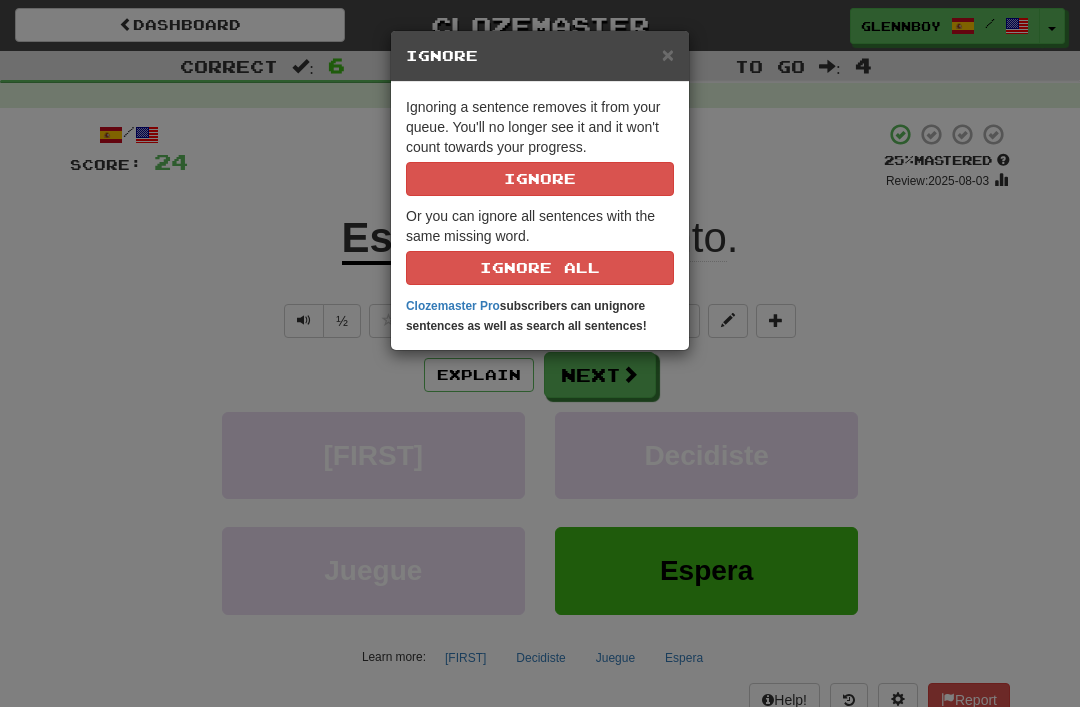click on "Ignore" at bounding box center (540, 179) 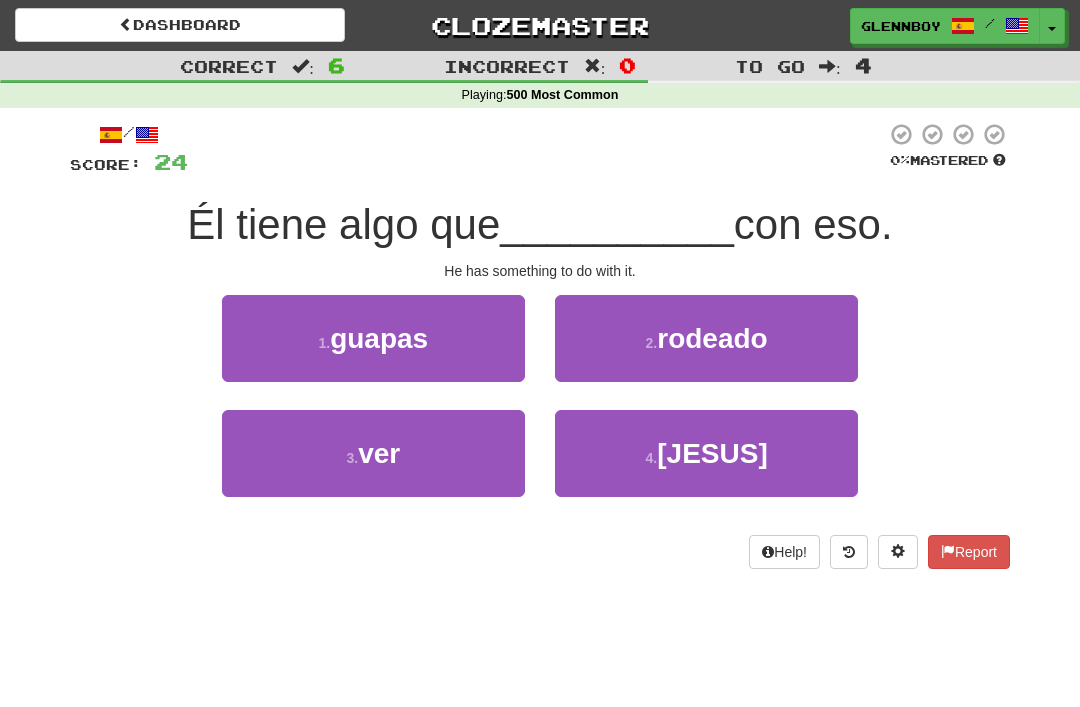 click on "ver" at bounding box center [379, 453] 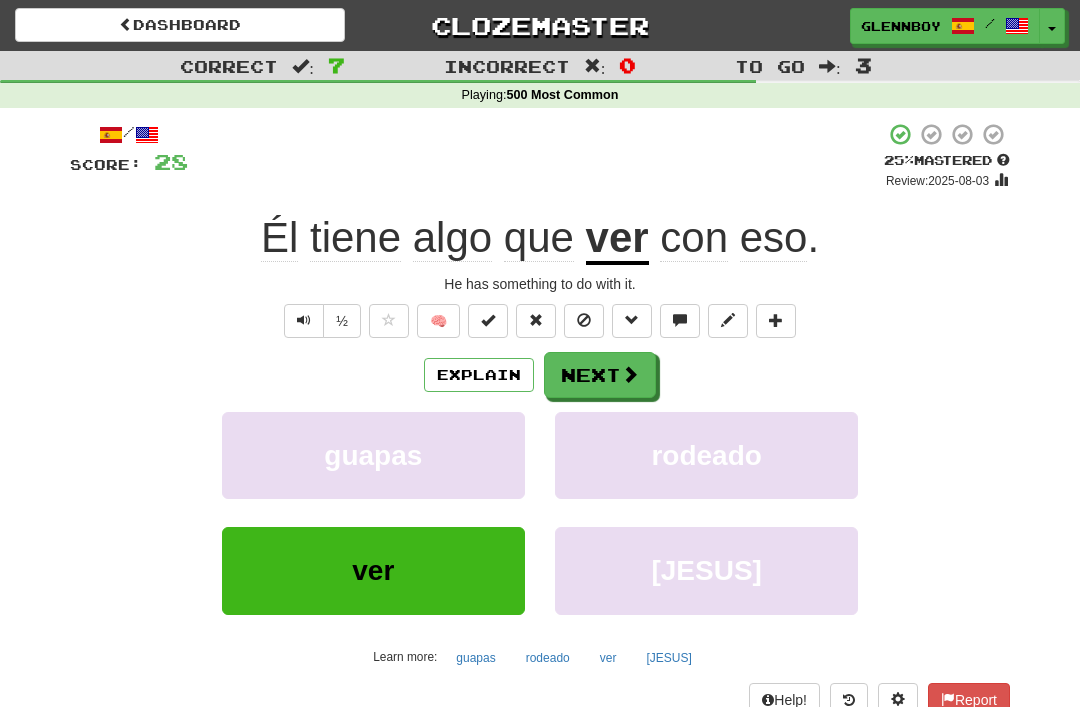 click at bounding box center (584, 320) 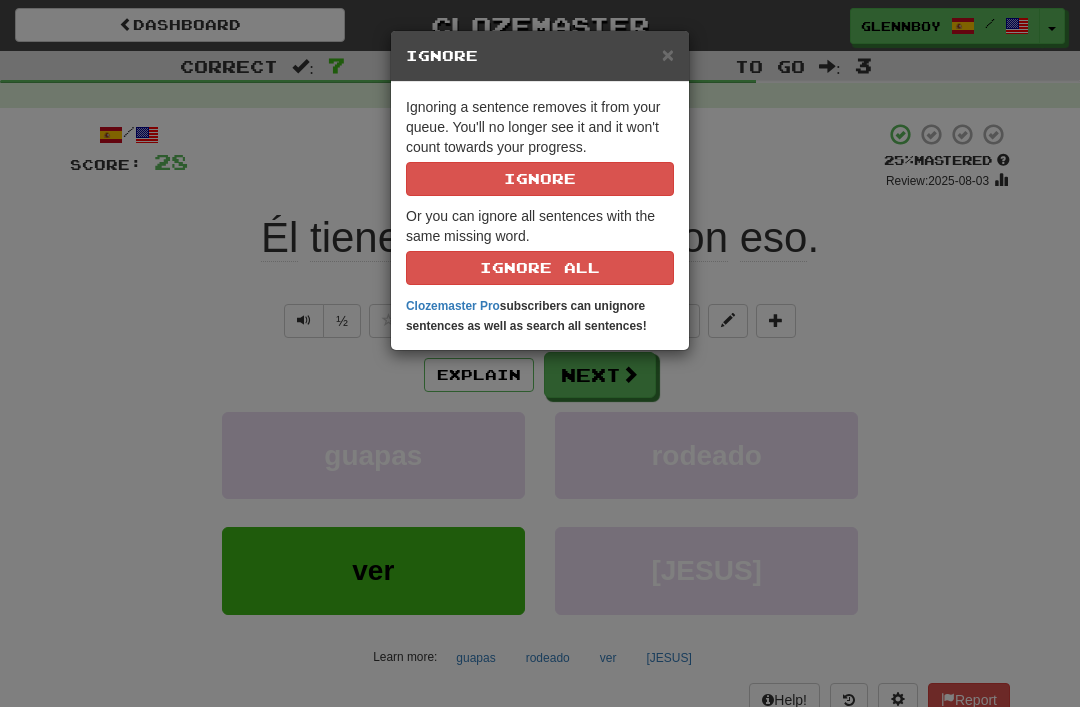 click on "Ignore" at bounding box center [540, 179] 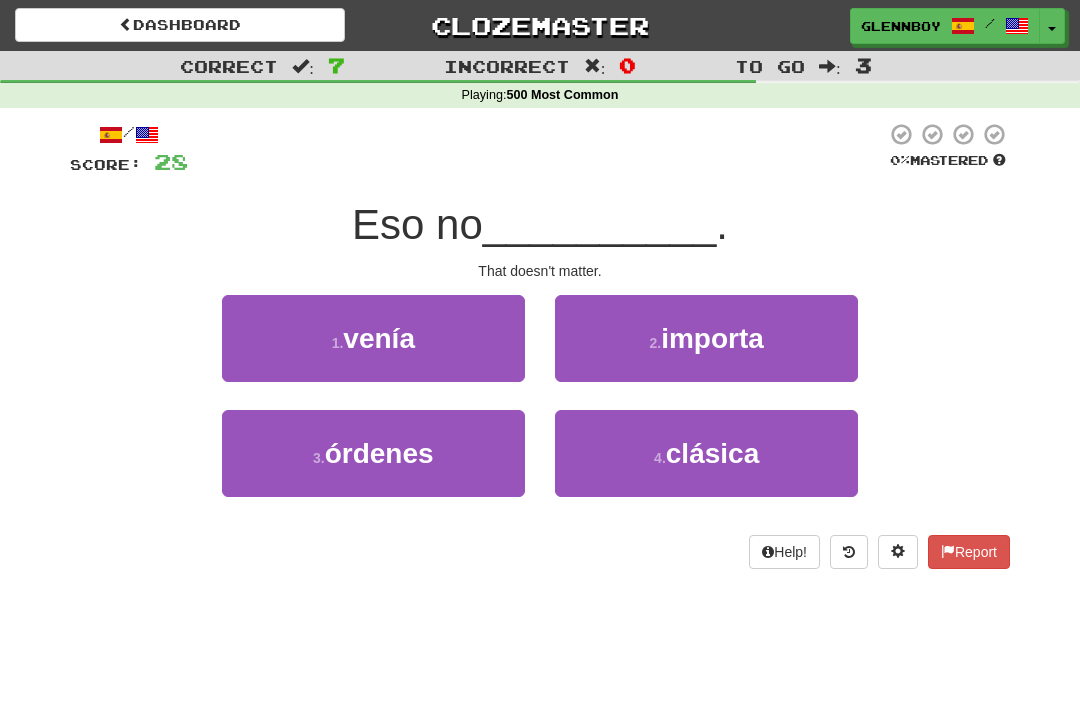 click on "importa" at bounding box center [712, 338] 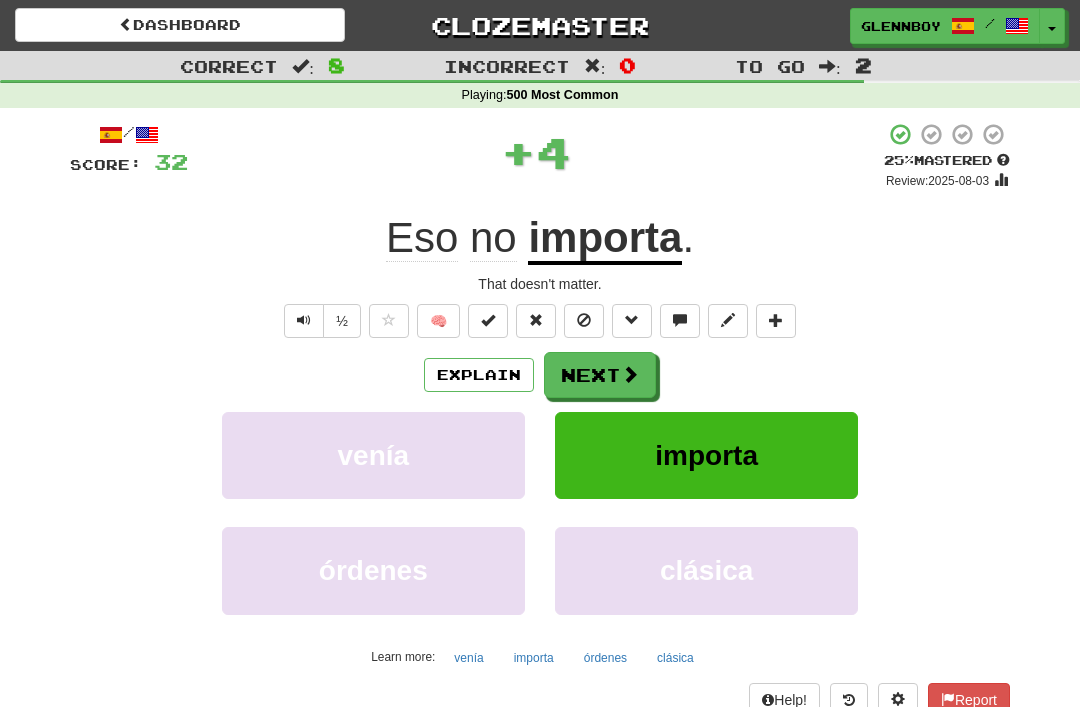 click at bounding box center (584, 320) 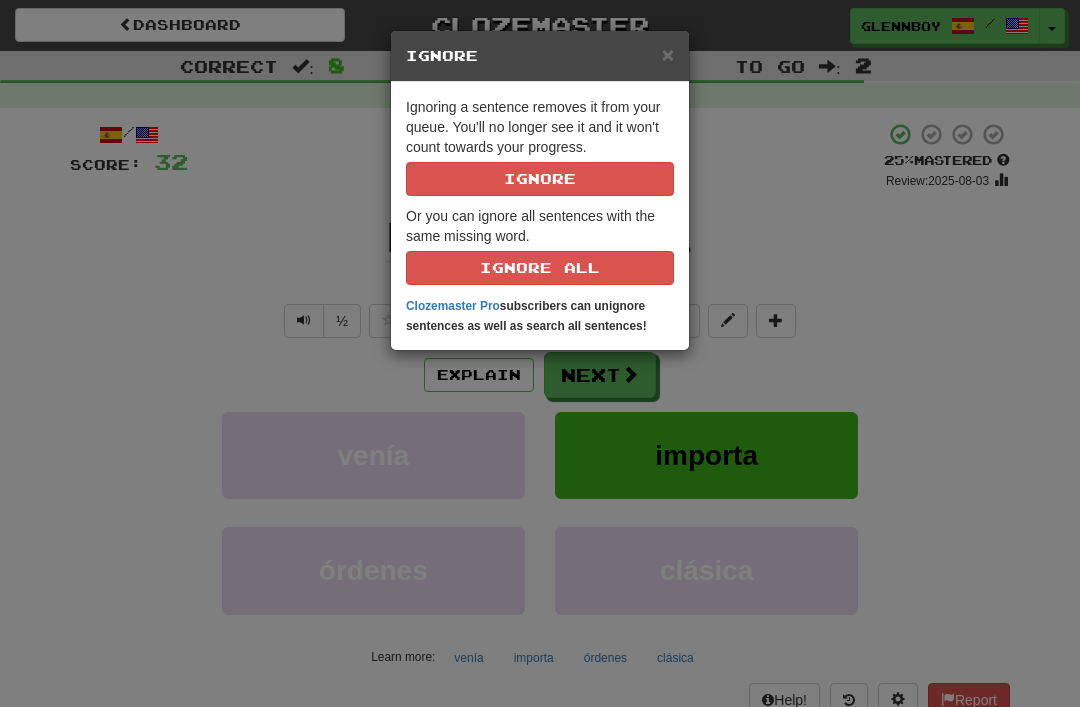 click on "Ignore" at bounding box center [540, 179] 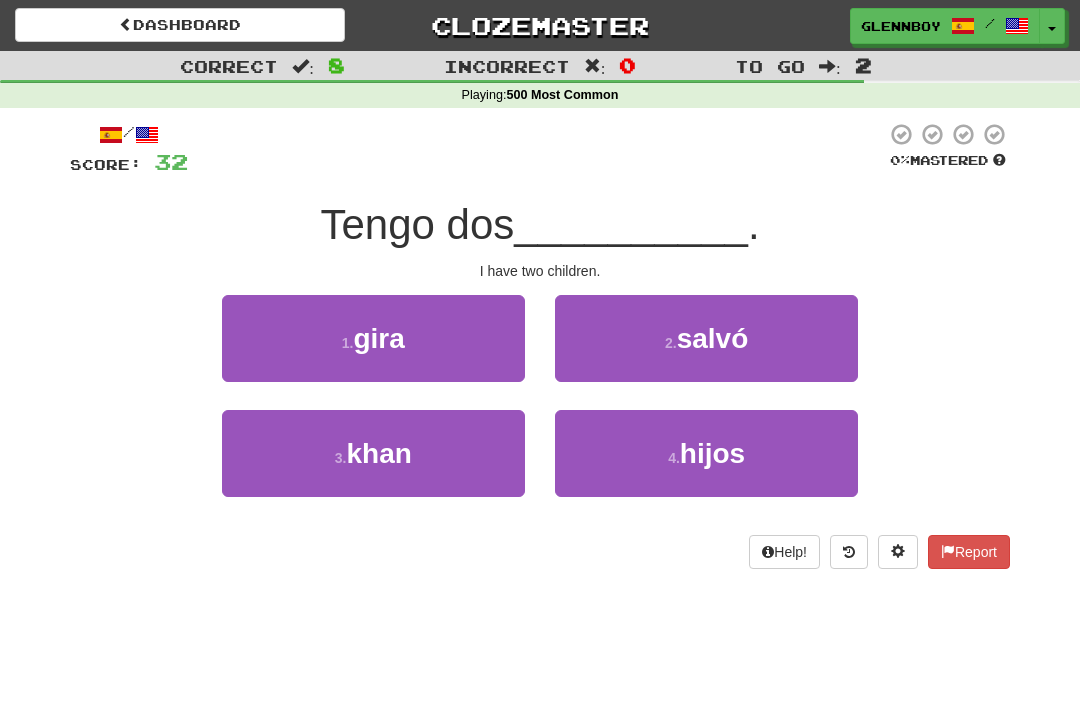 click on "hijos" at bounding box center (712, 453) 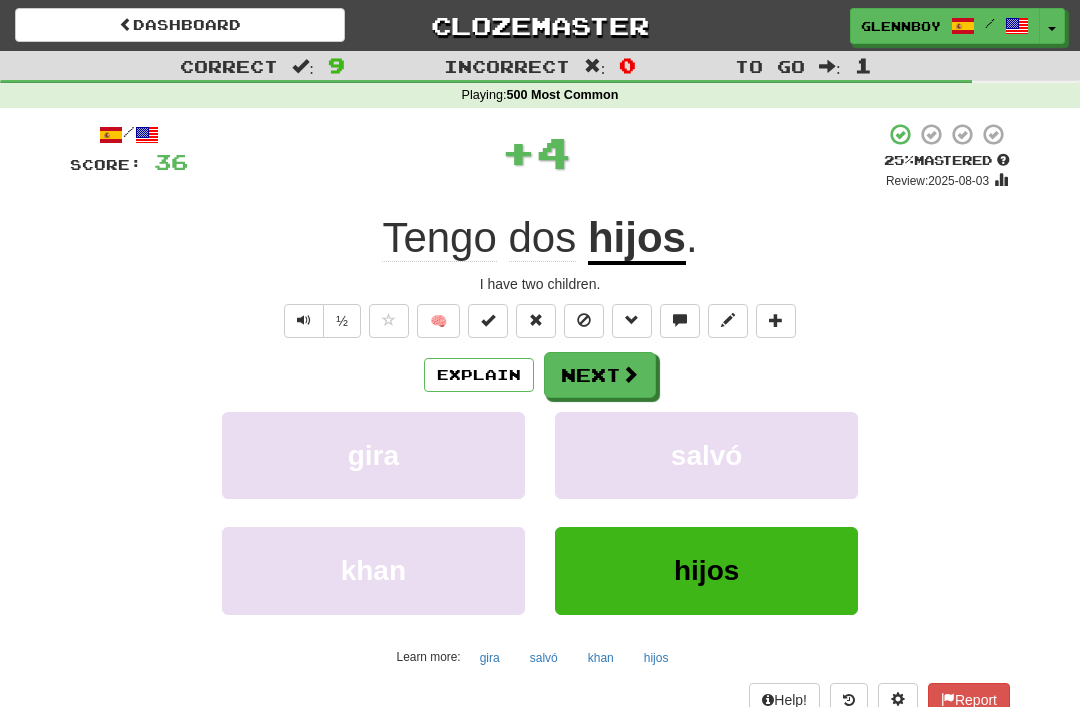 click at bounding box center (584, 320) 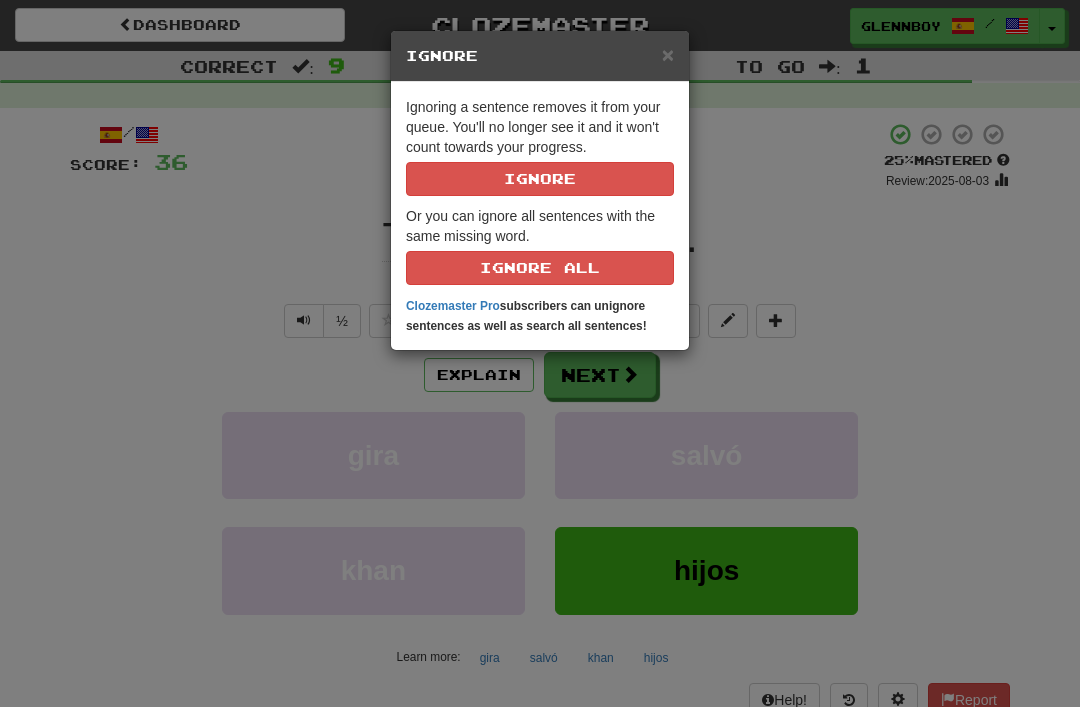 click on "Ignore" at bounding box center (540, 179) 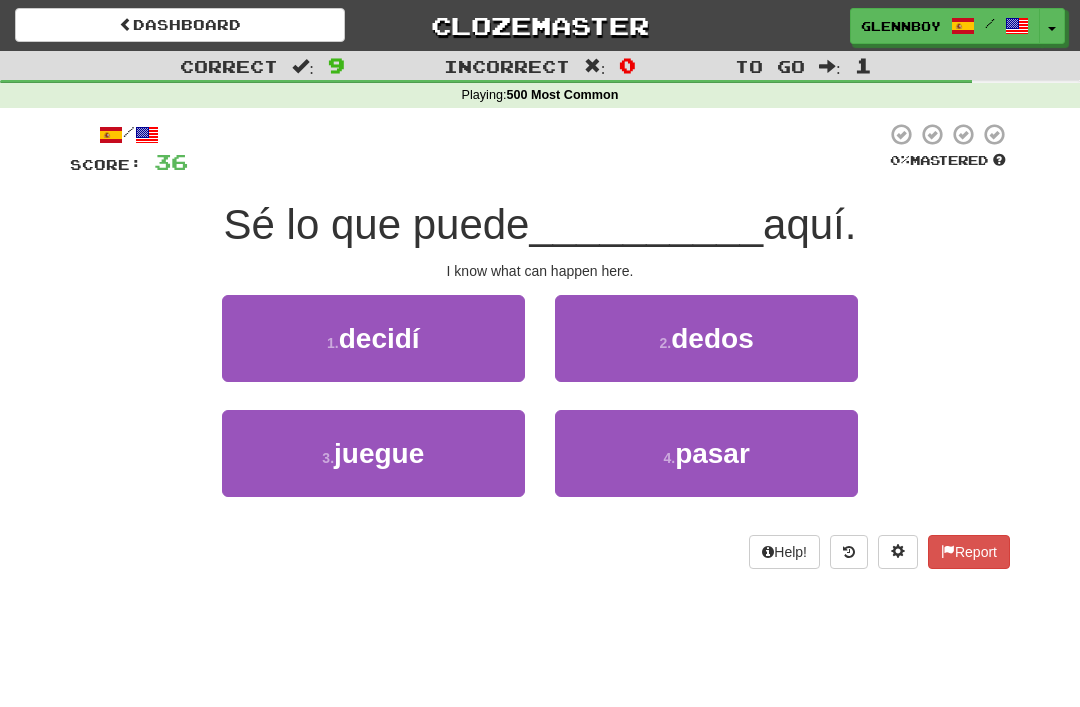 click on "4 .  pasar" at bounding box center [706, 453] 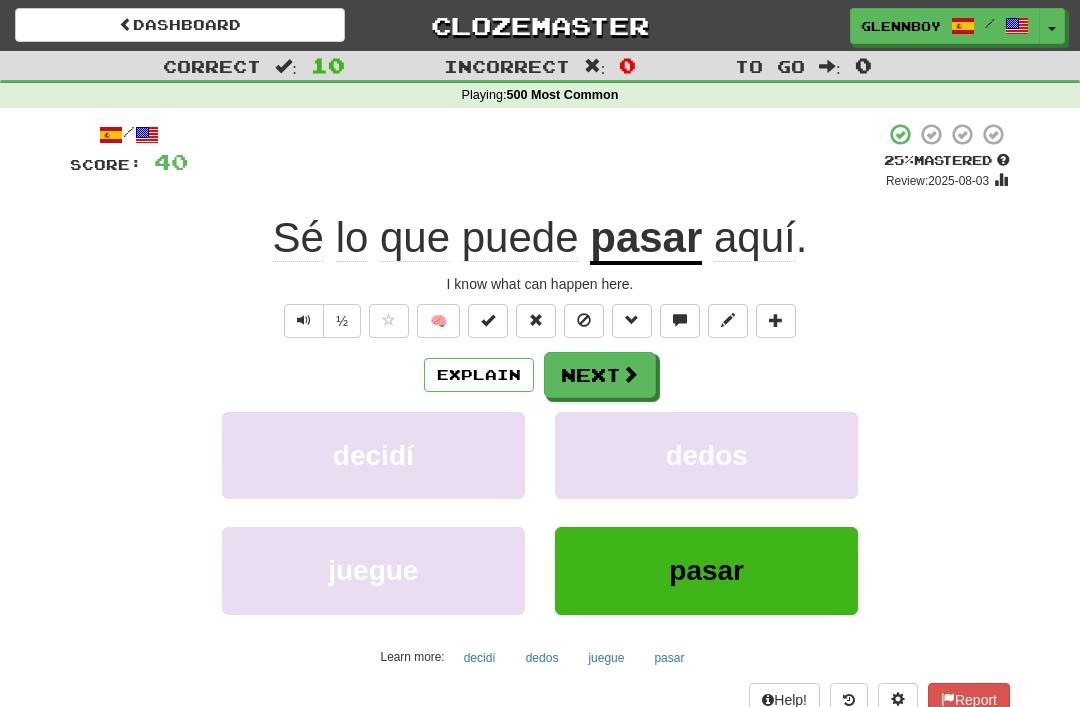 click at bounding box center [584, 320] 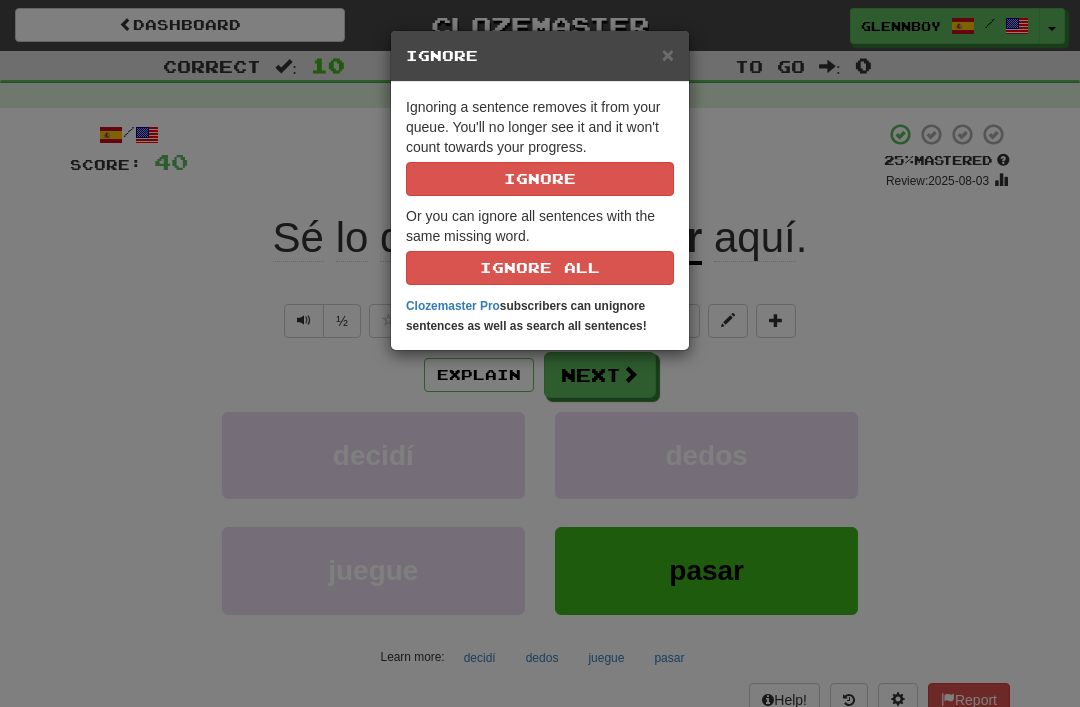 click on "Ignore" at bounding box center [540, 179] 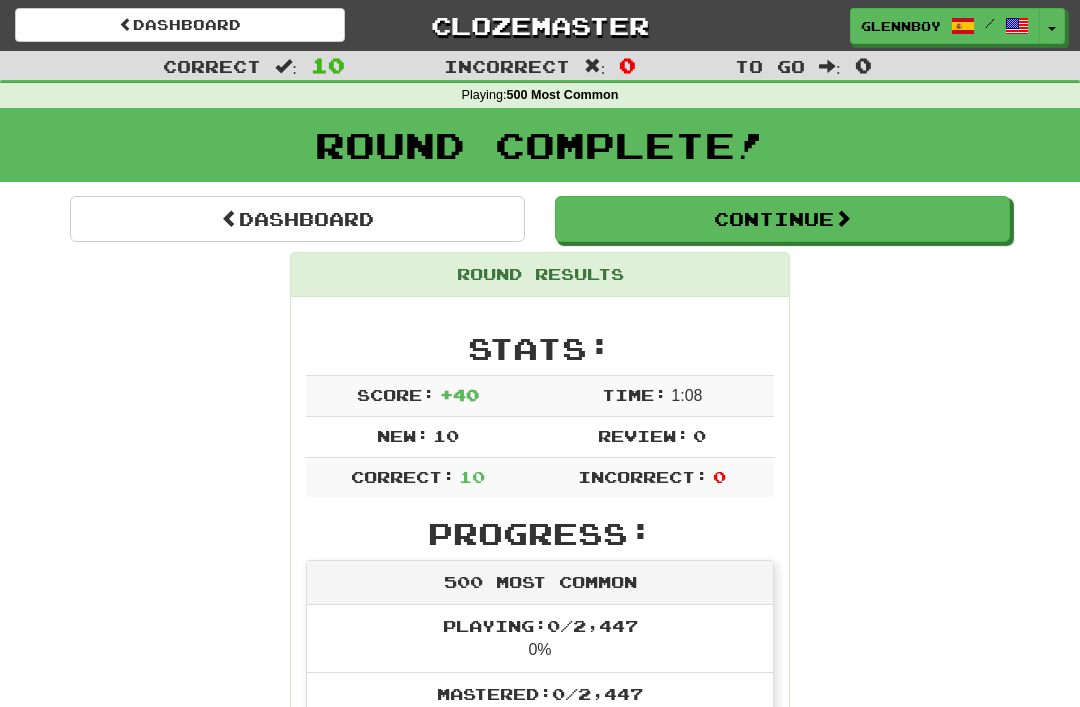 click on "Continue" at bounding box center [782, 219] 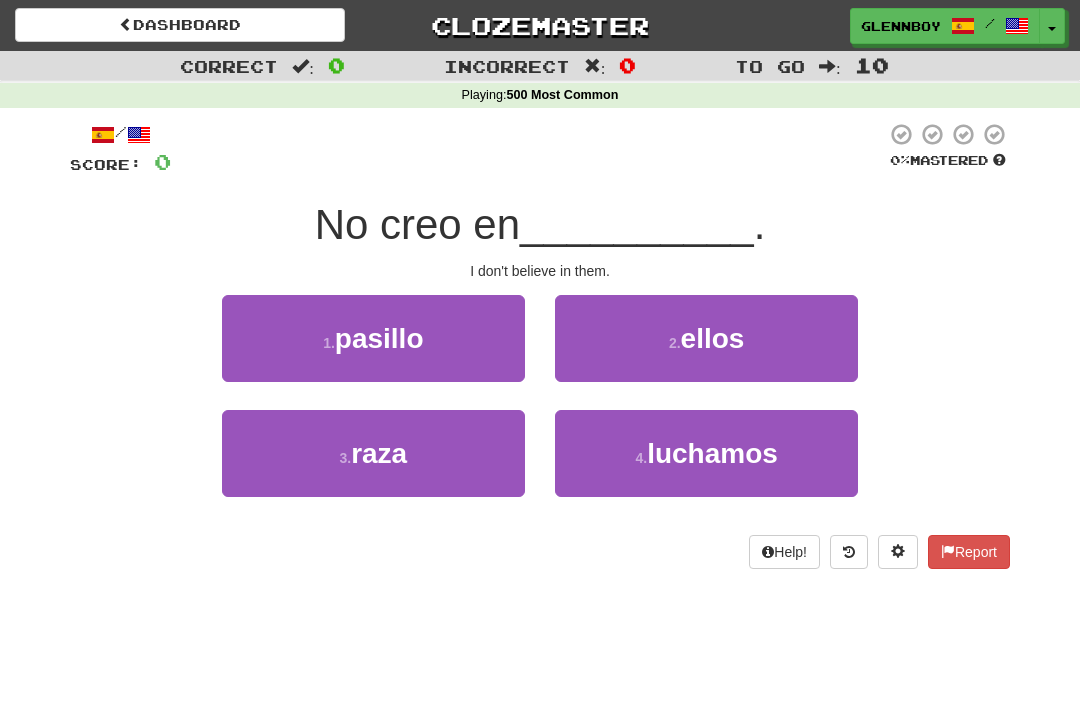 click on "2 .  ellos" at bounding box center [706, 338] 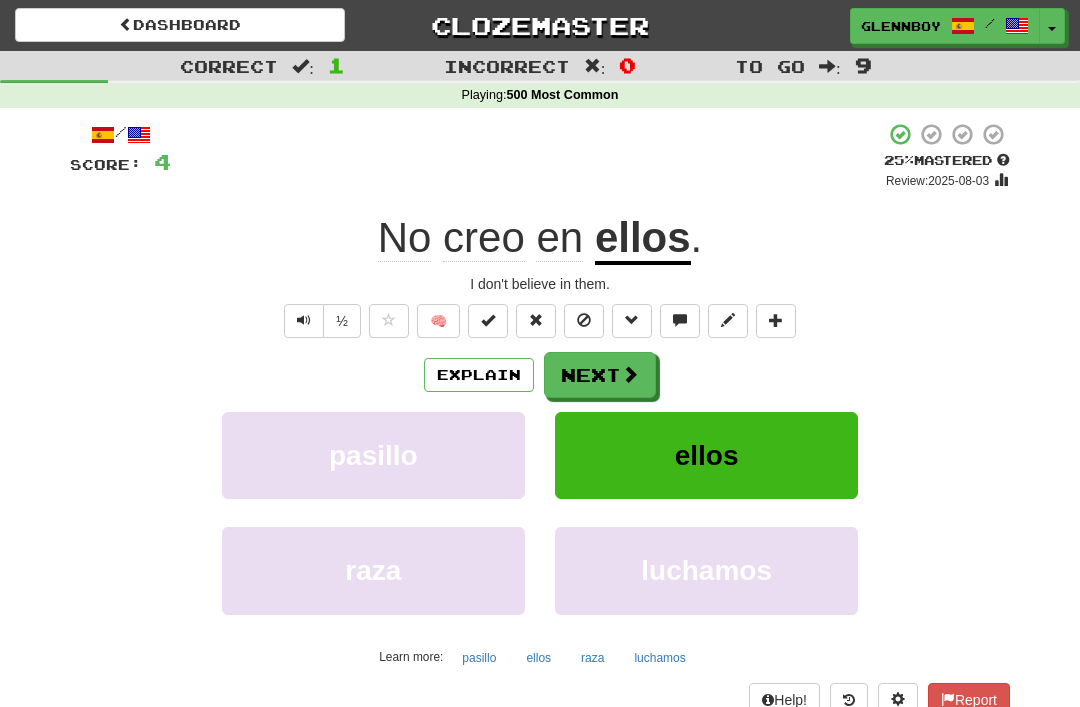click at bounding box center (584, 320) 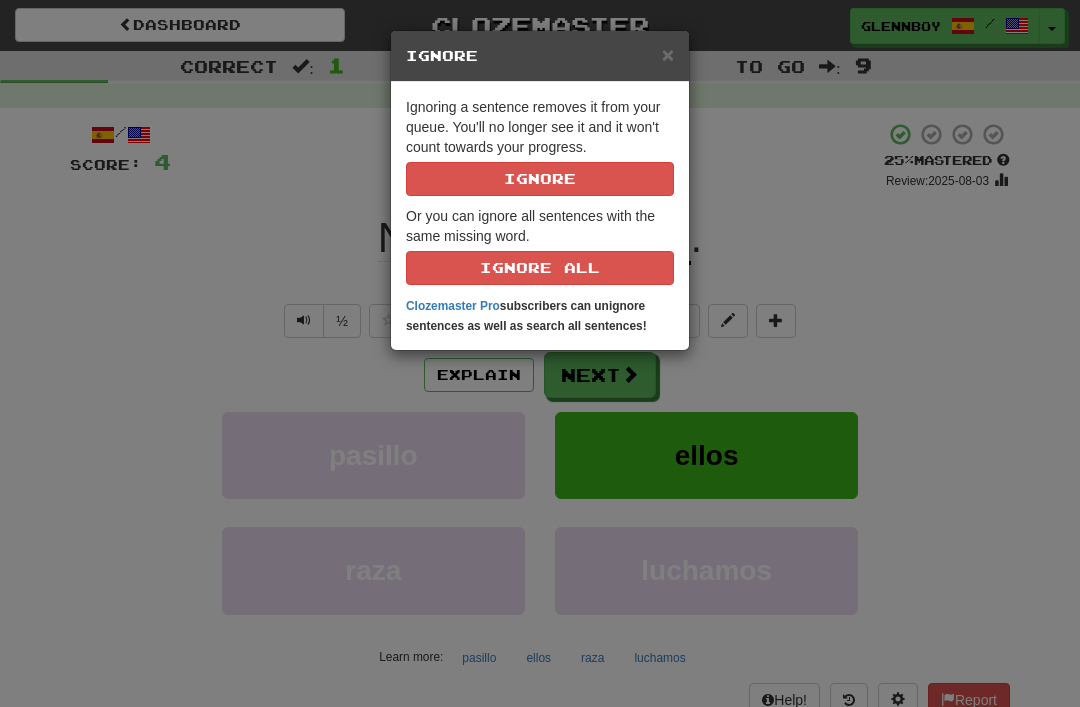 click on "Ignore" at bounding box center [540, 179] 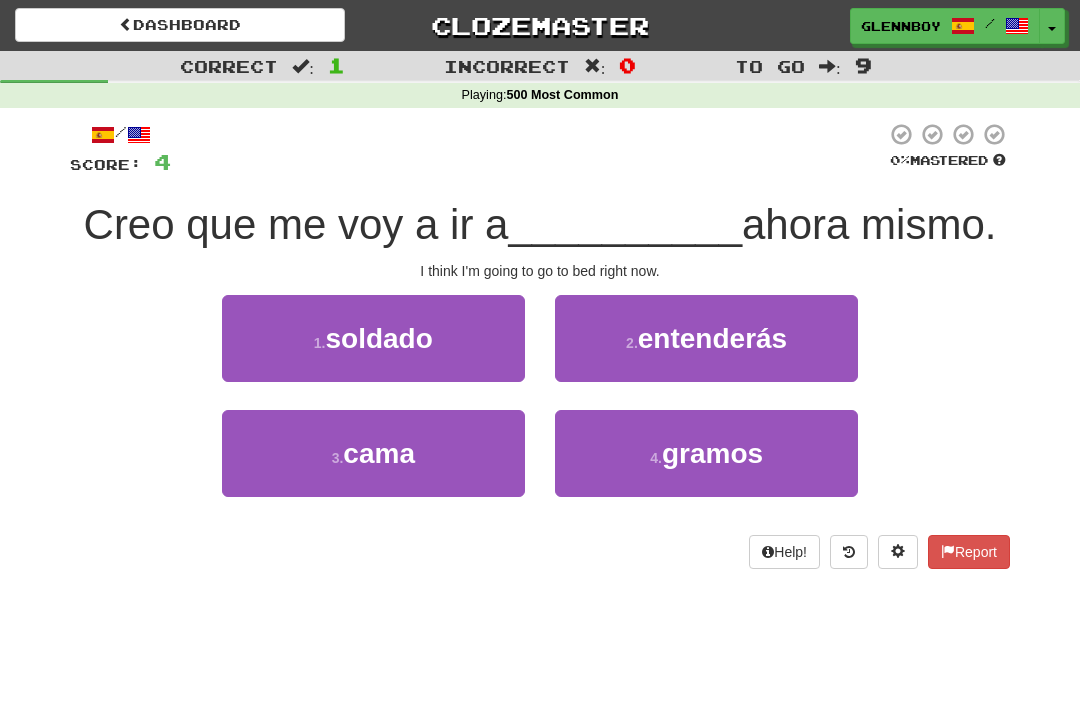 click on "cama" at bounding box center (379, 453) 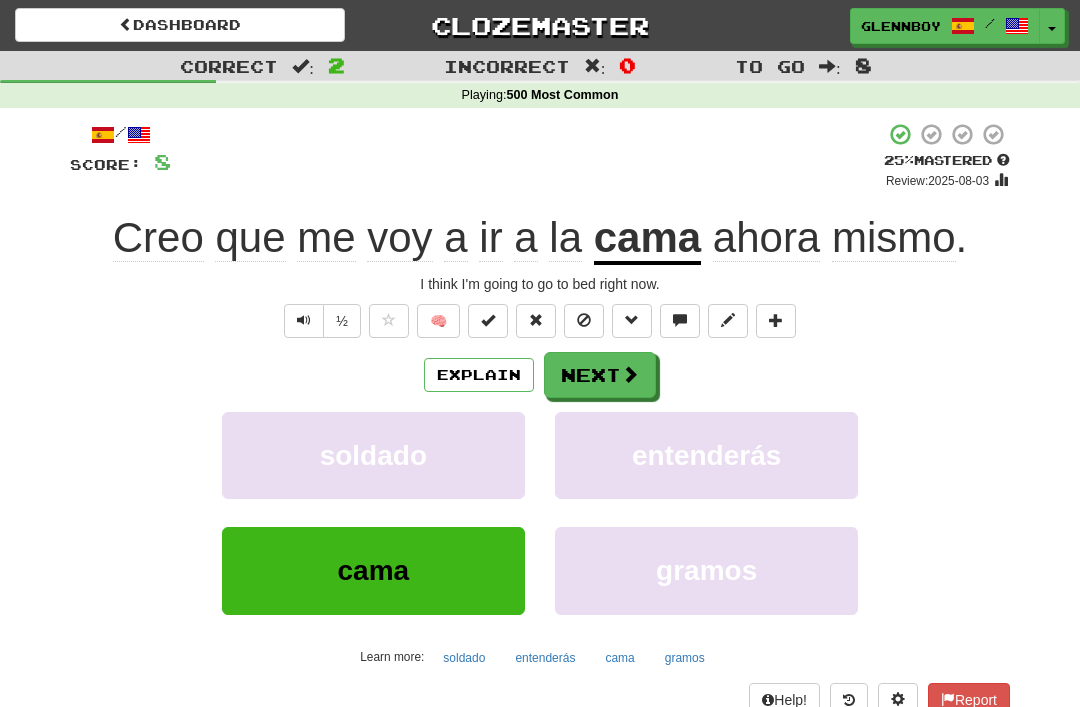 click at bounding box center (584, 321) 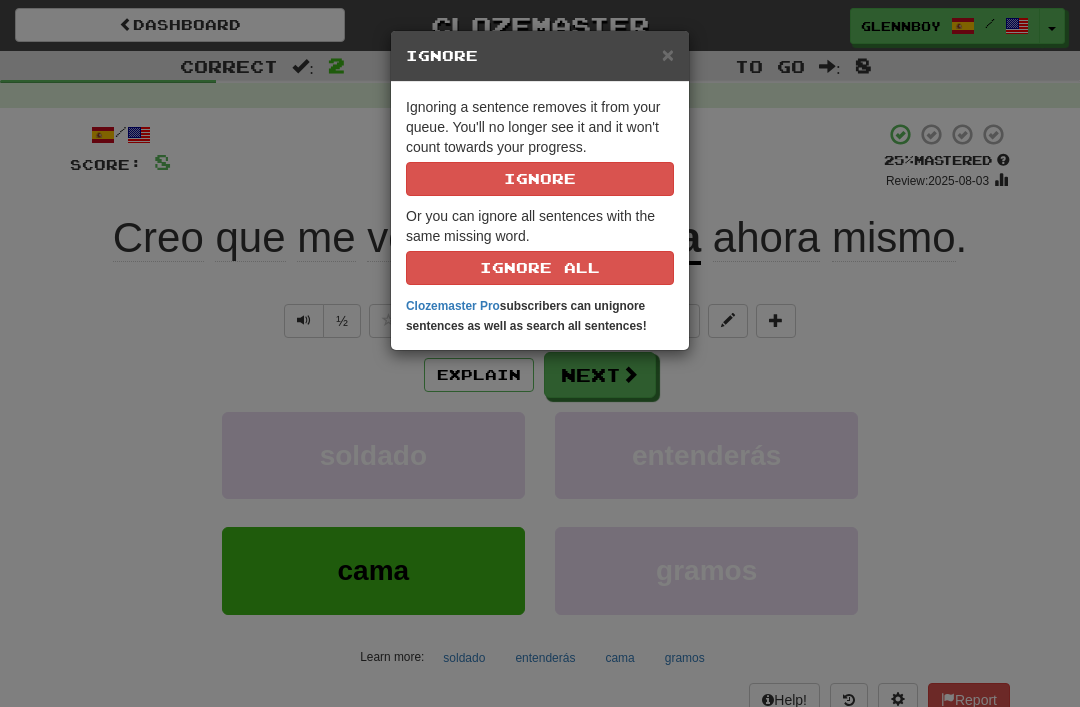 click on "Ignore" at bounding box center (540, 179) 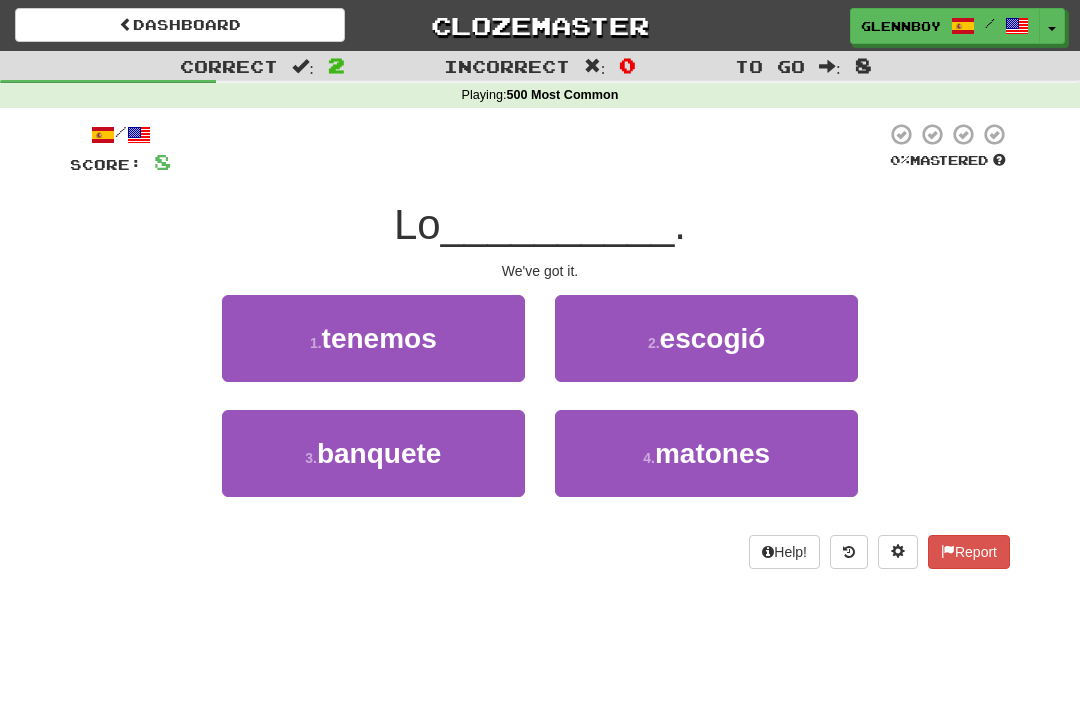 click on "tenemos" at bounding box center (379, 338) 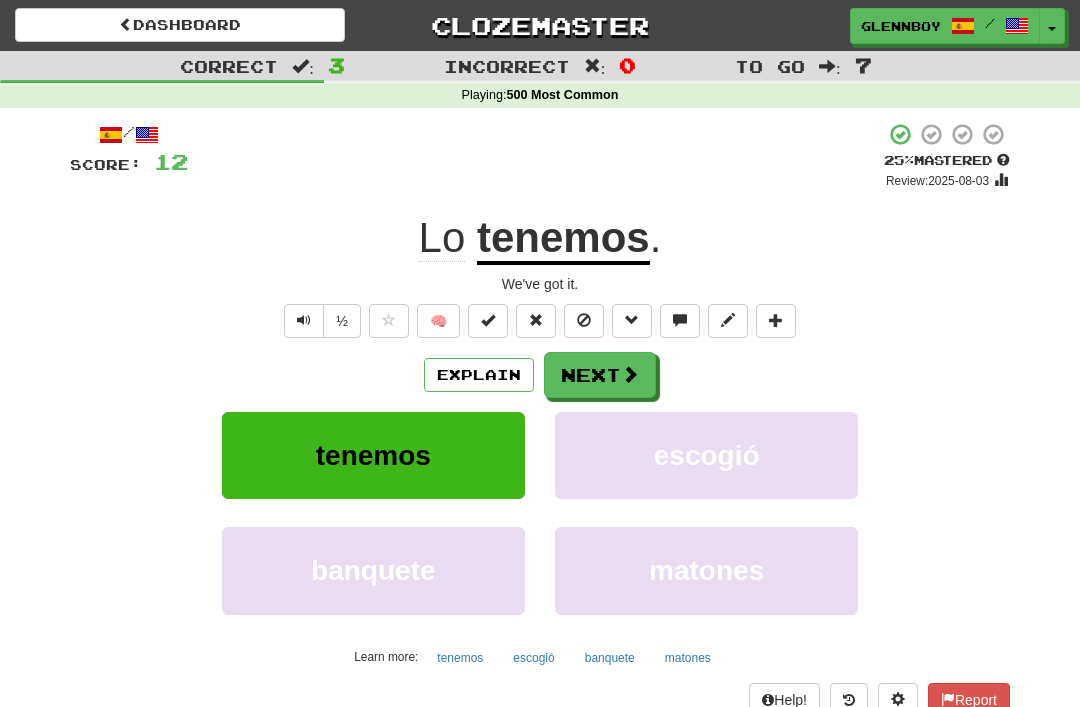 click at bounding box center (584, 321) 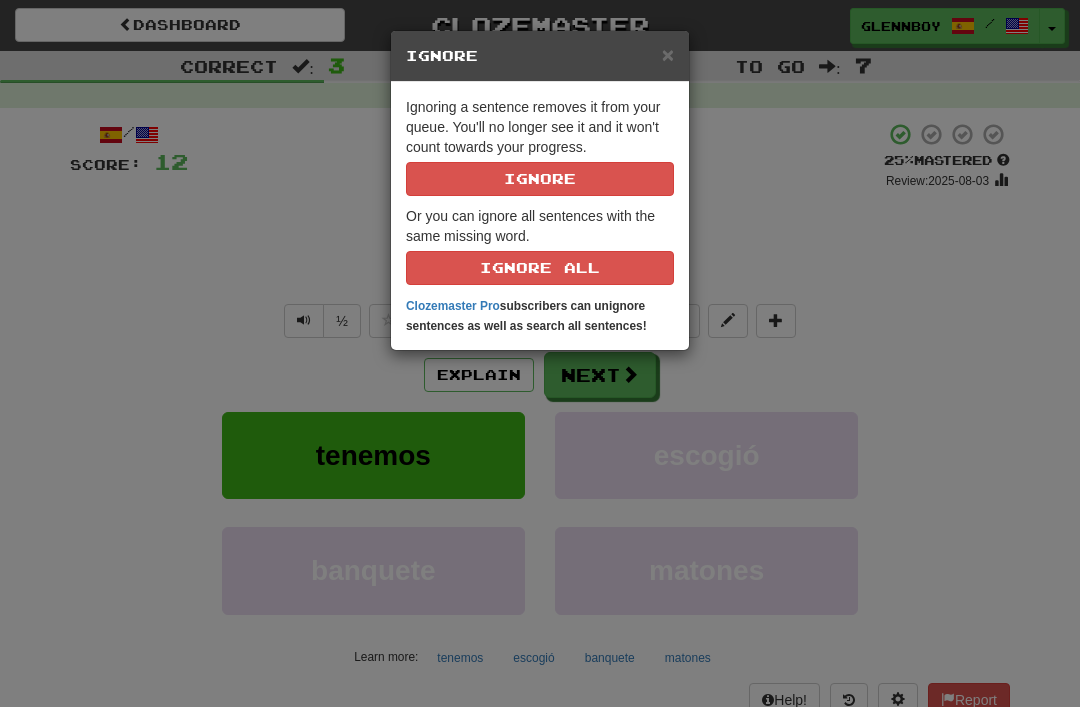 click on "Ignore" at bounding box center (540, 179) 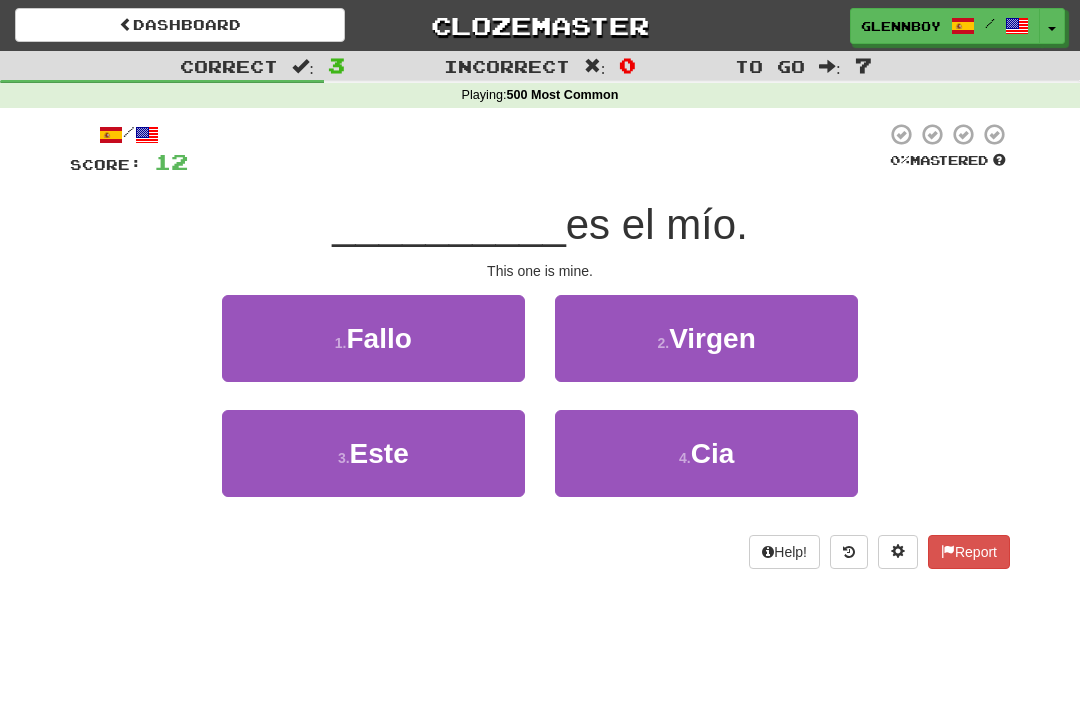 click on "Este" at bounding box center [379, 453] 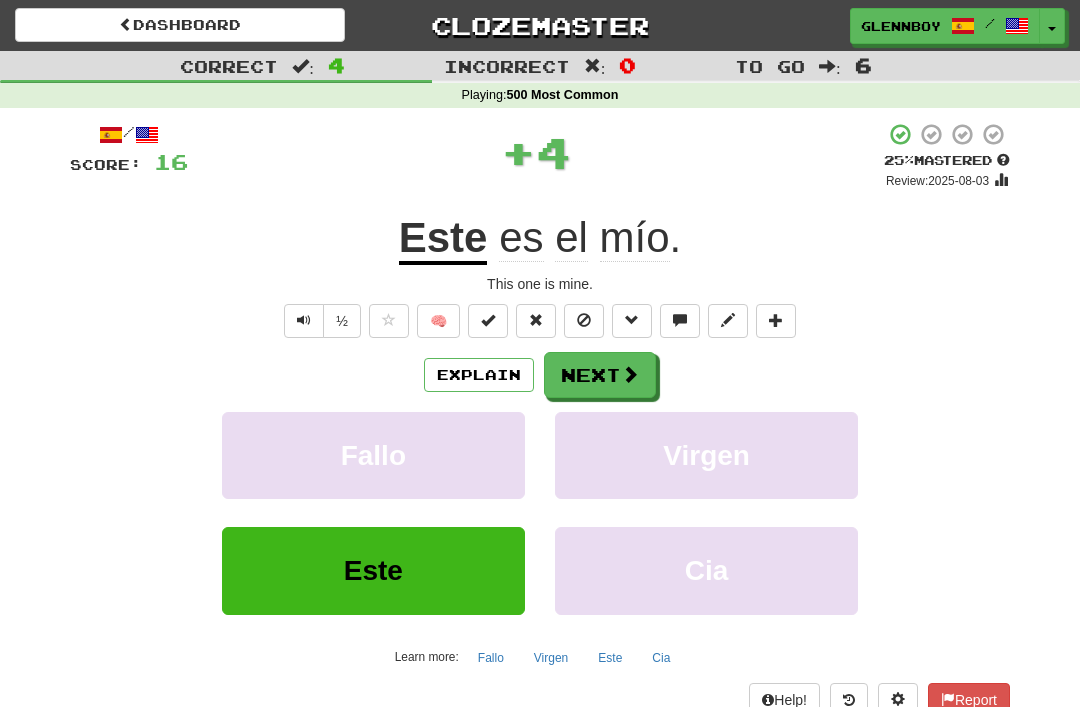 click at bounding box center (584, 320) 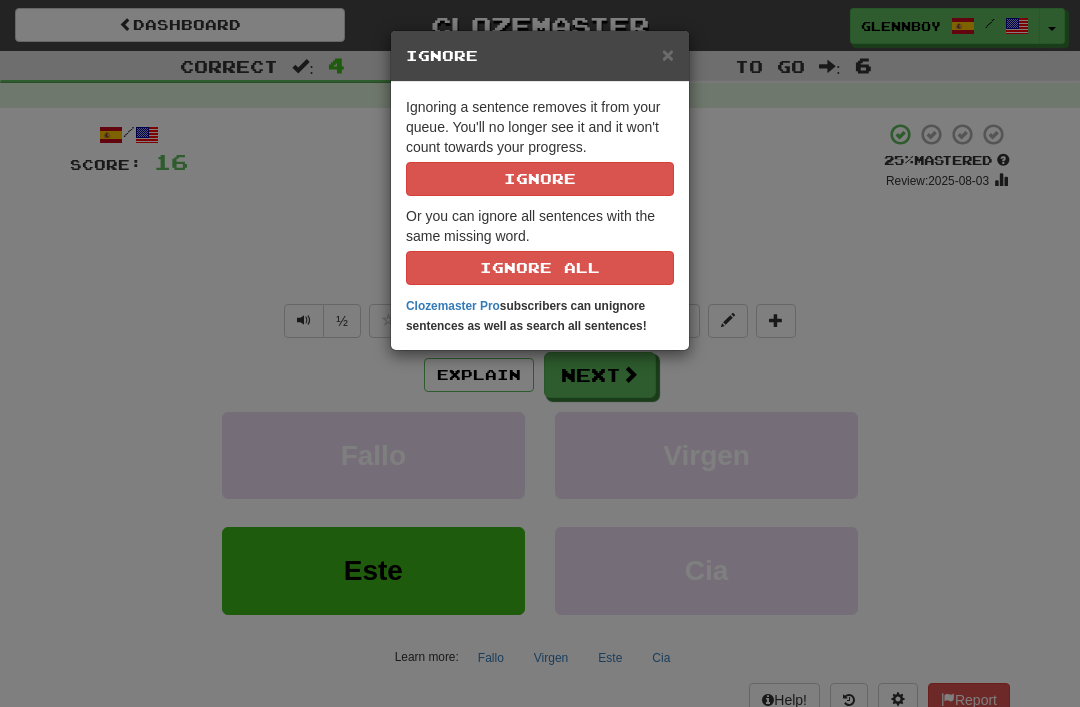 click on "Ignore" at bounding box center (540, 179) 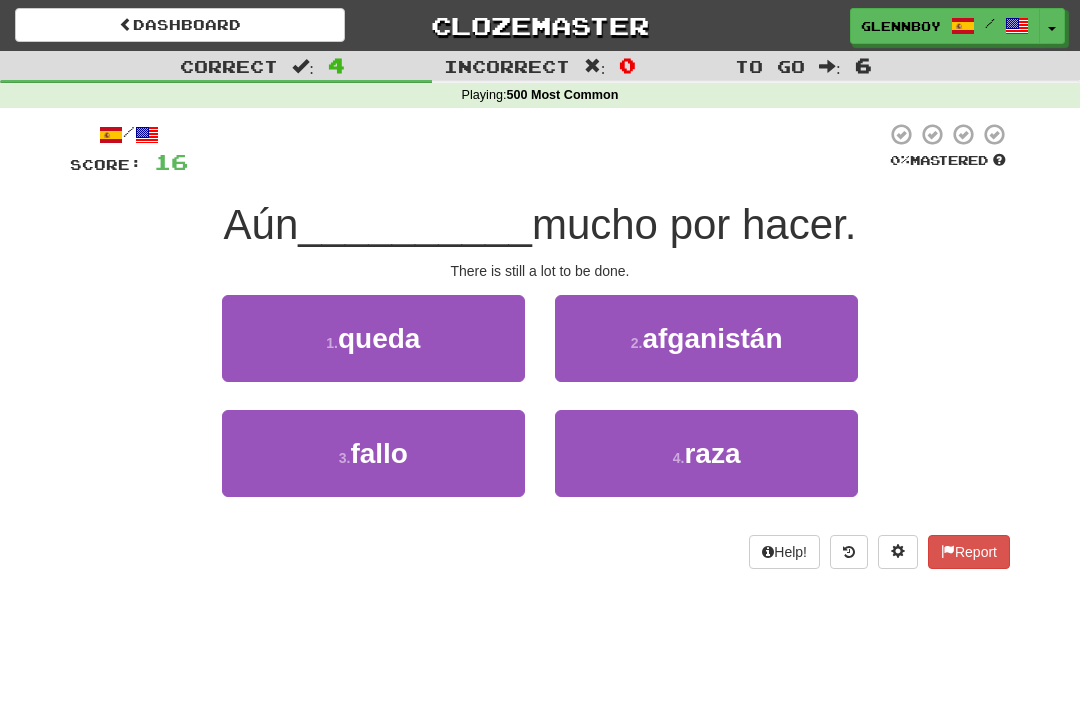 click on "queda" at bounding box center (379, 338) 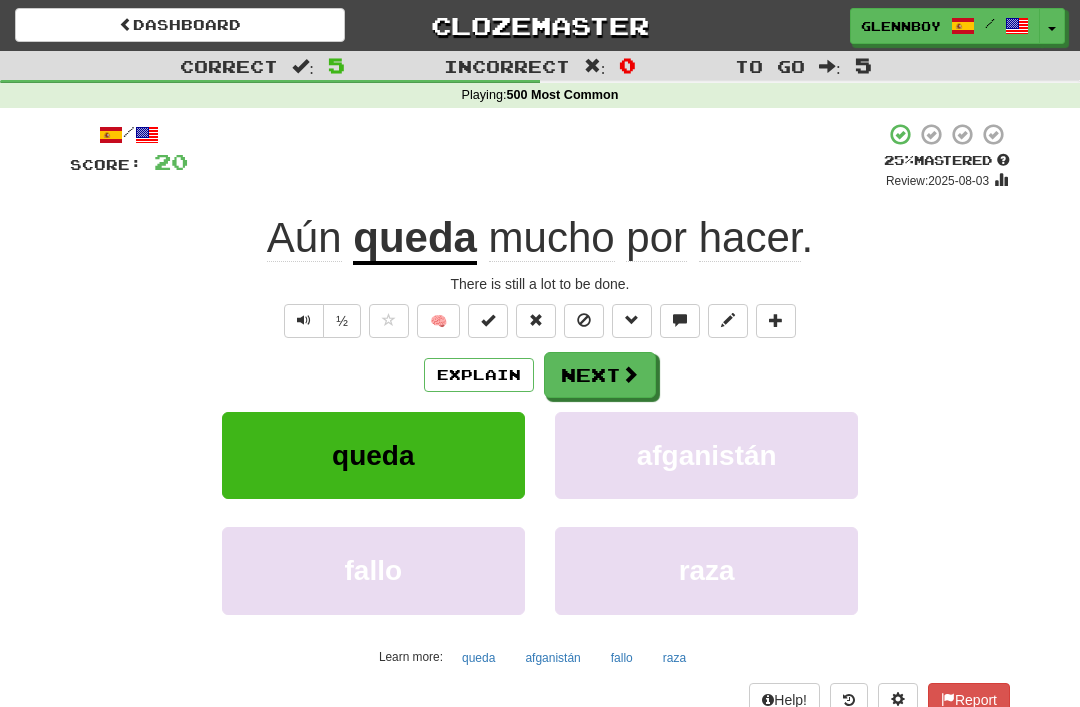 click at bounding box center [584, 320] 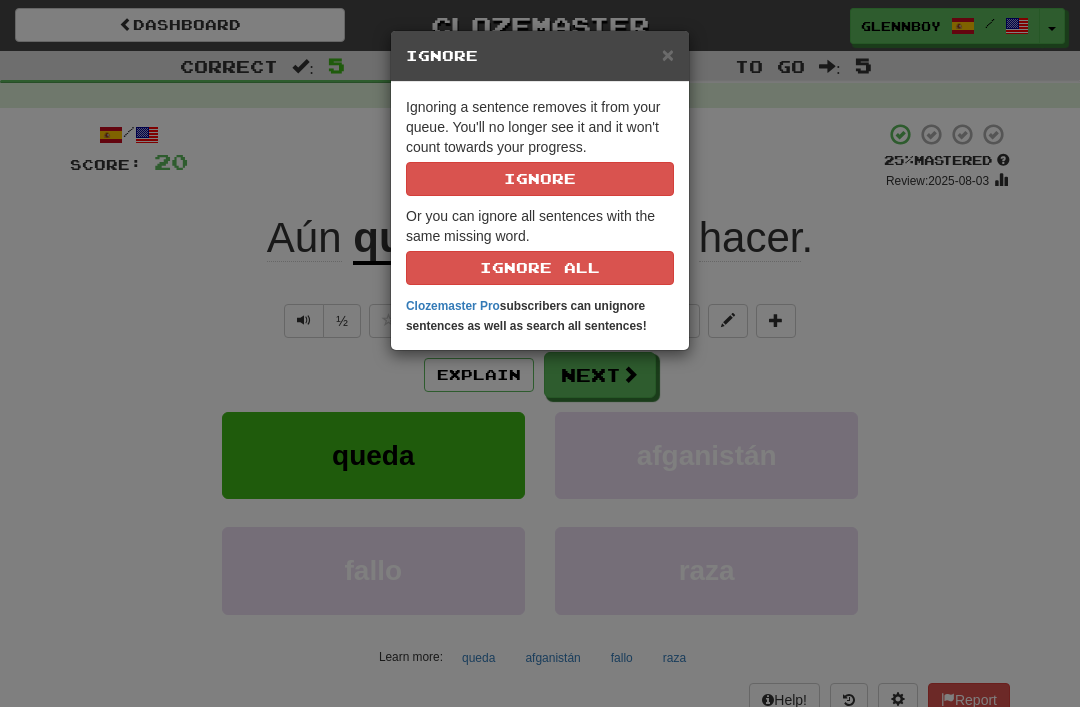 click on "Ignore" at bounding box center [540, 179] 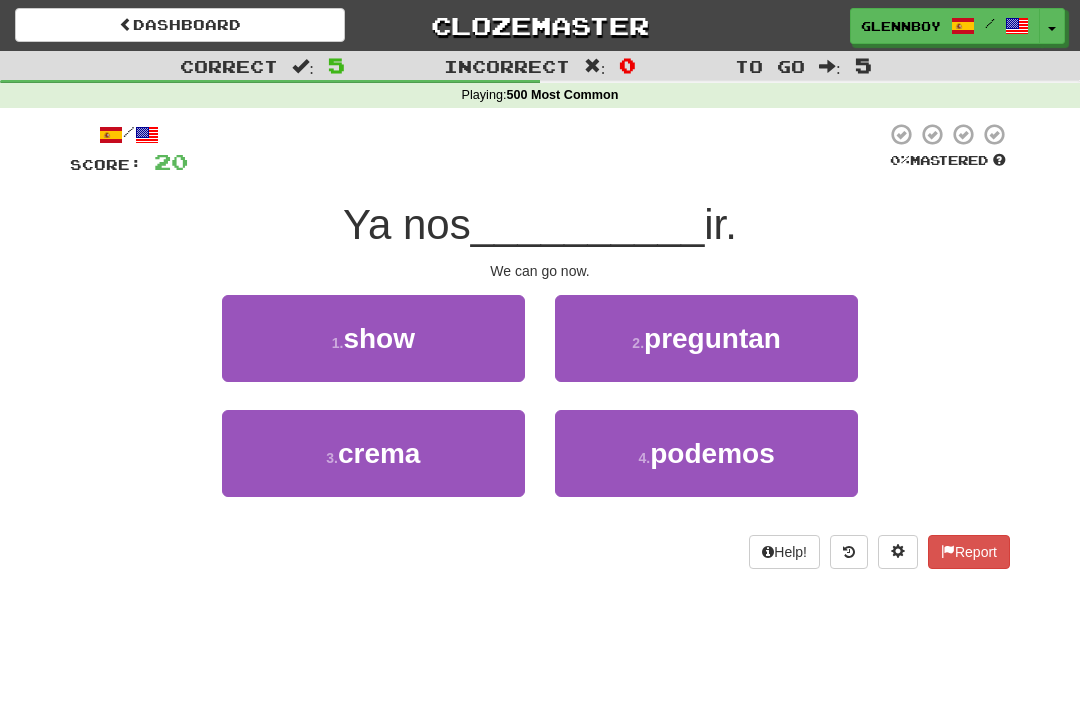 click on "4 ." at bounding box center [645, 458] 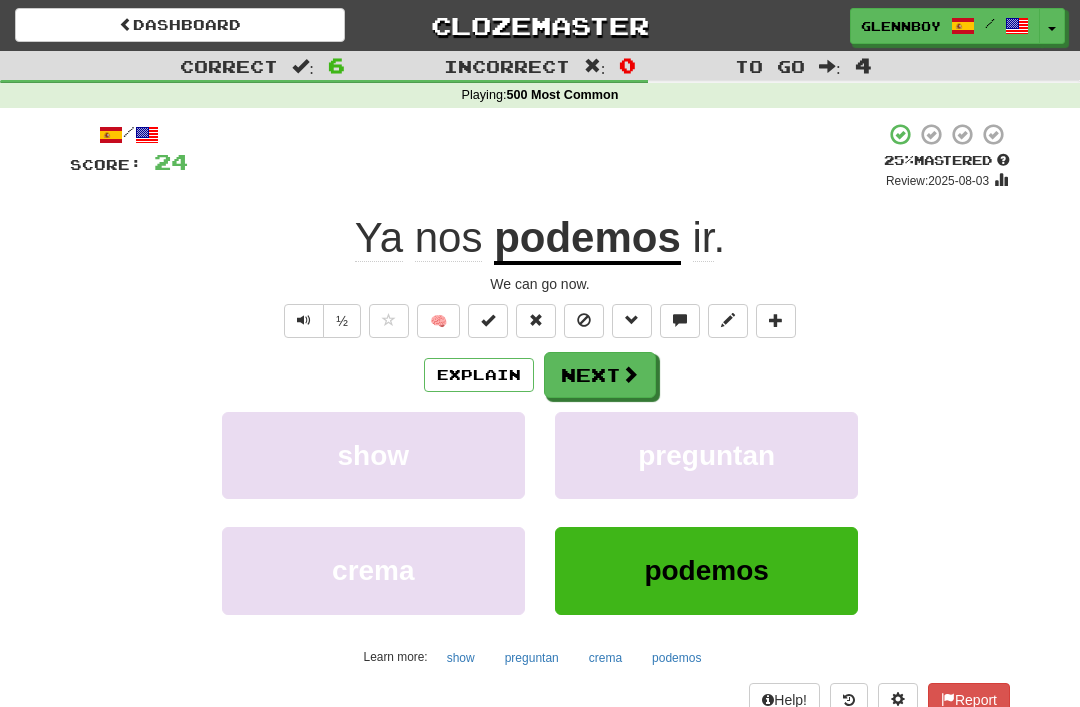 click at bounding box center (584, 321) 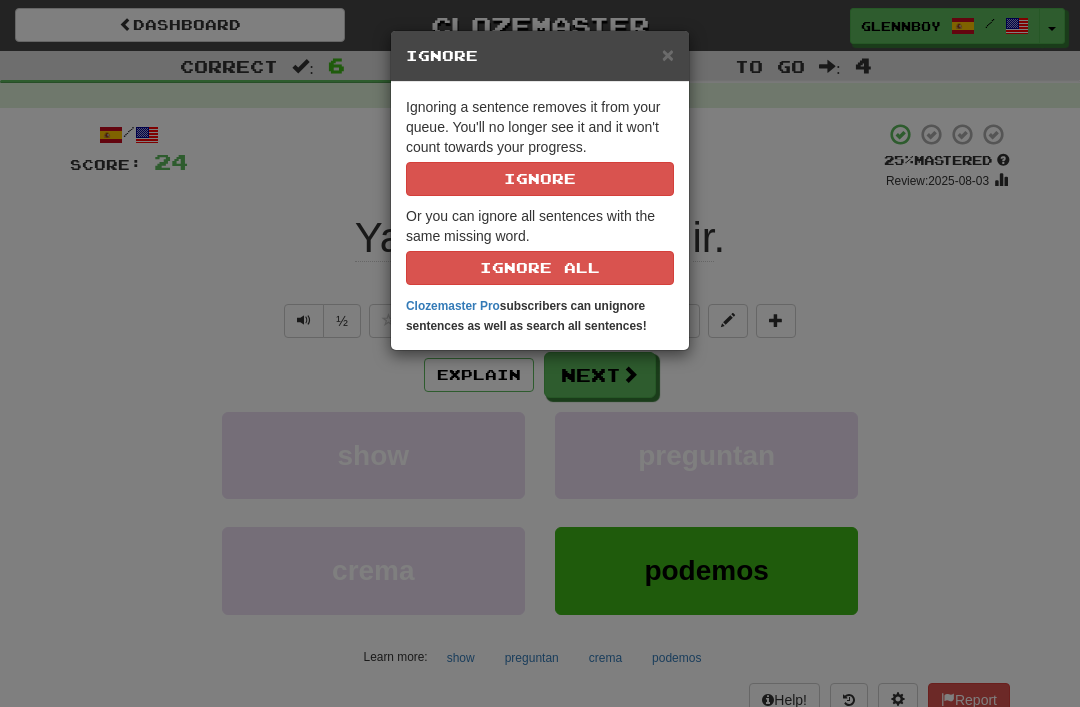 click on "Ignore" at bounding box center [540, 179] 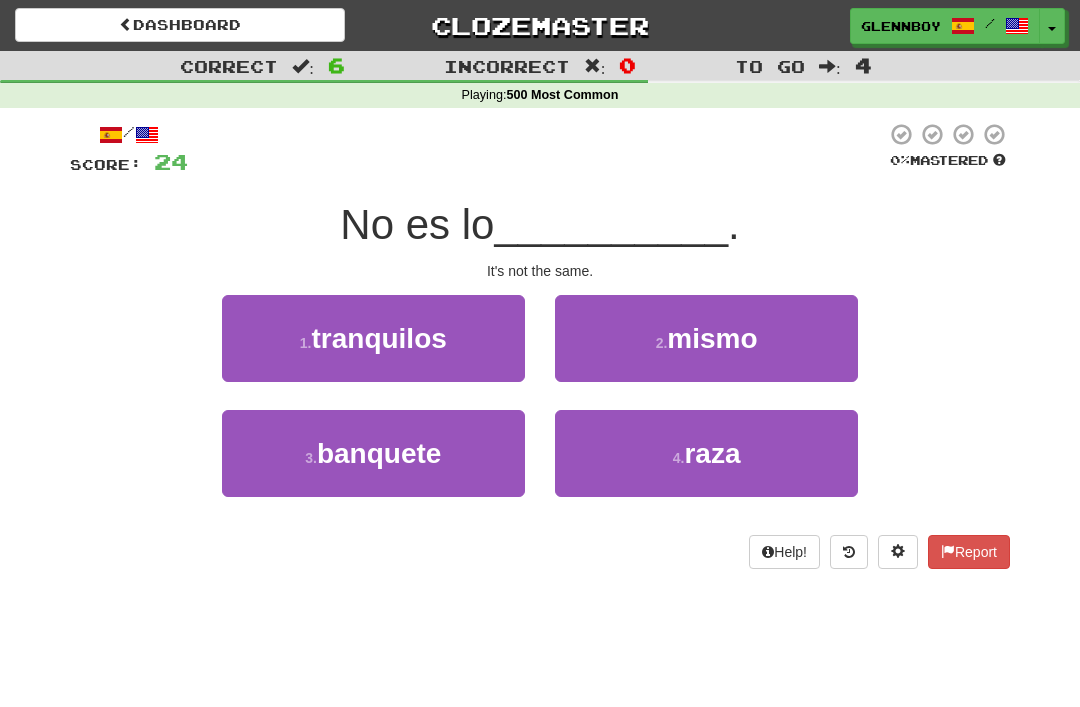 click on "2 ." at bounding box center [662, 343] 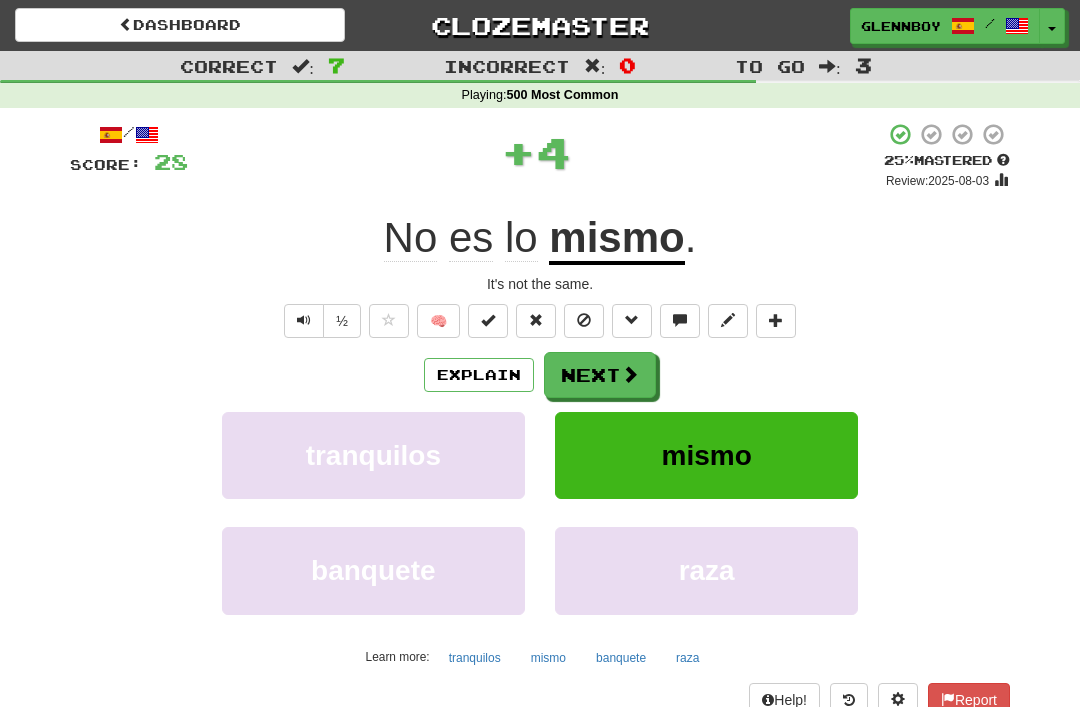 click at bounding box center [584, 320] 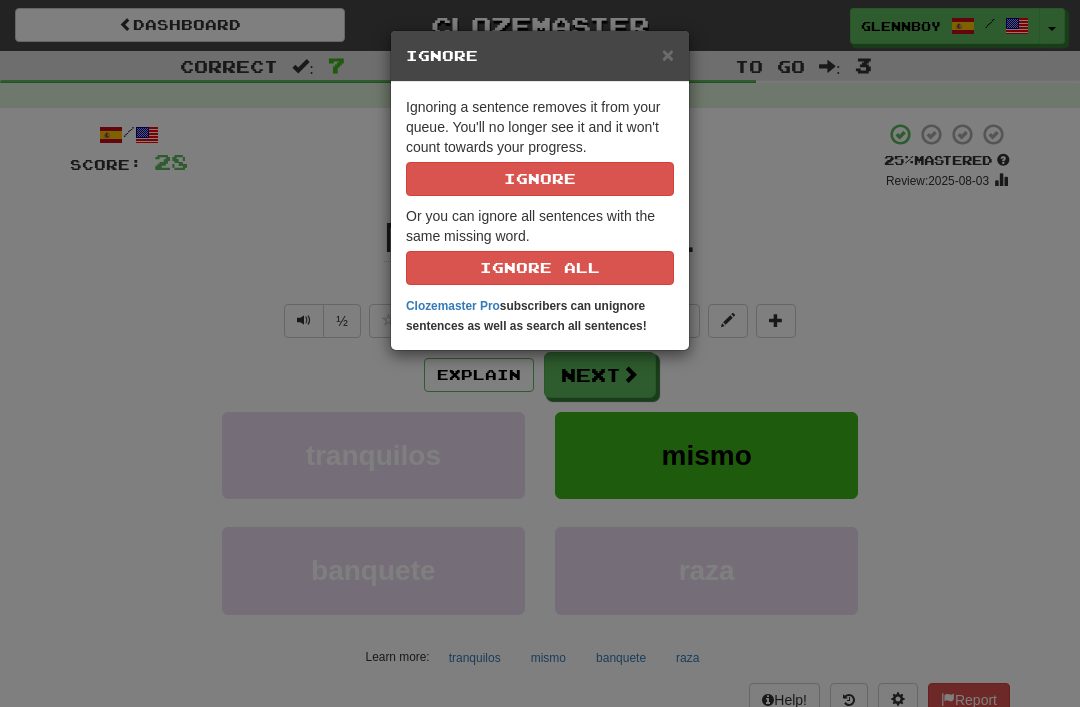 click on "Ignore" at bounding box center (540, 179) 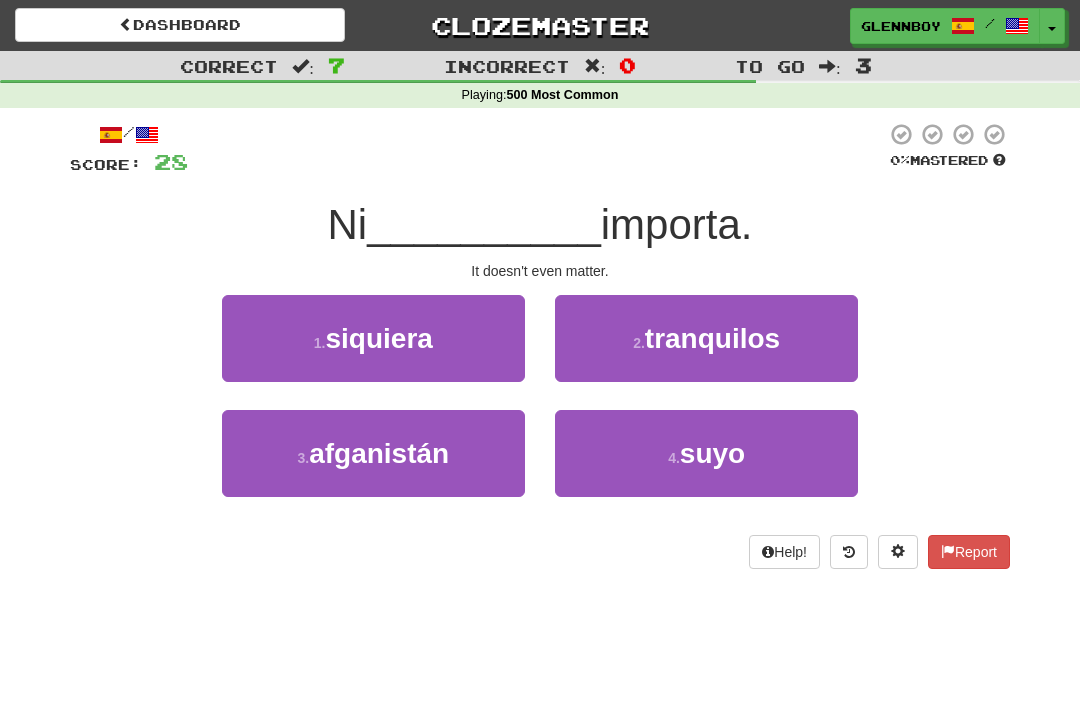 click on "siquiera" at bounding box center (378, 338) 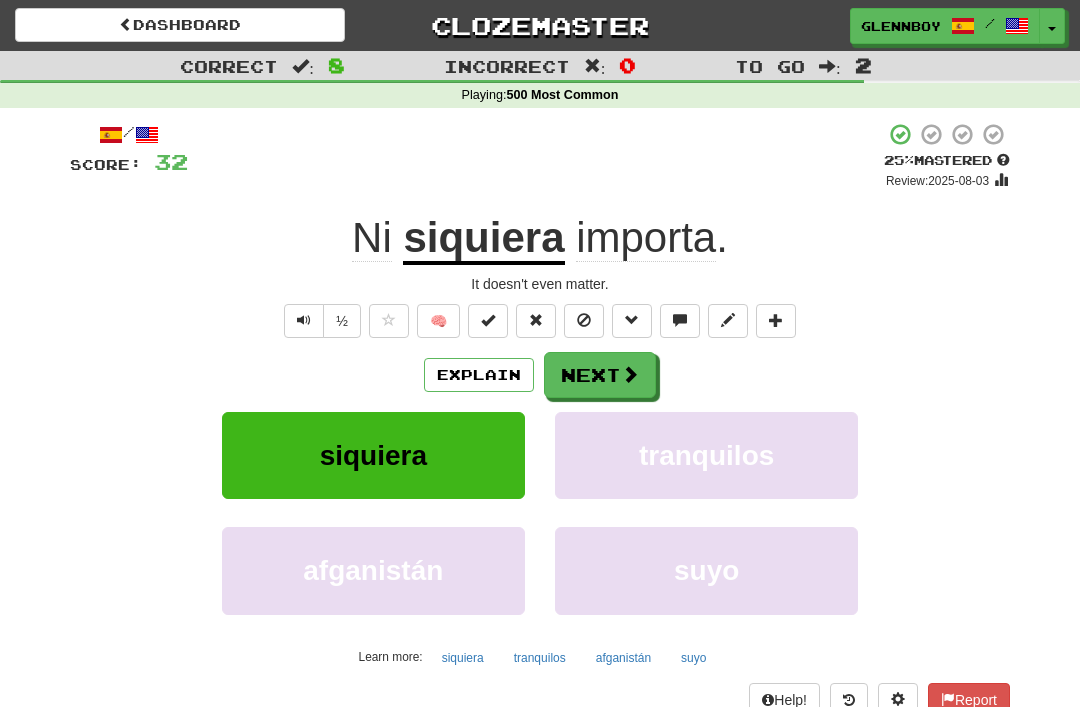 click at bounding box center [584, 321] 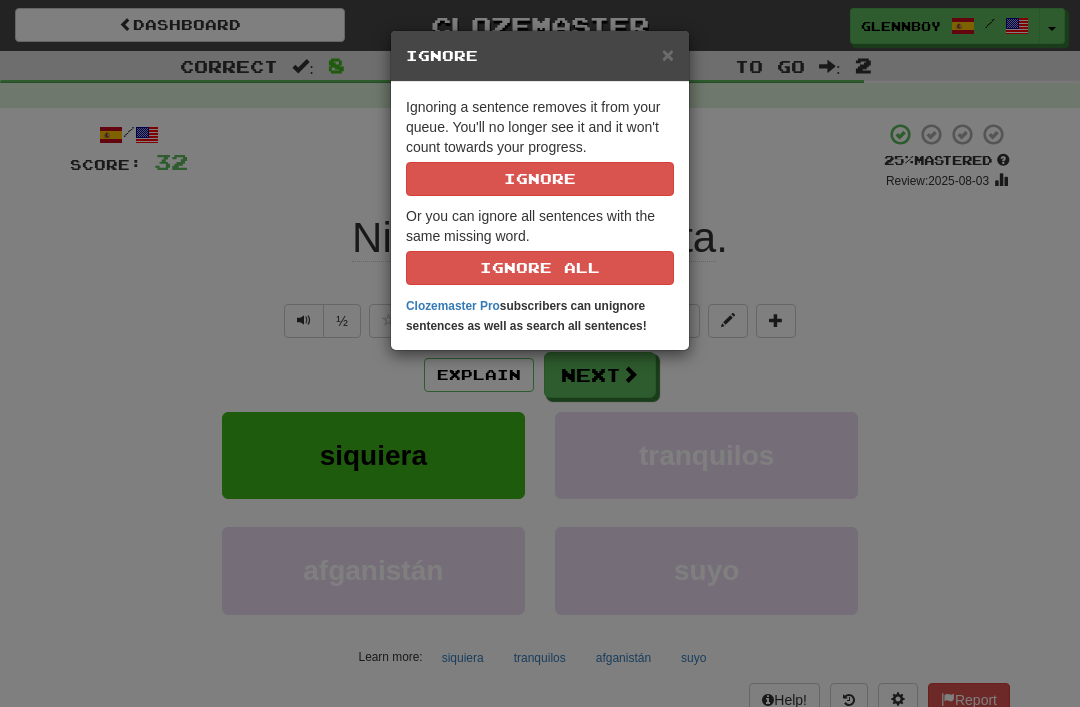click on "Ignore" at bounding box center [540, 179] 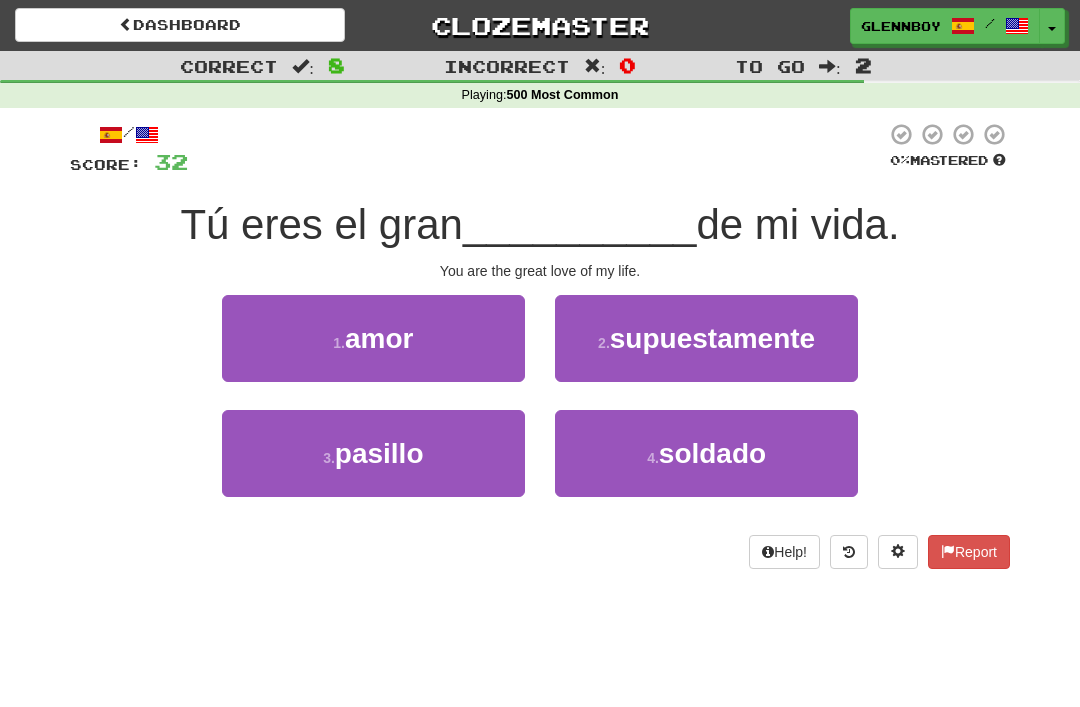 click on "amor" at bounding box center [379, 338] 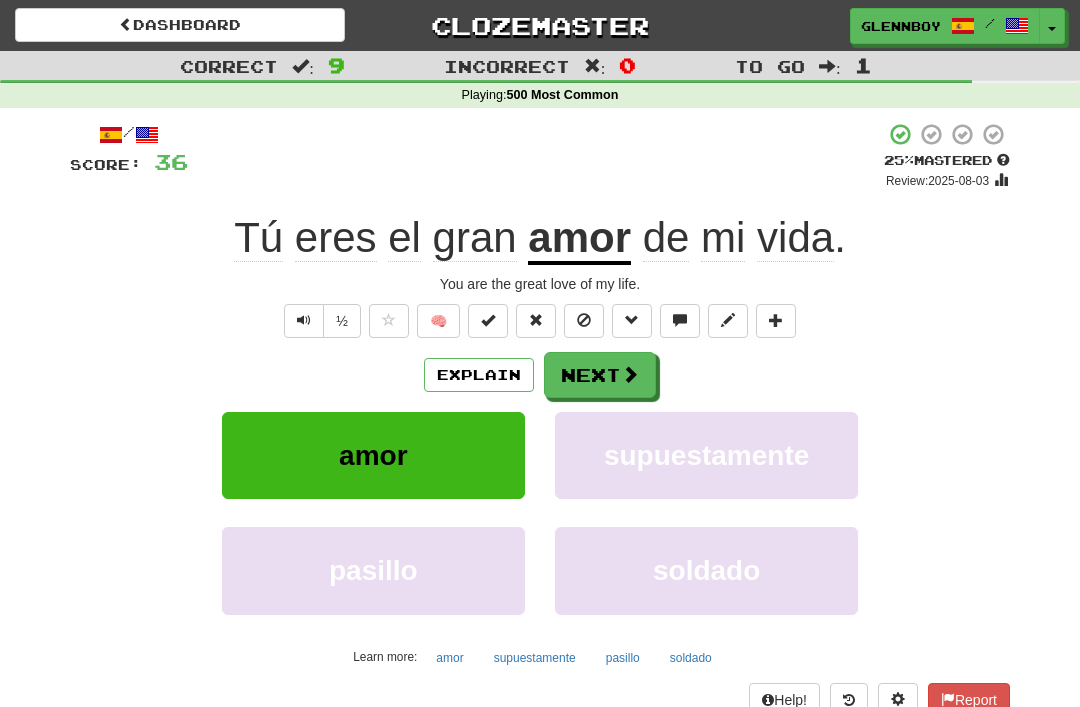 click at bounding box center [584, 321] 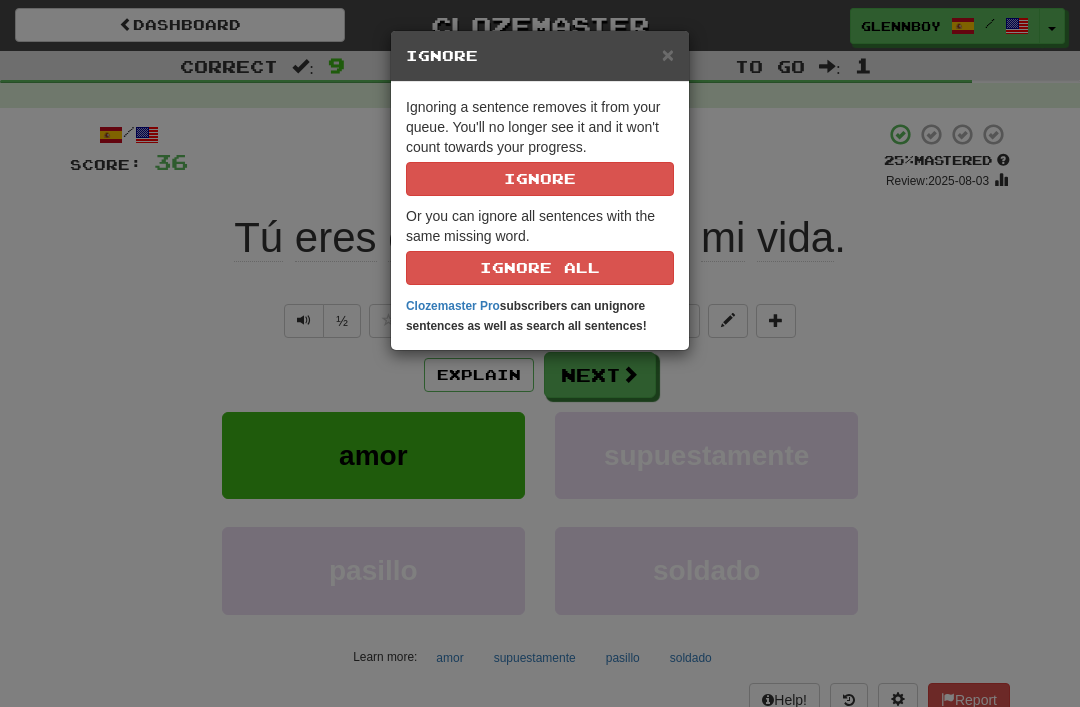 click on "Ignore" at bounding box center (540, 179) 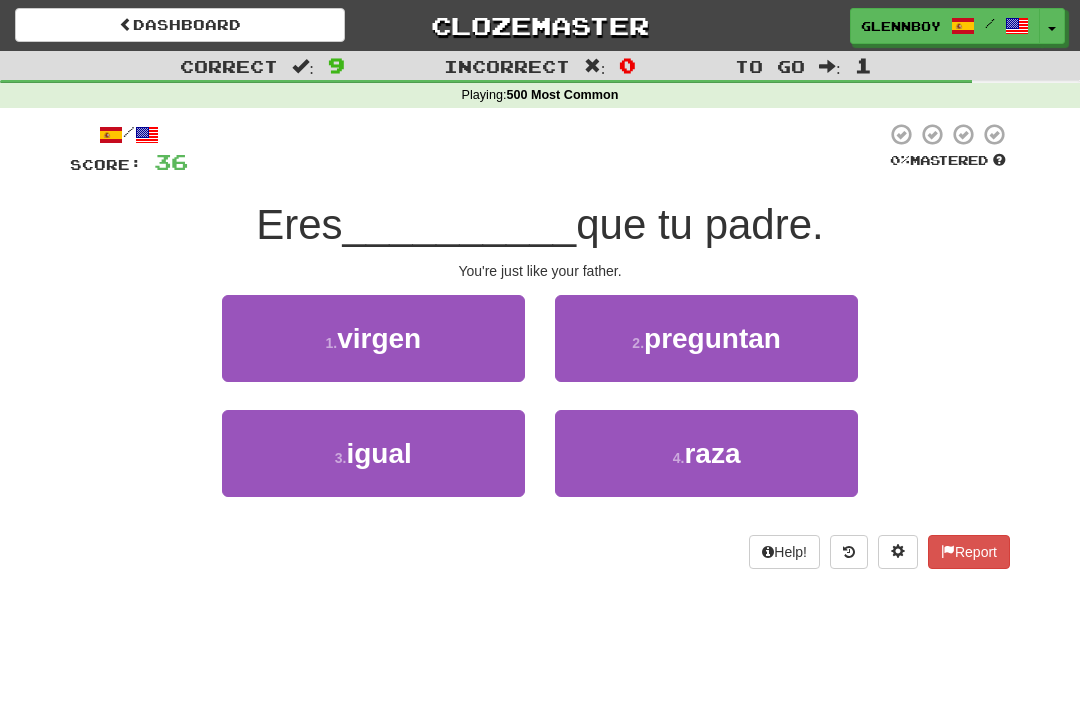 click on "igual" at bounding box center (378, 453) 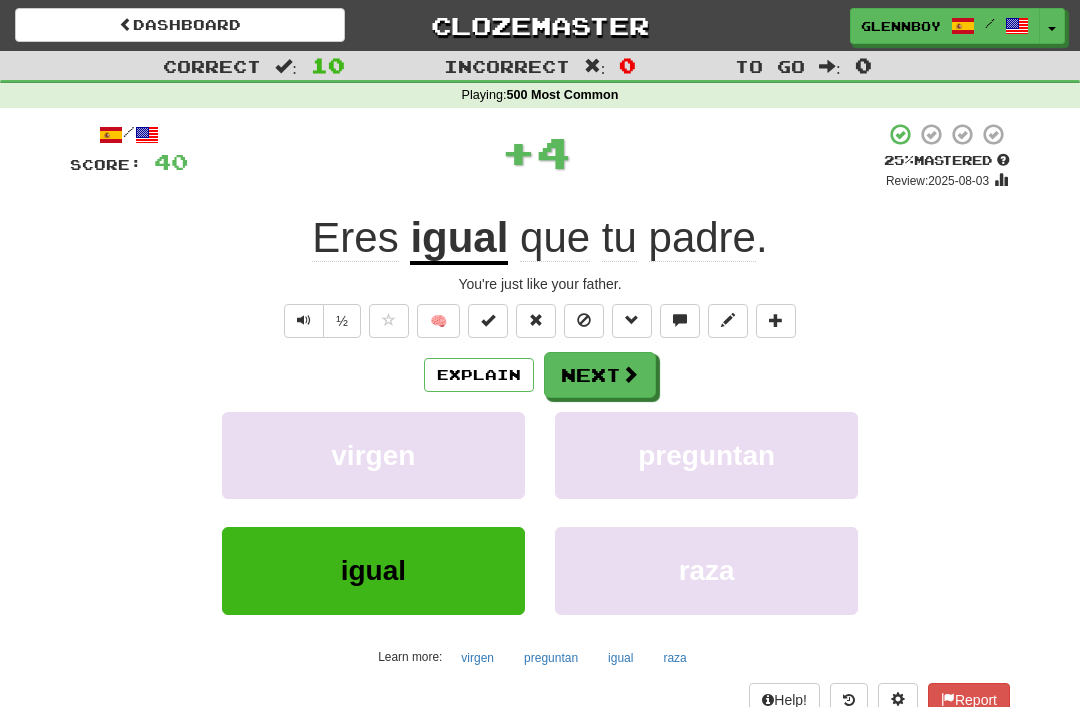 click at bounding box center [584, 321] 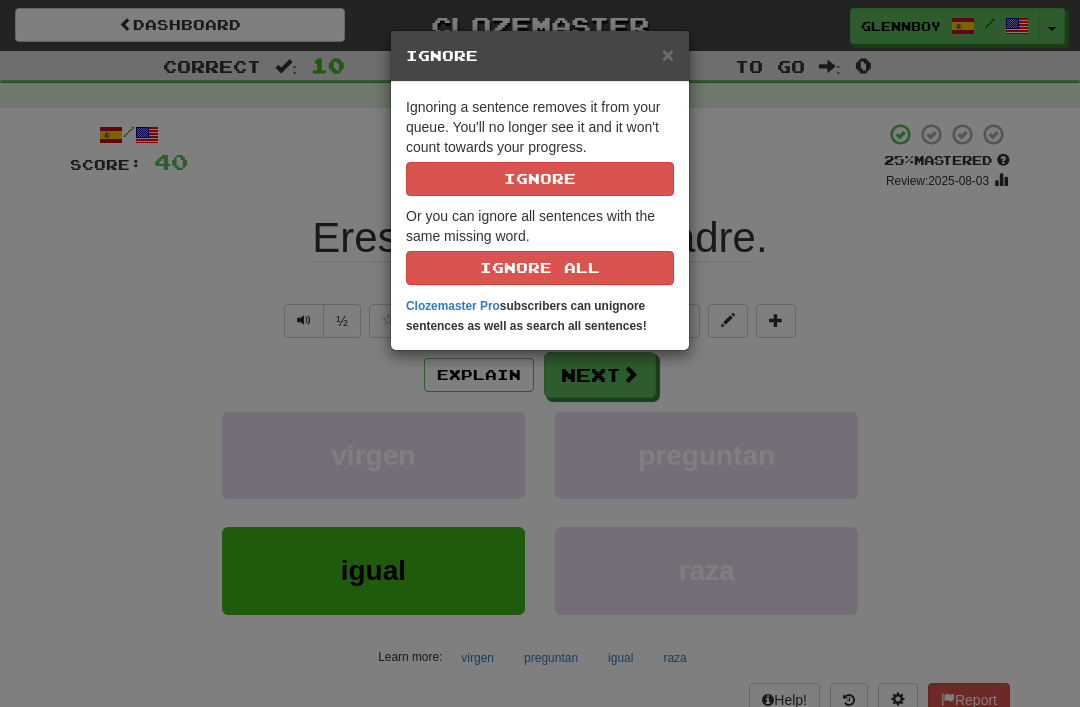 click on "Ignore" at bounding box center [540, 179] 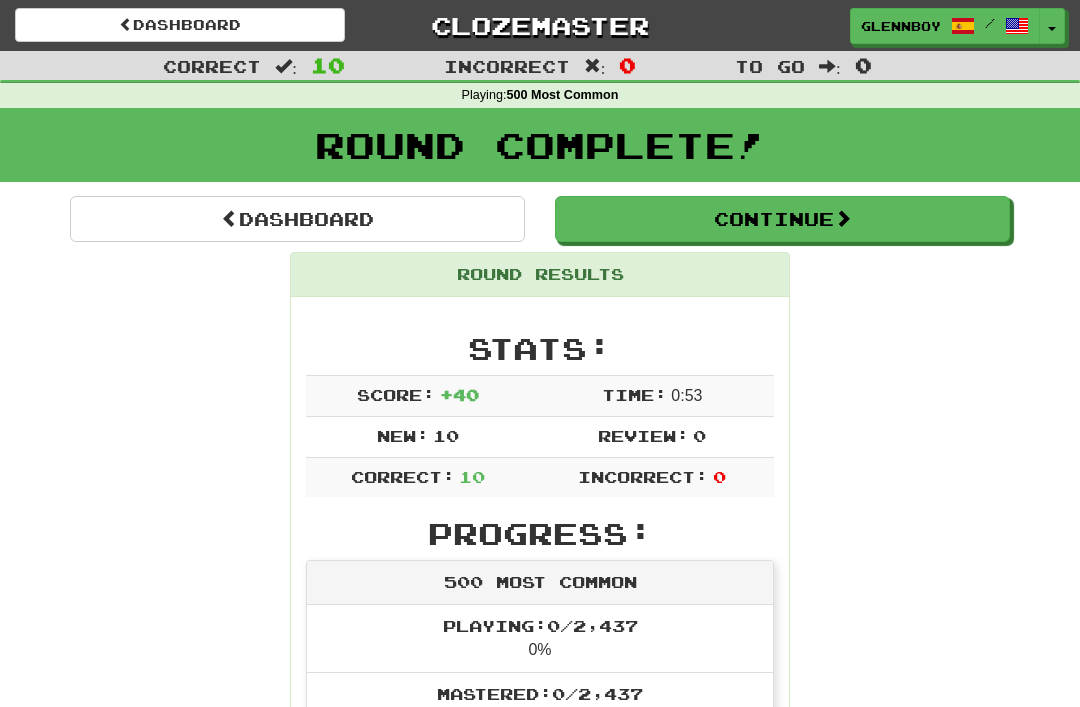 click on "Continue" at bounding box center (782, 219) 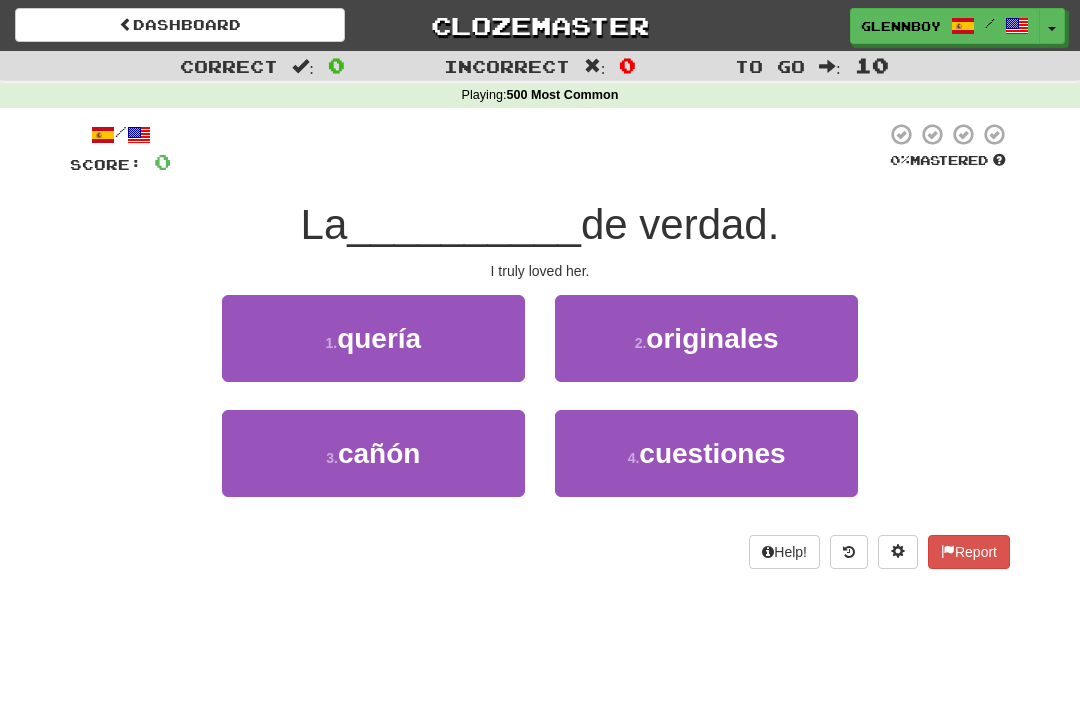 click on "quería" at bounding box center (379, 338) 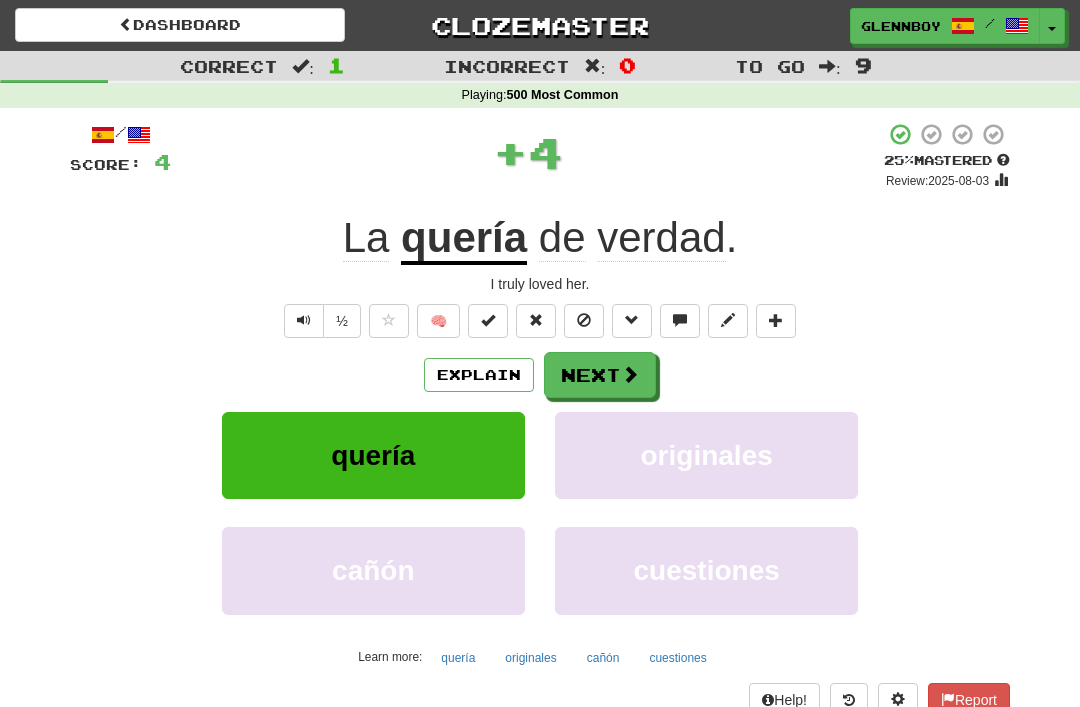 click at bounding box center (584, 321) 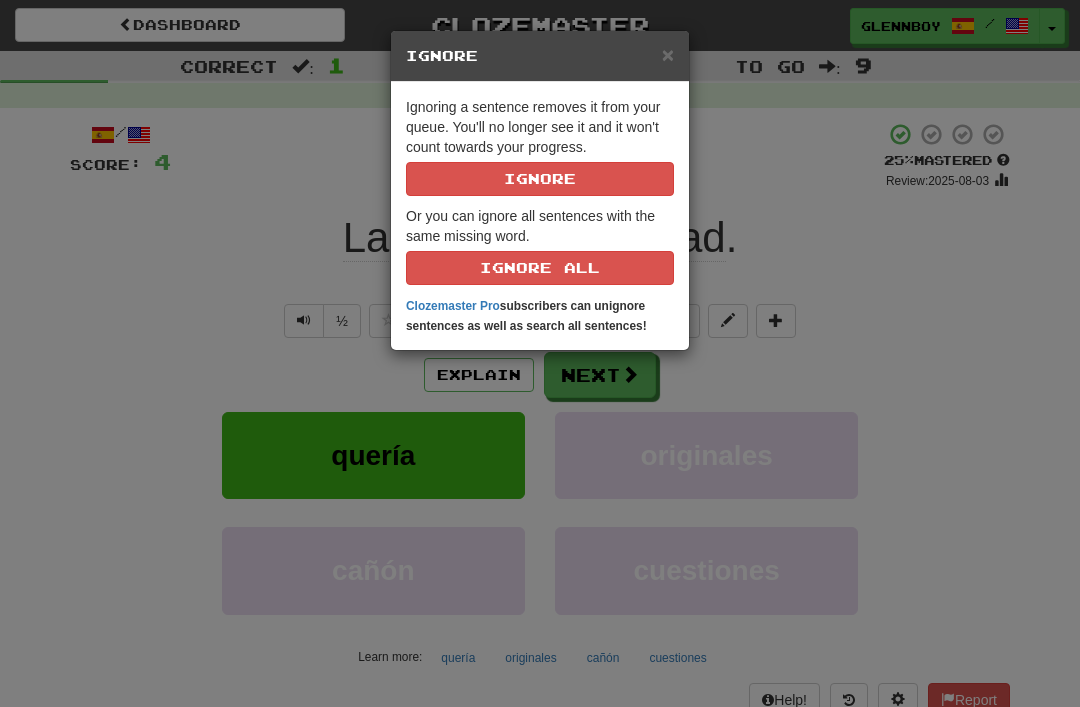 click on "Ignore" at bounding box center [540, 179] 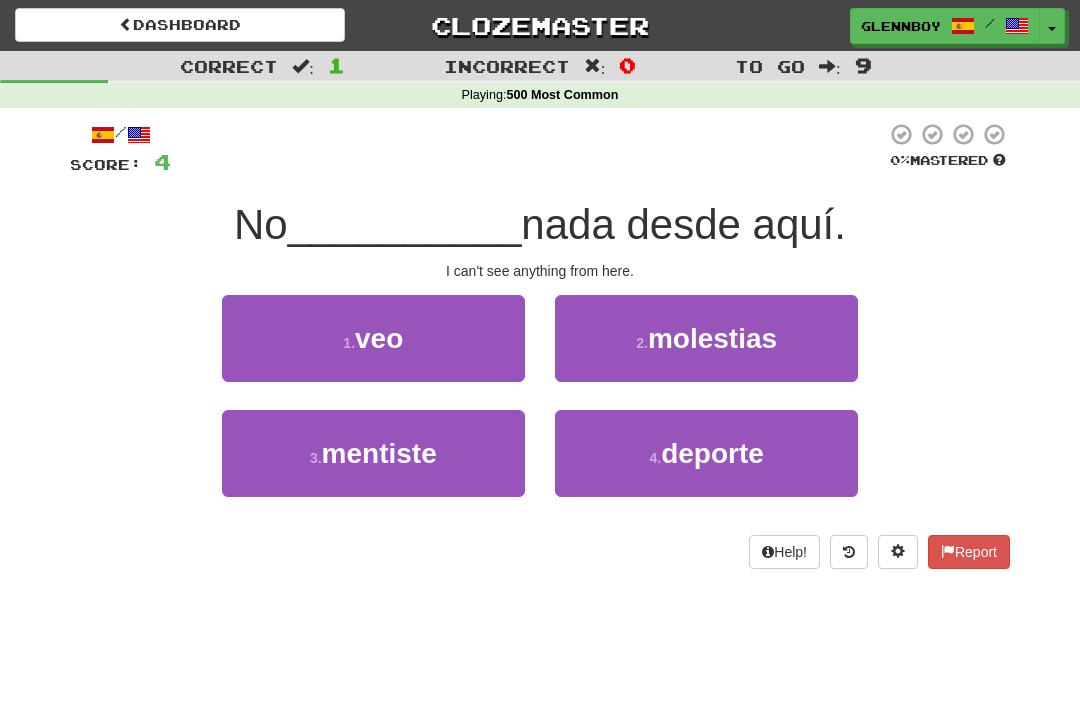 click on "veo" at bounding box center (379, 338) 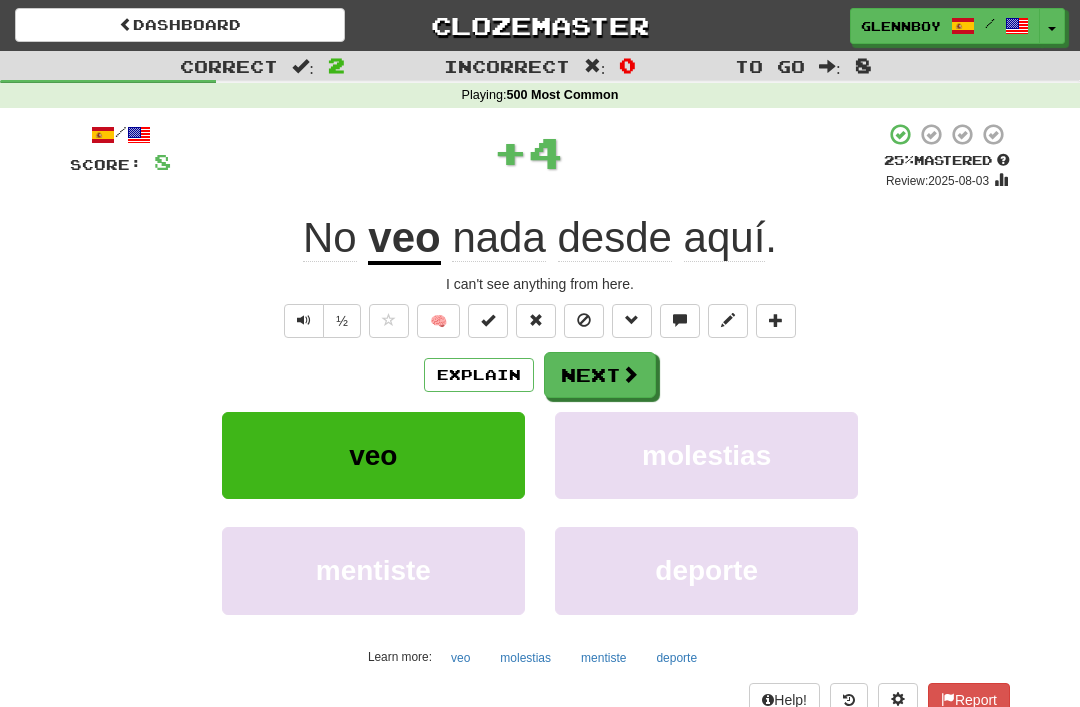 click at bounding box center [584, 320] 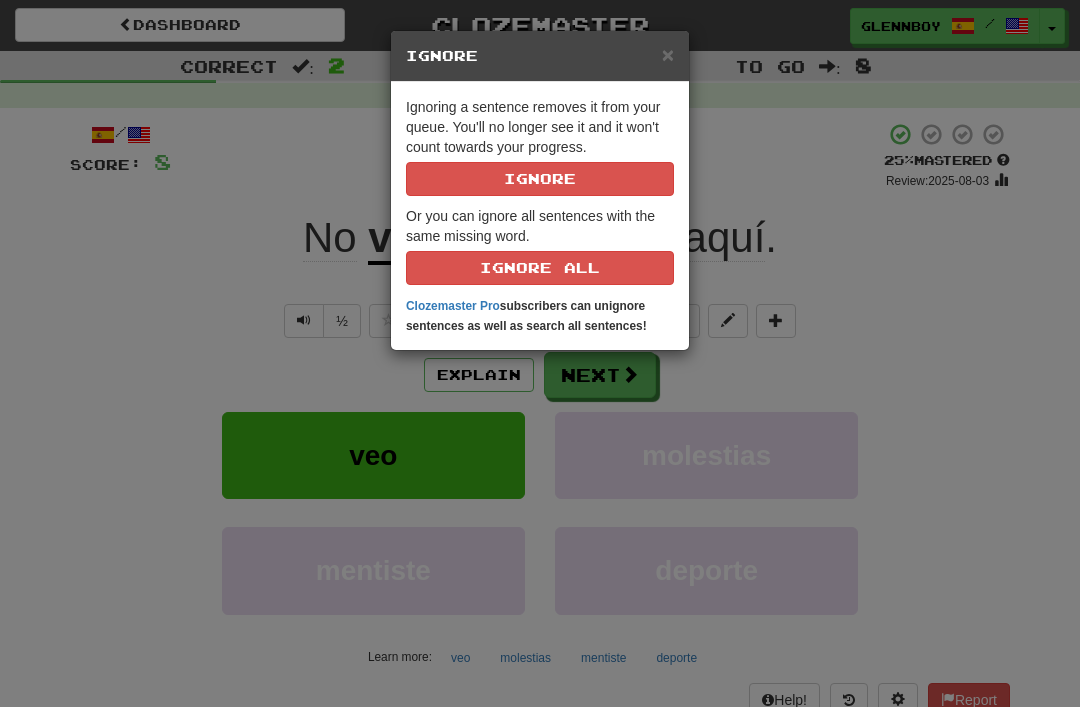 click on "Ignore" at bounding box center [540, 179] 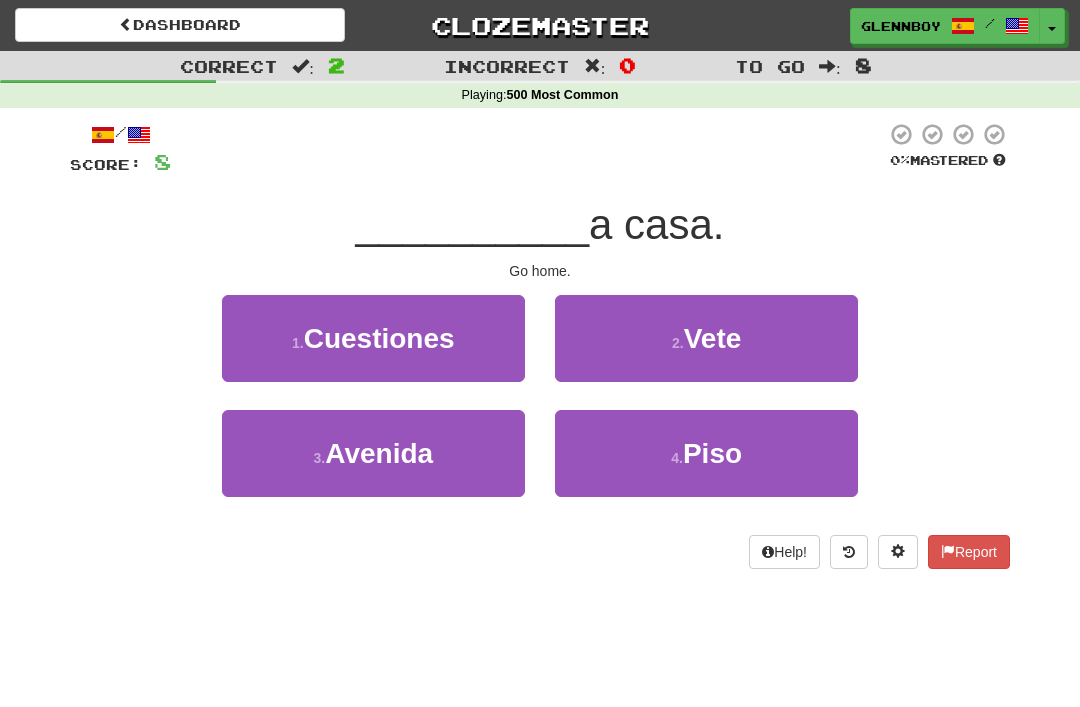 click on "2 .  Vete" at bounding box center [706, 338] 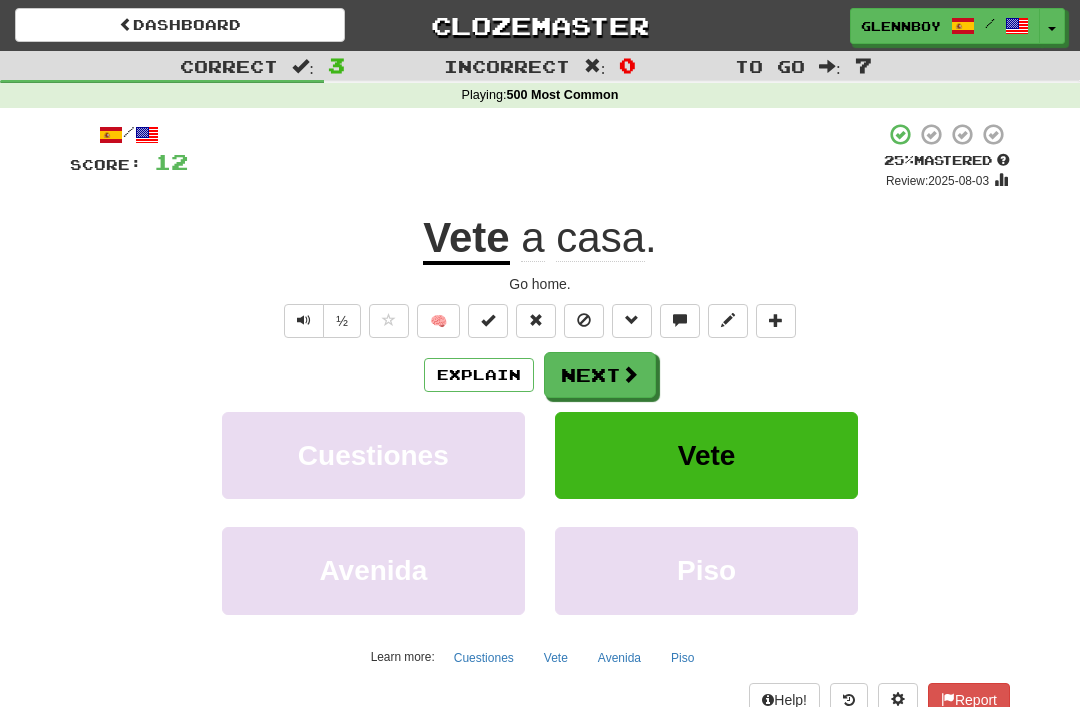 click at bounding box center [584, 320] 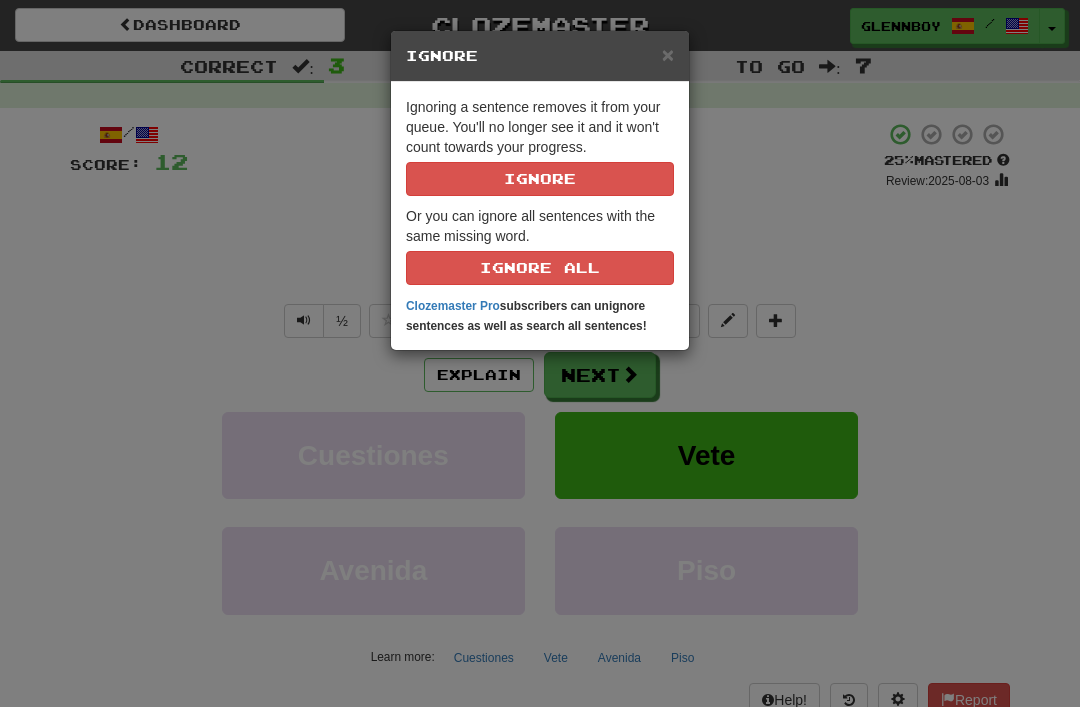 click on "Ignore" at bounding box center [540, 179] 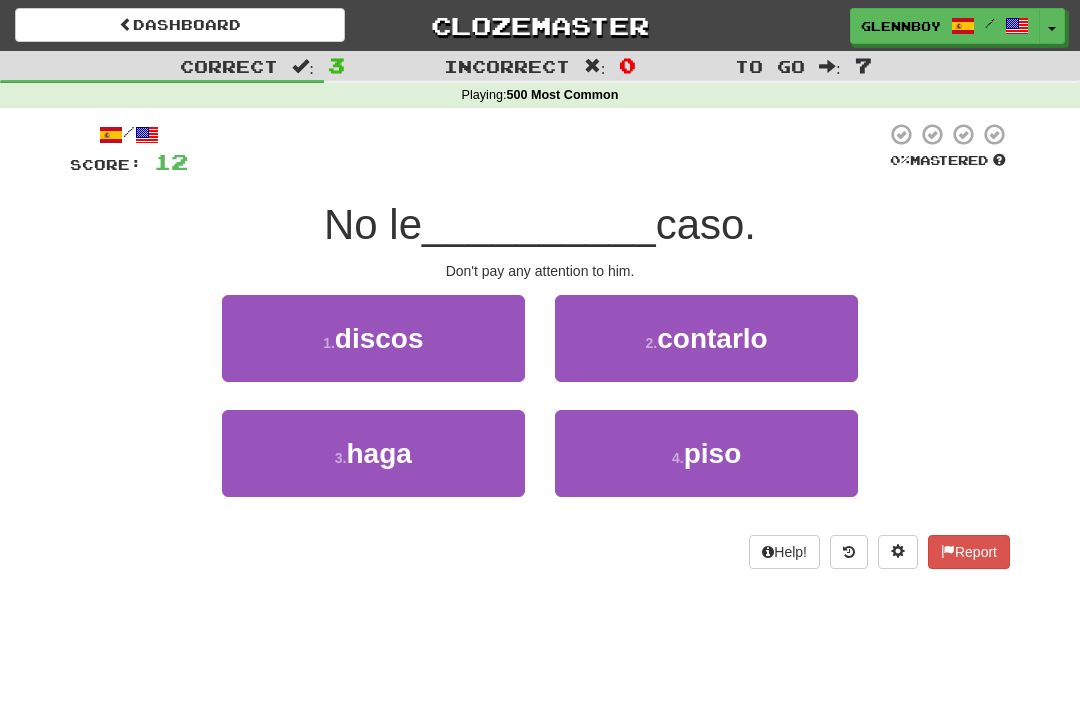 click on "haga" at bounding box center (378, 453) 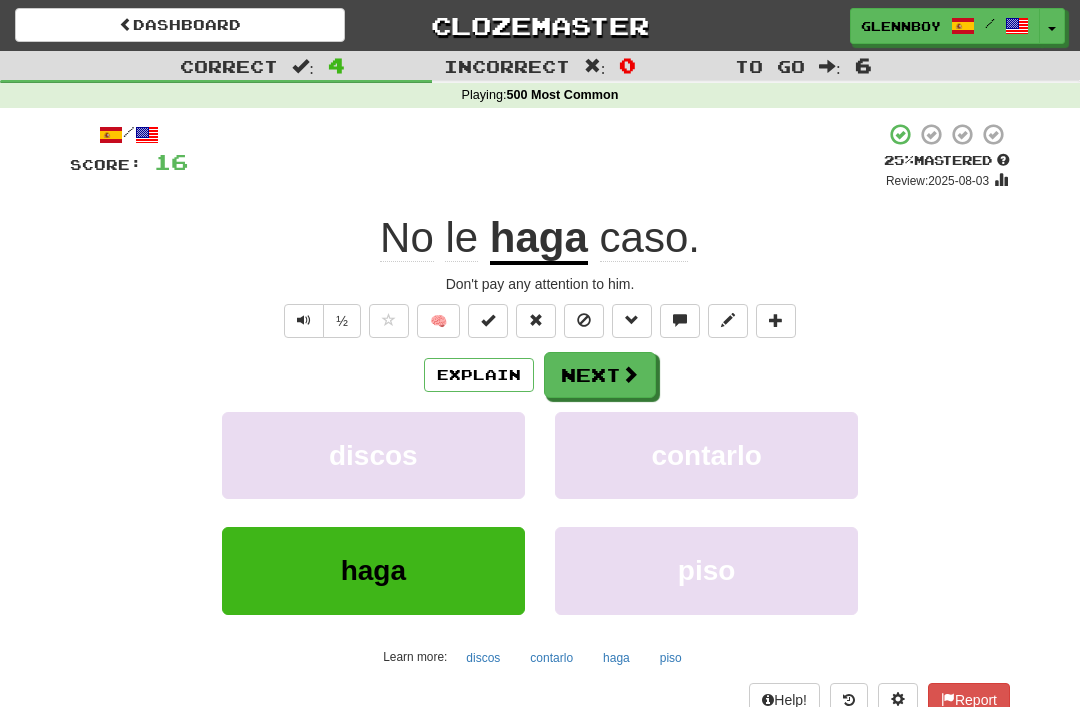 click on "Explain Next discos contarlo haga piso Learn more: discos contarlo haga piso" at bounding box center [540, 512] 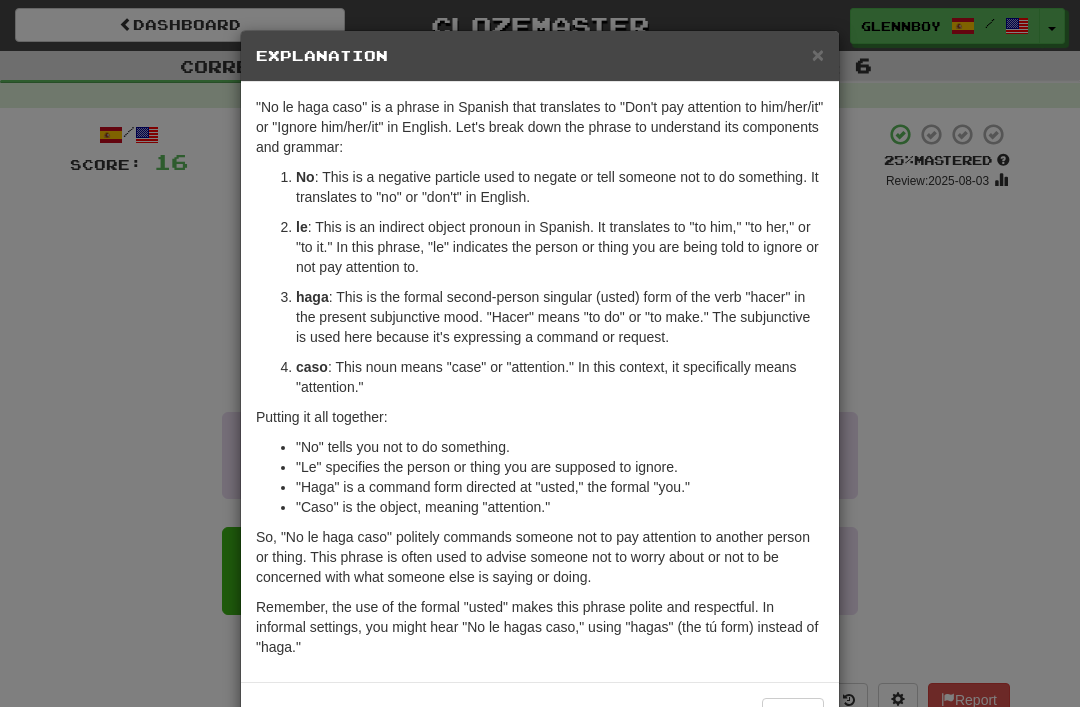 click on "×" at bounding box center (818, 54) 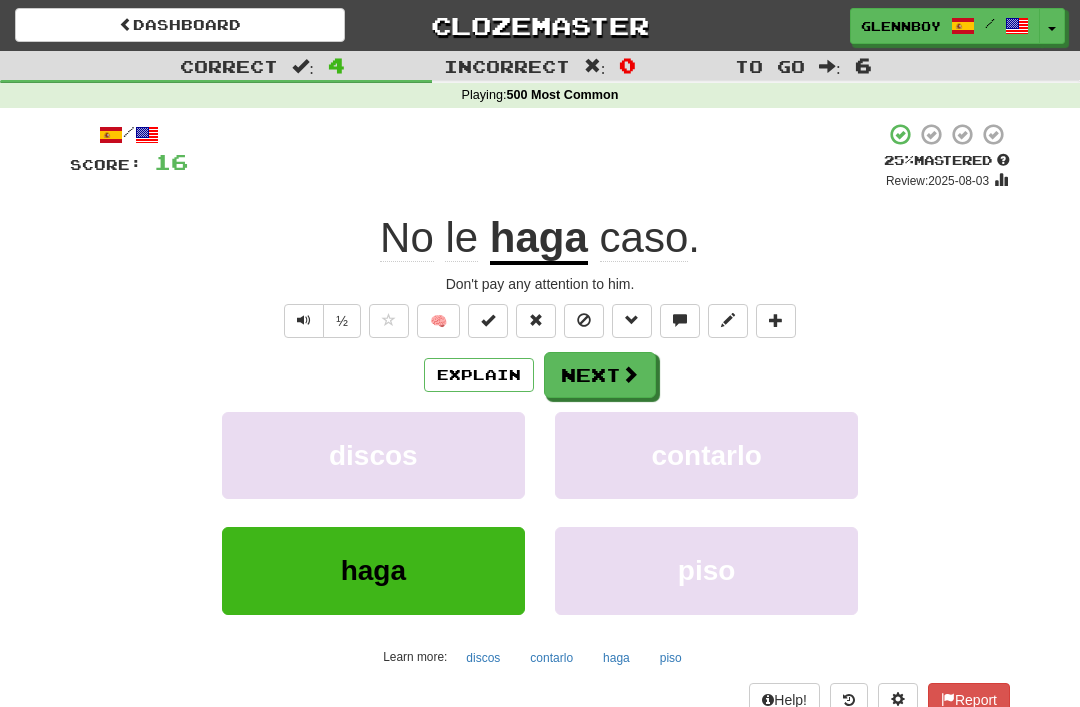click at bounding box center (584, 320) 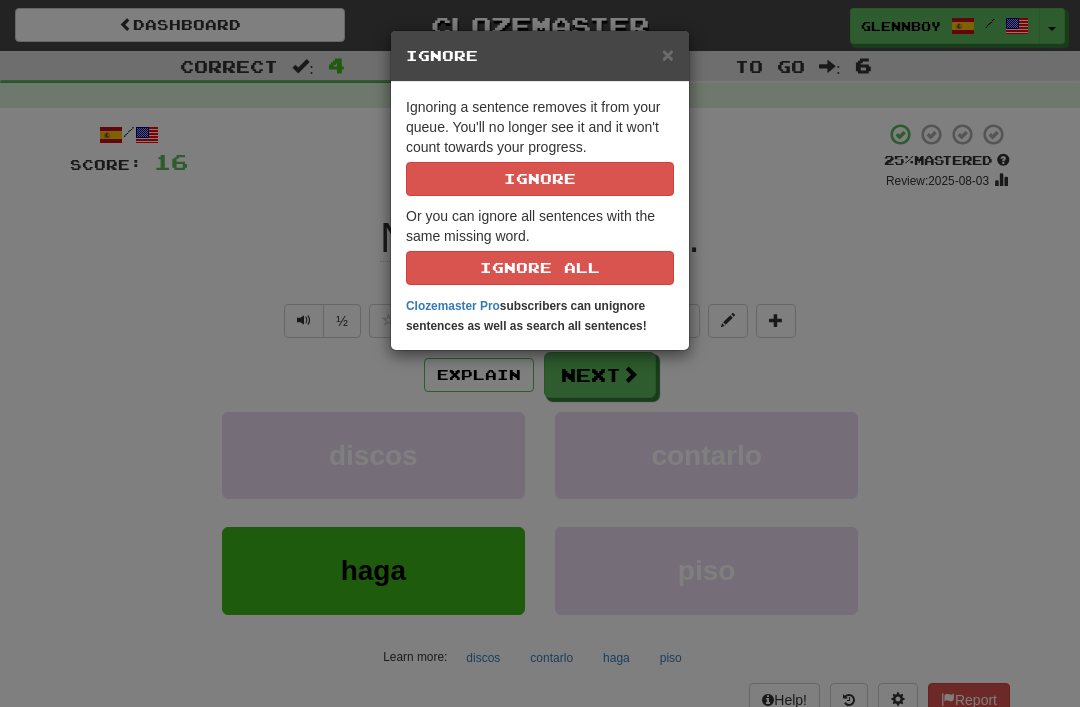 click on "Ignore" at bounding box center [540, 179] 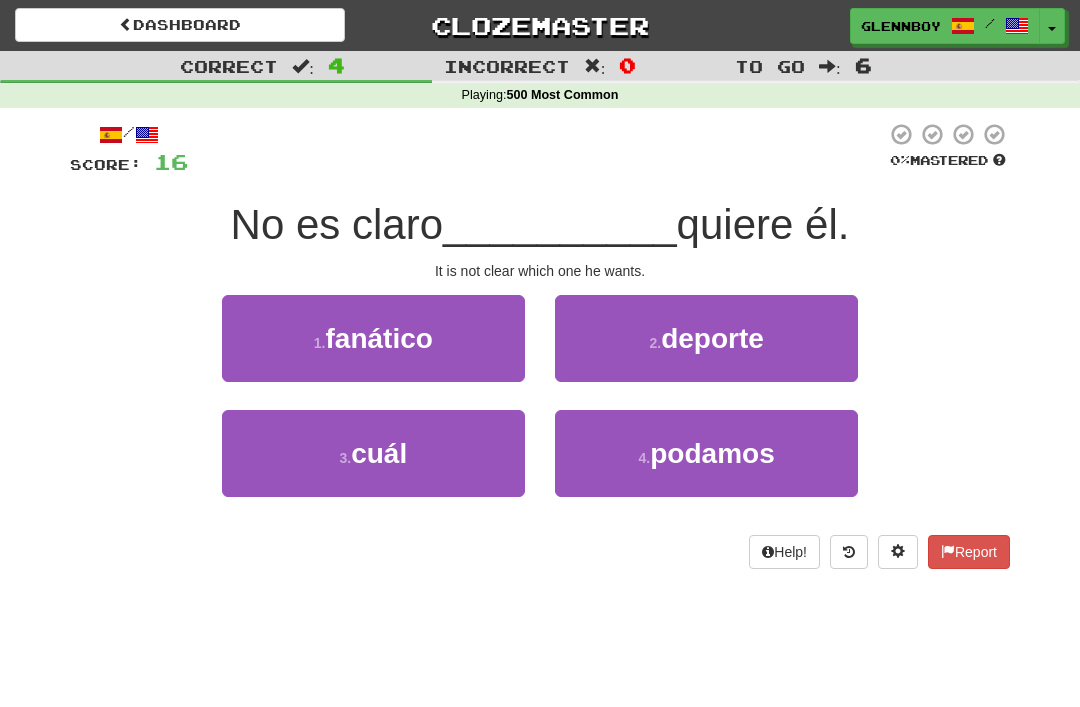 click on "cuál" at bounding box center (379, 453) 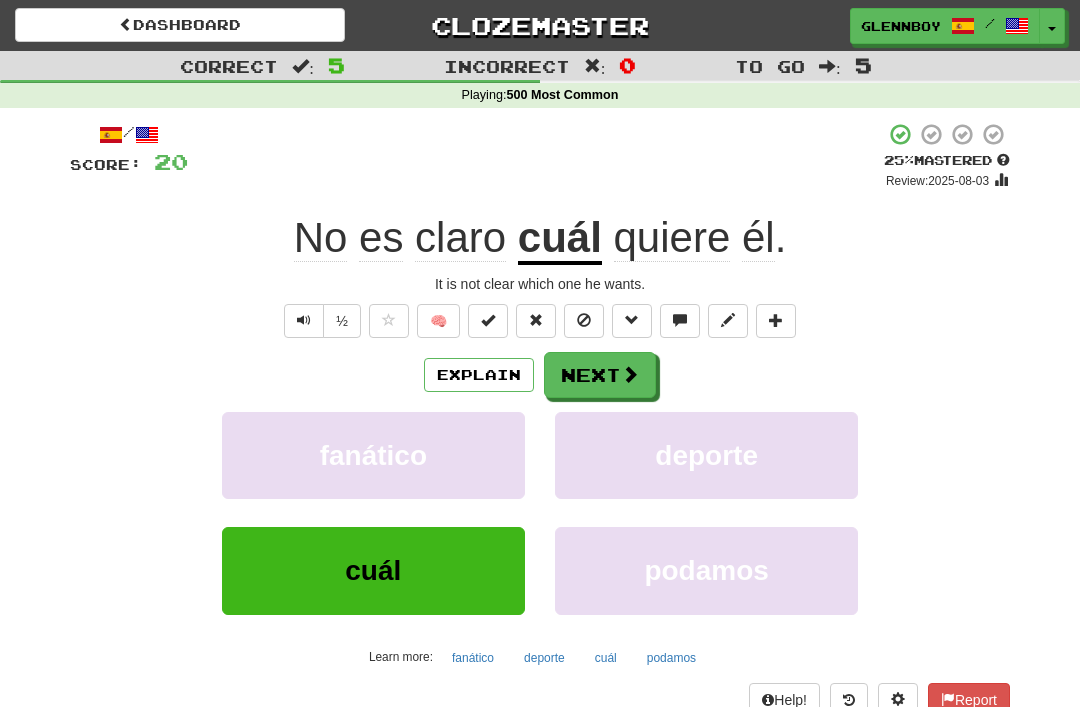 click on "½" at bounding box center [342, 321] 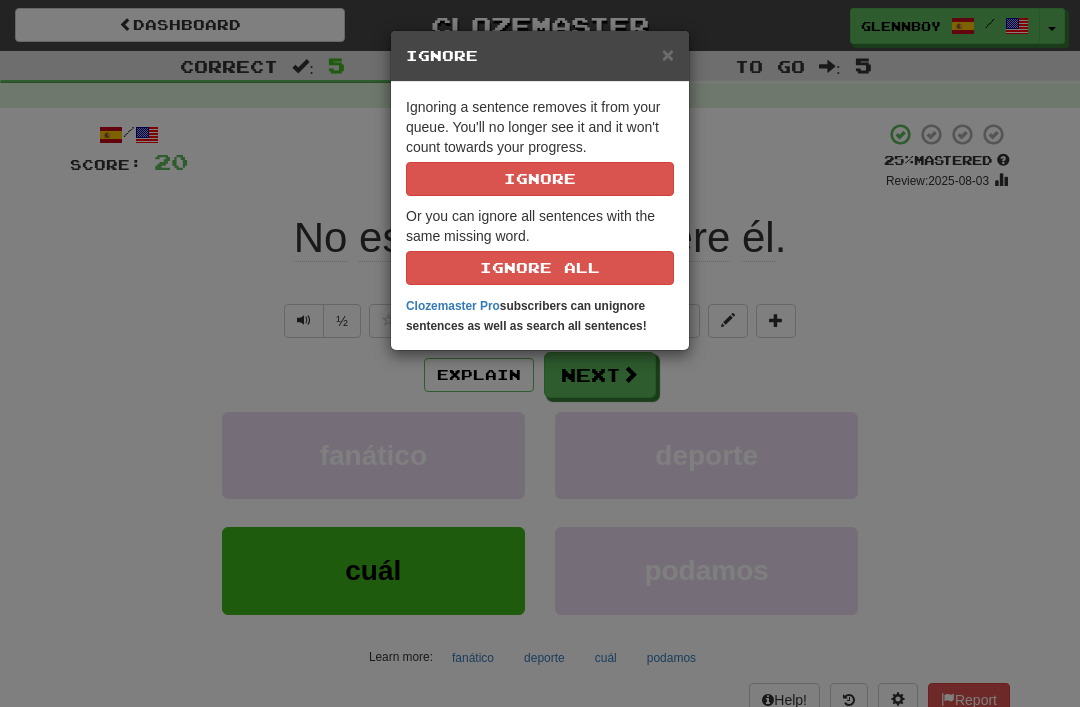 click on "Ignore" at bounding box center (540, 179) 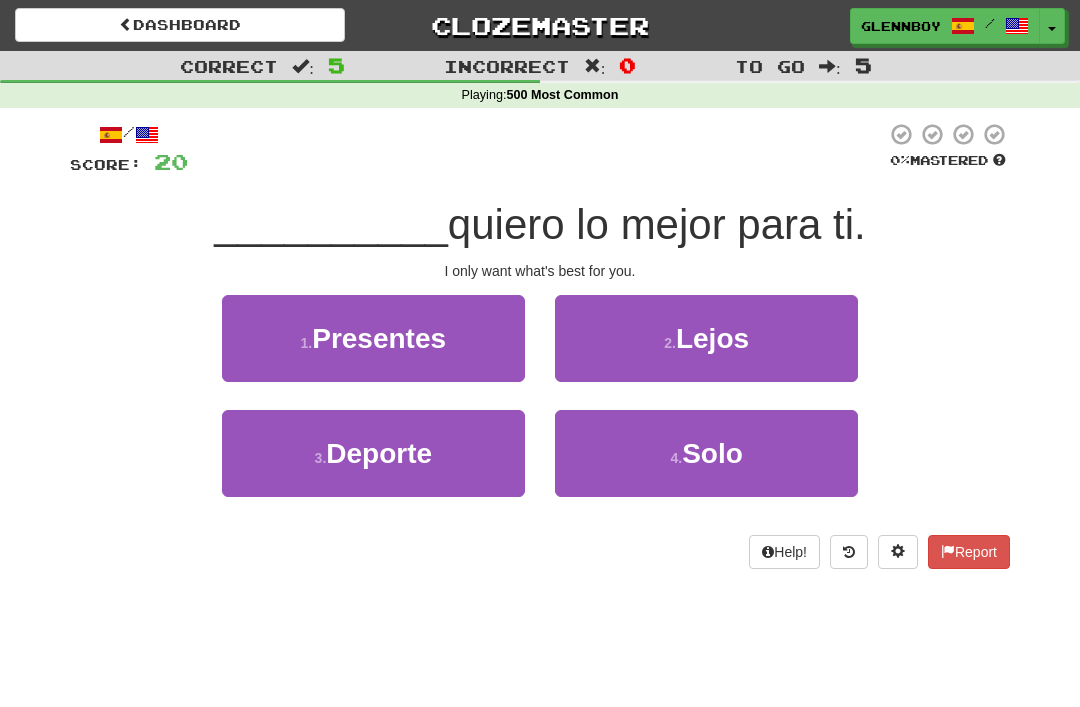 click on "4 .  Solo" at bounding box center [706, 453] 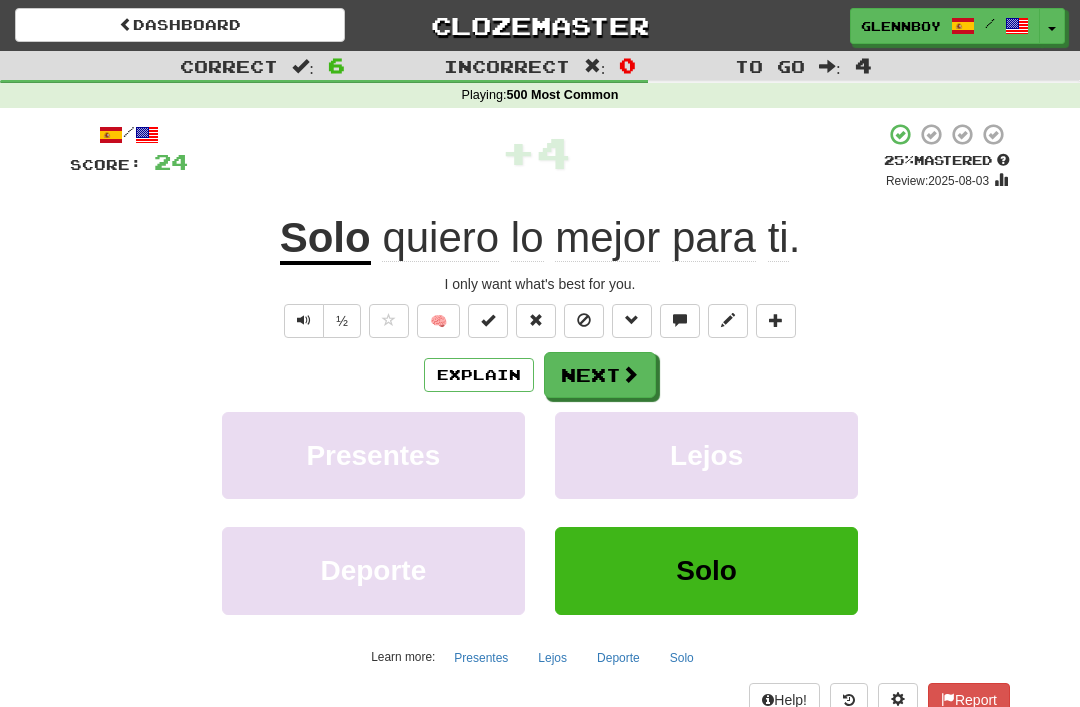 click at bounding box center (584, 321) 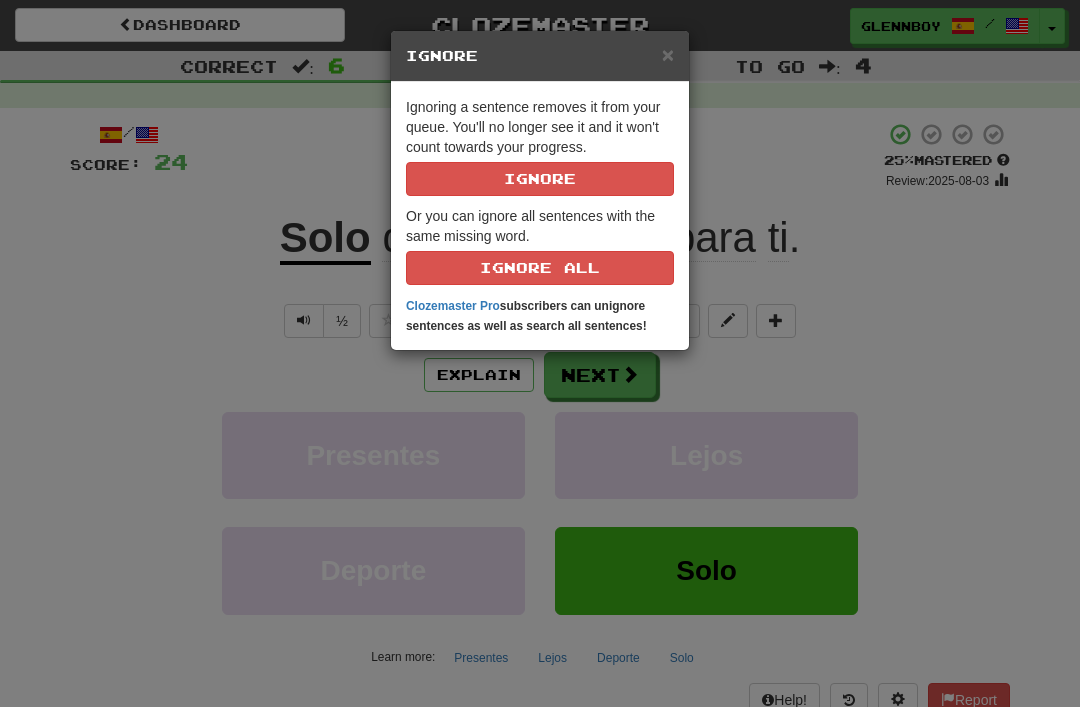 click on "Ignore" at bounding box center (540, 179) 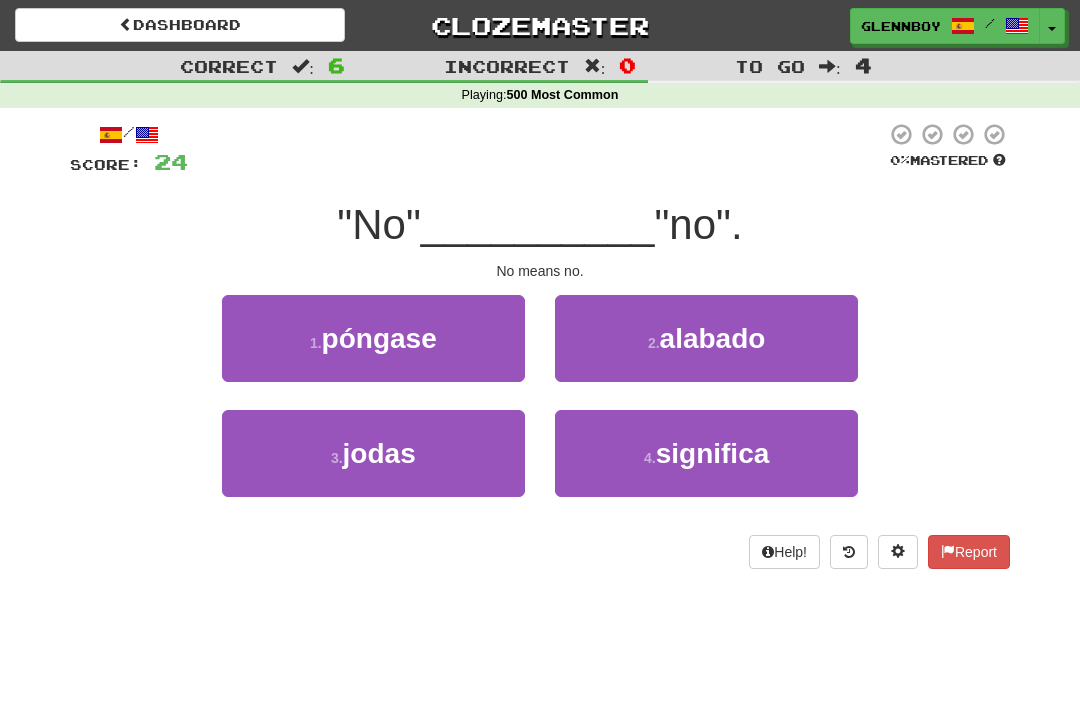 click on "4 ." at bounding box center (650, 458) 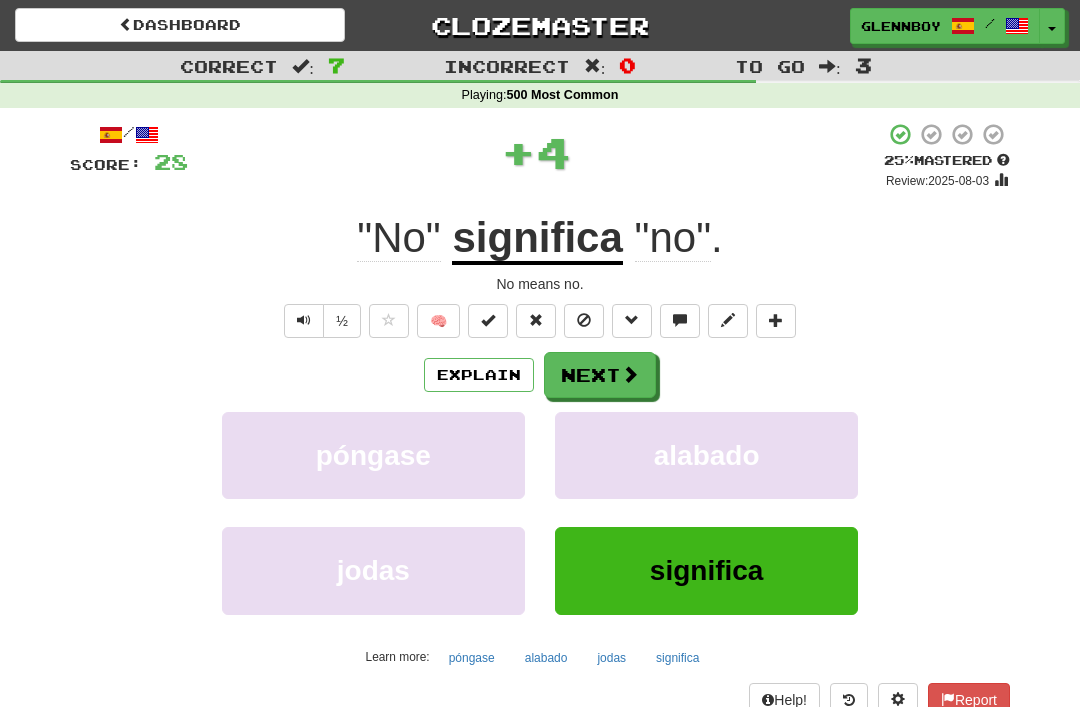 click at bounding box center (584, 320) 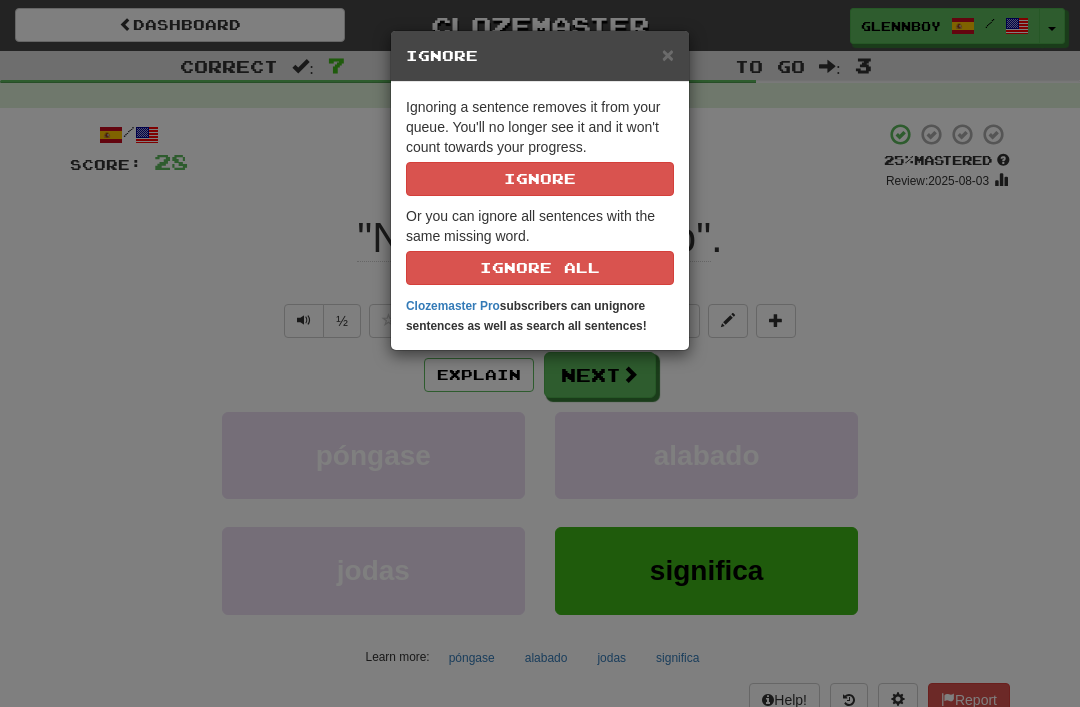 click on "Ignore" at bounding box center (540, 179) 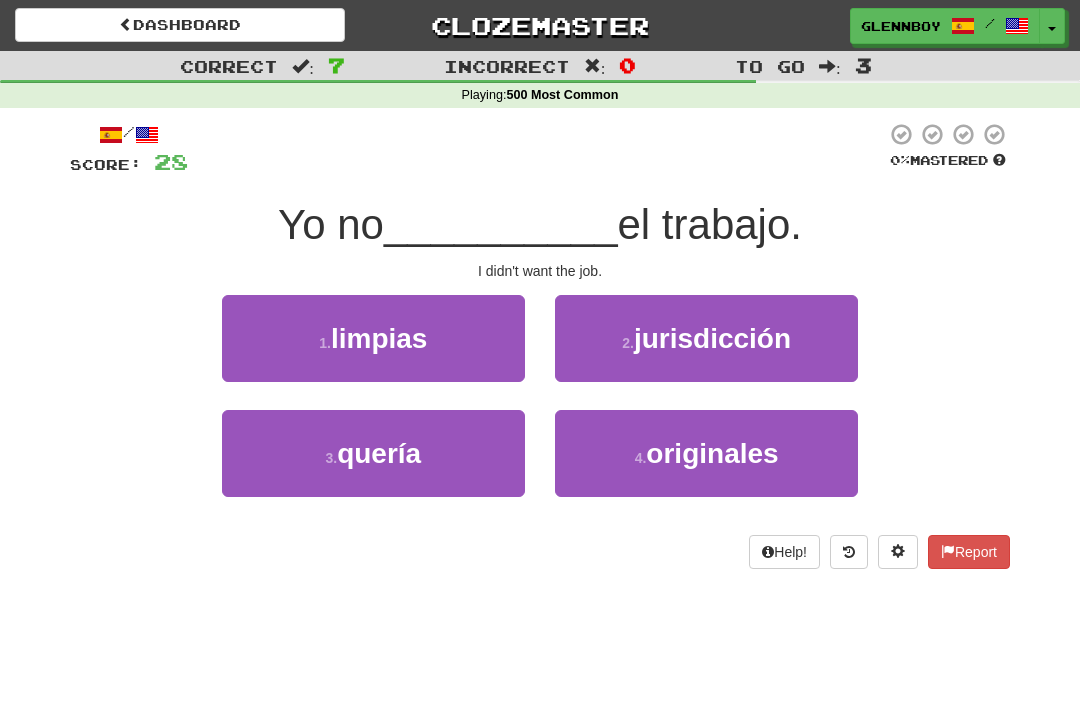click on "quería" at bounding box center [379, 453] 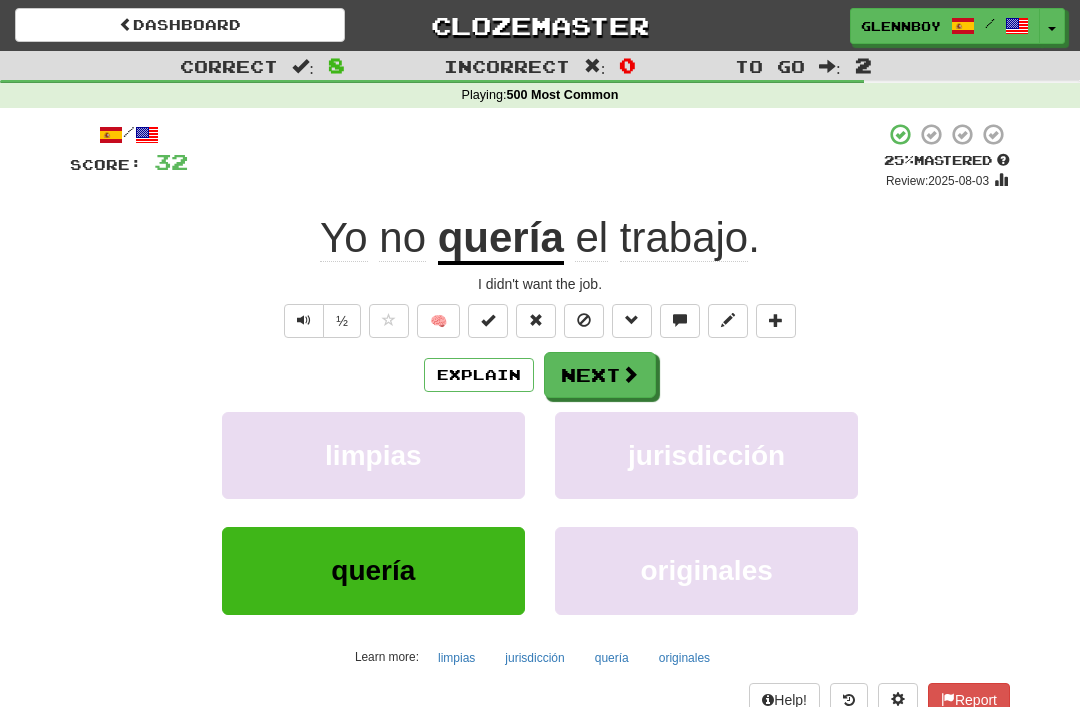 click at bounding box center [584, 320] 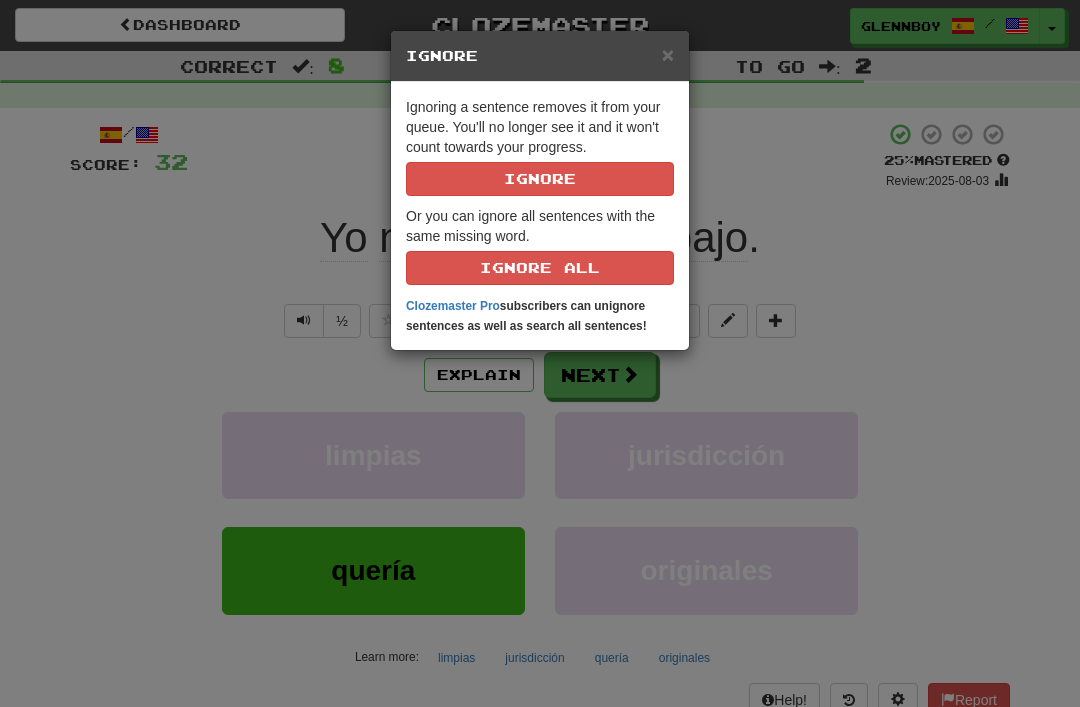 click on "Ignore" at bounding box center [540, 179] 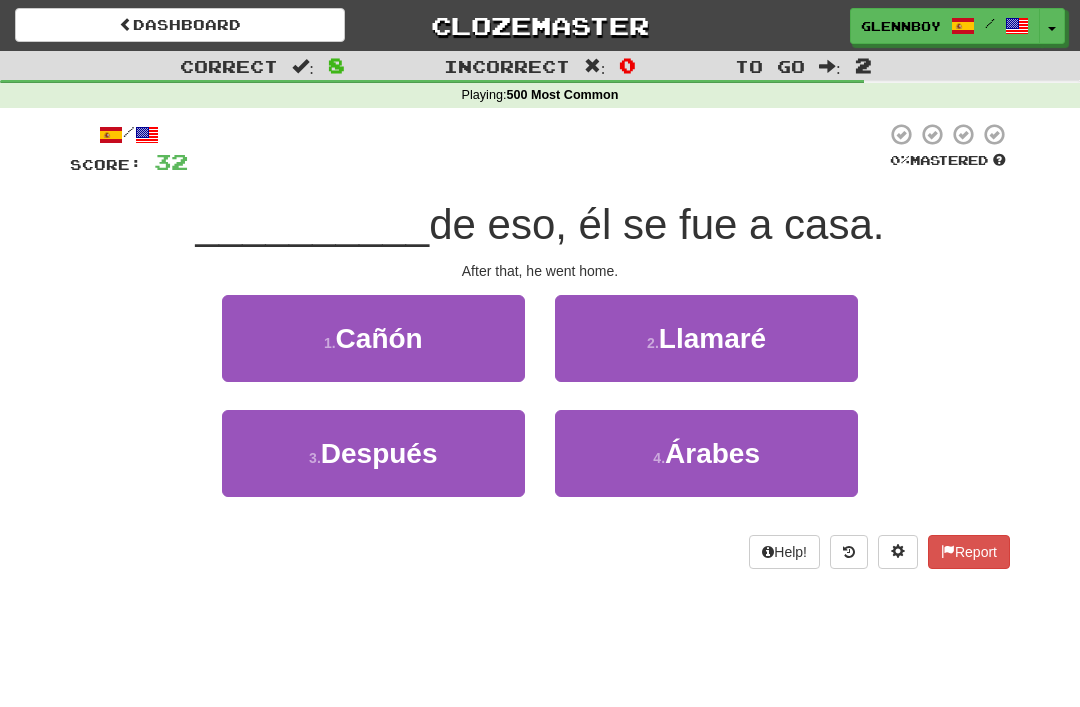 click on "Después" at bounding box center [379, 453] 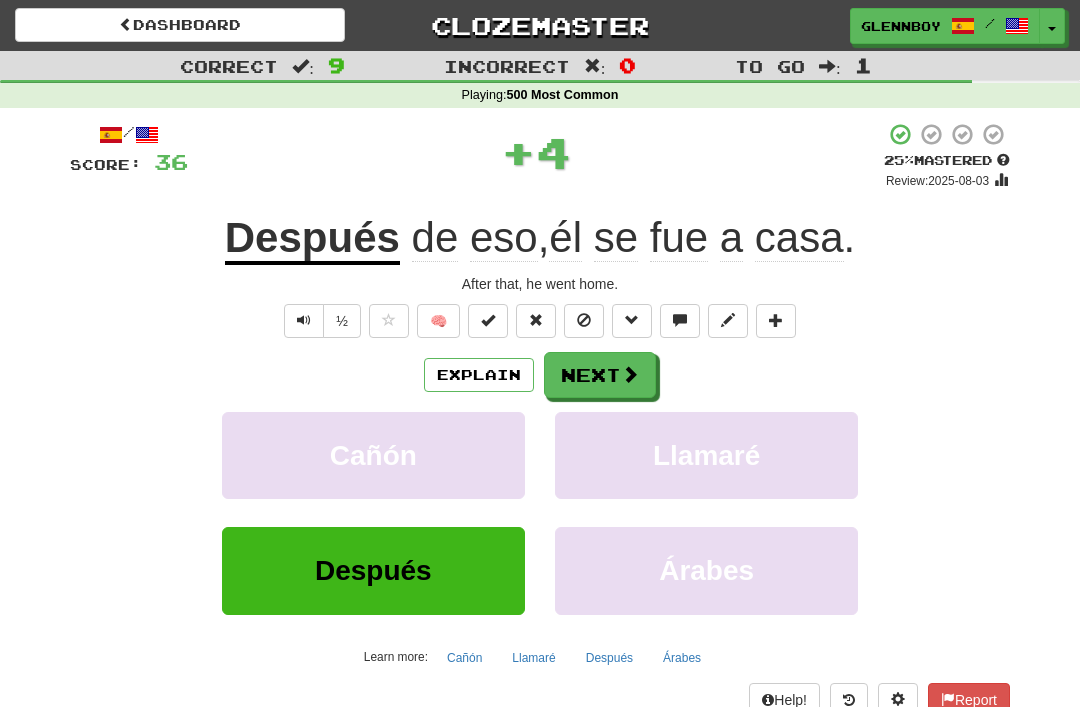 click at bounding box center (584, 321) 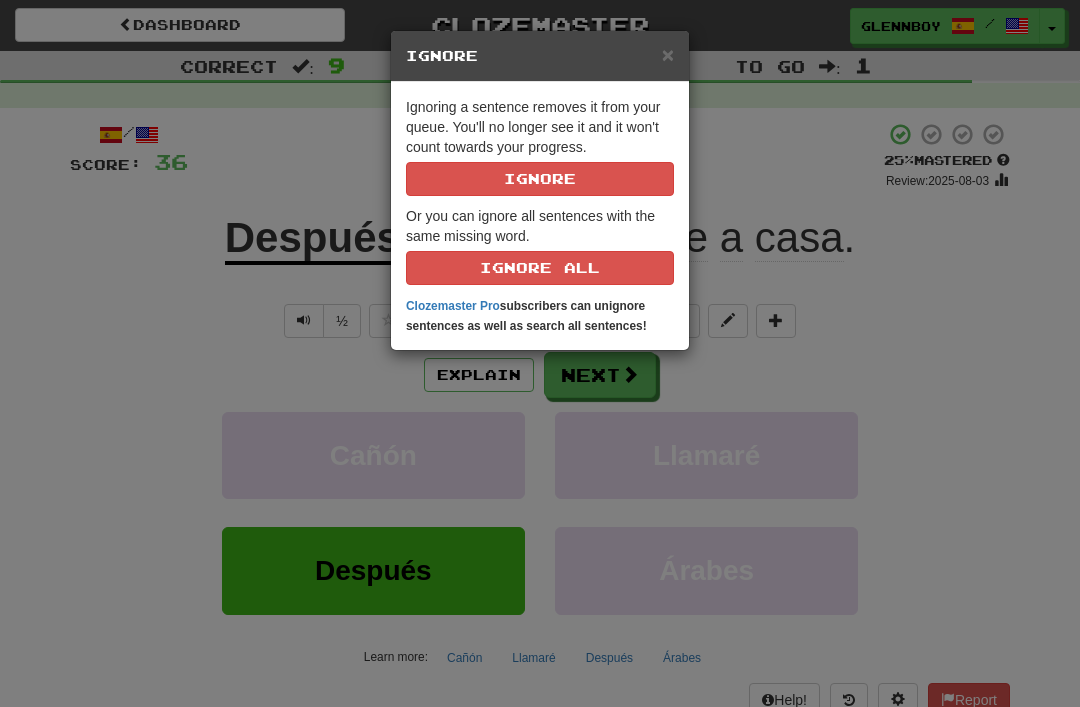 click on "Ignore" at bounding box center [540, 179] 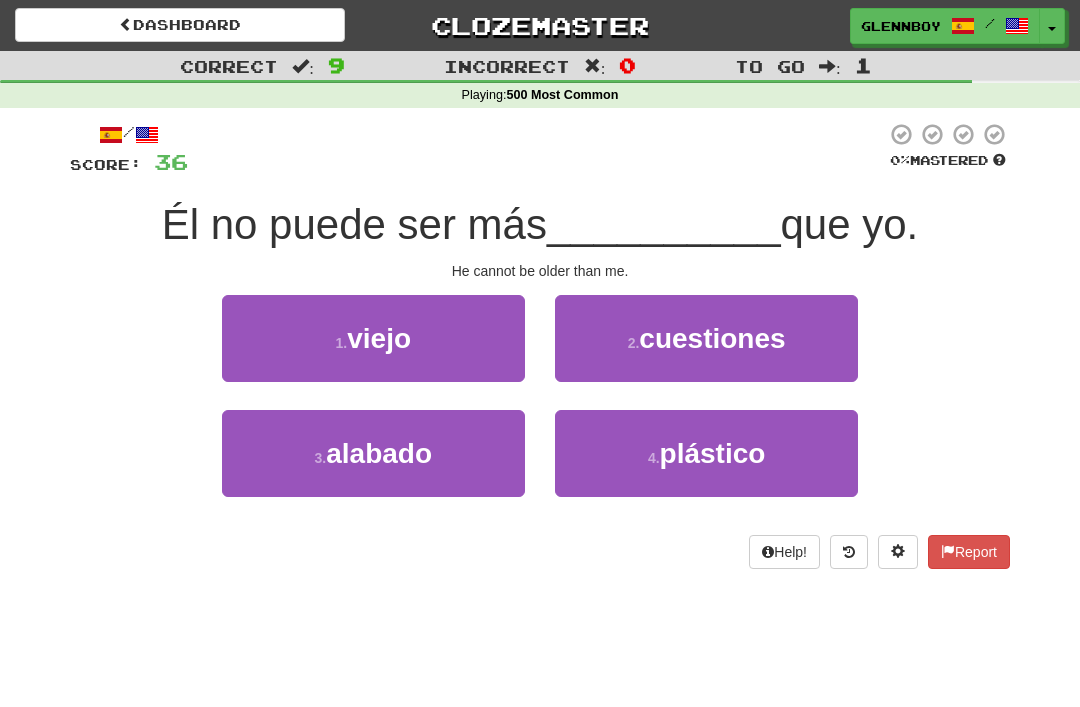 click on "1 ." at bounding box center (342, 343) 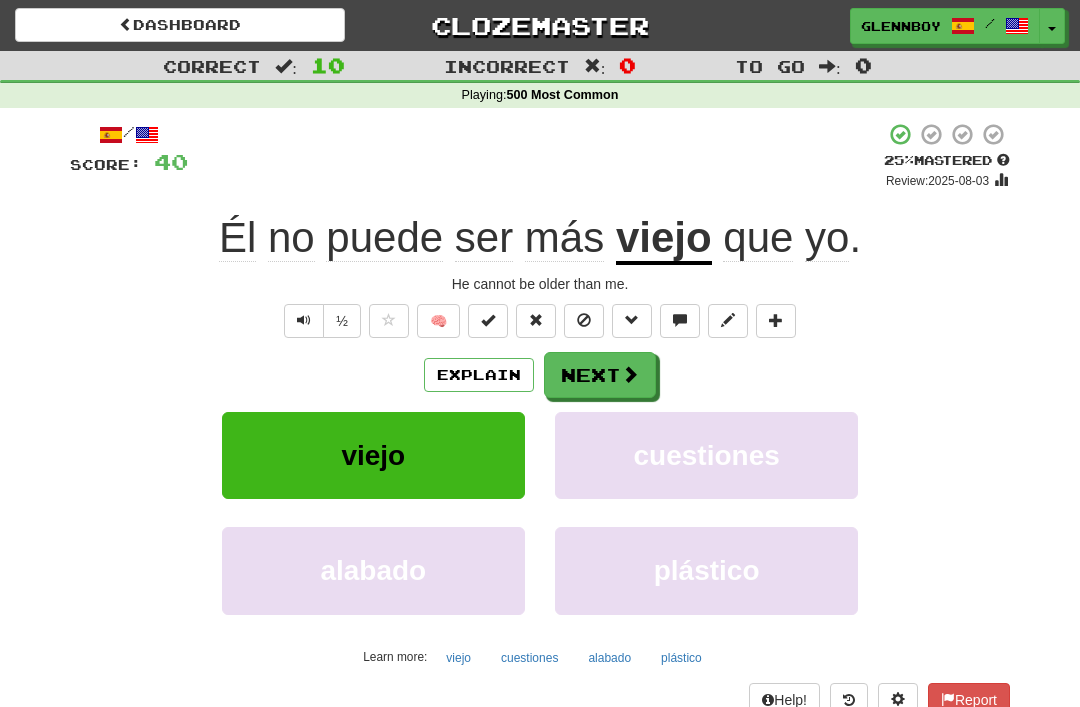 click at bounding box center (584, 320) 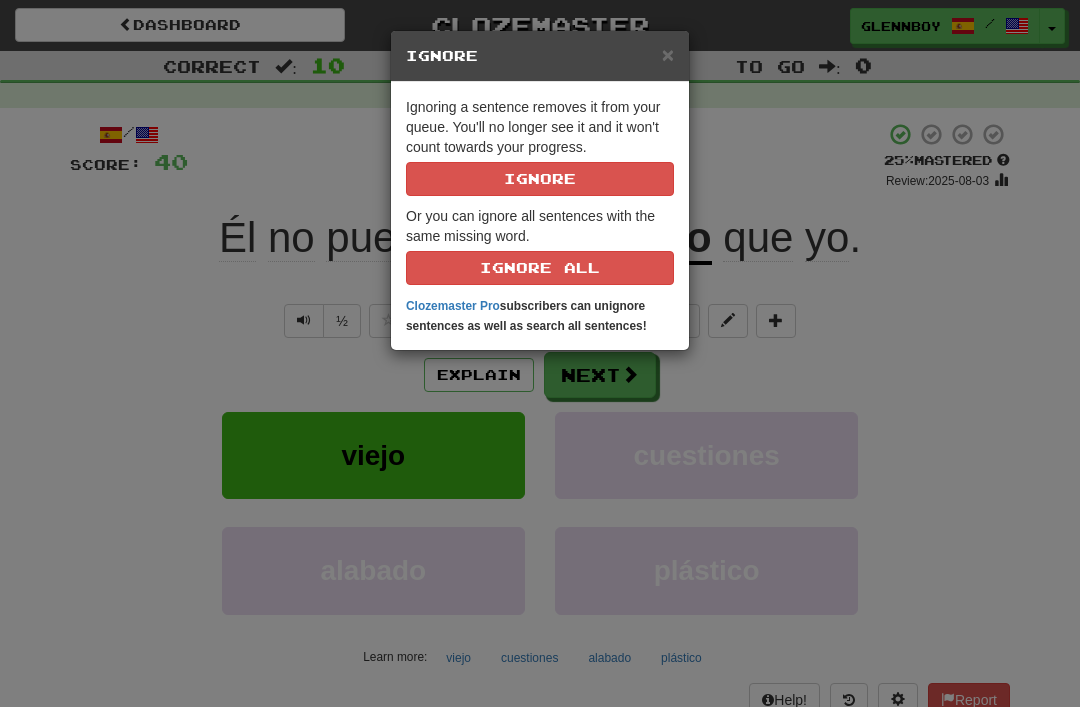 click on "Ignore" at bounding box center [540, 179] 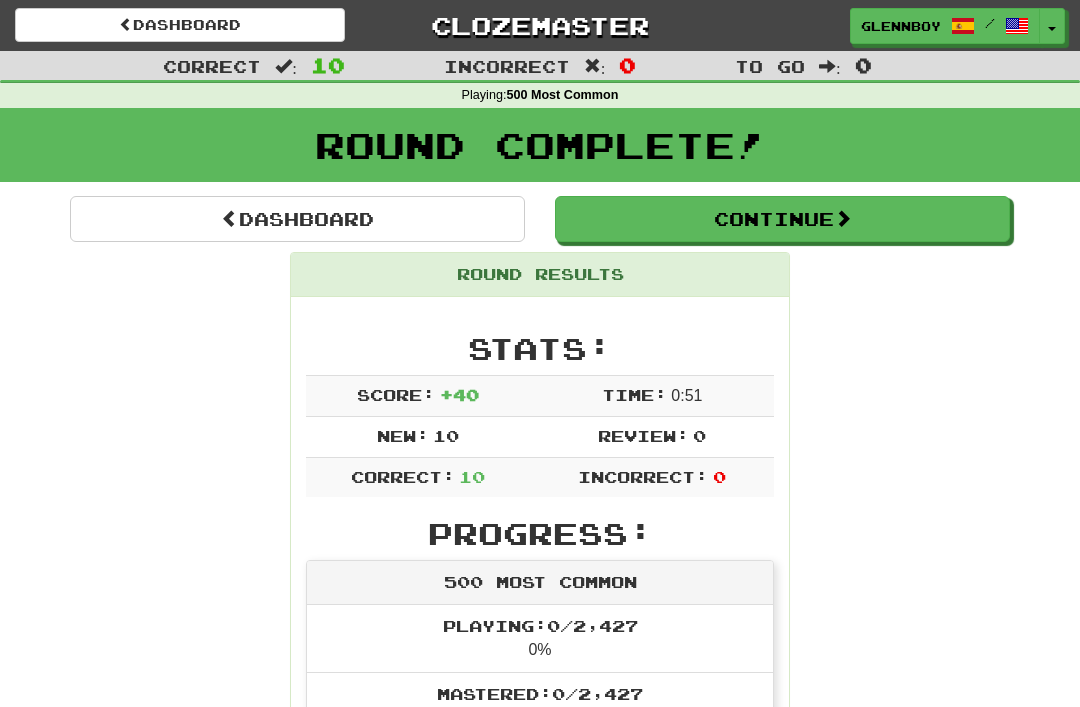click on "Continue" at bounding box center (782, 219) 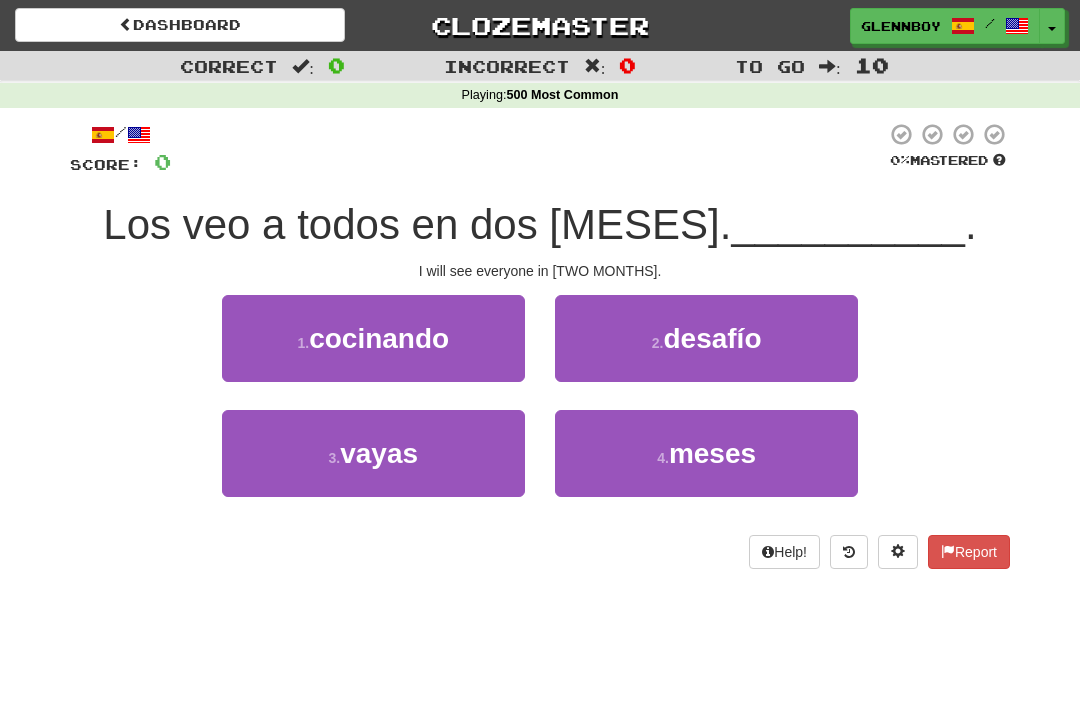 click on "meses" at bounding box center [712, 453] 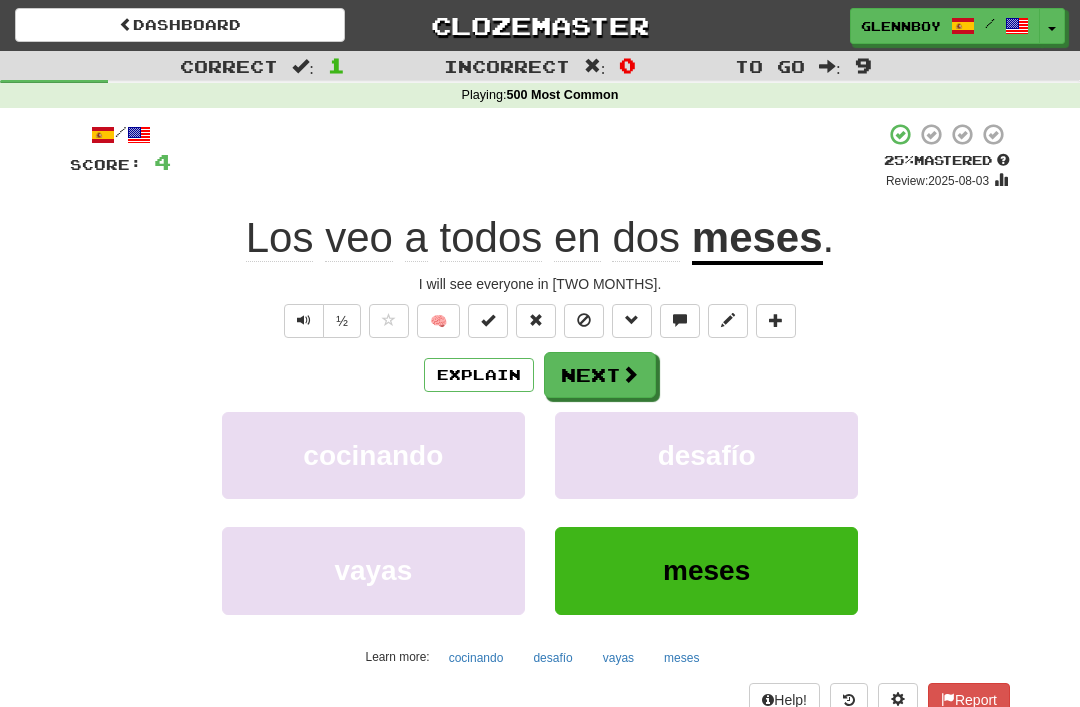 click at bounding box center [584, 321] 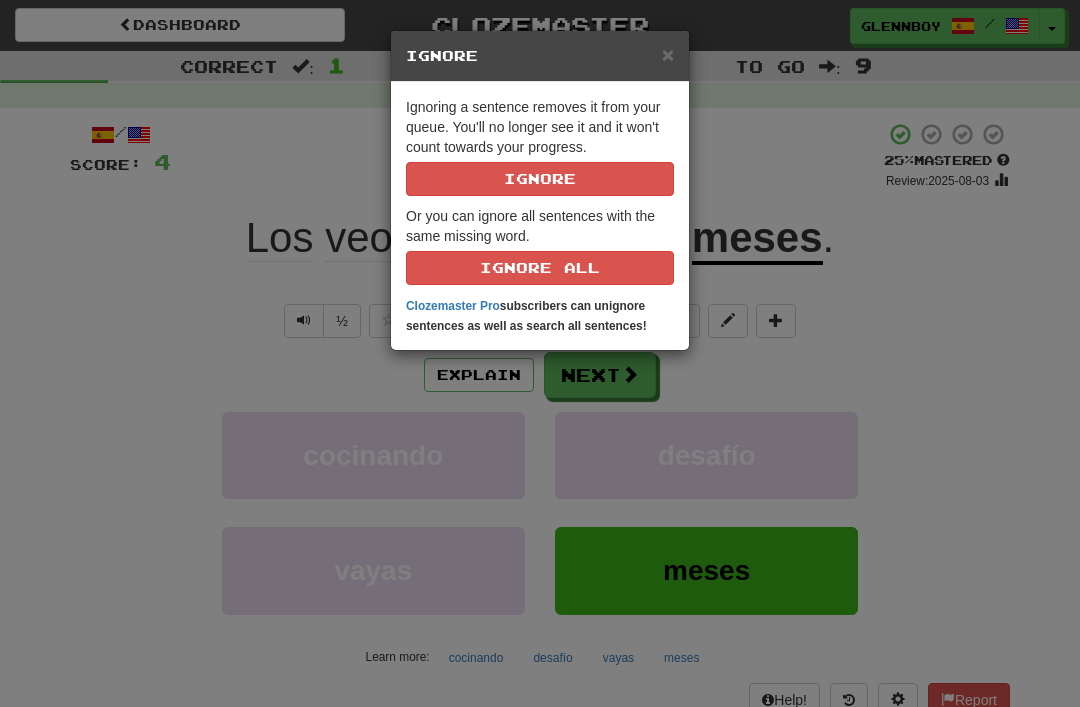 click on "Ignore" at bounding box center [540, 179] 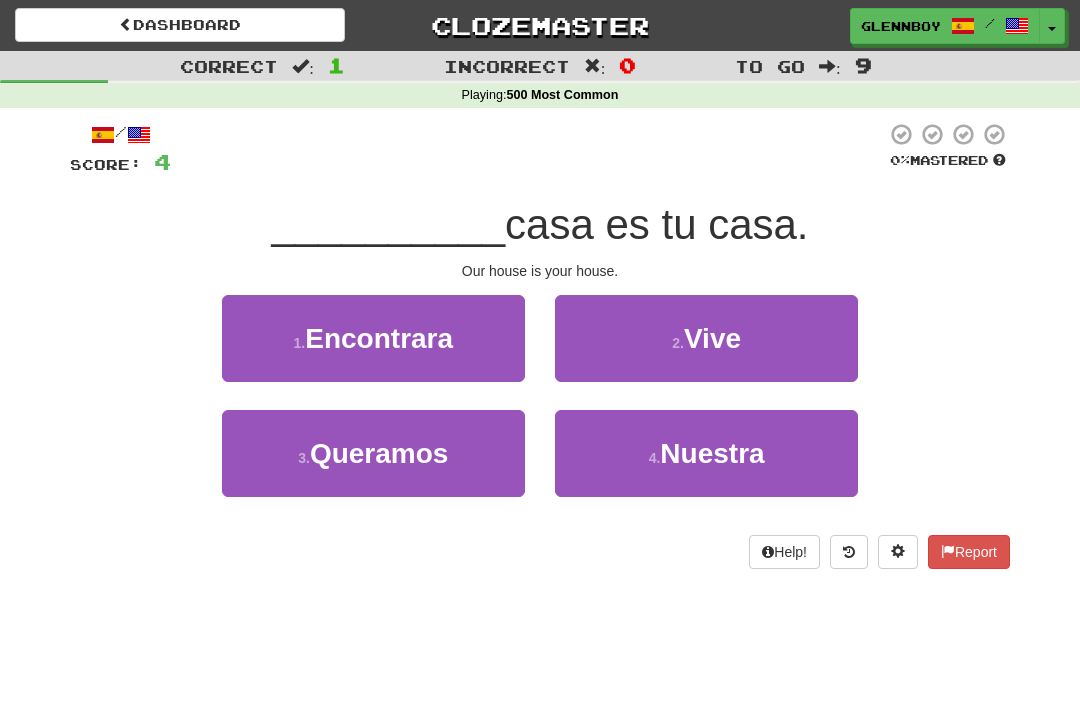 click on "Nuestra" at bounding box center (712, 453) 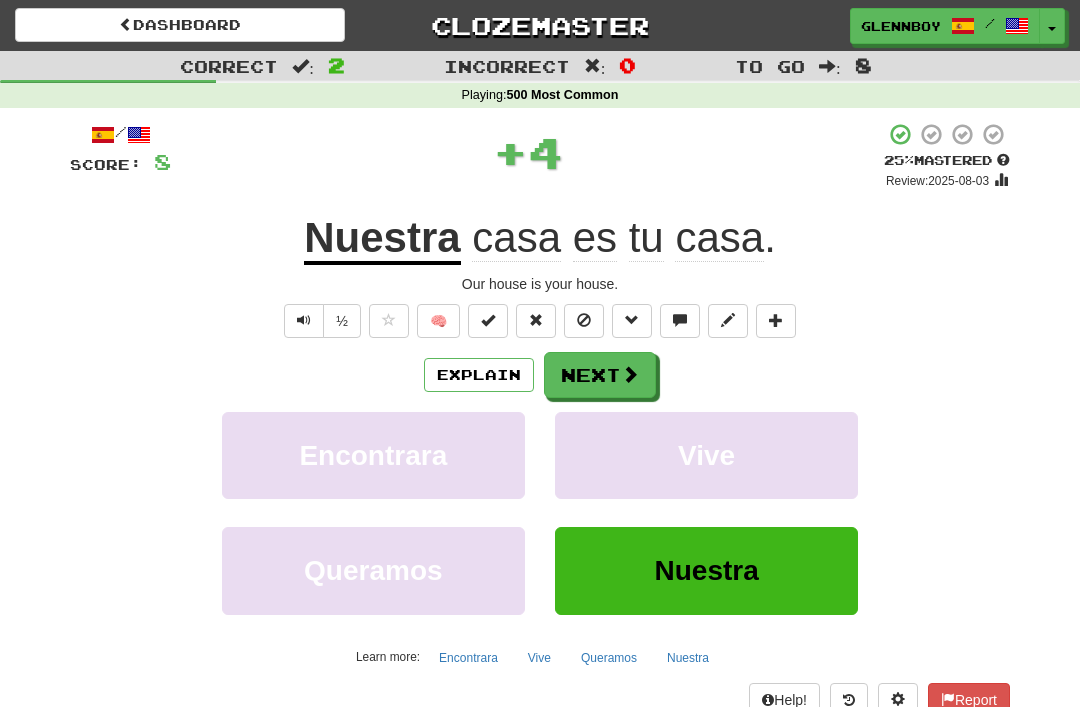 click at bounding box center (584, 321) 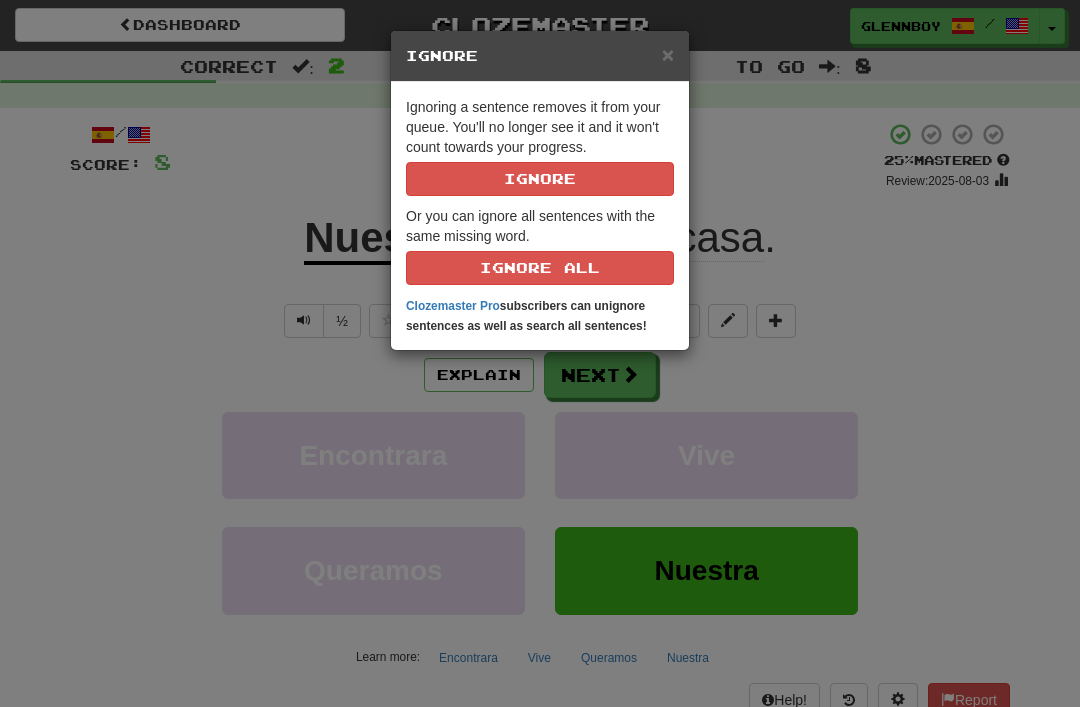 click on "Ignore" at bounding box center (540, 179) 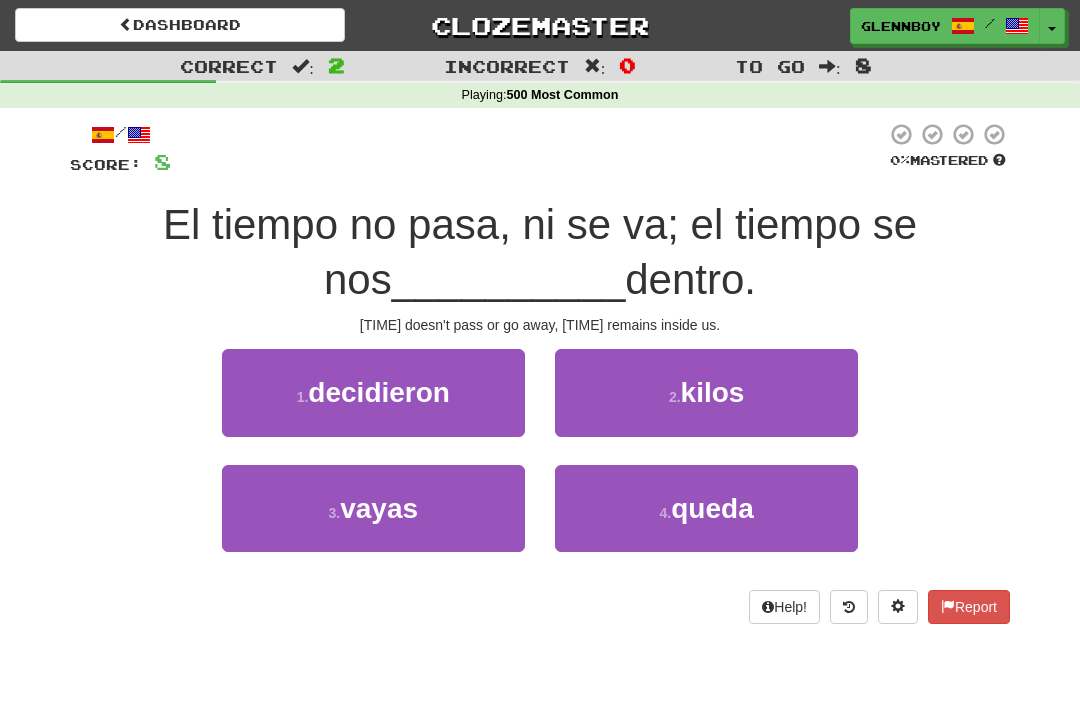 click on "4 ." at bounding box center (666, 513) 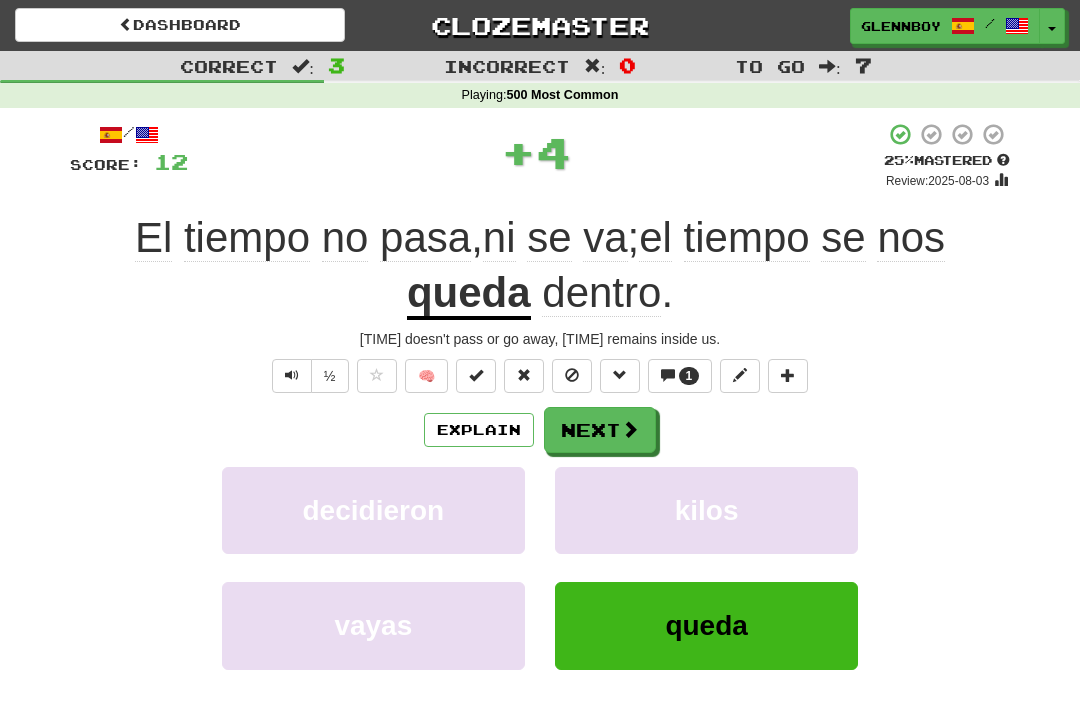 click on "1" at bounding box center (680, 376) 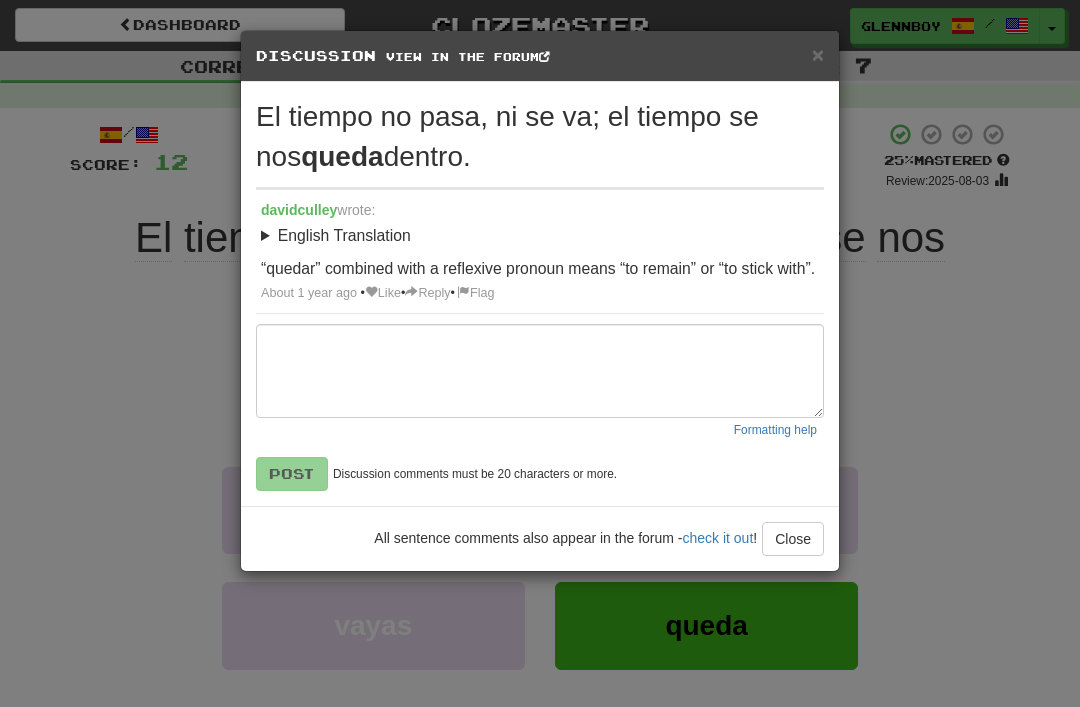 click on "×" at bounding box center [818, 54] 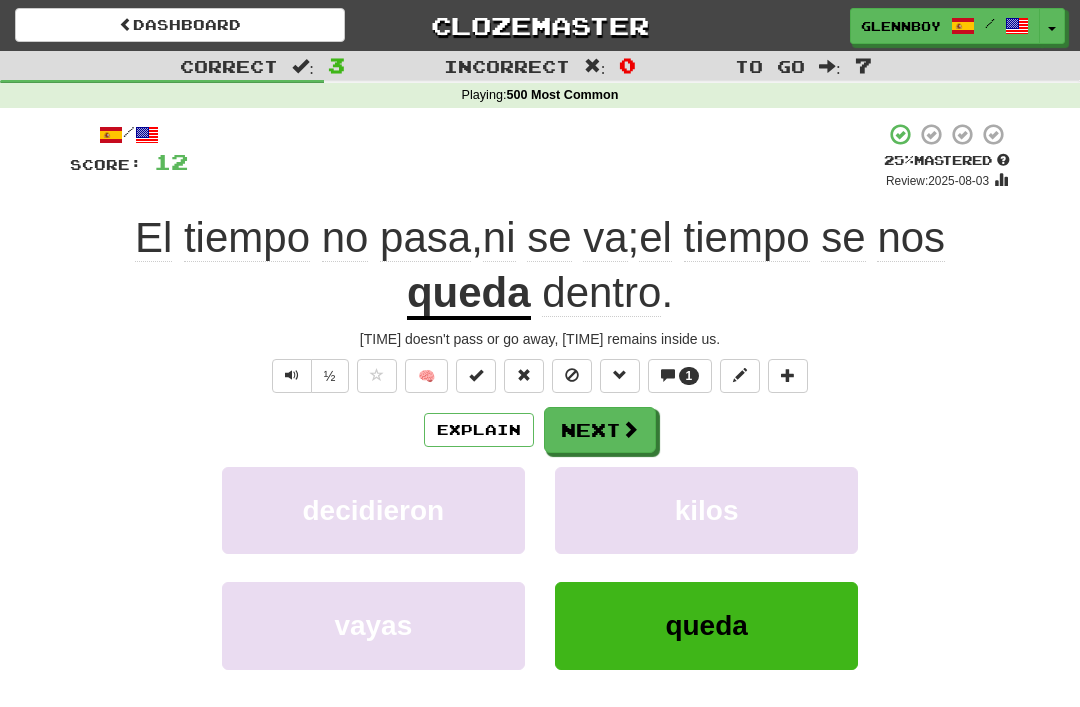 click at bounding box center (572, 375) 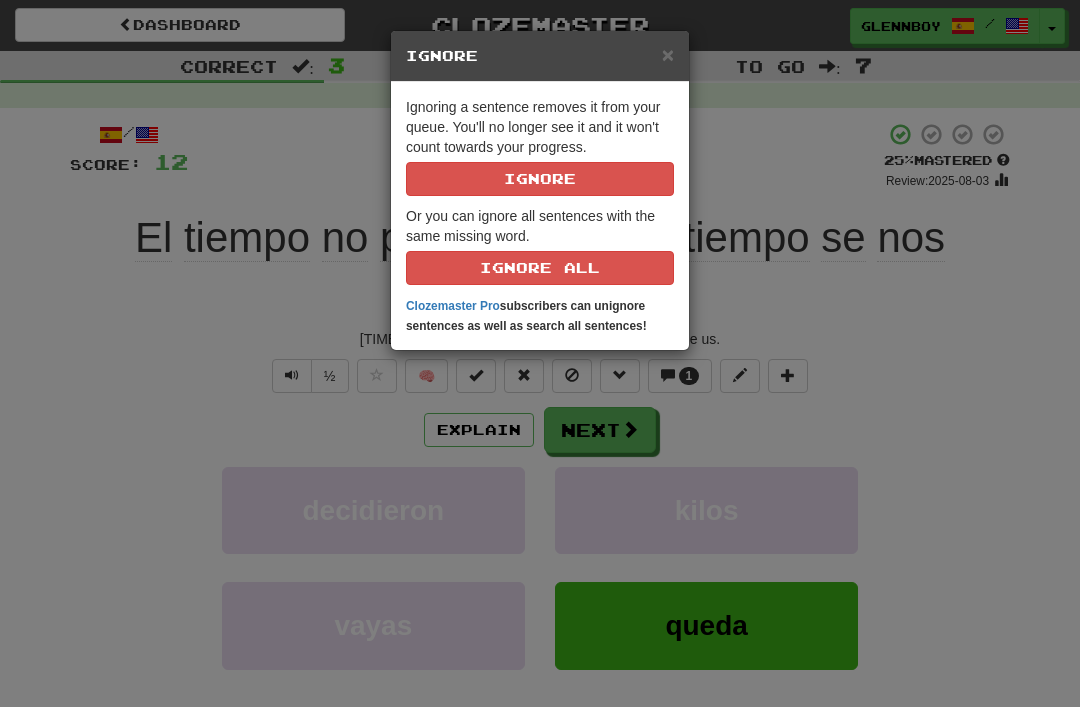 click on "Ignore" at bounding box center (540, 179) 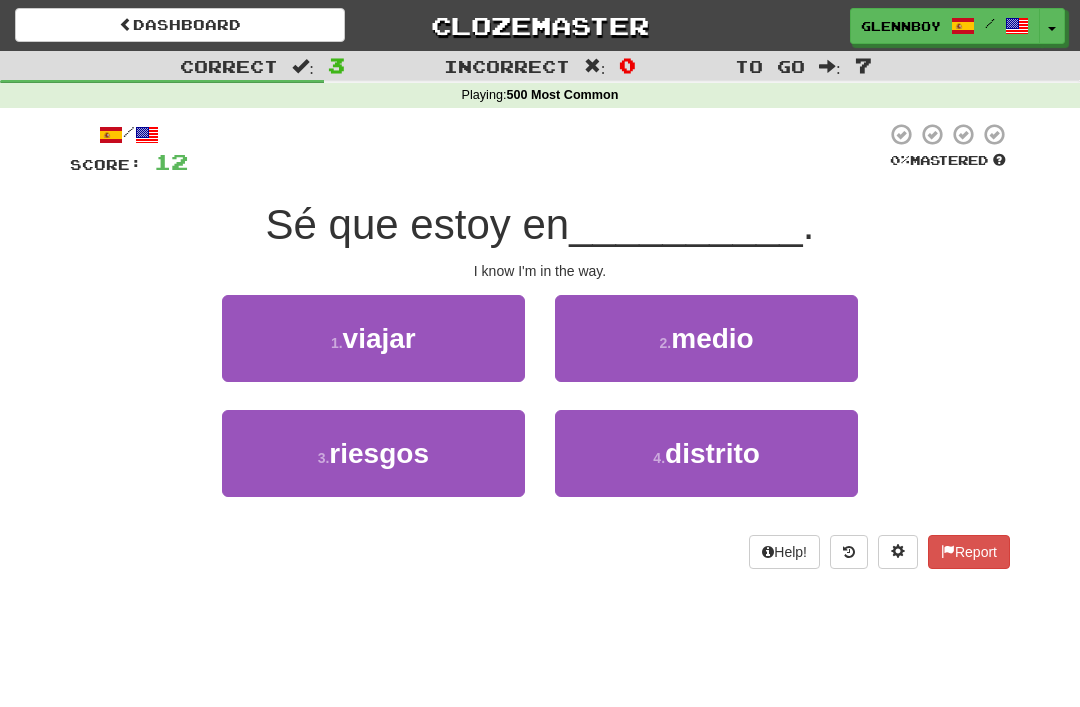click on "medio" at bounding box center (712, 338) 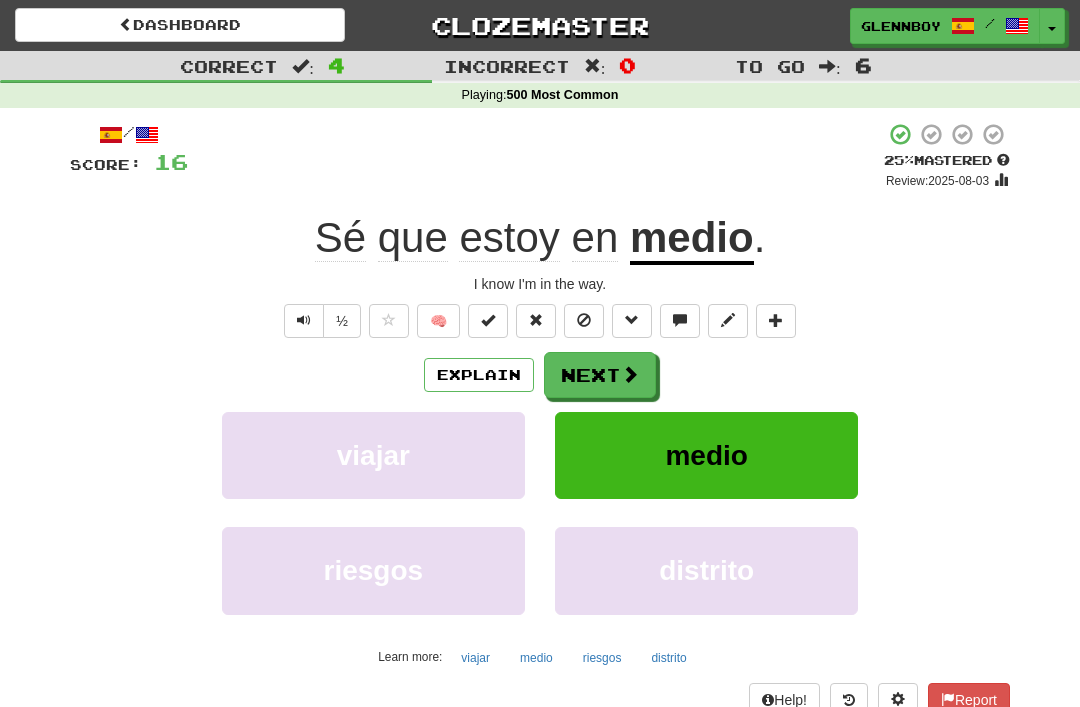 click at bounding box center (584, 321) 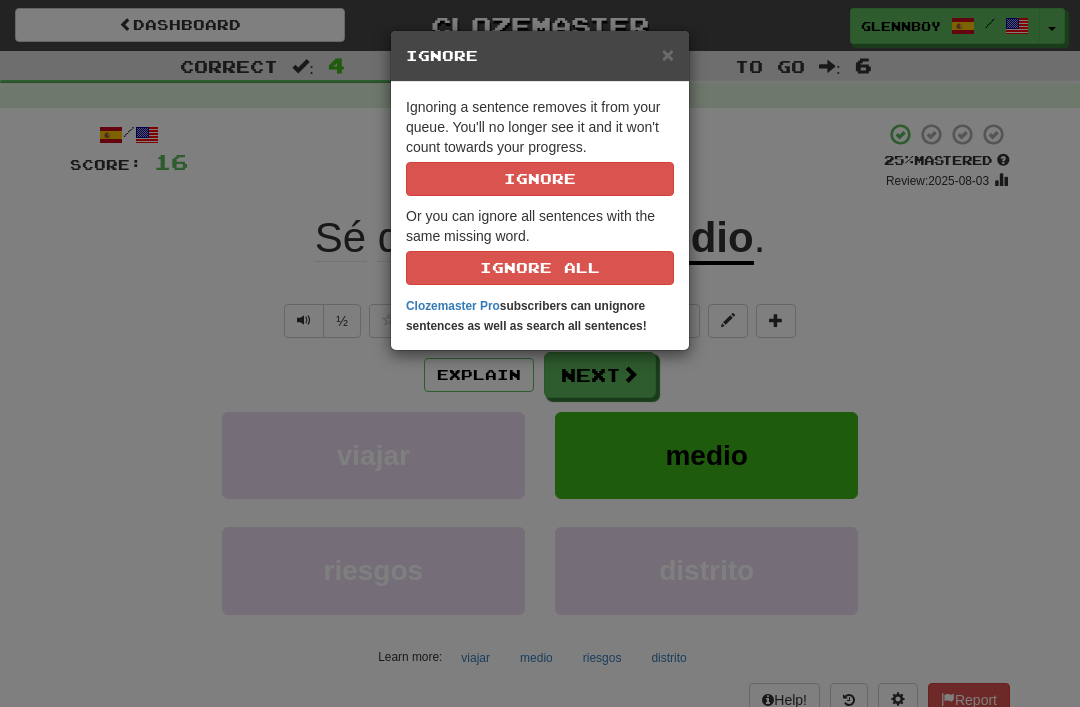 click on "Ignore" at bounding box center (540, 179) 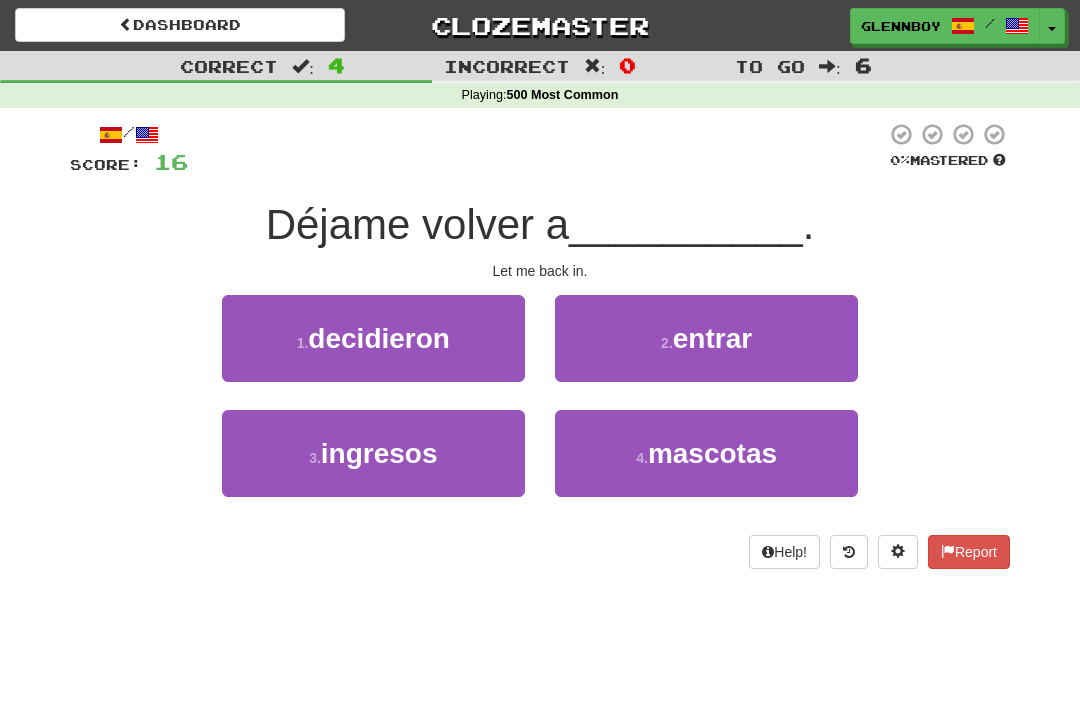 click on "entrar" at bounding box center (712, 338) 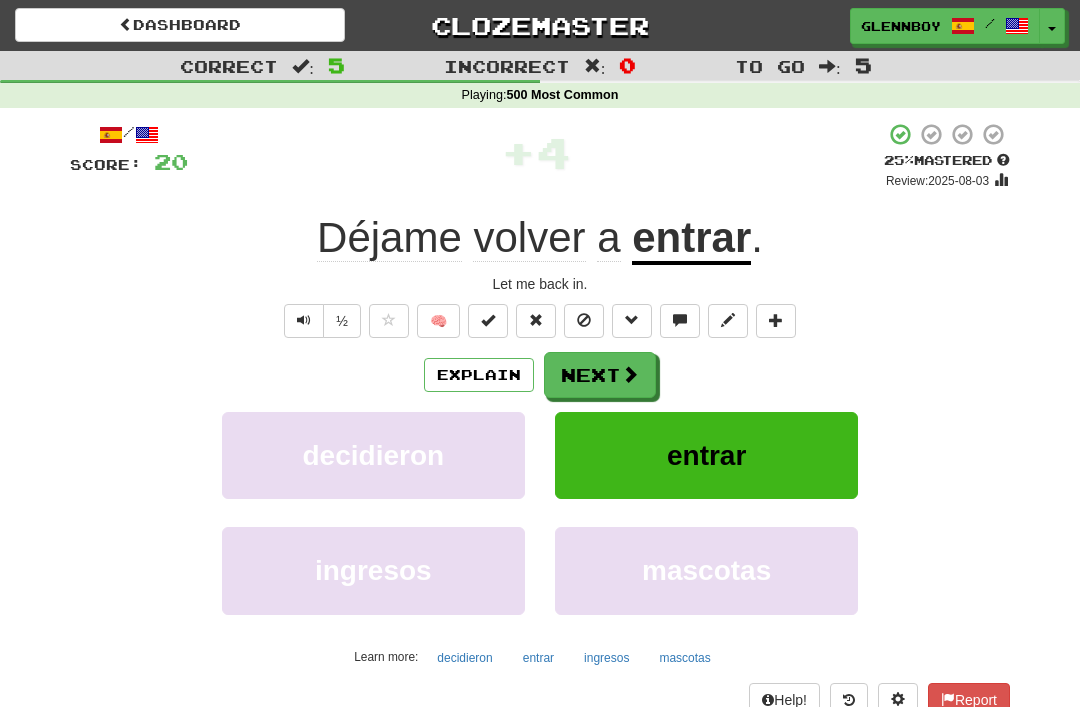 click at bounding box center [584, 320] 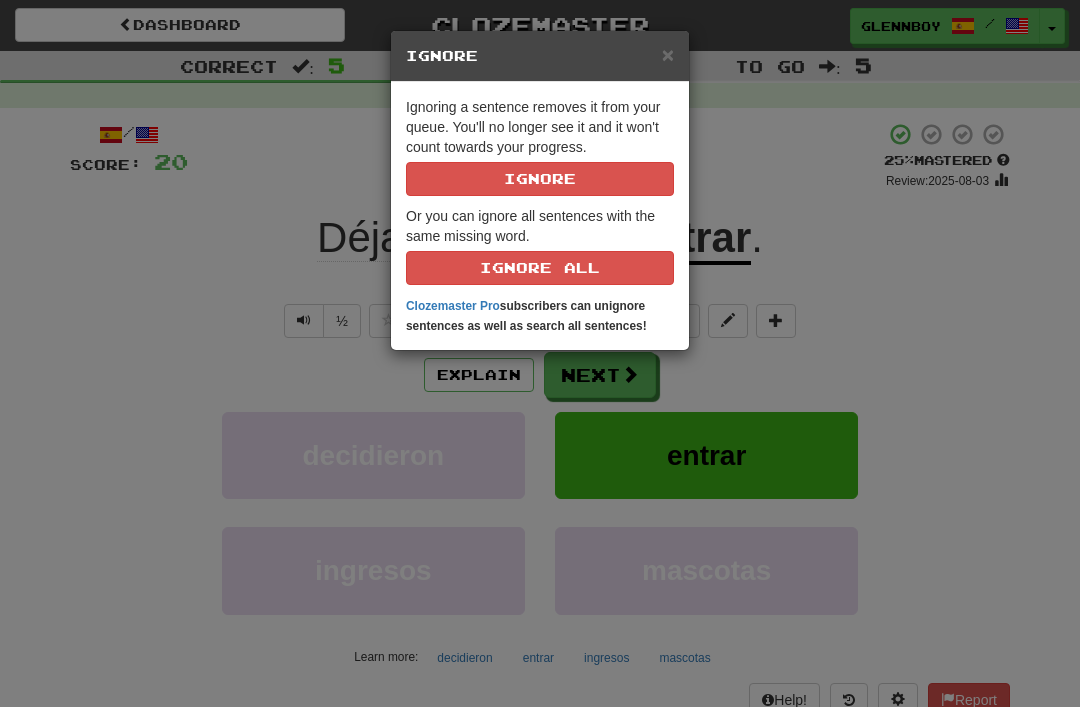 click on "Ignore" at bounding box center (540, 179) 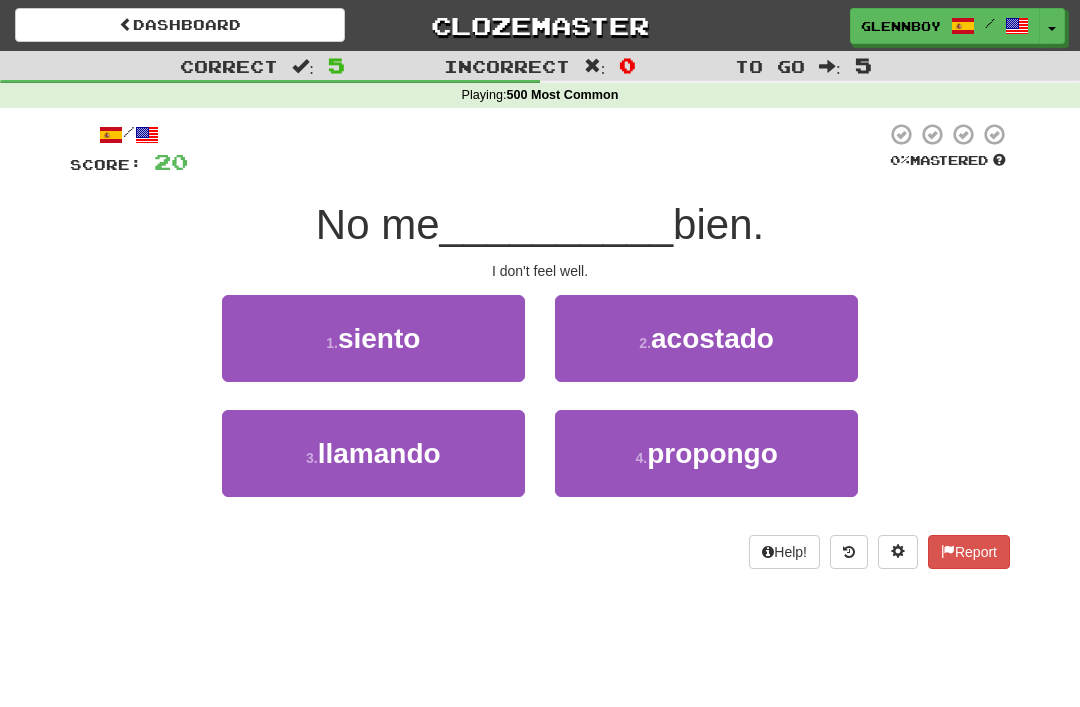 click on "siento" at bounding box center [379, 338] 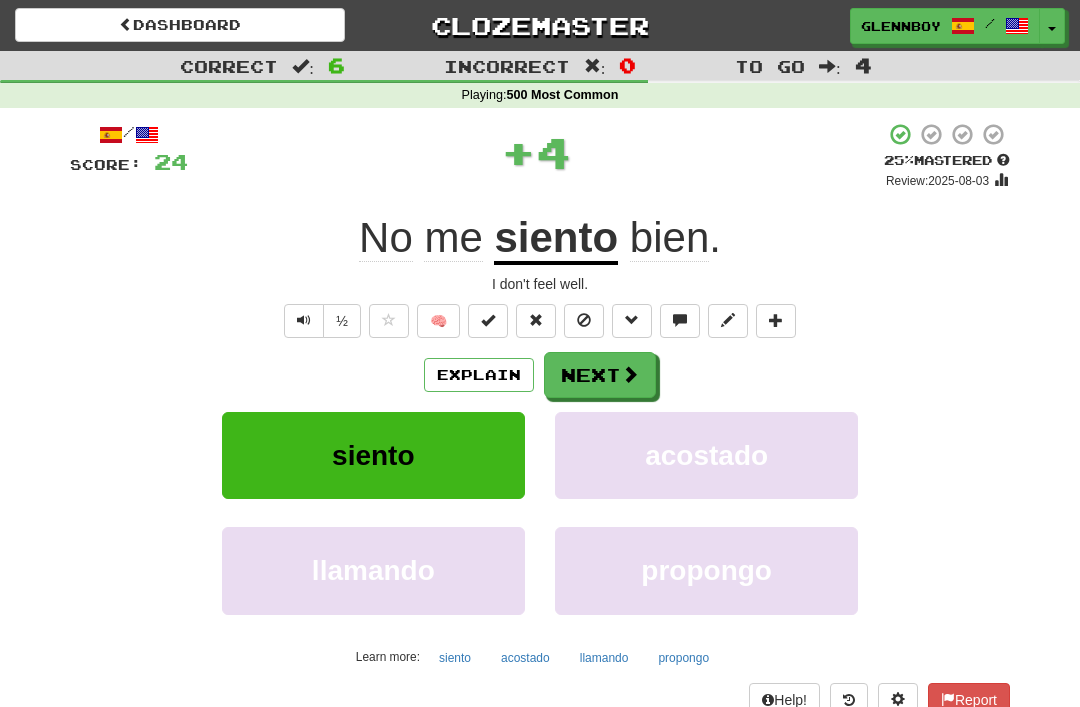 click at bounding box center (584, 320) 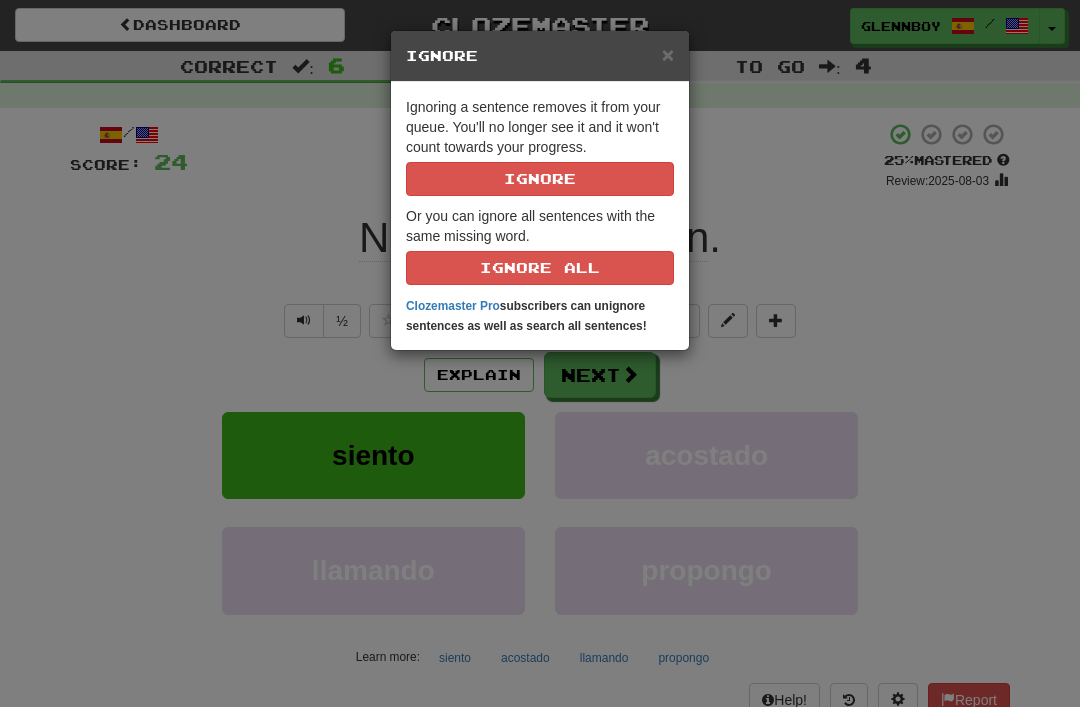 click on "Ignore" at bounding box center (540, 179) 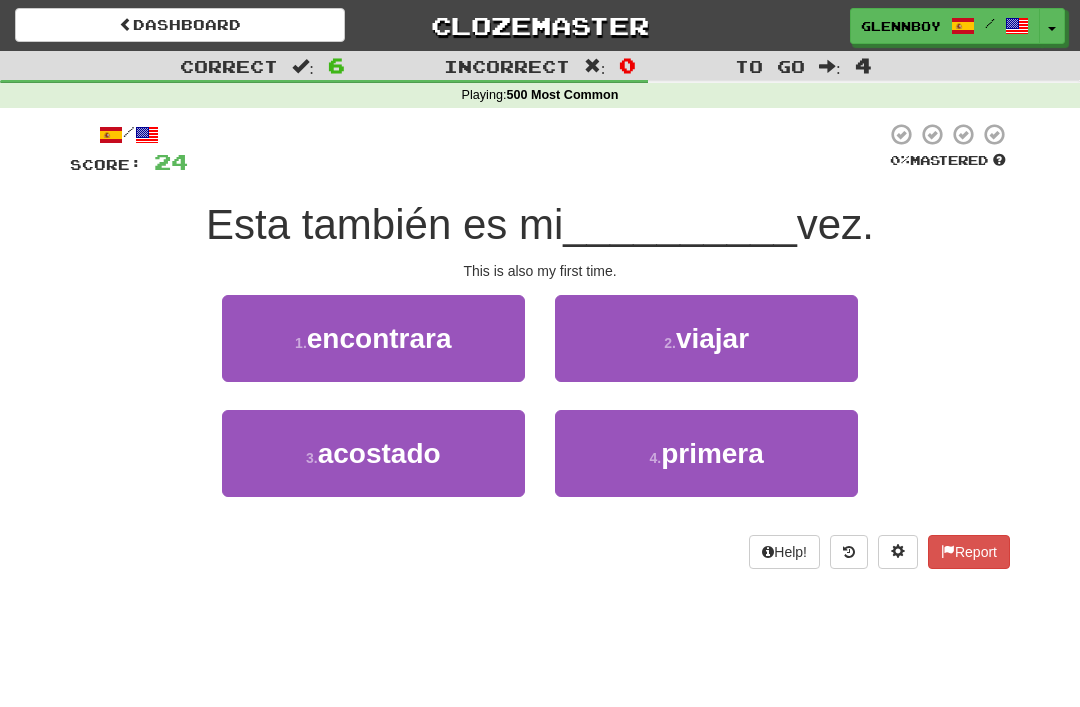 click on "primera" at bounding box center [712, 453] 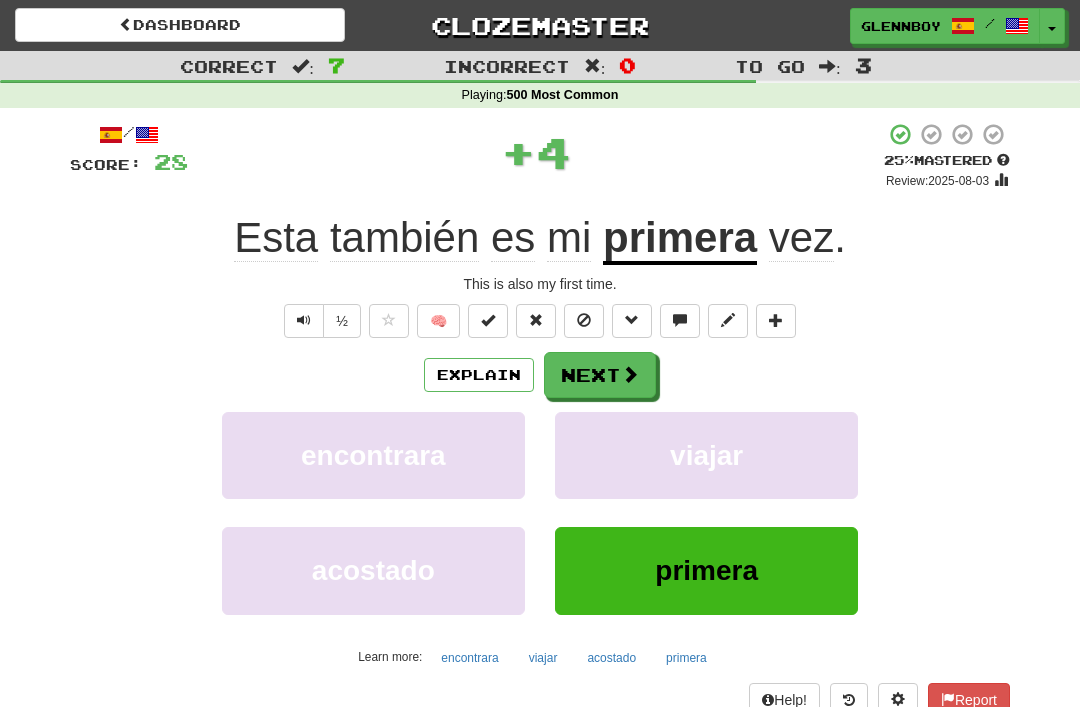 click at bounding box center (584, 320) 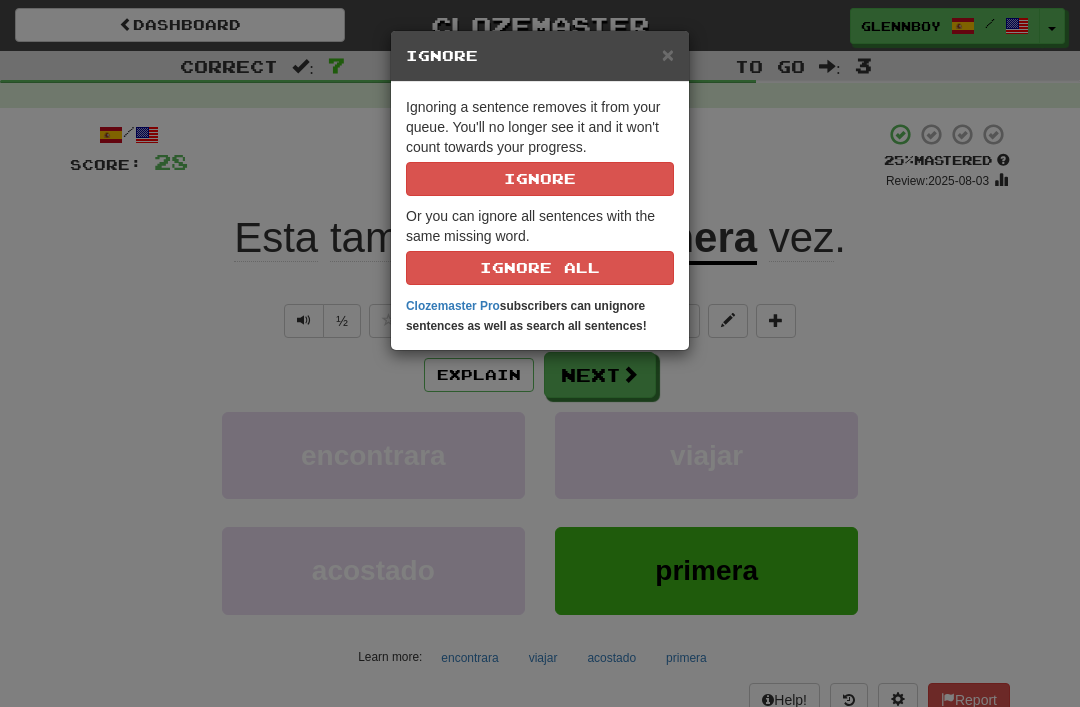 click on "Ignore" at bounding box center (540, 179) 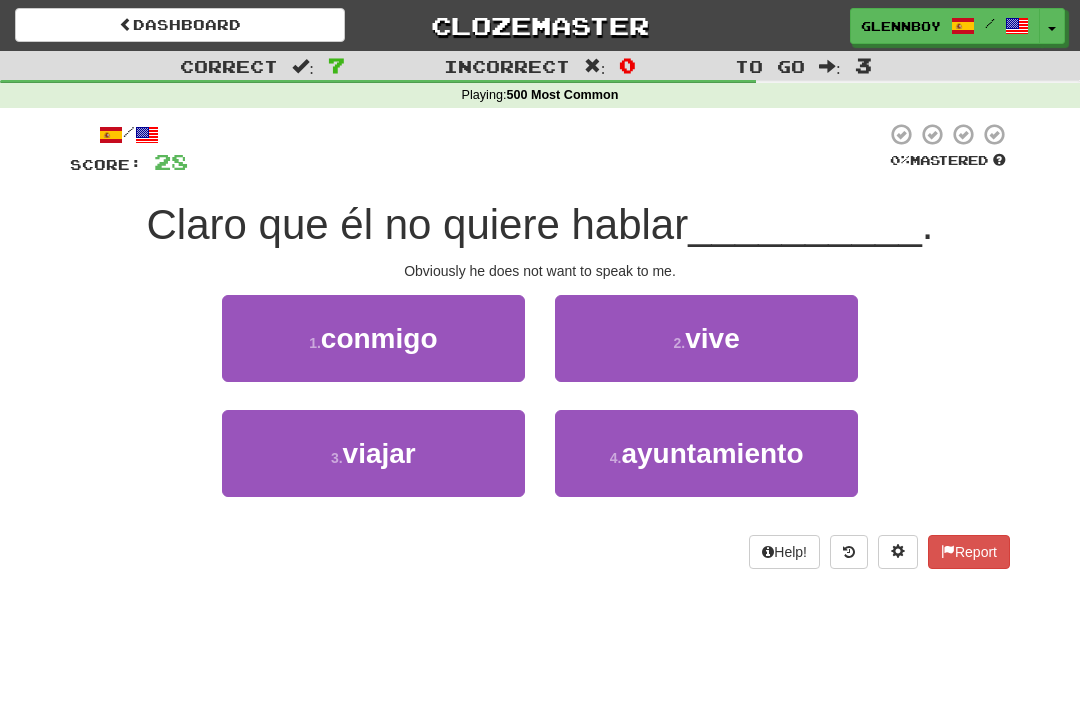 click on "conmigo" at bounding box center (379, 338) 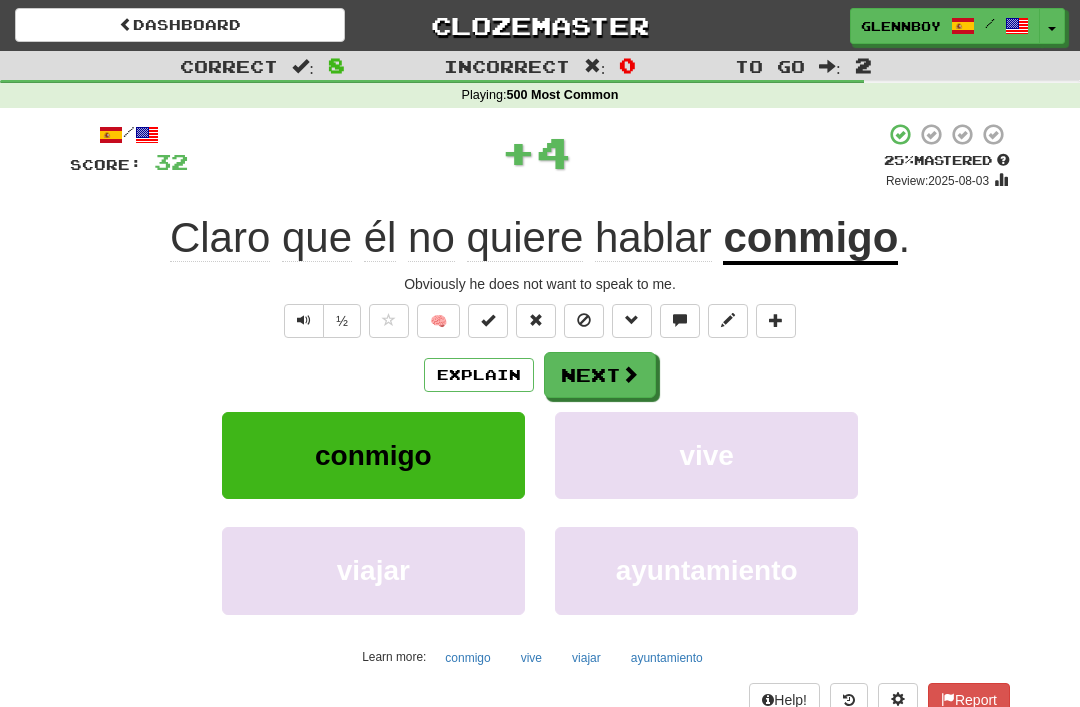 click at bounding box center [584, 320] 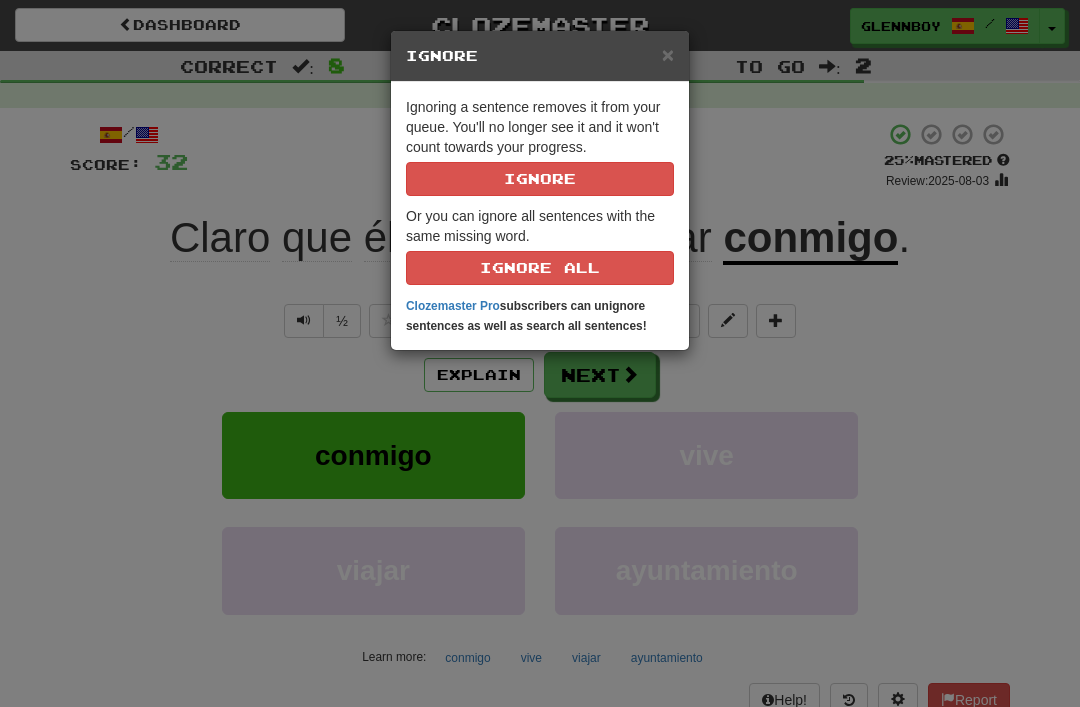 click on "Ignore" at bounding box center (540, 179) 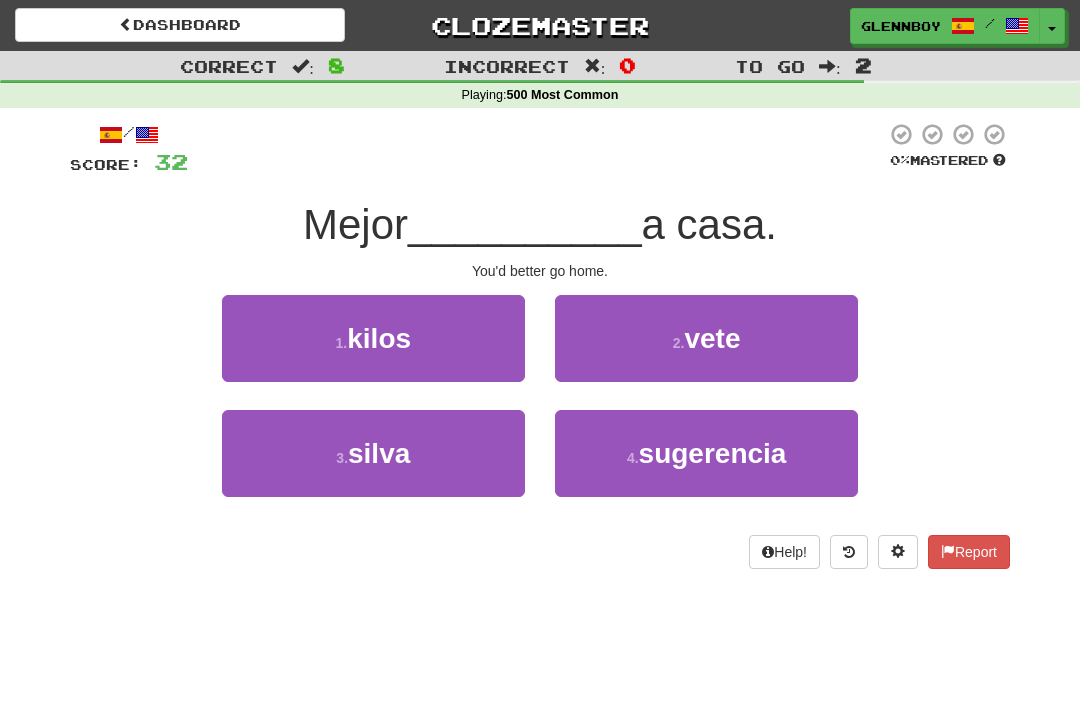 click on "2 .  vete" at bounding box center [706, 338] 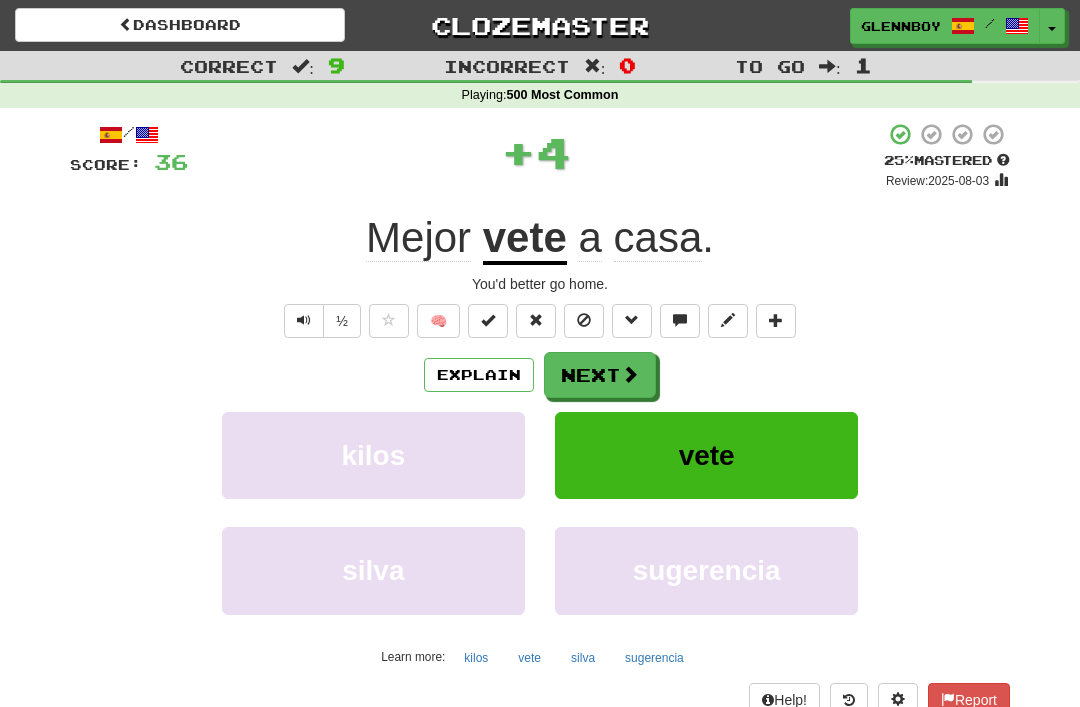 click at bounding box center (584, 321) 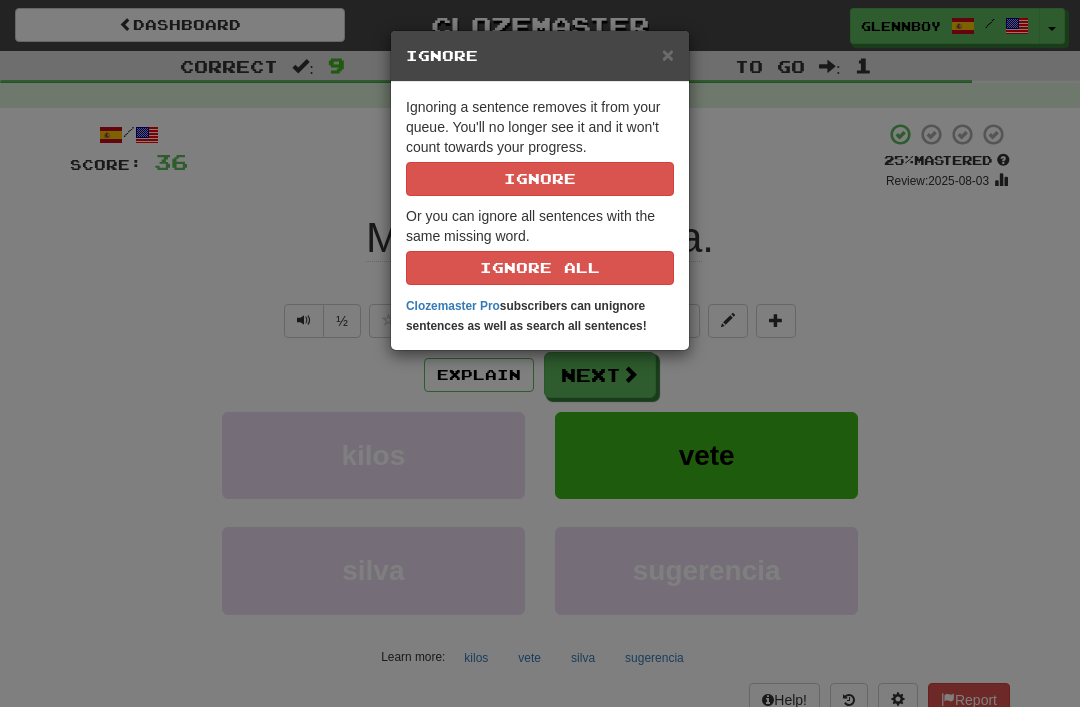 click on "Ignore" at bounding box center [540, 179] 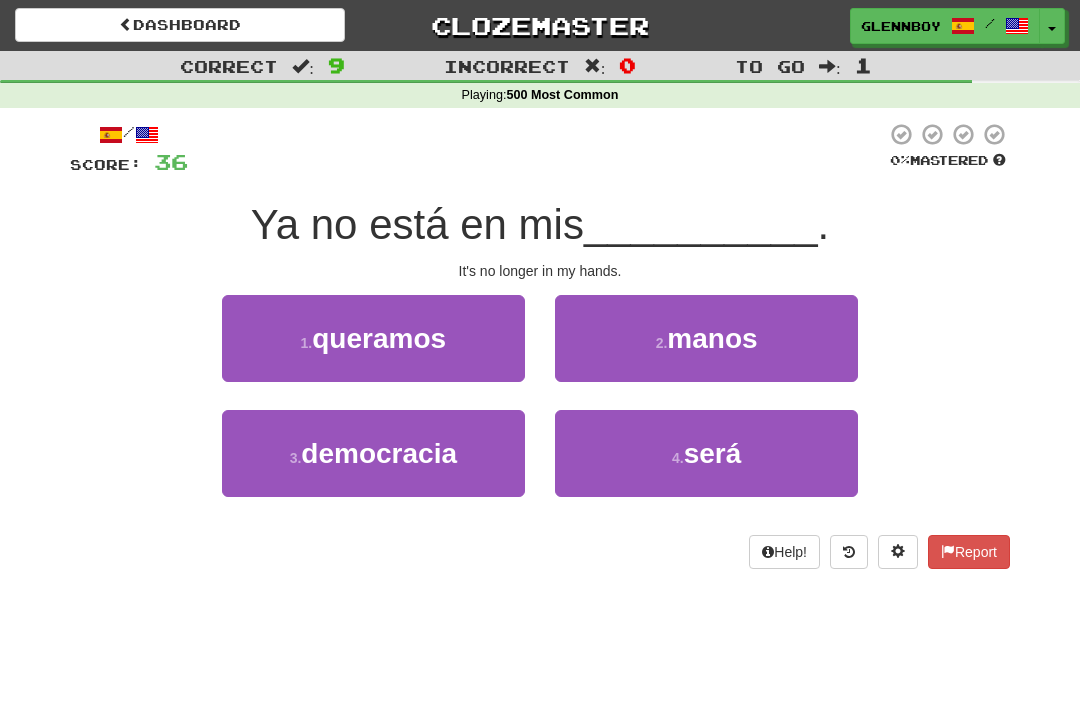 click on "manos" at bounding box center (712, 338) 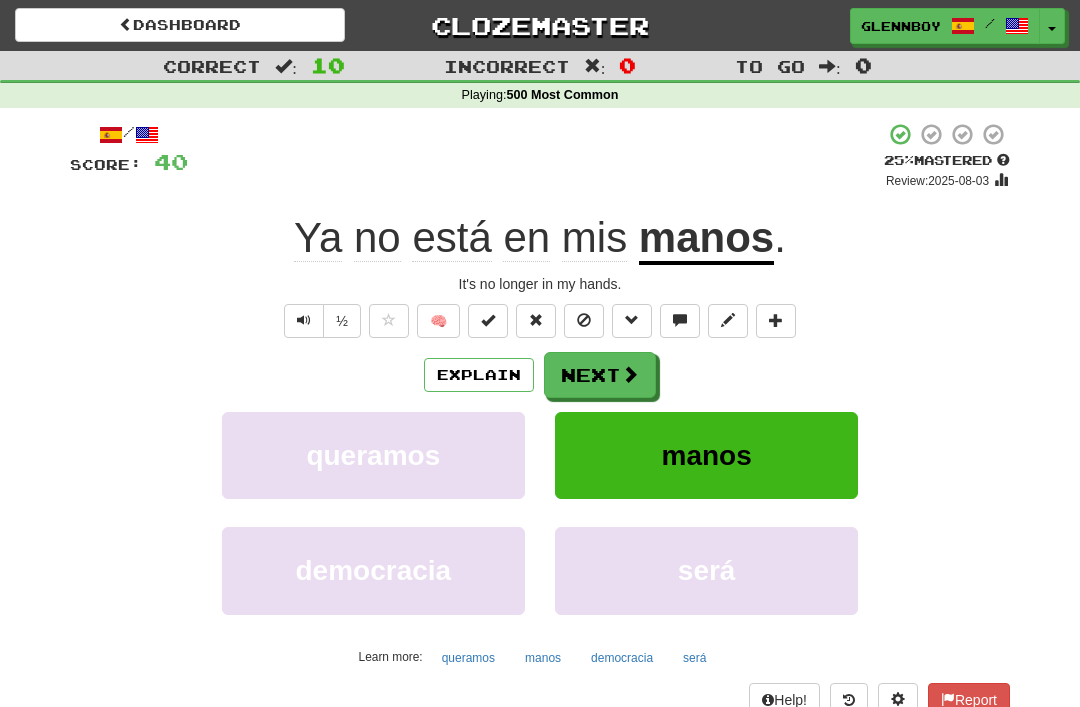 click at bounding box center [584, 320] 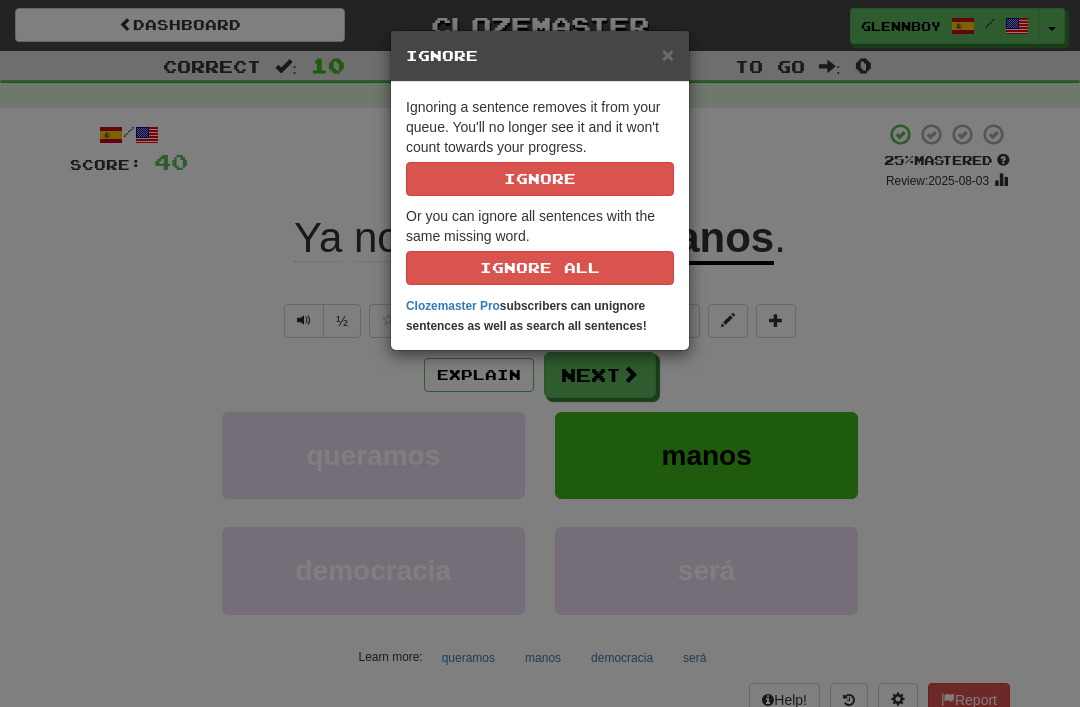 click on "Ignore" at bounding box center [540, 179] 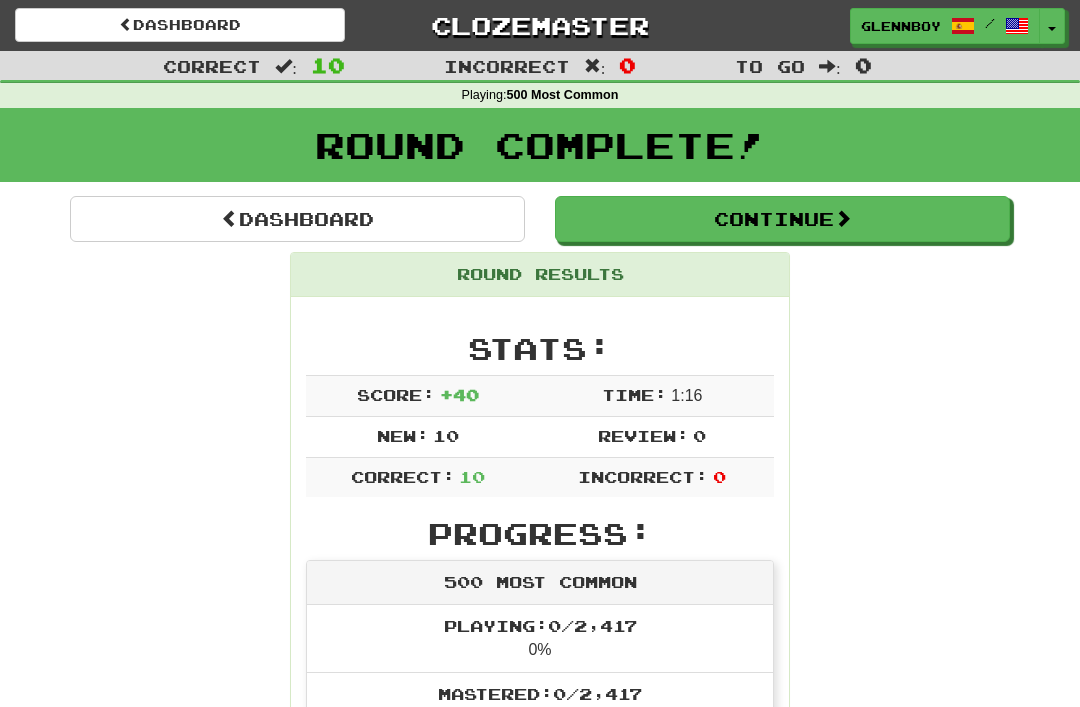click on "Dashboard" at bounding box center (180, 25) 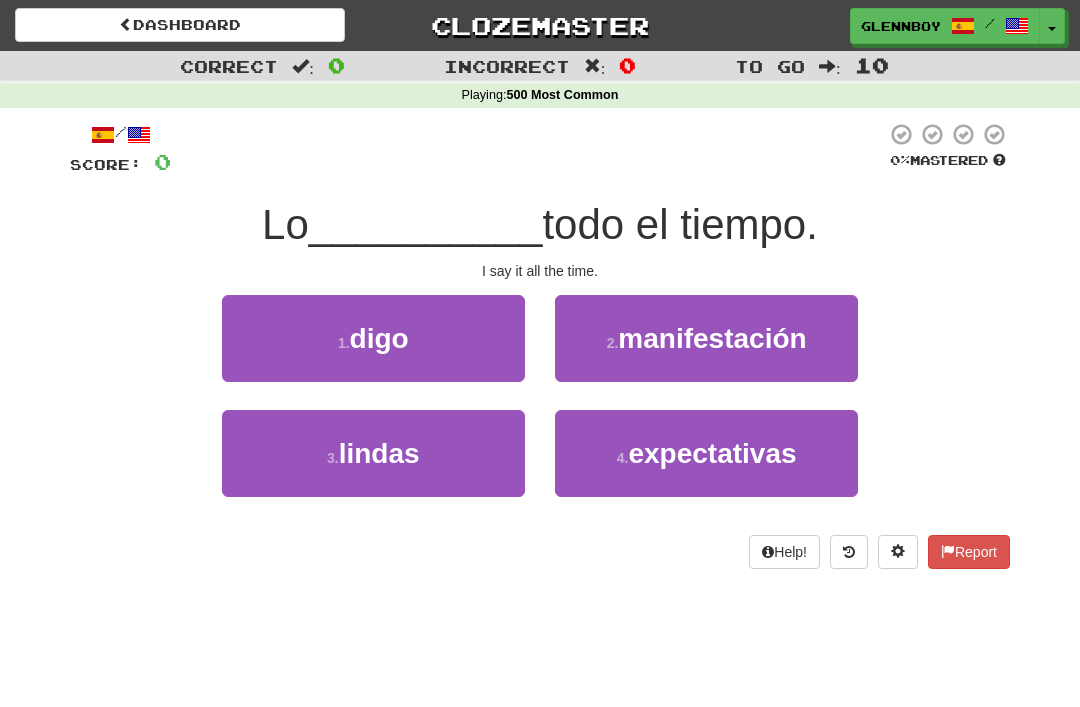 scroll, scrollTop: 0, scrollLeft: 0, axis: both 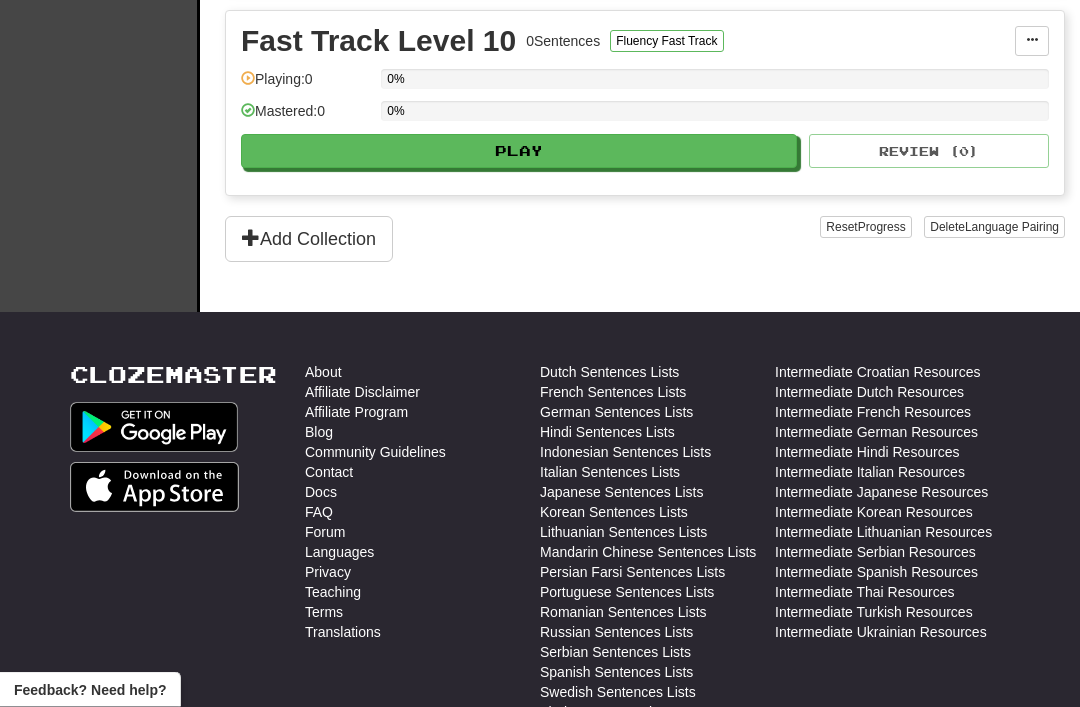 click on "Add Collection" at bounding box center (309, 240) 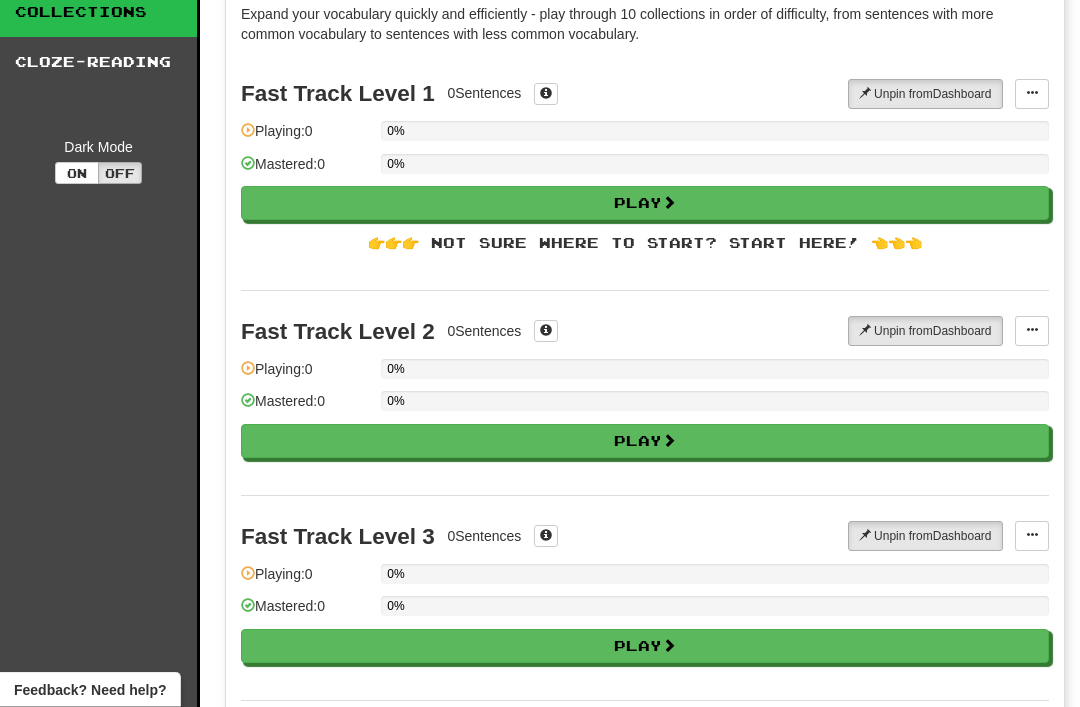 scroll, scrollTop: 0, scrollLeft: 0, axis: both 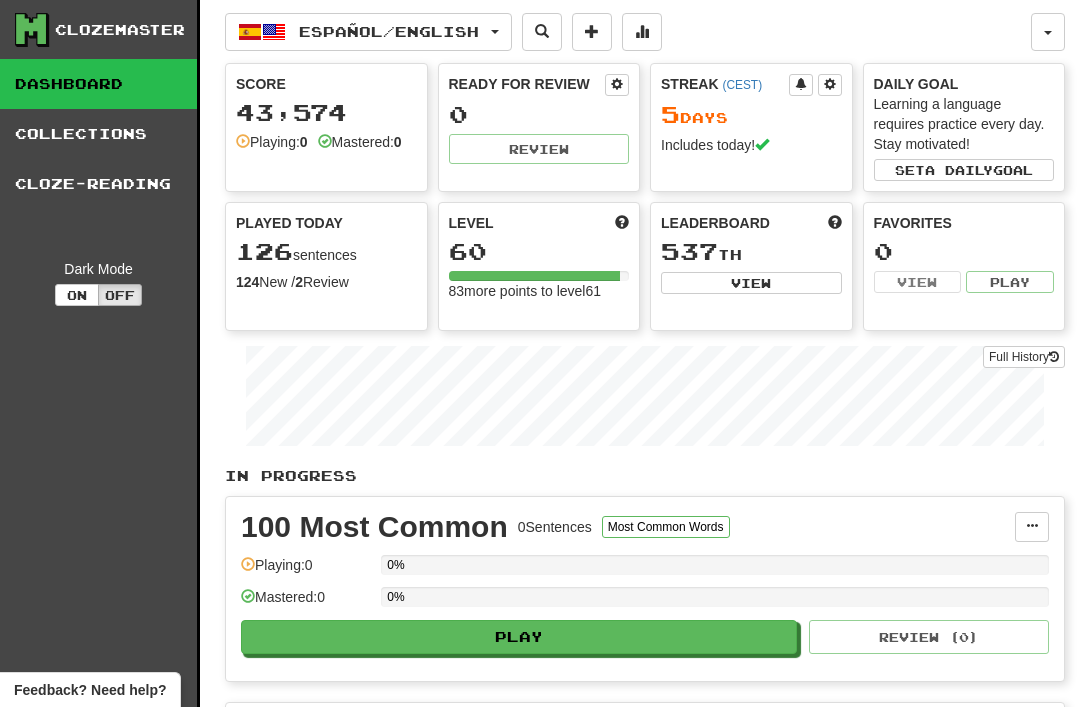 click at bounding box center (1048, 32) 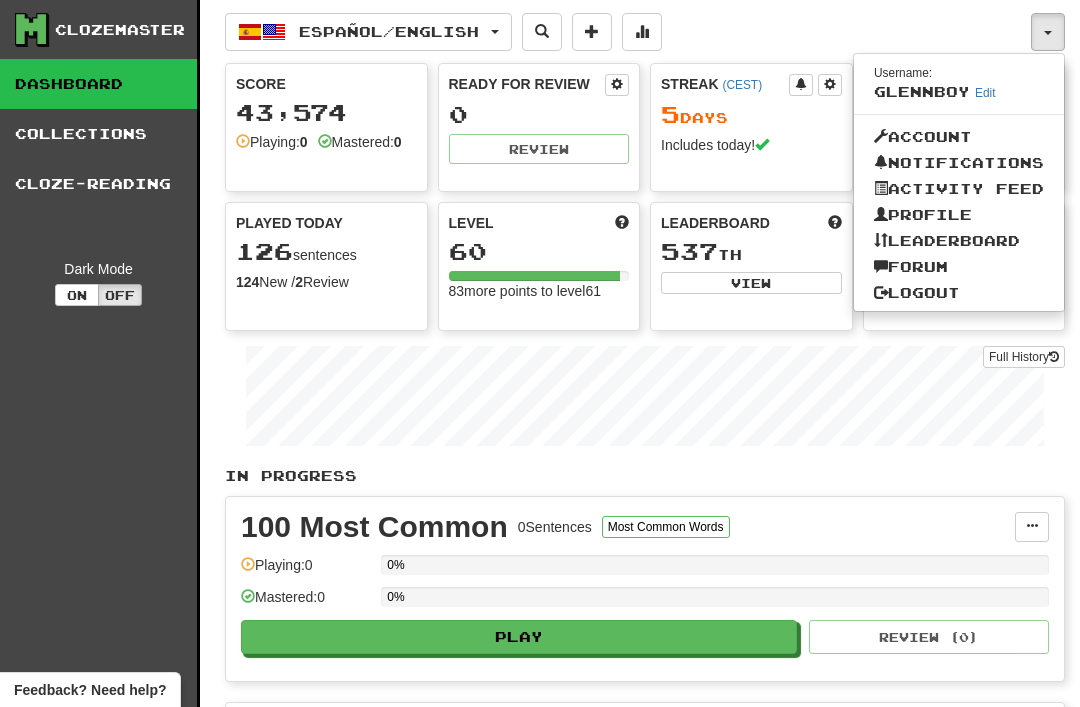click on "Logout" at bounding box center (959, 293) 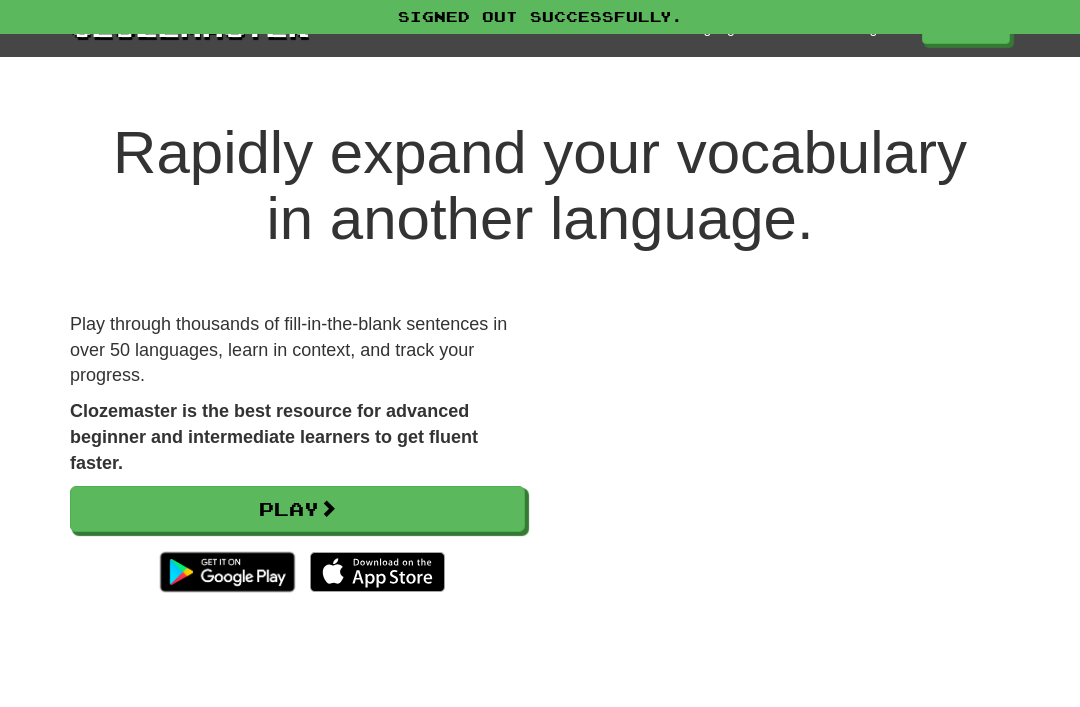 scroll, scrollTop: 0, scrollLeft: 0, axis: both 